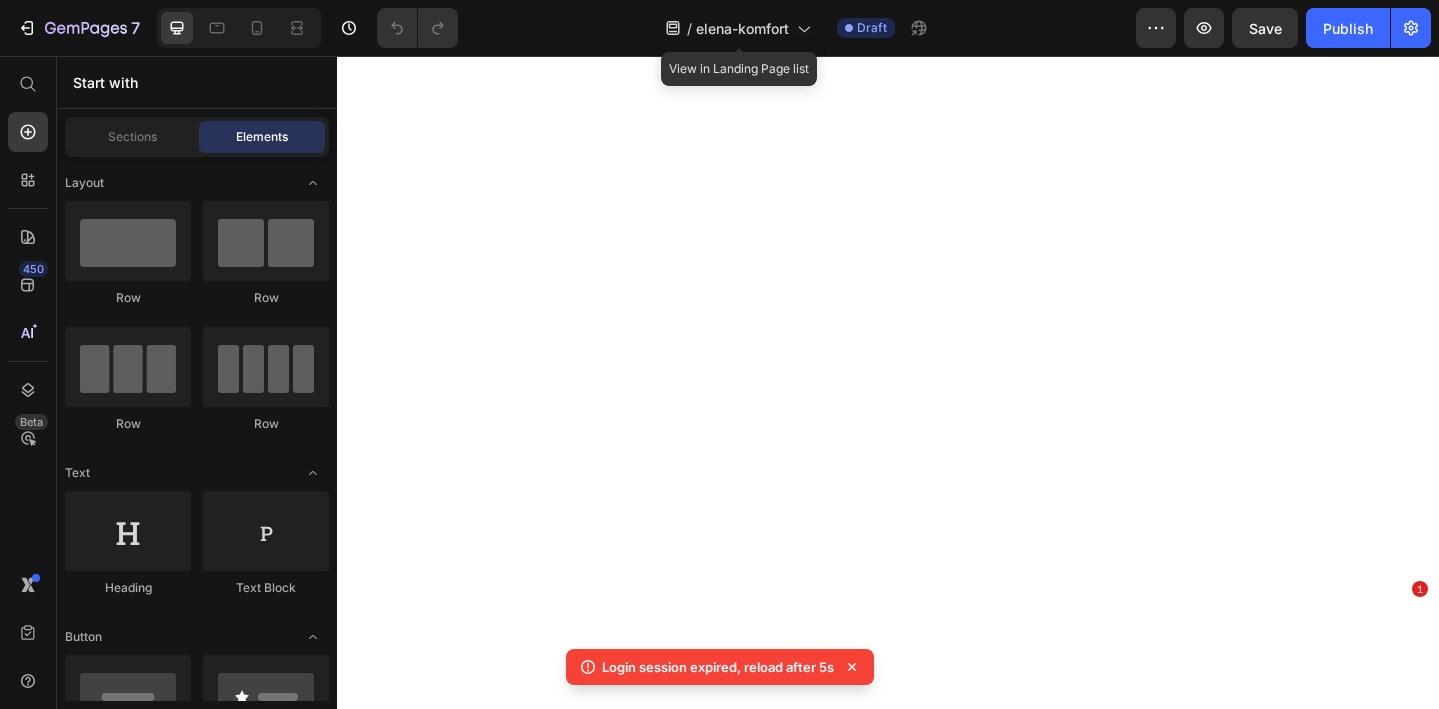 scroll, scrollTop: 0, scrollLeft: 0, axis: both 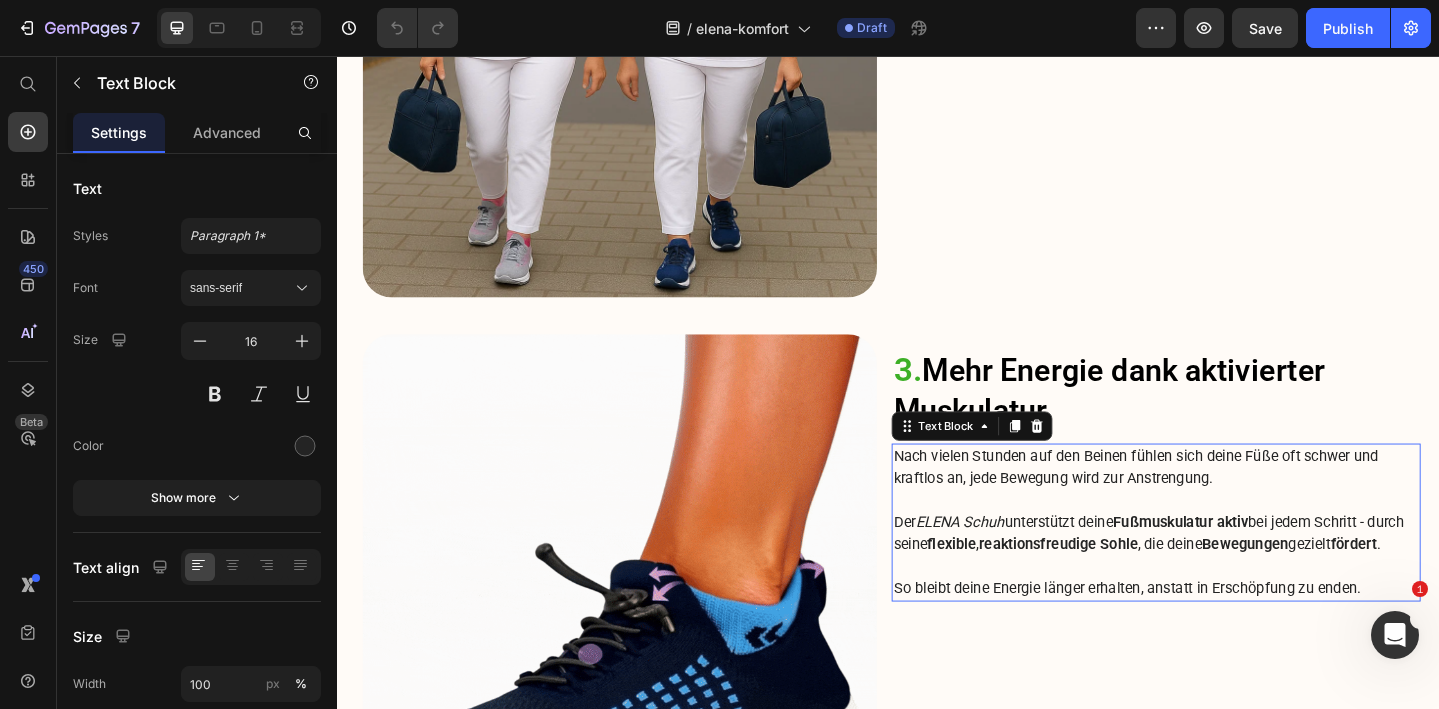 click at bounding box center [1229, 540] 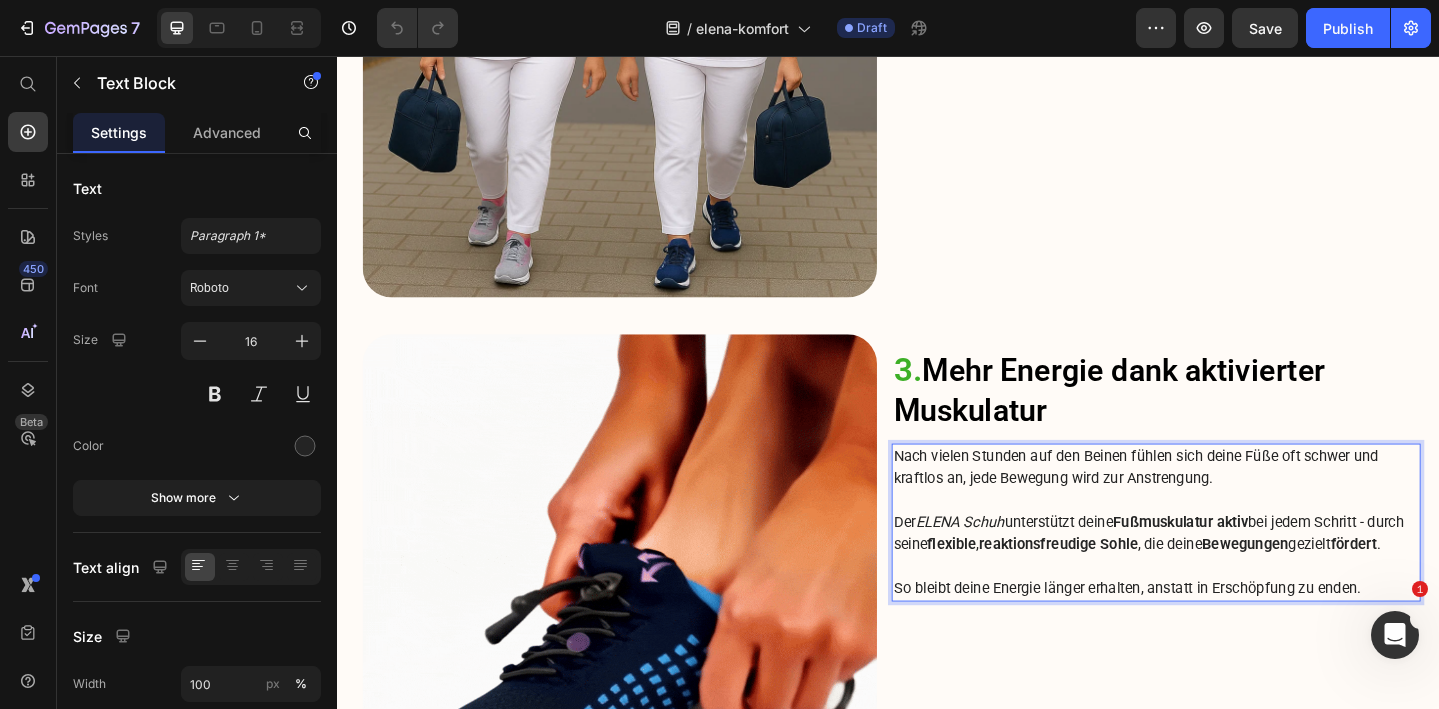 click on "ELENA Schuh" at bounding box center (1015, 563) 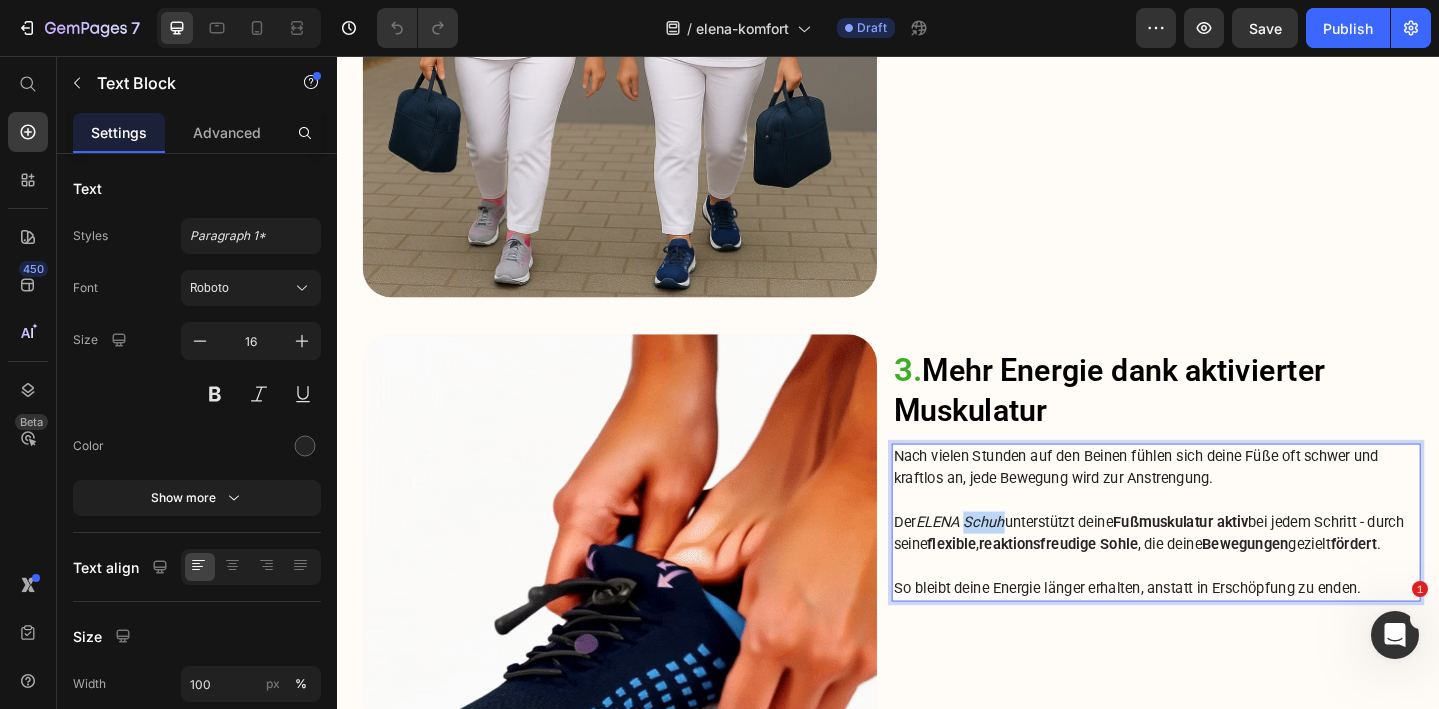 click on "ELENA Schuh" at bounding box center (1015, 563) 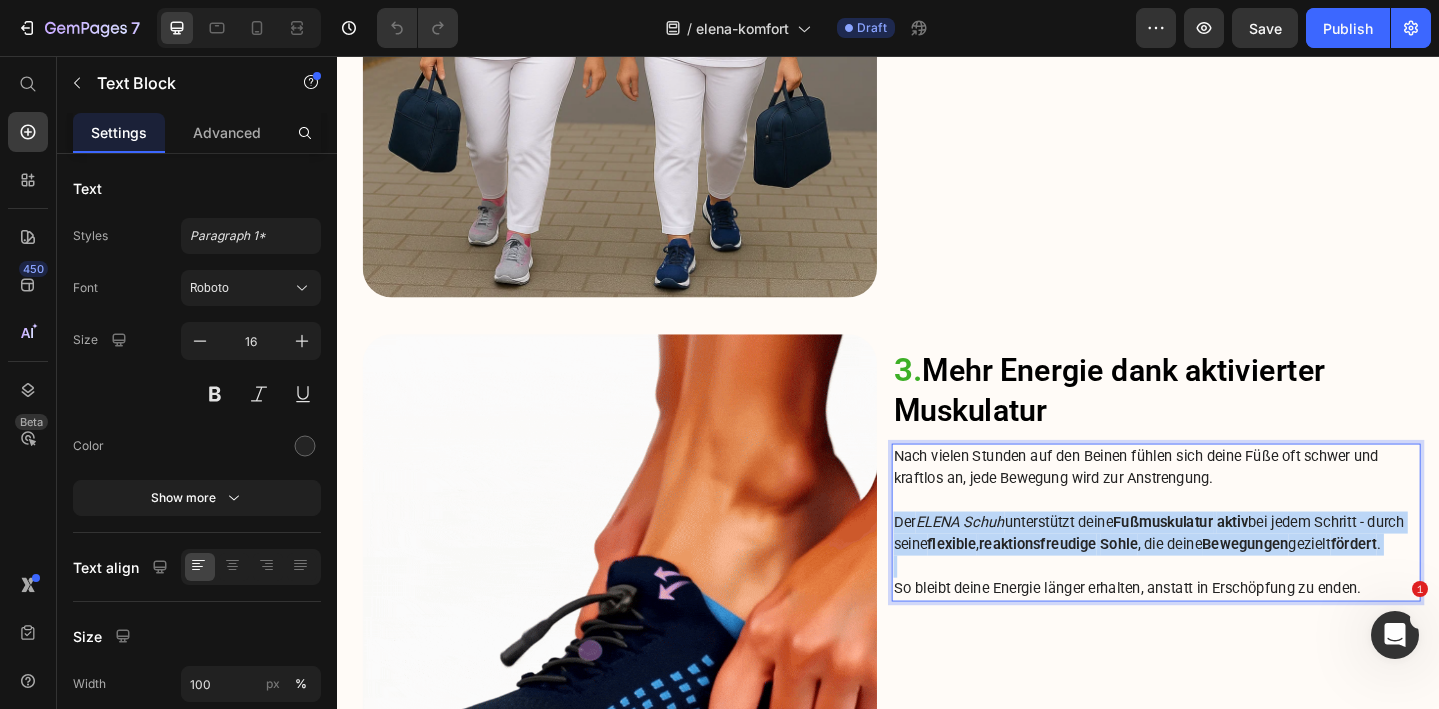 click on "ELENA Schuh" at bounding box center (1015, 563) 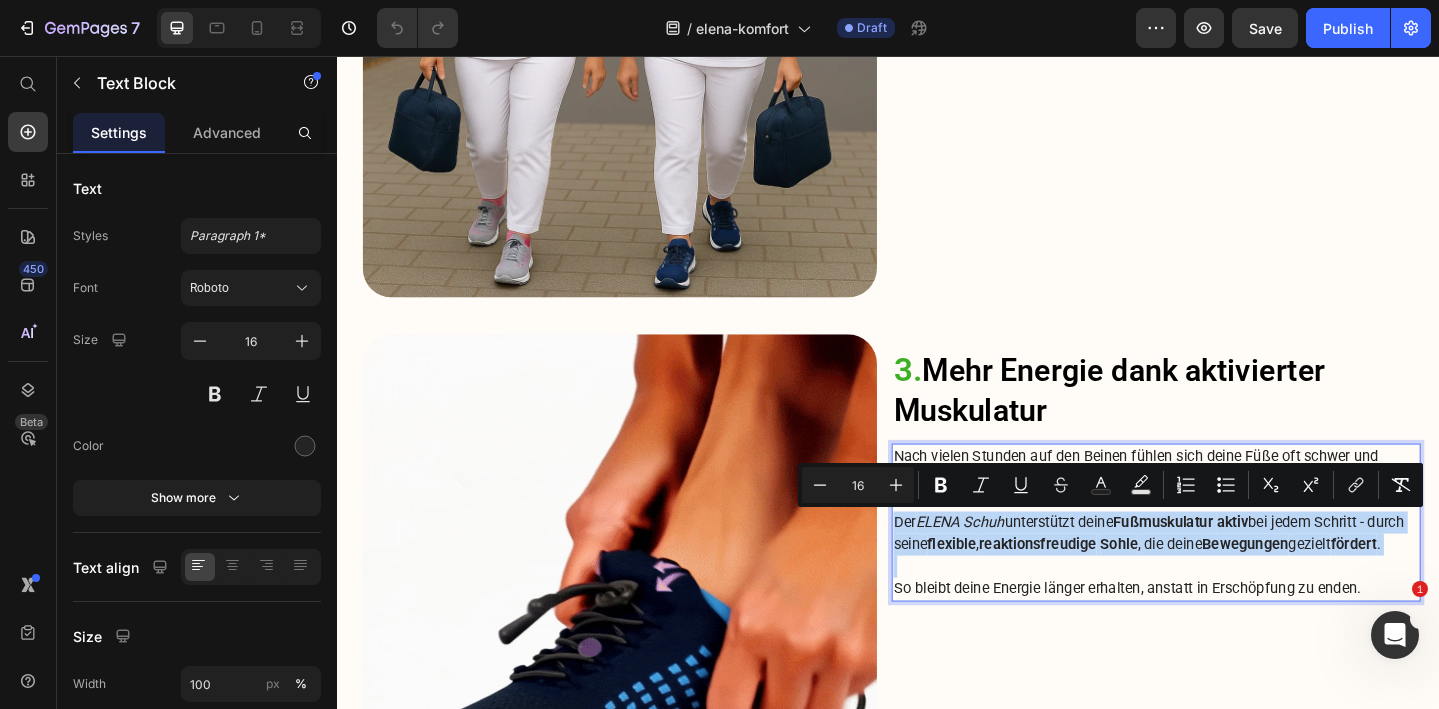 click on "ELENA Schuh" at bounding box center [1015, 563] 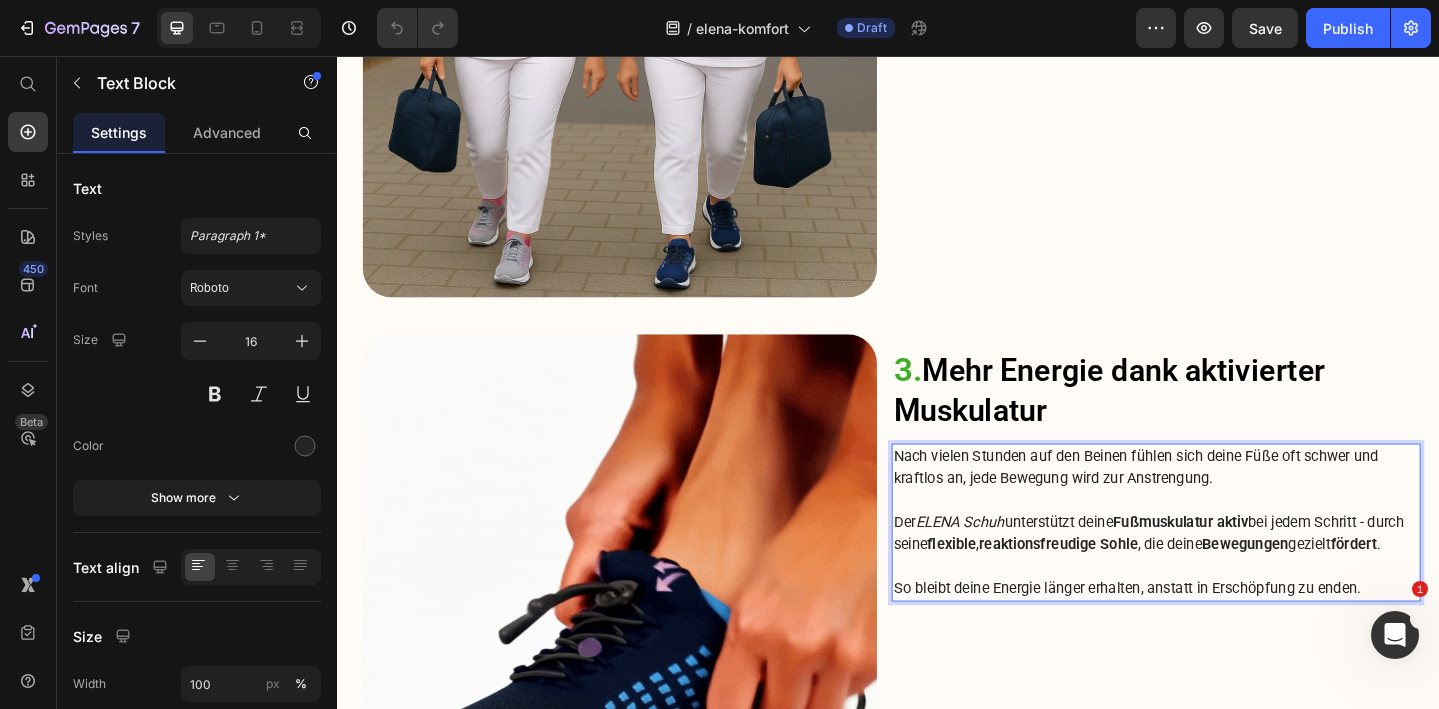 click at bounding box center (1229, 612) 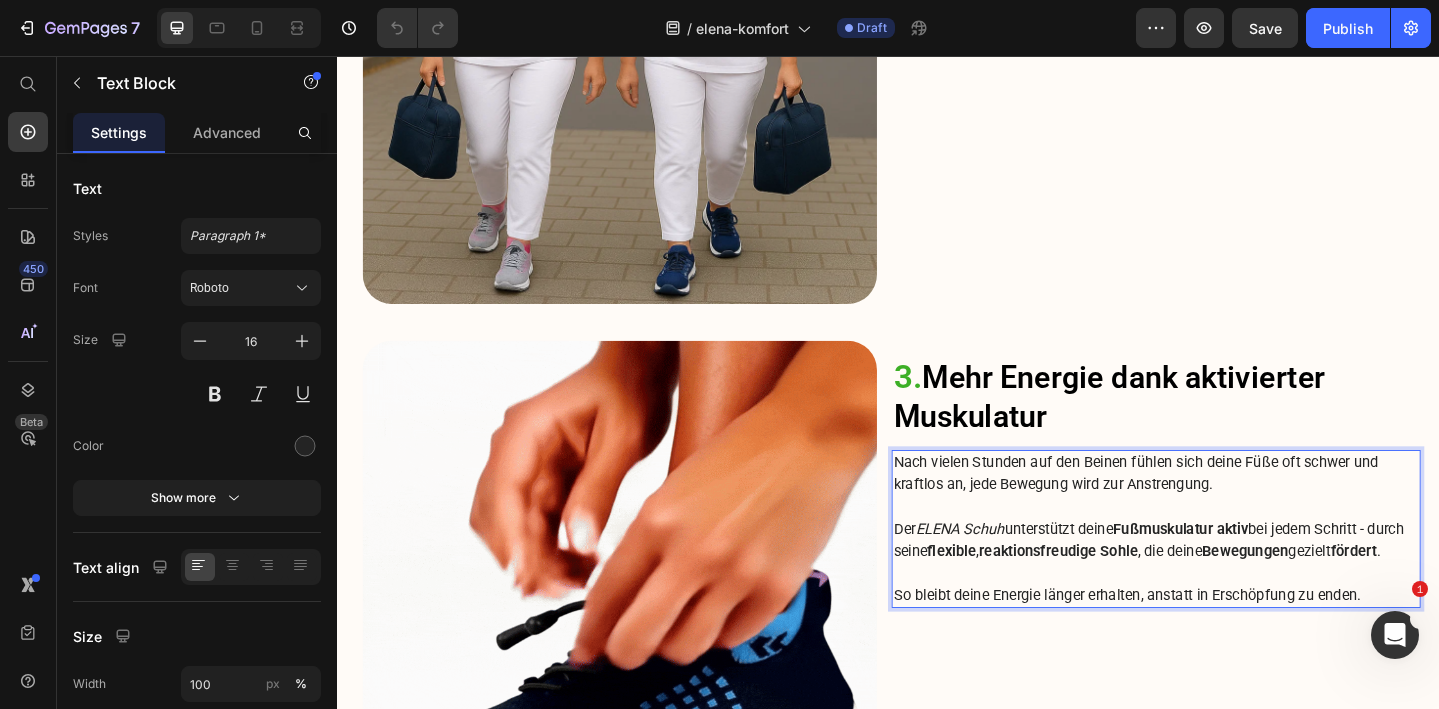 scroll, scrollTop: 2549, scrollLeft: 0, axis: vertical 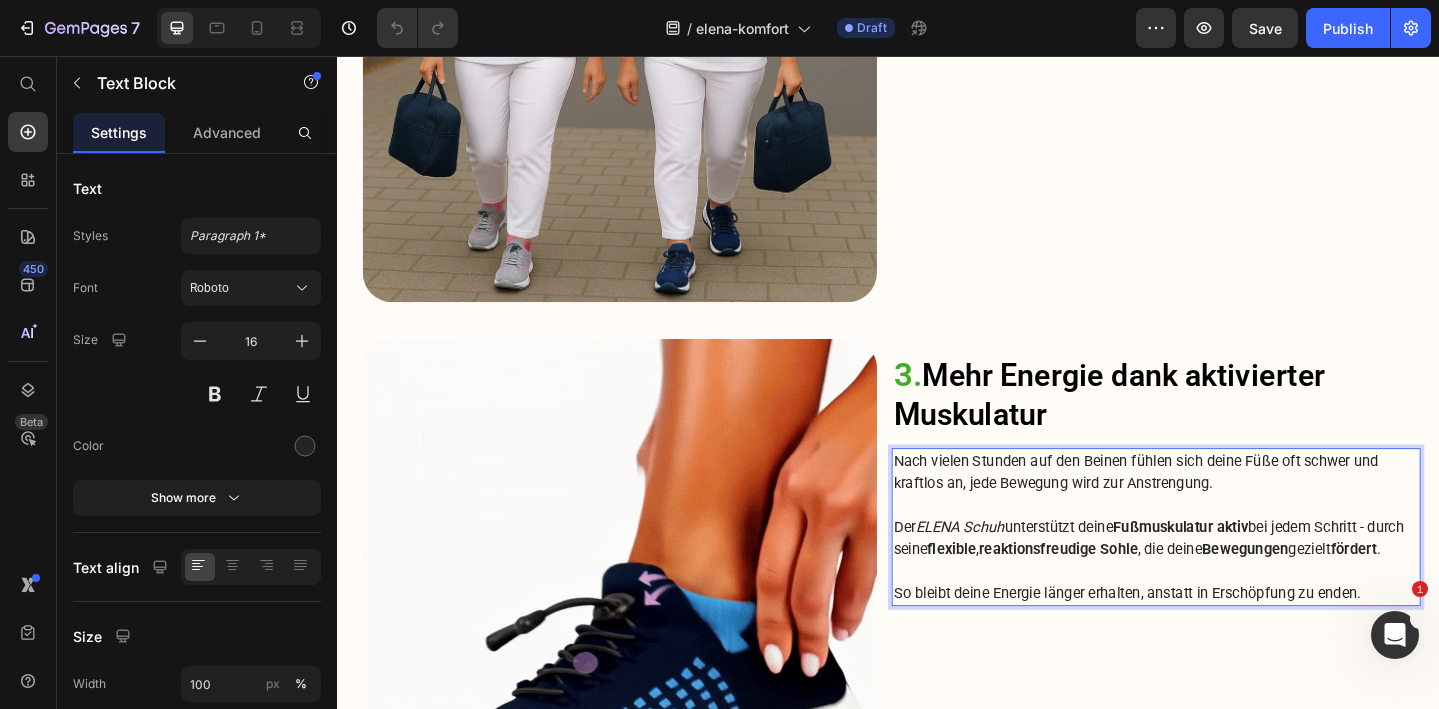 click at bounding box center [1229, 617] 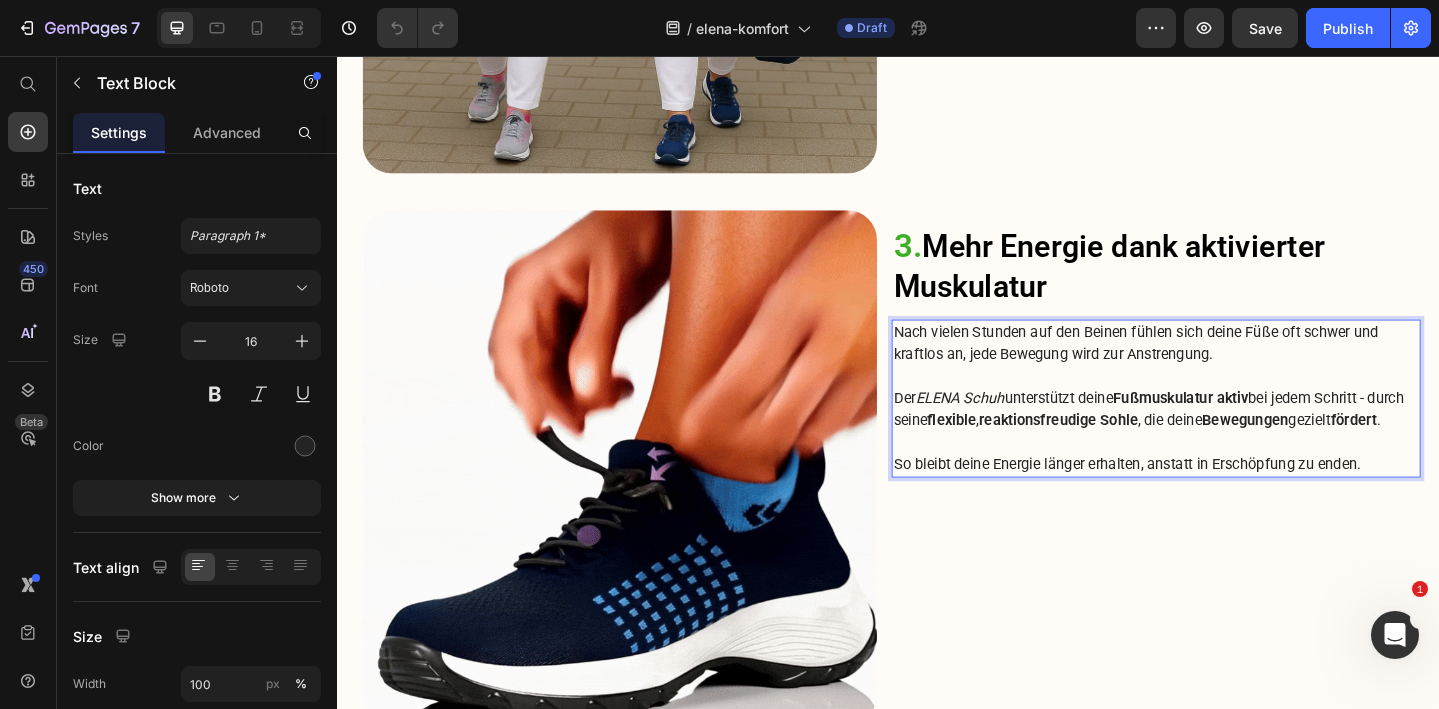 scroll, scrollTop: 2691, scrollLeft: 0, axis: vertical 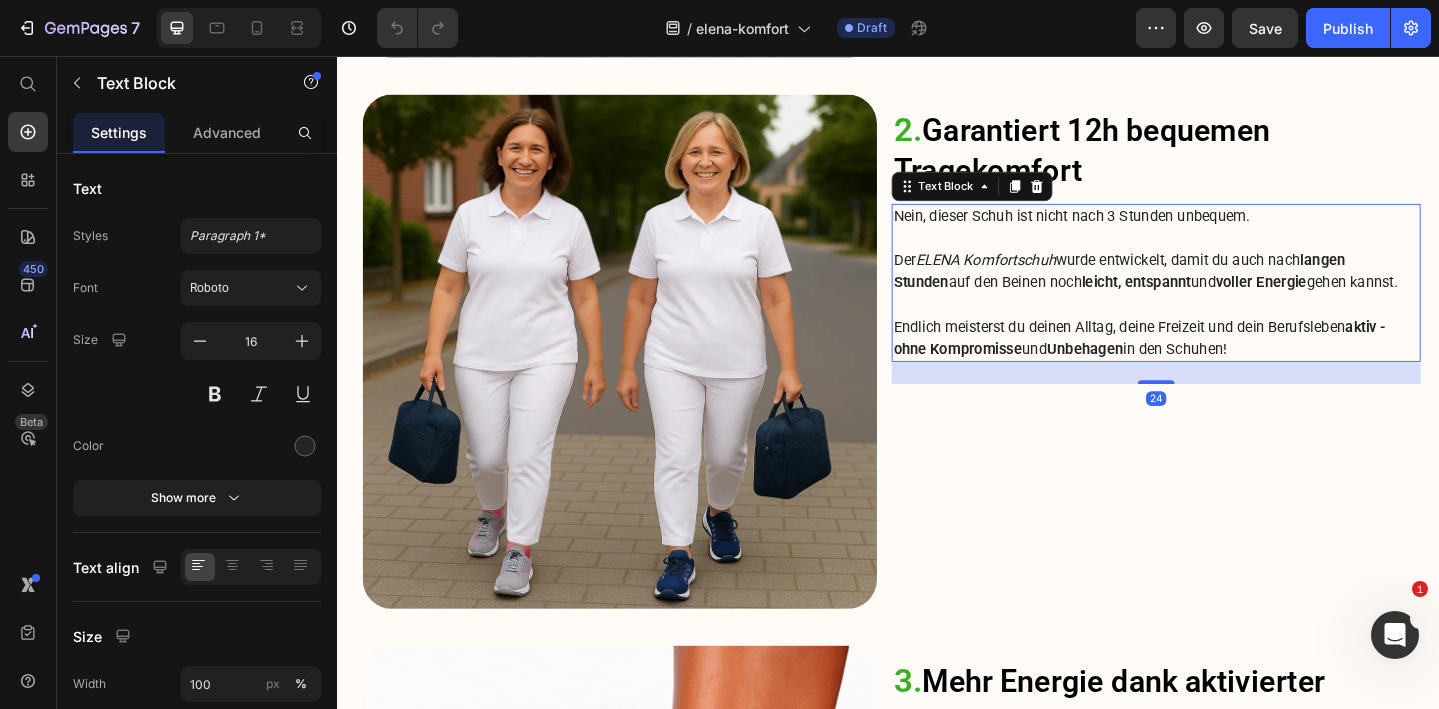 click on "ELENA Komfortschuh" at bounding box center (1043, 278) 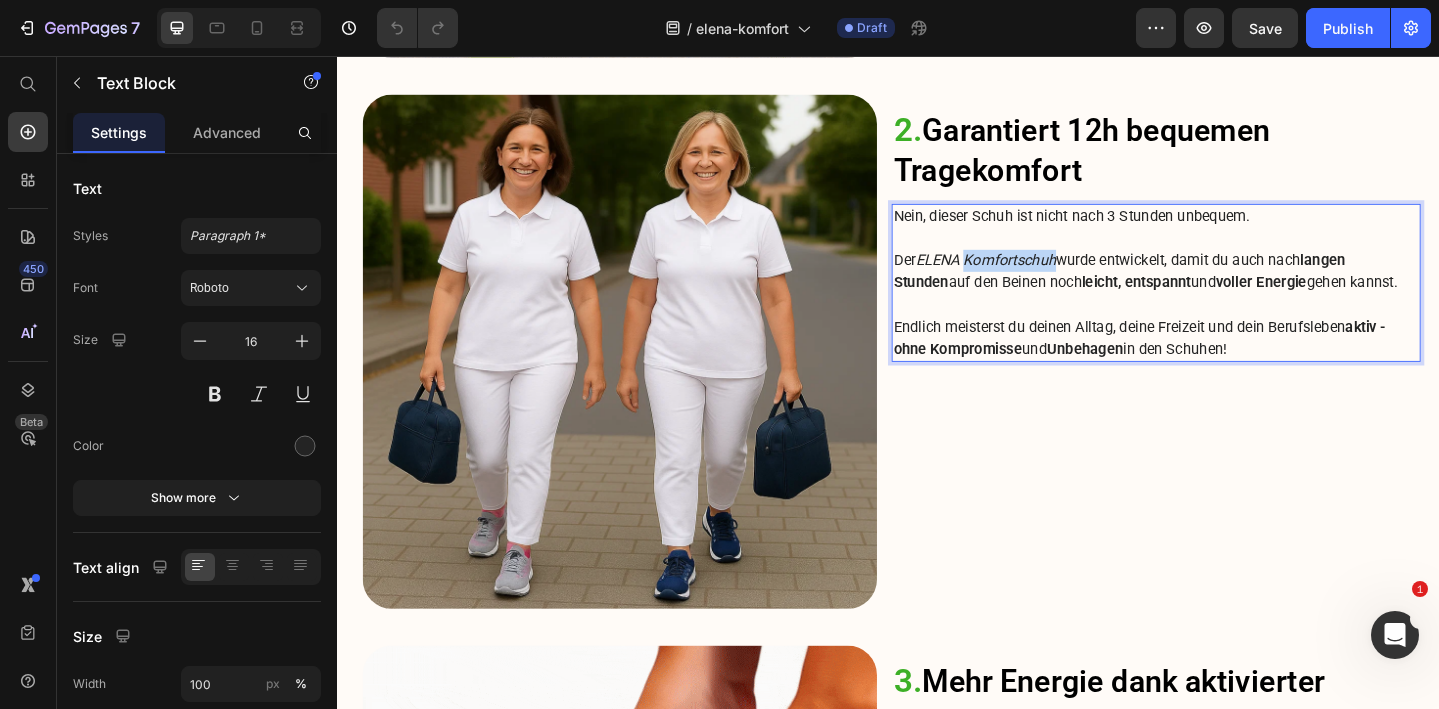 click on "ELENA Komfortschuh" at bounding box center (1043, 278) 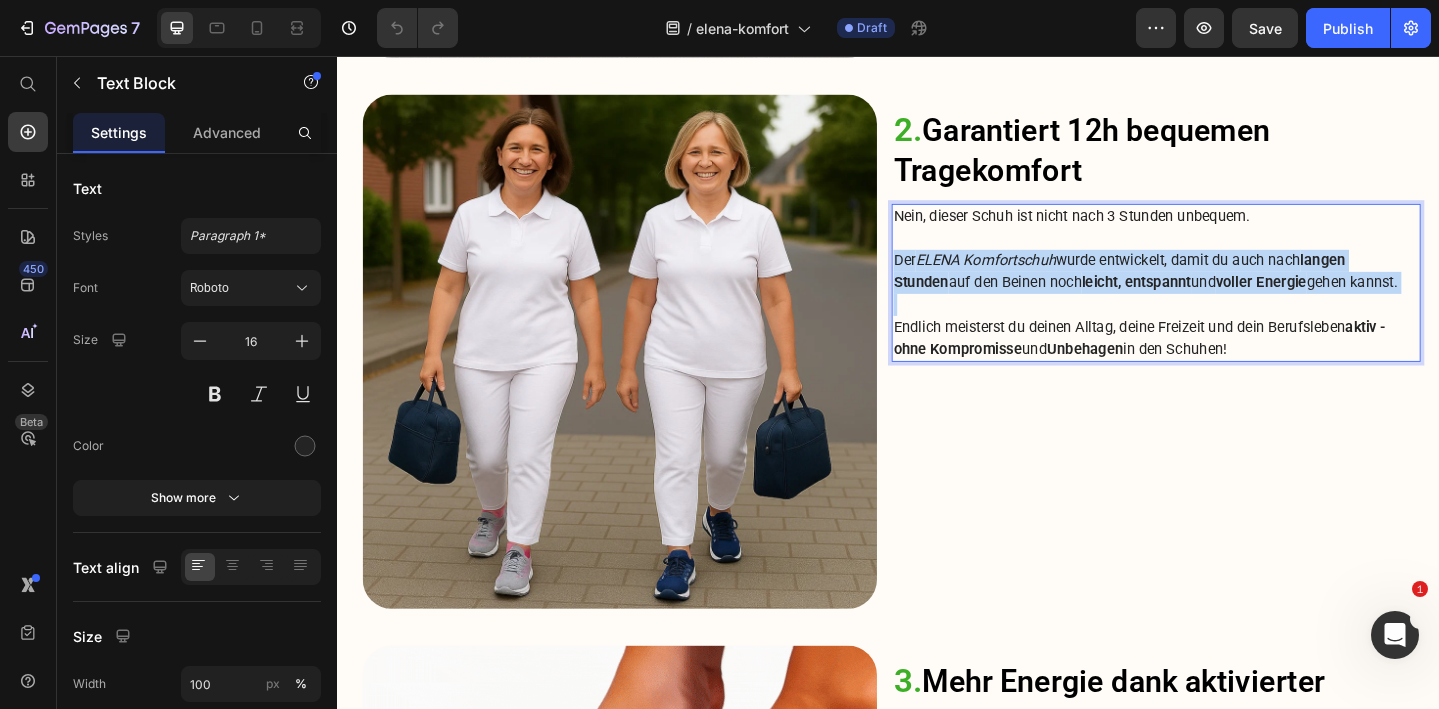click on "ELENA Komfortschuh" at bounding box center (1043, 278) 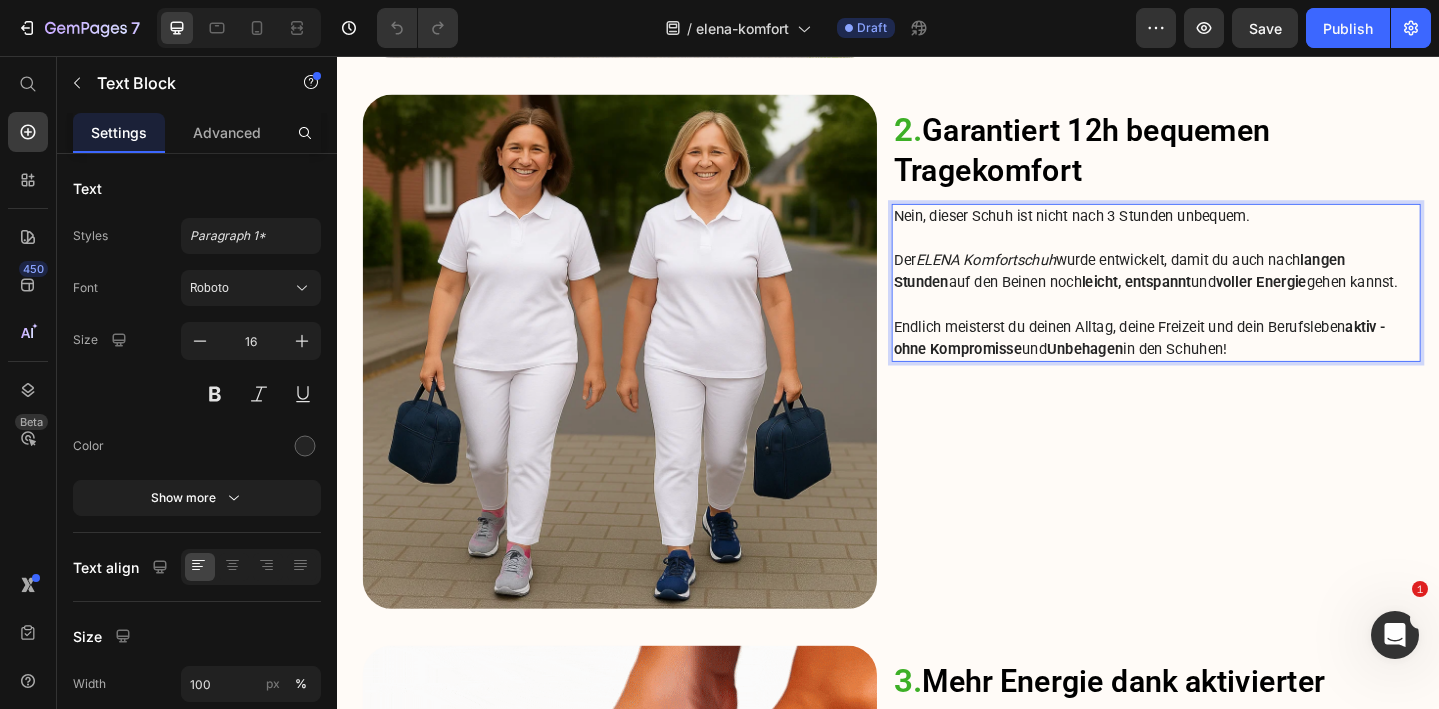 click on "Endlich meisterst du deinen Alltag, deine Freizeit und dein Berufsleben  aktiv - ohne Kompromisse  und  Unbehagen  in den Schuhen!" at bounding box center (1229, 363) 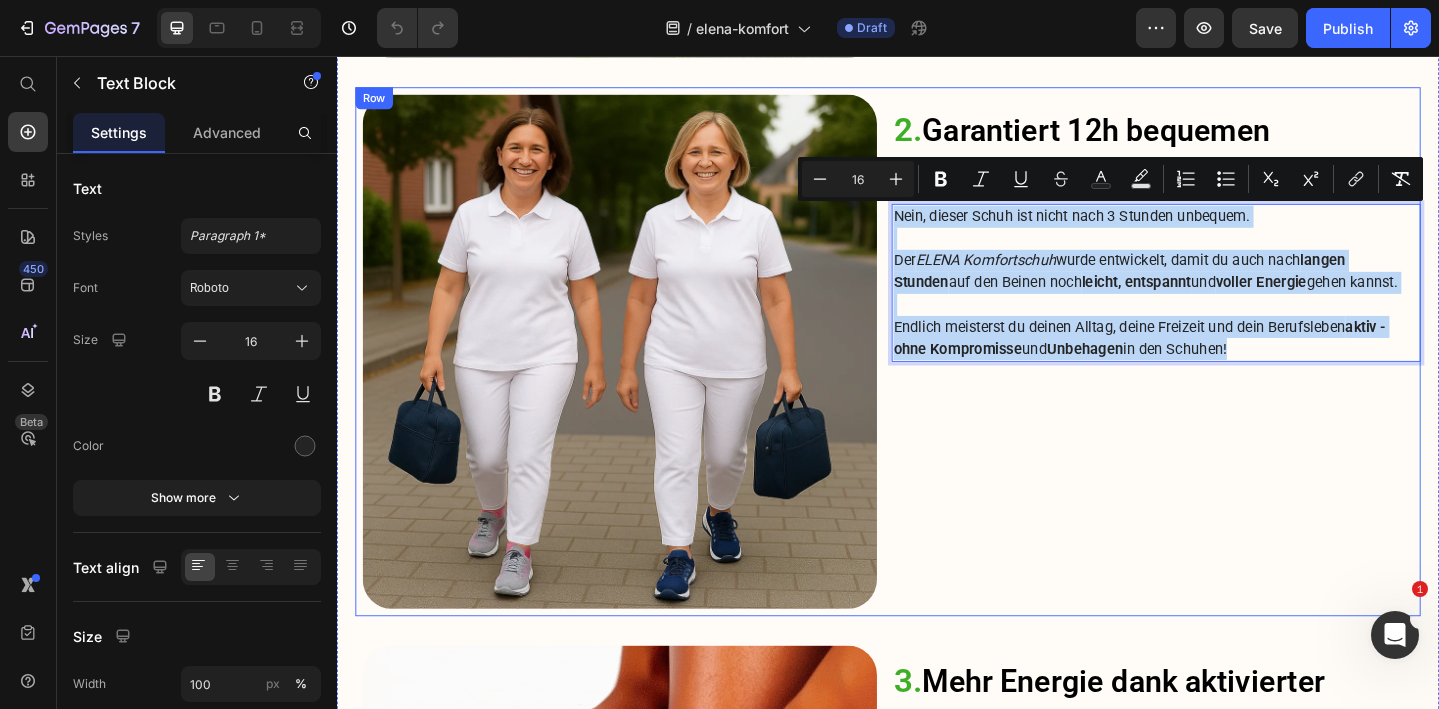 drag, startPoint x: 1326, startPoint y: 371, endPoint x: 935, endPoint y: 226, distance: 417.0204 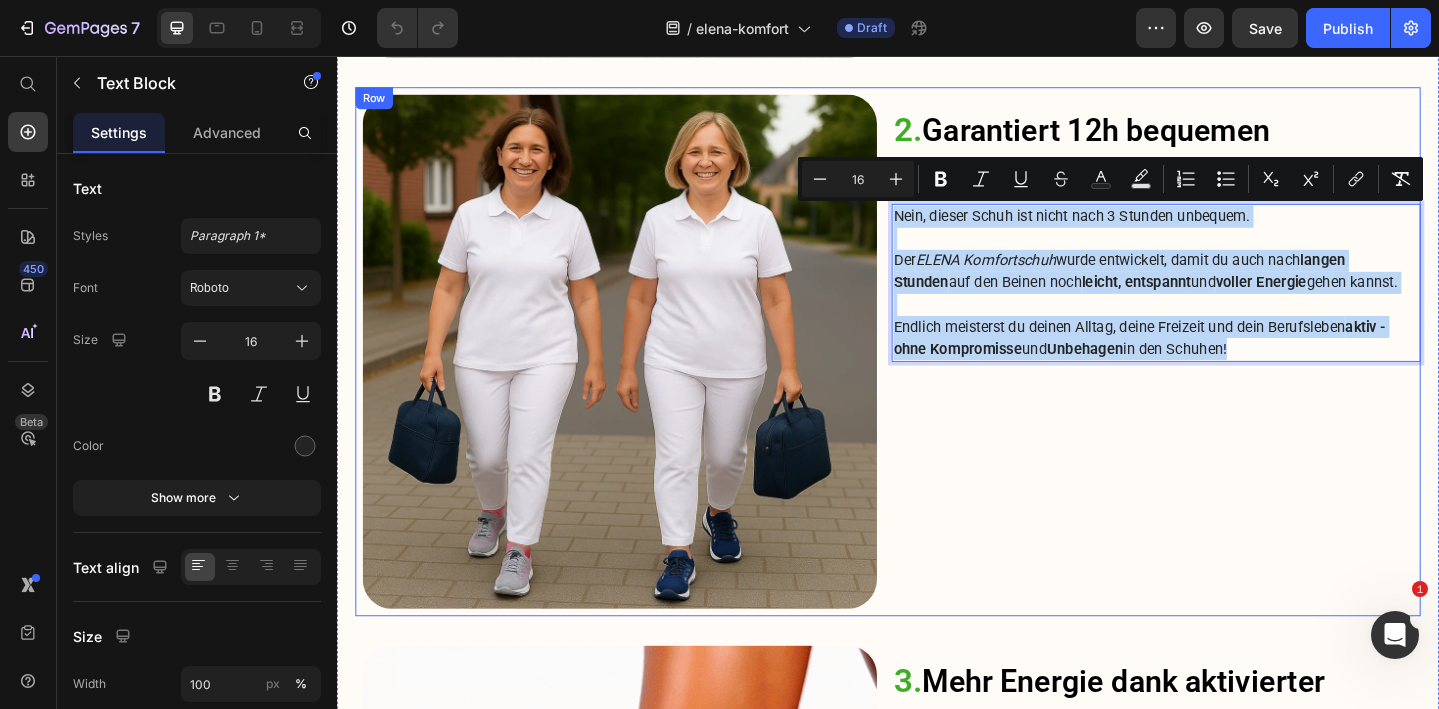 click on "Image 2.  Garantiert 12h bequemen Tragekomfort Heading Nein, dieser Schuh ist nicht nach 3 Stunden unbequem.  Der  ELENA Komfortschuh  wurde entwickelt, damit du auch nach  langen Stunden  auf den Beinen noch  leicht, entspannt  und  voller Energie  gehen kannst.  Endlich meisterst du deinen Alltag, deine Freizeit und dein Berufsleben  aktiv - ohne Kompromisse  und  Unbehagen  in den Schuhen! Text Block   24 Row" at bounding box center (937, 378) 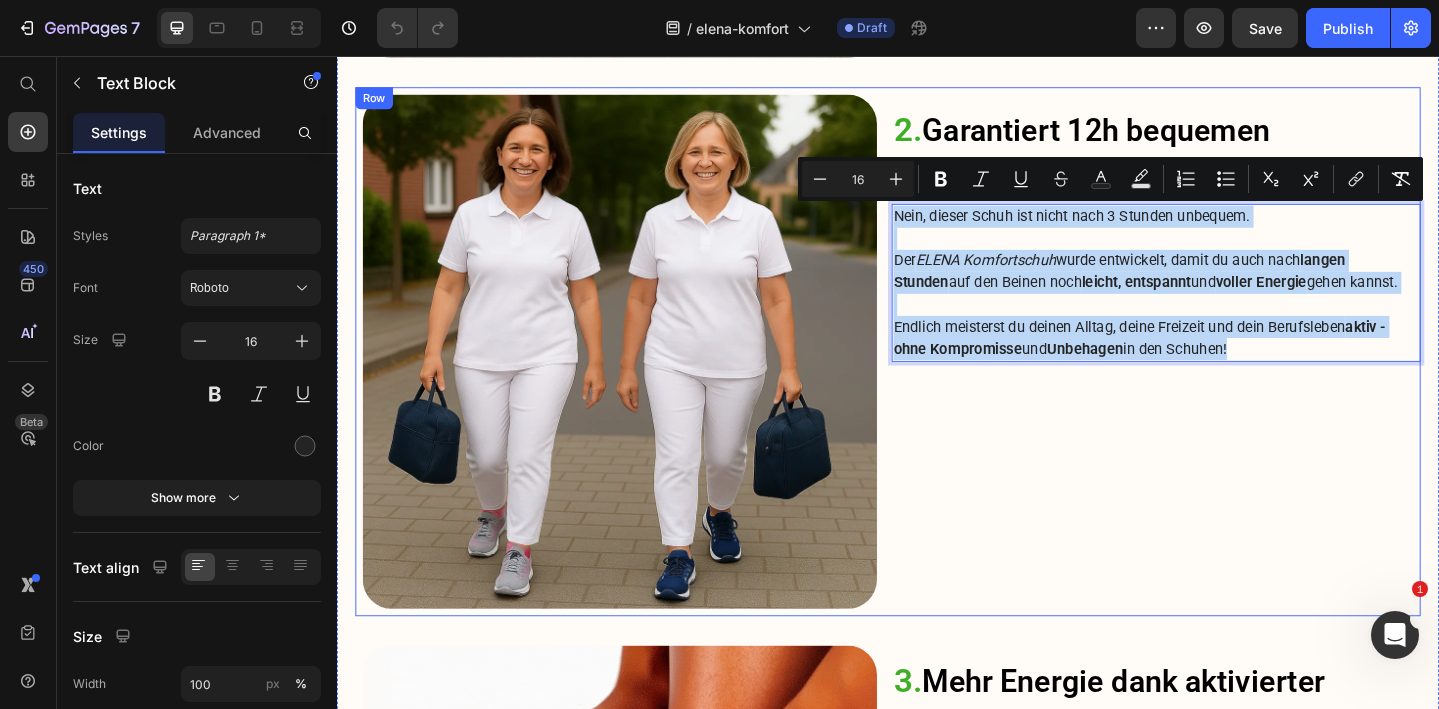 copy on "Nein, dieser Schuh ist nicht nach 3 Stunden unbequem.  Der  ELENA Komfortschuh  wurde entwickelt, damit du auch nach  langen Stunden  auf den Beinen noch  leicht, entspannt  und  voller Energie  gehen kannst.  Endlich meisterst du deinen Alltag, deine Freizeit und dein Berufsleben  aktiv - ohne Kompromisse  und  Unbehagen  in den Schuhen!" 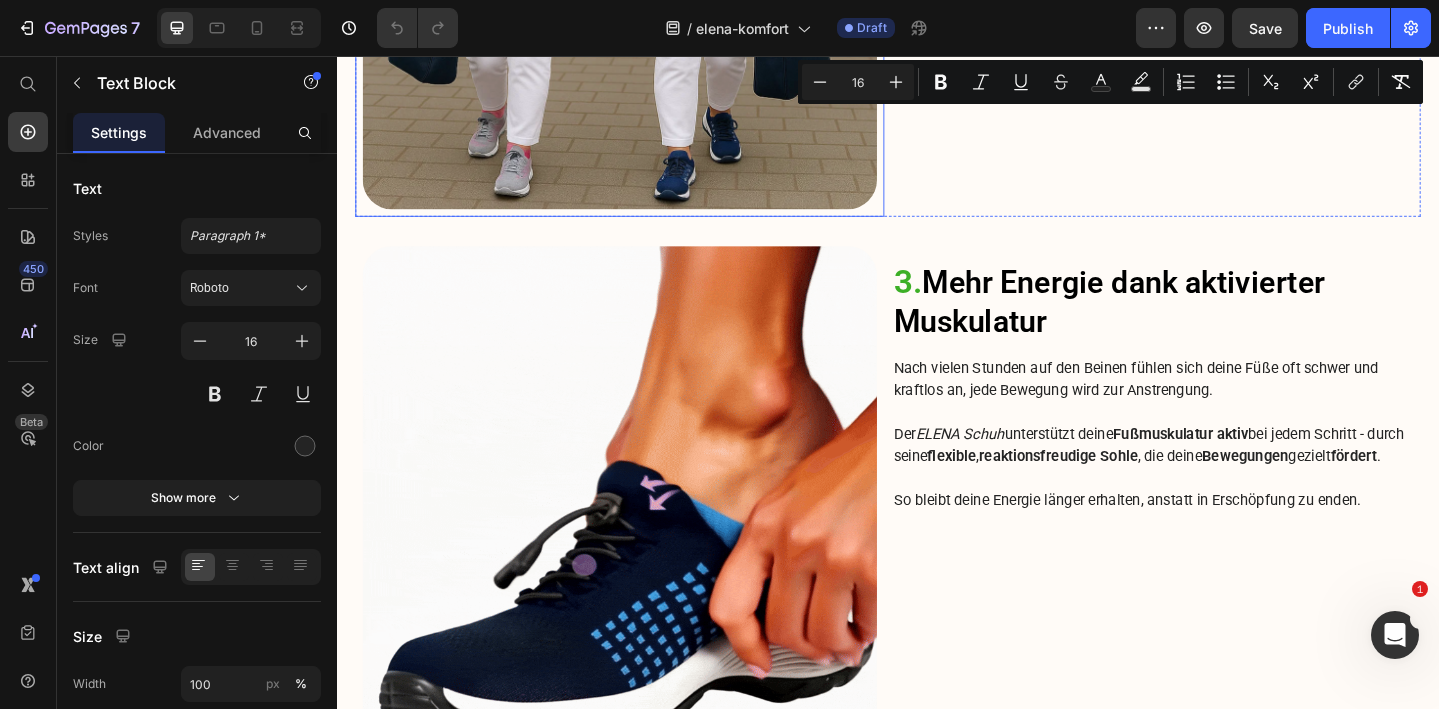 scroll, scrollTop: 2686, scrollLeft: 0, axis: vertical 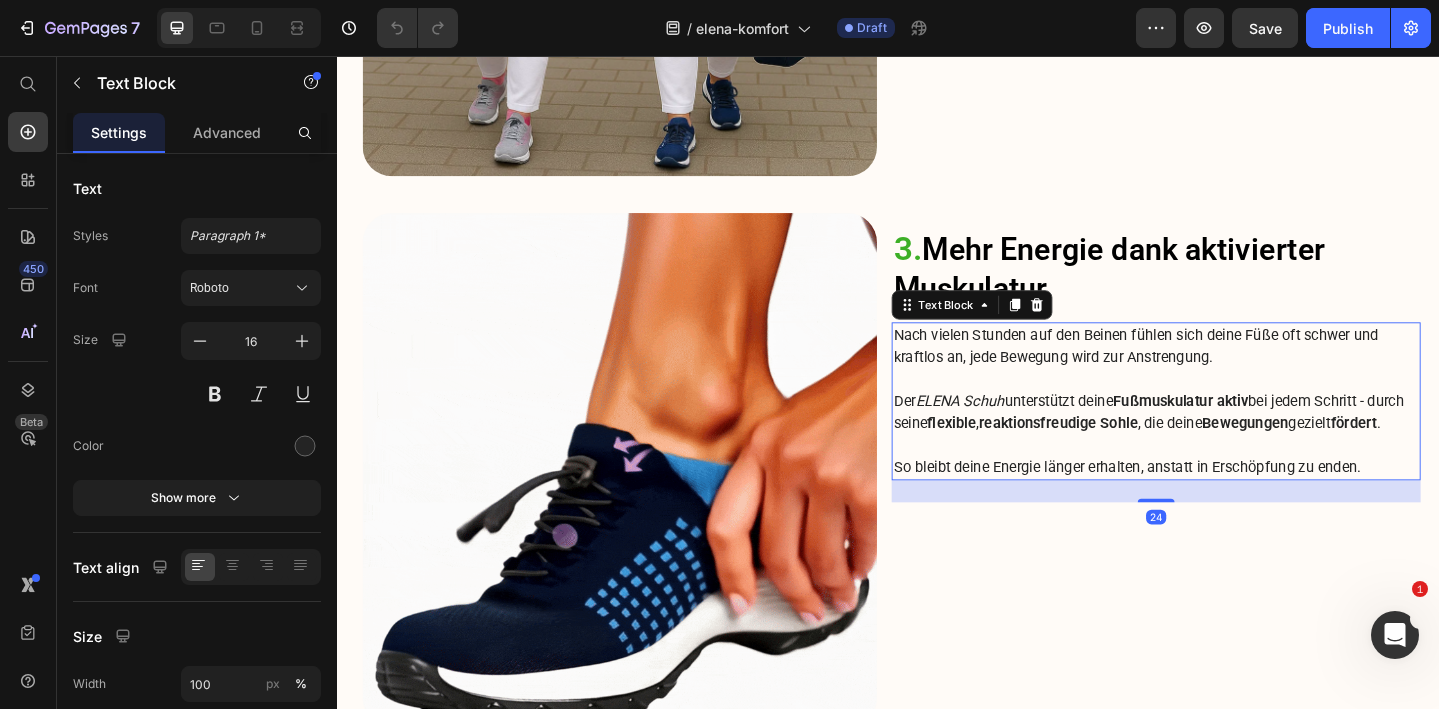 click on "Der  ELENA Schuh  unterstützt deine  Fußmuskulatur   aktiv  bei jedem Schritt - durch seine  flexible ,  reaktionsfreudige   Sohle , die deine  Bewegungen  gezielt  fördert ." at bounding box center [1229, 444] 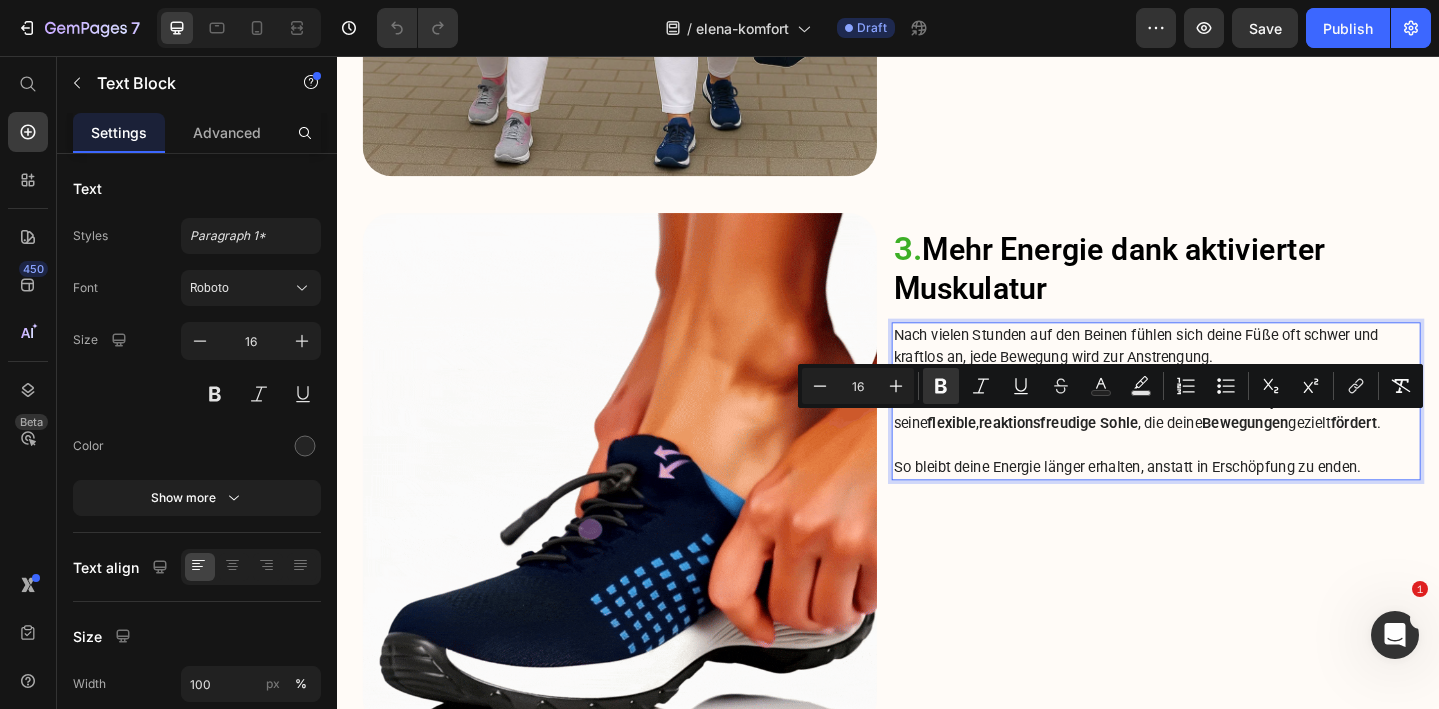 click on "So bleibt deine Energie länger erhalten, anstatt in Erschöpfung zu enden." at bounding box center [1229, 504] 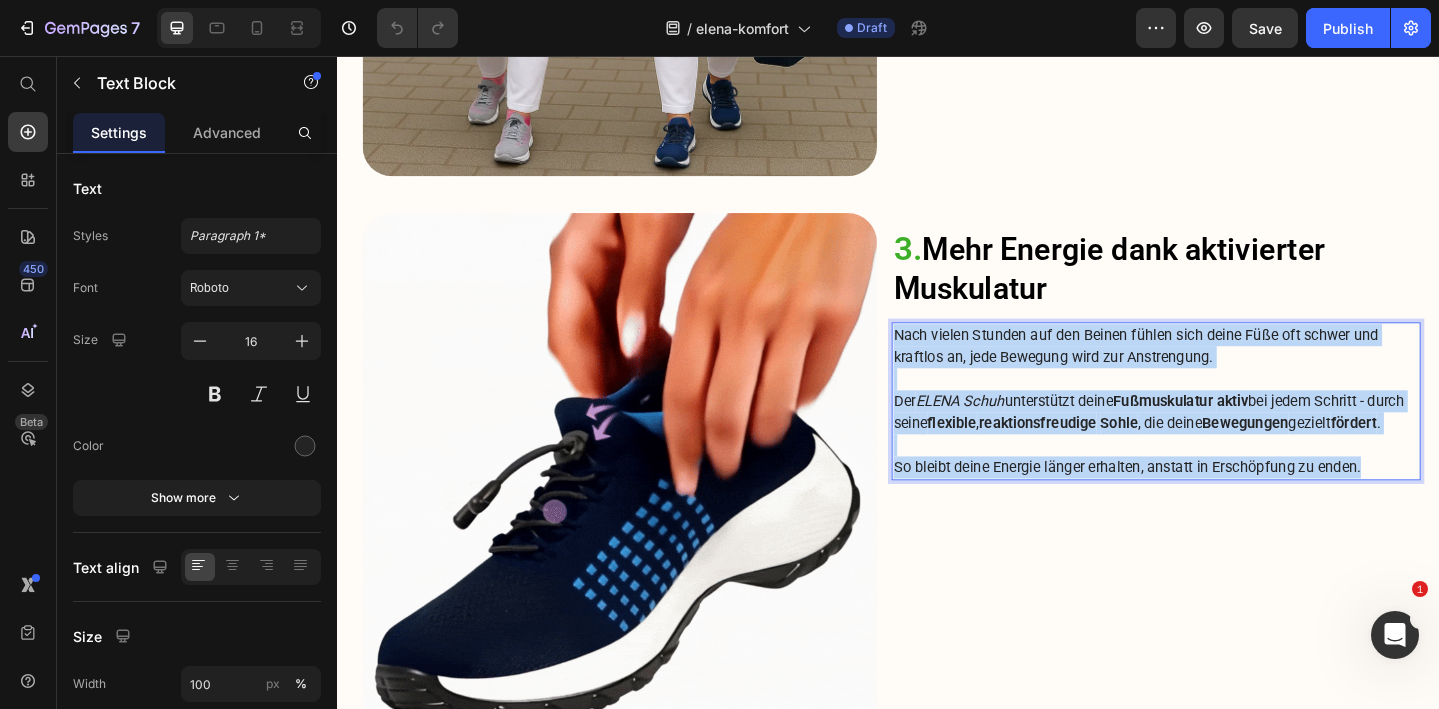 drag, startPoint x: 1472, startPoint y: 527, endPoint x: 947, endPoint y: 349, distance: 554.35455 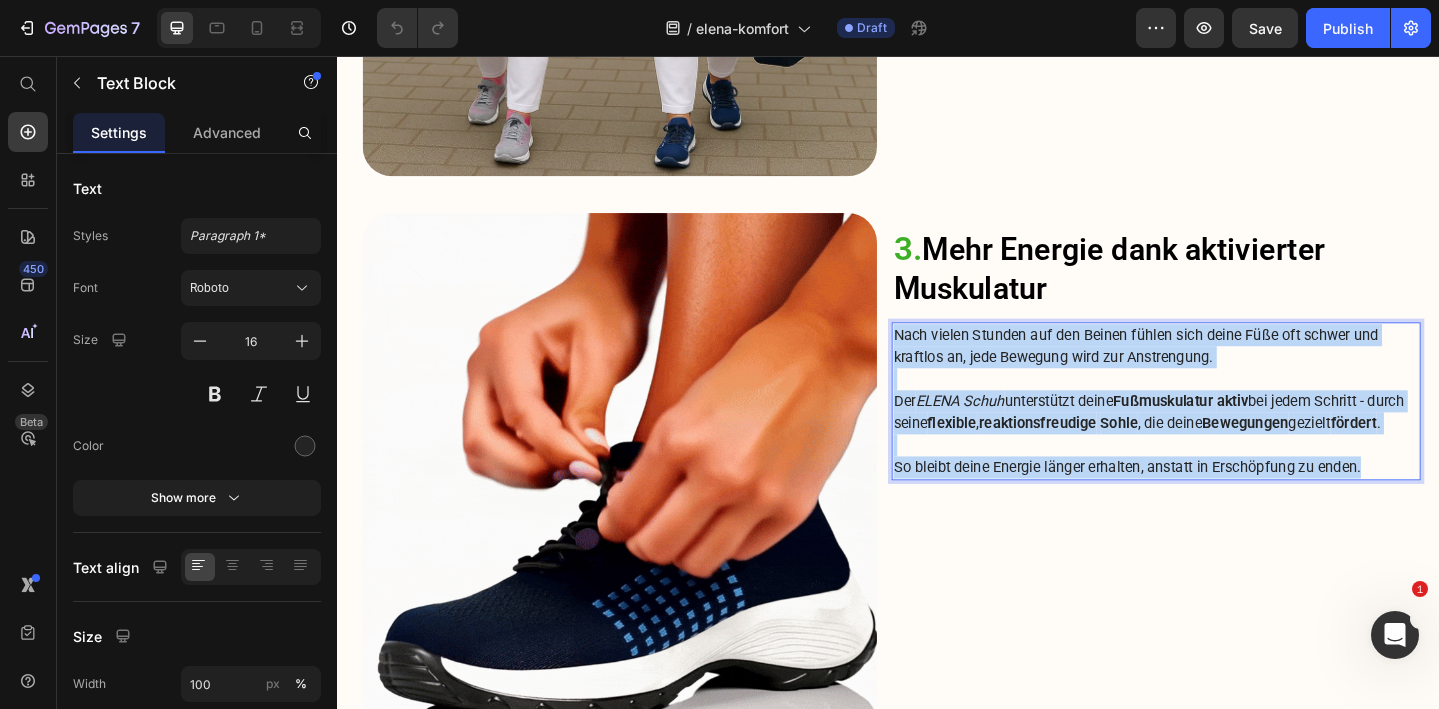 click on "Nach vielen Stunden auf den Beinen fühlen sich deine Füße oft schwer und kraftlos an, jede Bewegung wird zur Anstrengung.  Der  ELENA Schuh  unterstützt deine  Fußmuskulatur   aktiv  bei jedem Schritt - durch seine  flexible ,  reaktionsfreudige   Sohle , die deine  Bewegungen  gezielt  fördert .  So bleibt deine Energie länger erhalten, anstatt in Erschöpfung zu enden." at bounding box center (1229, 432) 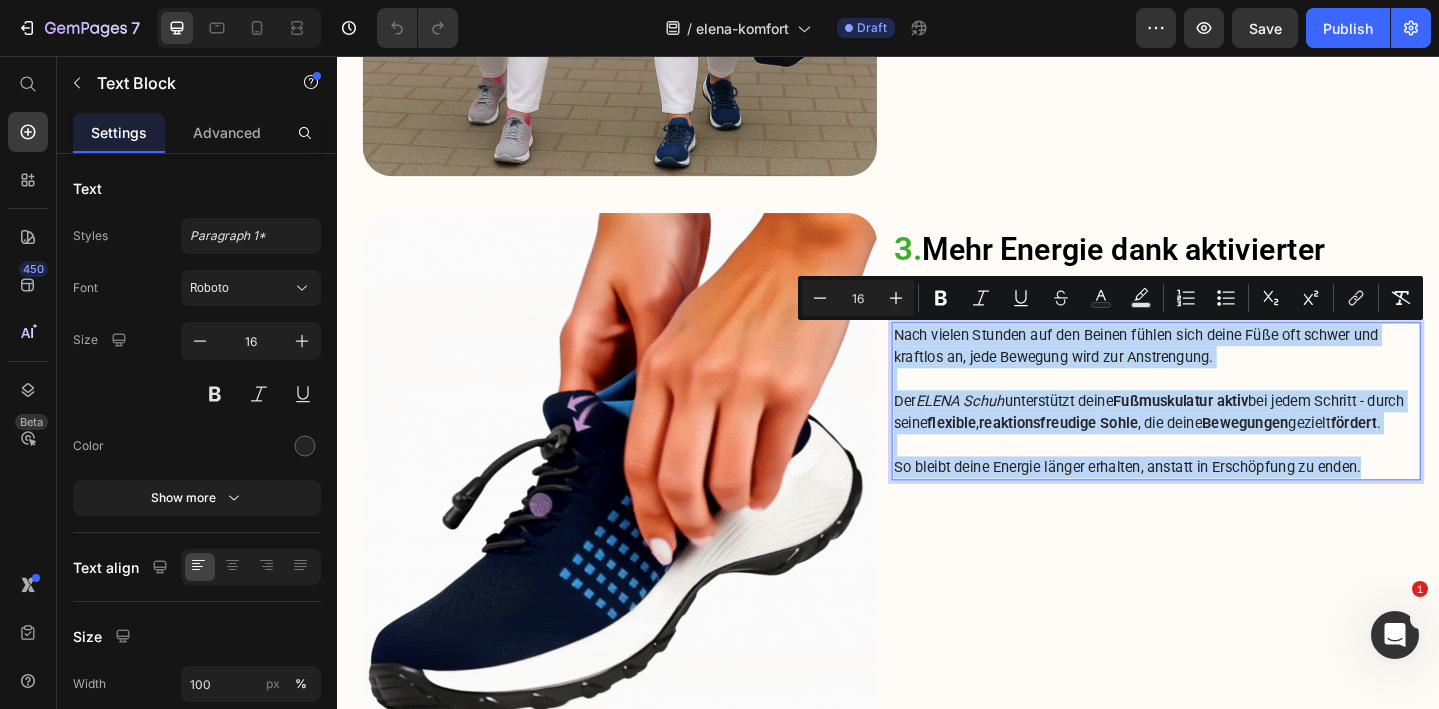 copy on "Nach vielen Stunden auf den Beinen fühlen sich deine Füße oft schwer und kraftlos an, jede Bewegung wird zur Anstrengung.  Der  ELENA Schuh  unterstützt deine  Fußmuskulatur   aktiv  bei jedem Schritt - durch seine  flexible ,  reaktionsfreudige   Sohle , die deine  Bewegungen  gezielt  fördert .  So bleibt deine Energie länger erhalten, anstatt in Erschöpfung zu enden." 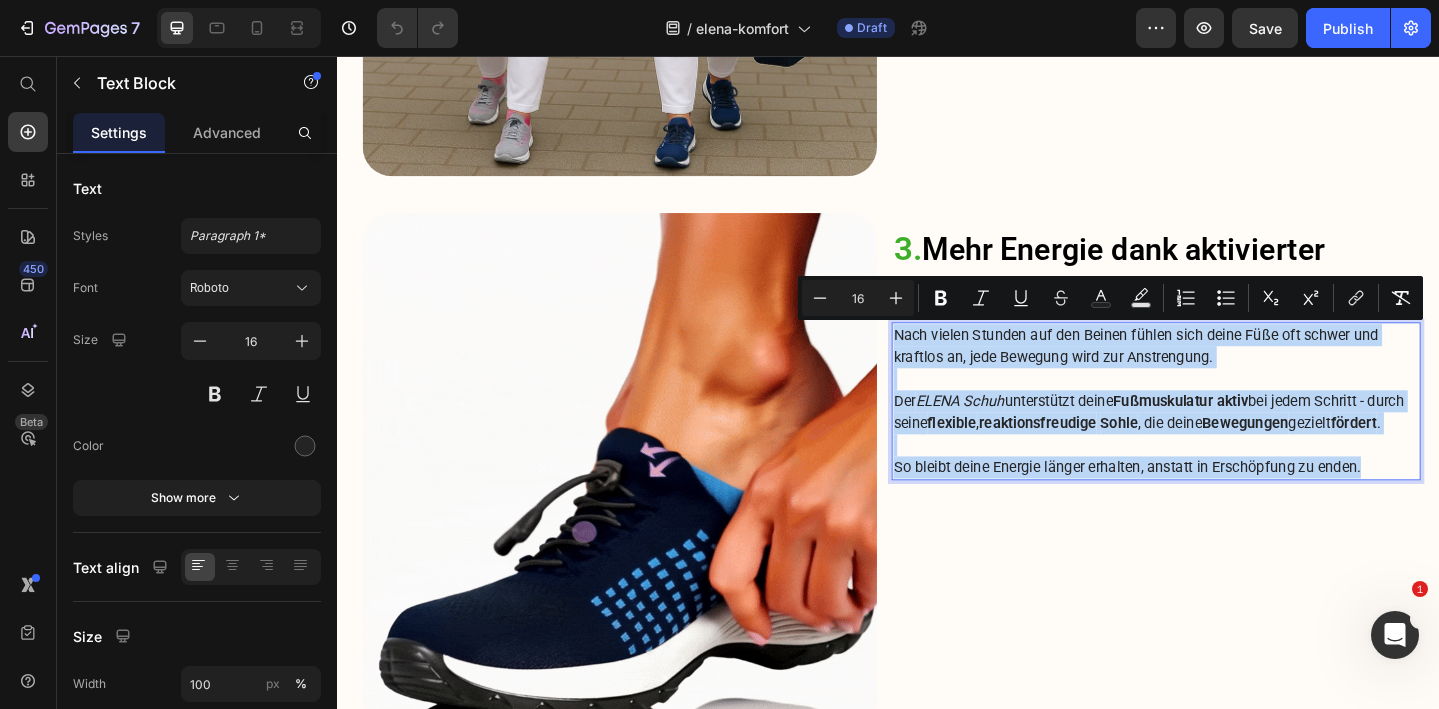 click on "Der  ELENA Schuh  unterstützt deine  Fußmuskulatur   aktiv  bei jedem Schritt - durch seine  flexible ,  reaktionsfreudige   Sohle , die deine  Bewegungen  gezielt  fördert ." at bounding box center [1229, 444] 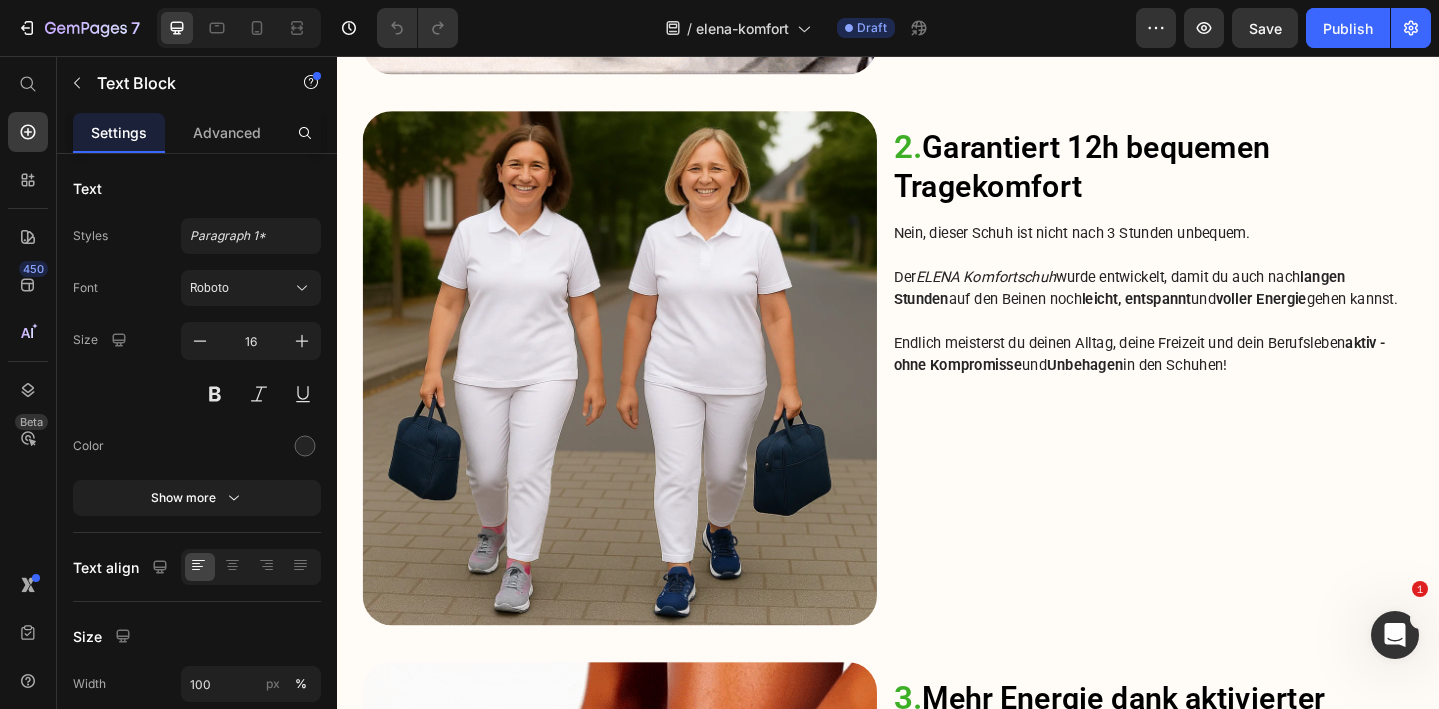 scroll, scrollTop: 2193, scrollLeft: 0, axis: vertical 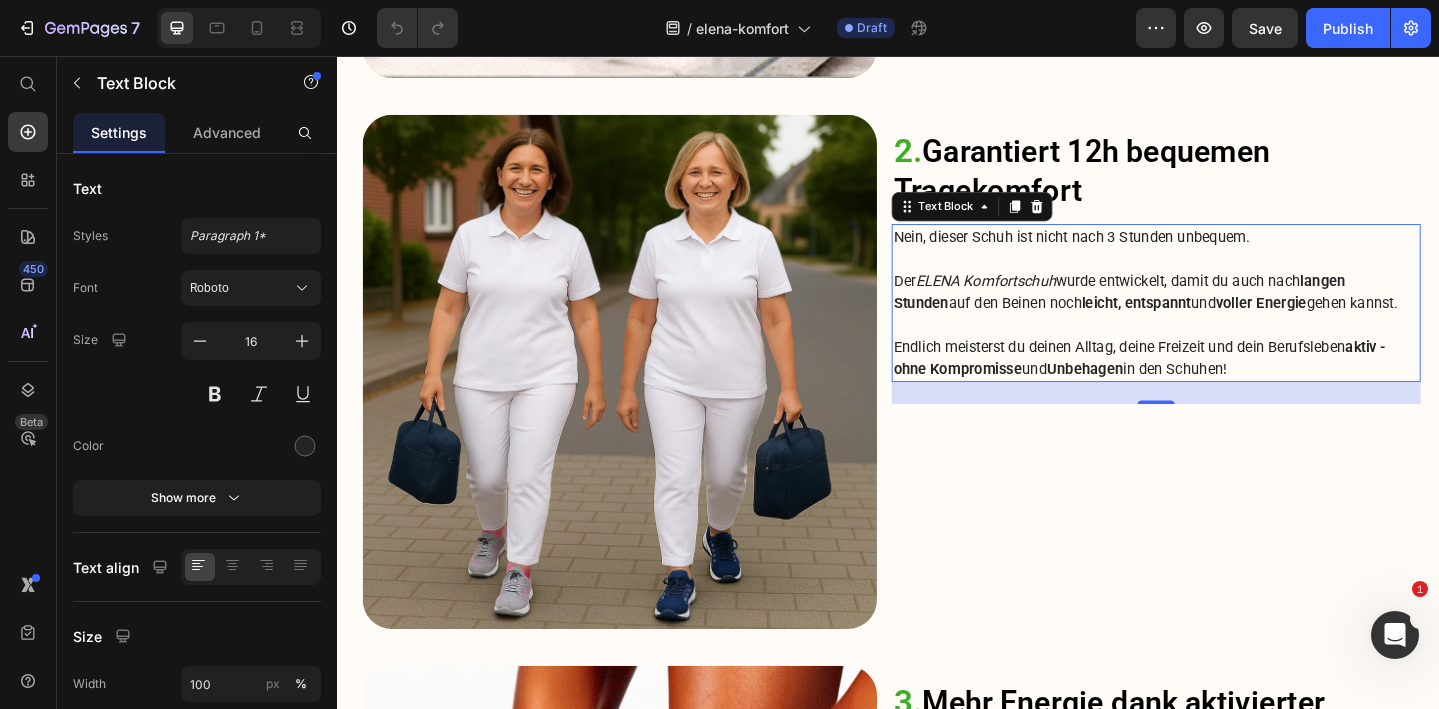 click on "ELENA Komfortschuh" at bounding box center (1043, 300) 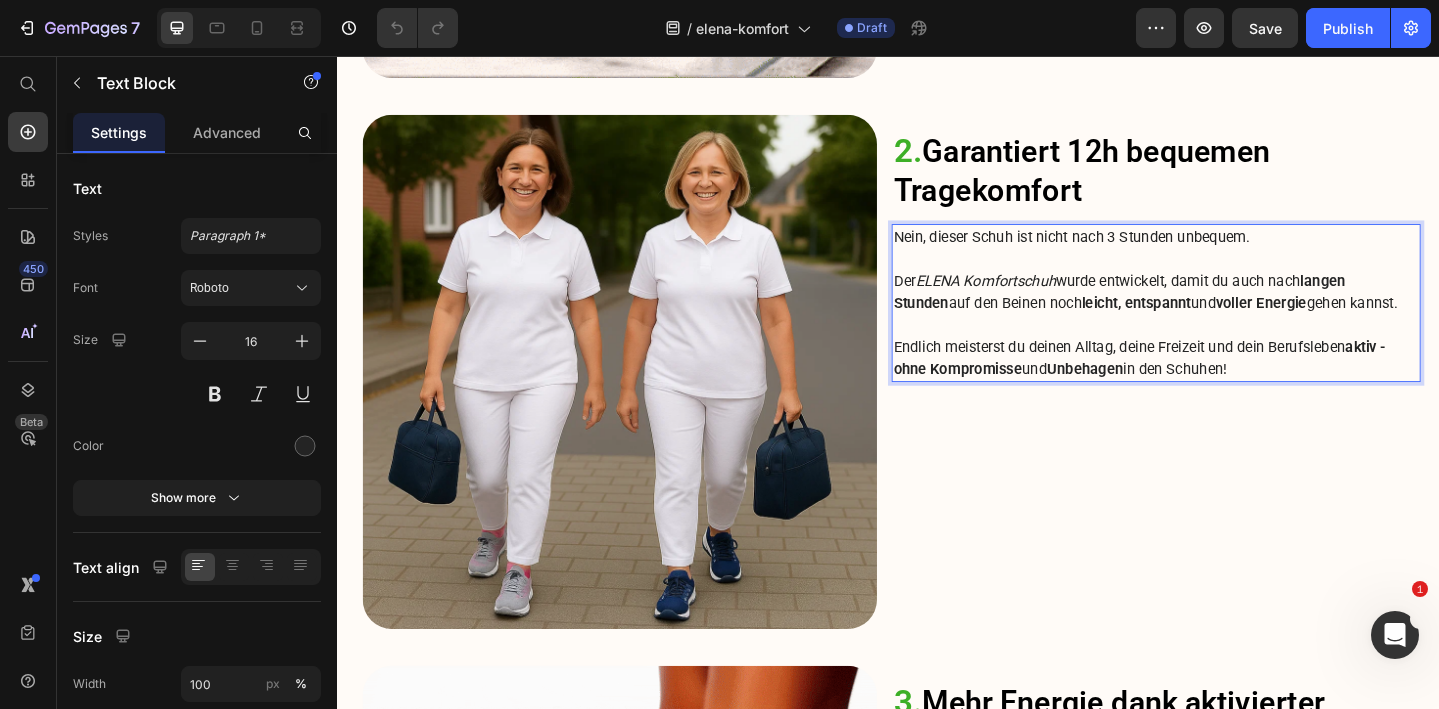 click on "Der  ELENA Komfortschuh  wurde entwickelt, damit du auch nach  langen Stunden  auf den Beinen noch  leicht, entspannt  und  voller Energie  gehen kannst." at bounding box center (1229, 313) 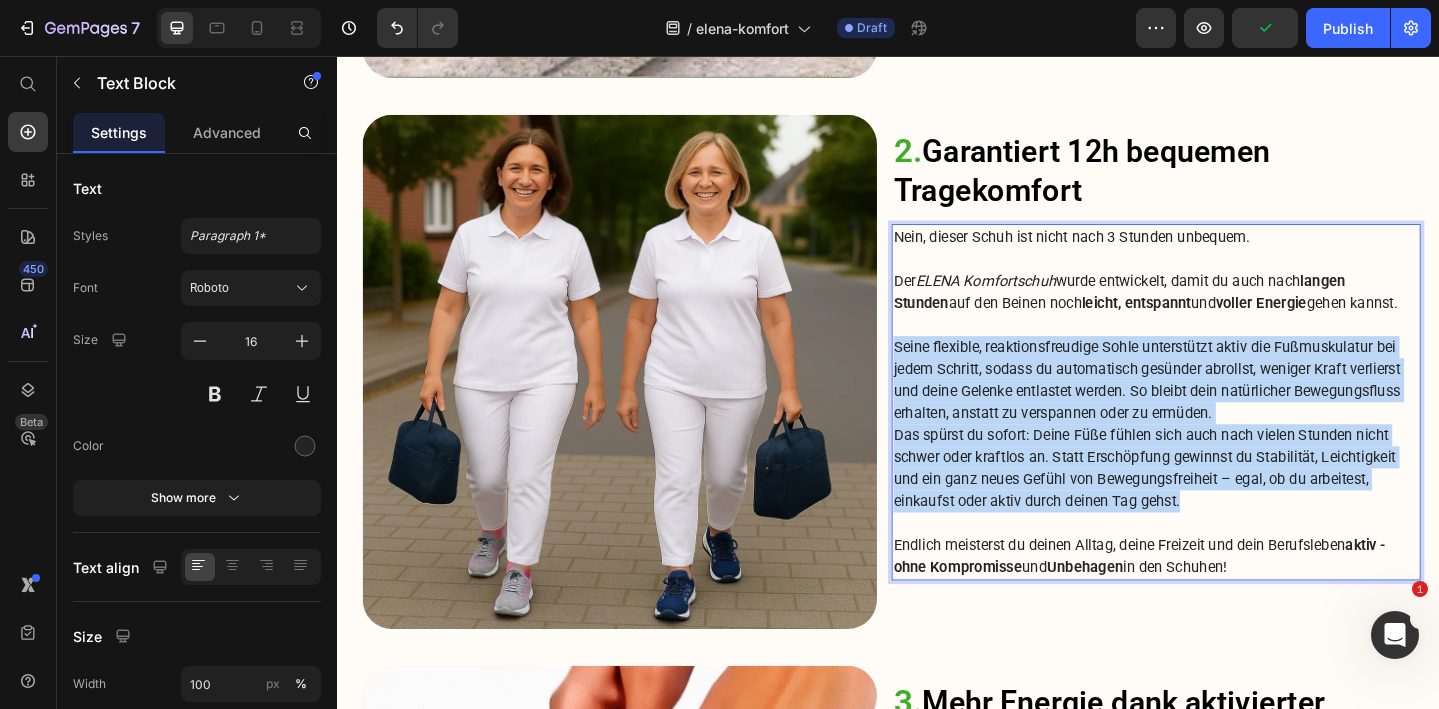 drag, startPoint x: 1313, startPoint y: 538, endPoint x: 946, endPoint y: 369, distance: 404.04208 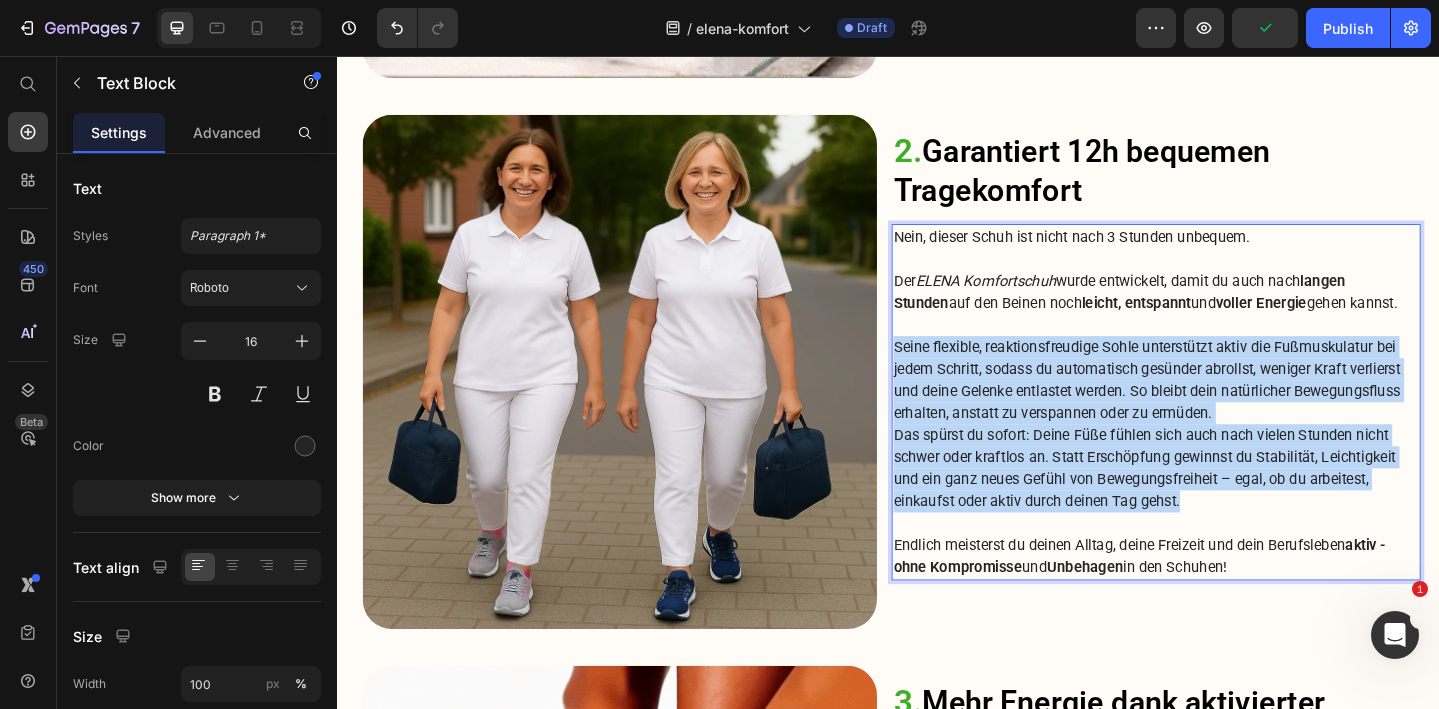 click on "Nein, dieser Schuh ist nicht nach 3 Stunden unbequem.  Der  ELENA Komfortschuh  wurde entwickelt, damit du auch nach  langen Stunden  auf den Beinen noch  leicht, entspannt  und  voller Energie  gehen kannst.  Seine flexible, reaktionsfreudige Sohle unterstützt aktiv die Fußmuskulatur bei jedem Schritt, sodass du automatisch gesünder abrollst, weniger Kraft verlierst und deine Gelenke entlastet werden. So bleibt dein natürlicher Bewegungsfluss erhalten, anstatt zu verspannen oder zu ermüden. Das spürst du sofort: Deine Füße fühlen sich auch nach vielen Stunden nicht schwer oder kraftlos an. Statt Erschöpfung gewinnst du Stabilität, Leichtigkeit und ein ganz neues Gefühl von Bewegungsfreiheit – egal, ob du arbeitest, einkaufst oder aktiv durch deinen Tag gehst. Endlich meisterst du deinen Alltag, deine Freizeit und dein Berufsleben  aktiv - ohne Kompromisse  und  Unbehagen  in den Schuhen!" at bounding box center (1229, 433) 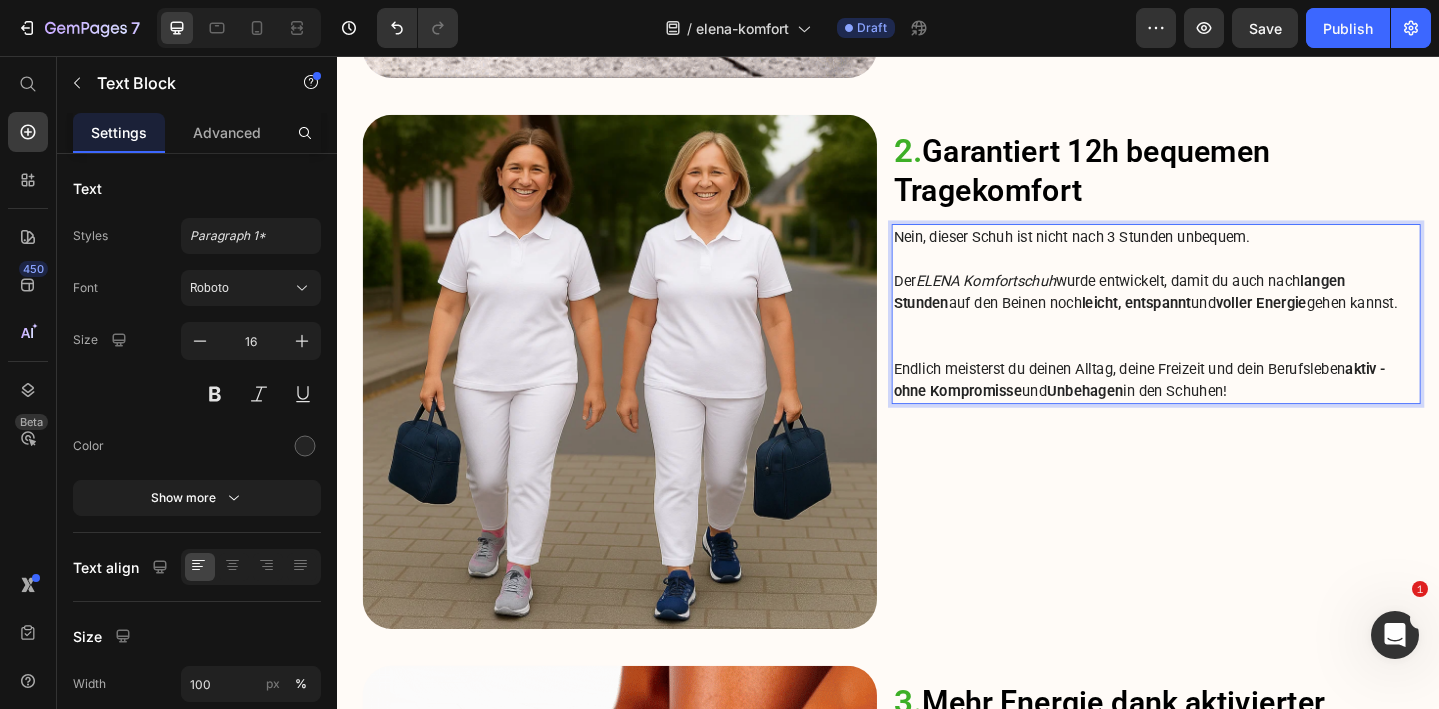 click at bounding box center [1229, 373] 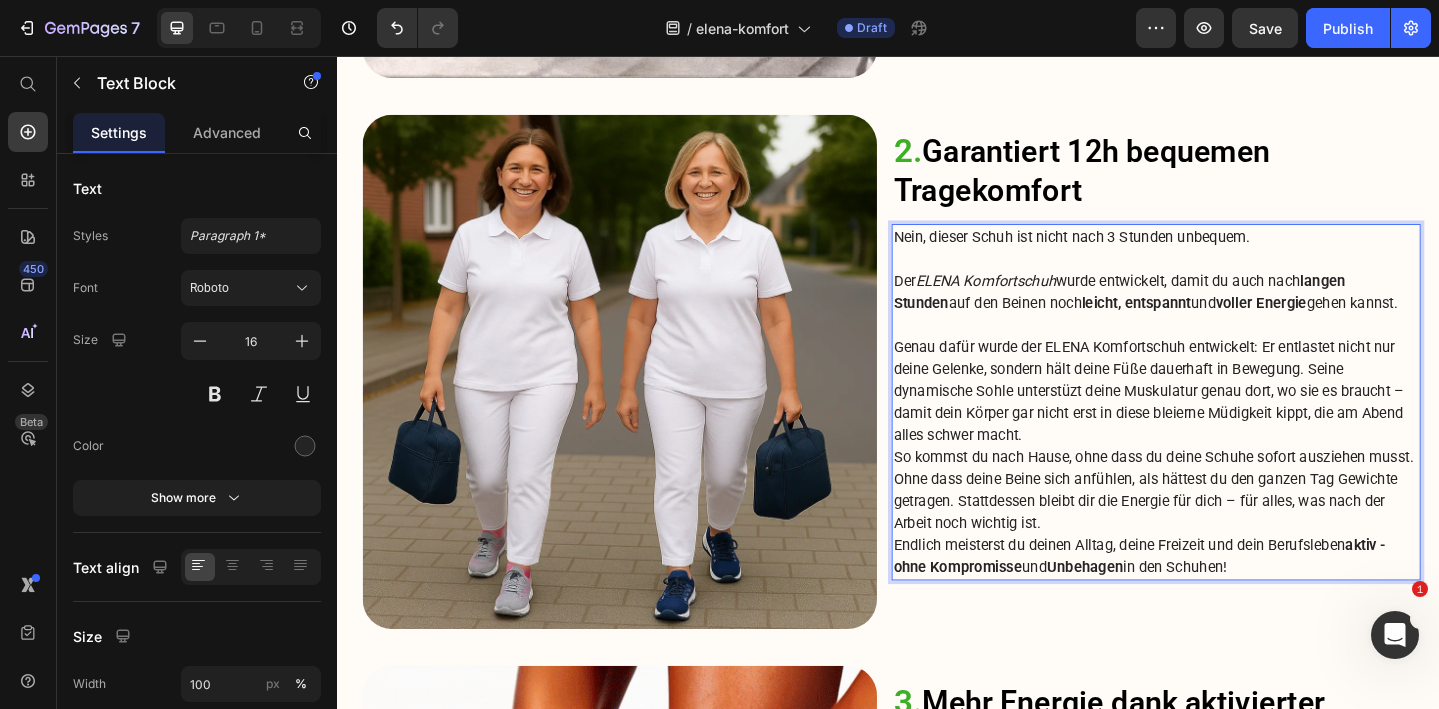 click at bounding box center [1229, 349] 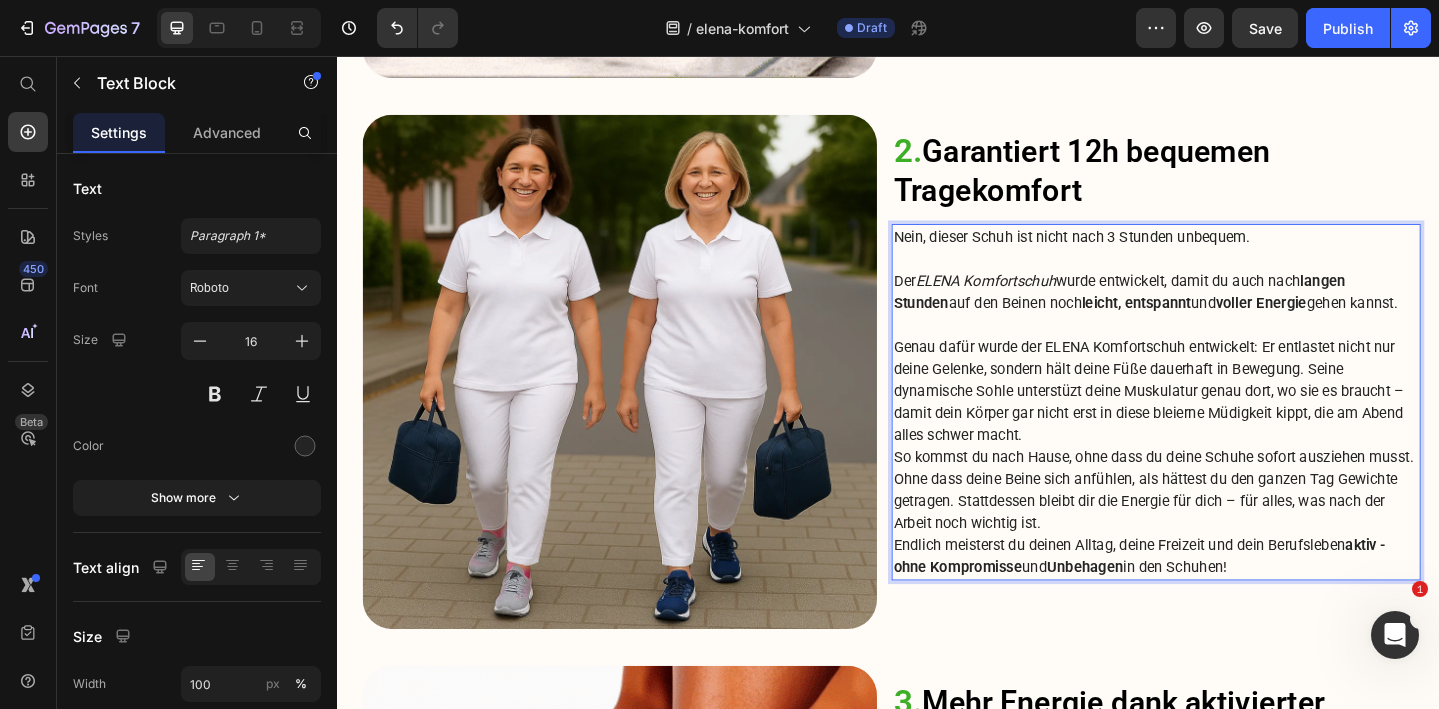 click on "langen Stunden" at bounding box center [1189, 312] 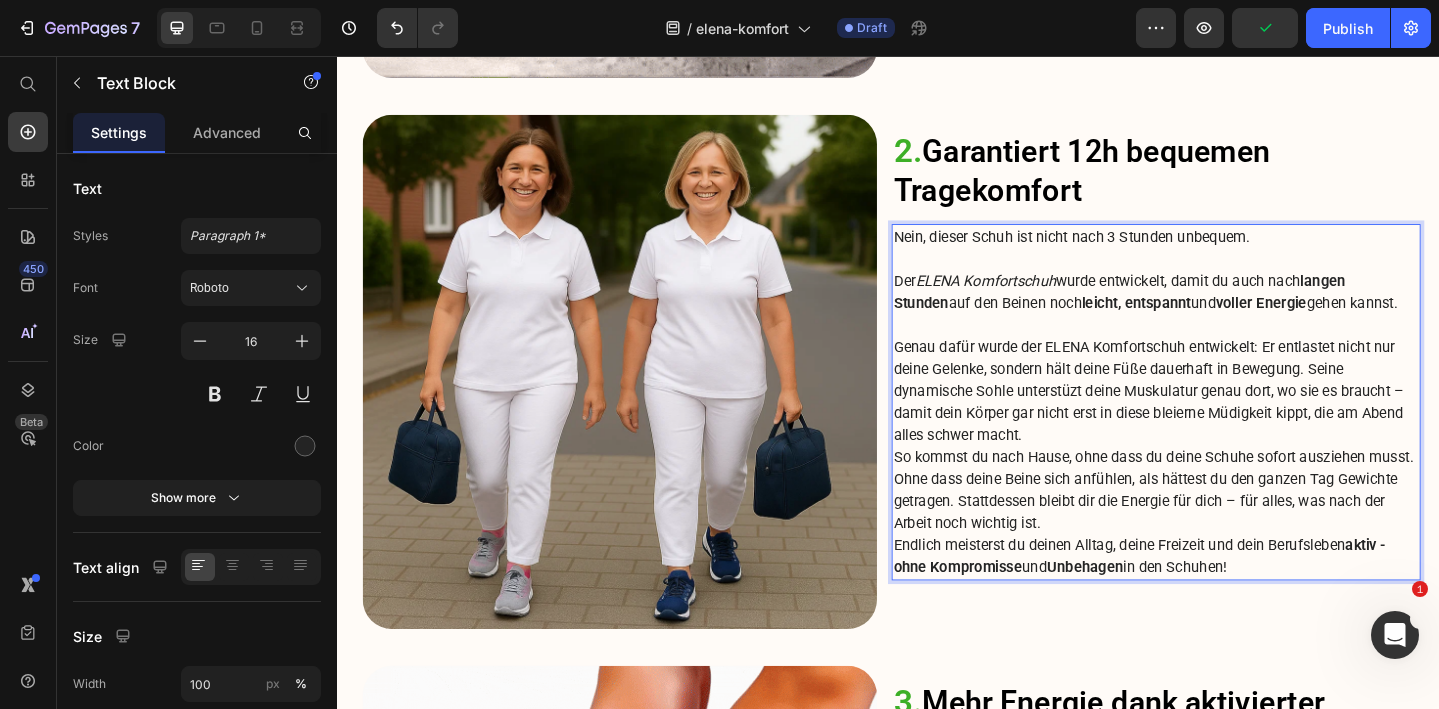 scroll, scrollTop: 2207, scrollLeft: 0, axis: vertical 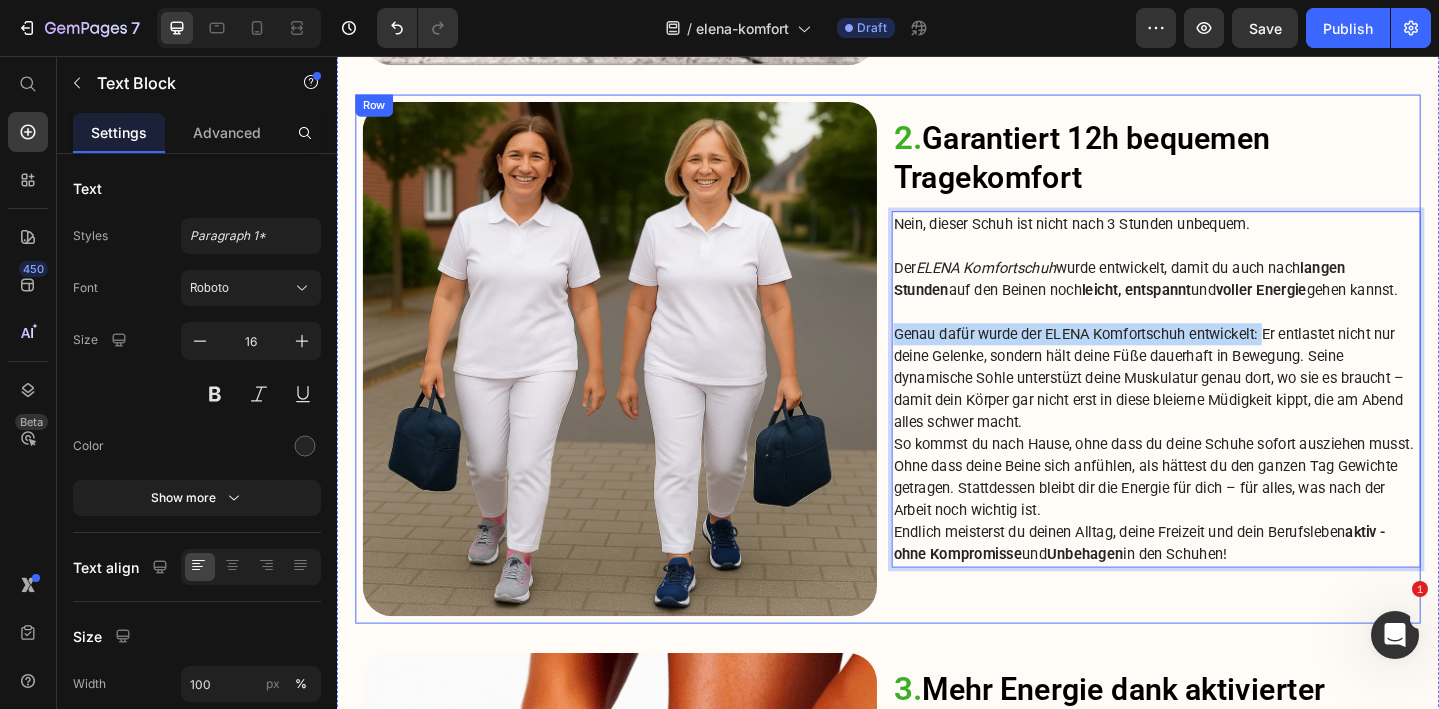 drag, startPoint x: 1350, startPoint y: 355, endPoint x: 940, endPoint y: 362, distance: 410.05975 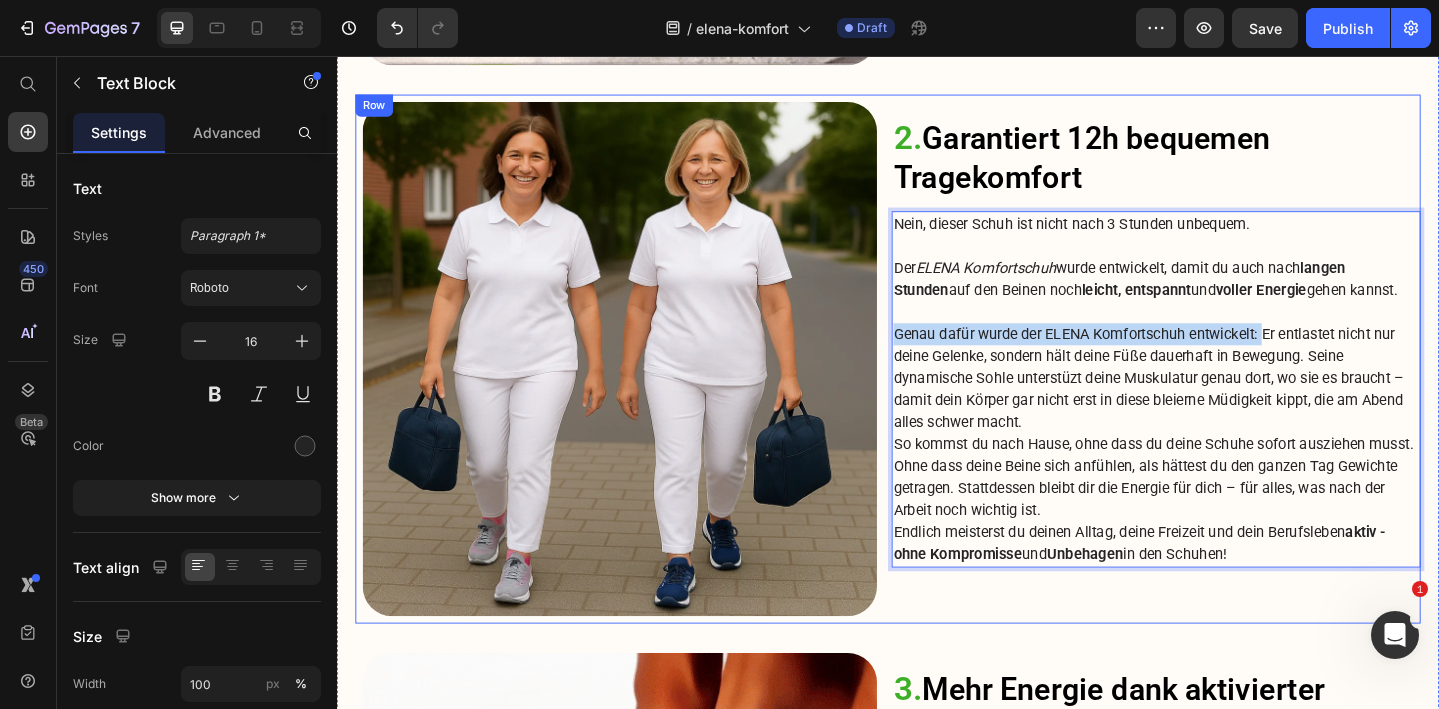 click on "Image 2.  Garantiert 12h bequemen Tragekomfort Heading Nein, dieser Schuh ist nicht nach 3 Stunden unbequem.  Der  ELENA Komfortschuh  wurde entwickelt, damit du auch nach  langen Stunden  auf den Beinen noch  leicht, entspannt  und  voller Energie  gehen kannst.  Genau dafür wurde der ELENA Komfortschuh entwickelt: Er entlastet nicht nur deine Gelenke, sondern hält deine Füße dauerhaft in Bewegung. Seine dynamische Sohle unterstützt deine Muskulatur genau dort, wo sie es braucht – damit dein Körper gar nicht erst in diese bleierne Müdigkeit kippt, die am Abend alles schwer macht. So kommst du nach Hause, ohne dass du deine Schuhe sofort ausziehen musst. Ohne dass deine Beine sich anfühlen, als hättest du den ganzen Tag Gewichte getragen. Stattdessen bleibt dir die Energie für dich – für alles, was nach der Arbeit noch wichtig ist. Endlich meisterst du deinen Alltag, deine Freizeit und dein Berufsleben  aktiv - ohne Kompromisse  und  Unbehagen  in den Schuhen! Text Block   24 Row" at bounding box center (937, 386) 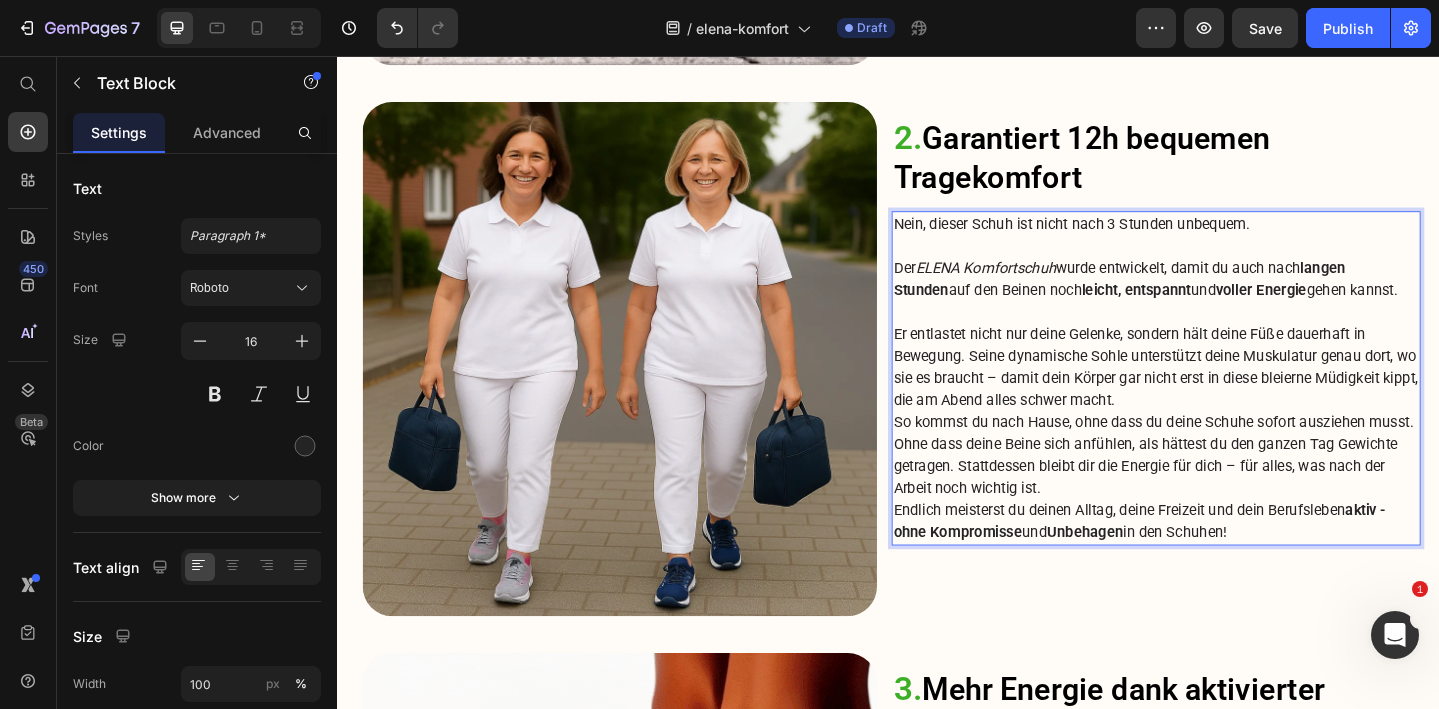 click on "Er entlastet nicht nur deine Gelenke, sondern hält deine Füße dauerhaft in Bewegung. Seine dynamische Sohle unterstützt deine Muskulatur genau dort, wo sie es braucht – damit dein Körper gar nicht erst in diese bleierne Müdigkeit kippt, die am Abend alles schwer macht." at bounding box center [1229, 395] 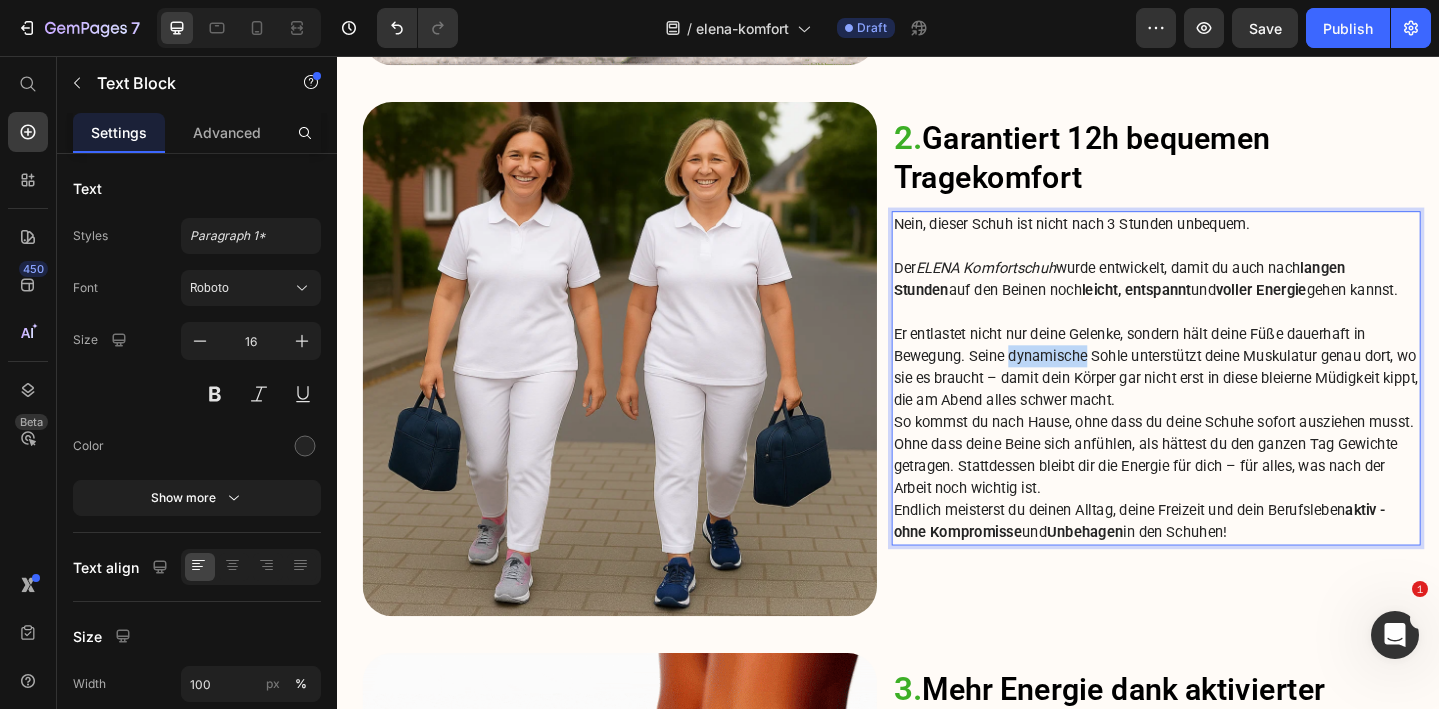 click on "Er entlastet nicht nur deine Gelenke, sondern hält deine Füße dauerhaft in Bewegung. Seine dynamische Sohle unterstützt deine Muskulatur genau dort, wo sie es braucht – damit dein Körper gar nicht erst in diese bleierne Müdigkeit kippt, die am Abend alles schwer macht." at bounding box center (1229, 395) 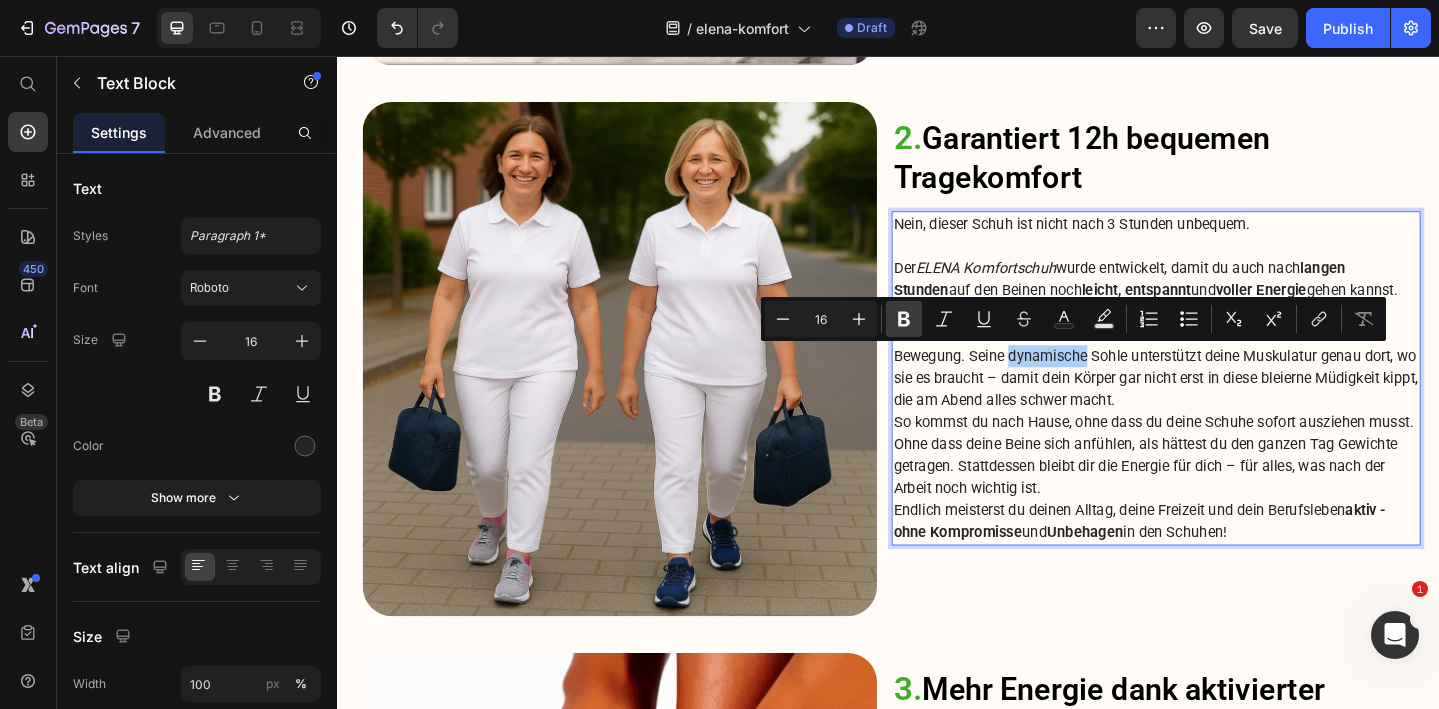 click 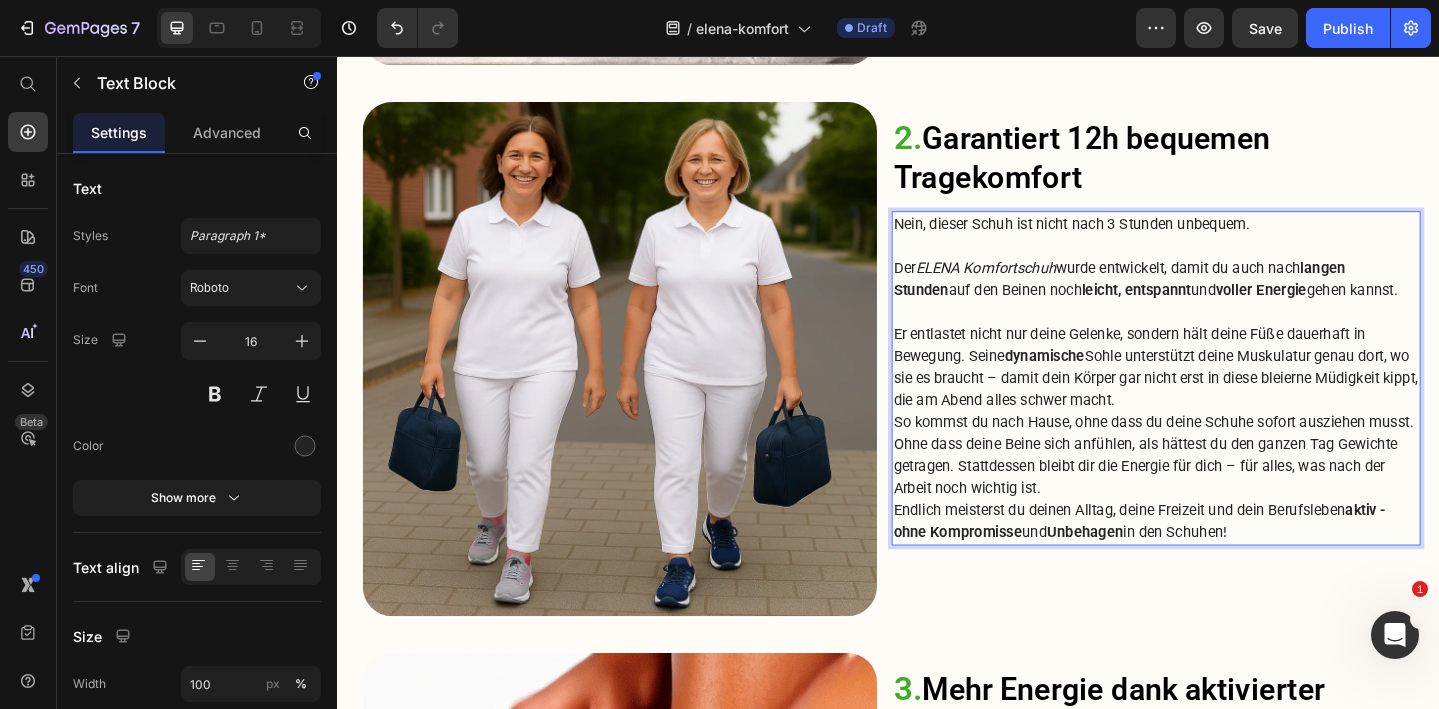 click on "Er entlastet nicht nur deine Gelenke, sondern hält deine Füße dauerhaft in Bewegung. Seine  dynamische  Sohle unterstützt deine Muskulatur genau dort, wo sie es braucht – damit dein Körper gar nicht erst in diese bleierne Müdigkeit kippt, die am Abend alles schwer macht." at bounding box center [1229, 395] 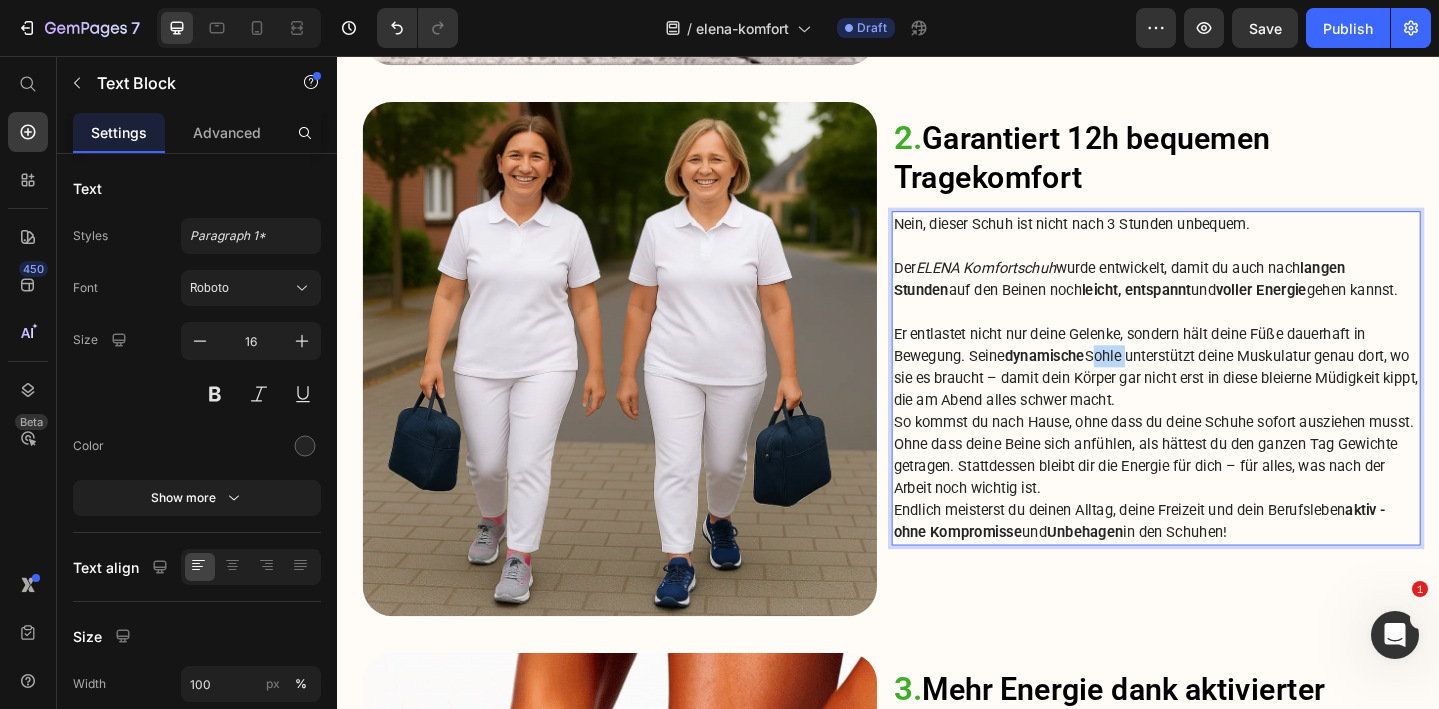 click on "Er entlastet nicht nur deine Gelenke, sondern hält deine Füße dauerhaft in Bewegung. Seine  dynamische  Sohle unterstützt deine Muskulatur genau dort, wo sie es braucht – damit dein Körper gar nicht erst in diese bleierne Müdigkeit kippt, die am Abend alles schwer macht." at bounding box center [1229, 395] 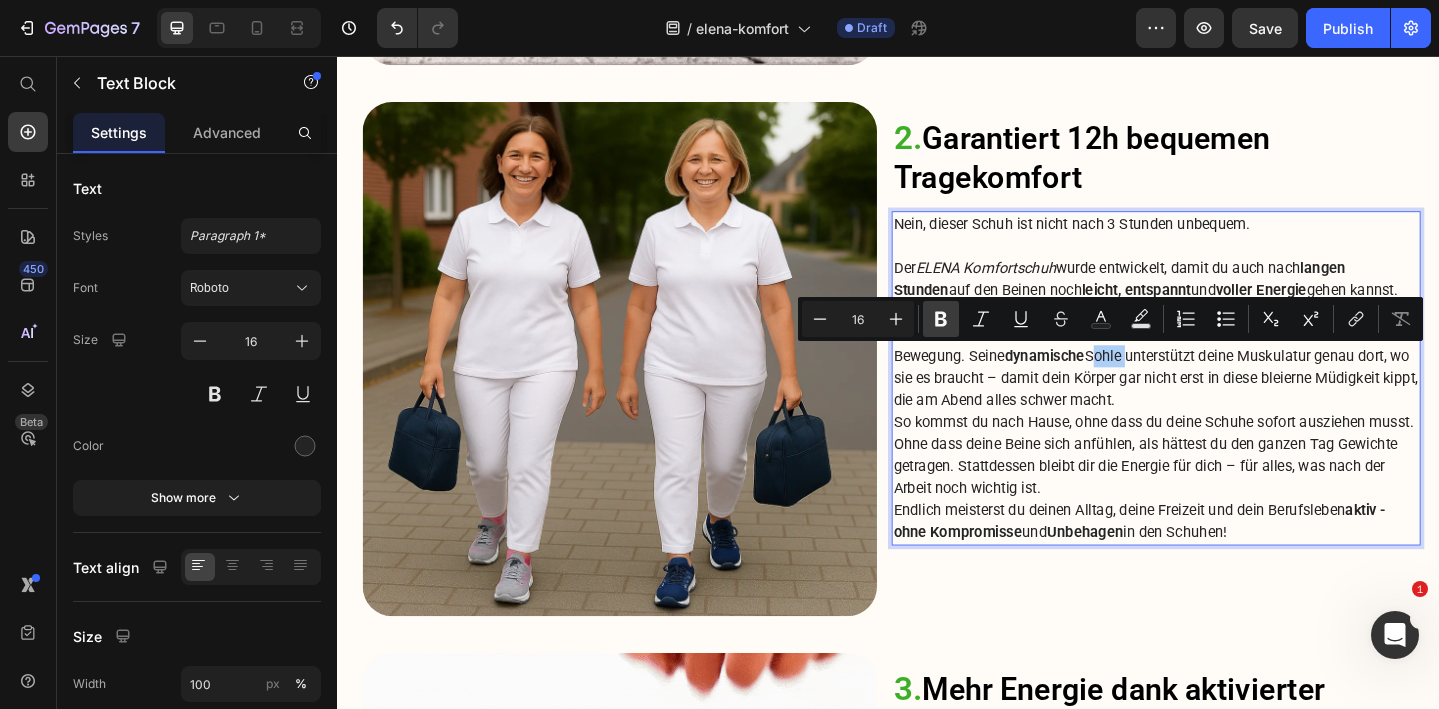 click 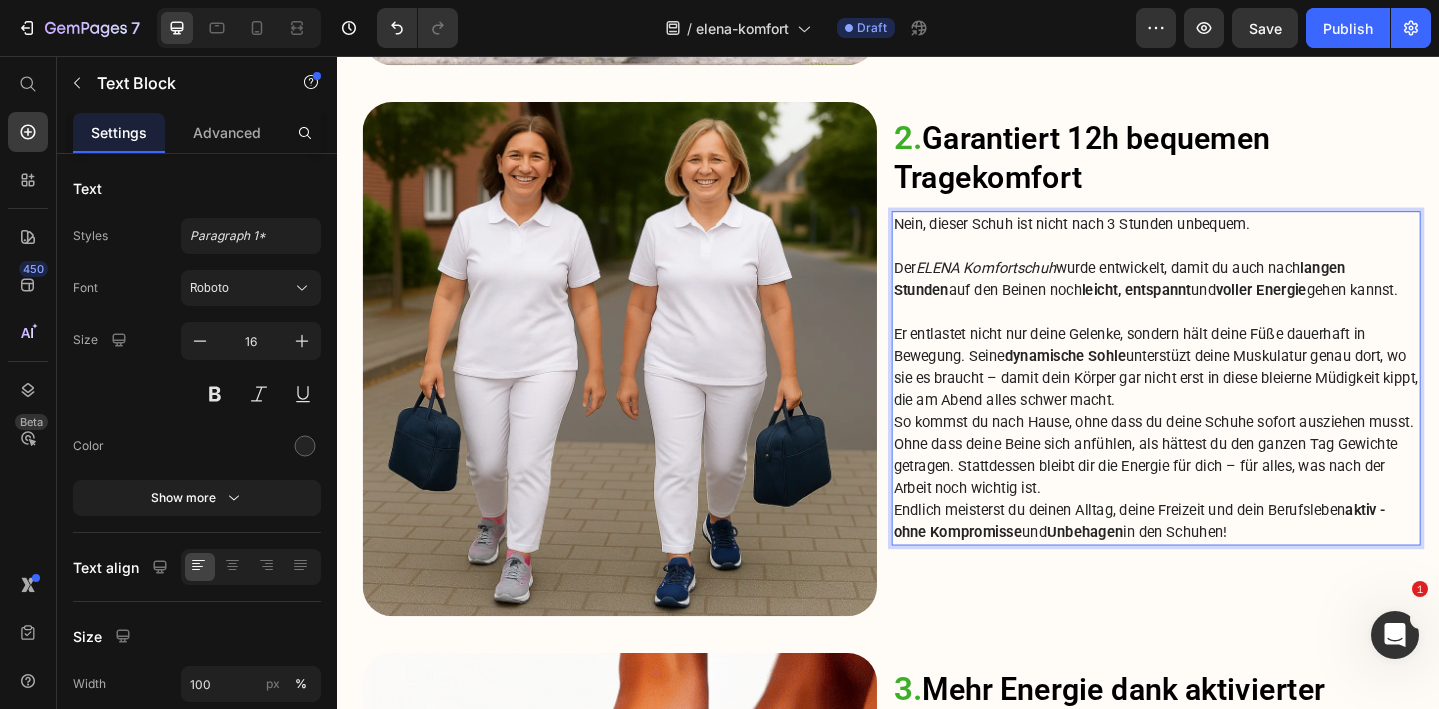 click on "Er entlastet nicht nur deine Gelenke, sondern hält deine Füße dauerhaft in Bewegung. Seine  dynamische   Sohle  unterstützt deine Muskulatur genau dort, wo sie es braucht – damit dein Körper gar nicht erst in diese bleierne Müdigkeit kippt, die am Abend alles schwer macht." at bounding box center [1229, 395] 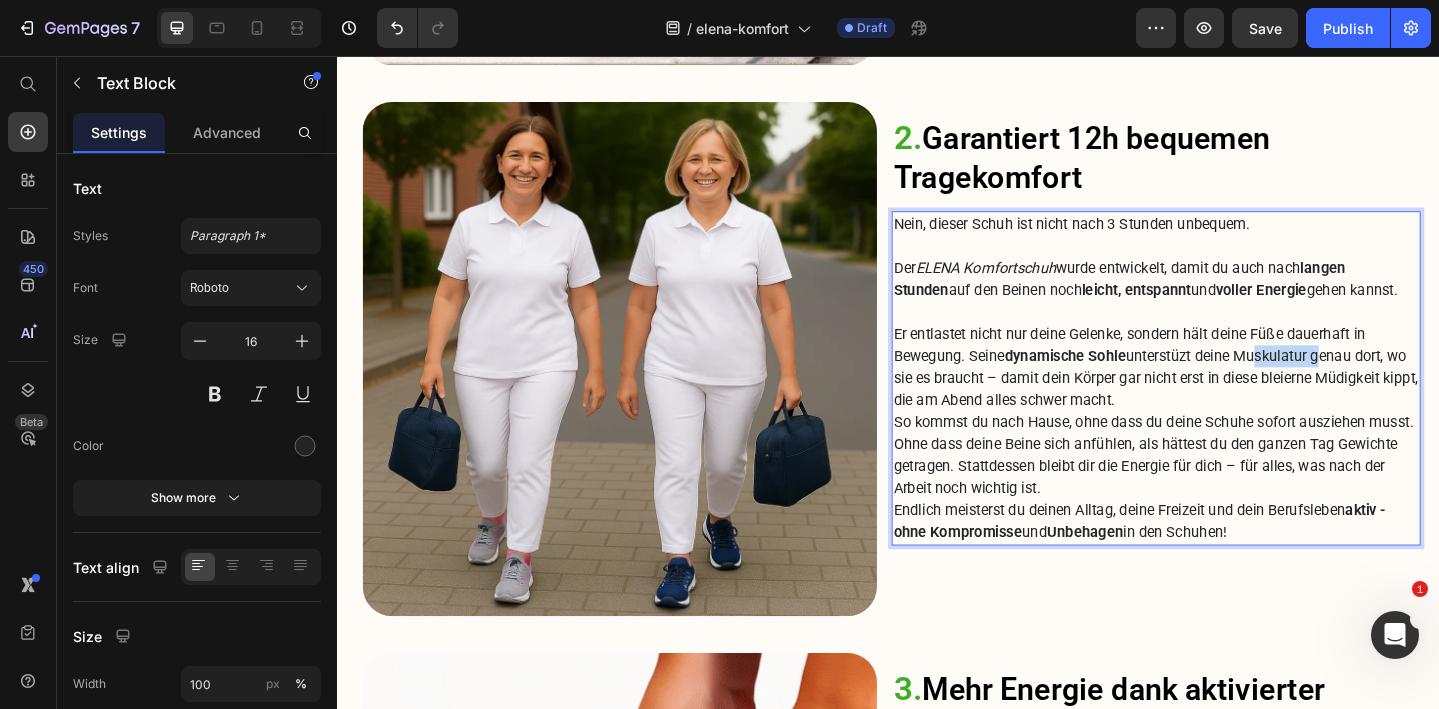 click on "Er entlastet nicht nur deine Gelenke, sondern hält deine Füße dauerhaft in Bewegung. Seine  dynamische   Sohle  unterstützt deine Muskulatur genau dort, wo sie es braucht – damit dein Körper gar nicht erst in diese bleierne Müdigkeit kippt, die am Abend alles schwer macht." at bounding box center [1229, 395] 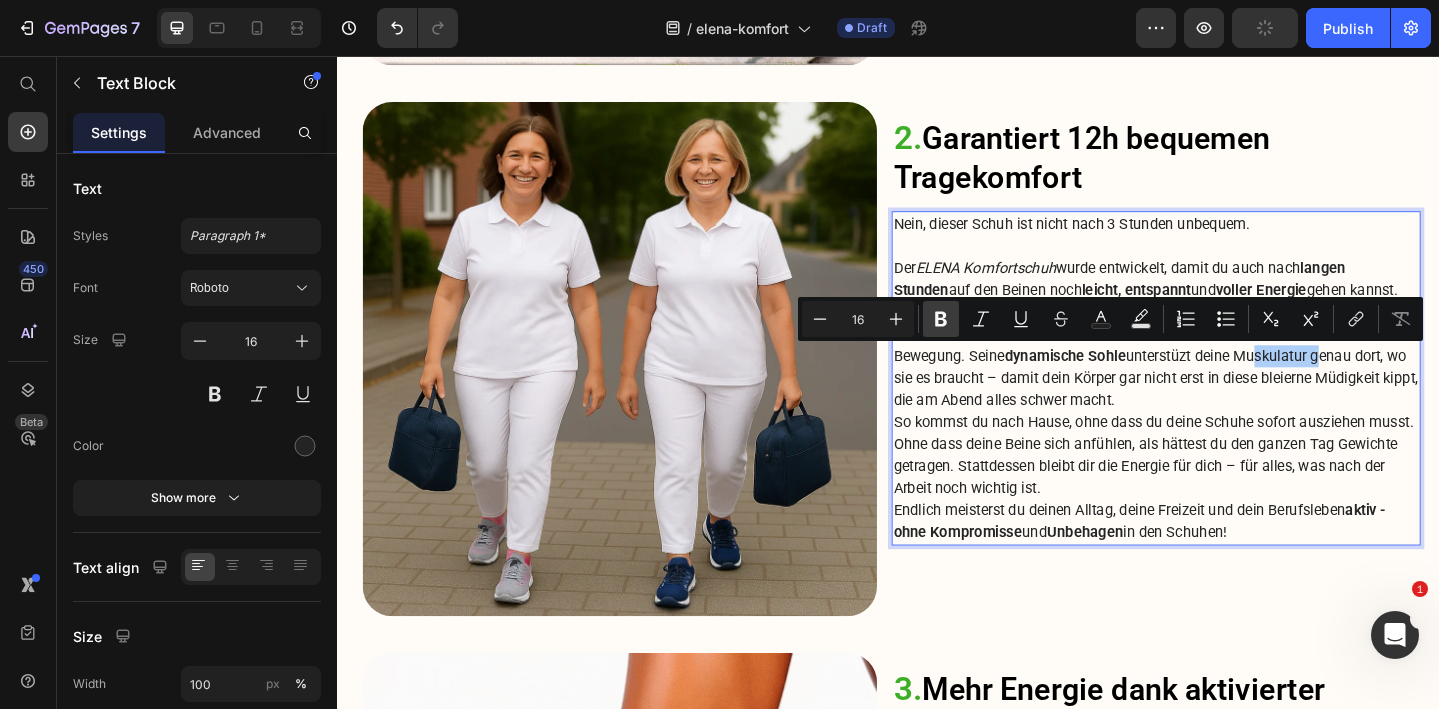 click 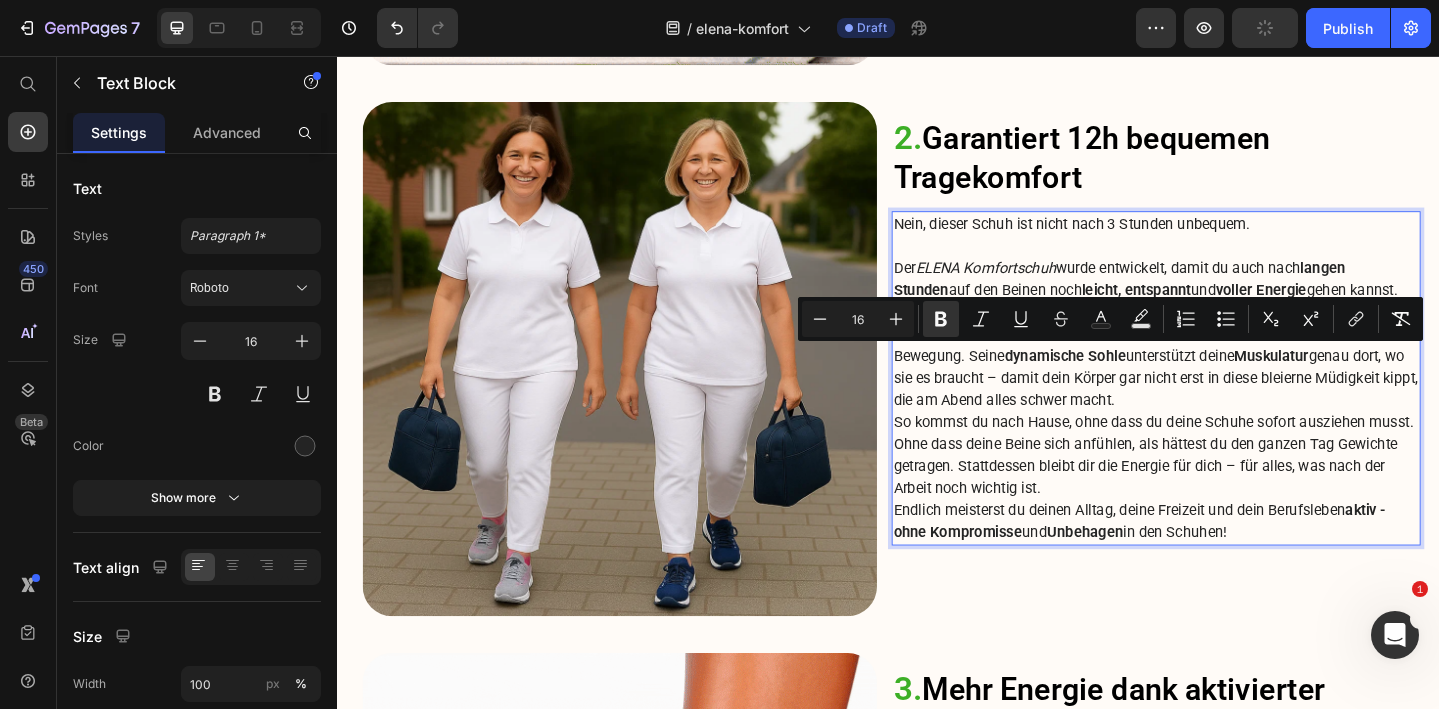 click on "Er entlastet nicht nur deine Gelenke, sondern hält deine Füße dauerhaft in Bewegung. Seine  dynamische   Sohle  unterstützt deine  Muskulatur  genau dort, wo sie es braucht – damit dein Körper gar nicht erst in diese bleierne Müdigkeit kippt, die am Abend alles schwer macht." at bounding box center (1229, 395) 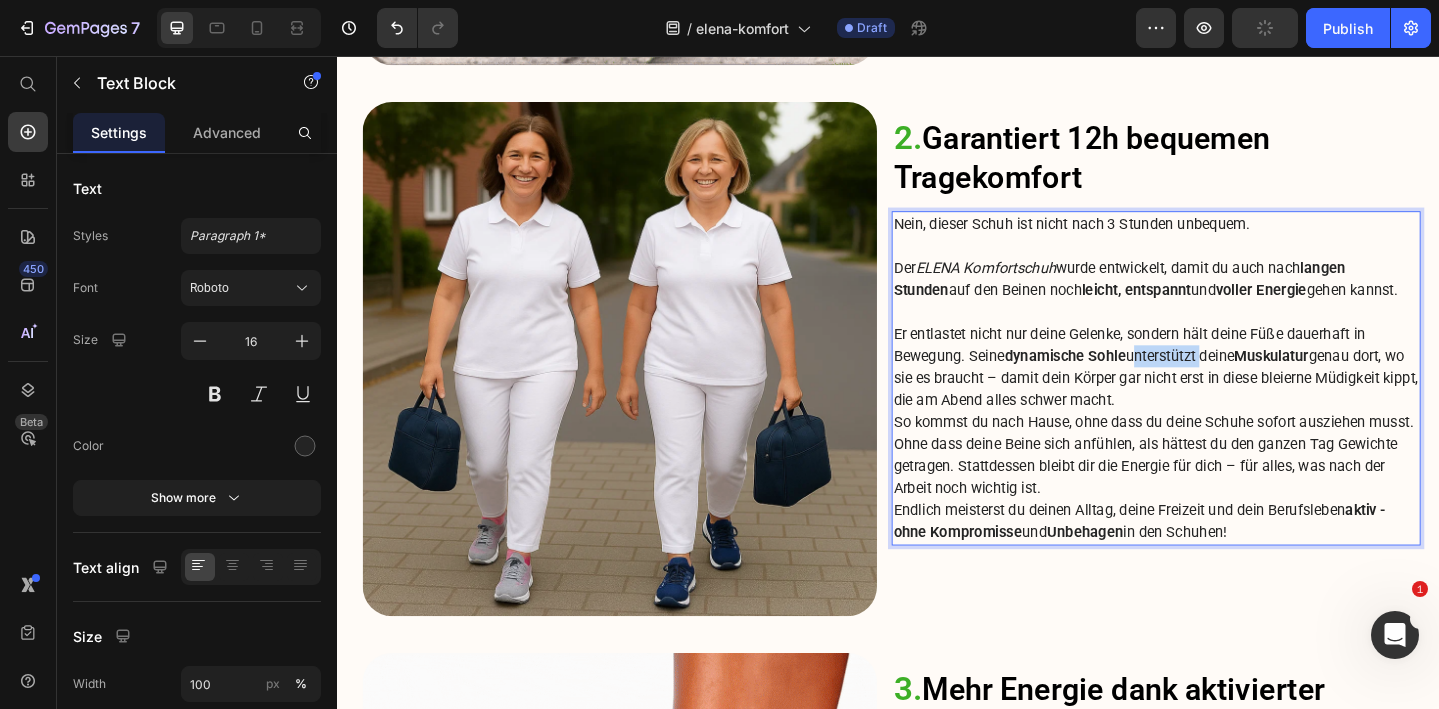 click on "Er entlastet nicht nur deine Gelenke, sondern hält deine Füße dauerhaft in Bewegung. Seine  dynamische   Sohle  unterstützt deine  Muskulatur  genau dort, wo sie es braucht – damit dein Körper gar nicht erst in diese bleierne Müdigkeit kippt, die am Abend alles schwer macht." at bounding box center [1229, 395] 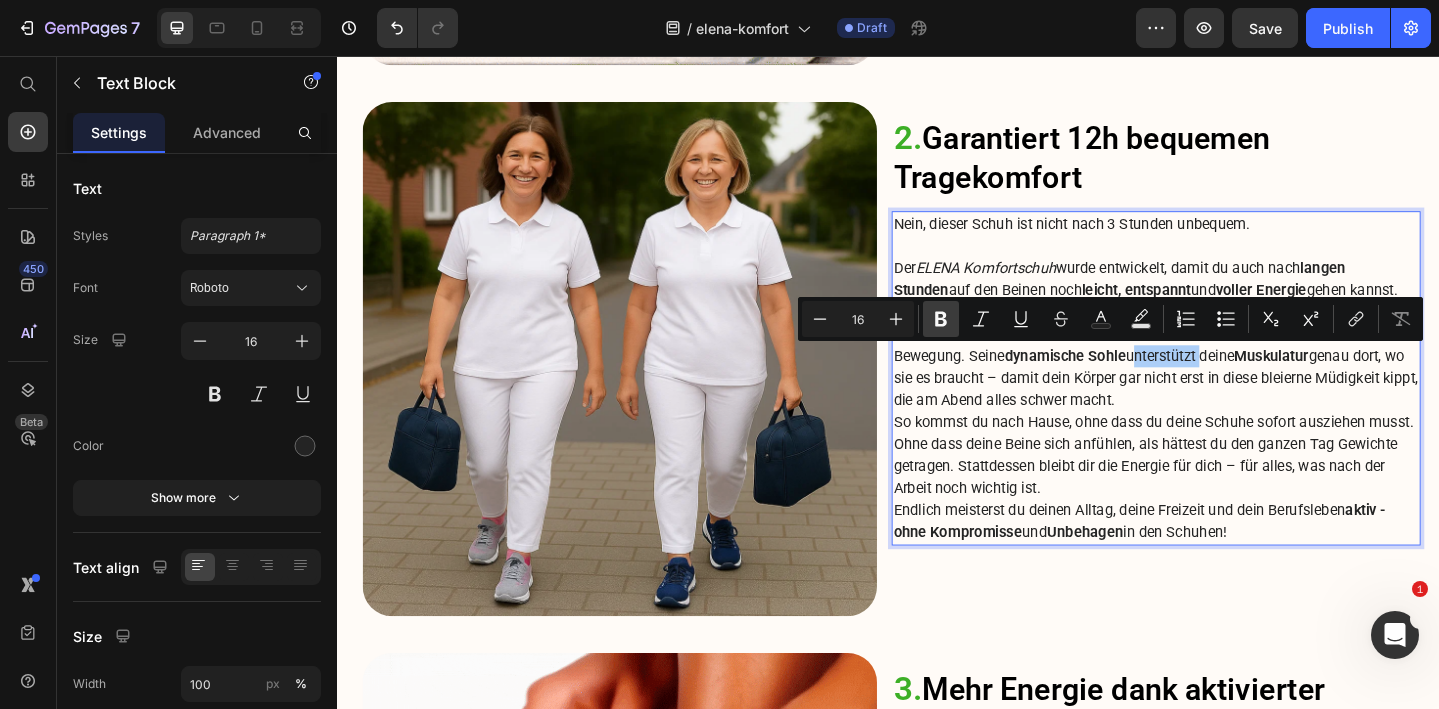 click 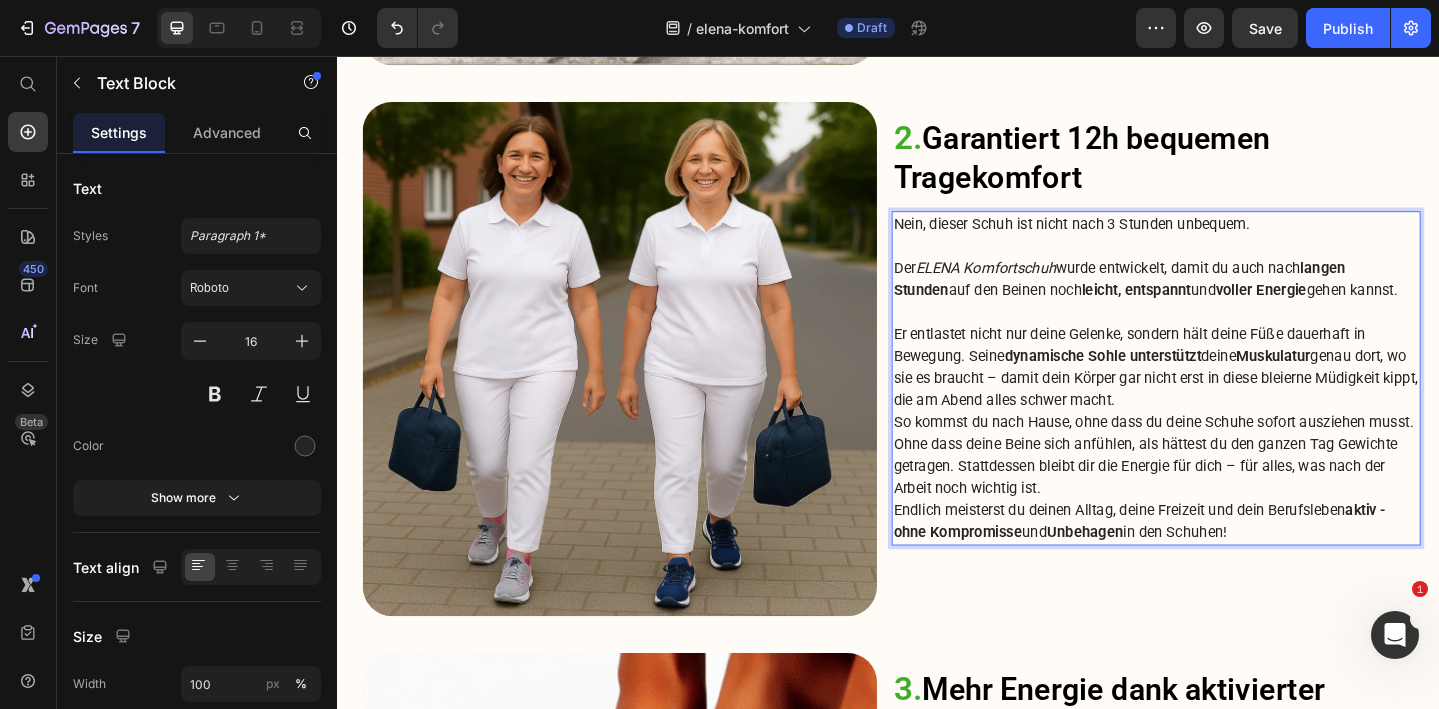 click on "Er entlastet nicht nur deine Gelenke, sondern hält deine Füße dauerhaft in Bewegung. Seine  dynamische   Sohle   unterstützt  deine  Muskulatur  genau dort, wo sie es braucht – damit dein Körper gar nicht erst in diese bleierne Müdigkeit kippt, die am Abend alles schwer macht." at bounding box center [1229, 395] 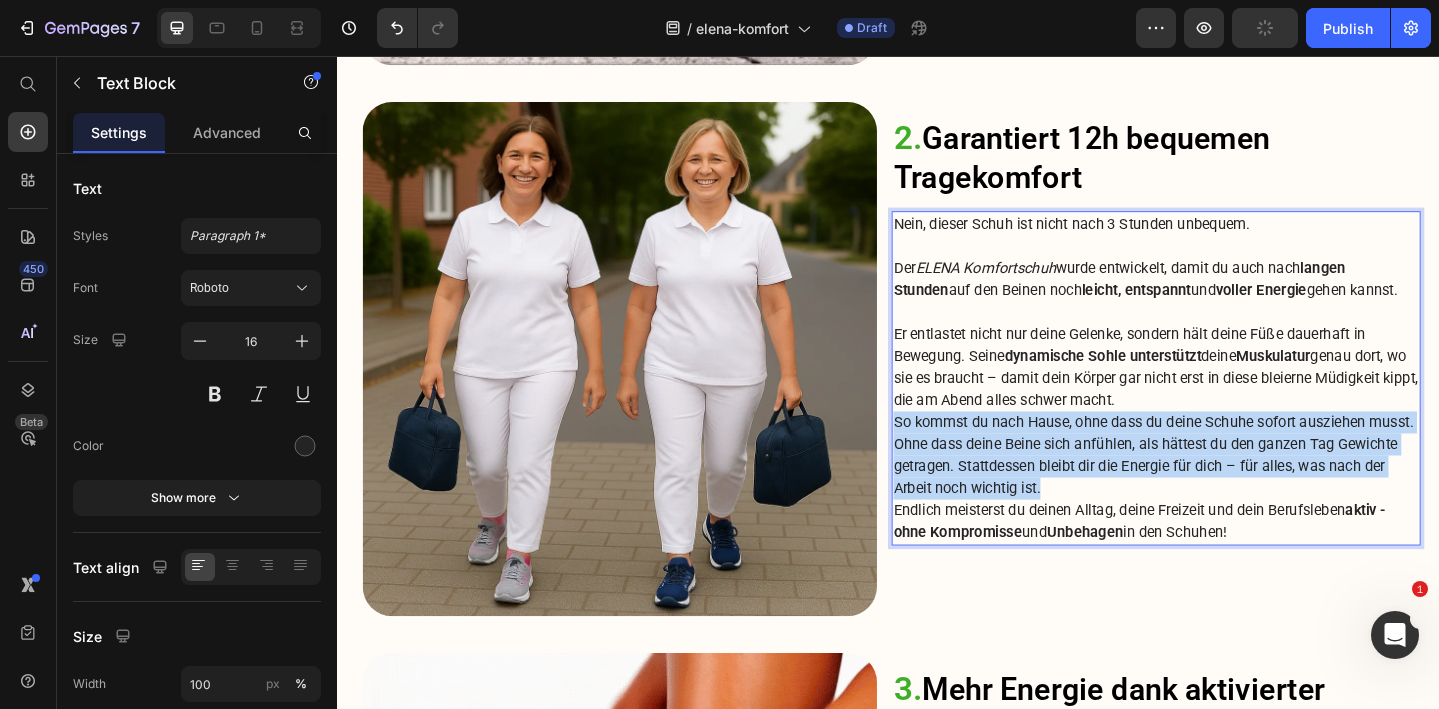 drag, startPoint x: 1187, startPoint y: 519, endPoint x: 943, endPoint y: 454, distance: 252.5094 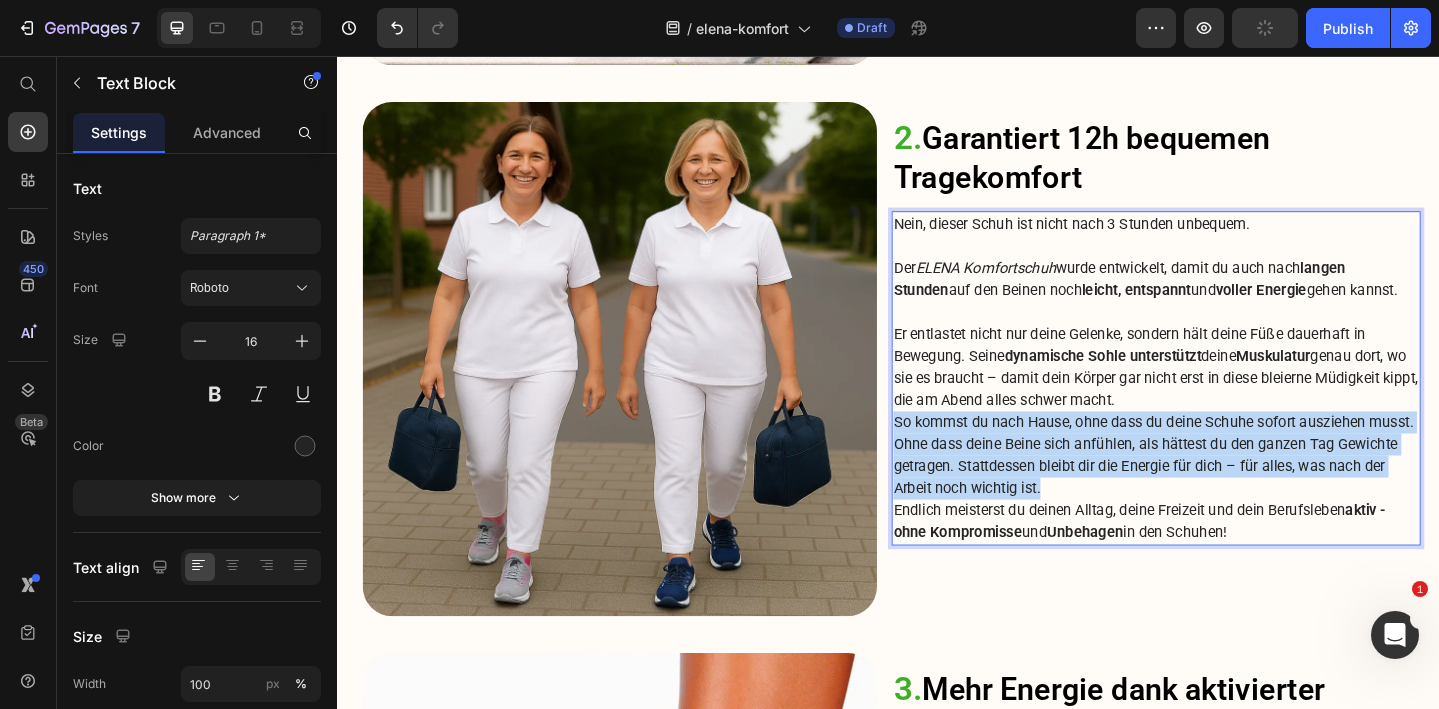 click on "So kommst du nach Hause, ohne dass du deine Schuhe sofort ausziehen musst. Ohne dass deine Beine sich anfühlen, als hättest du den ganzen Tag Gewichte getragen. Stattdessen bleibt dir die Energie für dich – für alles, was nach der Arbeit noch wichtig ist." at bounding box center [1229, 491] 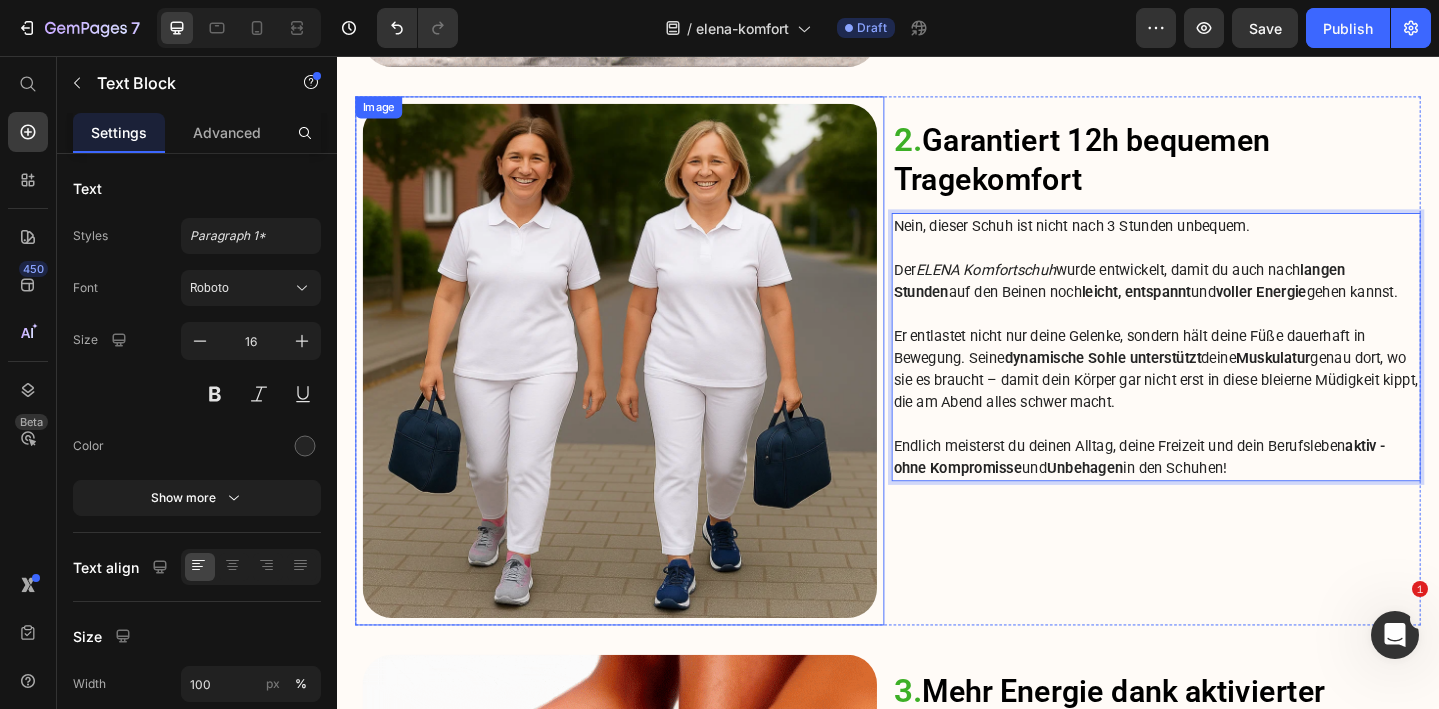 scroll, scrollTop: 2201, scrollLeft: 0, axis: vertical 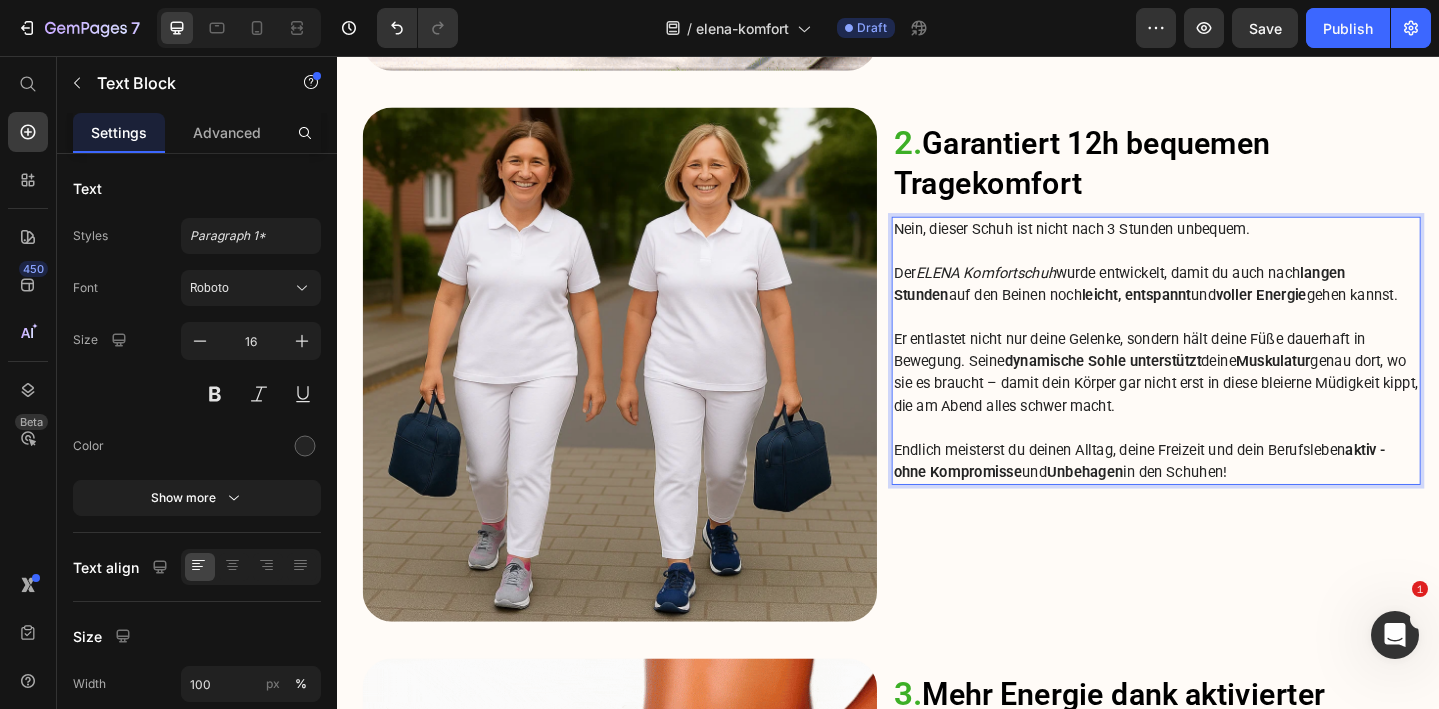click on "Er entlastet nicht nur deine Gelenke, sondern hält deine Füße dauerhaft in Bewegung. Seine  dynamische   Sohle   unterstützt  deine  Muskulatur  genau dort, wo sie es braucht – damit dein Körper gar nicht erst in diese bleierne Müdigkeit kippt, die am Abend alles schwer macht." at bounding box center [1229, 401] 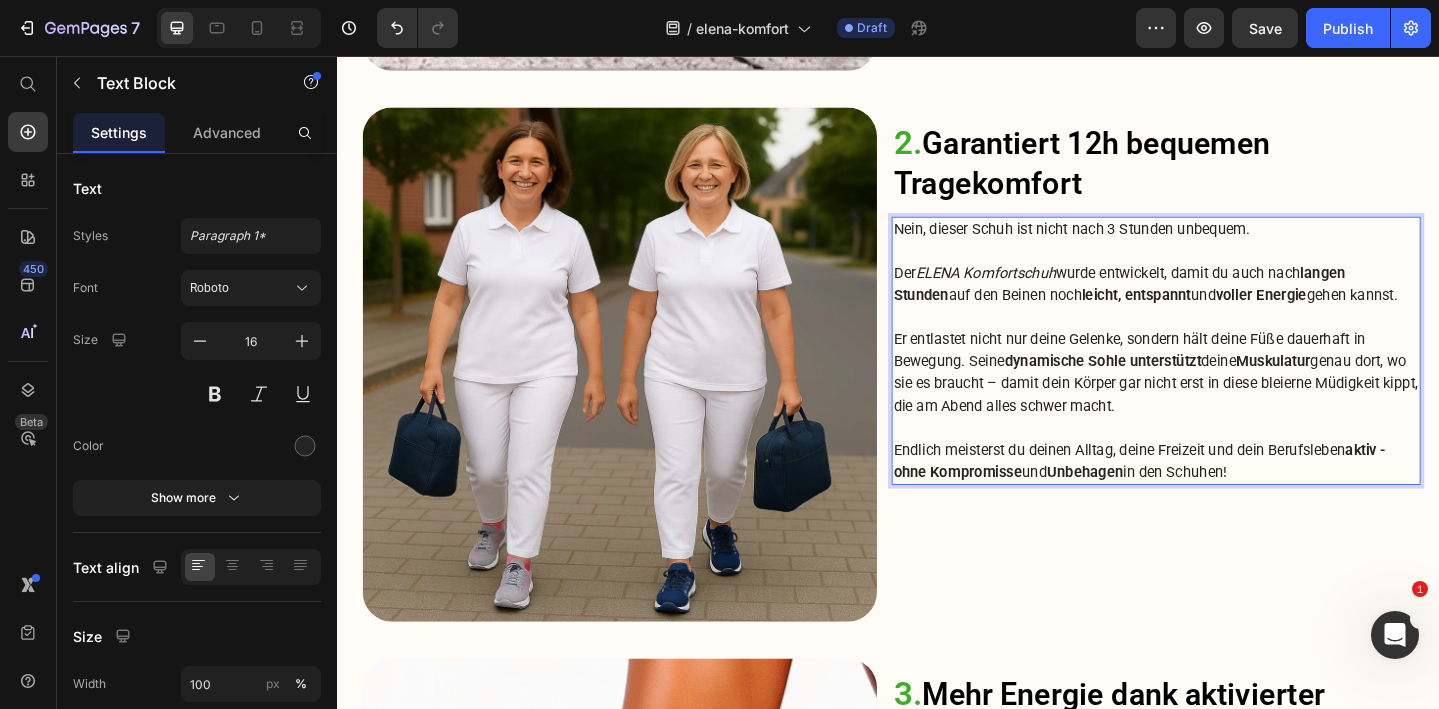 click on "Er entlastet nicht nur deine Gelenke, sondern hält deine Füße dauerhaft in Bewegung. Seine  dynamische   Sohle   unterstützt  deine  Muskulatur  genau dort, wo sie es braucht – damit dein Körper gar nicht erst in diese bleierne Müdigkeit kippt, die am Abend alles schwer macht." at bounding box center (1229, 401) 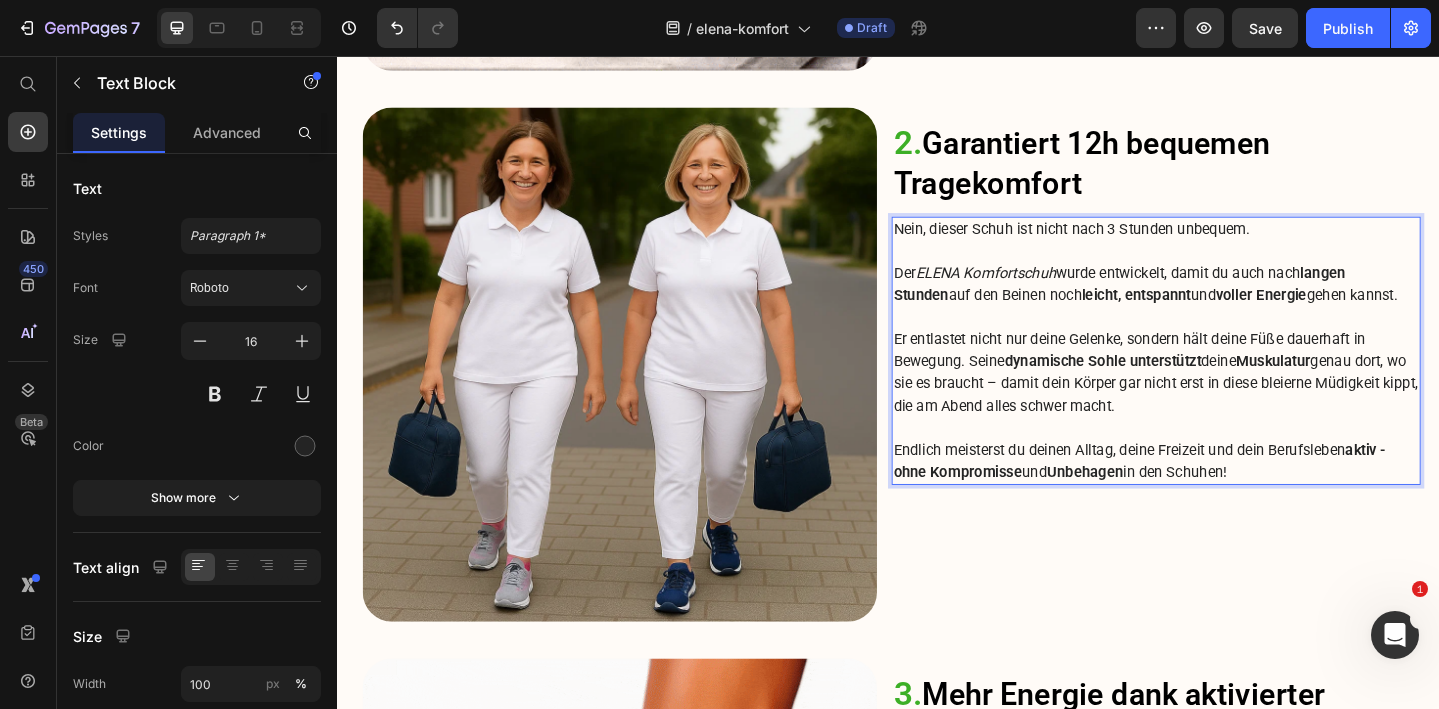 click on "Er entlastet nicht nur deine Gelenke, sondern hält deine Füße dauerhaft in Bewegung. Seine  dynamische   Sohle   unterstützt  deine  Muskulatur  genau dort, wo sie es braucht – damit dein Körper gar nicht erst in diese bleierne Müdigkeit kippt, die am Abend alles schwer macht." at bounding box center (1229, 401) 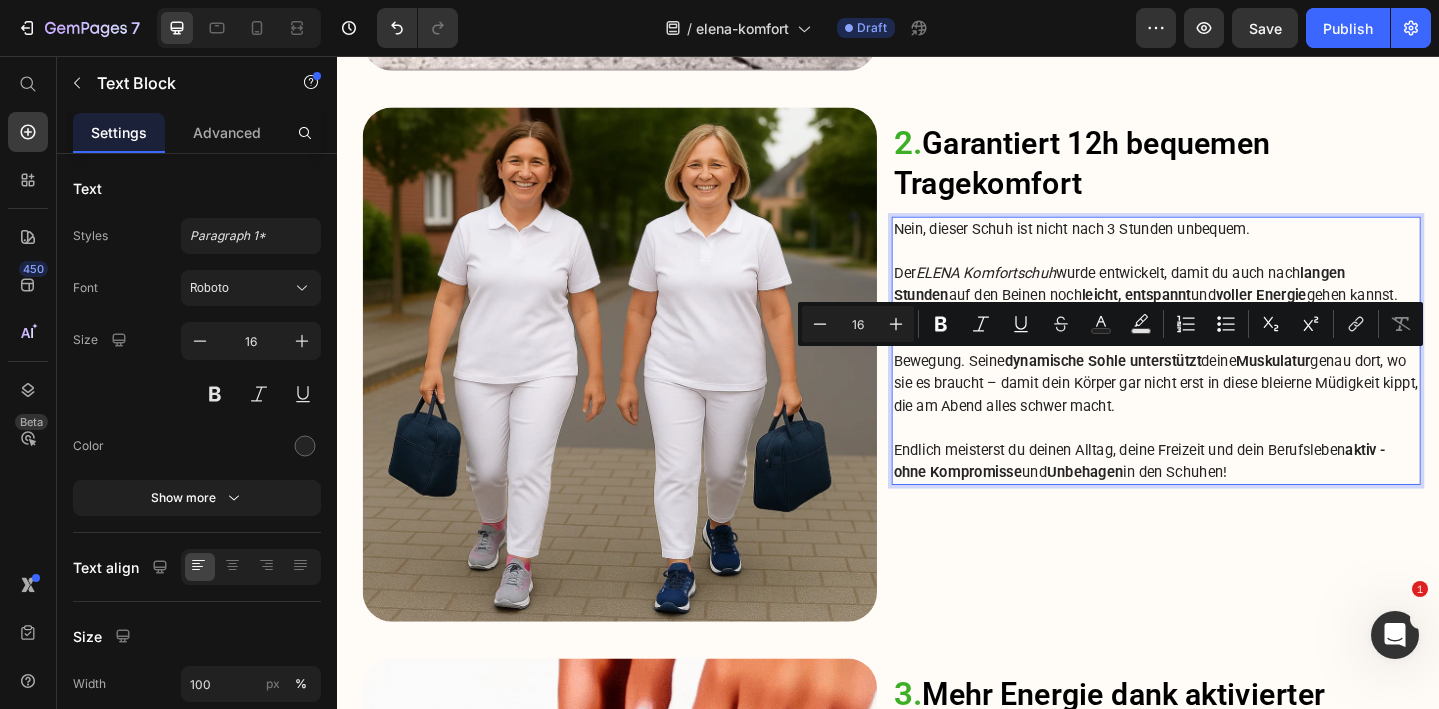 drag, startPoint x: 1316, startPoint y: 446, endPoint x: 1416, endPoint y: 385, distance: 117.13667 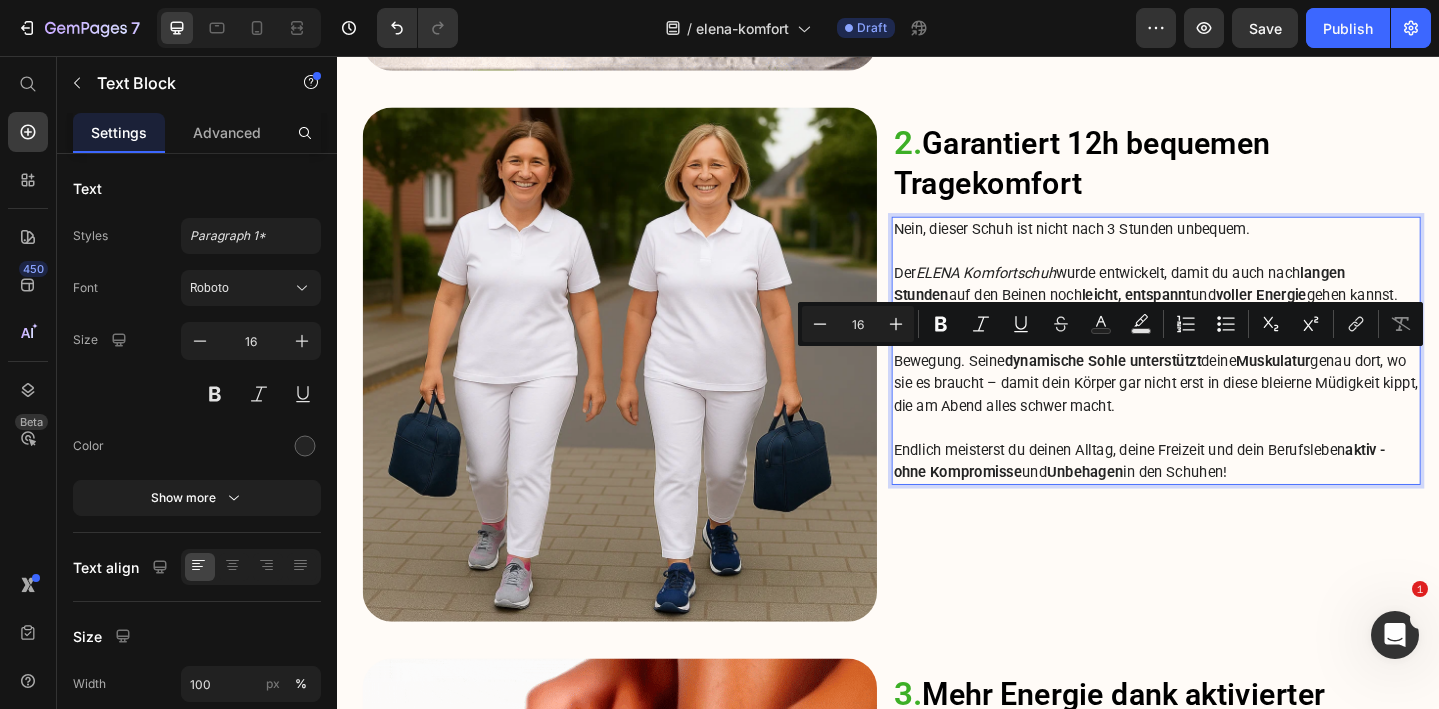 click on "Er entlastet nicht nur deine Gelenke, sondern hält deine Füße dauerhaft in Bewegung. Seine  dynamische   Sohle   unterstützt  deine  Muskulatur  genau dort, wo sie es braucht – damit dein Körper gar nicht erst in diese bleierne Müdigkeit kippt, die am Abend alles schwer macht." at bounding box center (1229, 401) 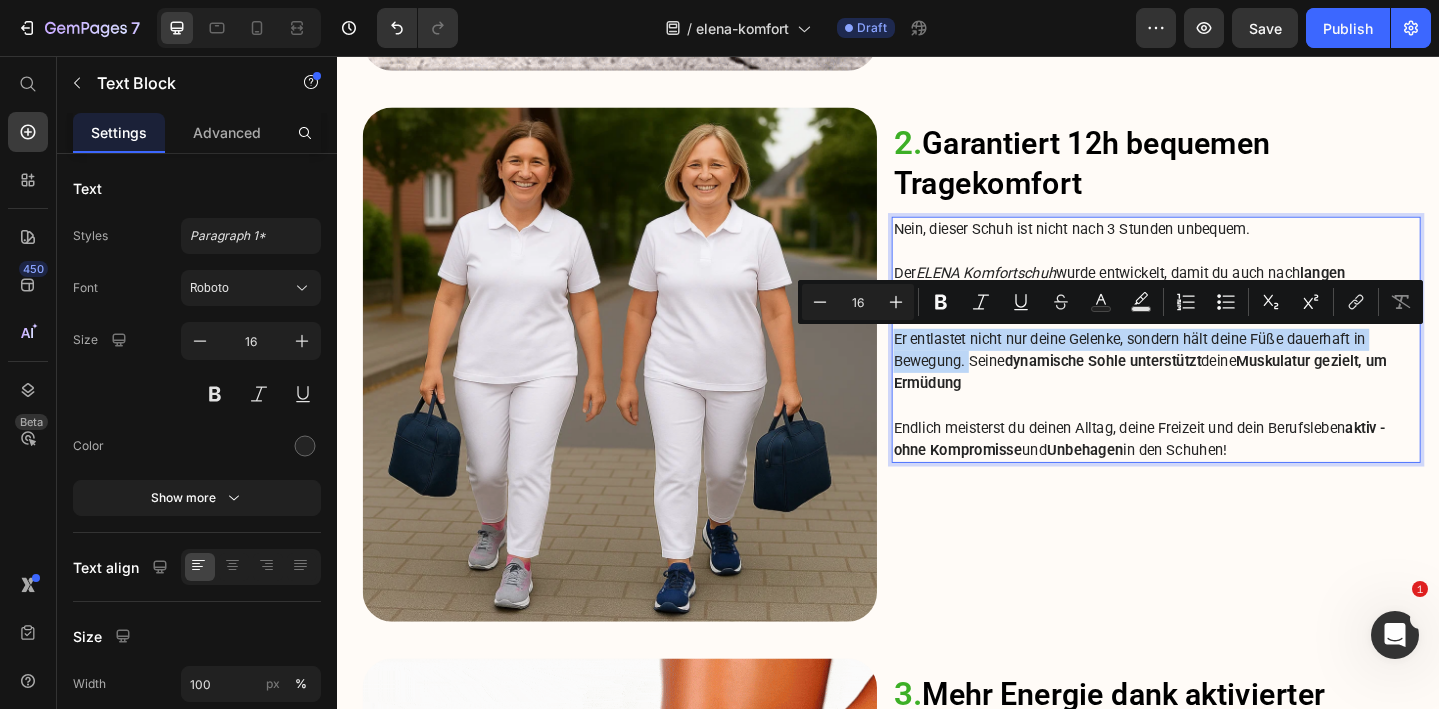 drag, startPoint x: 1026, startPoint y: 390, endPoint x: 944, endPoint y: 365, distance: 85.72631 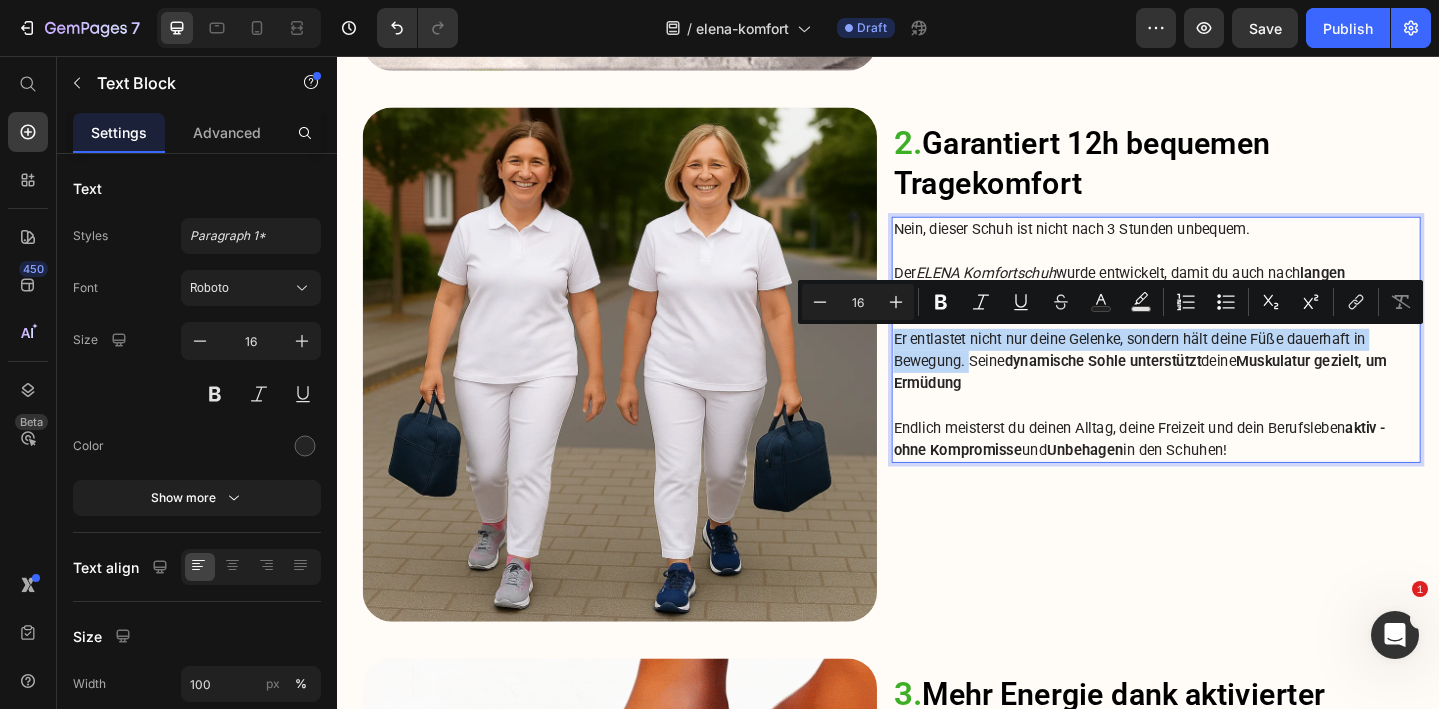 click on "Er entlastet nicht nur deine Gelenke, sondern hält deine Füße dauerhaft in Bewegung. Seine  dynamische   Sohle   unterstützt  deine  Muskulatur gezielt, um Ermüdung" at bounding box center [1229, 389] 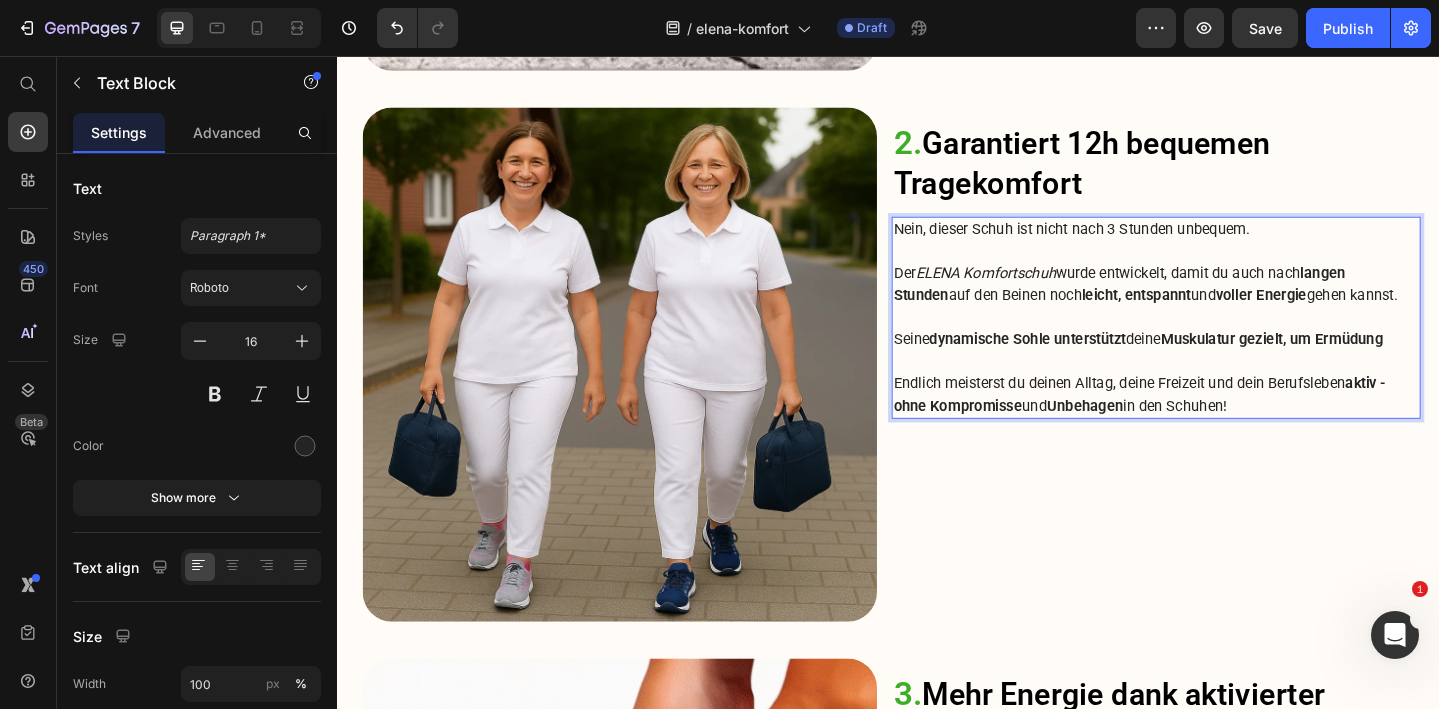 click on "Seine  dynamische   Sohle   unterstützt  deine  Muskulatur gezielt, um Ermüdung" at bounding box center (1229, 365) 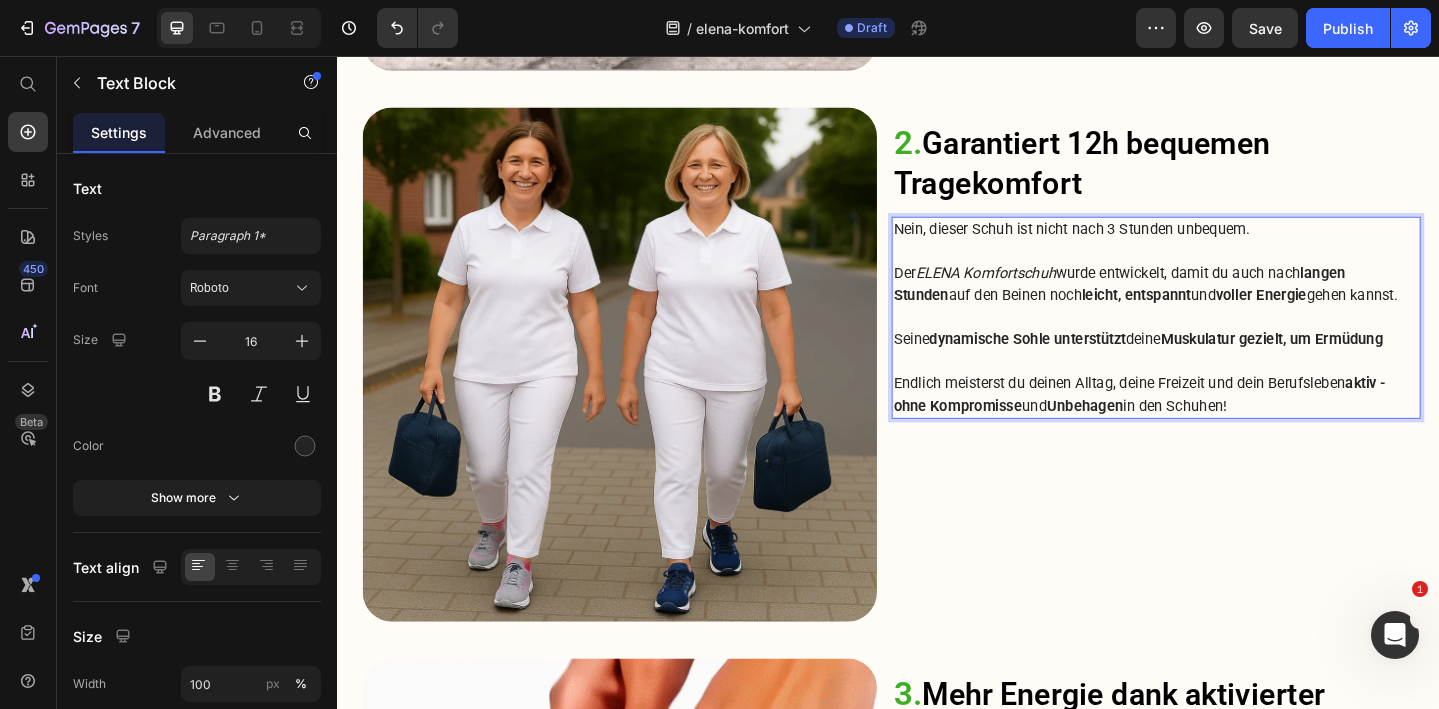 click on "Muskulatur gezielt, um Ermüdung" at bounding box center (1355, 364) 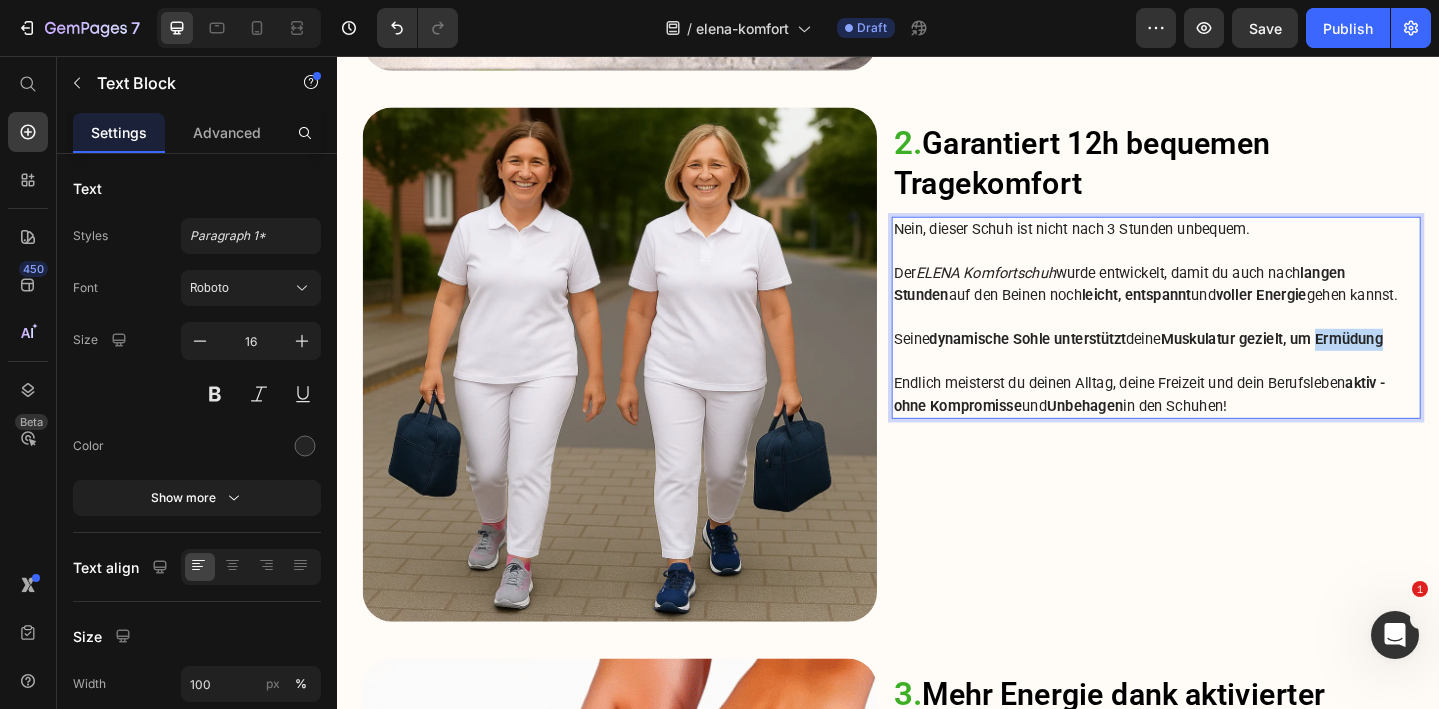 click on "Muskulatur gezielt, um Ermüdung" at bounding box center (1355, 364) 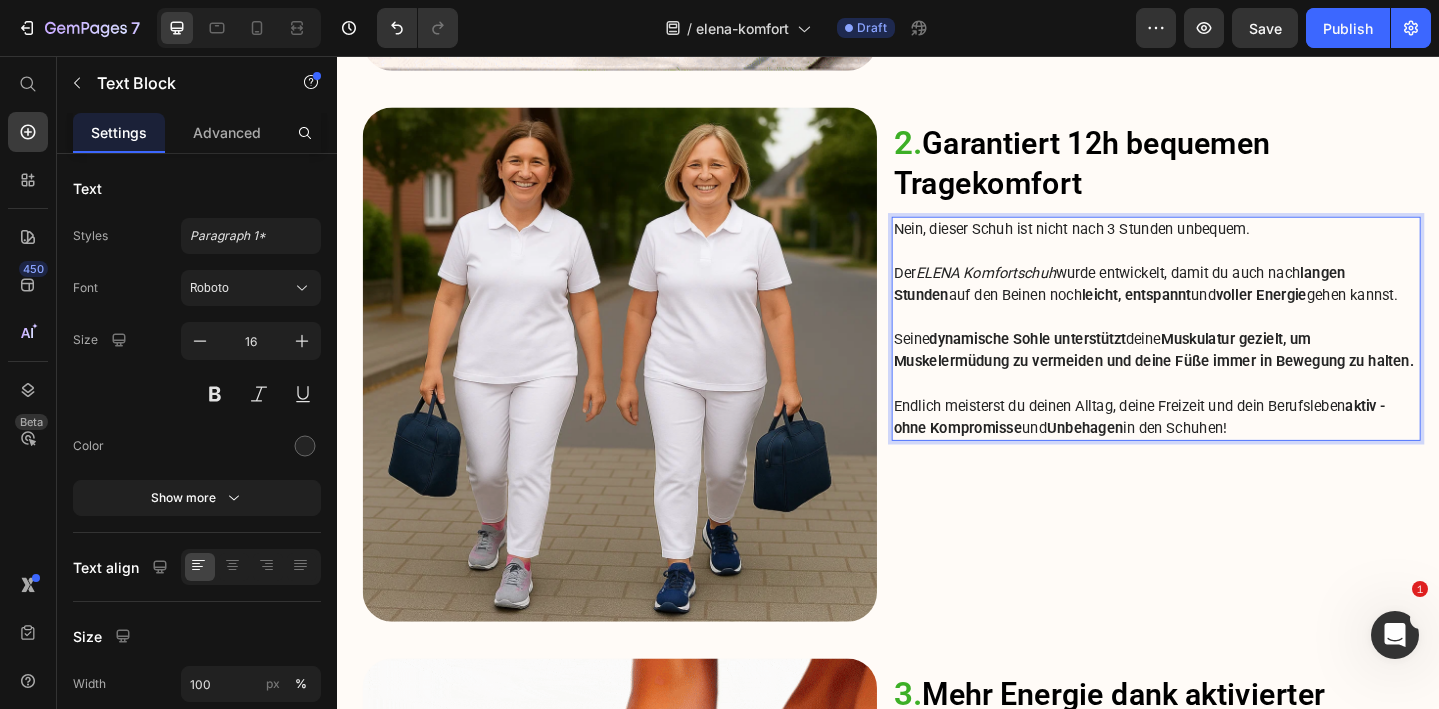 click on "Sohle" at bounding box center [1093, 364] 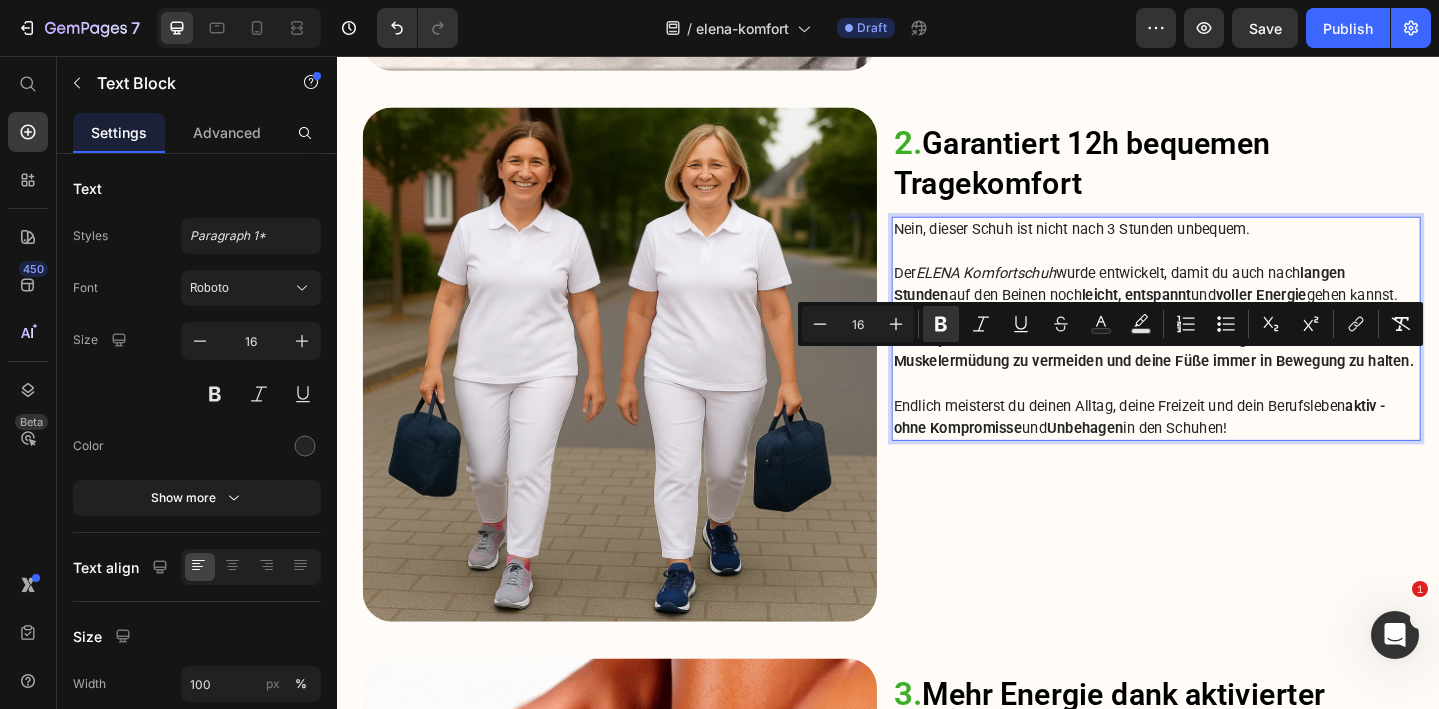 drag, startPoint x: 1175, startPoint y: 386, endPoint x: 1515, endPoint y: 387, distance: 340.00146 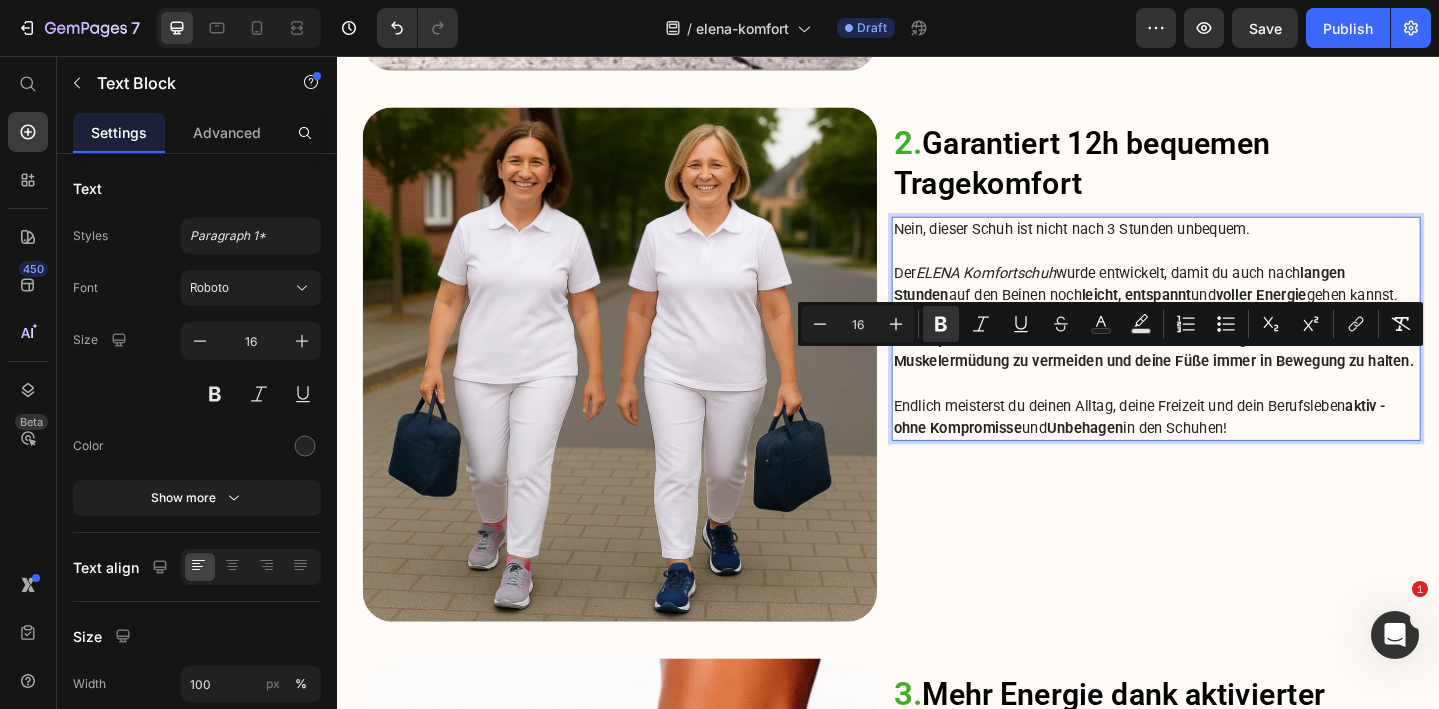 click on "Nein, dieser Schuh ist nicht nach 3 Stunden unbequem.  Der  ELENA Komfortschuh  wurde entwickelt, damit du auch nach  langen Stunden  auf den Beinen noch  leicht, entspannt  und  voller Energie  gehen kannst.  Seine  dynamische   Sohle   unterstützt  deine  Muskulatur gezielt, um Muskelermüdung zu vermeiden und deine Füße immer in Bewegung zu halten.  Endlich meisterst du deinen Alltag, deine Freizeit und dein Berufsleben  aktiv - ohne Kompromisse  und  Unbehagen  in den Schuhen!" at bounding box center (1229, 353) 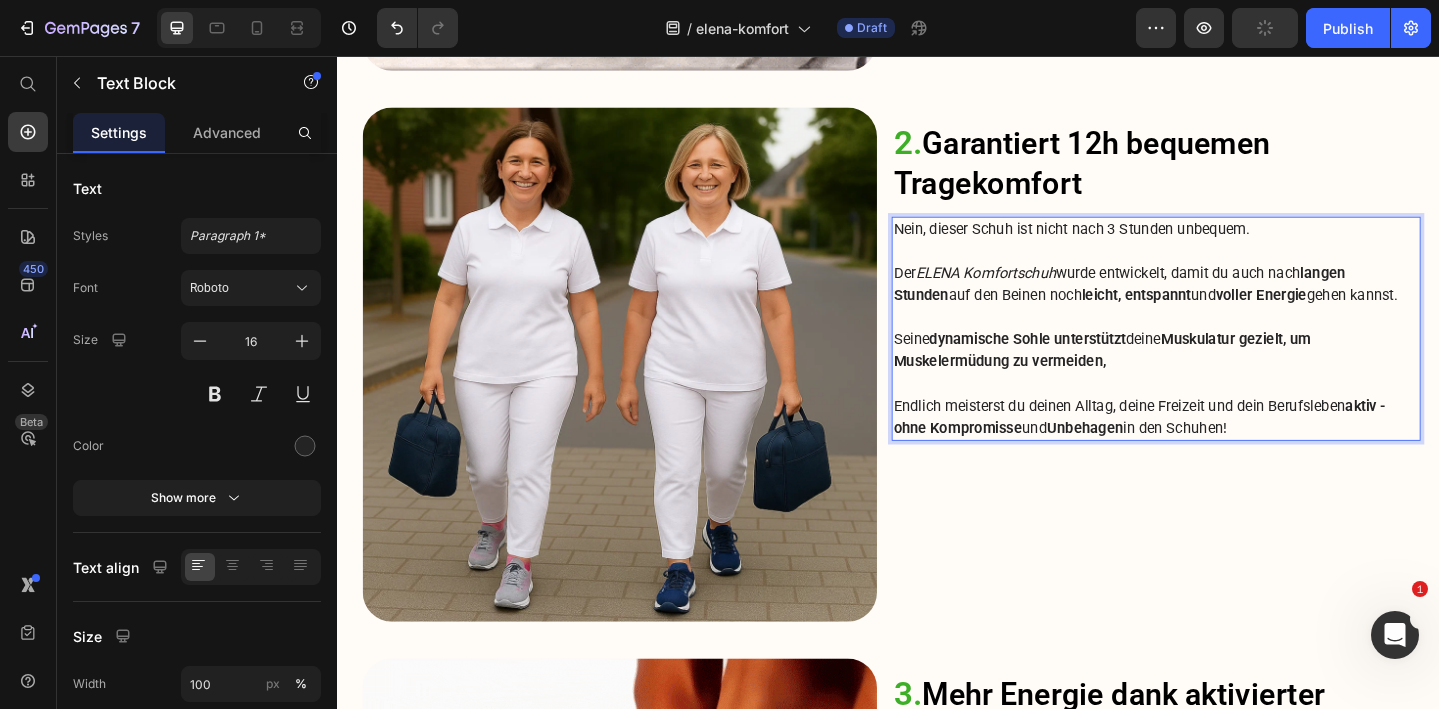 click on "unterstützt" at bounding box center [1157, 364] 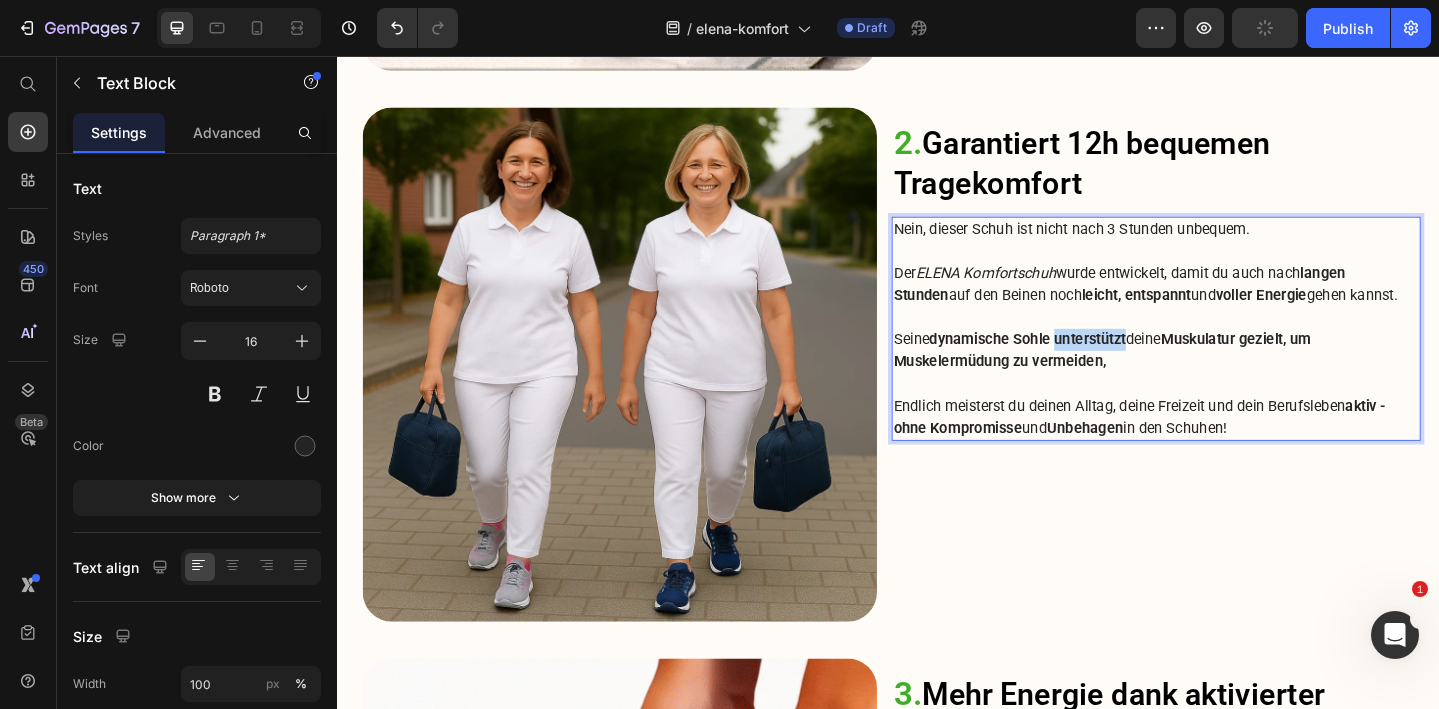 click on "unterstützt" at bounding box center (1157, 364) 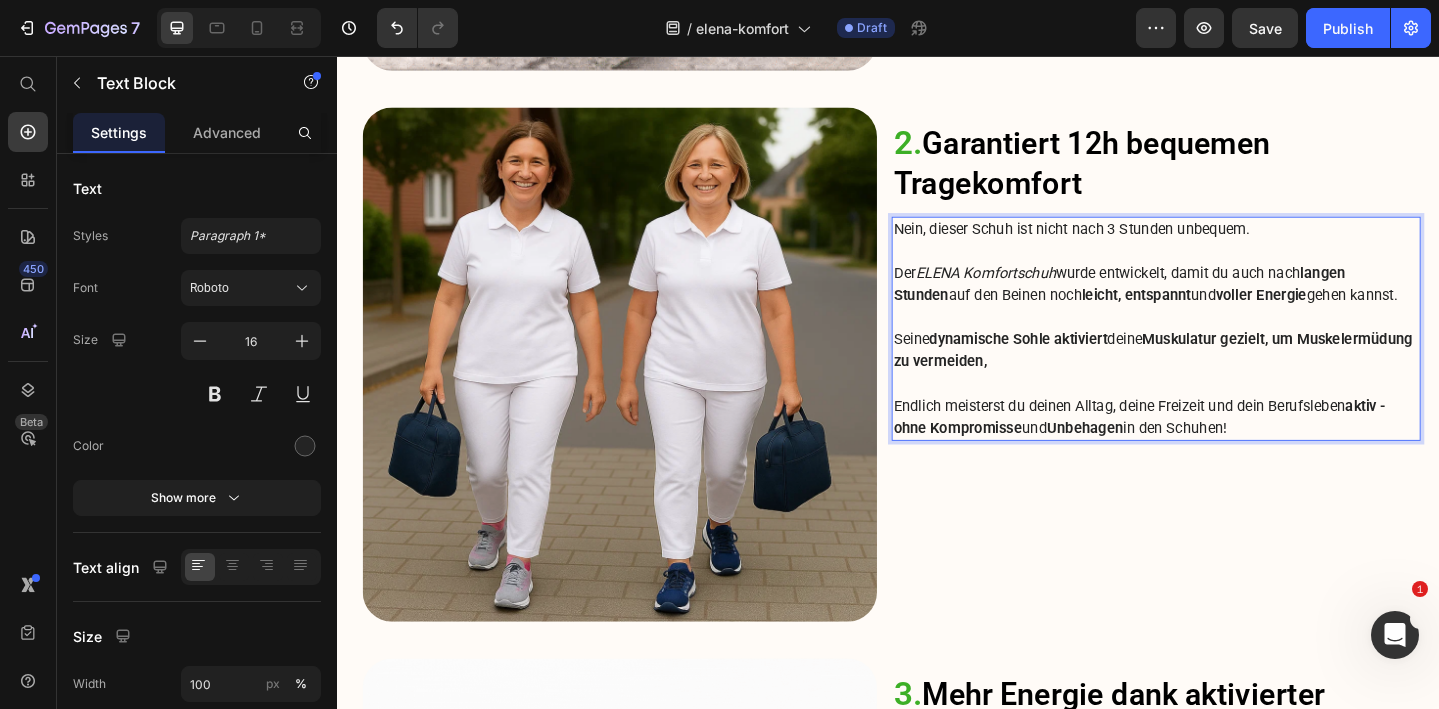 click on "Seine  dynamische   Sohle   aktiviert  deine  Muskulatur gezielt, um Muskelermüdung zu vermeiden," at bounding box center (1229, 377) 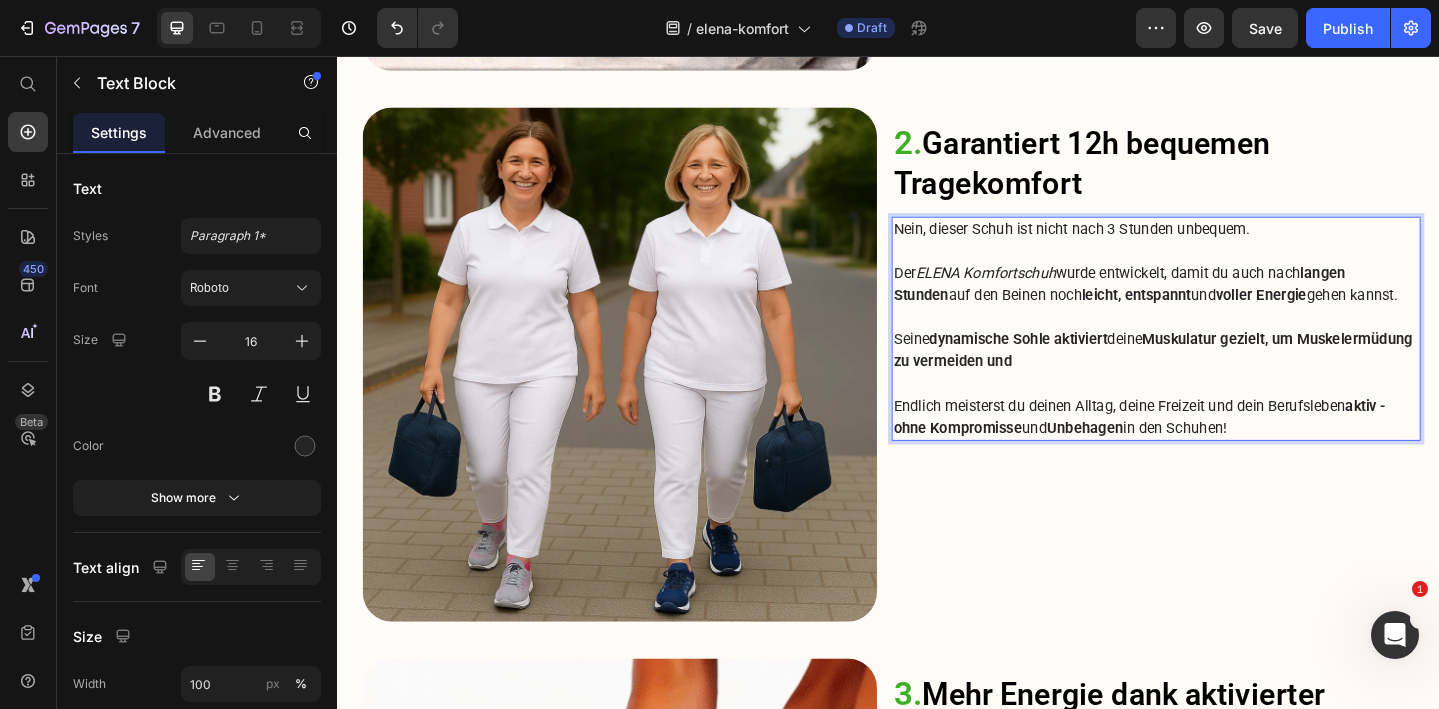 click on "Der  ELENA Komfortschuh  wurde entwickelt, damit du auch nach  langen Stunden  auf den Beinen noch  leicht, entspannt  und  voller Energie  gehen kannst." at bounding box center [1229, 305] 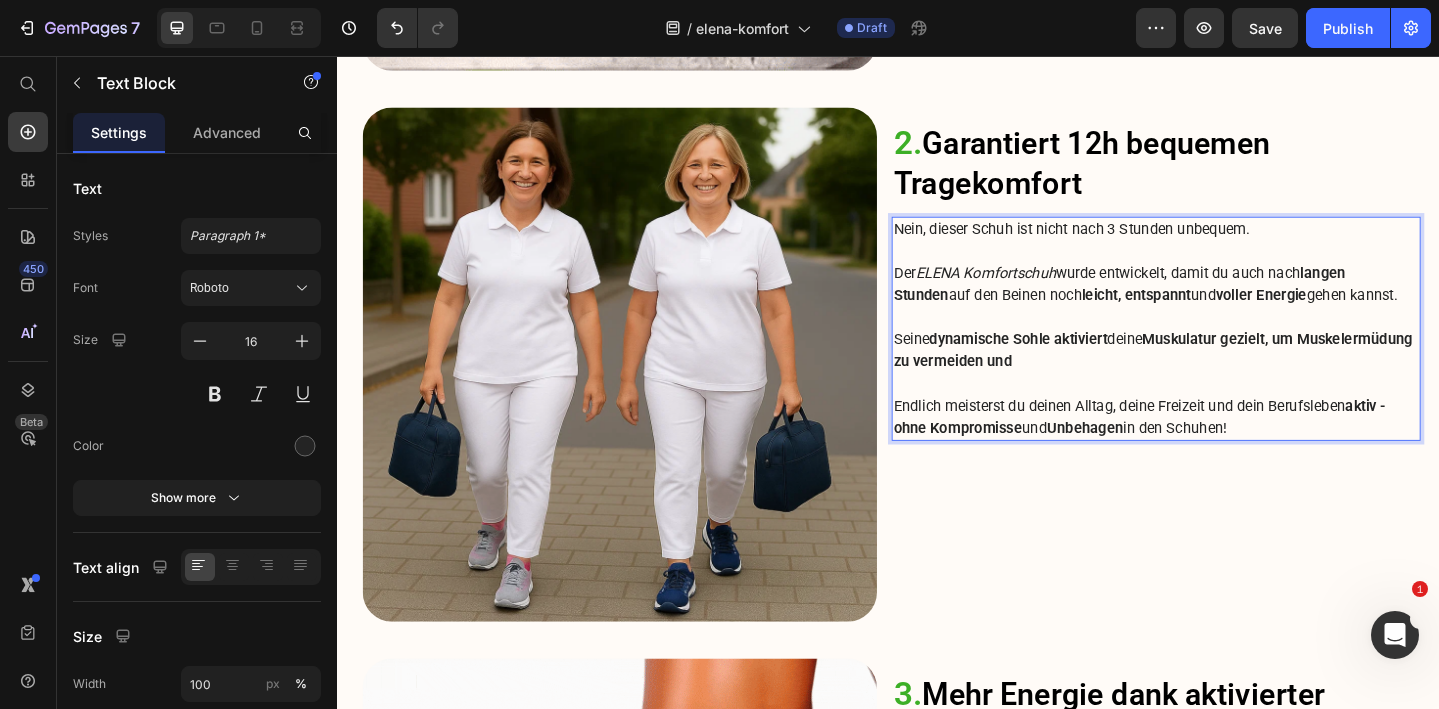 click on "Endlich meisterst du deinen Alltag, deine Freizeit und dein Berufsleben  aktiv - ohne Kompromisse  und  Unbehagen  in den Schuhen!" at bounding box center (1229, 449) 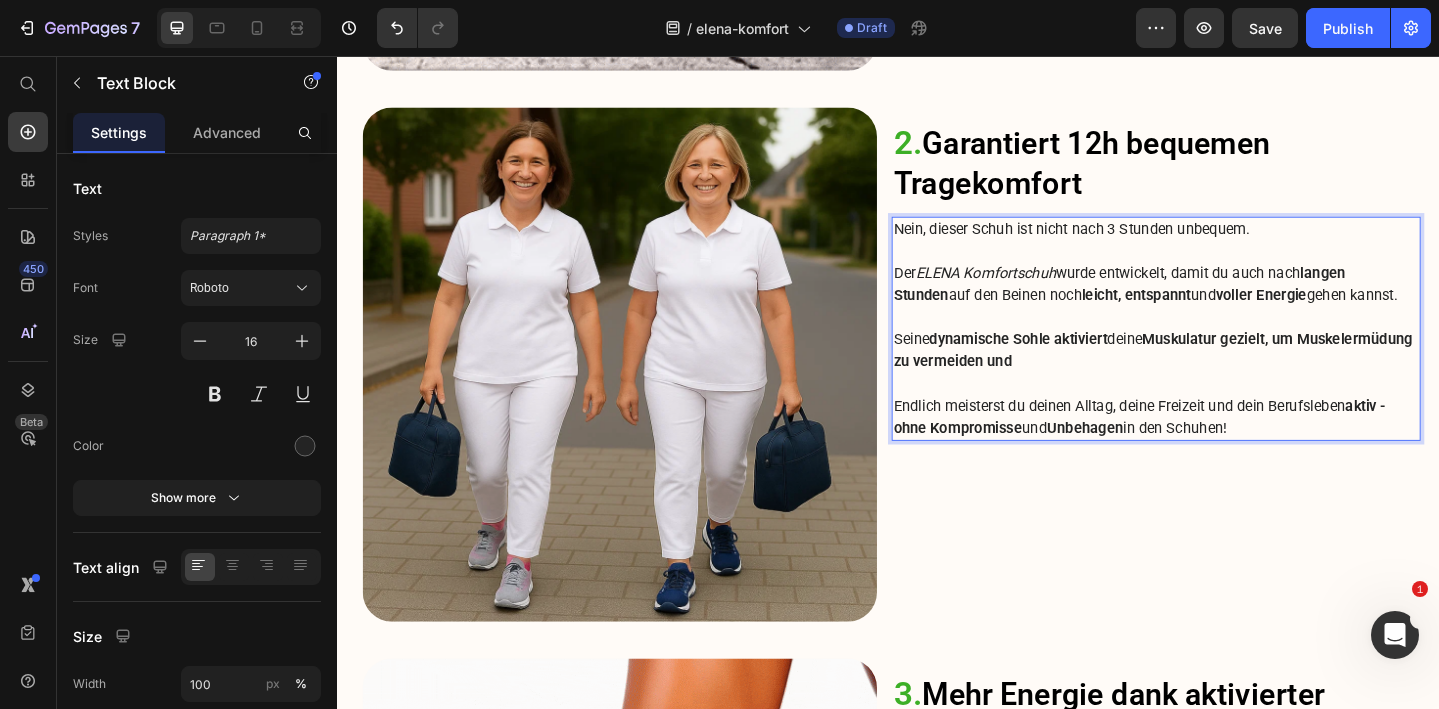 click on "Endlich meisterst du deinen Alltag, deine Freizeit und dein Berufsleben  aktiv - ohne Kompromisse  und  Unbehagen  in den Schuhen!" at bounding box center (1229, 449) 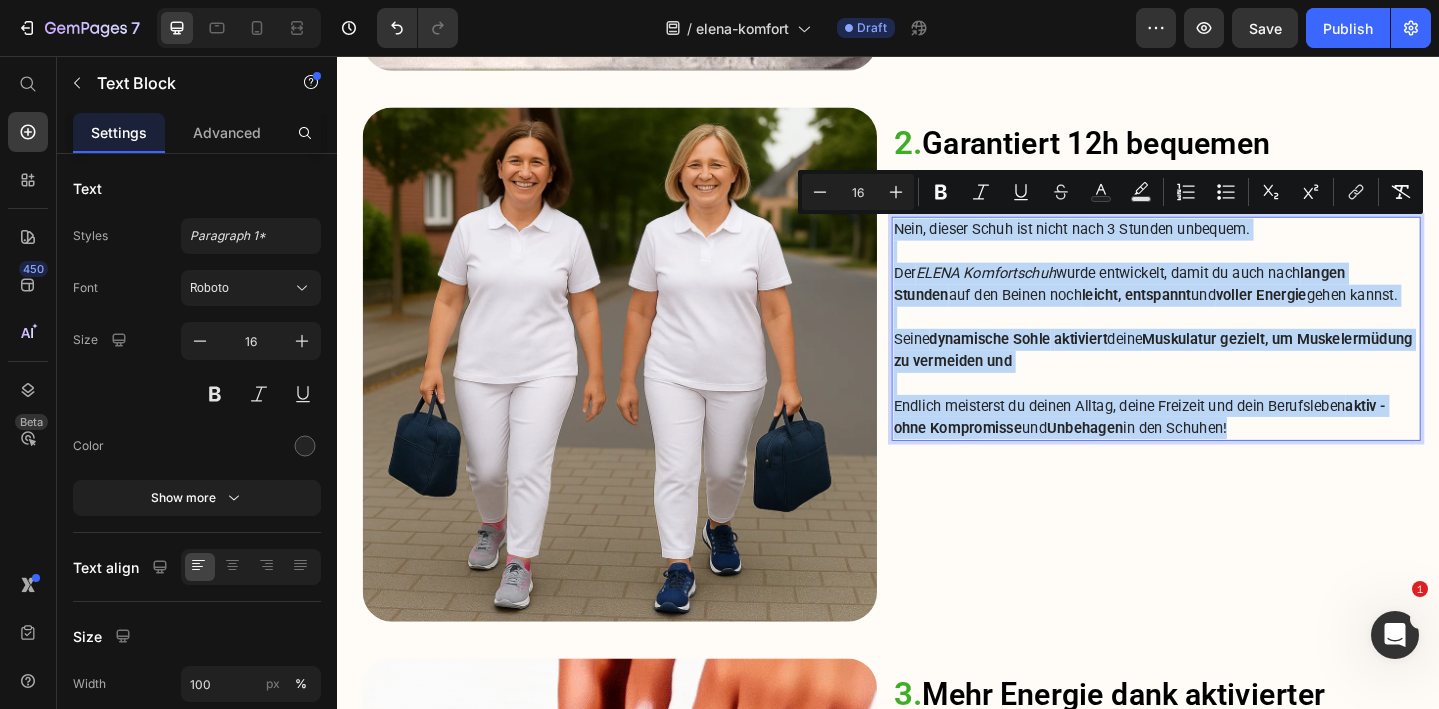 drag, startPoint x: 1334, startPoint y: 465, endPoint x: 946, endPoint y: 245, distance: 446.0314 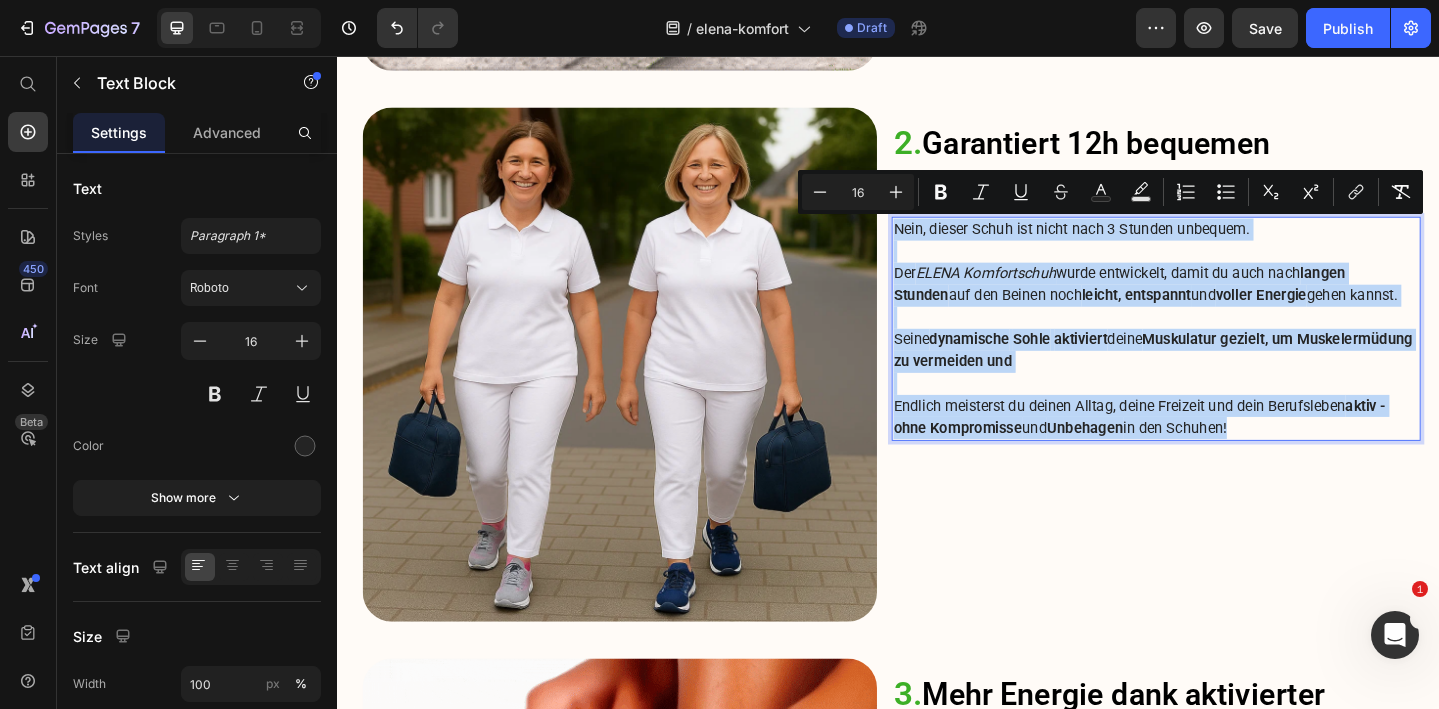 click on "Nein, dieser Schuh ist nicht nach 3 Stunden unbequem.  Der  ELENA Komfortschuh  wurde entwickelt, damit du auch nach  langen Stunden  auf den Beinen noch  leicht, entspannt  und  voller Energie  gehen kannst.  Seine  dynamische   Sohle   aktiviert  deine  Muskulatur gezielt, um Muskelermüdung zu vermeiden und  Endlich meisterst du deinen Alltag, deine Freizeit und dein Berufsleben  aktiv - ohne Kompromisse  und  Unbehagen  in den Schuhen!" at bounding box center (1229, 353) 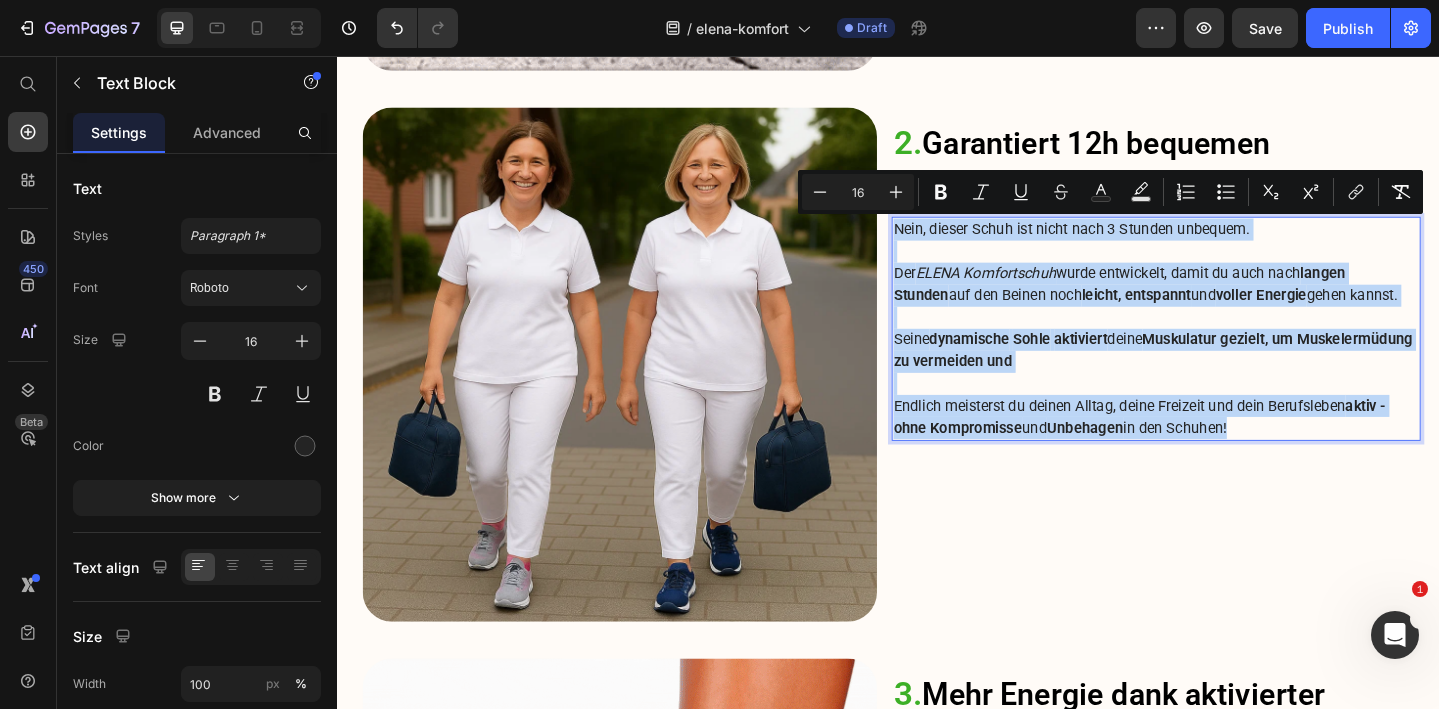 copy on "Nein, dieser Schuh ist nicht nach 3 Stunden unbequem.  Der  ELENA Komfortschuh  wurde entwickelt, damit du auch nach  langen Stunden  auf den Beinen noch  leicht, entspannt  und  voller Energie  gehen kannst.  Seine  dynamische   Sohle   aktiviert  deine  Muskulatur gezielt, um Muskelermüdung zu vermeiden und  Endlich meisterst du deinen Alltag, deine Freizeit und dein Berufsleben  aktiv - ohne Kompromisse  und  Unbehagen  in den Schuhen!" 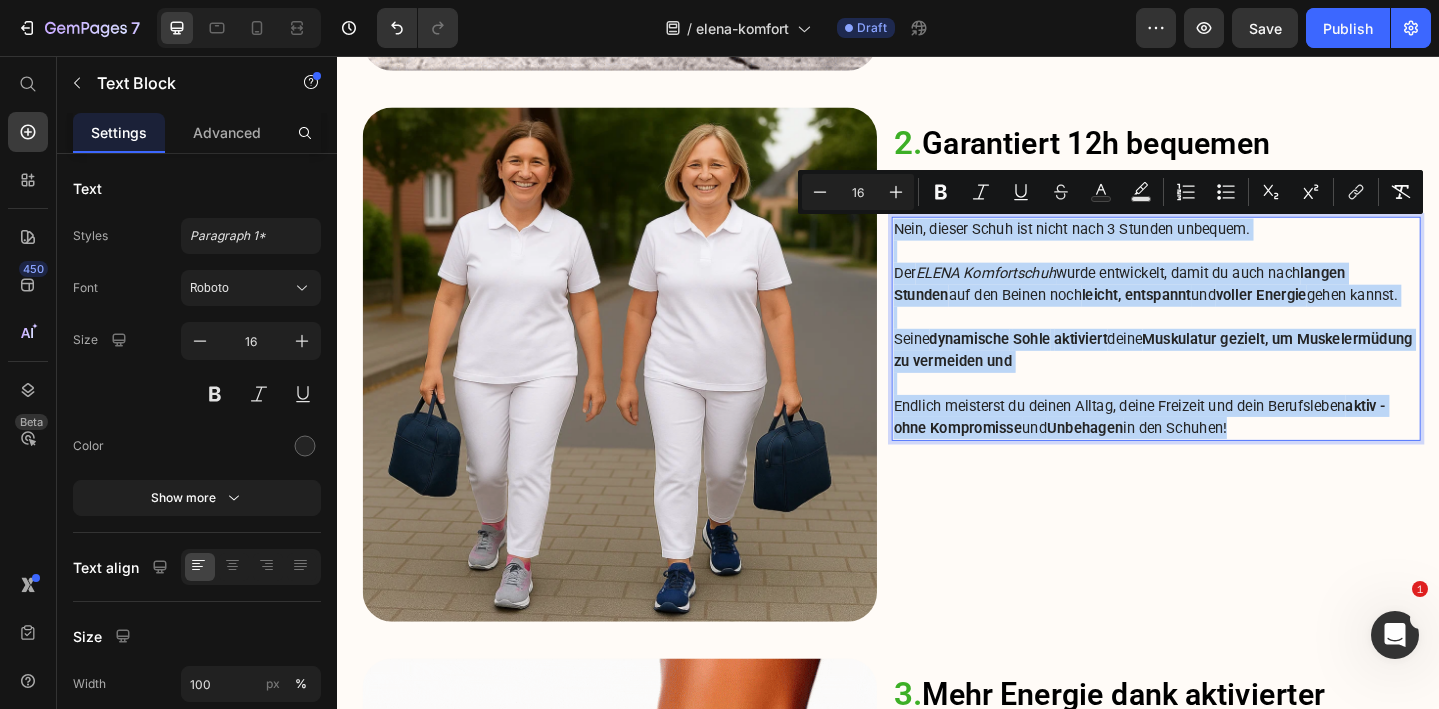 click on "Muskulatur gezielt, um Muskelermüdung zu vermeiden und" at bounding box center (1225, 376) 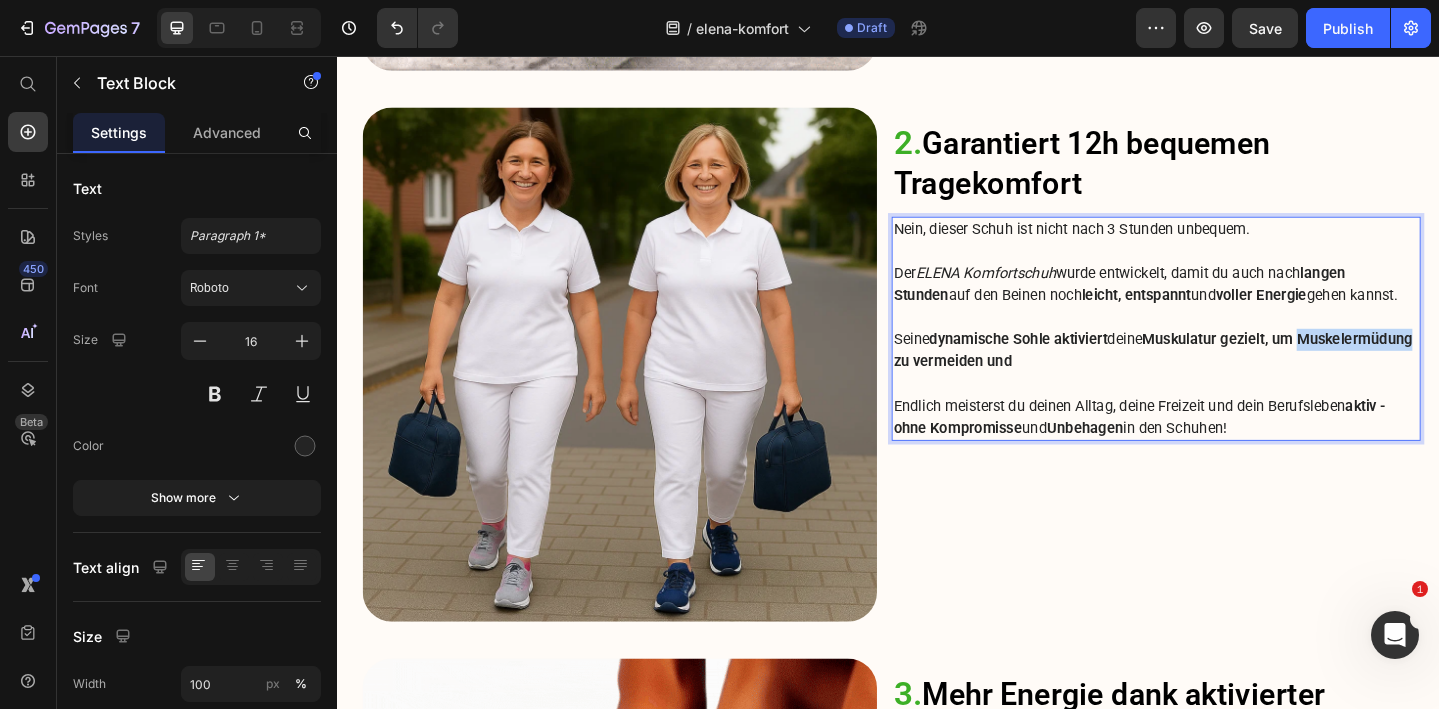 click on "Muskulatur gezielt, um Muskelermüdung zu vermeiden und" at bounding box center (1225, 376) 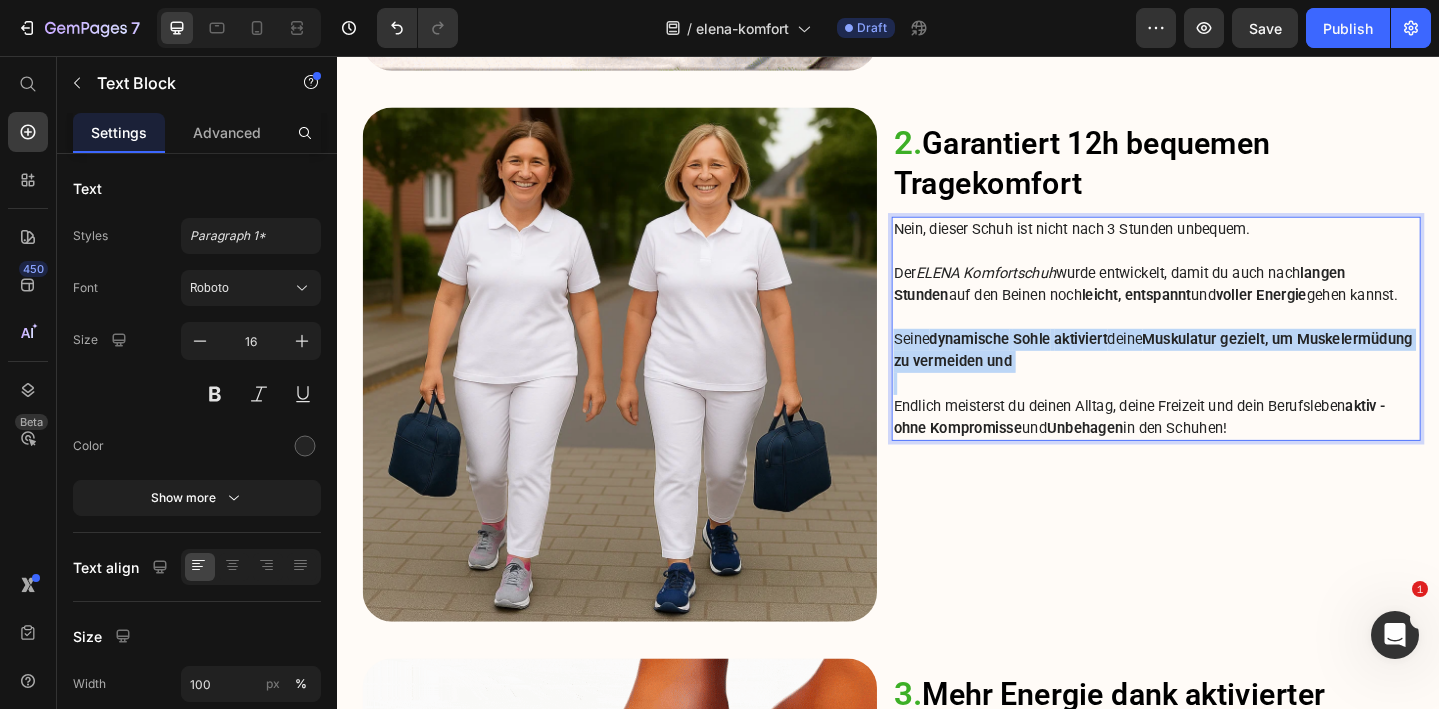 click on "Muskulatur gezielt, um Muskelermüdung zu vermeiden und" at bounding box center [1225, 376] 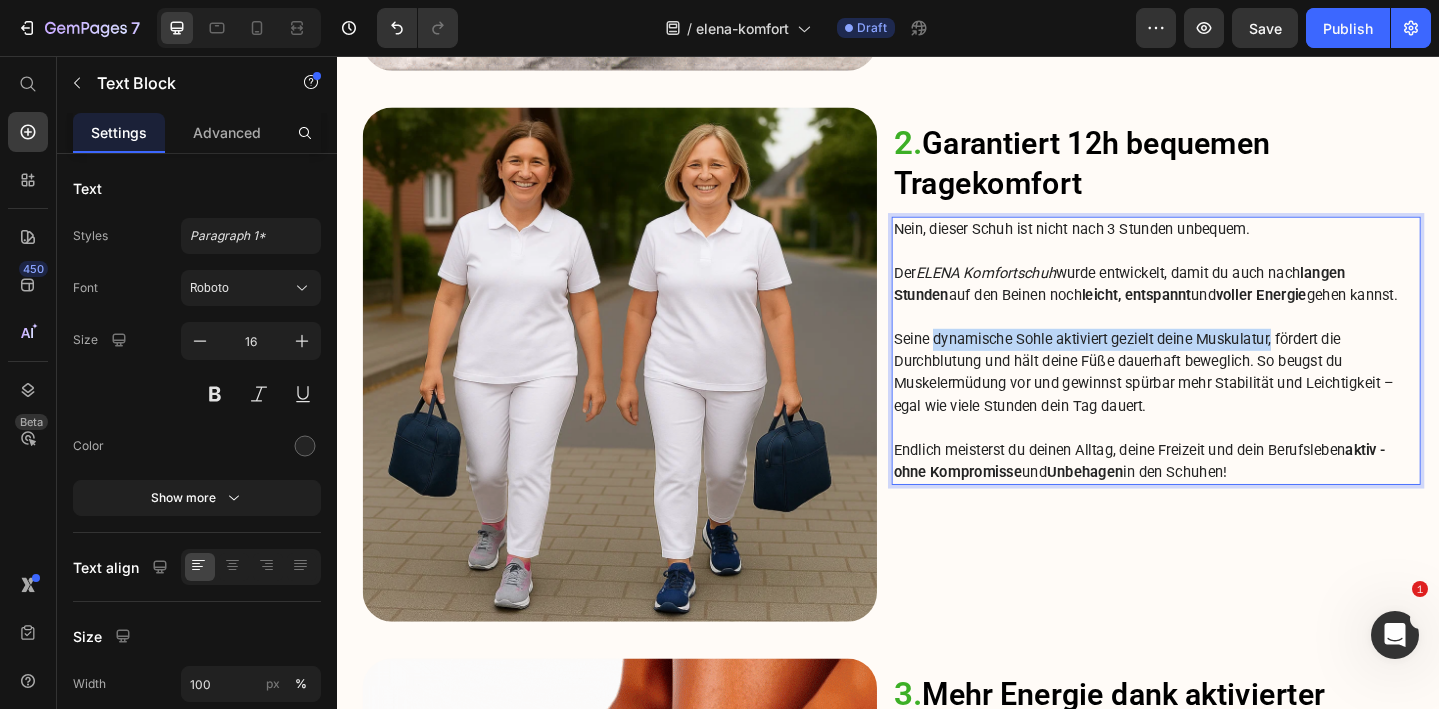 drag, startPoint x: 989, startPoint y: 365, endPoint x: 1358, endPoint y: 368, distance: 369.0122 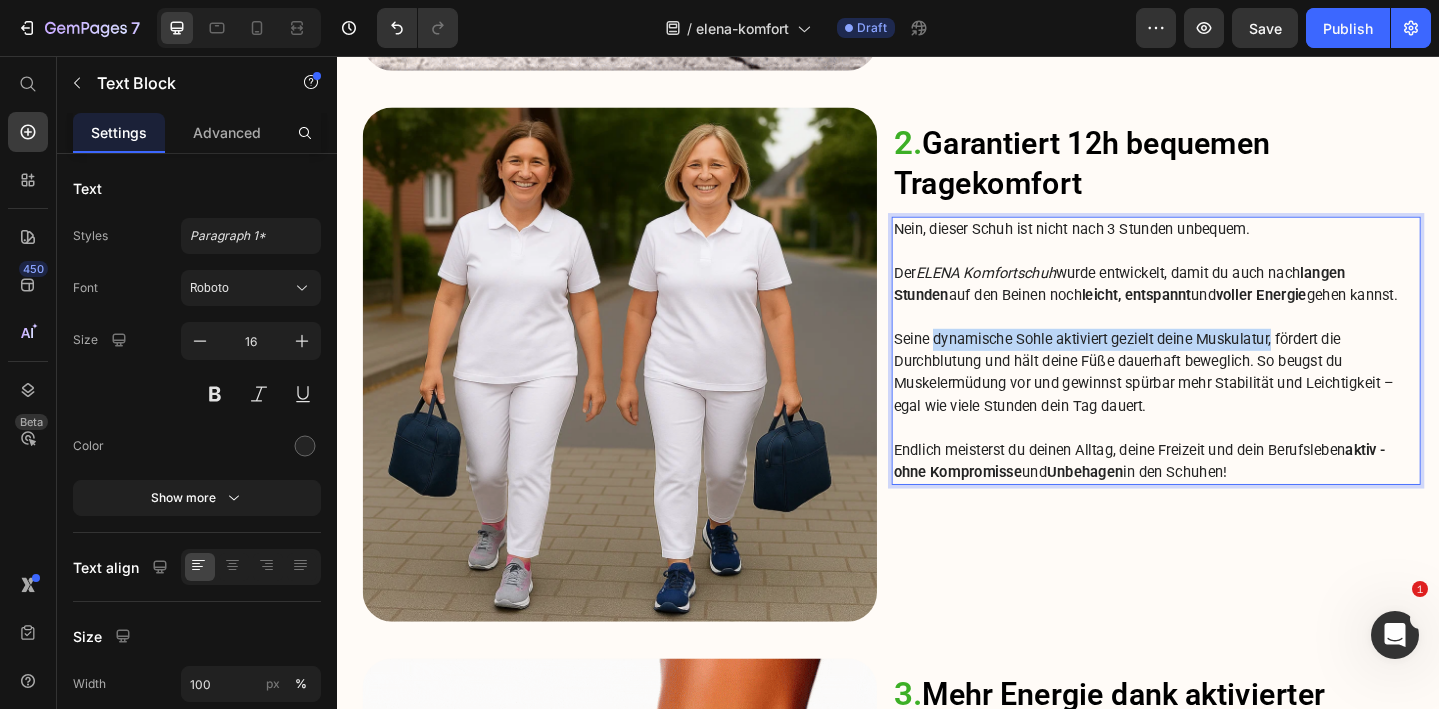 click on "Seine dynamische Sohle aktiviert gezielt deine Muskulatur, fördert die Durchblutung und hält deine Füße dauerhaft beweglich. So beugst du Muskelermüdung vor und gewinnst spürbar mehr Stabilität und Leichtigkeit – egal wie viele Stunden dein Tag dauert." at bounding box center [1229, 401] 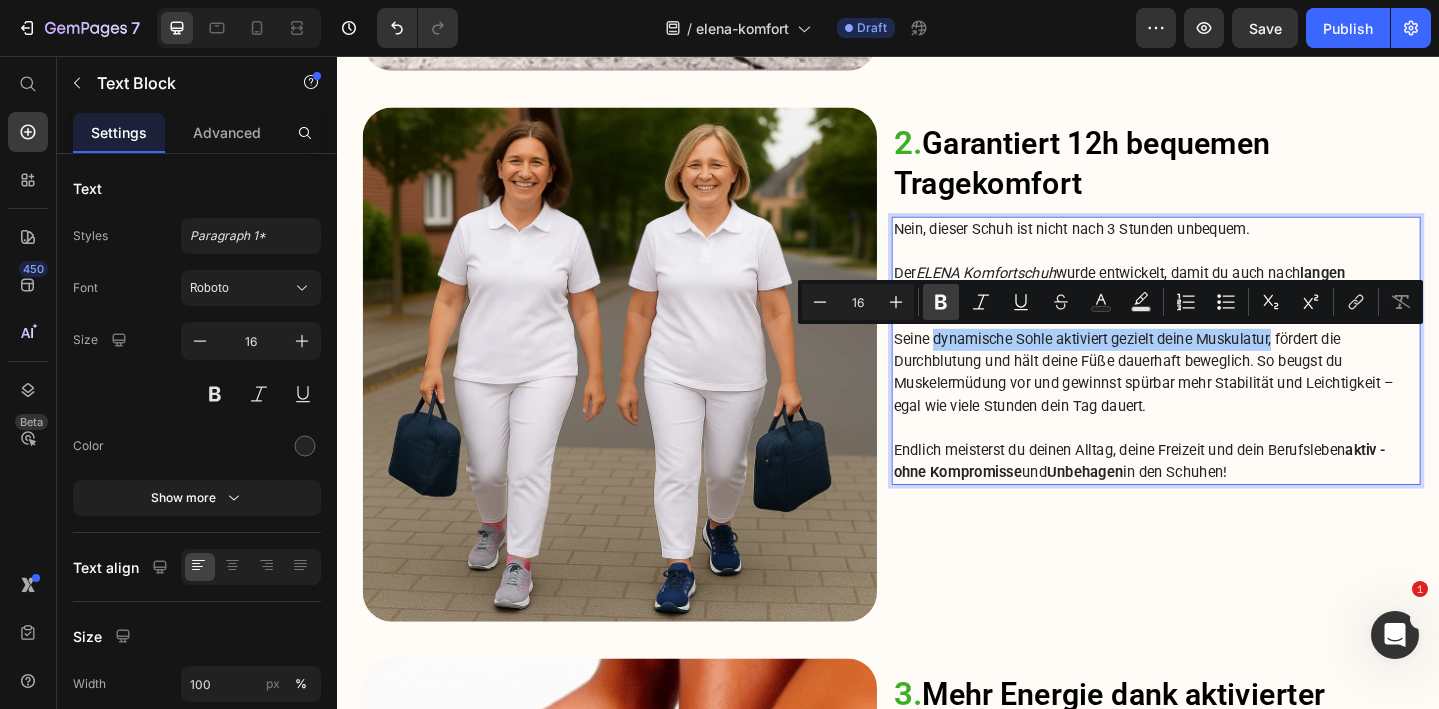 click 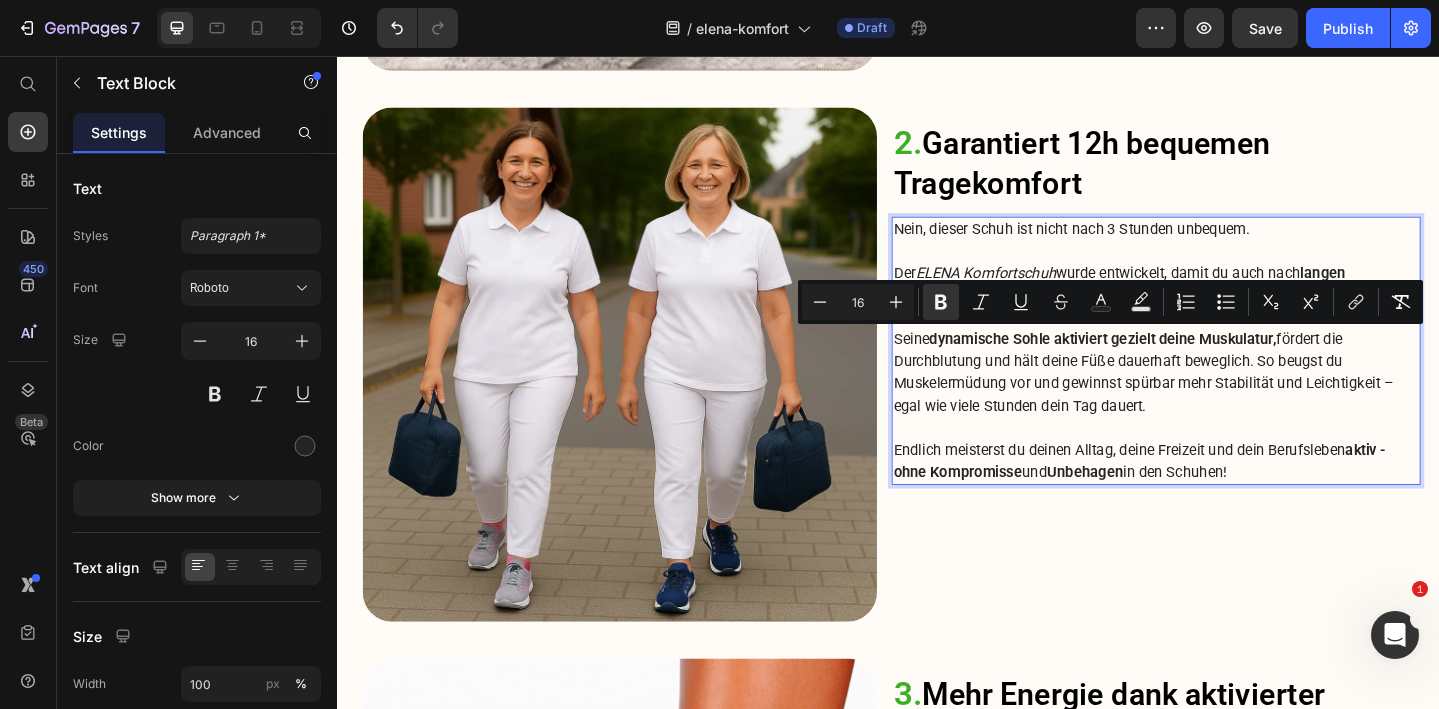 click on "Seine  dynamische Sohle aktiviert gezielt deine Muskulatur,  fördert die Durchblutung und hält deine Füße dauerhaft beweglich. So beugst du Muskelermüdung vor und gewinnst spürbar mehr Stabilität und Leichtigkeit – egal wie viele Stunden dein Tag dauert." at bounding box center [1229, 401] 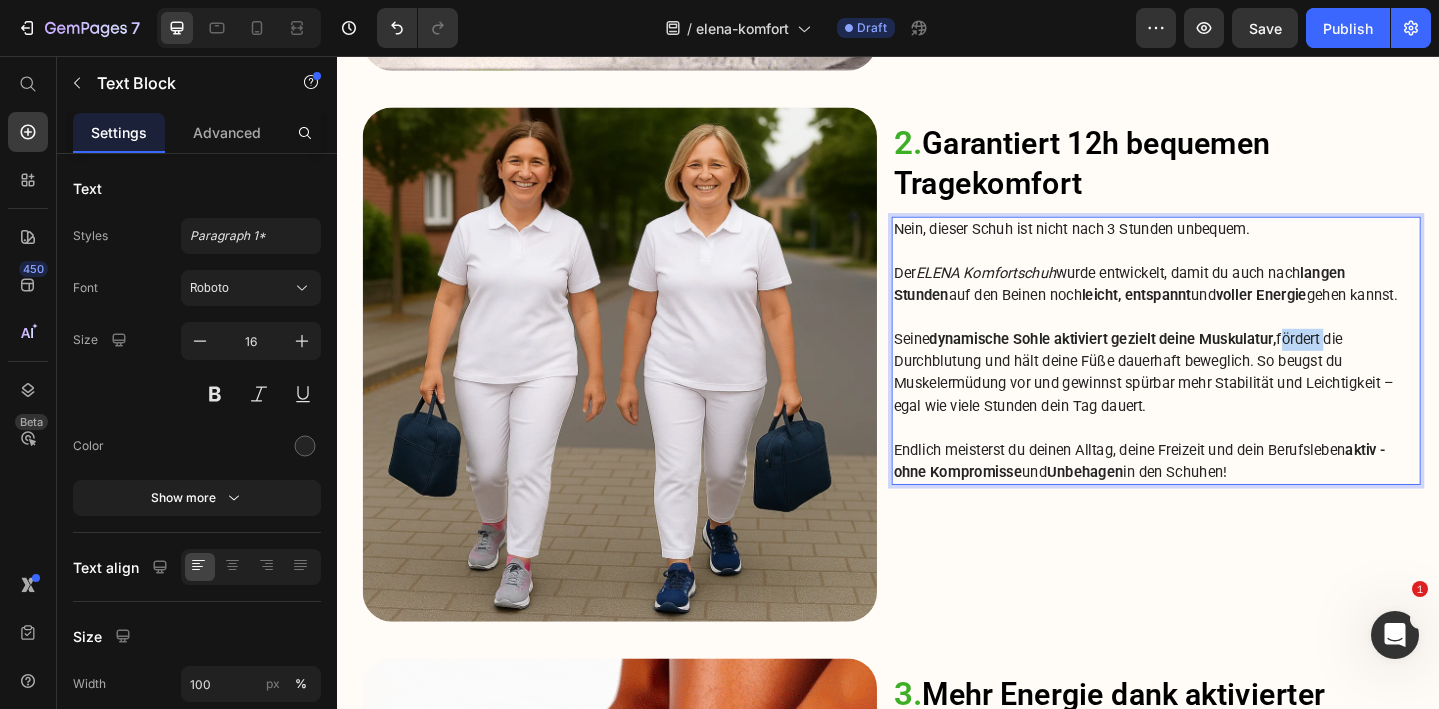 click on "Seine  dynamische Sohle aktiviert gezielt deine Muskulatur,  fördert die Durchblutung und hält deine Füße dauerhaft beweglich. So beugst du Muskelermüdung vor und gewinnst spürbar mehr Stabilität und Leichtigkeit – egal wie viele Stunden dein Tag dauert." at bounding box center (1229, 401) 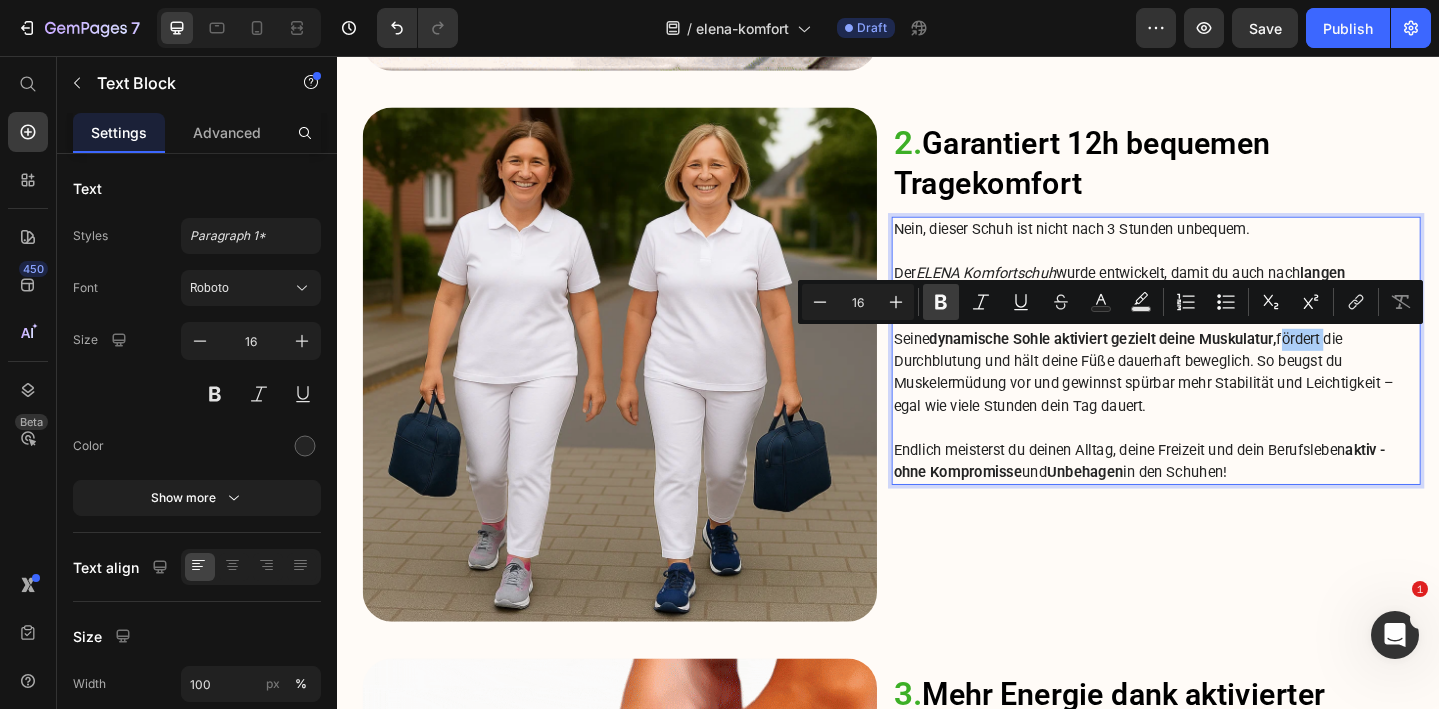 click 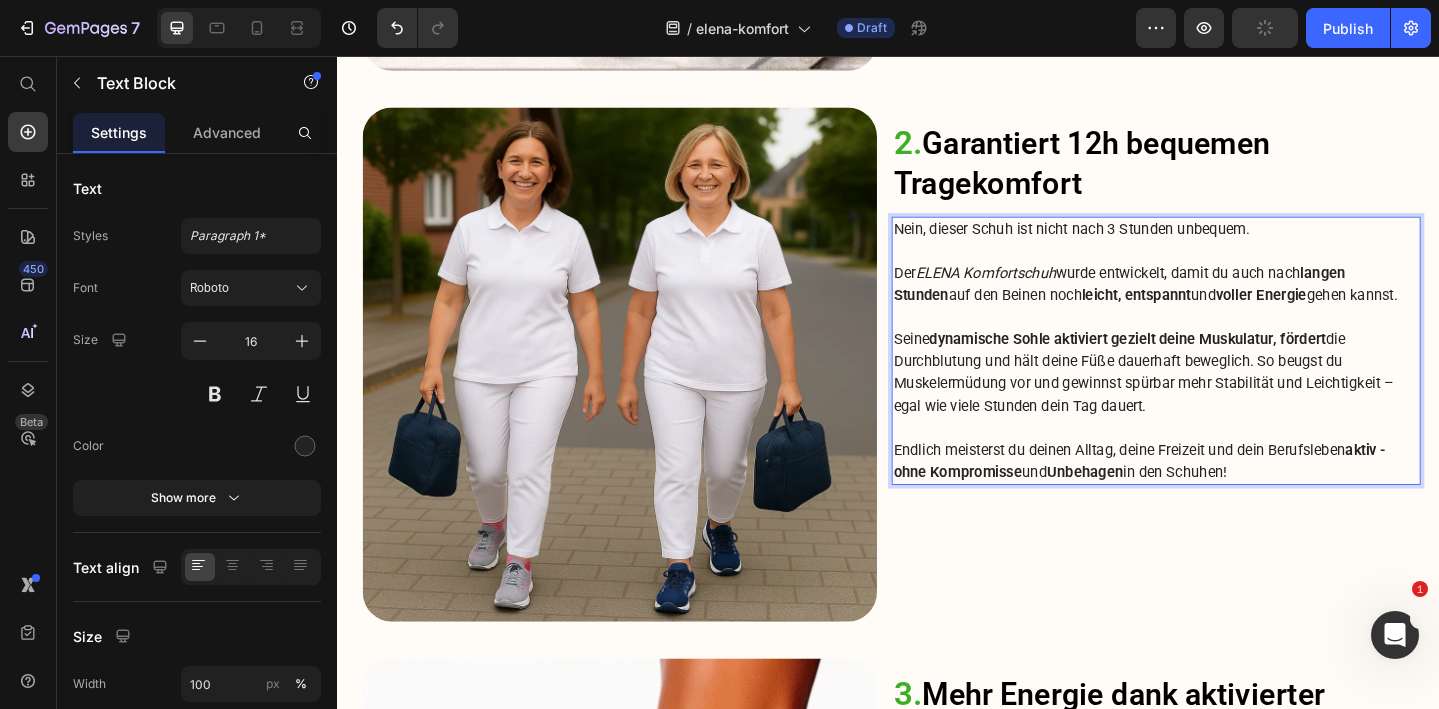 click on "Seine  dynamische Sohle aktiviert gezielt deine Muskulatur,   fördert  die Durchblutung und hält deine Füße dauerhaft beweglich. So beugst du Muskelermüdung vor und gewinnst spürbar mehr Stabilität und Leichtigkeit – egal wie viele Stunden dein Tag dauert." at bounding box center [1229, 401] 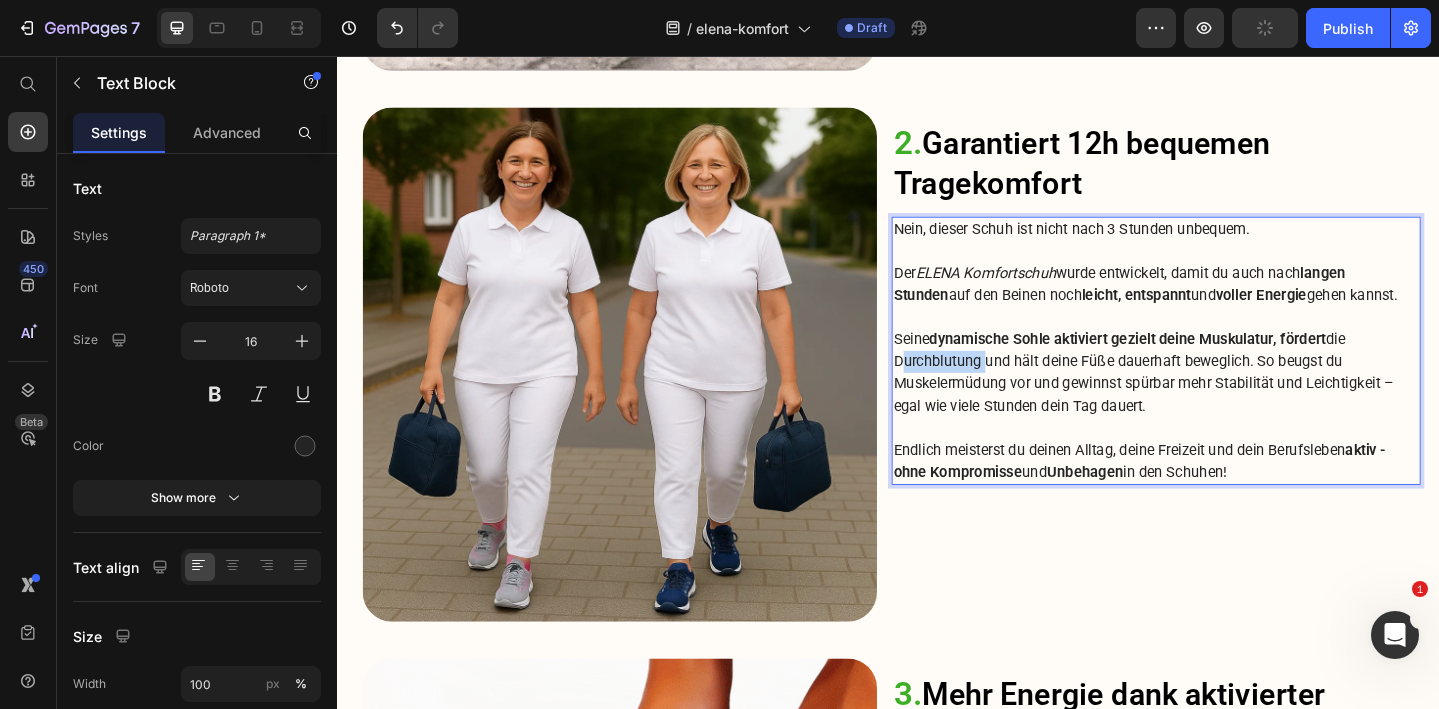 click on "Seine  dynamische Sohle aktiviert gezielt deine Muskulatur,   fördert  die Durchblutung und hält deine Füße dauerhaft beweglich. So beugst du Muskelermüdung vor und gewinnst spürbar mehr Stabilität und Leichtigkeit – egal wie viele Stunden dein Tag dauert." at bounding box center [1229, 401] 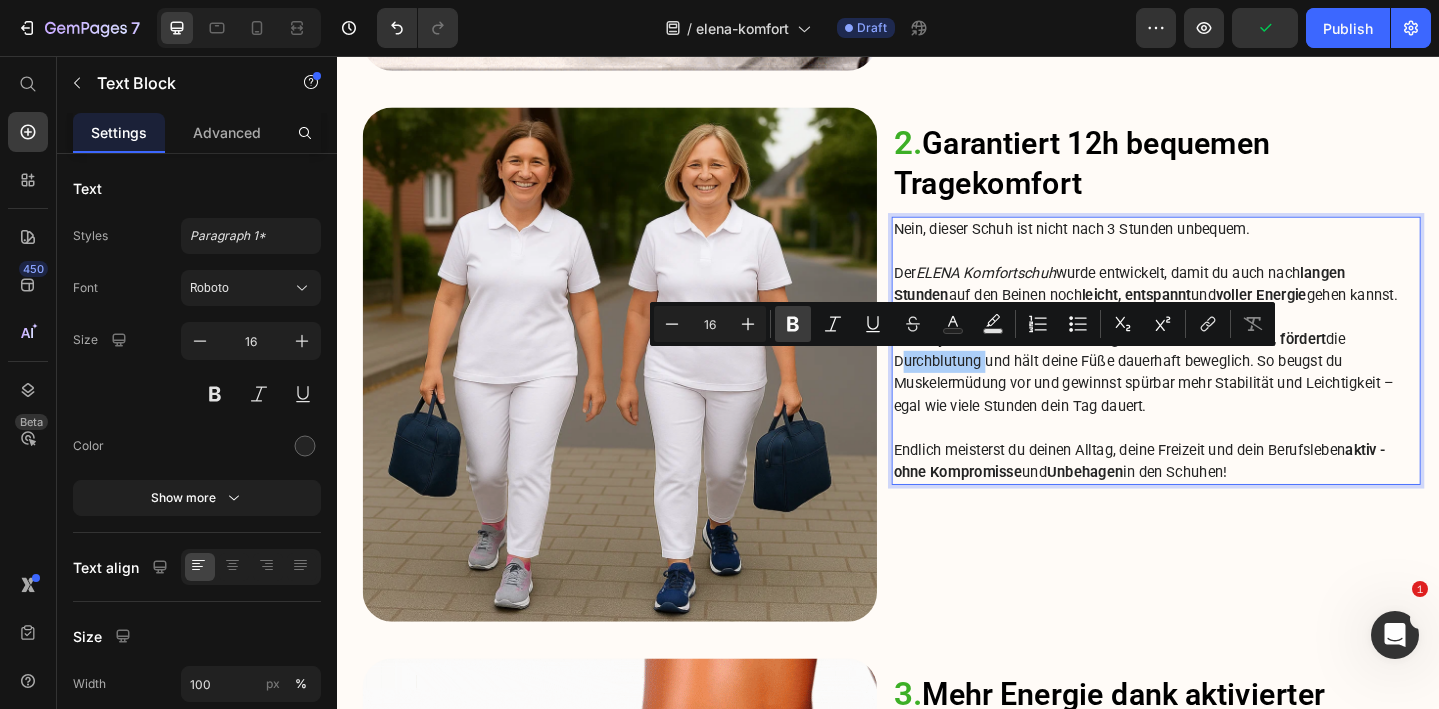 click 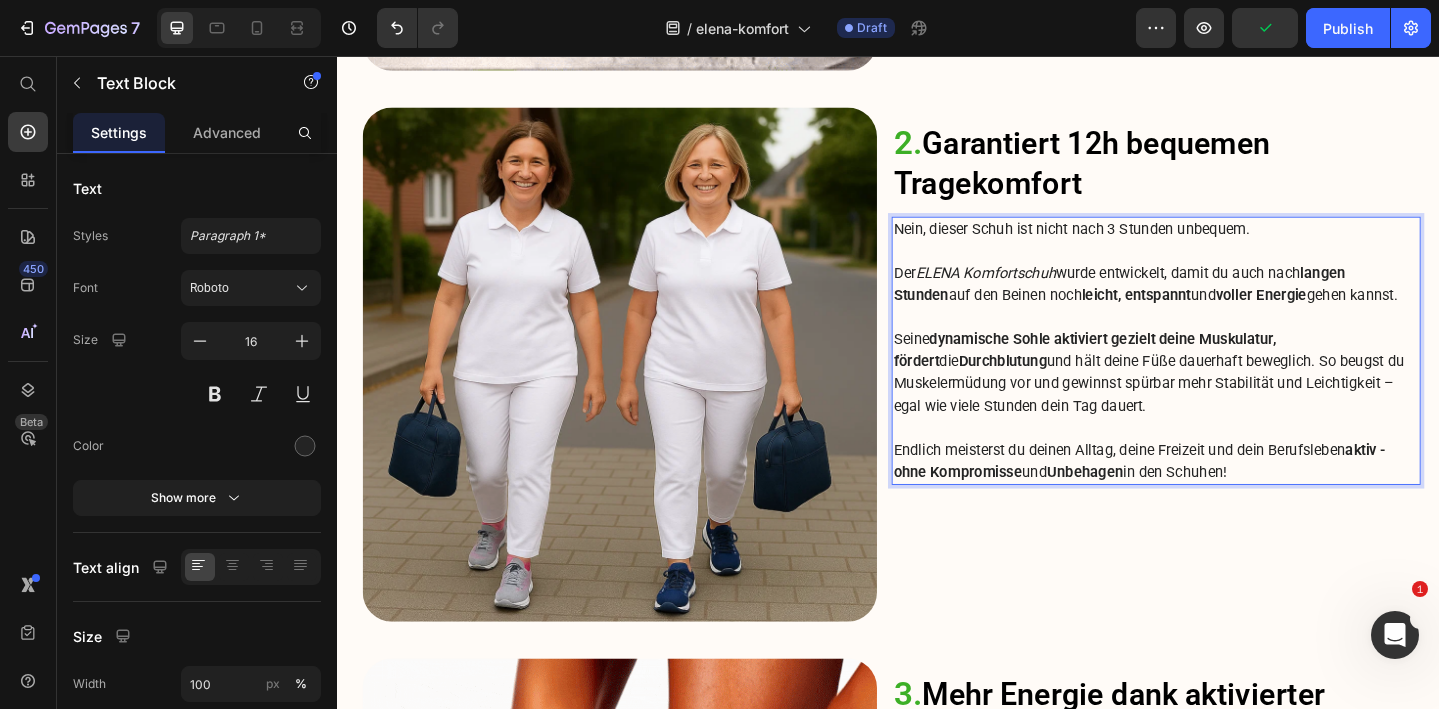 click on "Seine  dynamische Sohle aktiviert gezielt deine Muskulatur,   fördert  die  Durchblutung  und hält deine Füße dauerhaft beweglich. So beugst du Muskelermüdung vor und gewinnst spürbar mehr Stabilität und Leichtigkeit – egal wie viele Stunden dein Tag dauert." at bounding box center (1229, 401) 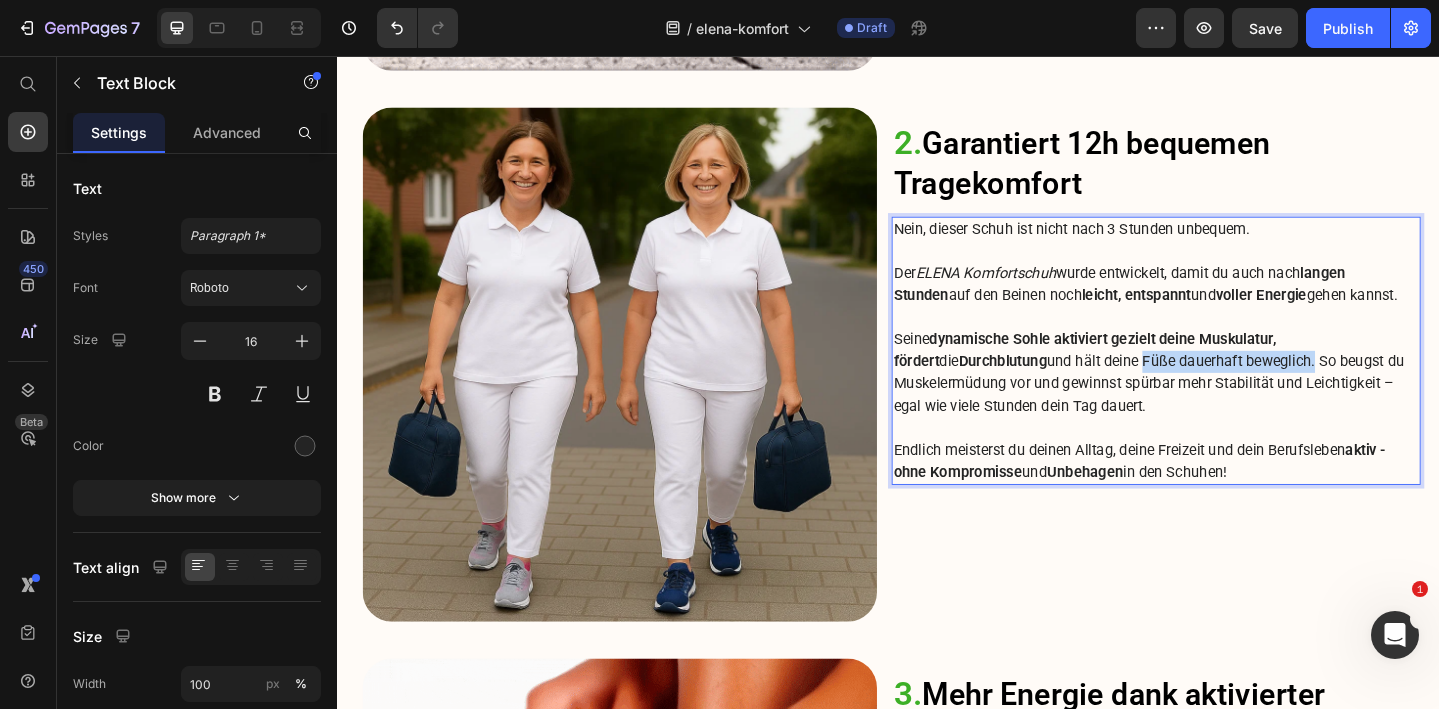 drag, startPoint x: 1333, startPoint y: 391, endPoint x: 1144, endPoint y: 389, distance: 189.01057 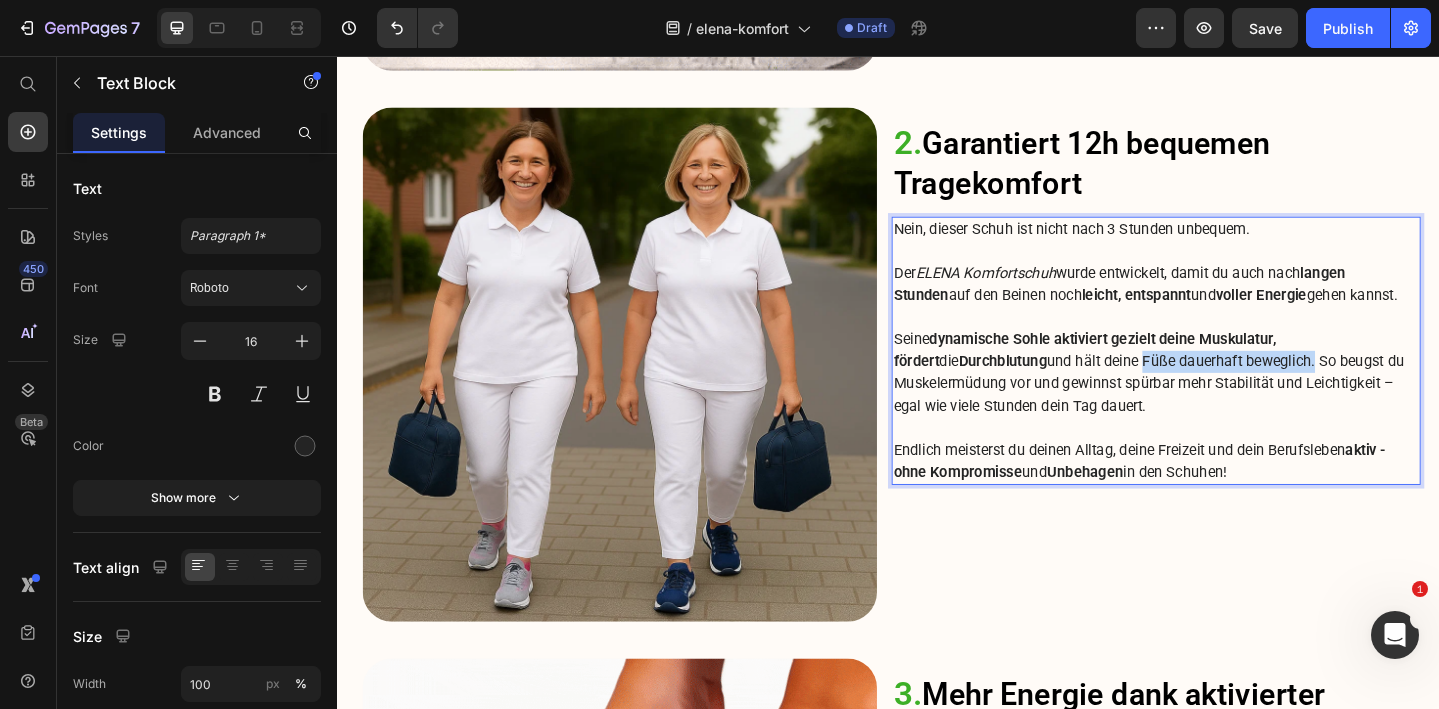 click on "Seine  dynamische Sohle aktiviert gezielt deine Muskulatur,   fördert  die  Durchblutung  und hält deine Füße dauerhaft beweglich. So beugst du Muskelermüdung vor und gewinnst spürbar mehr Stabilität und Leichtigkeit – egal wie viele Stunden dein Tag dauert." at bounding box center [1229, 401] 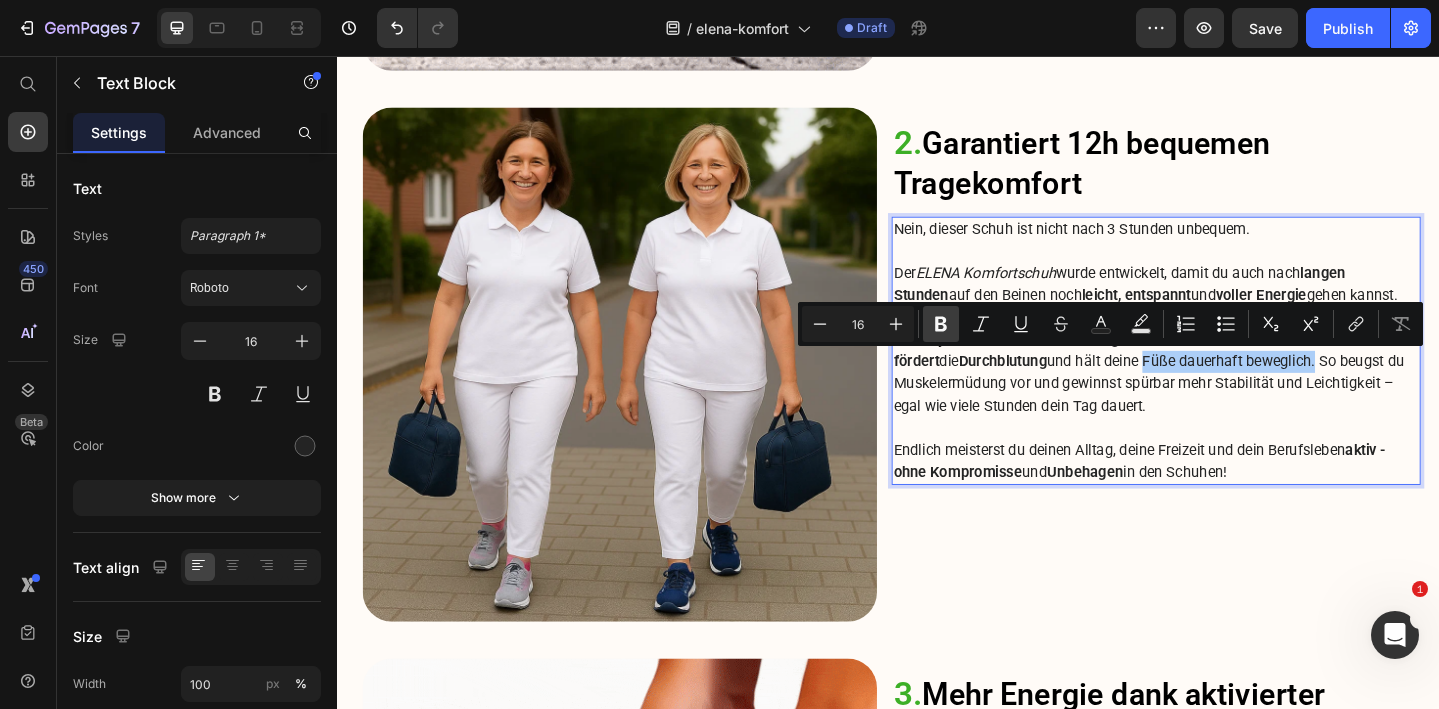 drag, startPoint x: 938, startPoint y: 331, endPoint x: 735, endPoint y: 328, distance: 203.02217 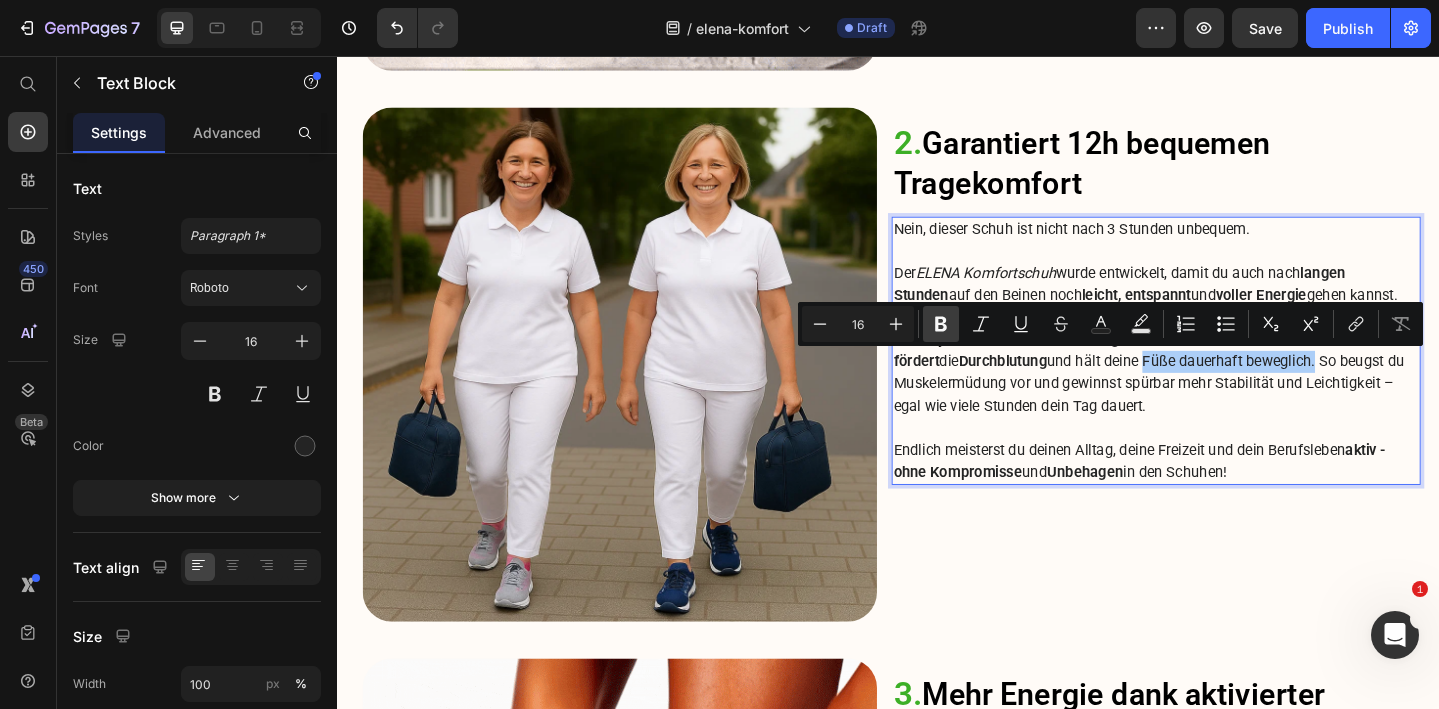 click 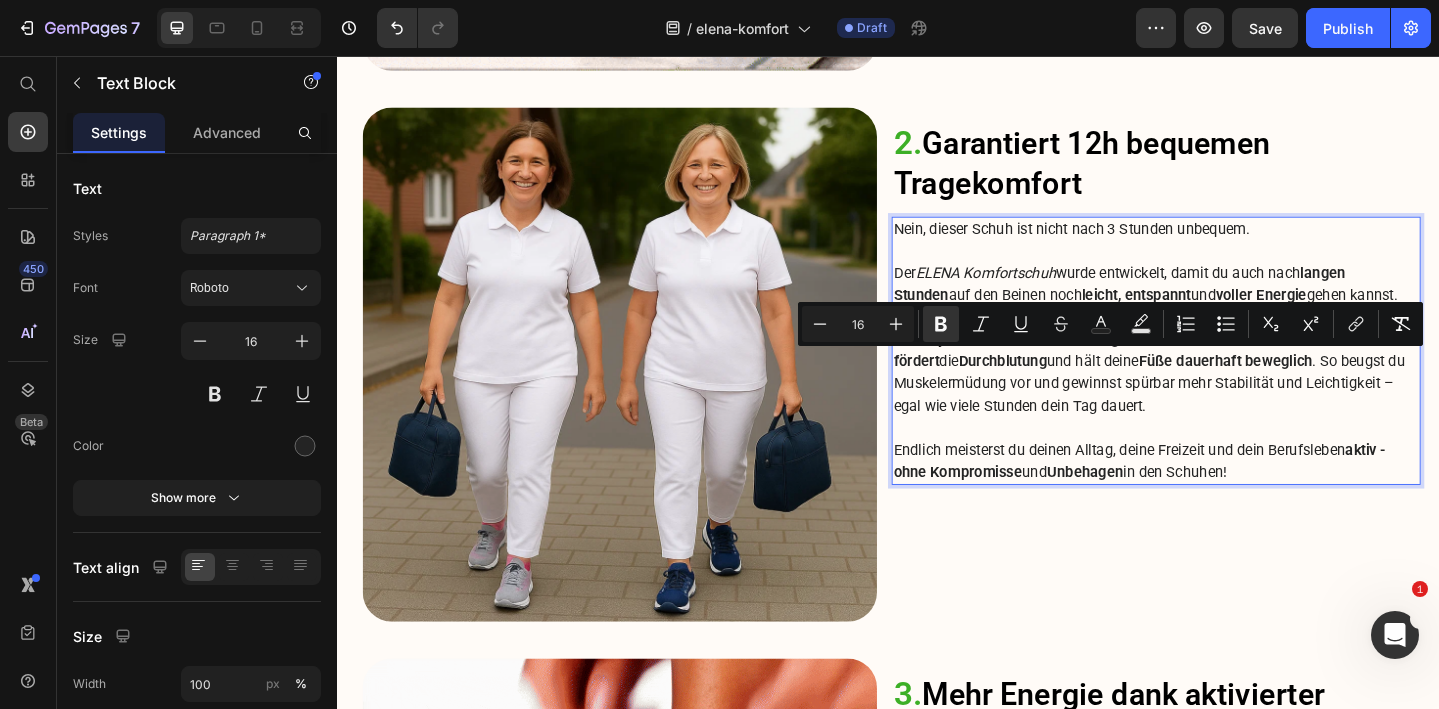 click on "Seine  dynamische Sohle aktiviert gezielt deine Muskulatur,   fördert  die  Durchblutung  und hält deine  Füße dauerhaft beweglich . So beugst du Muskelermüdung vor und gewinnst spürbar mehr Stabilität und Leichtigkeit – egal wie viele Stunden dein Tag dauert." at bounding box center (1229, 401) 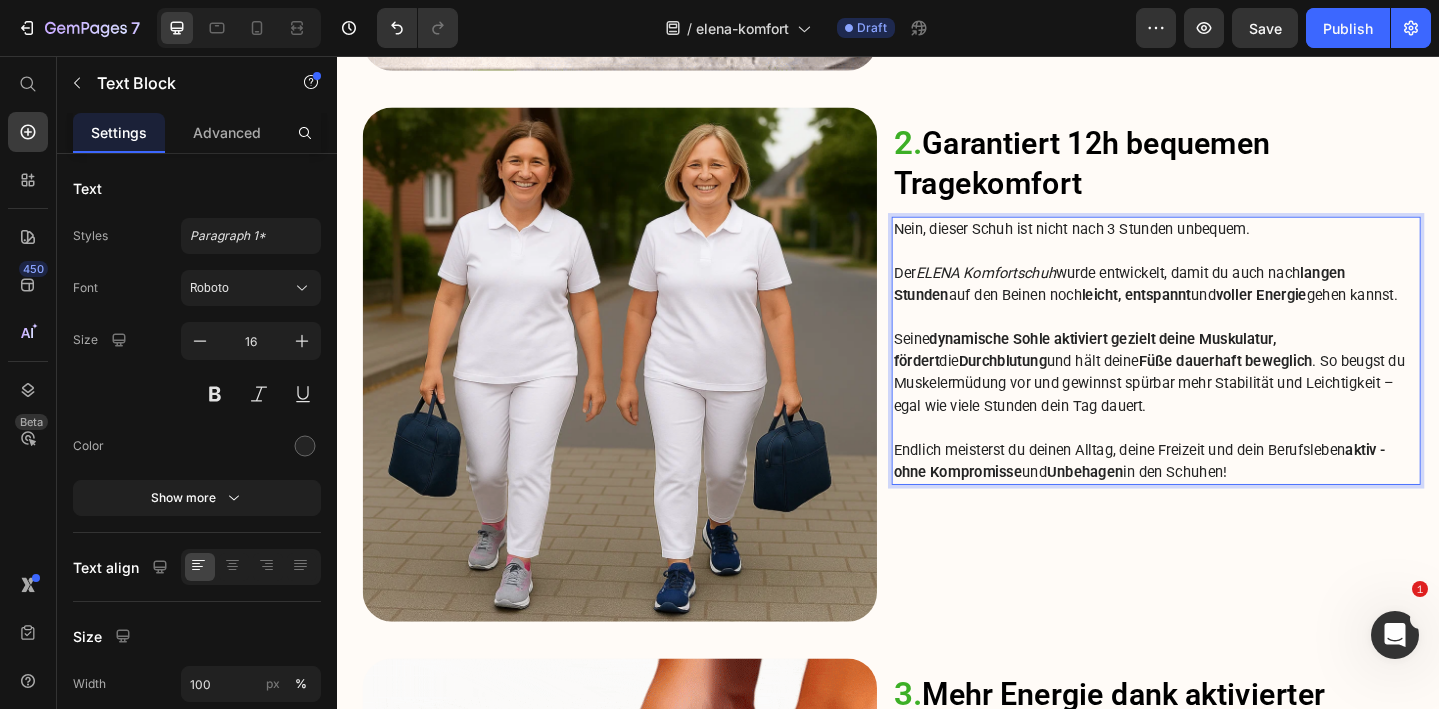 click on "Seine  dynamische Sohle aktiviert gezielt deine Muskulatur,   fördert  die  Durchblutung  und hält deine  Füße dauerhaft beweglich . So beugst du Muskelermüdung vor und gewinnst spürbar mehr Stabilität und Leichtigkeit – egal wie viele Stunden dein Tag dauert." at bounding box center [1229, 401] 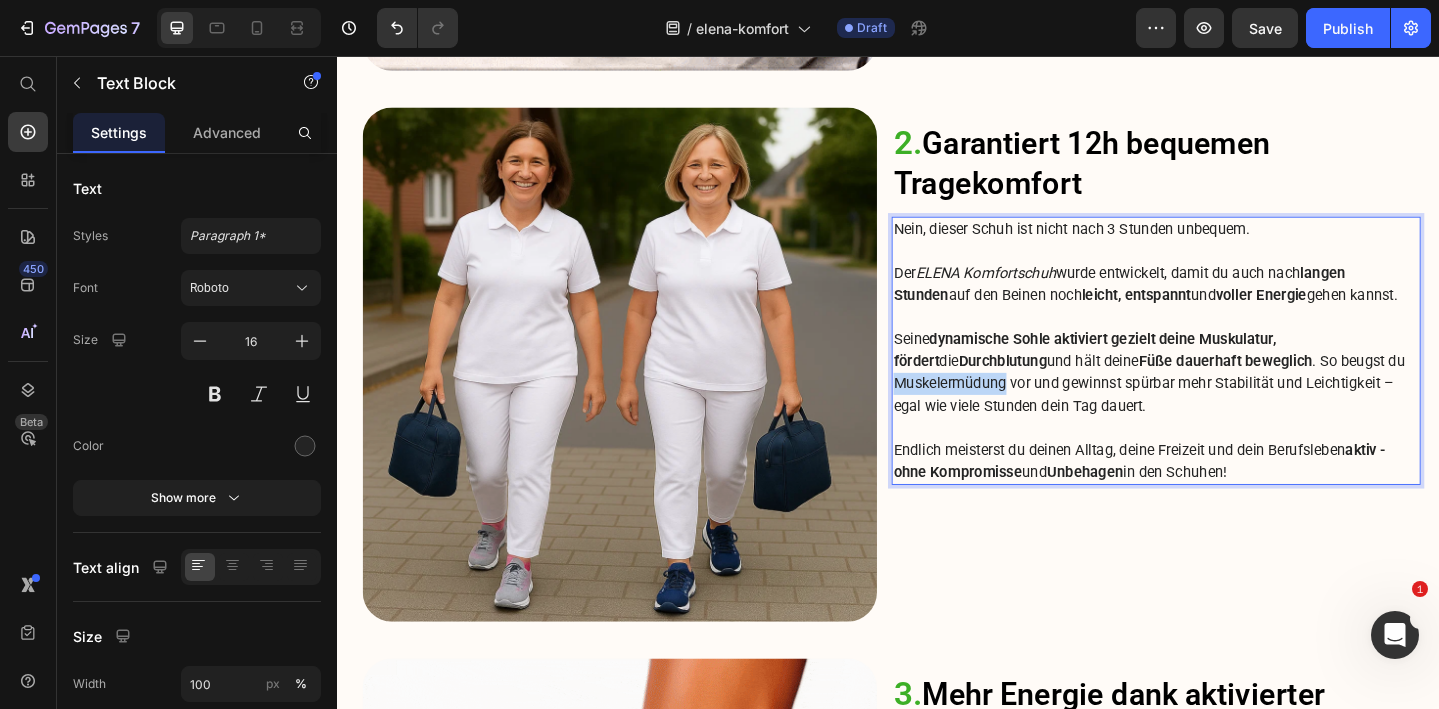 click on "Seine  dynamische Sohle aktiviert gezielt deine Muskulatur,   fördert  die  Durchblutung  und hält deine  Füße dauerhaft beweglich . So beugst du Muskelermüdung vor und gewinnst spürbar mehr Stabilität und Leichtigkeit – egal wie viele Stunden dein Tag dauert." at bounding box center [1229, 401] 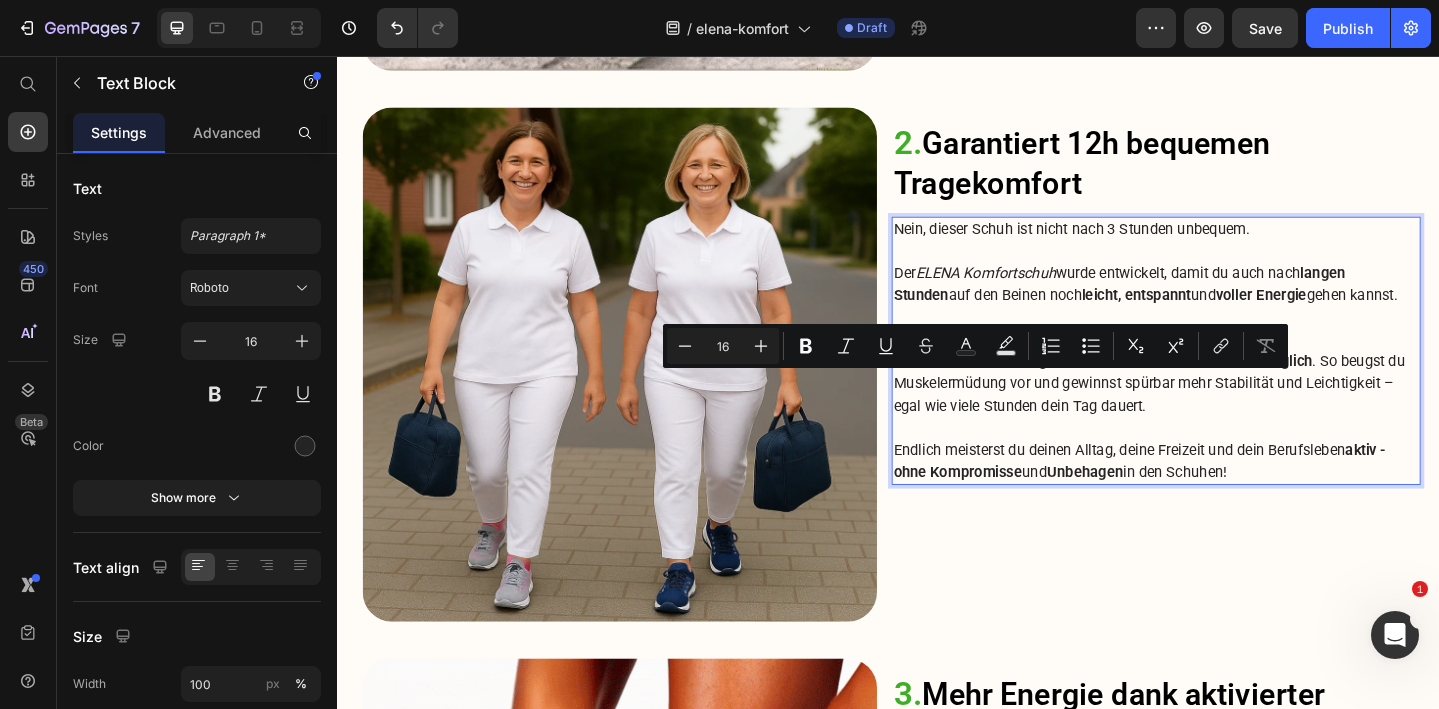 click on "Seine  dynamische Sohle aktiviert gezielt deine Muskulatur,   fördert  die  Durchblutung  und hält deine  Füße dauerhaft beweglich . So beugst du Muskelermüdung vor und gewinnst spürbar mehr Stabilität und Leichtigkeit – egal wie viele Stunden dein Tag dauert." at bounding box center [1229, 401] 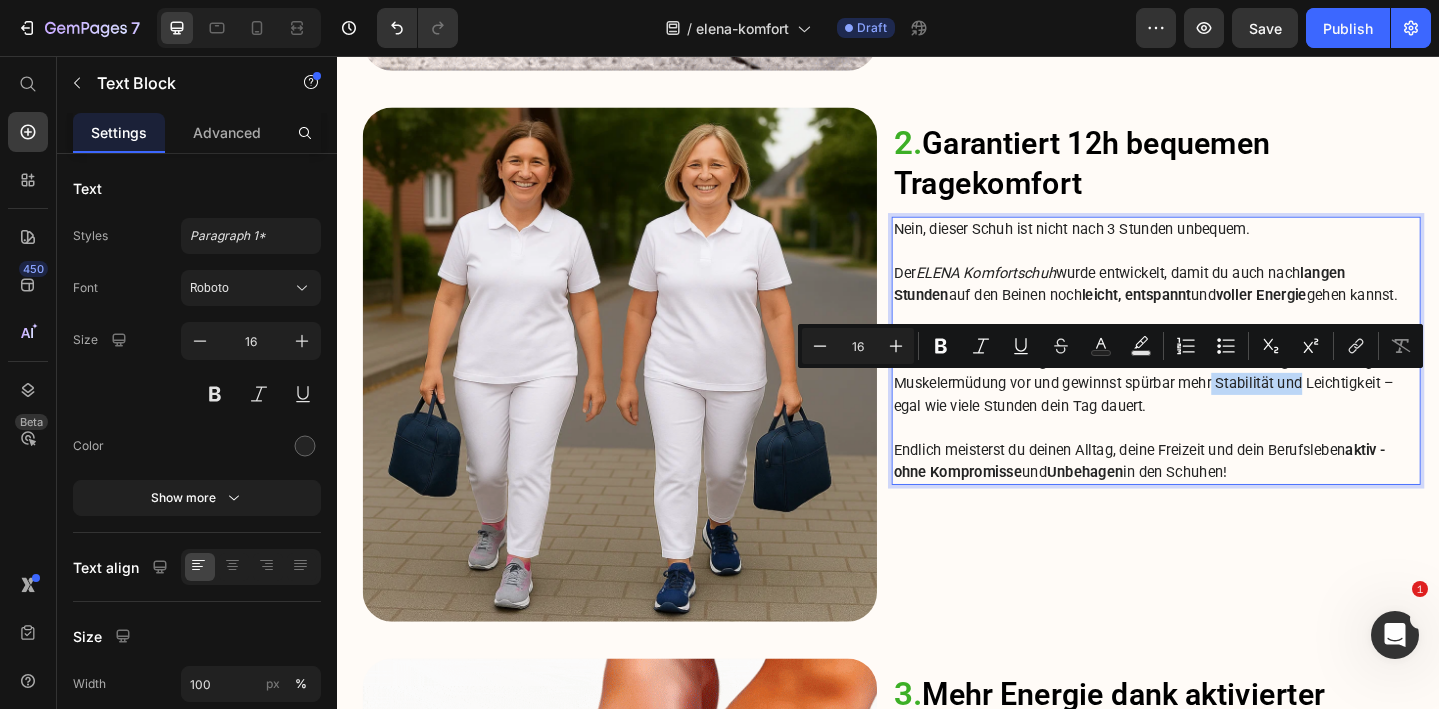 drag, startPoint x: 1389, startPoint y: 411, endPoint x: 1292, endPoint y: 411, distance: 97 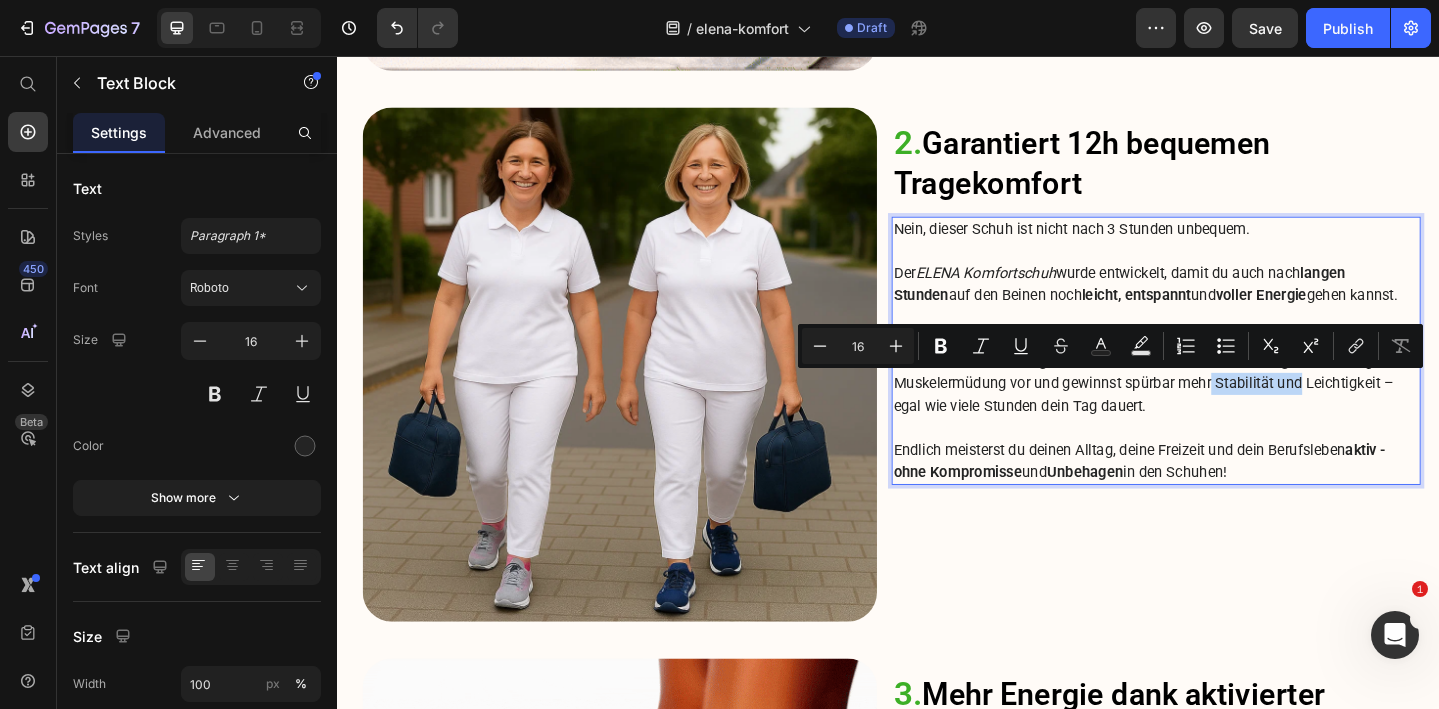 click on "Seine  dynamische Sohle aktiviert gezielt deine Muskulatur,   fördert  die  Durchblutung  und hält deine  Füße dauerhaft beweglich . So beugst du Muskelermüdung vor und gewinnst spürbar mehr Stabilität und Leichtigkeit – egal wie viele Stunden dein Tag dauert." at bounding box center [1229, 401] 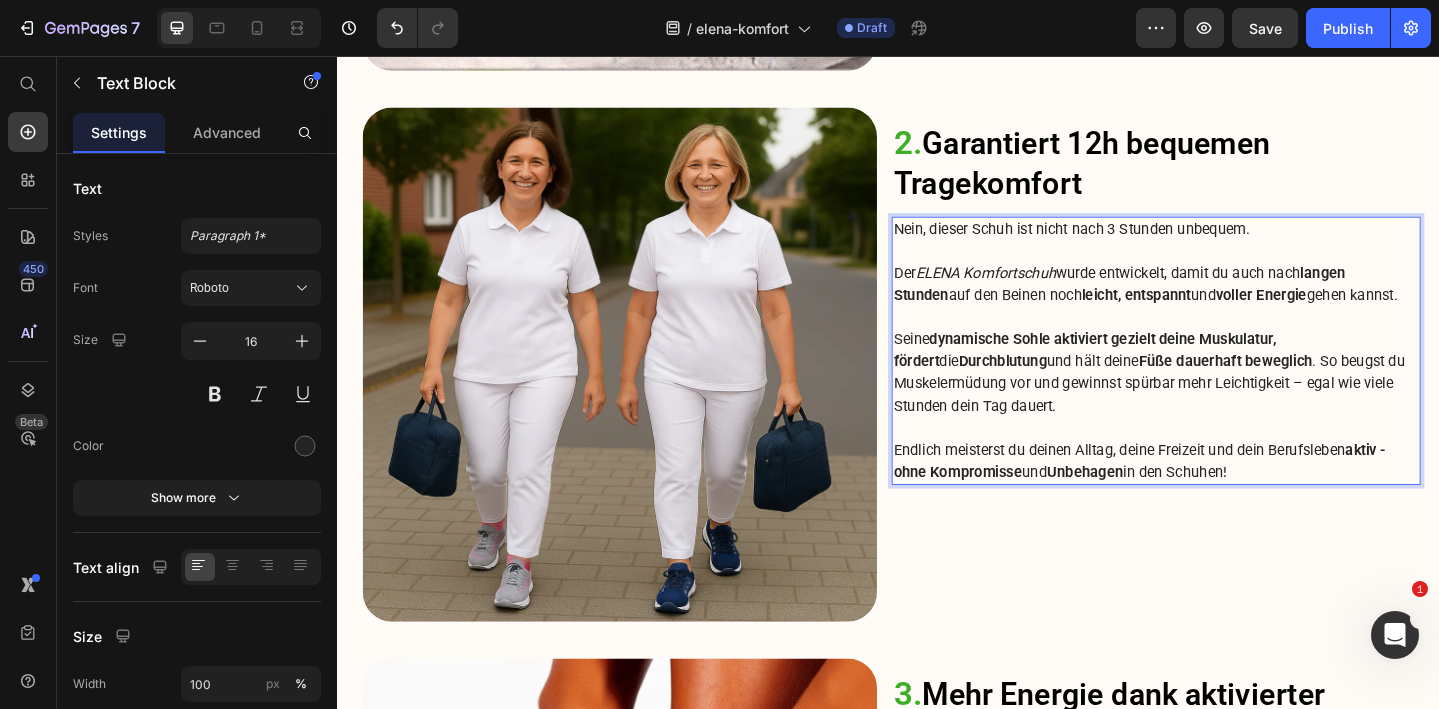 click on "Seine  dynamische Sohle aktiviert gezielt deine Muskulatur,   fördert  die  Durchblutung  und hält deine  Füße dauerhaft beweglich . So beugst du Muskelermüdung vor und gewinnst spürbar mehr Leichtigkeit – egal wie viele Stunden dein Tag dauert." at bounding box center (1229, 401) 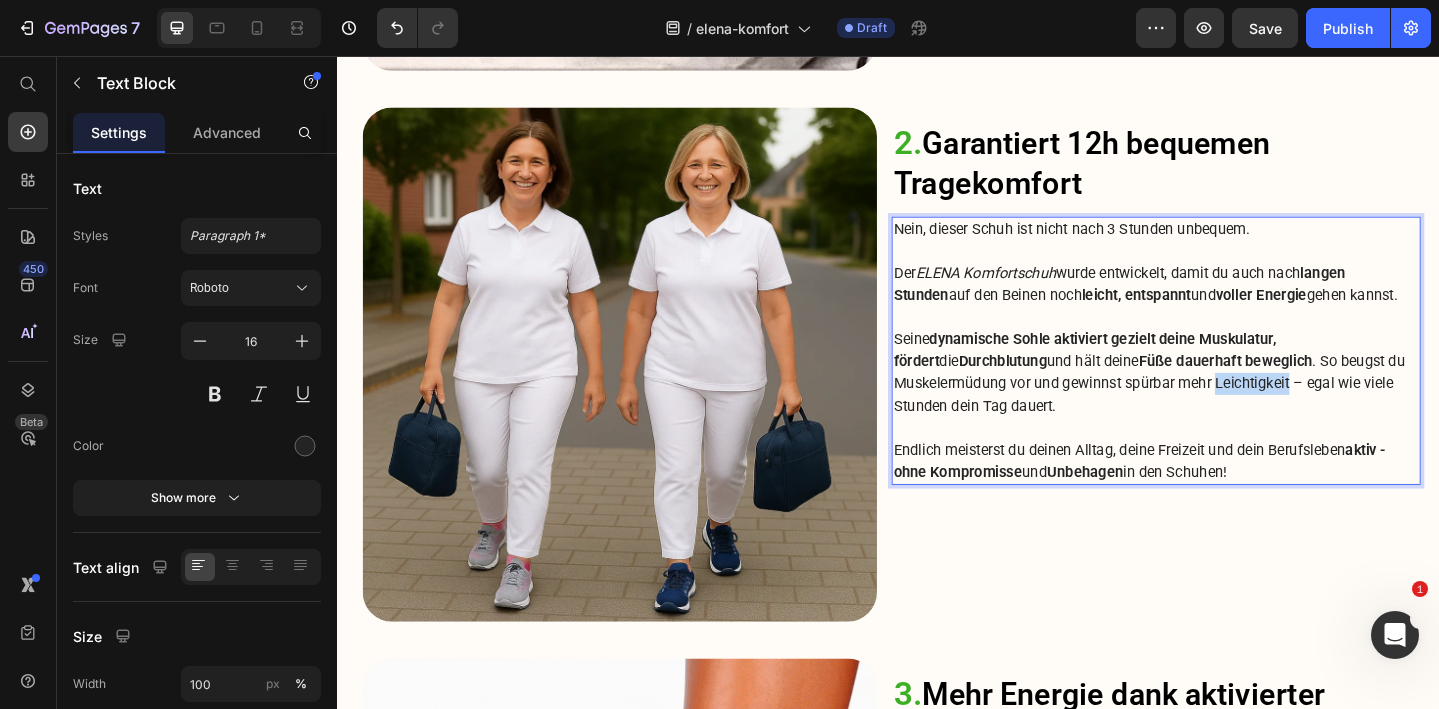 click on "Seine  dynamische Sohle aktiviert gezielt deine Muskulatur,   fördert  die  Durchblutung  und hält deine  Füße dauerhaft beweglich . So beugst du Muskelermüdung vor und gewinnst spürbar mehr Leichtigkeit – egal wie viele Stunden dein Tag dauert." at bounding box center (1229, 401) 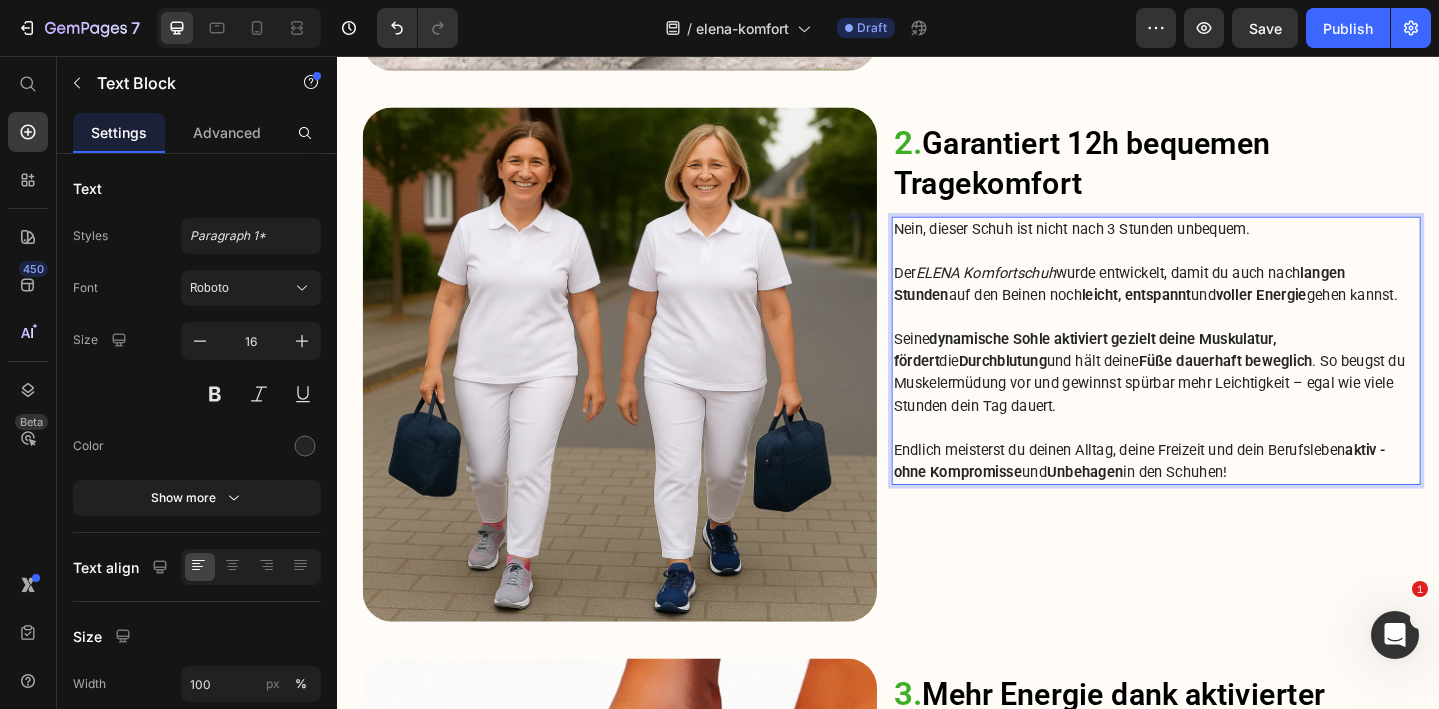 drag, startPoint x: 1224, startPoint y: 440, endPoint x: 1217, endPoint y: 431, distance: 11.401754 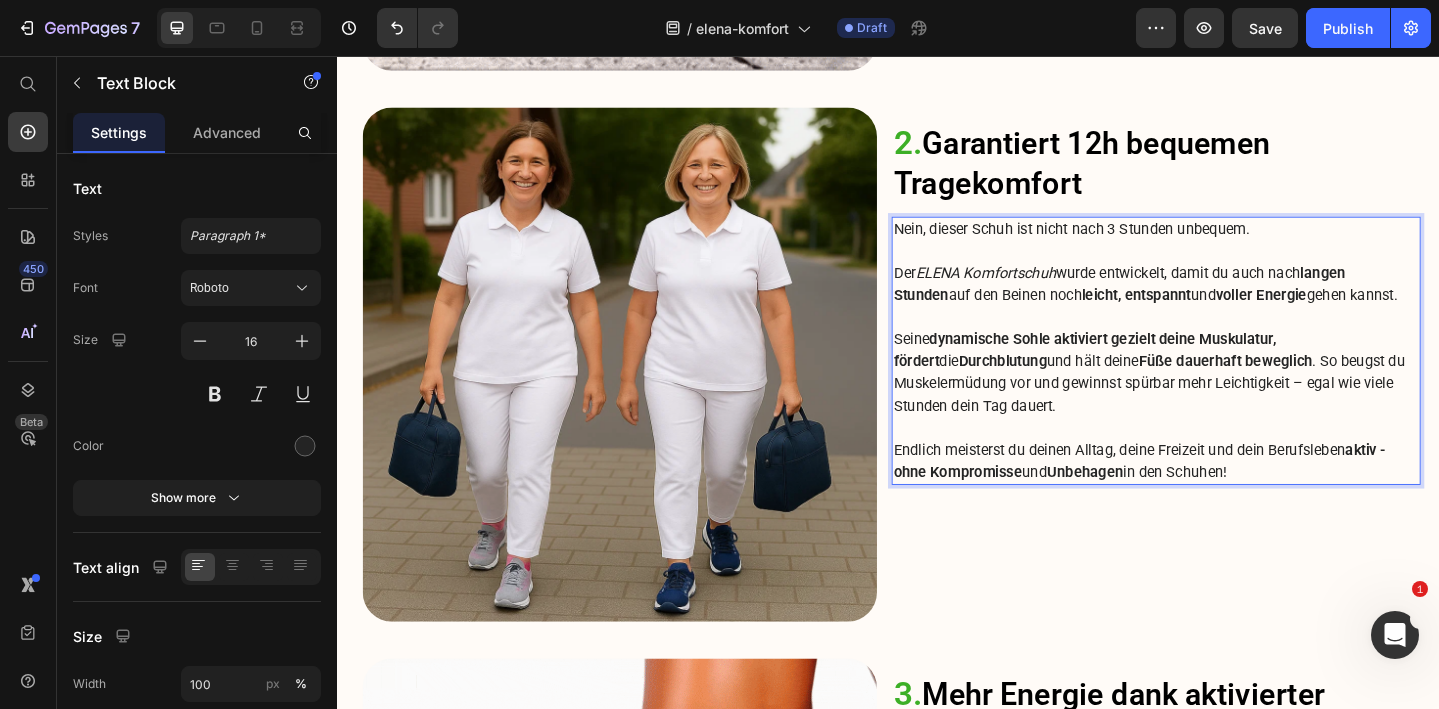 click on "Seine  dynamische Sohle aktiviert gezielt deine Muskulatur,   fördert  die  Durchblutung  und hält deine  Füße dauerhaft beweglich . So beugst du Muskelermüdung vor und gewinnst spürbar mehr Leichtigkeit – egal wie viele Stunden dein Tag dauert." at bounding box center (1229, 401) 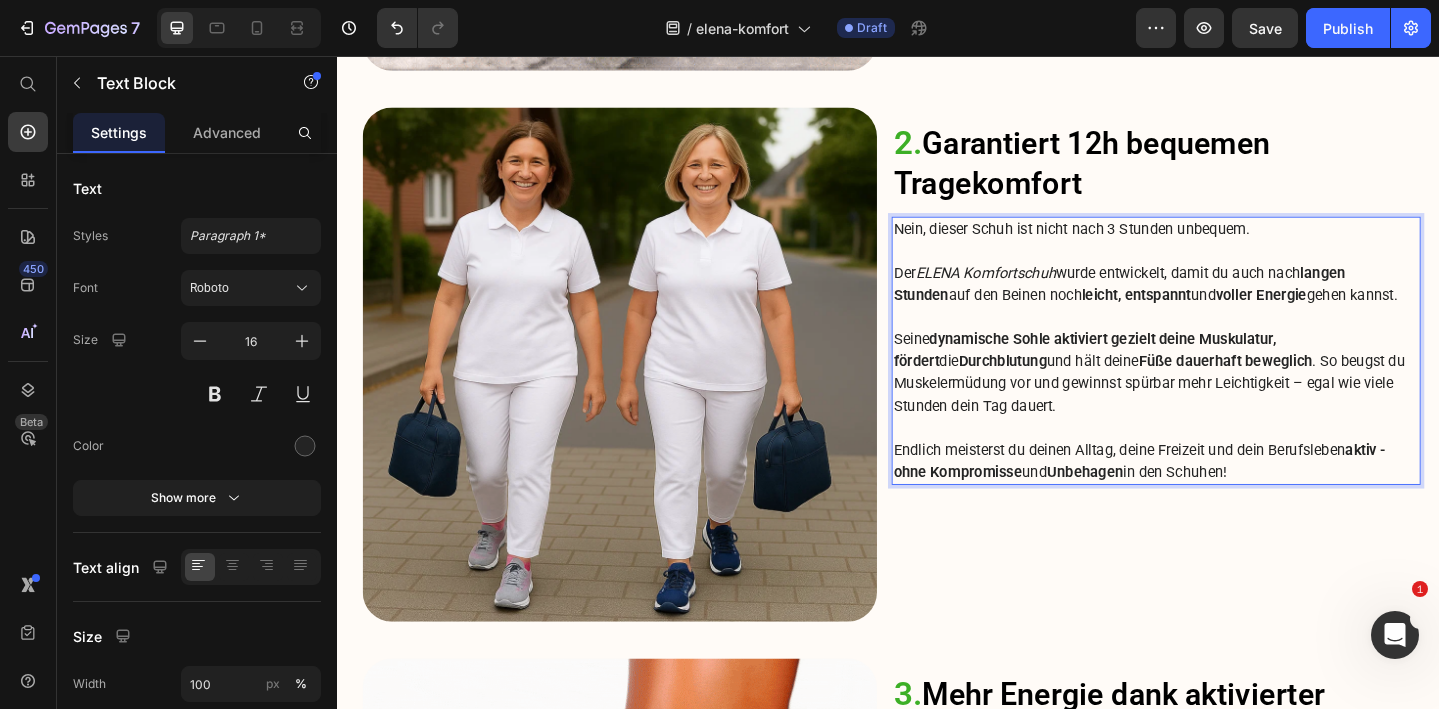 click at bounding box center [1229, 461] 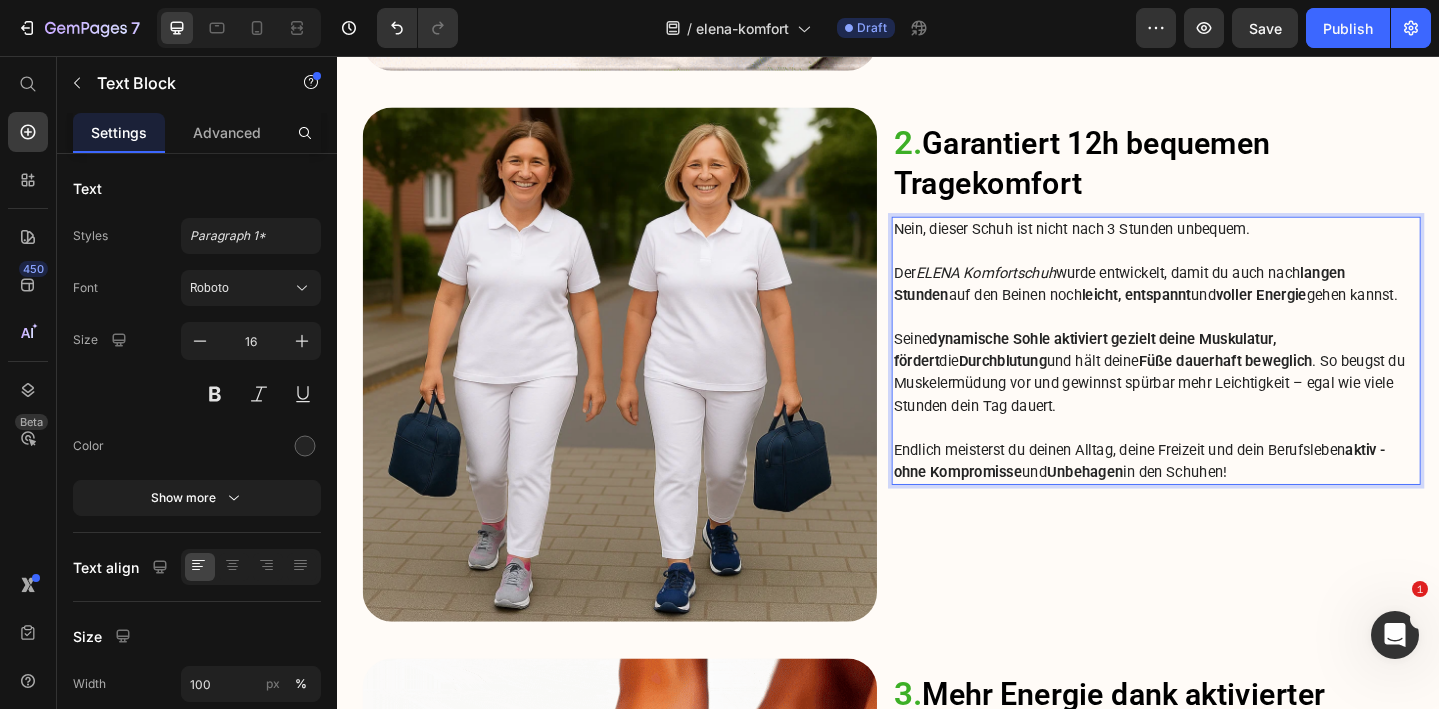 click at bounding box center (1229, 461) 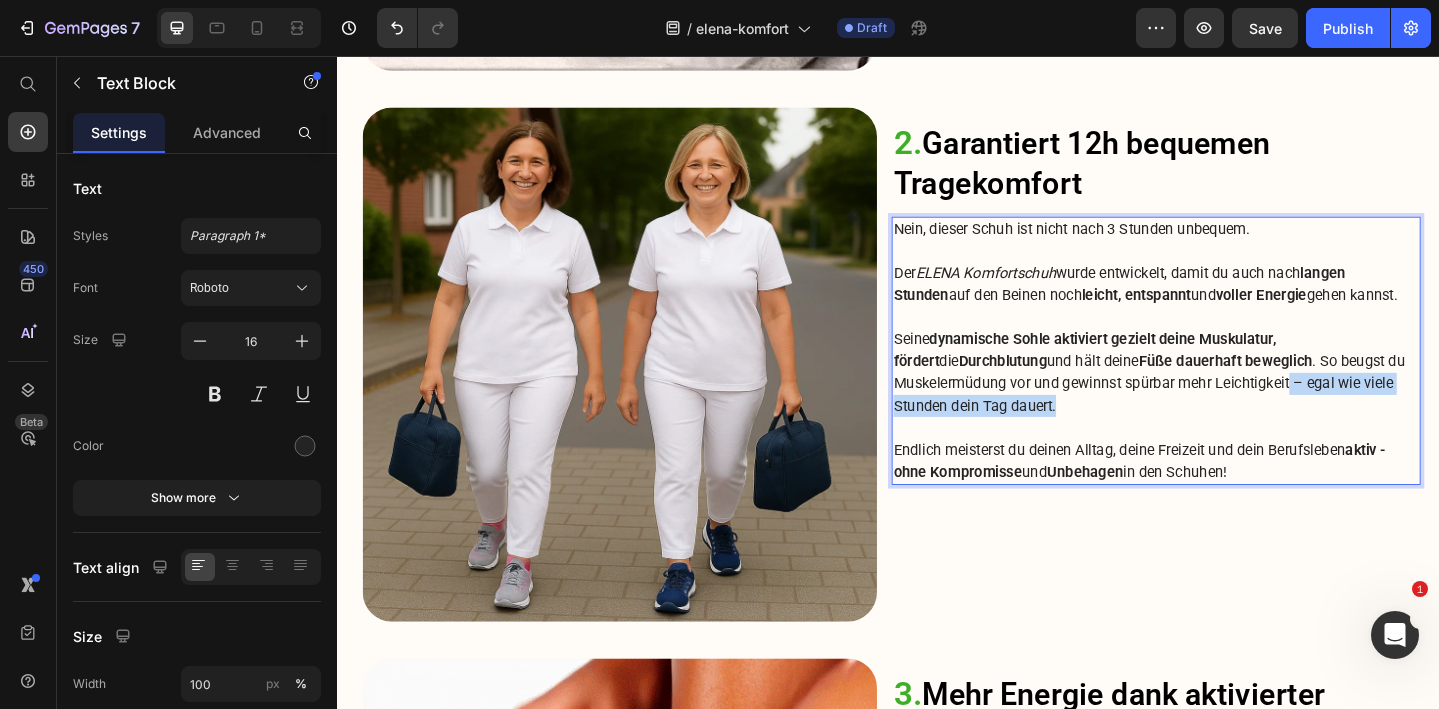 drag, startPoint x: 1136, startPoint y: 440, endPoint x: 1377, endPoint y: 409, distance: 242.9856 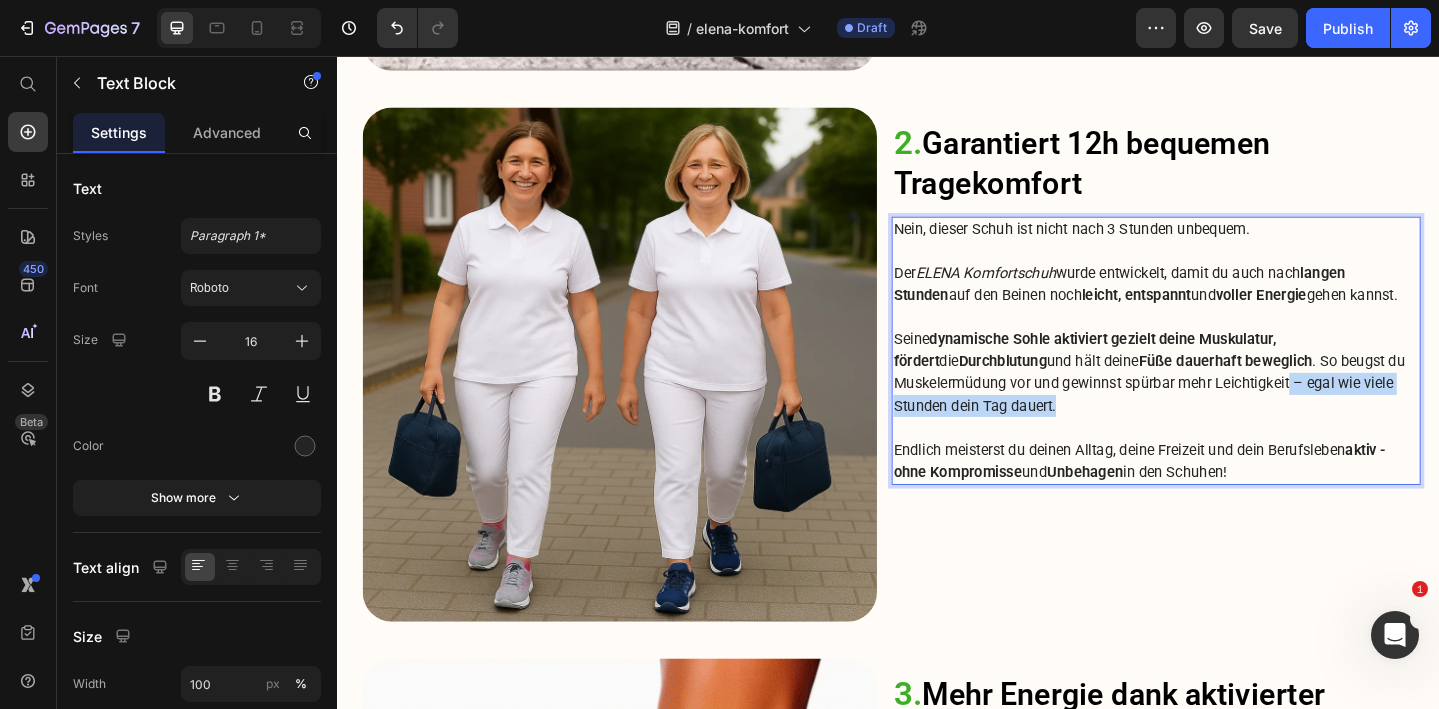 click on "Seine  dynamische Sohle aktiviert gezielt deine Muskulatur,   fördert  die  Durchblutung  und hält deine  Füße dauerhaft beweglich . So beugst du Muskelermüdung vor und gewinnst spürbar mehr Leichtigkeit – egal wie viele Stunden dein Tag dauert." at bounding box center [1229, 401] 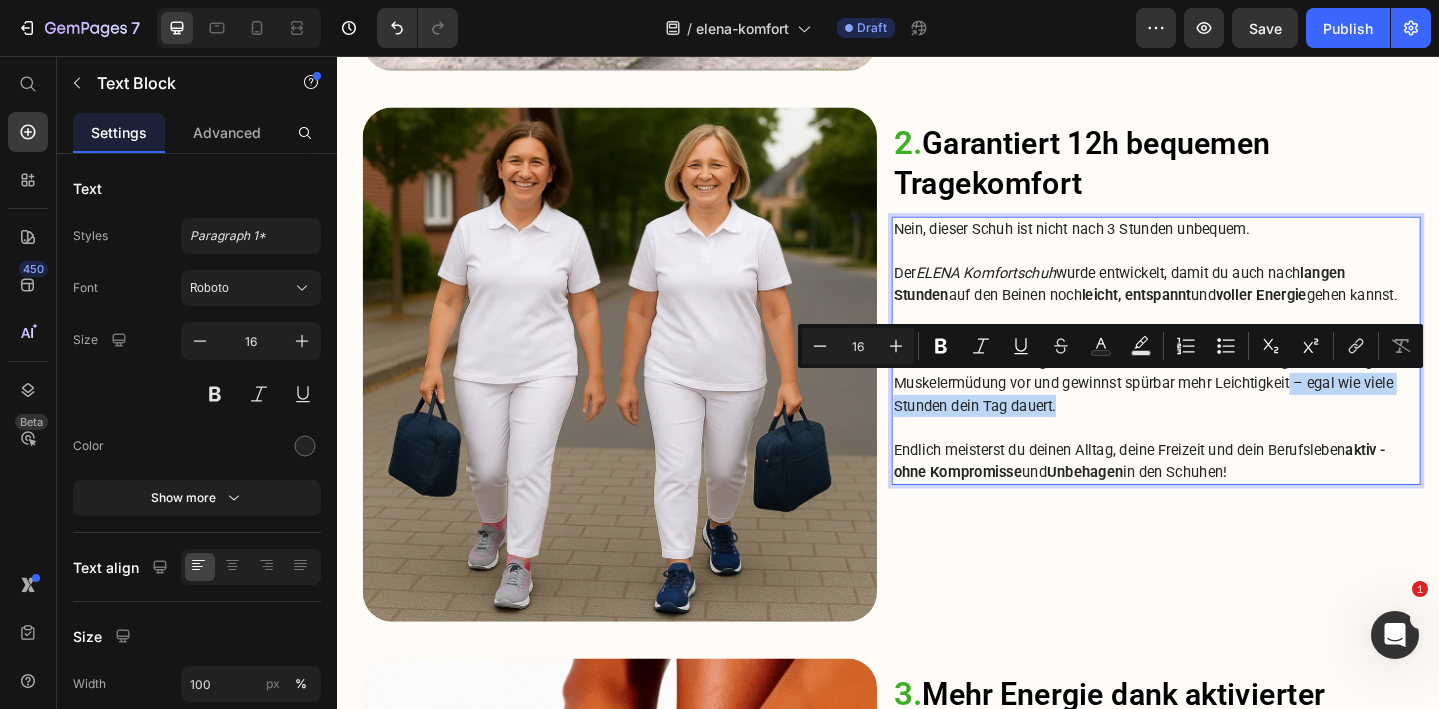 click on "Seine  dynamische Sohle aktiviert gezielt deine Muskulatur,   fördert  die  Durchblutung  und hält deine  Füße dauerhaft beweglich . So beugst du Muskelermüdung vor und gewinnst spürbar mehr Leichtigkeit – egal wie viele Stunden dein Tag dauert." at bounding box center [1229, 401] 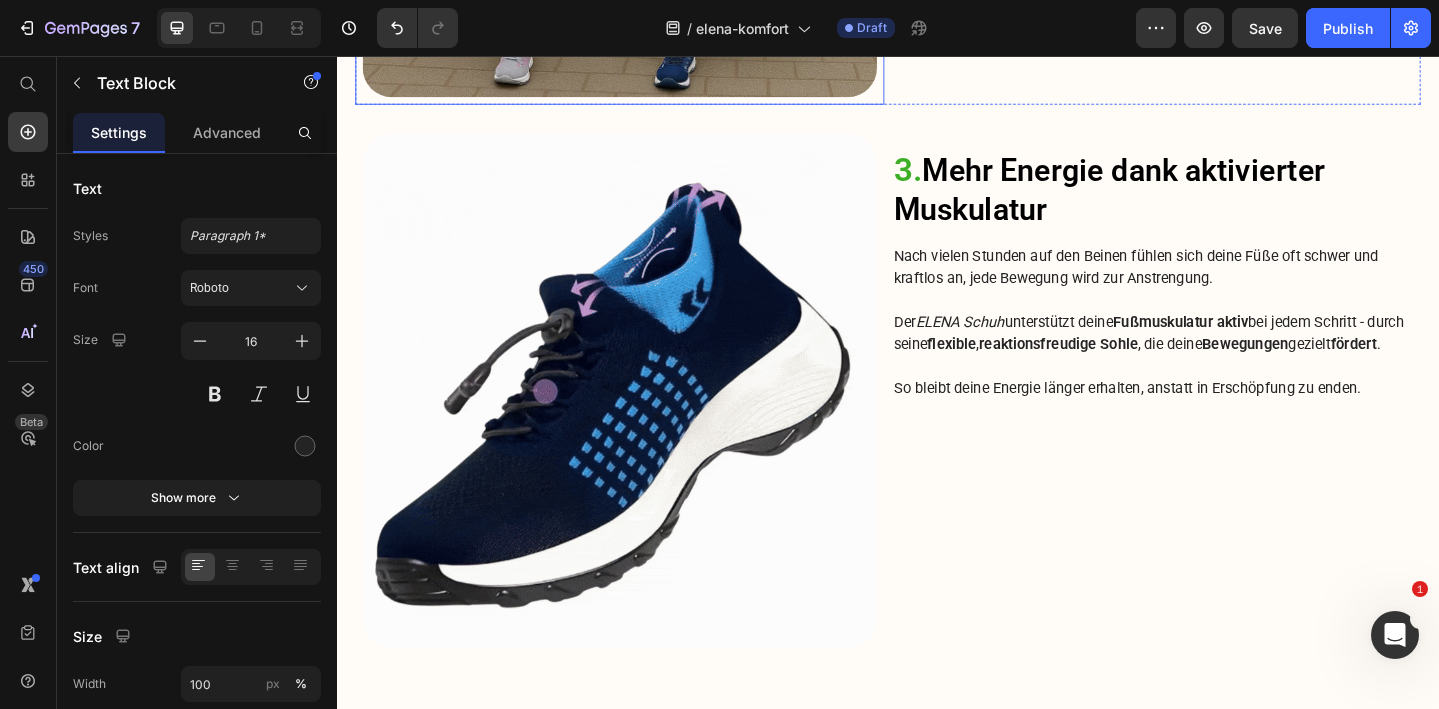 scroll, scrollTop: 2774, scrollLeft: 0, axis: vertical 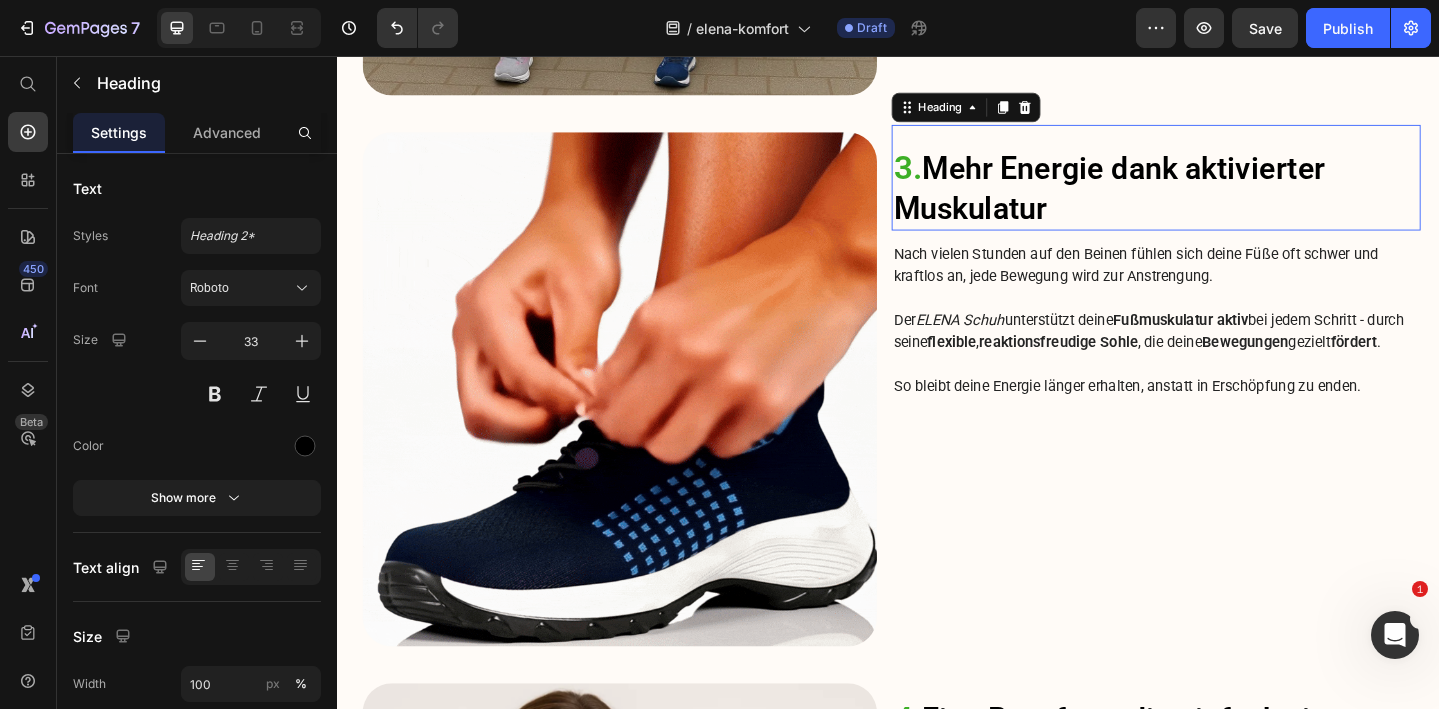 click on "3.  Mehr Energie dank aktivierter Muskulatur" at bounding box center (1229, 200) 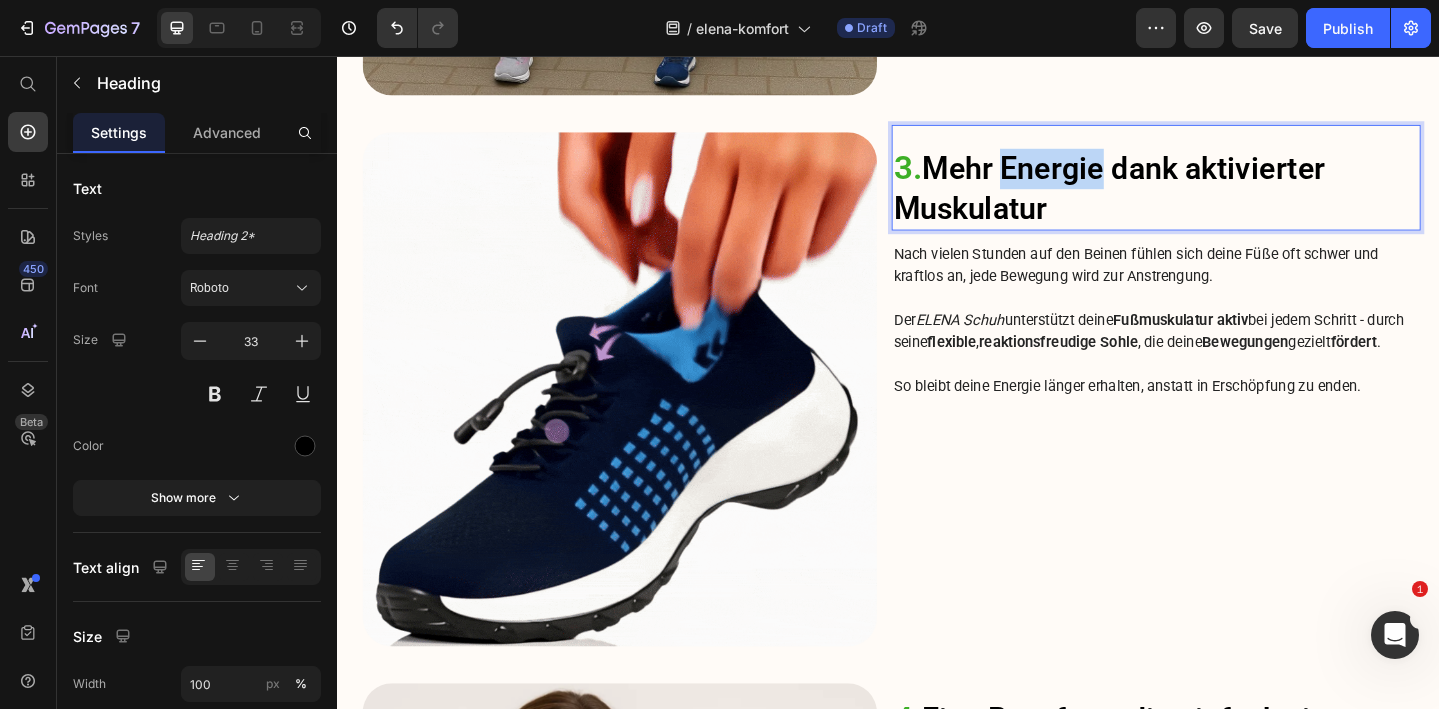 click on "3.  Mehr Energie dank aktivierter Muskulatur" at bounding box center (1229, 200) 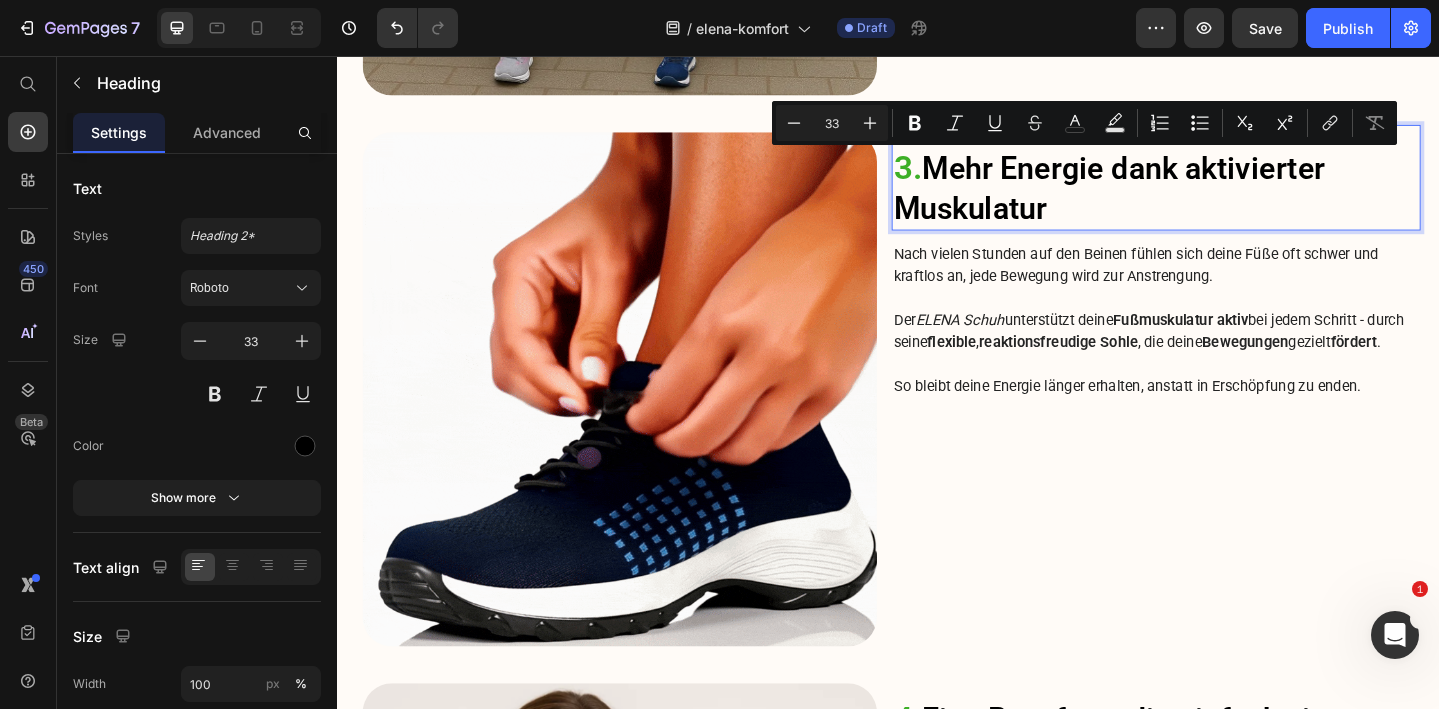 click on "3.  Mehr Energie dank aktivierter Muskulatur" at bounding box center [1229, 200] 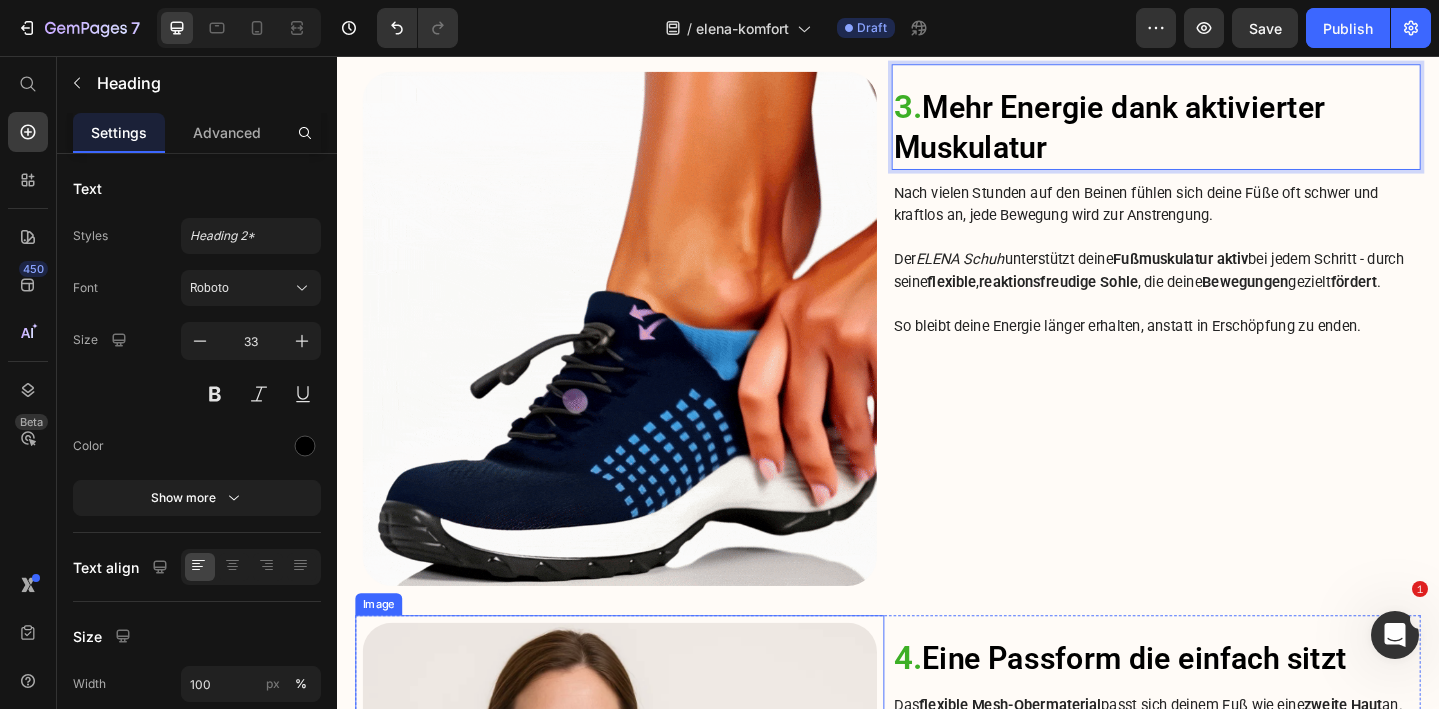 scroll, scrollTop: 2835, scrollLeft: 0, axis: vertical 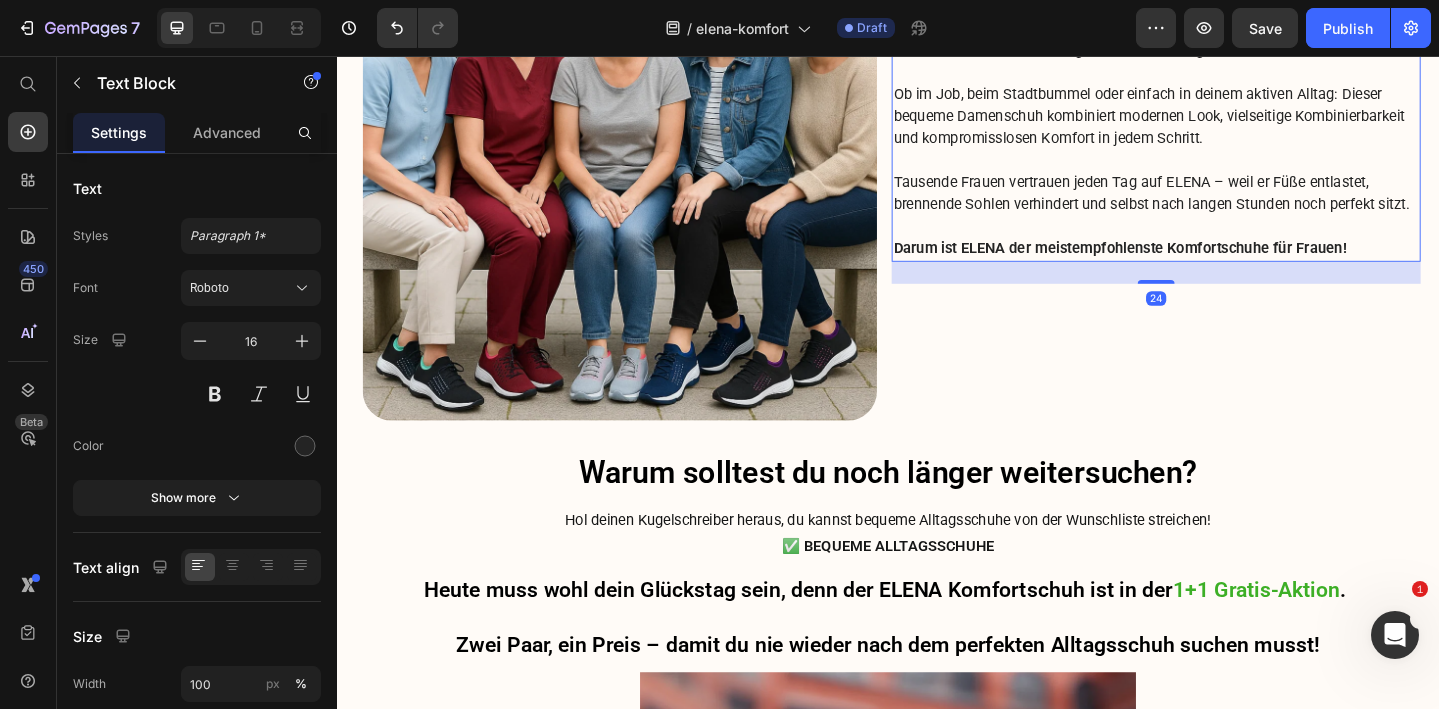 click on "Tausende Frauen vertrauen jeden Tag auf ELENA – weil er Füße entlastet, brennende Sohlen verhindert und selbst nach langen Stunden noch perfekt sitzt." at bounding box center [1229, 206] 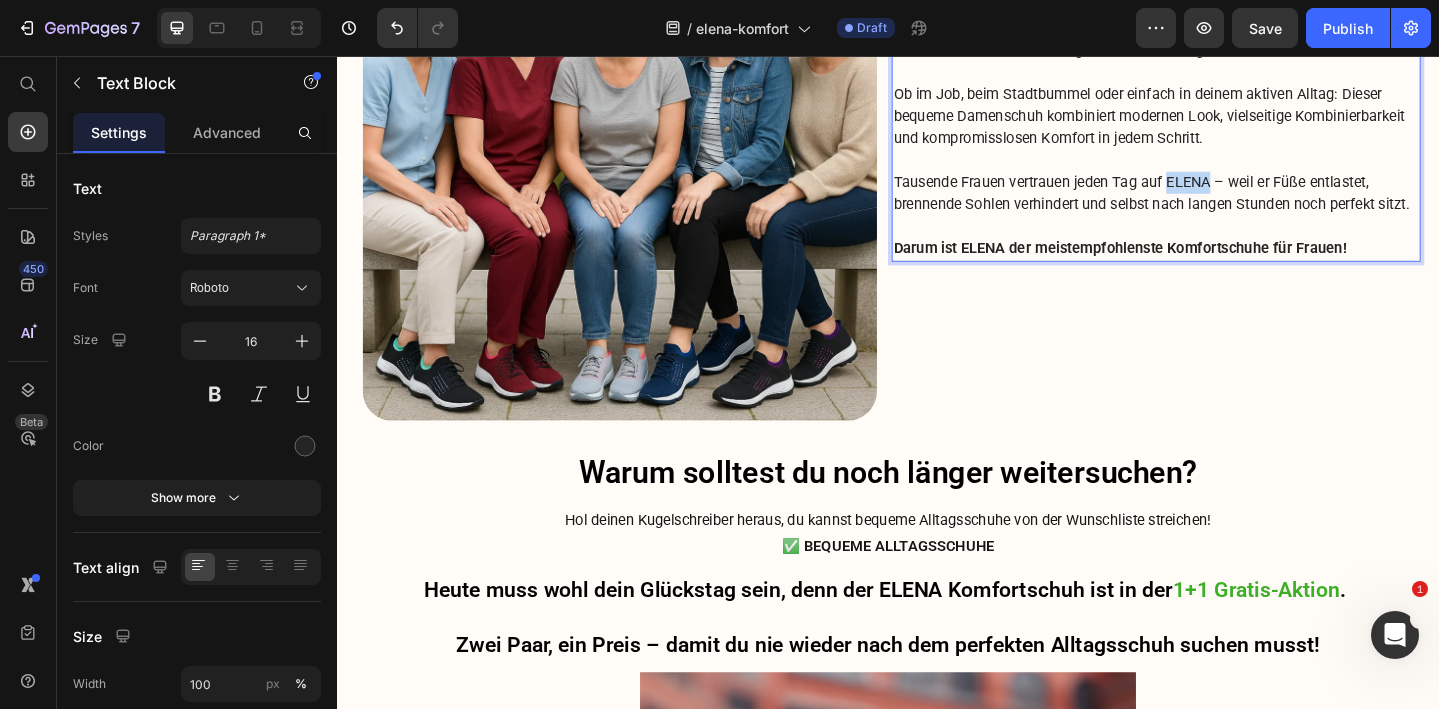 click on "Tausende Frauen vertrauen jeden Tag auf ELENA – weil er Füße entlastet, brennende Sohlen verhindert und selbst nach langen Stunden noch perfekt sitzt." at bounding box center (1229, 206) 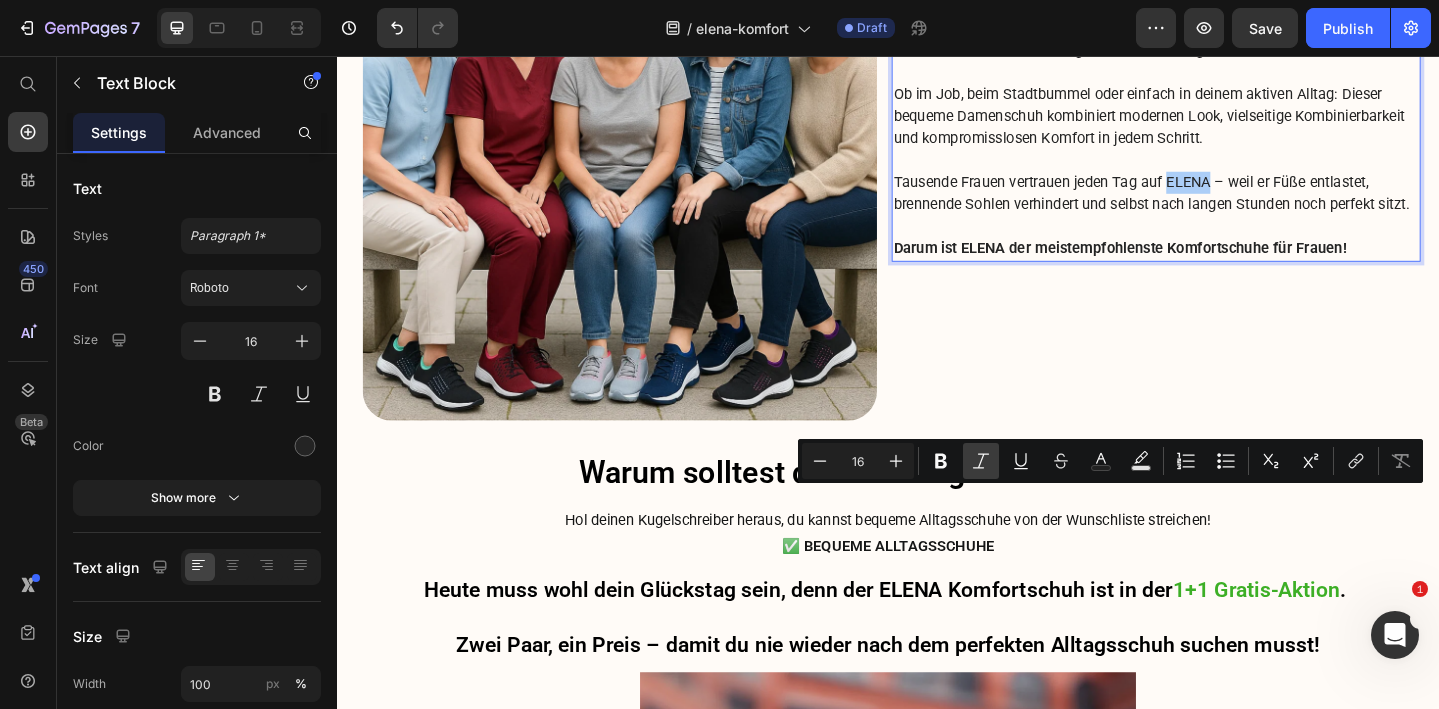 click 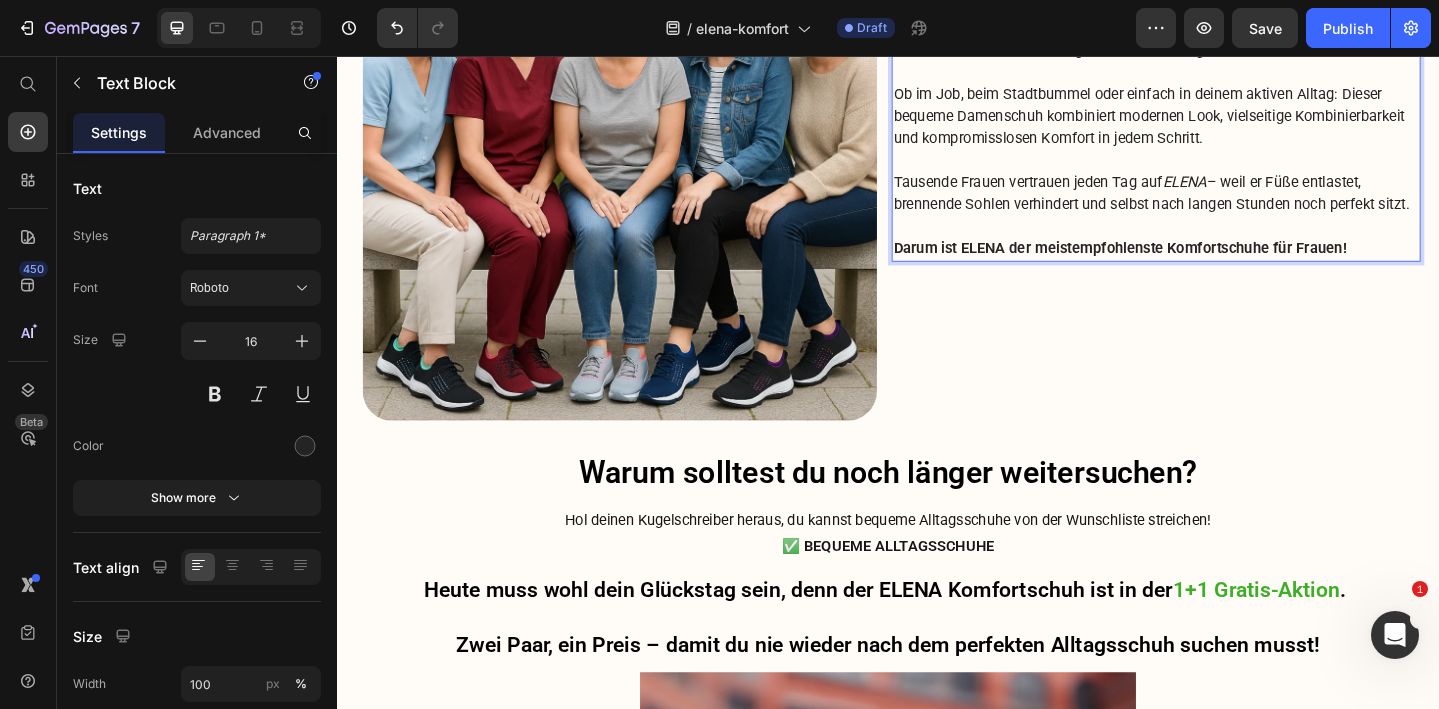 click on "Tausende Frauen vertrauen jeden Tag auf  ELENA  – weil er Füße entlastet, brennende Sohlen verhindert und selbst nach langen Stunden noch perfekt sitzt." at bounding box center [1229, 206] 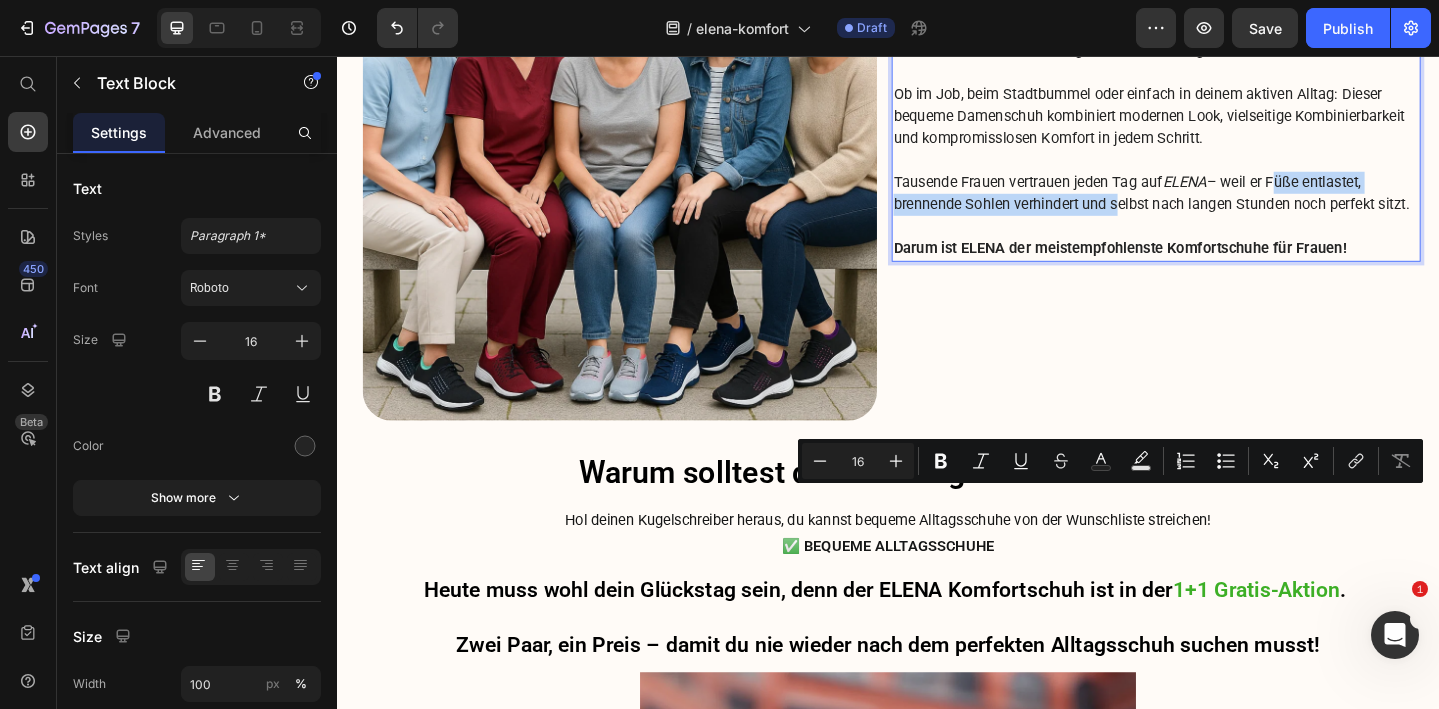 drag, startPoint x: 1179, startPoint y: 560, endPoint x: 1358, endPoint y: 539, distance: 180.22763 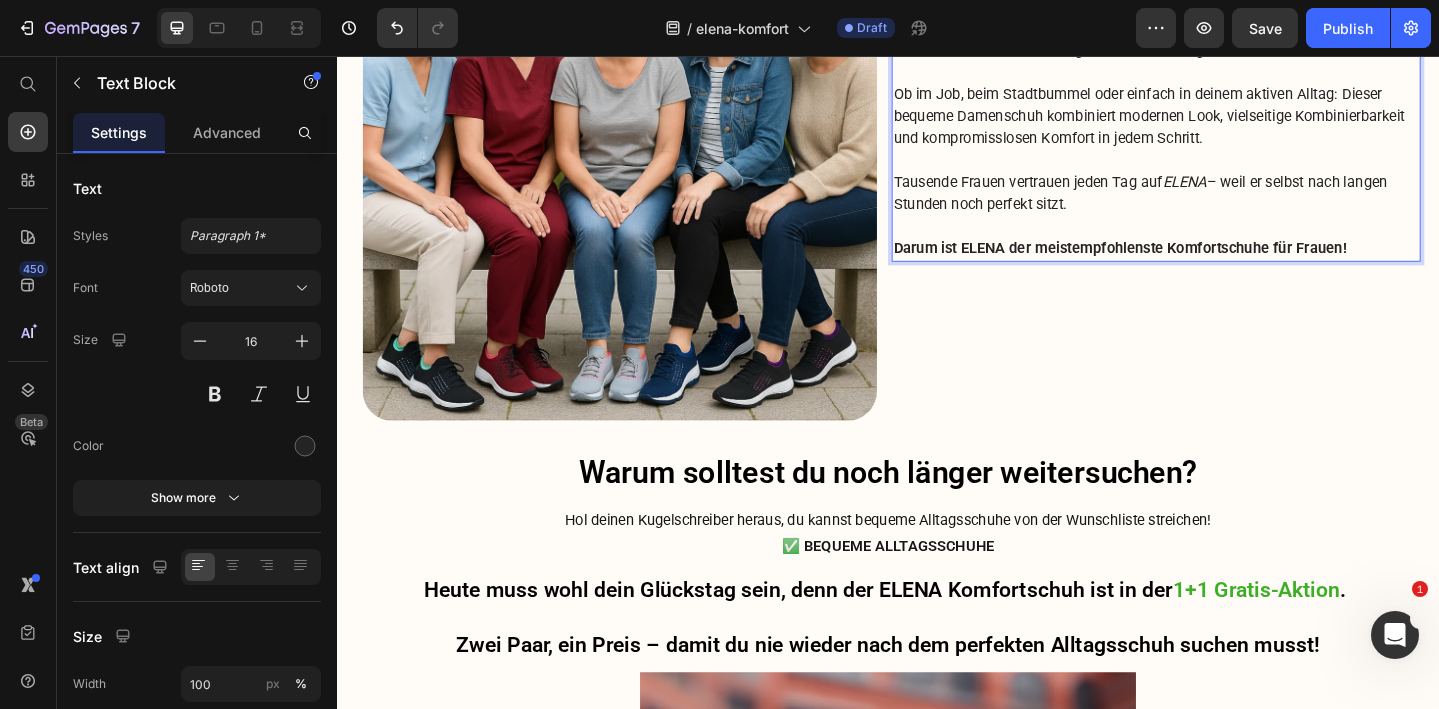 click on "Tausende Frauen vertrauen jeden Tag auf  ELENA  – weil er selbst nach langen Stunden noch perfekt sitzt." at bounding box center [1229, 206] 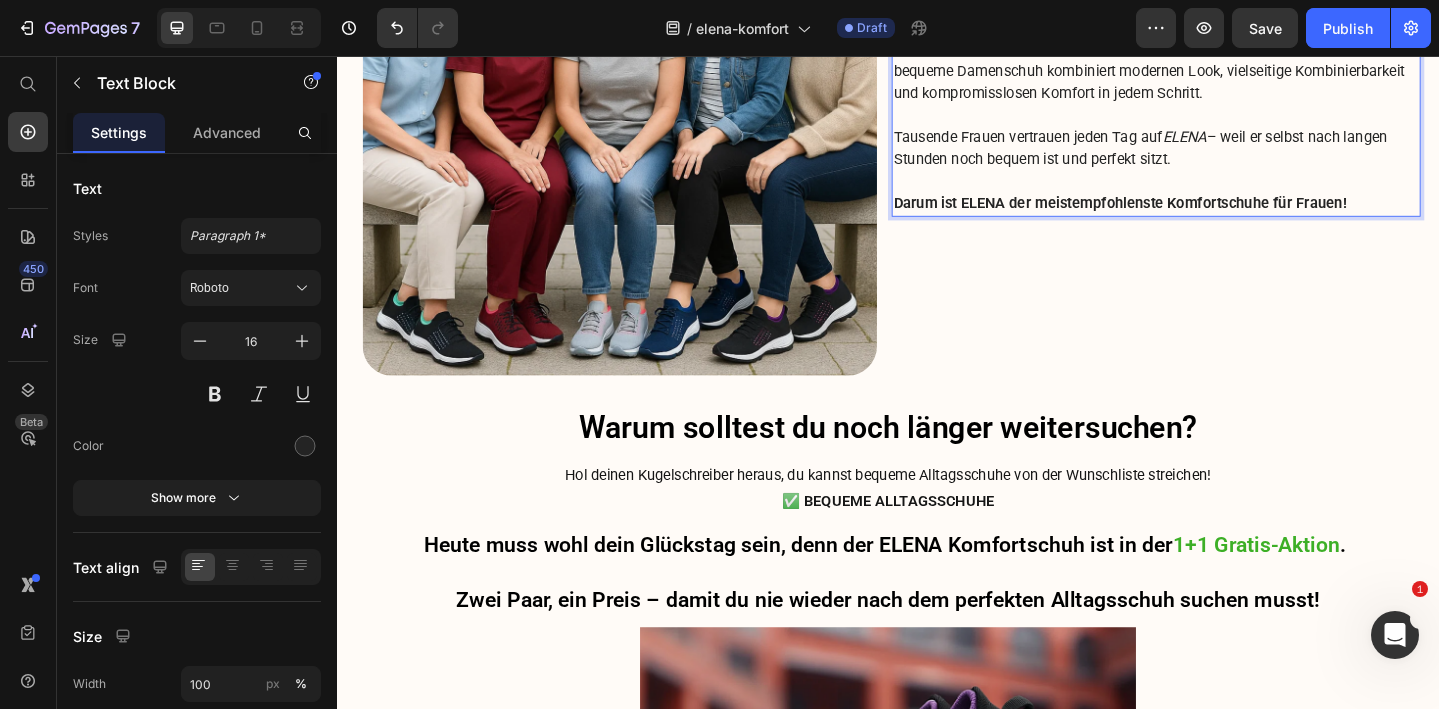 scroll, scrollTop: 5220, scrollLeft: 0, axis: vertical 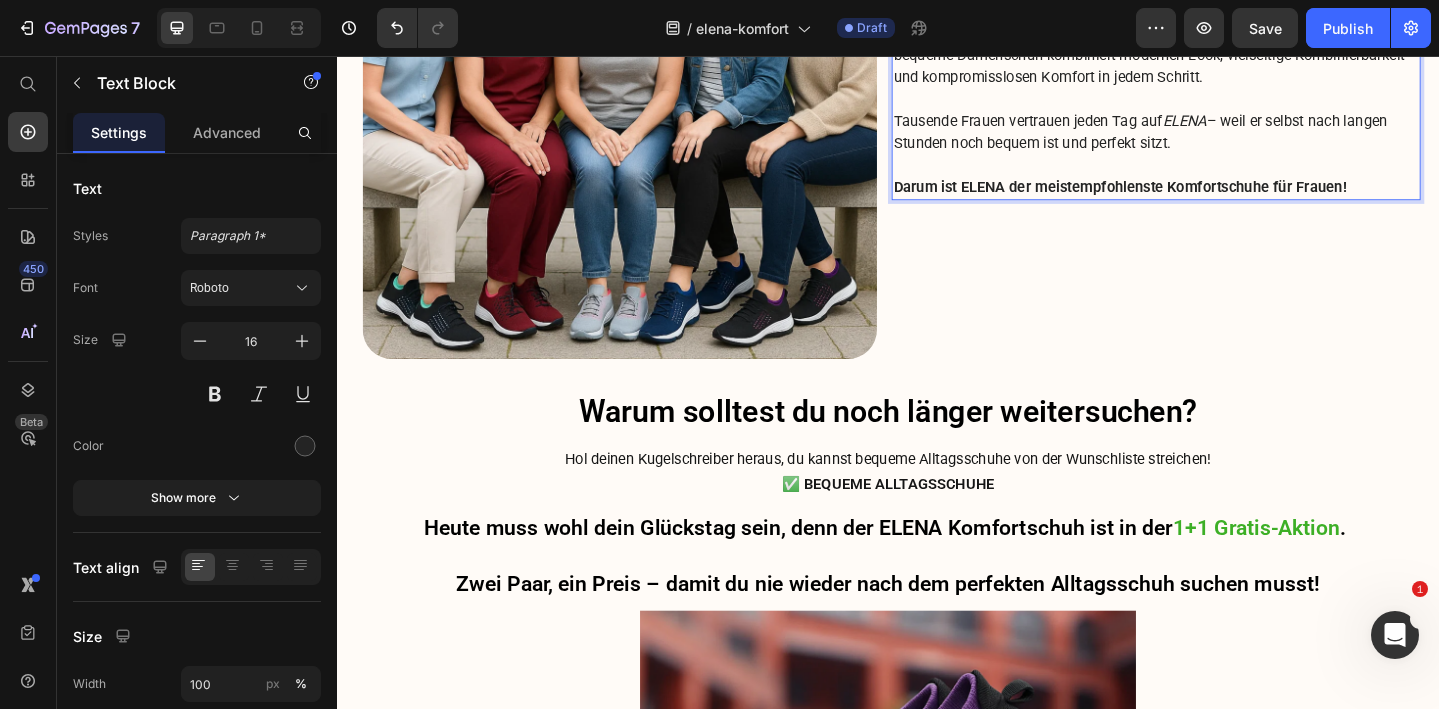 click on "Darum ist ELENA der meistempfohlenste Komfortschuhe für Frauen!" at bounding box center (1189, 198) 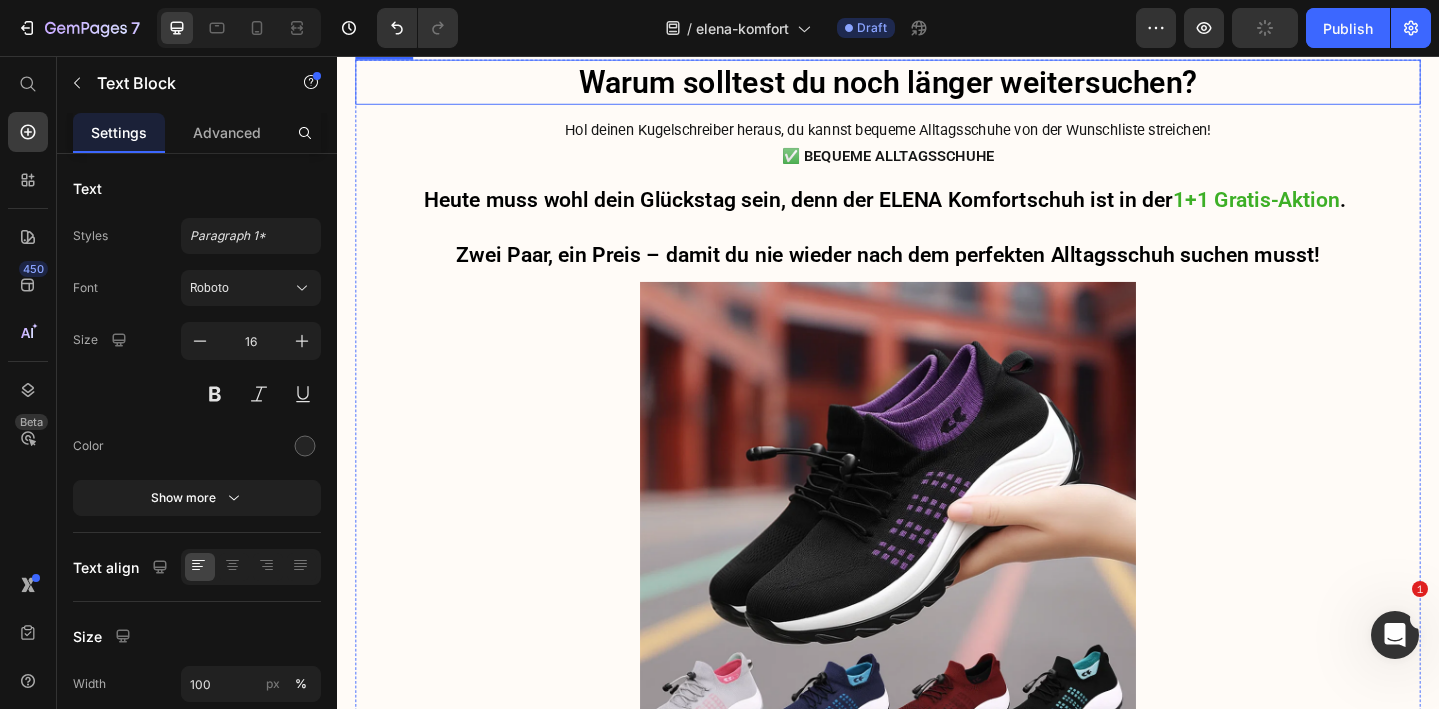 scroll, scrollTop: 5606, scrollLeft: 0, axis: vertical 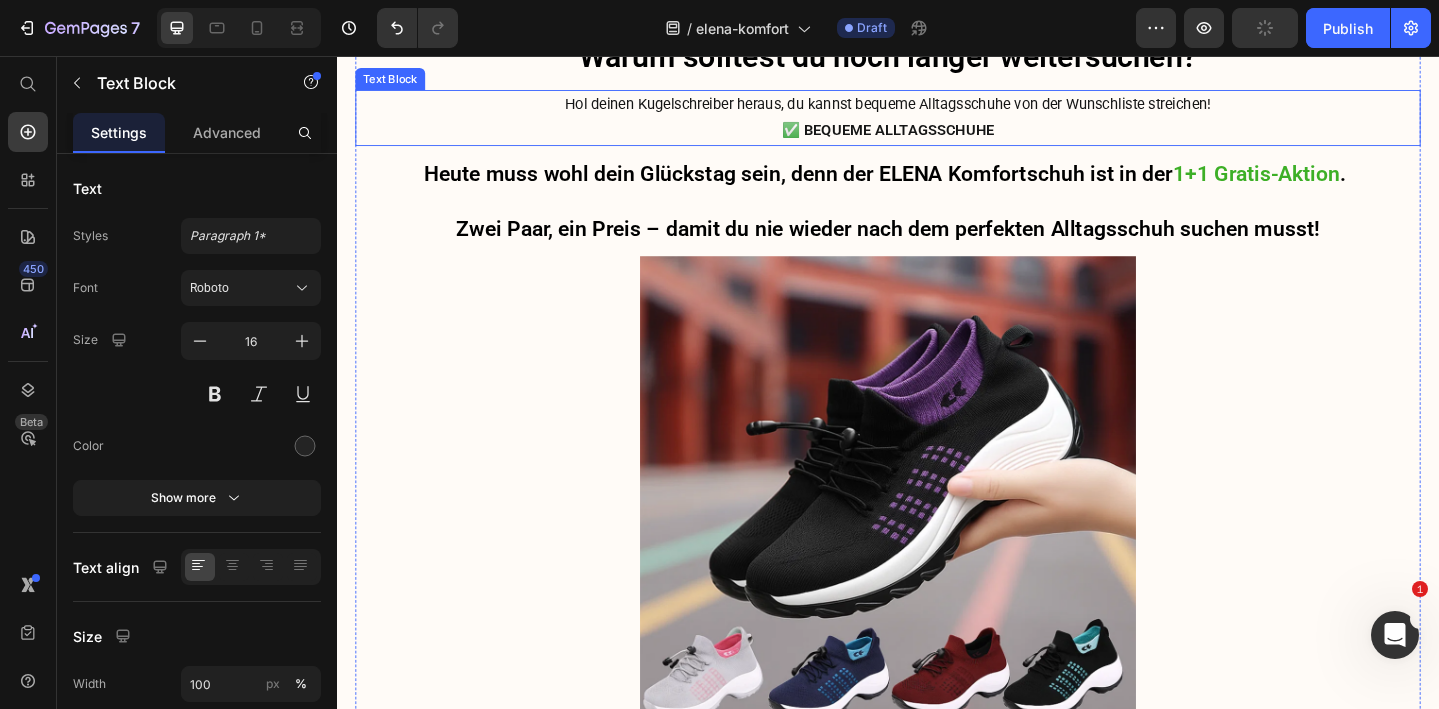 click on "✅ BEQUEME ALLTAGSSCHUHE" at bounding box center [937, 136] 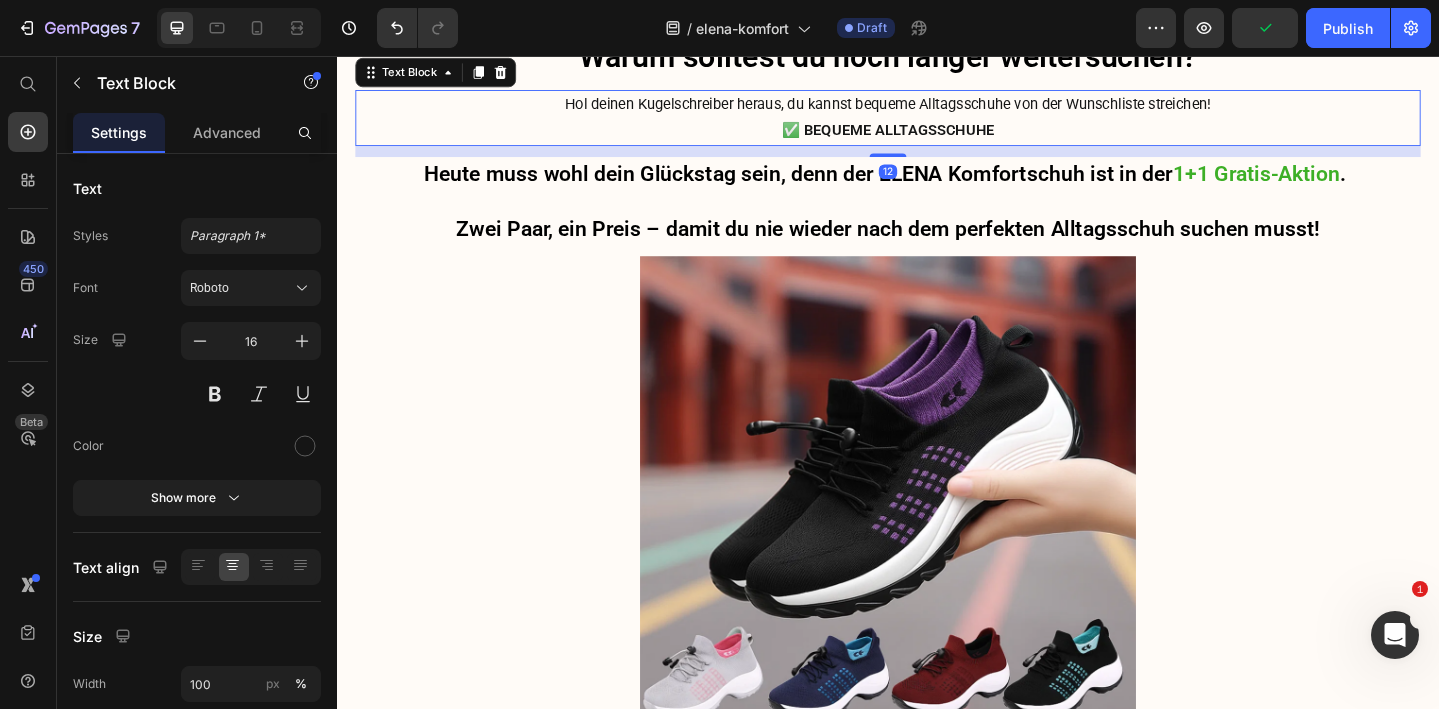 click on "✅ BEQUEME ALLTAGSSCHUHE" at bounding box center [937, 136] 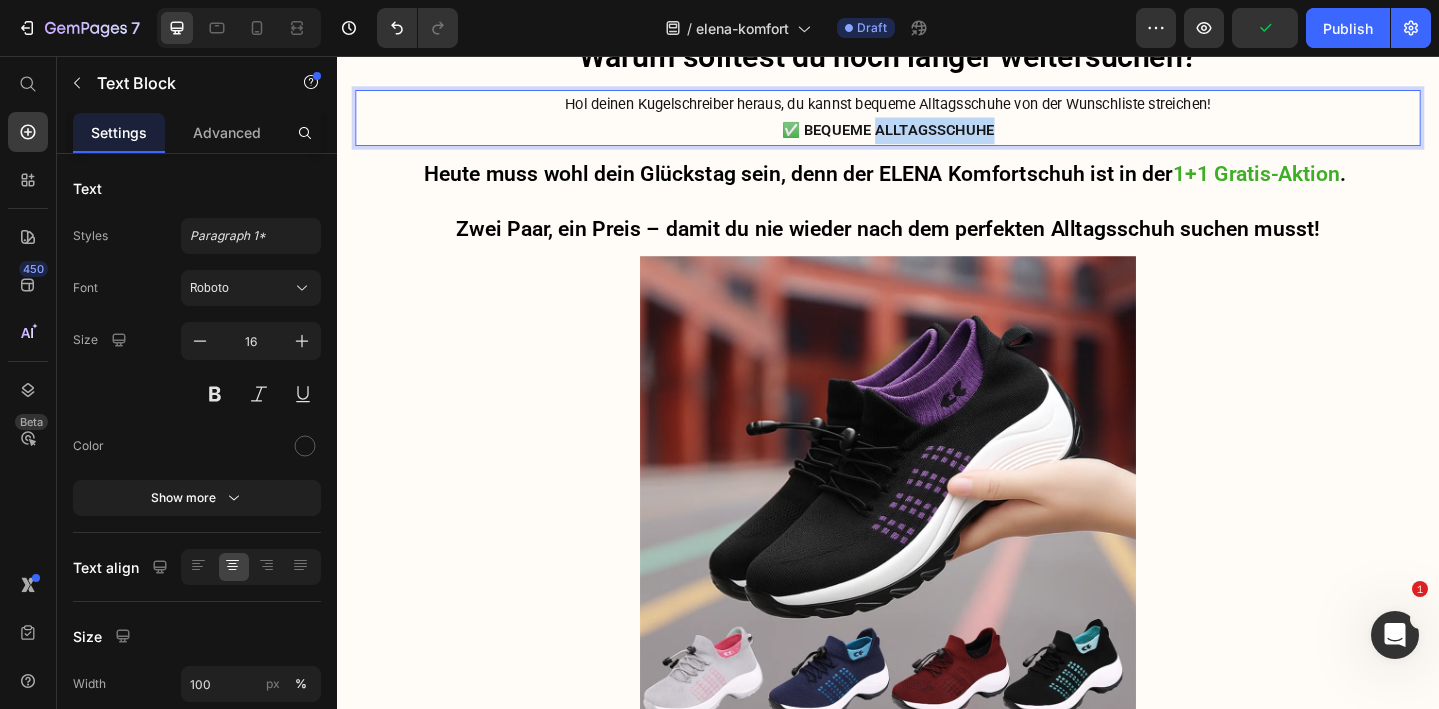click on "✅ BEQUEME ALLTAGSSCHUHE" at bounding box center (937, 136) 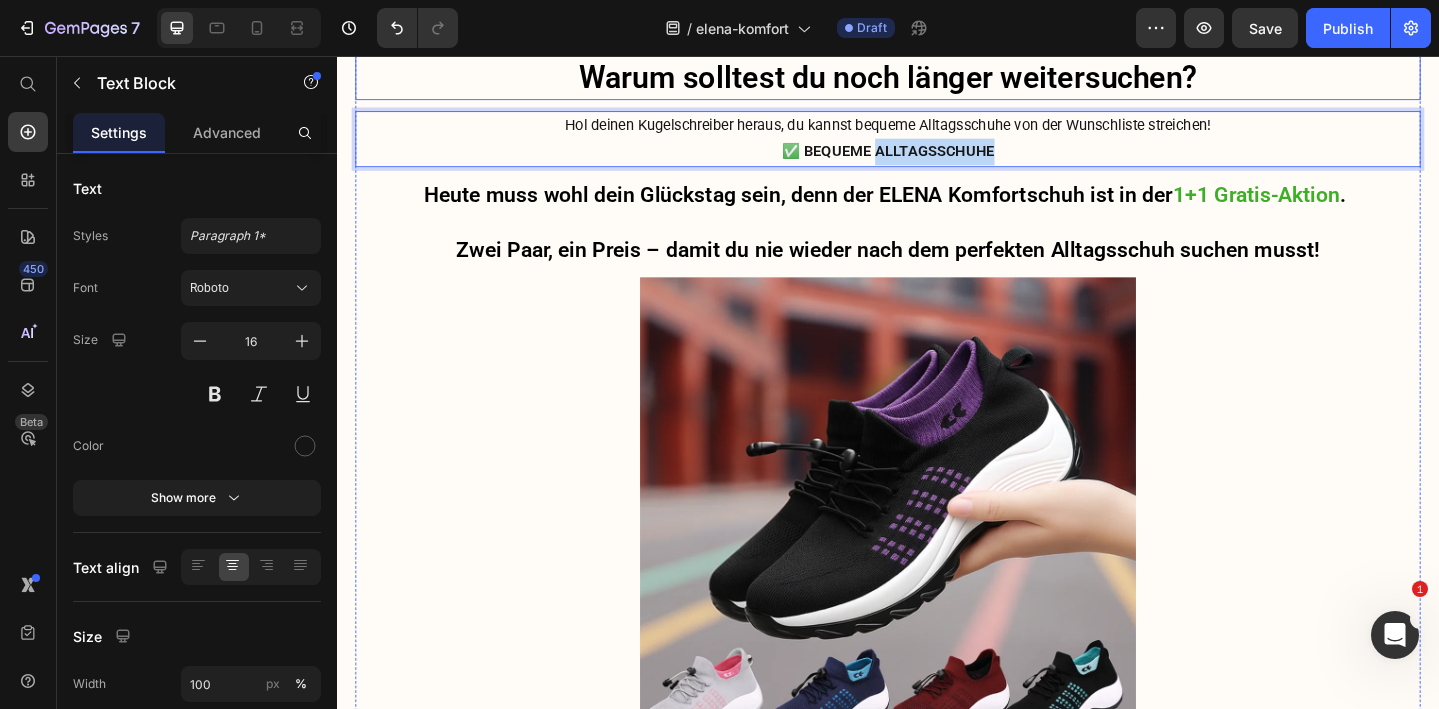 scroll, scrollTop: 5650, scrollLeft: 0, axis: vertical 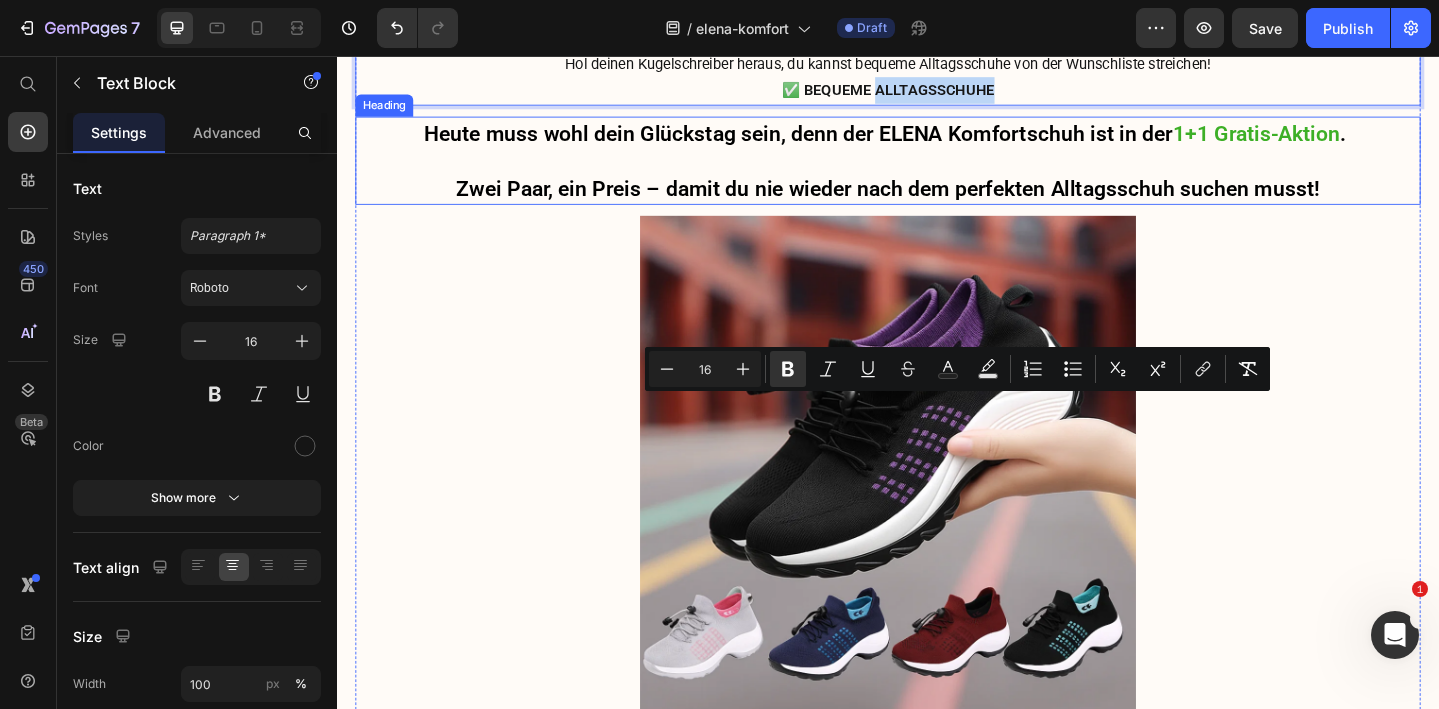 click on "Heute muss wohl dein Glückstag sein, denn der ELENA Komfortschuh ist in der  1+1 Gratis-Aktion .   Zwei Paar, ein Preis – damit du nie wieder nach dem perfekten Alltagsschuh suchen musst!" at bounding box center (937, 171) 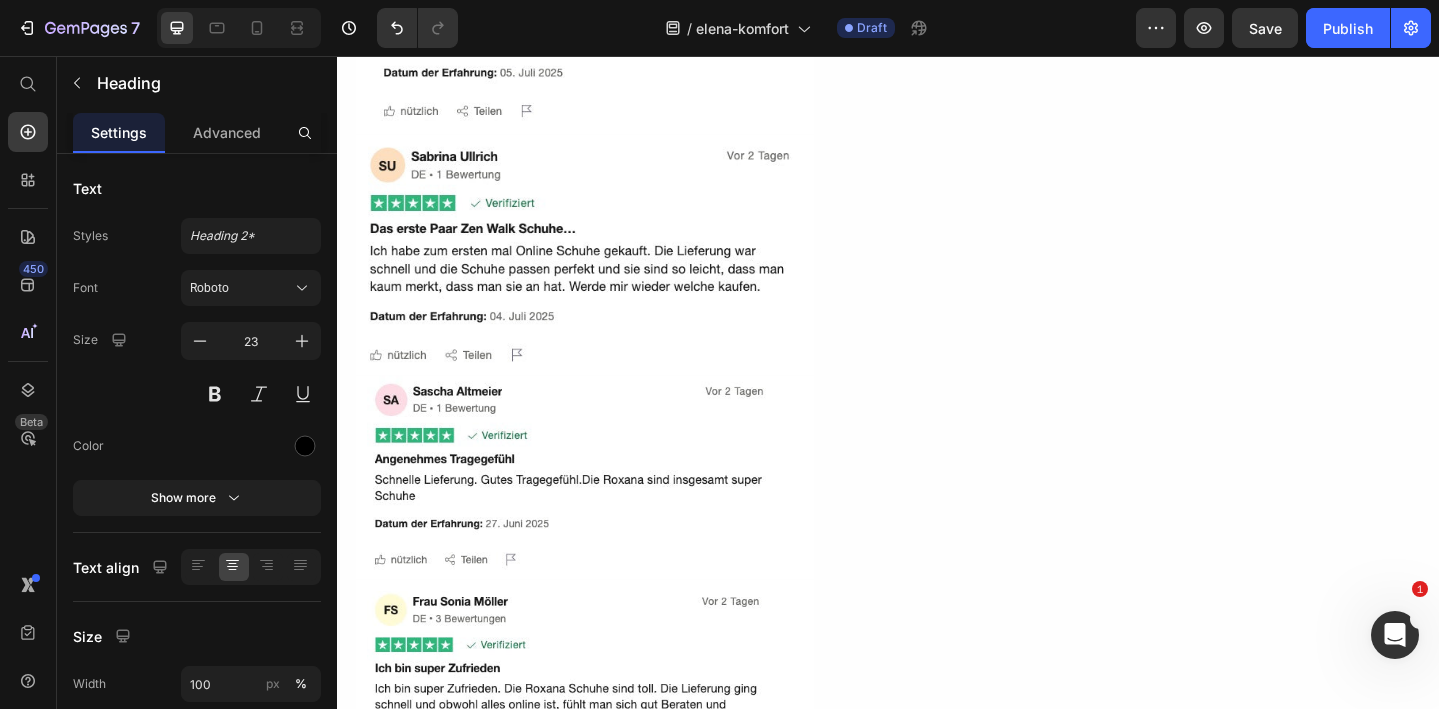 scroll, scrollTop: 6613, scrollLeft: 0, axis: vertical 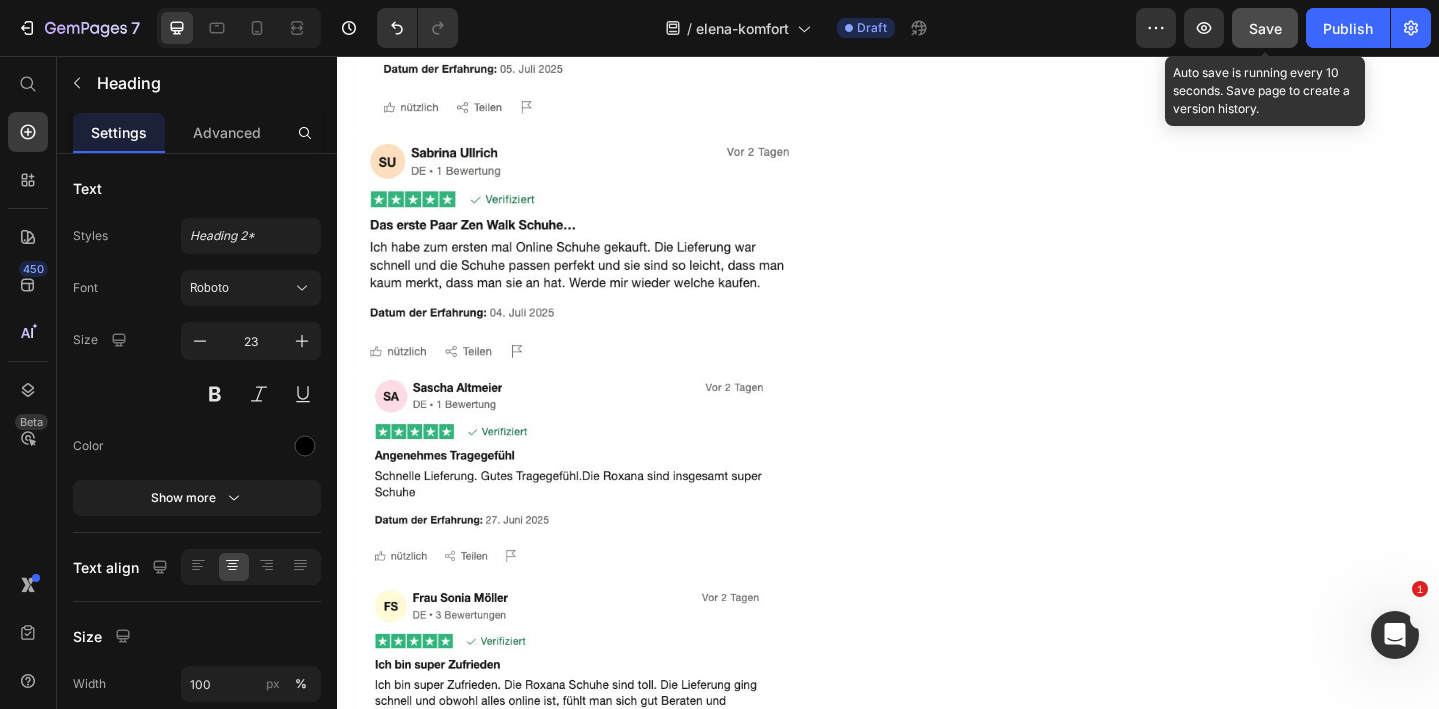 click on "Save" at bounding box center [1265, 28] 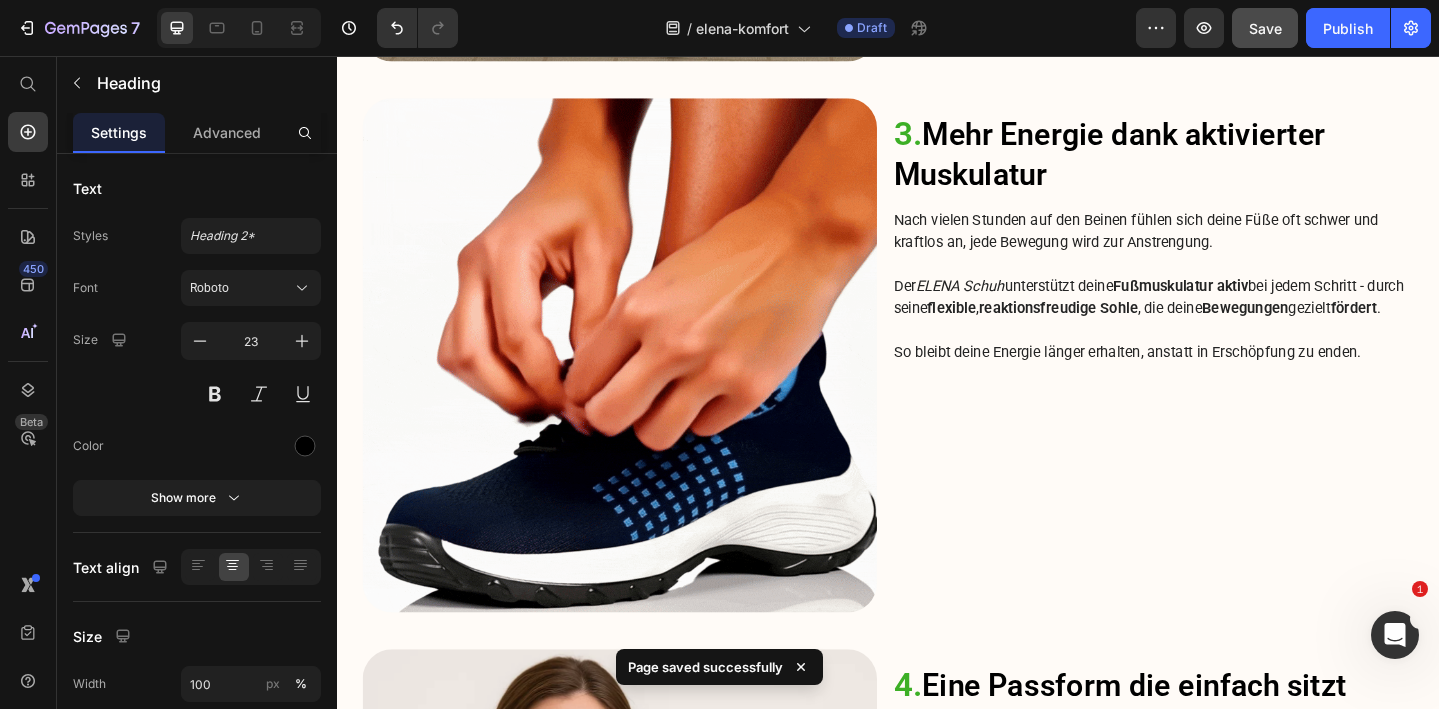 scroll, scrollTop: 2810, scrollLeft: 0, axis: vertical 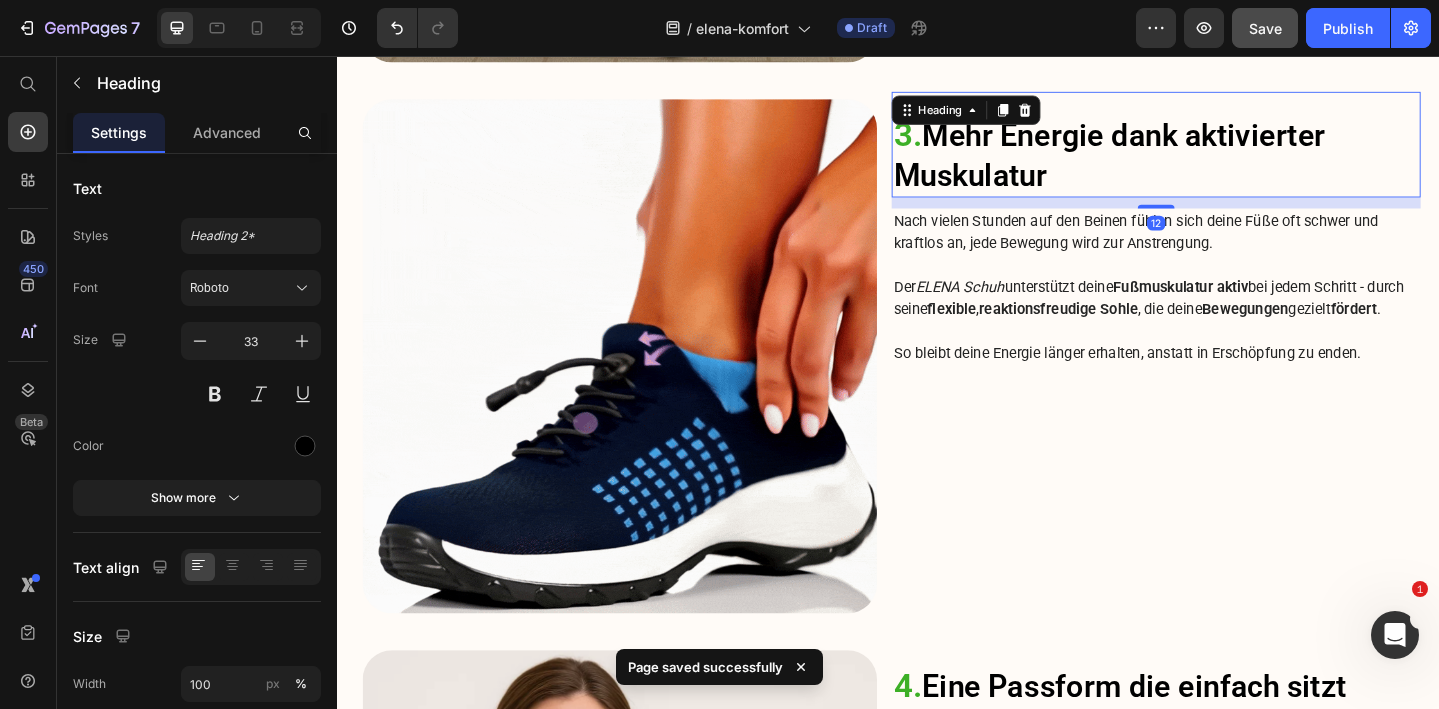 click on "⁠⁠⁠⁠⁠⁠⁠ 3.  Mehr Energie dank aktivierter Muskulatur" at bounding box center [1229, 164] 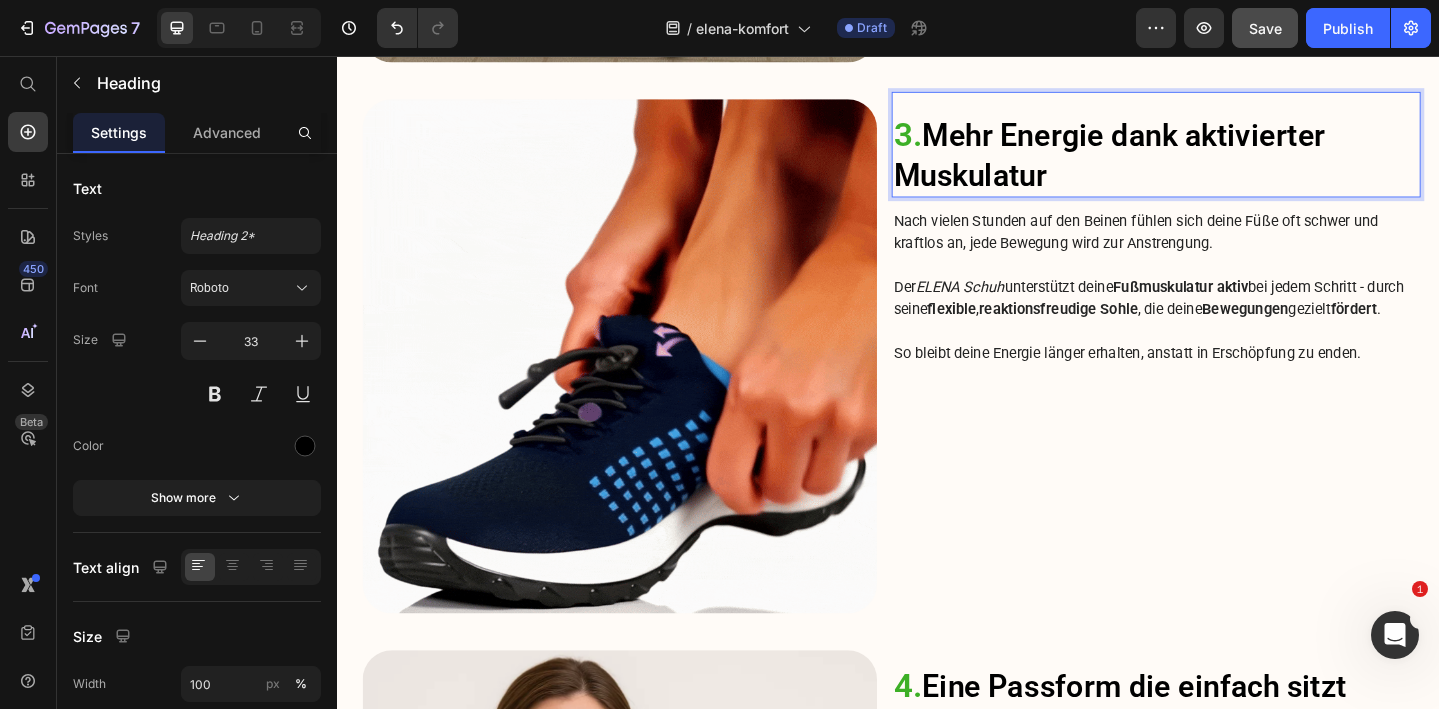 click on "3." at bounding box center [958, 142] 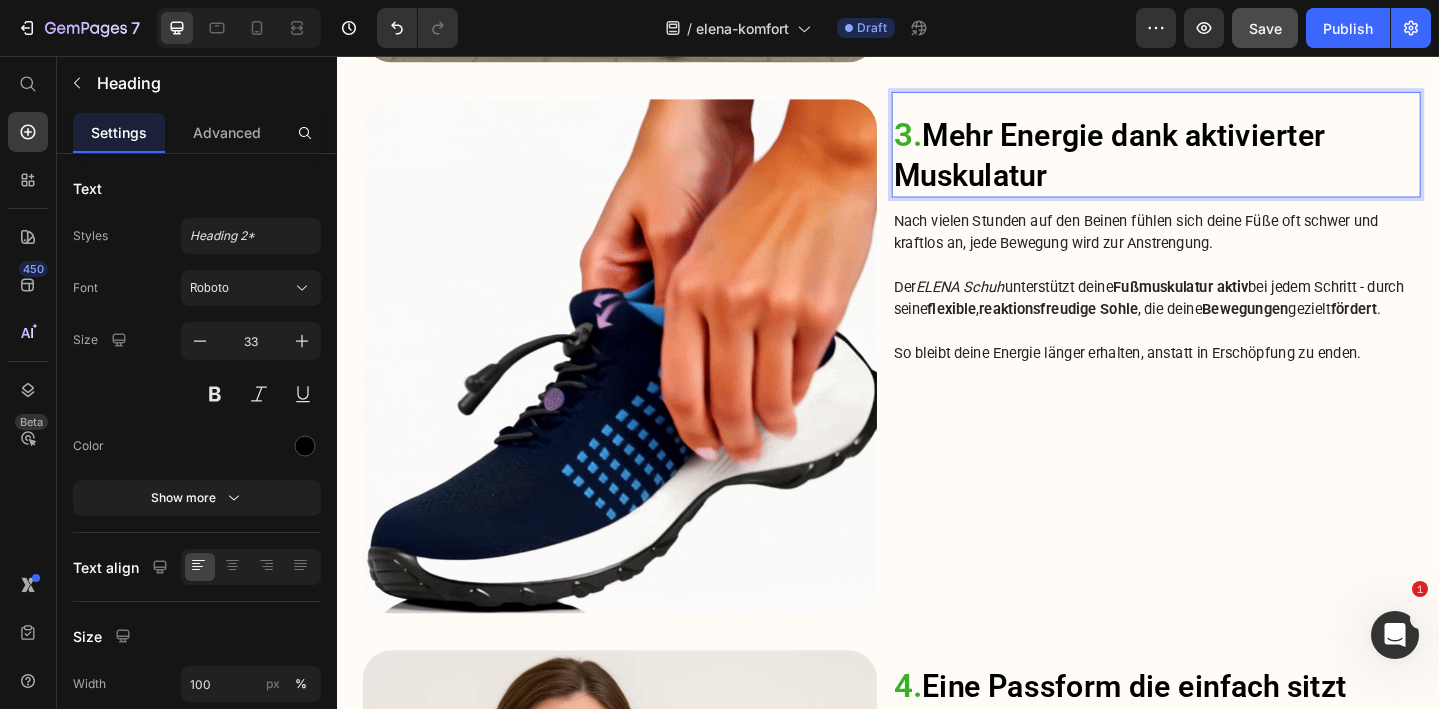 click on "3.  Mehr Energie dank aktivierter Muskulatur" at bounding box center (1229, 164) 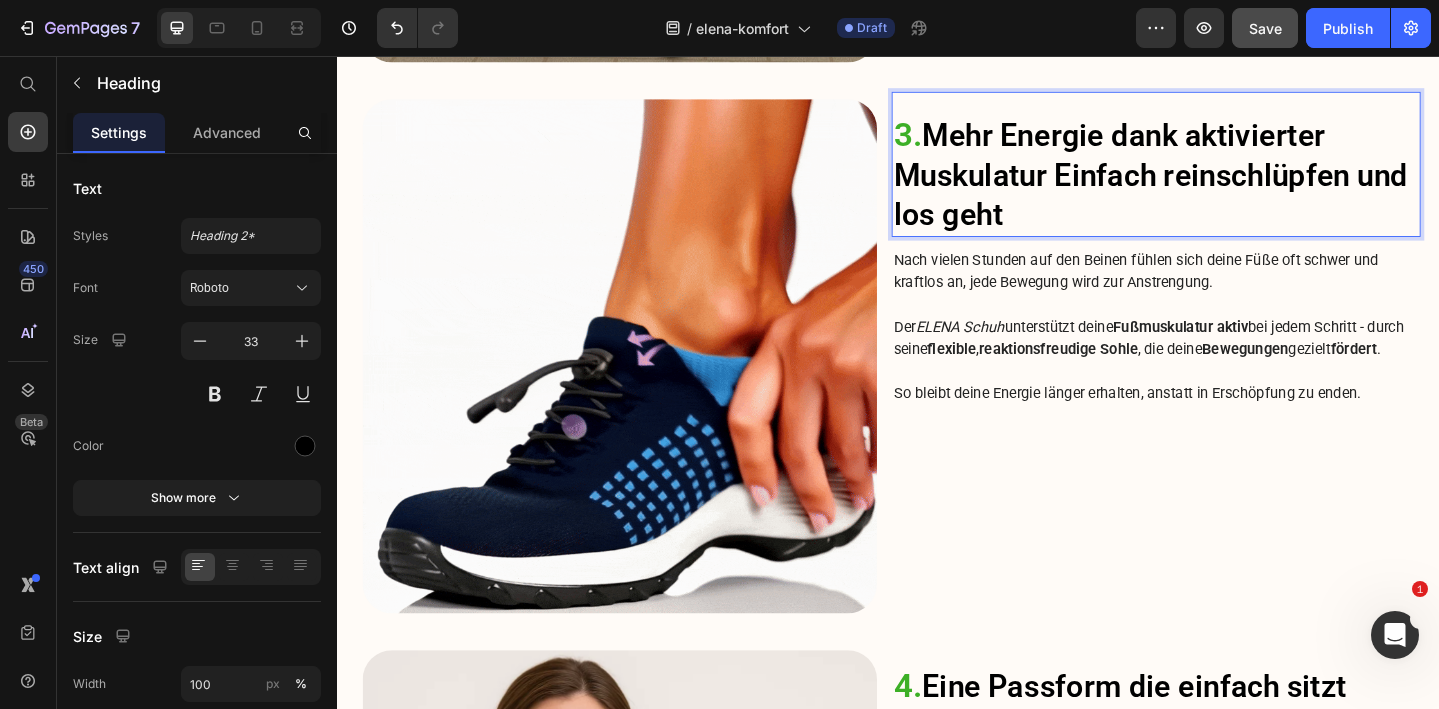 type 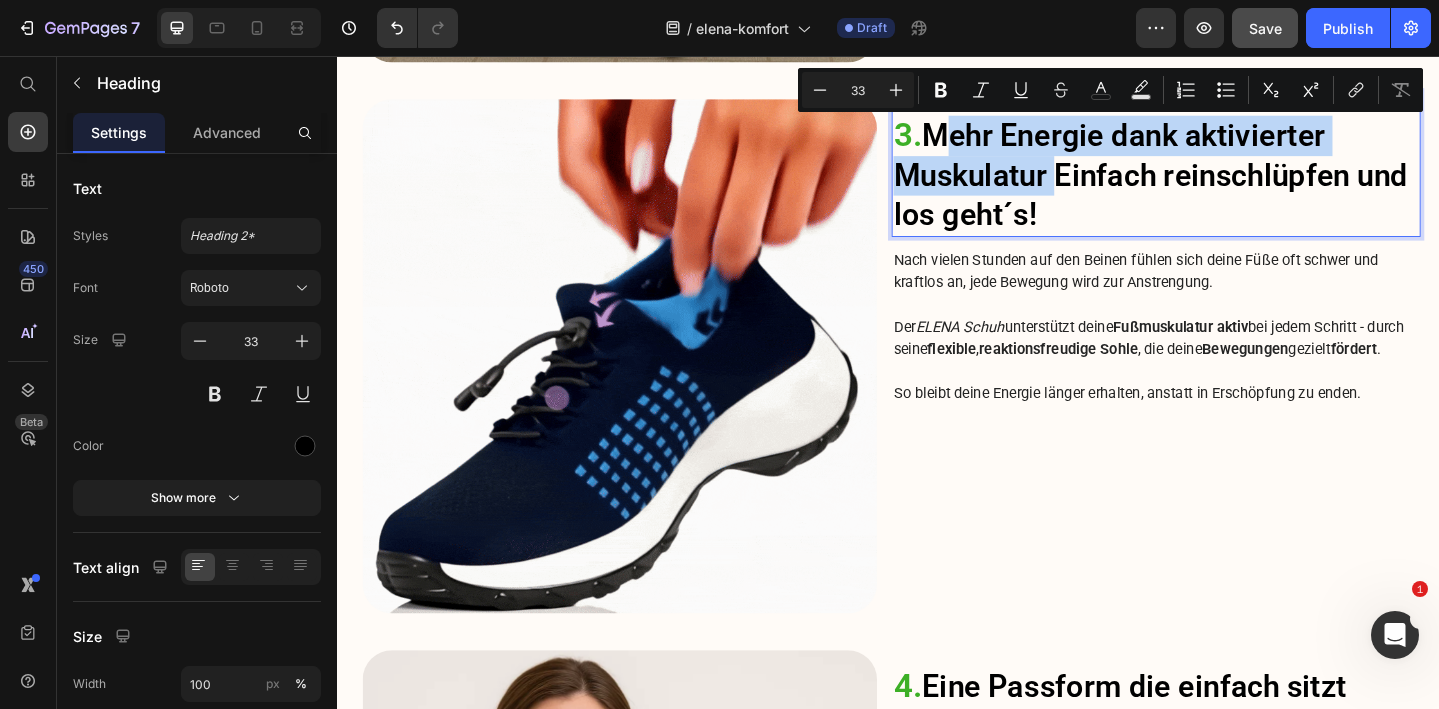 drag, startPoint x: 1121, startPoint y: 178, endPoint x: 998, endPoint y: 132, distance: 131.32022 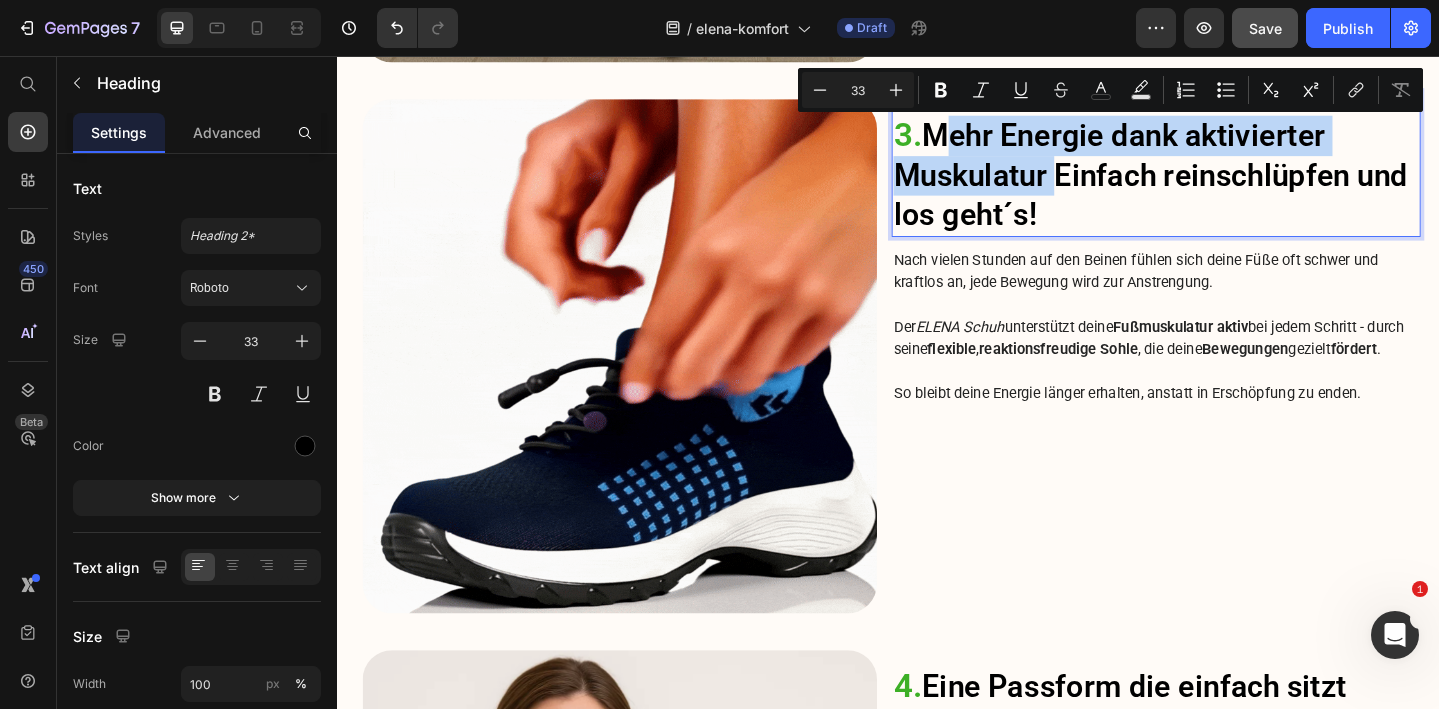 click on "3.  Mehr Energie dank aktivierter Muskulatur Einfach reinschlüpfen und los geht´s!" at bounding box center (1229, 186) 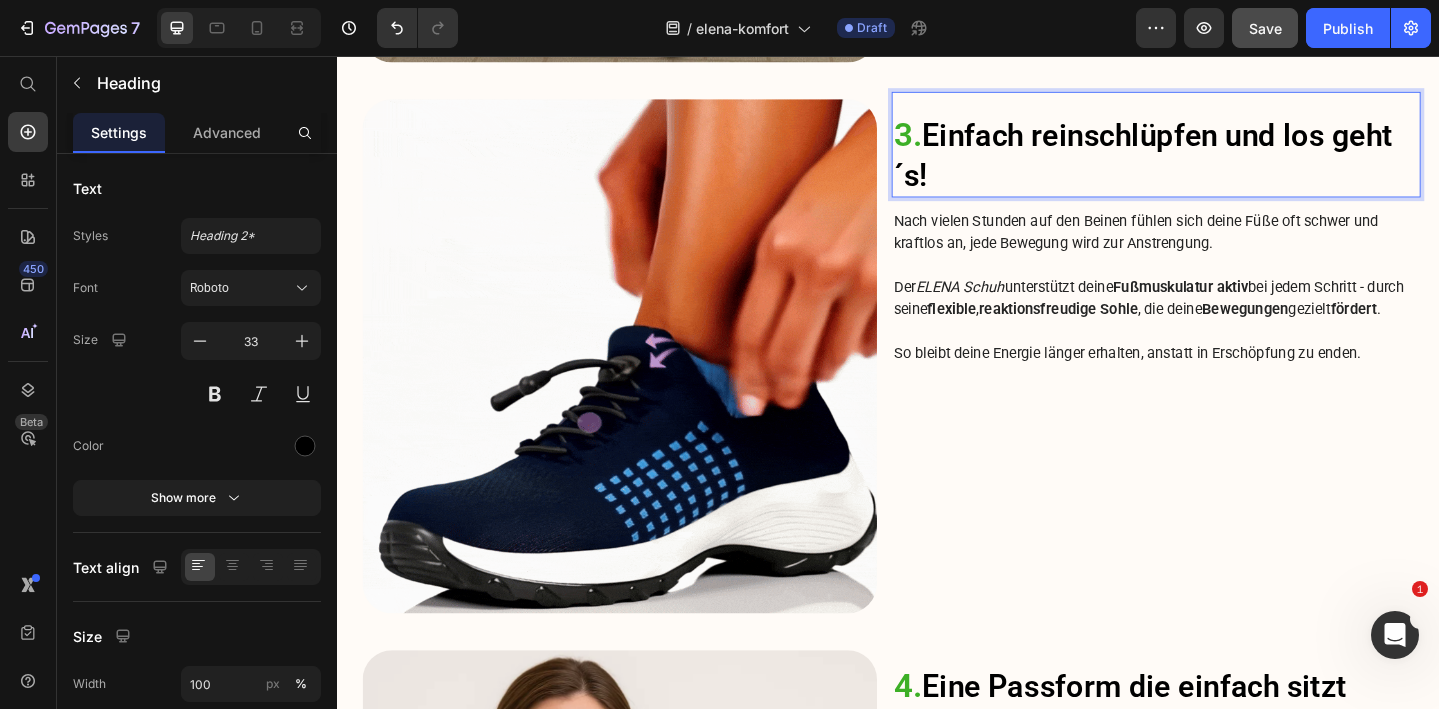 click on "3.  Einfach reinschlüpfen und los geht´s!" at bounding box center [1229, 164] 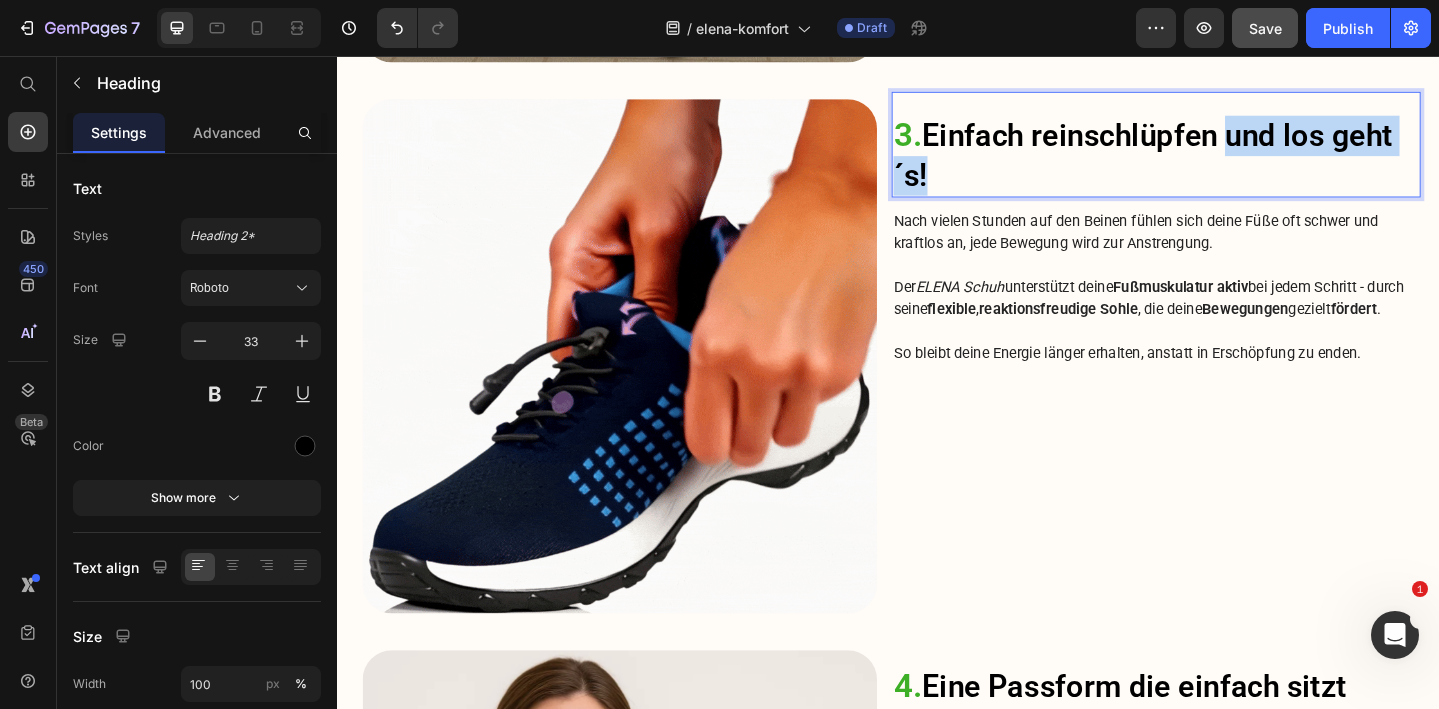 drag, startPoint x: 1311, startPoint y: 145, endPoint x: 1310, endPoint y: 172, distance: 27.018513 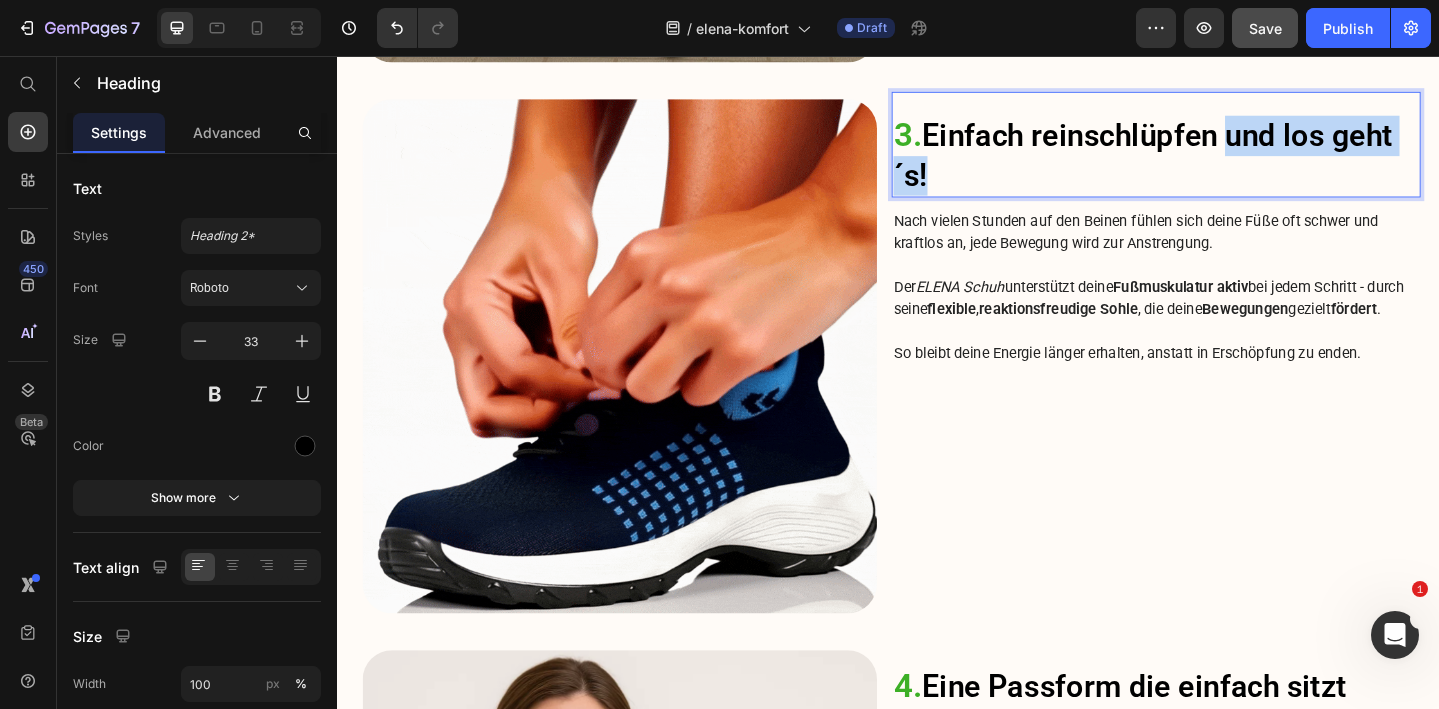click on "3.  Einfach reinschlüpfen und los geht´s!" at bounding box center [1229, 164] 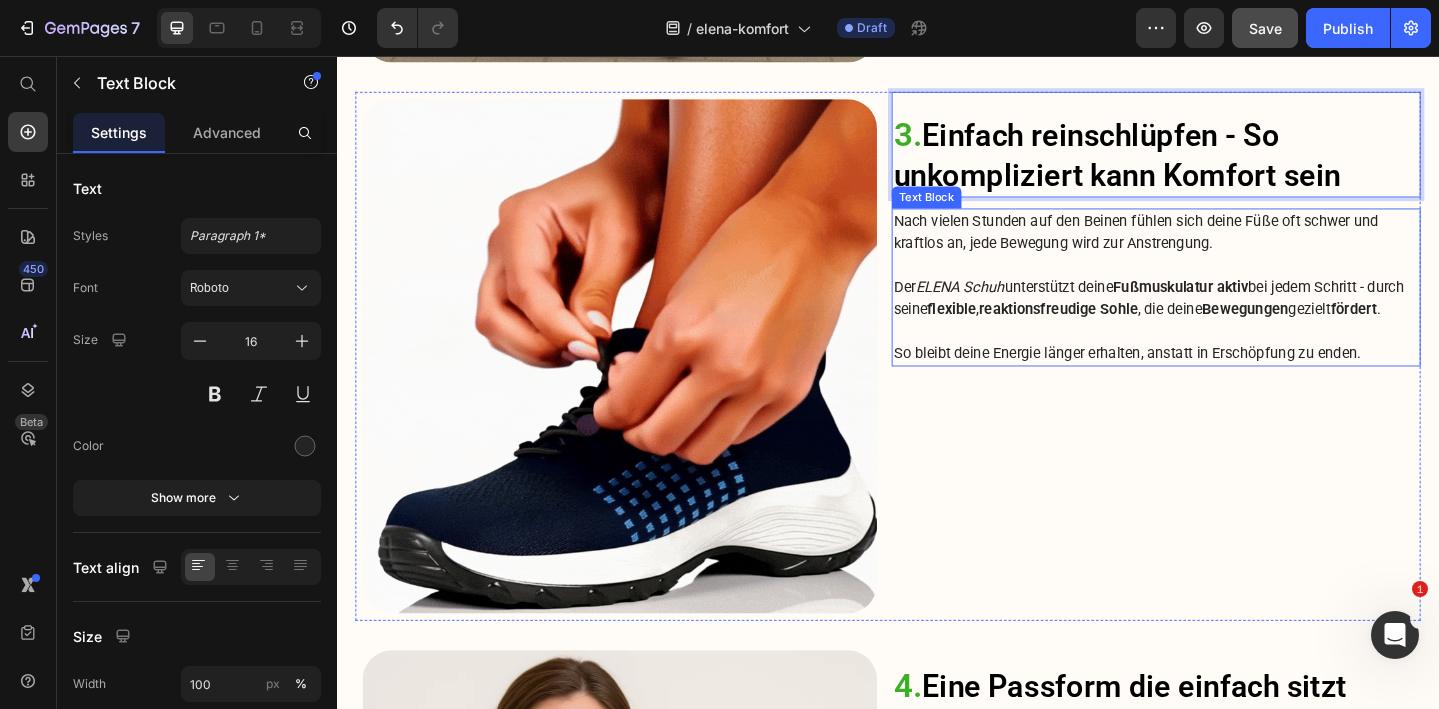 click on "Der  ELENA Schuh  unterstützt deine  Fußmuskulatur   aktiv  bei jedem Schritt - durch seine  flexible ,  reaktionsfreudige   Sohle , die deine  Bewegungen  gezielt  fördert ." at bounding box center [1229, 320] 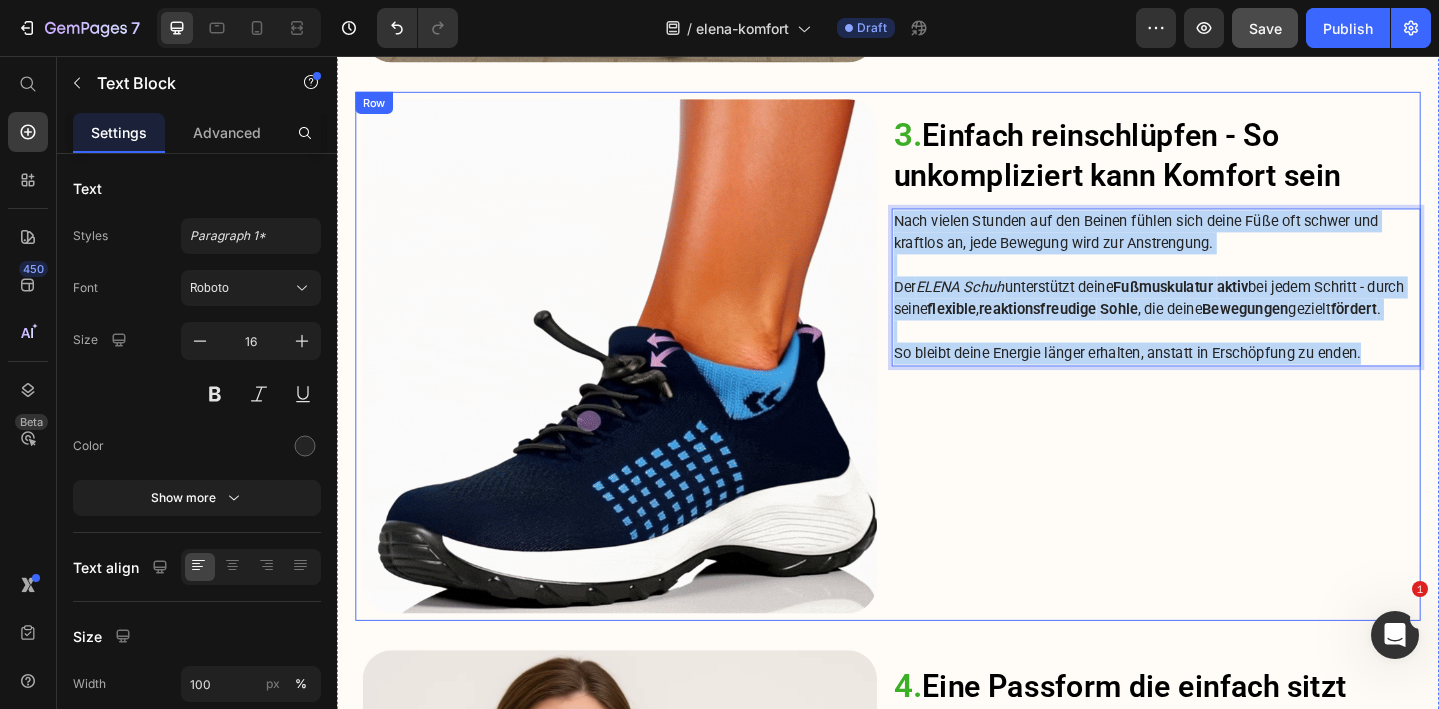 drag, startPoint x: 1466, startPoint y: 406, endPoint x: 936, endPoint y: 236, distance: 556.5968 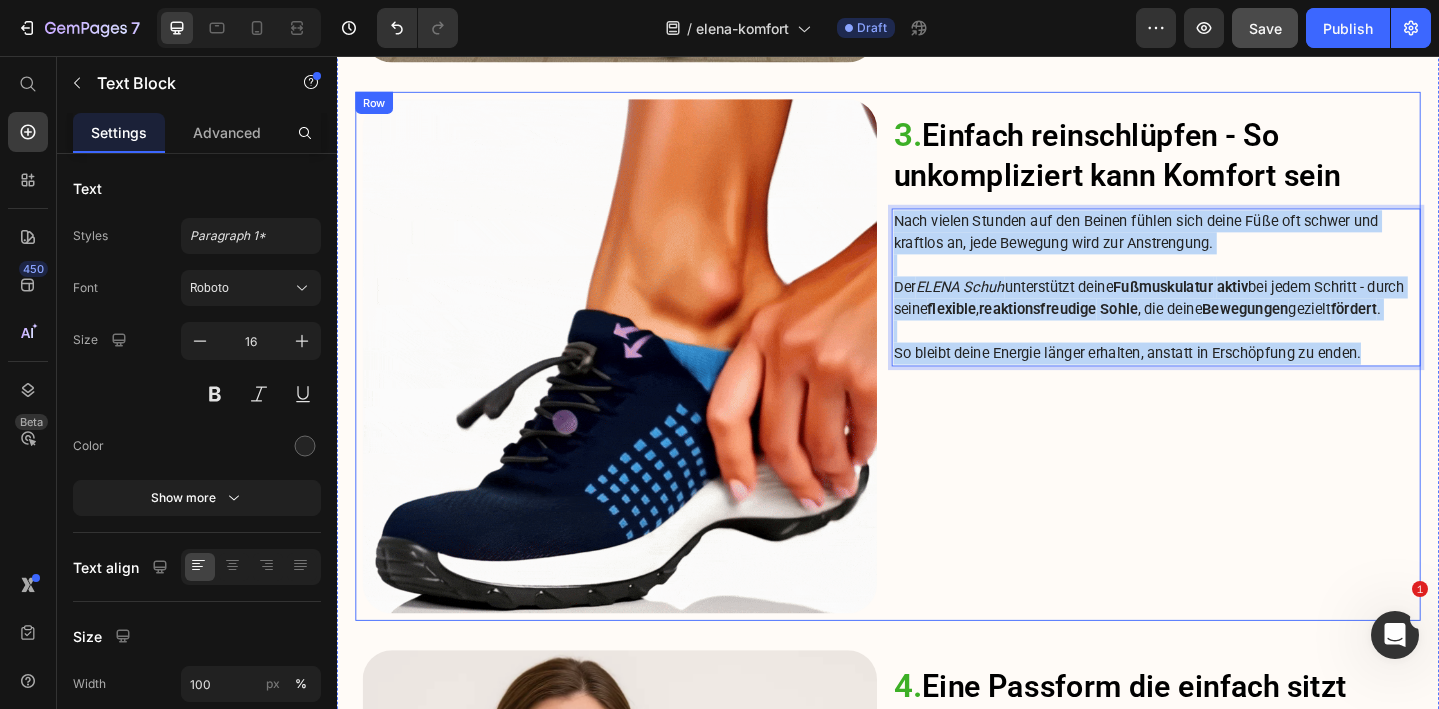 click on "Image ⁠⁠⁠⁠⁠⁠⁠ 3.  Einfach reinschlüpfen - So unkompliziert kann Komfort sein Heading Nach vielen Stunden auf den Beinen fühlen sich deine Füße oft schwer und kraftlos an, jede Bewegung wird zur Anstrengung.  Der  ELENA Schuh  unterstützt deine  Fußmuskulatur   aktiv  bei jedem Schritt - durch seine  flexible ,  reaktionsfreudige   Sohle , die deine  Bewegungen  gezielt  fördert .  So bleibt deine Energie länger erhalten, anstatt in Erschöpfung zu enden. Text Block   24 Row" at bounding box center (937, 383) 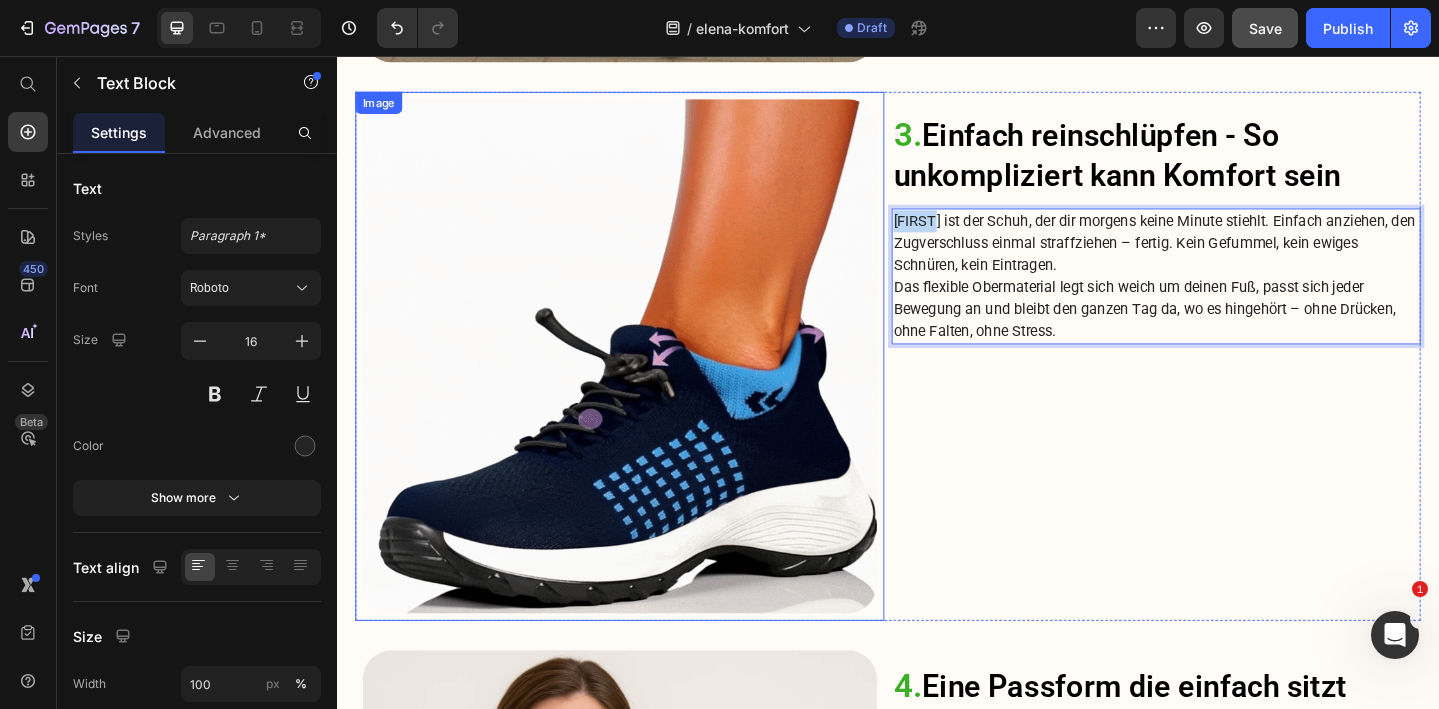 drag, startPoint x: 994, startPoint y: 237, endPoint x: 929, endPoint y: 233, distance: 65.12296 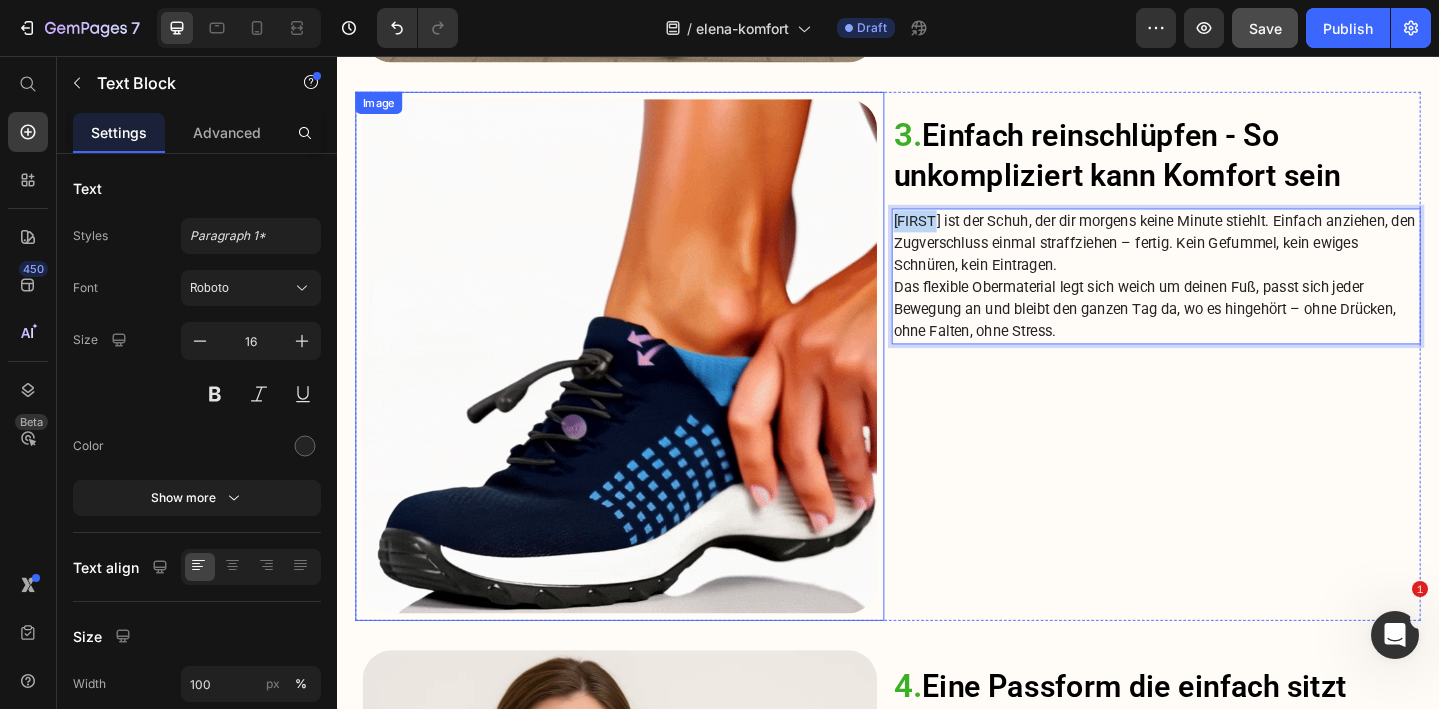click on "Image ⁠⁠⁠⁠⁠⁠⁠ 3.  Einfach reinschlüpfen - So unkompliziert kann Komfort sein Heading ELENA ist der Schuh, der dir morgens keine Minute stiehlt. Einfach anziehen, den Zugverschluss einmal straffziehen – fertig. Kein Gefummel, kein ewiges Schnüren, kein Eintragen. Das flexible Obermaterial legt sich weich um deinen Fuß, passt sich jeder Bewegung an und bleibt den ganzen Tag da, wo es hingehört – ohne Drücken, ohne Falten, ohne Stress. Text Block   24 Row" at bounding box center (937, 383) 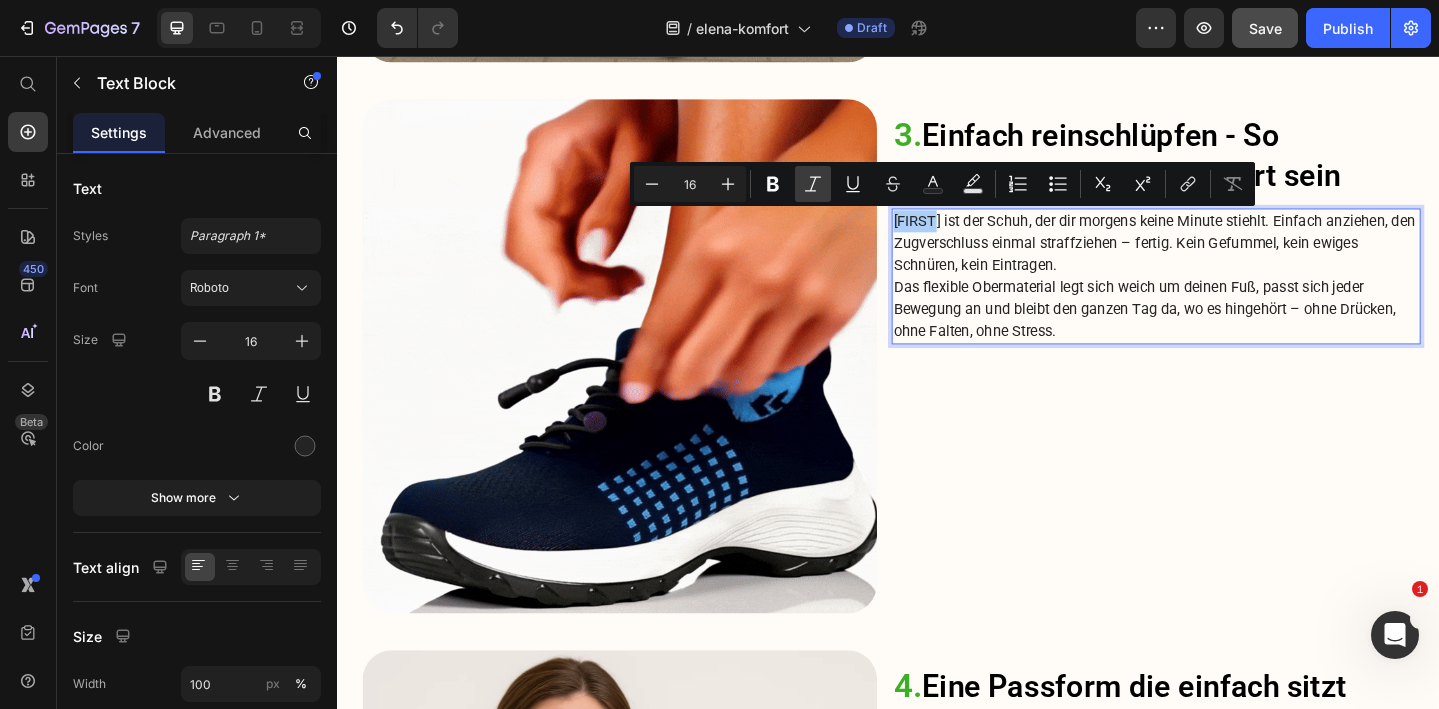 click 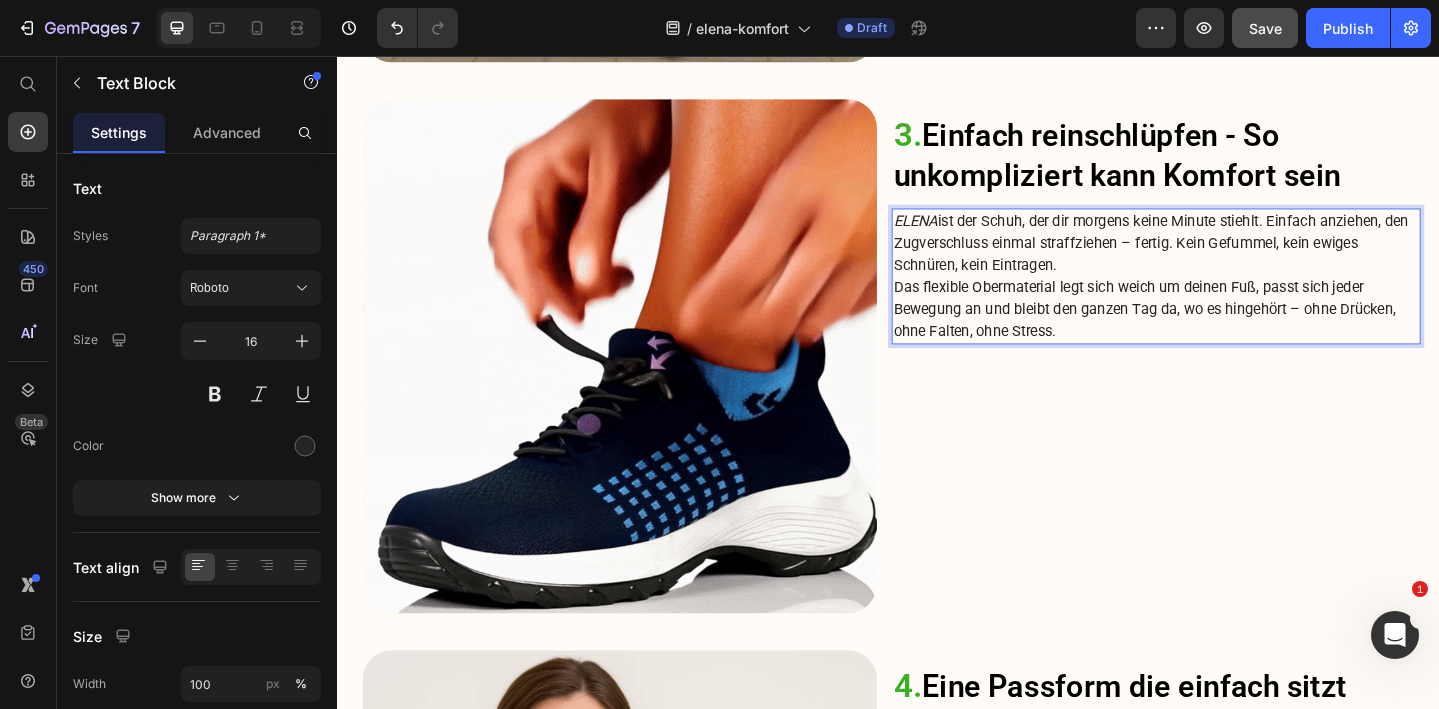 click on "ELENA  ist der Schuh, der dir morgens keine Minute stiehlt. Einfach anziehen, den Zugverschluss einmal straffziehen – fertig. Kein Gefummel, kein ewiges Schnüren, kein Eintragen." at bounding box center [1229, 260] 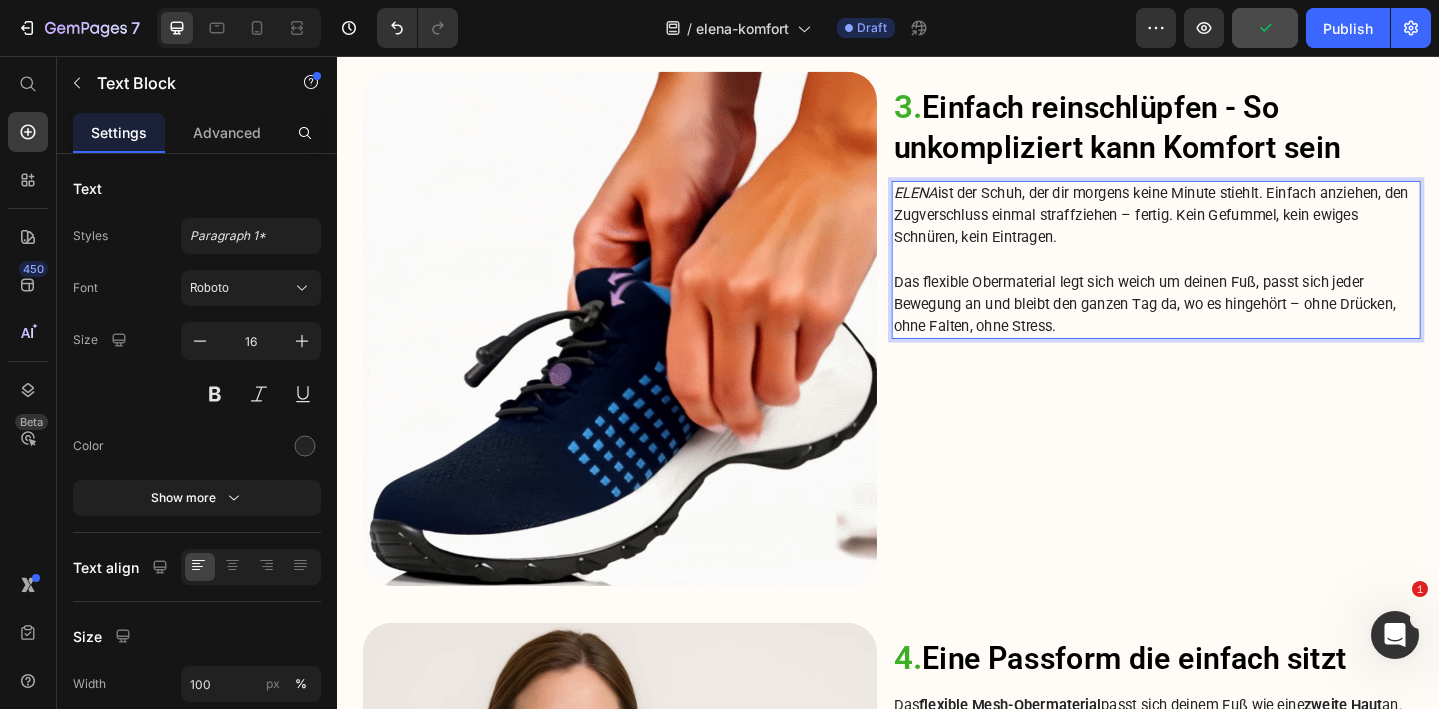 scroll, scrollTop: 2841, scrollLeft: 0, axis: vertical 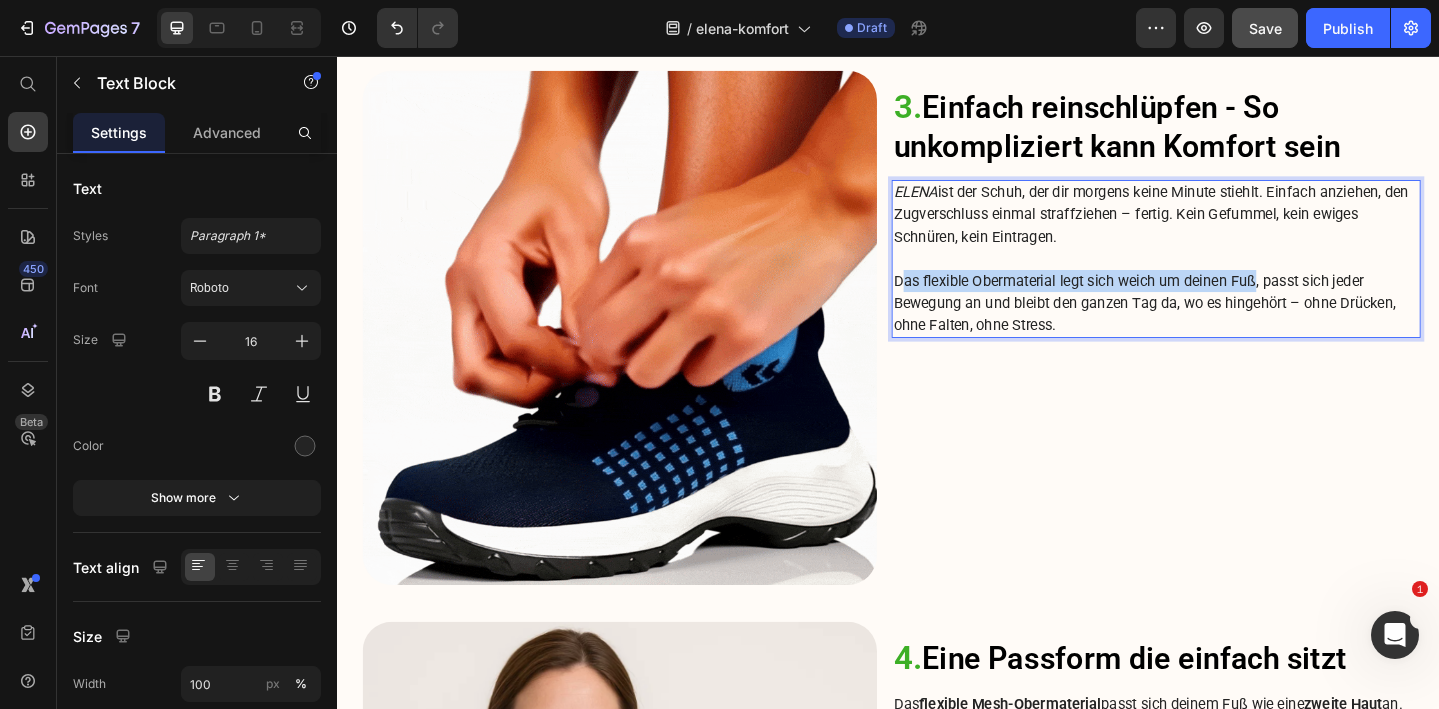 drag, startPoint x: 957, startPoint y: 299, endPoint x: 1341, endPoint y: 304, distance: 384.03256 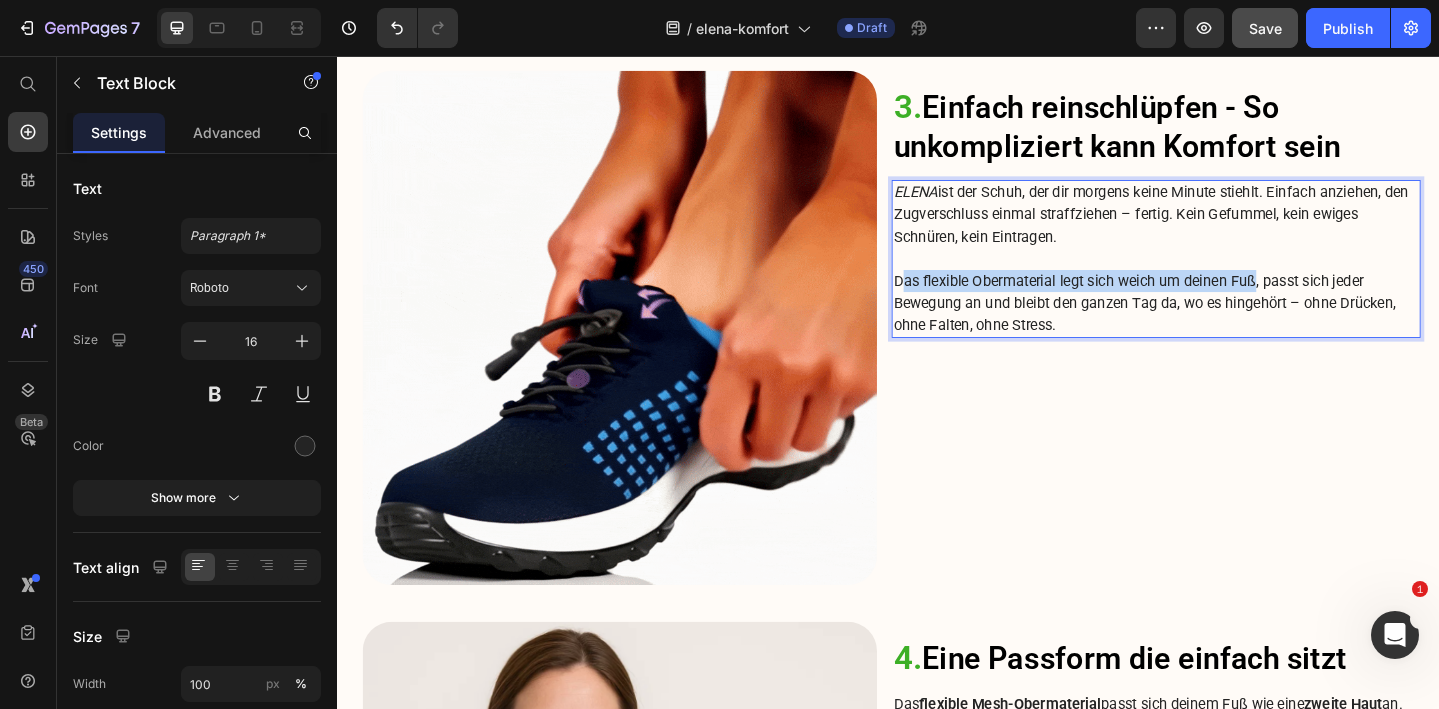 click on "Das flexible Obermaterial legt sich weich um deinen Fuß, passt sich jeder Bewegung an und bleibt den ganzen Tag da, wo es hingehört – ohne Drücken, ohne Falten, ohne Stress." at bounding box center [1229, 325] 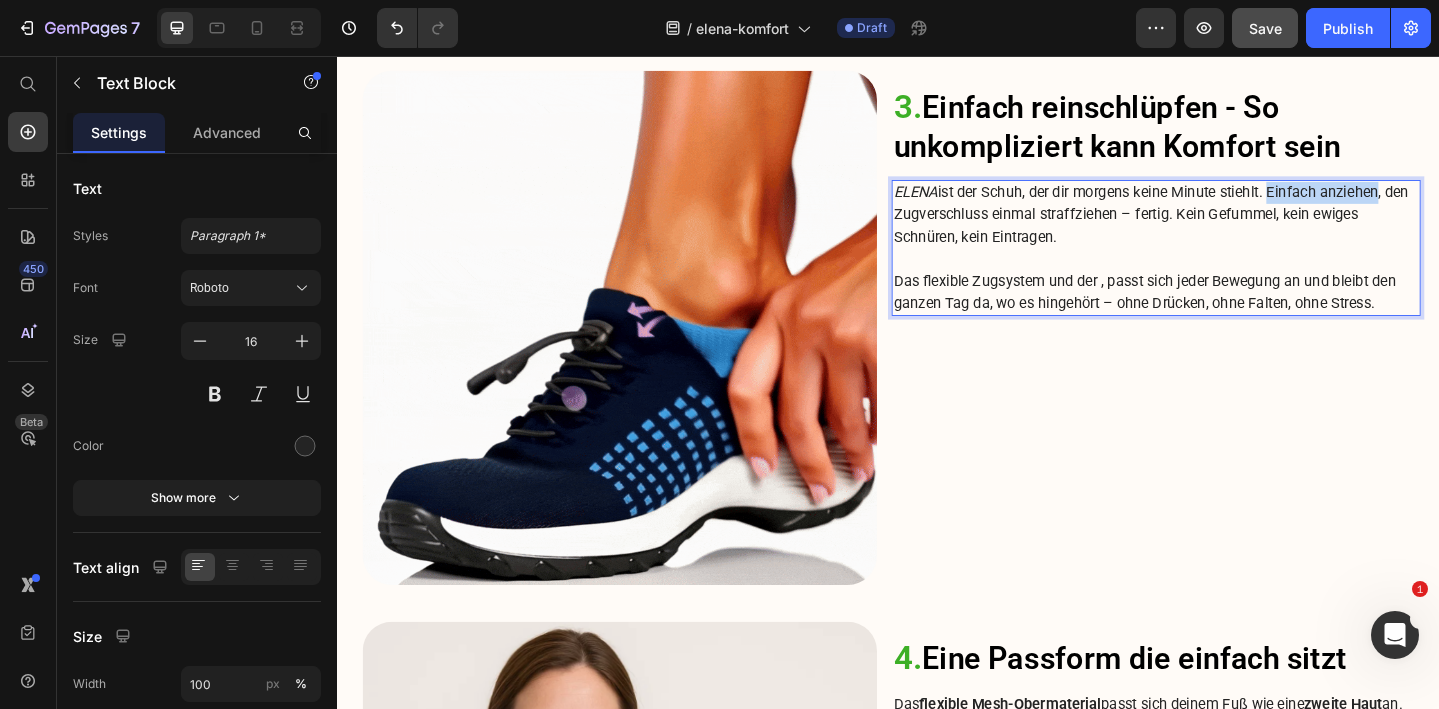 drag, startPoint x: 1360, startPoint y: 206, endPoint x: 1478, endPoint y: 206, distance: 118 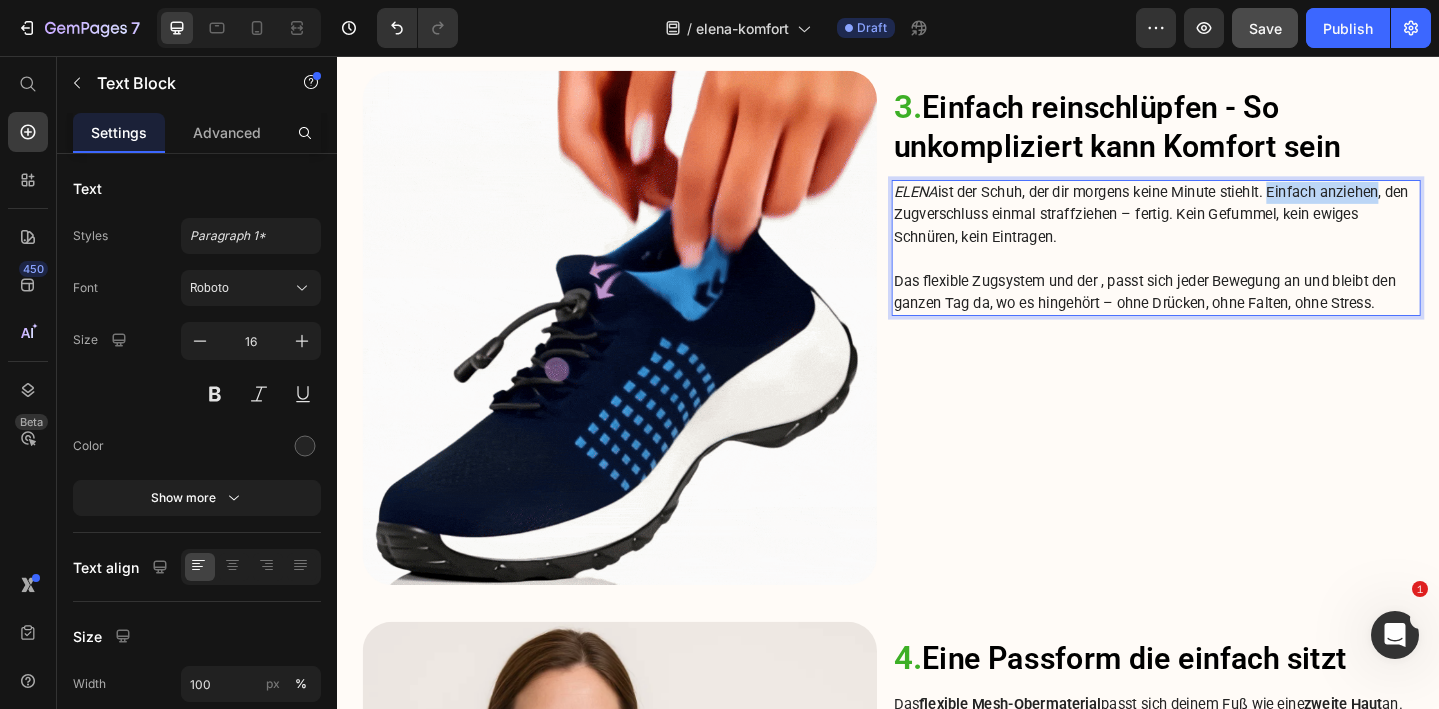 click on "ELENA  ist der Schuh, der dir morgens keine Minute stiehlt. Einfach anziehen, den Zugverschluss einmal straffziehen – fertig. Kein Gefummel, kein ewiges Schnüren, kein Eintragen." at bounding box center [1229, 229] 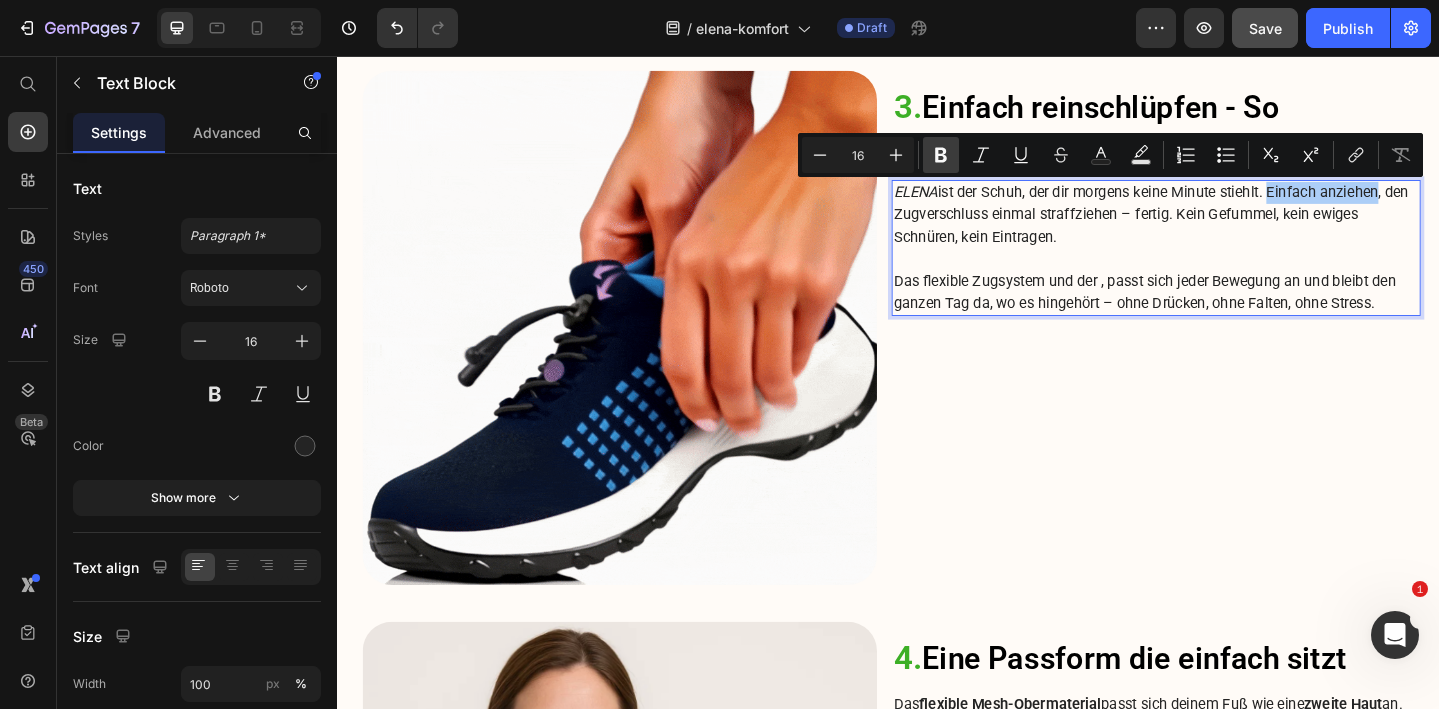 click 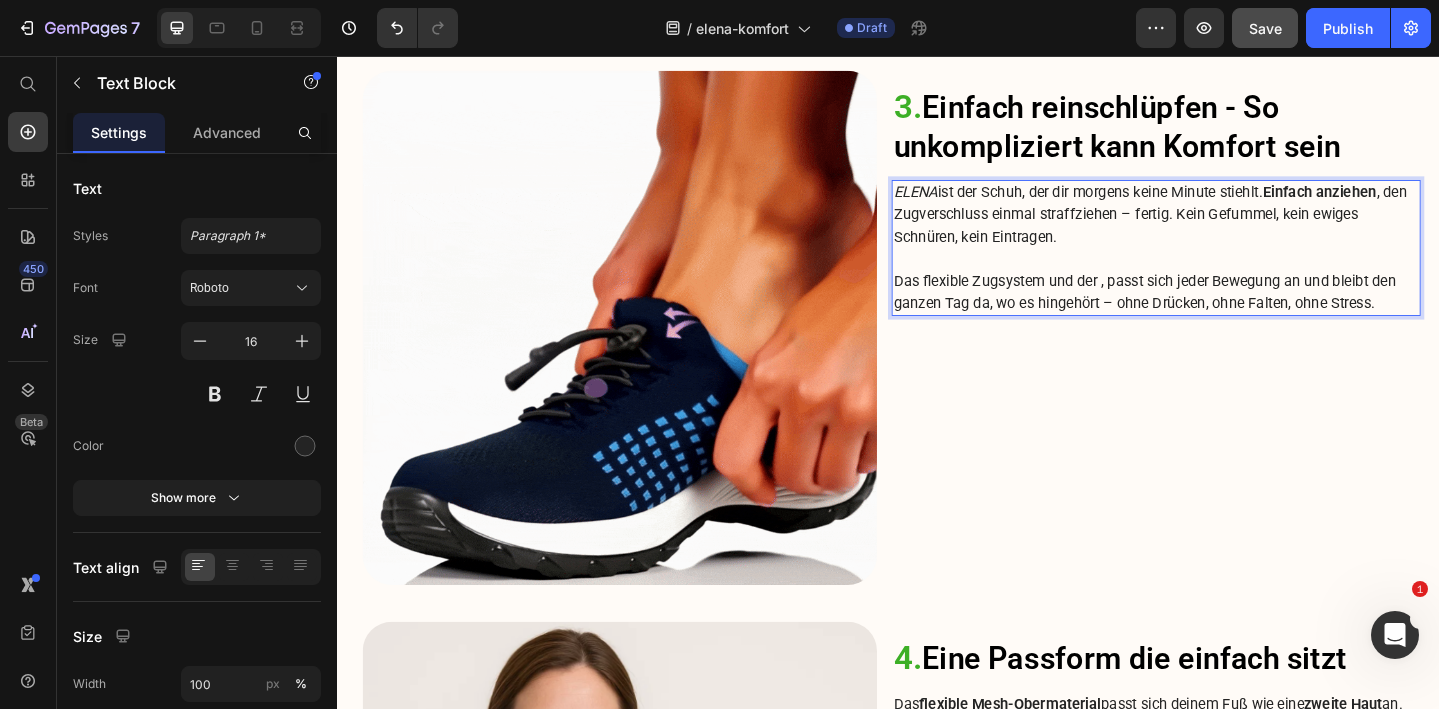 click on "ELENA  ist der Schuh, der dir morgens keine Minute stiehlt.  Einfach anziehen , den Zugverschluss einmal straffziehen – fertig. Kein Gefummel, kein ewiges Schnüren, kein Eintragen." at bounding box center [1229, 229] 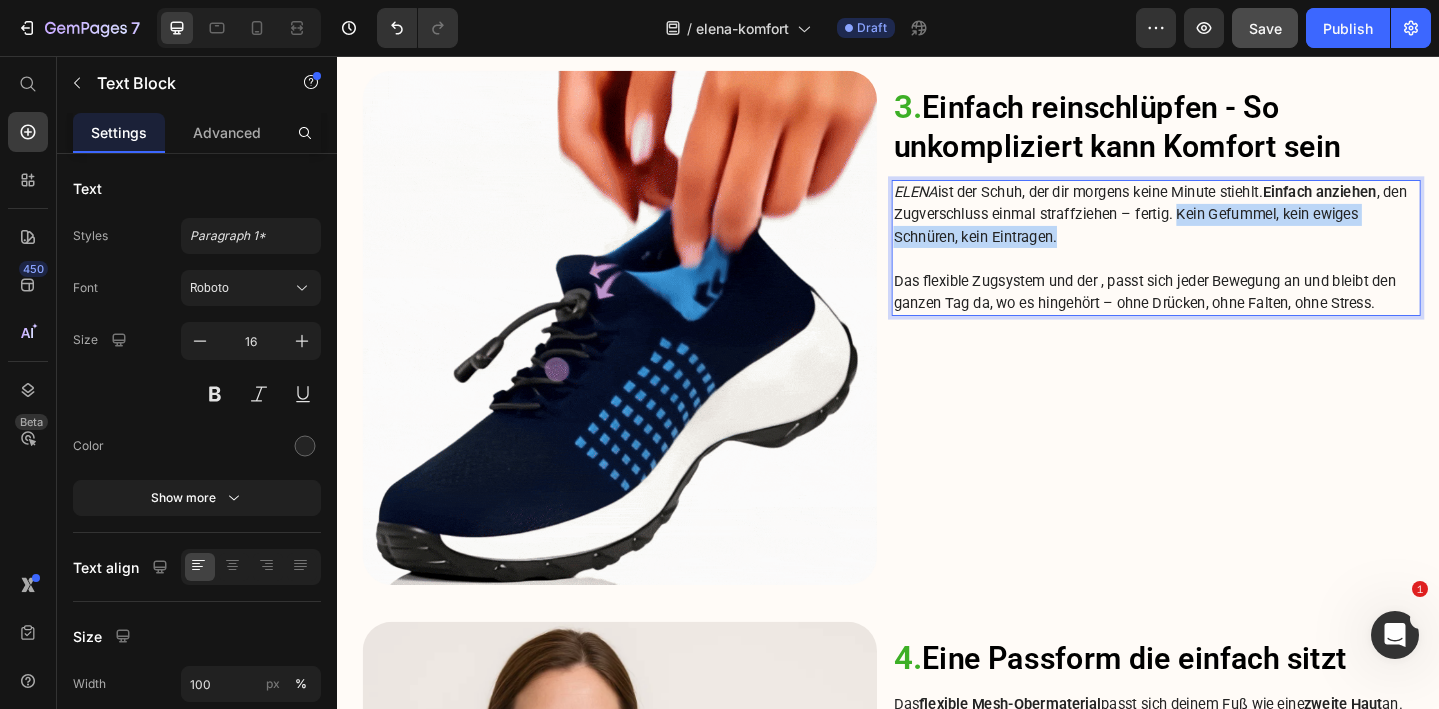 drag, startPoint x: 1255, startPoint y: 227, endPoint x: 1290, endPoint y: 262, distance: 49.497475 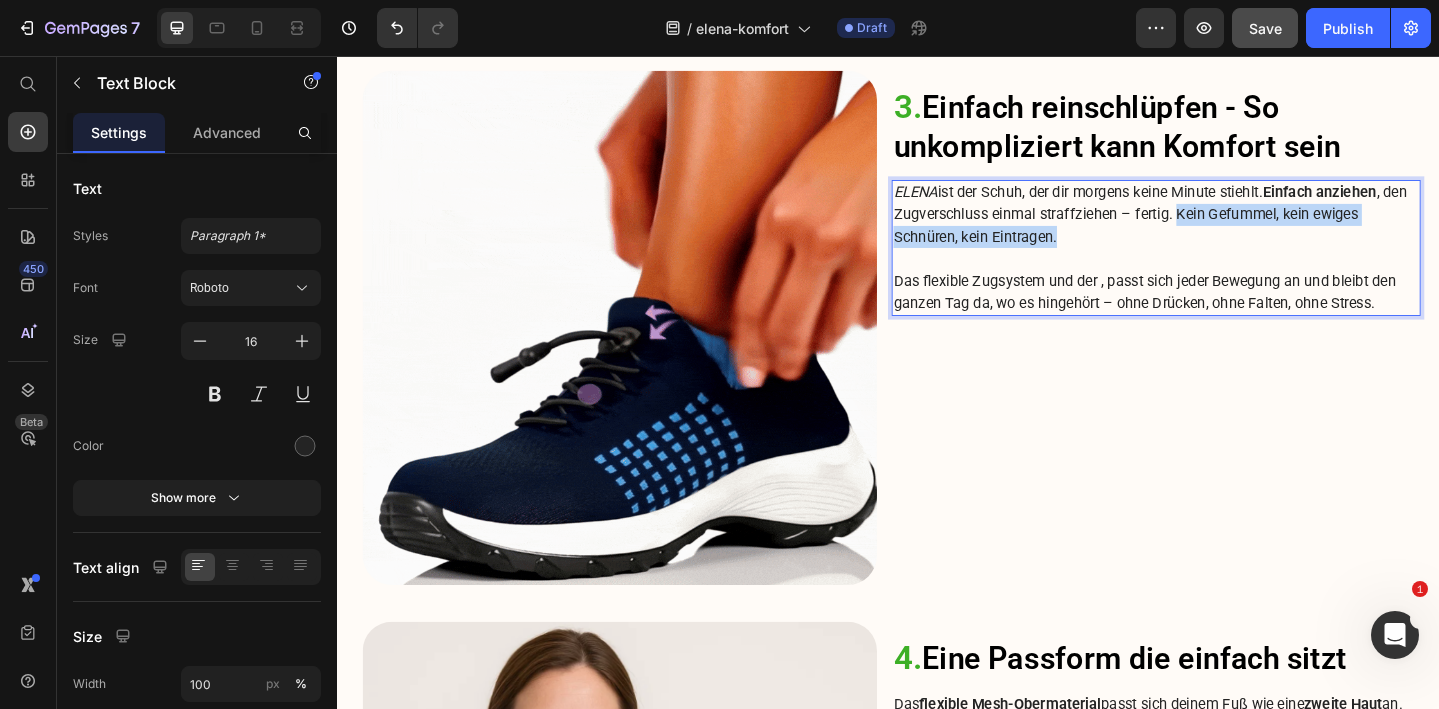 click on "ELENA  ist der Schuh, der dir morgens keine Minute stiehlt.  Einfach anziehen , den Zugverschluss einmal straffziehen – fertig. Kein Gefummel, kein ewiges Schnüren, kein Eintragen." at bounding box center (1229, 229) 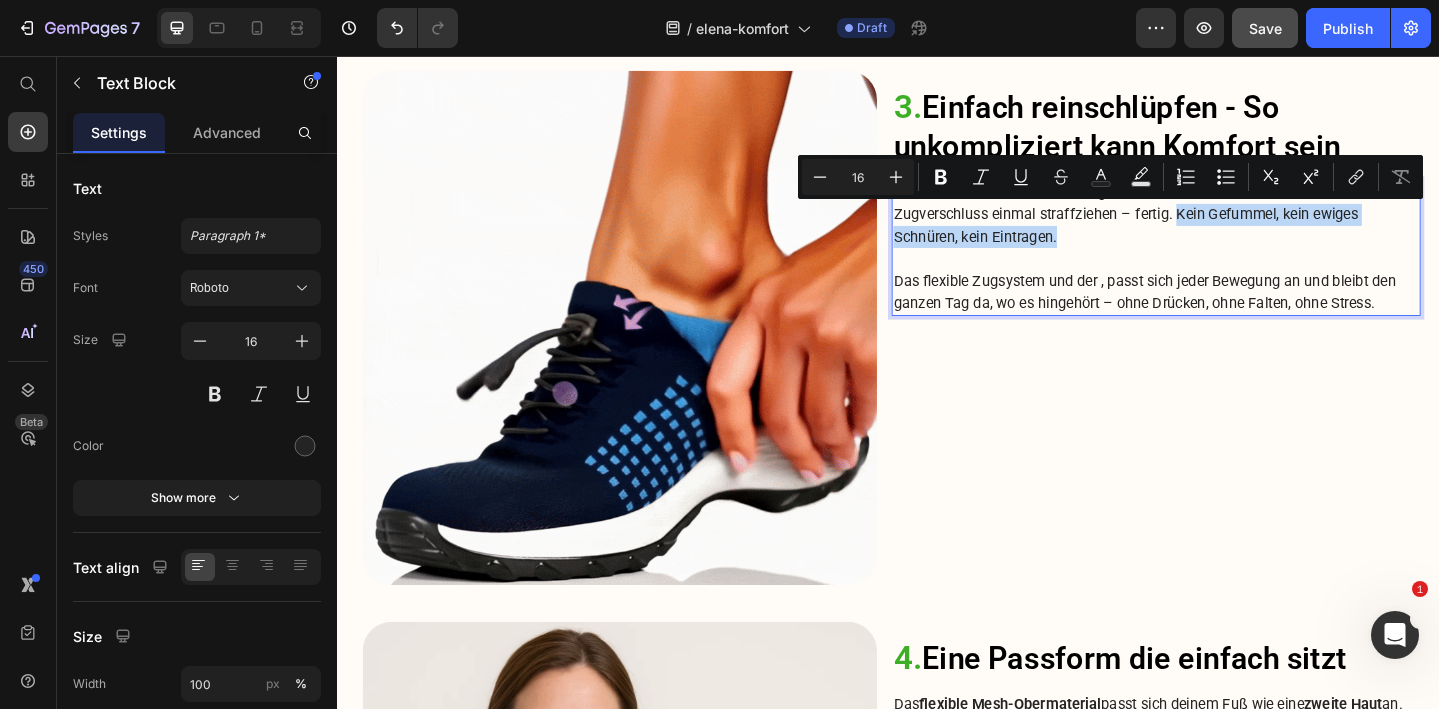 click on "ELENA  ist der Schuh, der dir morgens keine Minute stiehlt.  Einfach anziehen , den Zugverschluss einmal straffziehen – fertig. Kein Gefummel, kein ewiges Schnüren, kein Eintragen." at bounding box center (1229, 229) 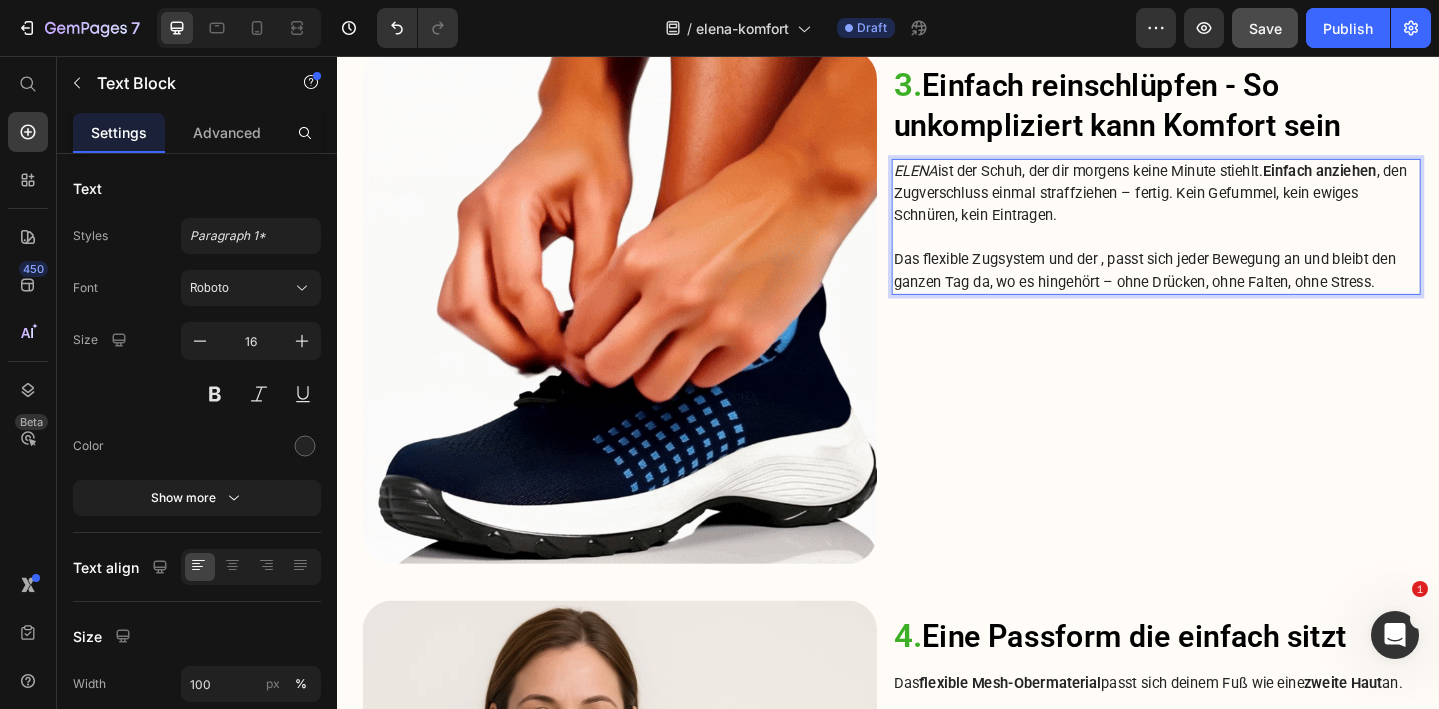 scroll, scrollTop: 2865, scrollLeft: 0, axis: vertical 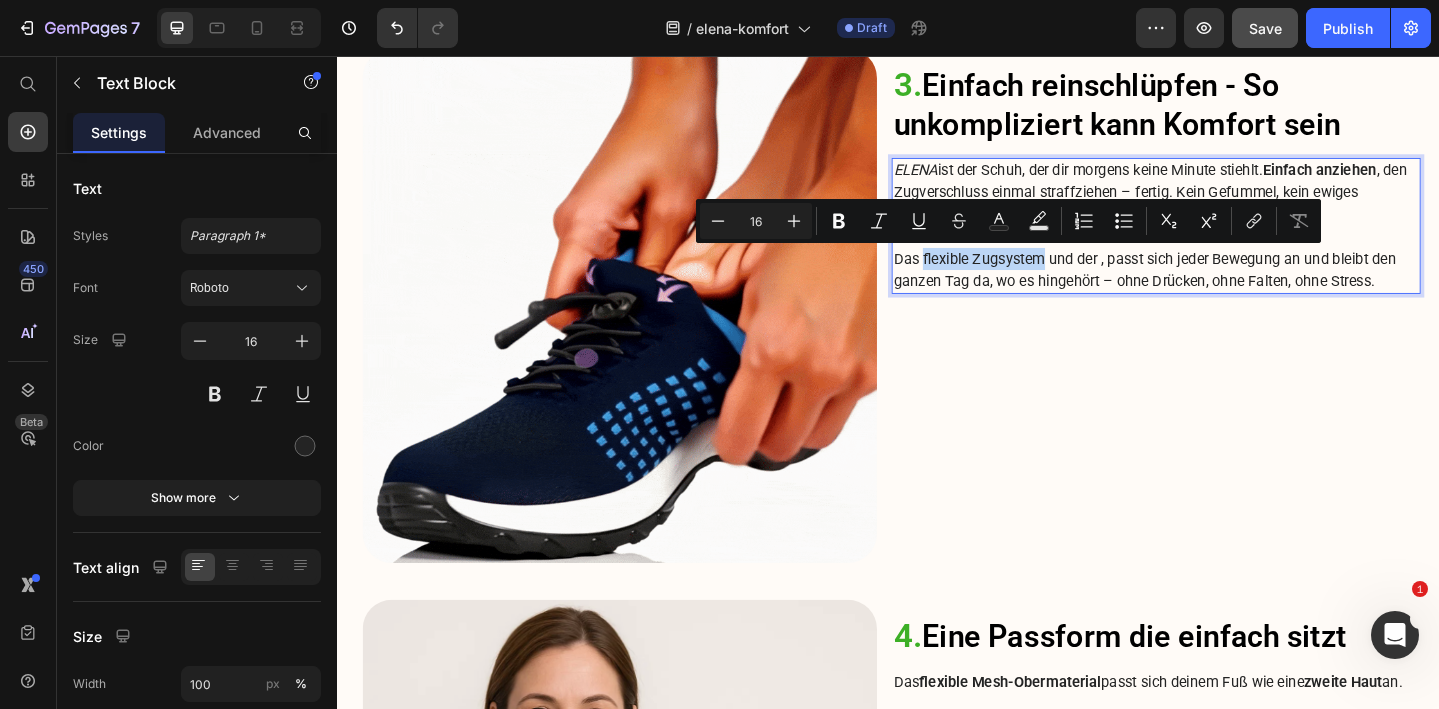 drag, startPoint x: 974, startPoint y: 275, endPoint x: 1106, endPoint y: 280, distance: 132.09467 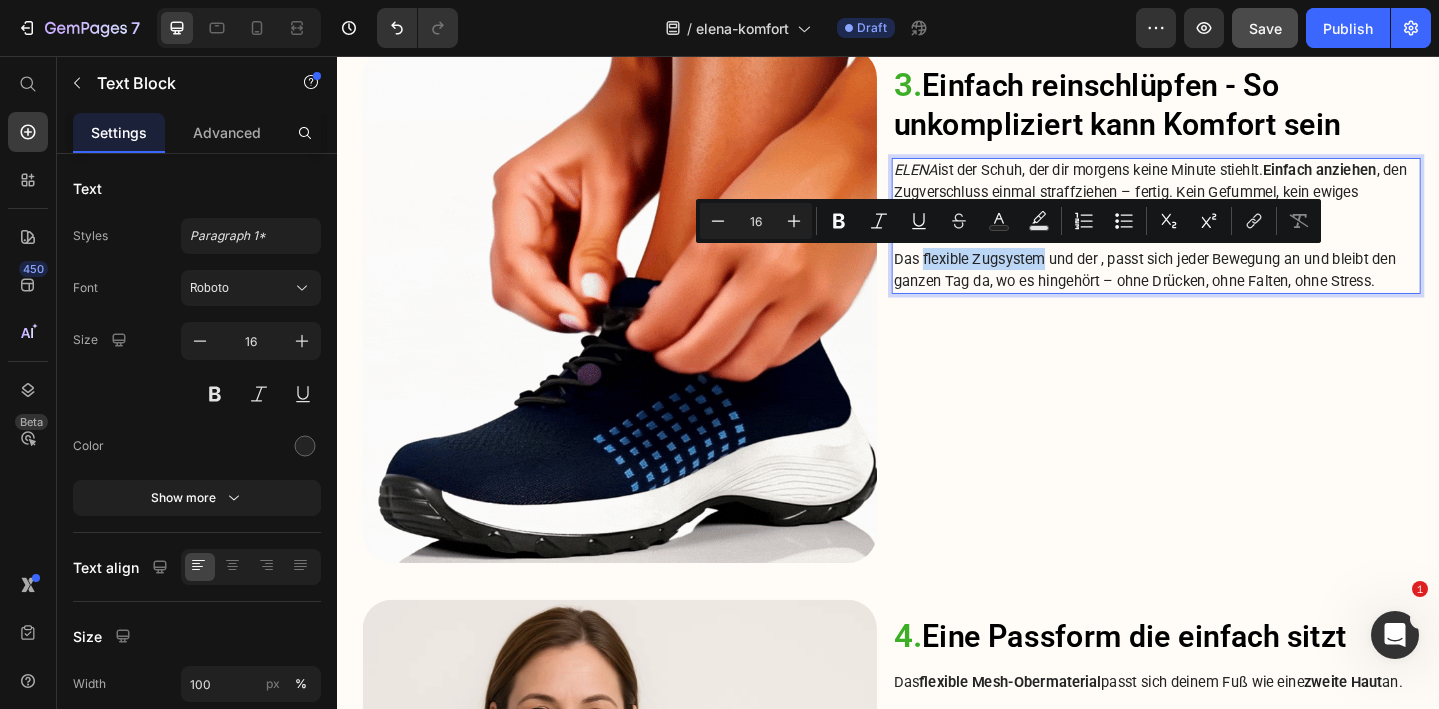 click on "Das flexible Zugsystem und der , passt sich jeder Bewegung an und bleibt den ganzen Tag da, wo es hingehört – ohne Drücken, ohne Falten, ohne Stress." at bounding box center [1229, 289] 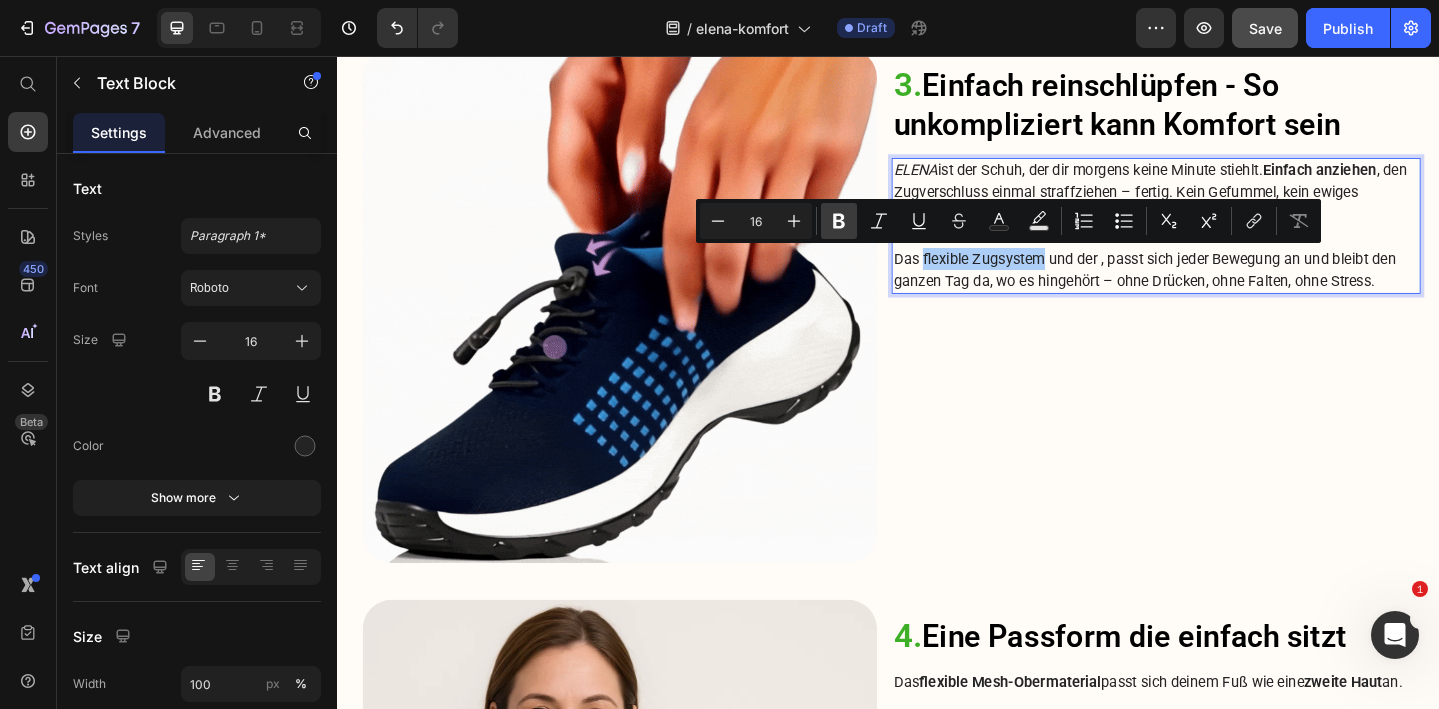 click 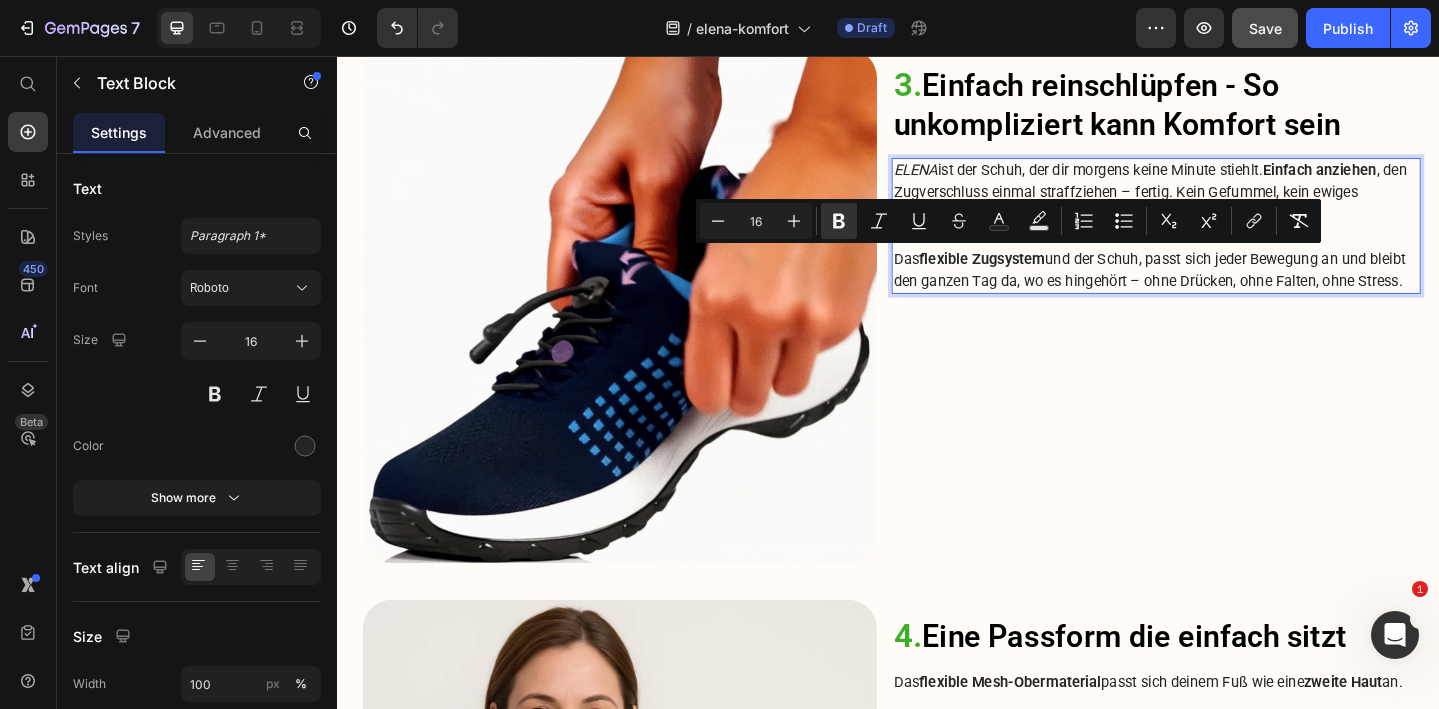 click on "Das  flexible Zugsystem  und der , passt sich jeder Bewegung an und bleibt den ganzen Tag da, wo es hingehört – ohne Drücken, ohne Falten, ohne Stress." at bounding box center (1229, 289) 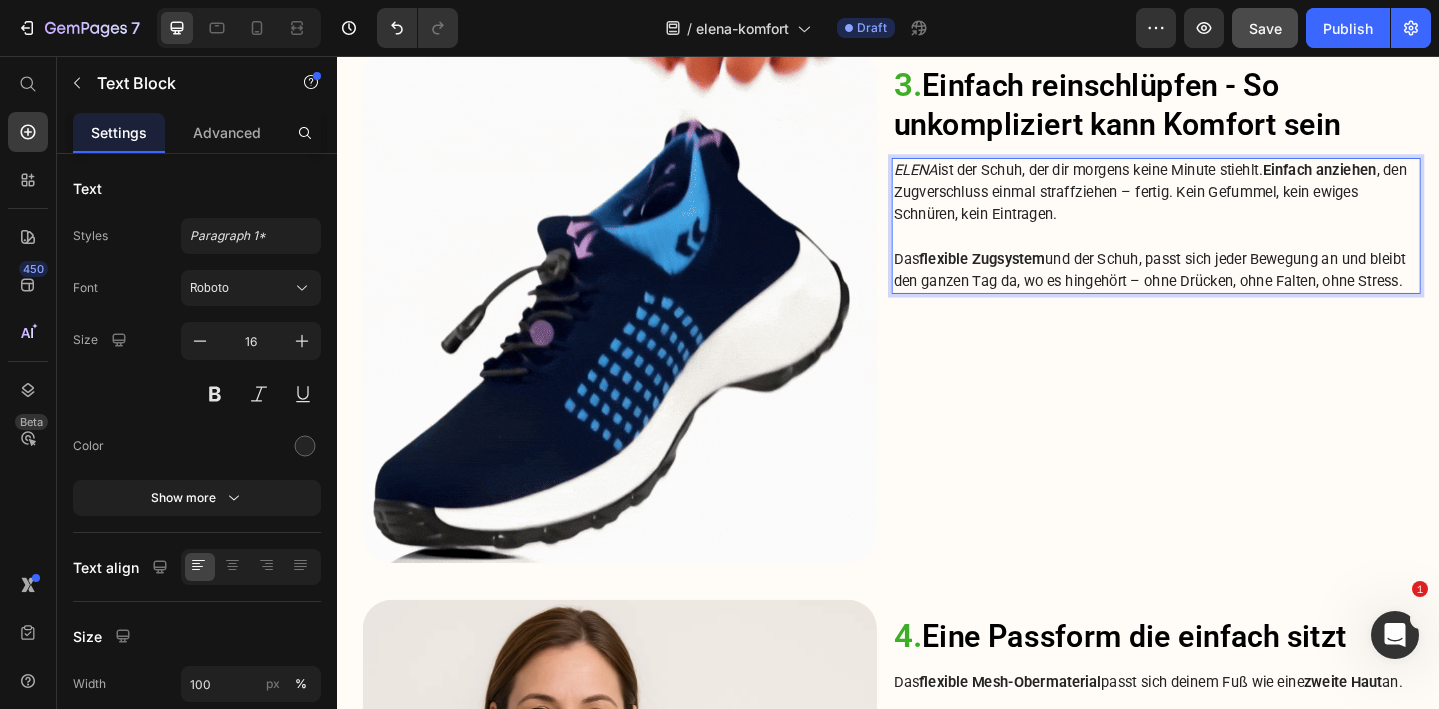 click on "Das  flexible Zugsystem  und der , passt sich jeder Bewegung an und bleibt den ganzen Tag da, wo es hingehört – ohne Drücken, ohne Falten, ohne Stress." at bounding box center [1229, 289] 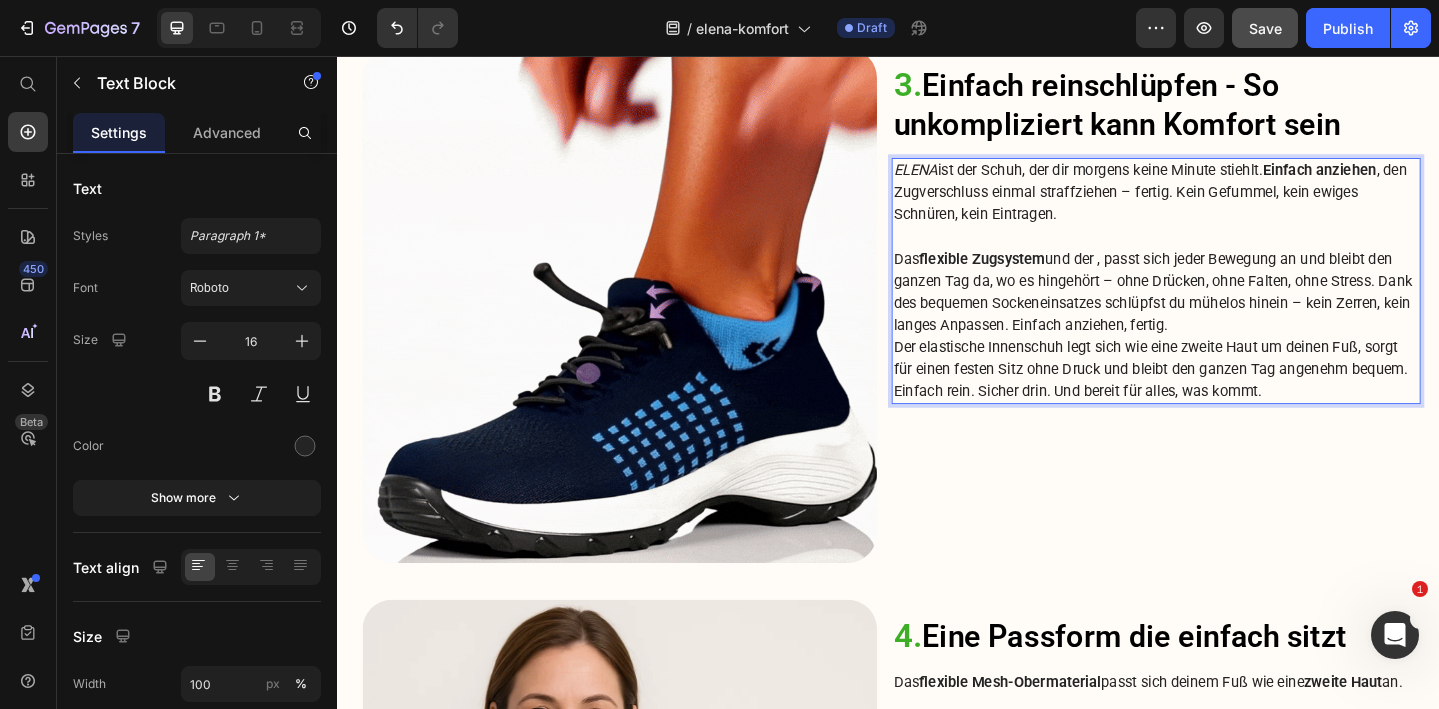 click on "Das  flexible Zugsystem  und der , passt sich jeder Bewegung an und bleibt den ganzen Tag da, wo es hingehört – ohne Drücken, ohne Falten, ohne Stress. Dank des bequemen Sockeneinsatzes schlüpfst du mühelos hinein – kein Zerren, kein langes Anpassen. Einfach anziehen, fertig." at bounding box center [1229, 313] 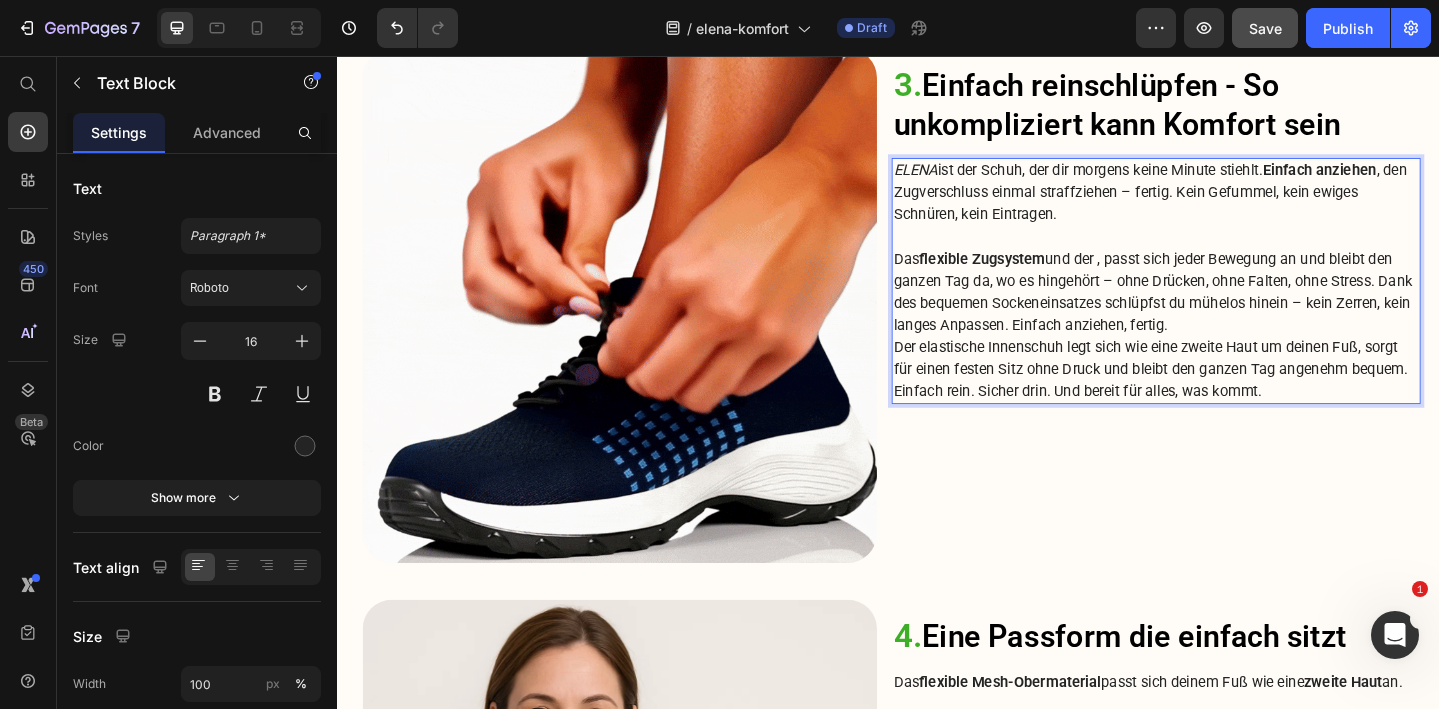click on "Das  flexible Zugsystem  und der , passt sich jeder Bewegung an und bleibt den ganzen Tag da, wo es hingehört – ohne Drücken, ohne Falten, ohne Stress. Dank des bequemen Sockeneinsatzes schlüpfst du mühelos hinein – kein Zerren, kein langes Anpassen. Einfach anziehen, fertig." at bounding box center [1229, 313] 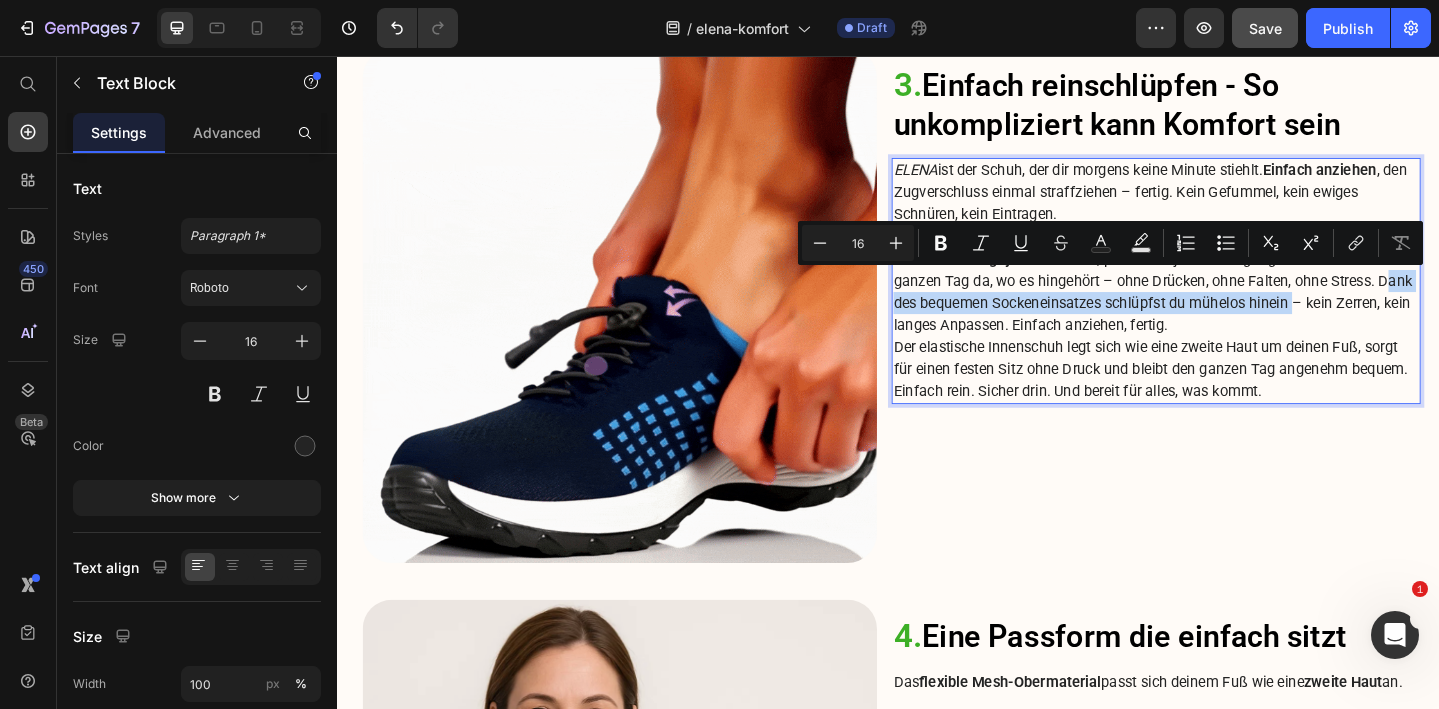 drag, startPoint x: 1475, startPoint y: 298, endPoint x: 1376, endPoint y: 330, distance: 104.04326 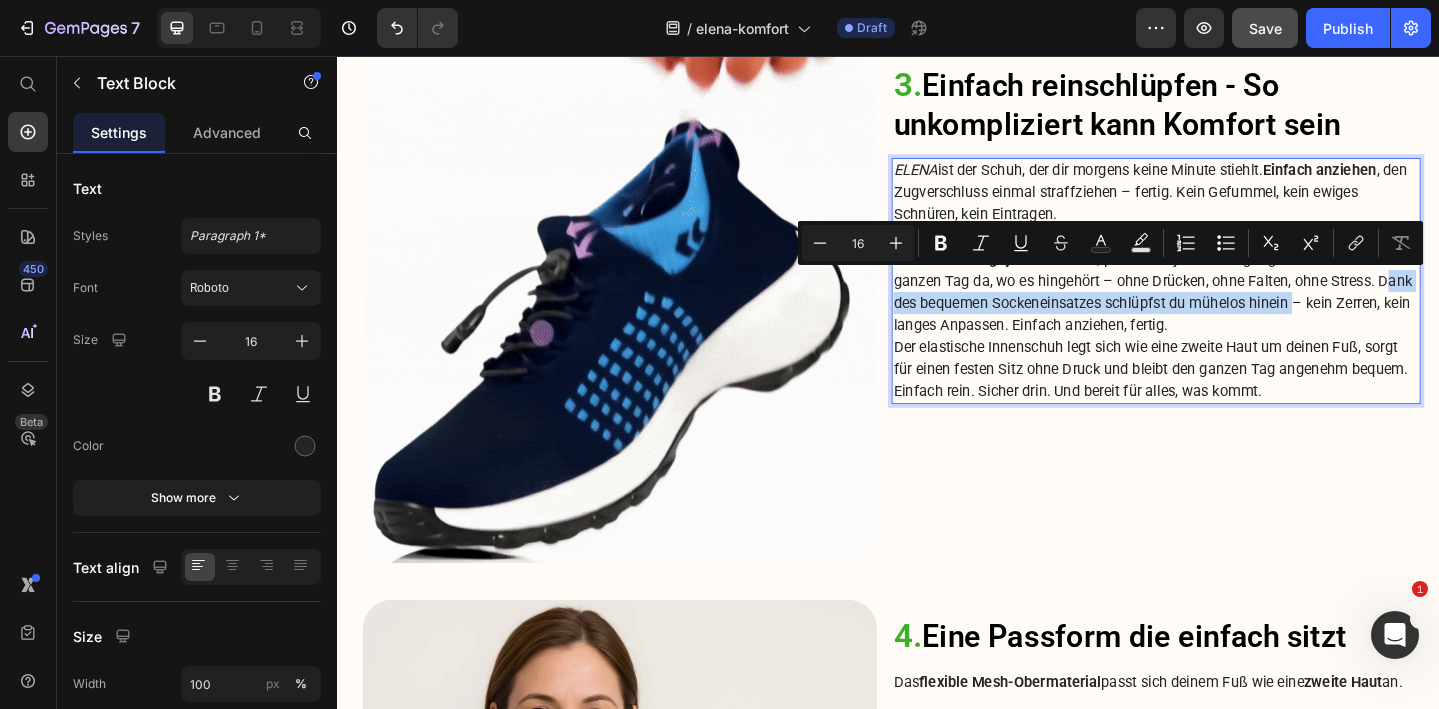 click on "Das  flexible Zugsystem  und der , passt sich jeder Bewegung an und bleibt den ganzen Tag da, wo es hingehört – ohne Drücken, ohne Falten, ohne Stress. Dank des bequemen Sockeneinsatzes schlüpfst du mühelos hinein – kein Zerren, kein langes Anpassen. Einfach anziehen, fertig." at bounding box center [1229, 313] 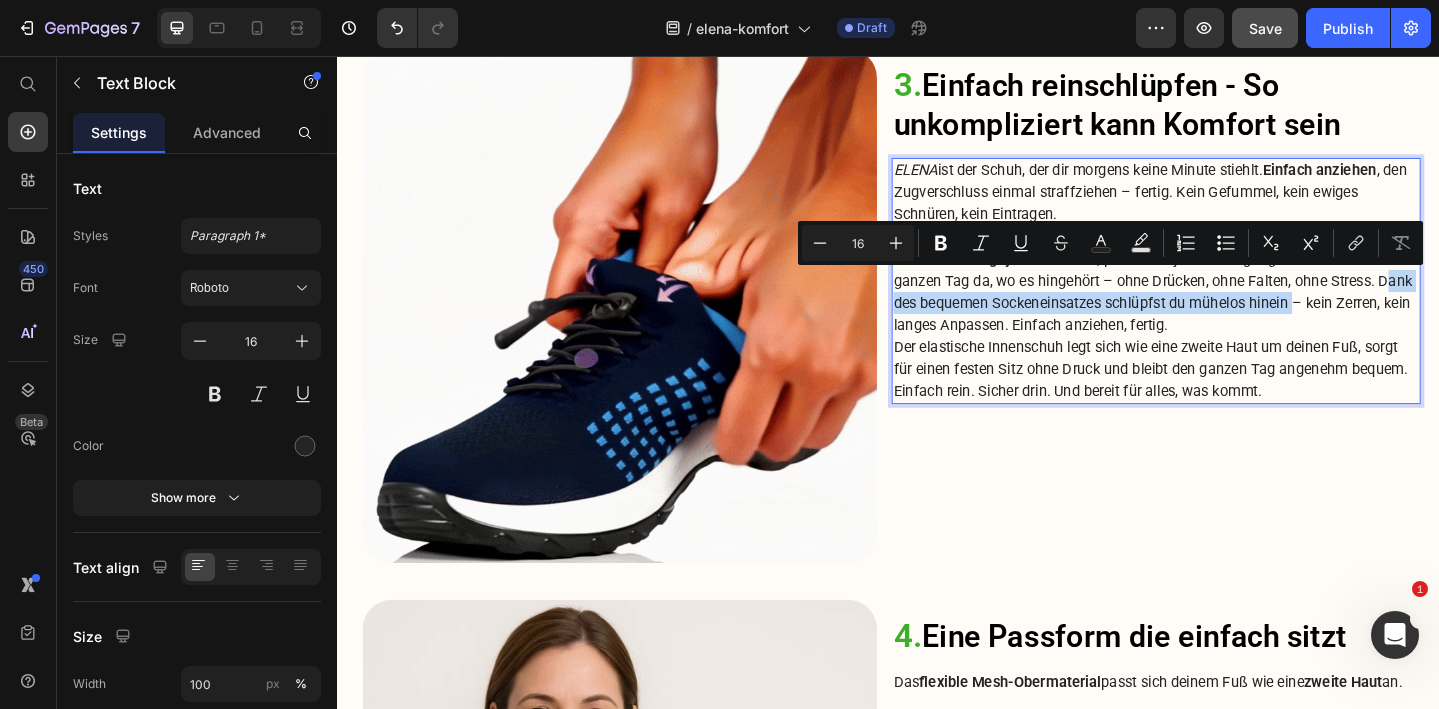 copy on "Dank des bequemen Sockeneinsatzes schlüpfst du mühelos hinein" 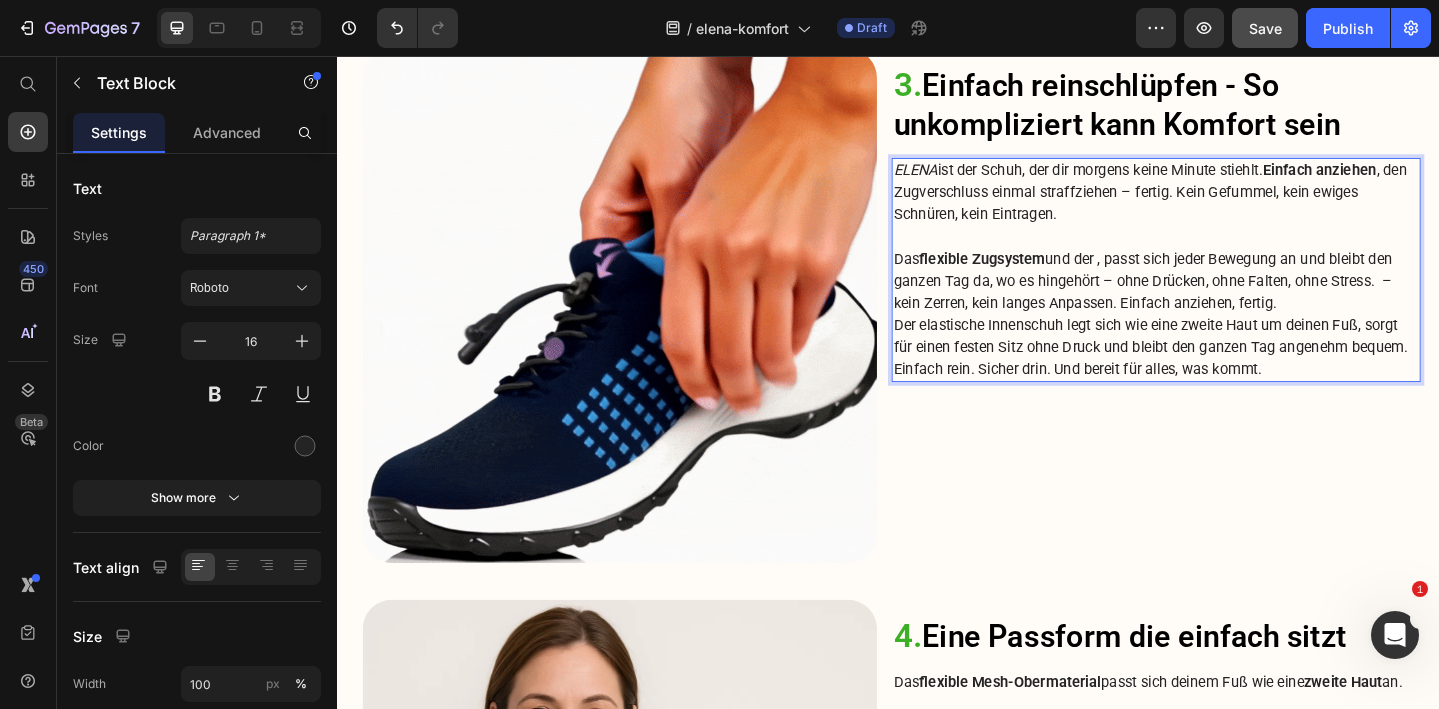 click on "Einfach anziehen" at bounding box center [1407, 180] 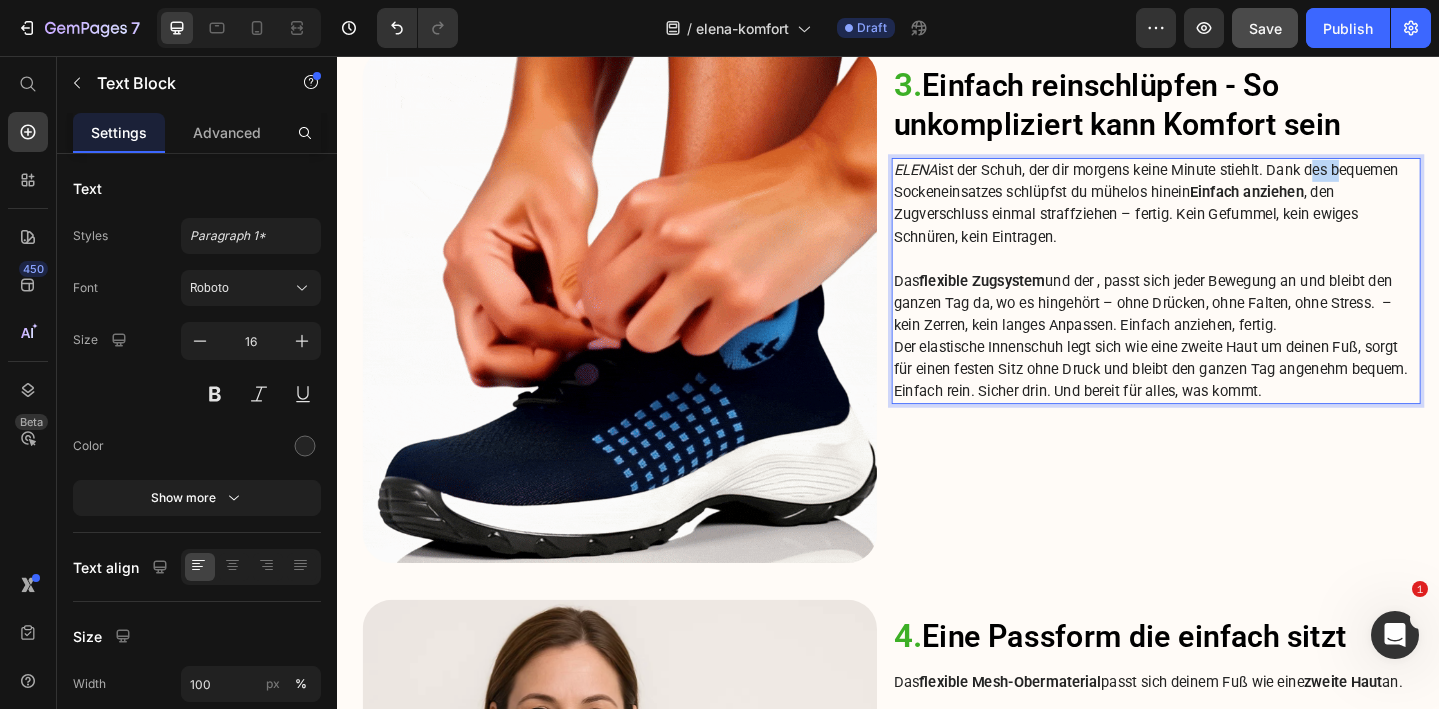 drag, startPoint x: 1434, startPoint y: 183, endPoint x: 1406, endPoint y: 183, distance: 28 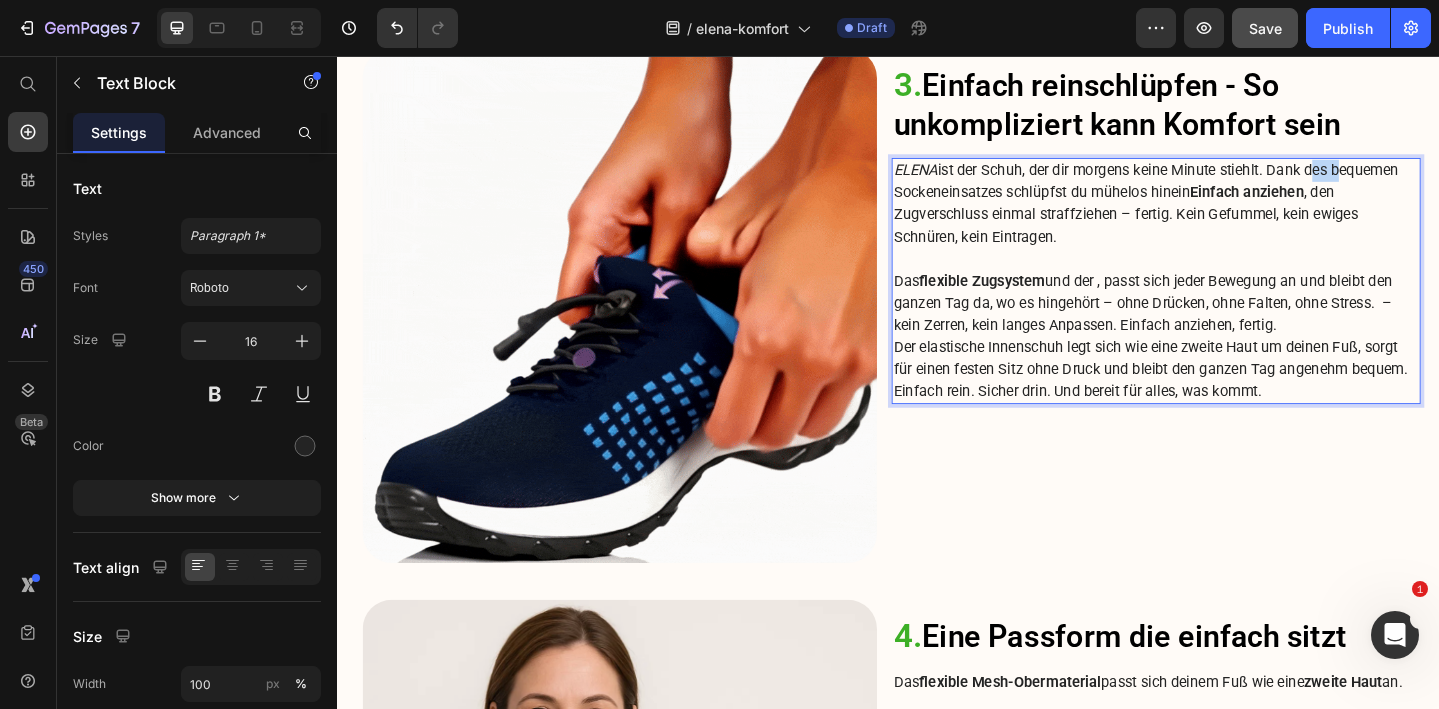 click on "ELENA  ist der Schuh, der dir morgens keine Minute stiehlt. Dank des bequemen Sockeneinsatzes schlüpfst du mühelos hinein Einfach anziehen , den Zugverschluss einmal straffziehen – fertig. Kein Gefummel, kein ewiges Schnüren, kein Eintragen." at bounding box center [1229, 217] 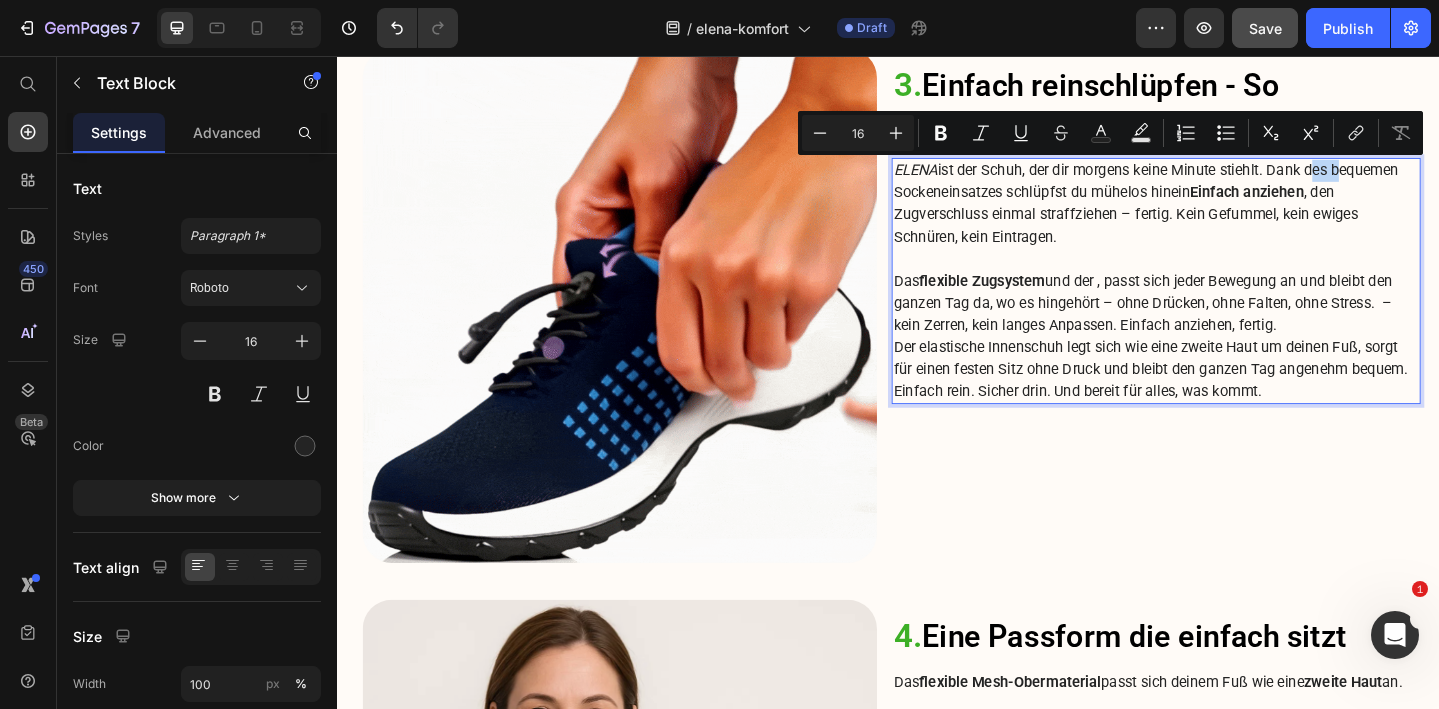 click on "ELENA  ist der Schuh, der dir morgens keine Minute stiehlt. Dank des bequemen Sockeneinsatzes schlüpfst du mühelos hinein Einfach anziehen , den Zugverschluss einmal straffziehen – fertig. Kein Gefummel, kein ewiges Schnüren, kein Eintragen." at bounding box center (1229, 217) 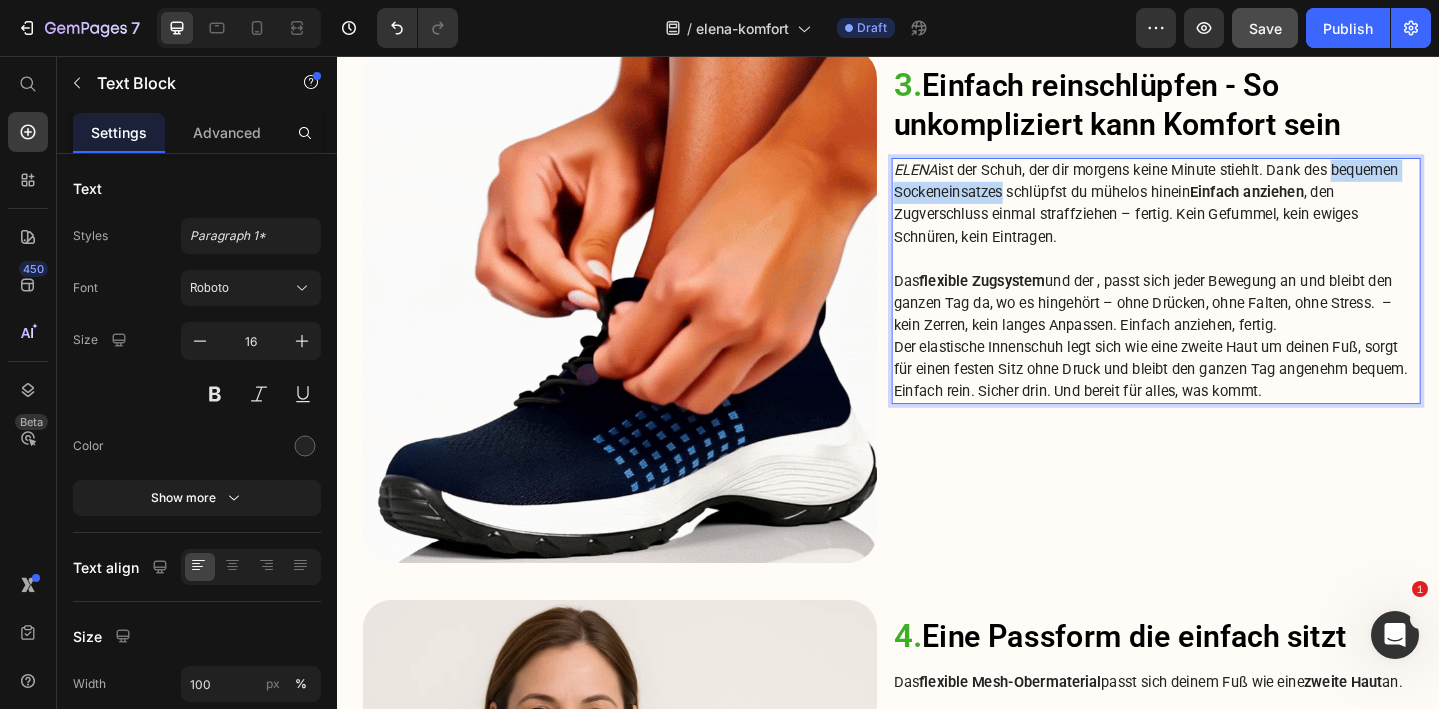 drag, startPoint x: 1429, startPoint y: 184, endPoint x: 1063, endPoint y: 211, distance: 366.99454 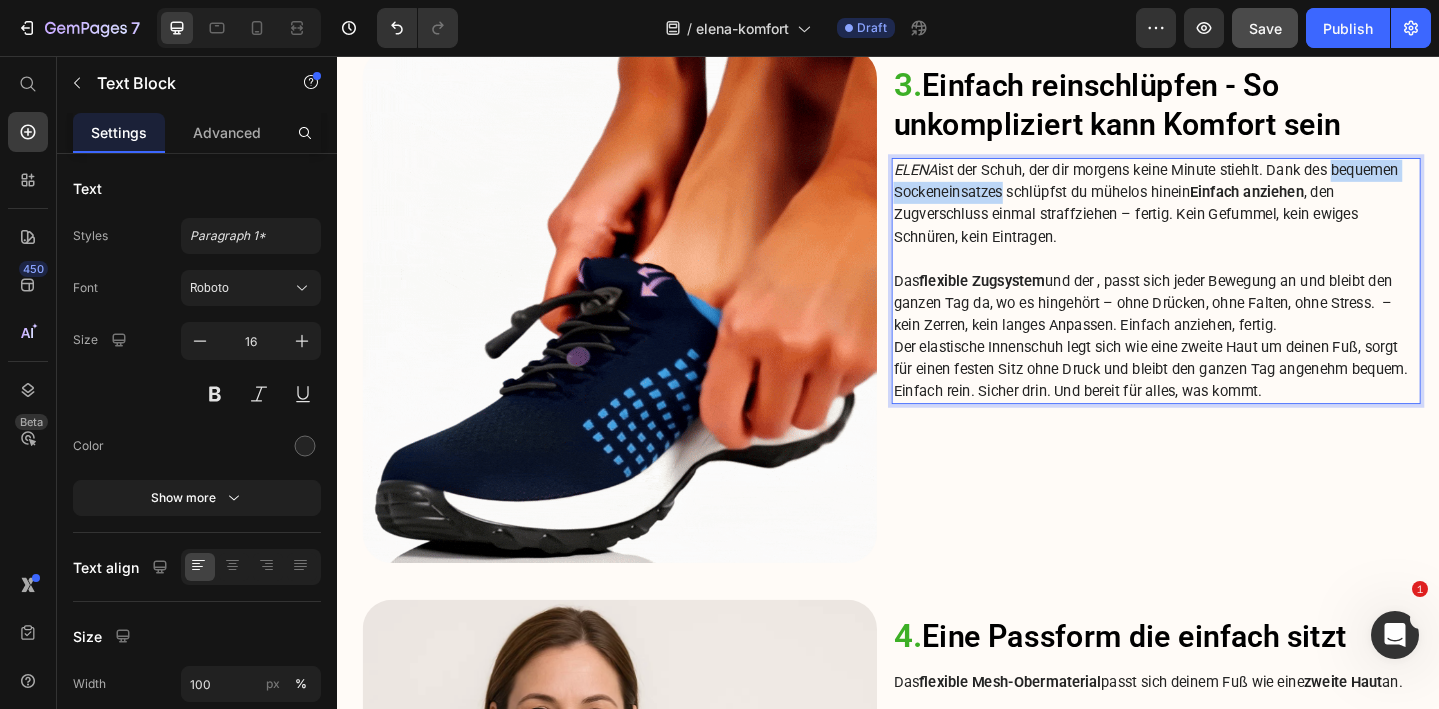 click on "ELENA  ist der Schuh, der dir morgens keine Minute stiehlt. Dank des bequemen Sockeneinsatzes schlüpfst du mühelos hinein Einfach anziehen , den Zugverschluss einmal straffziehen – fertig. Kein Gefummel, kein ewiges Schnüren, kein Eintragen." at bounding box center (1229, 217) 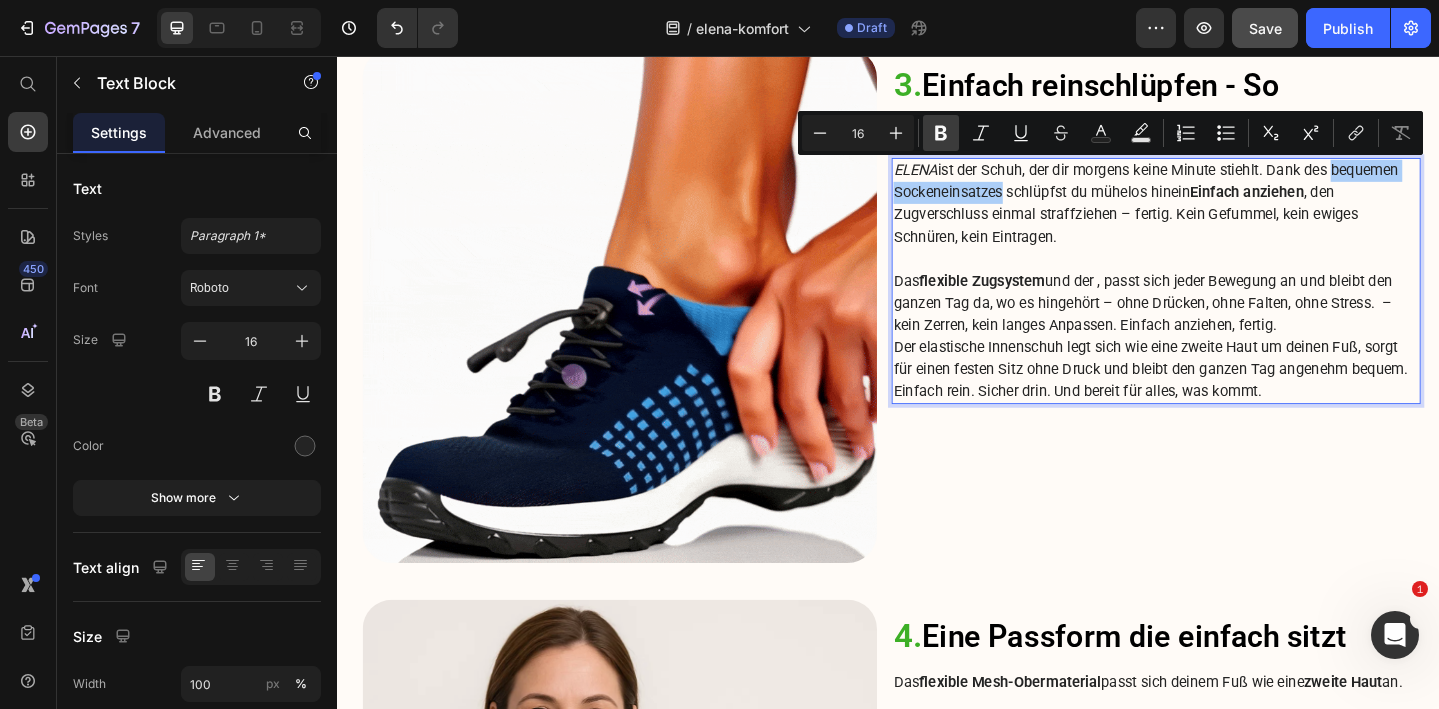 click 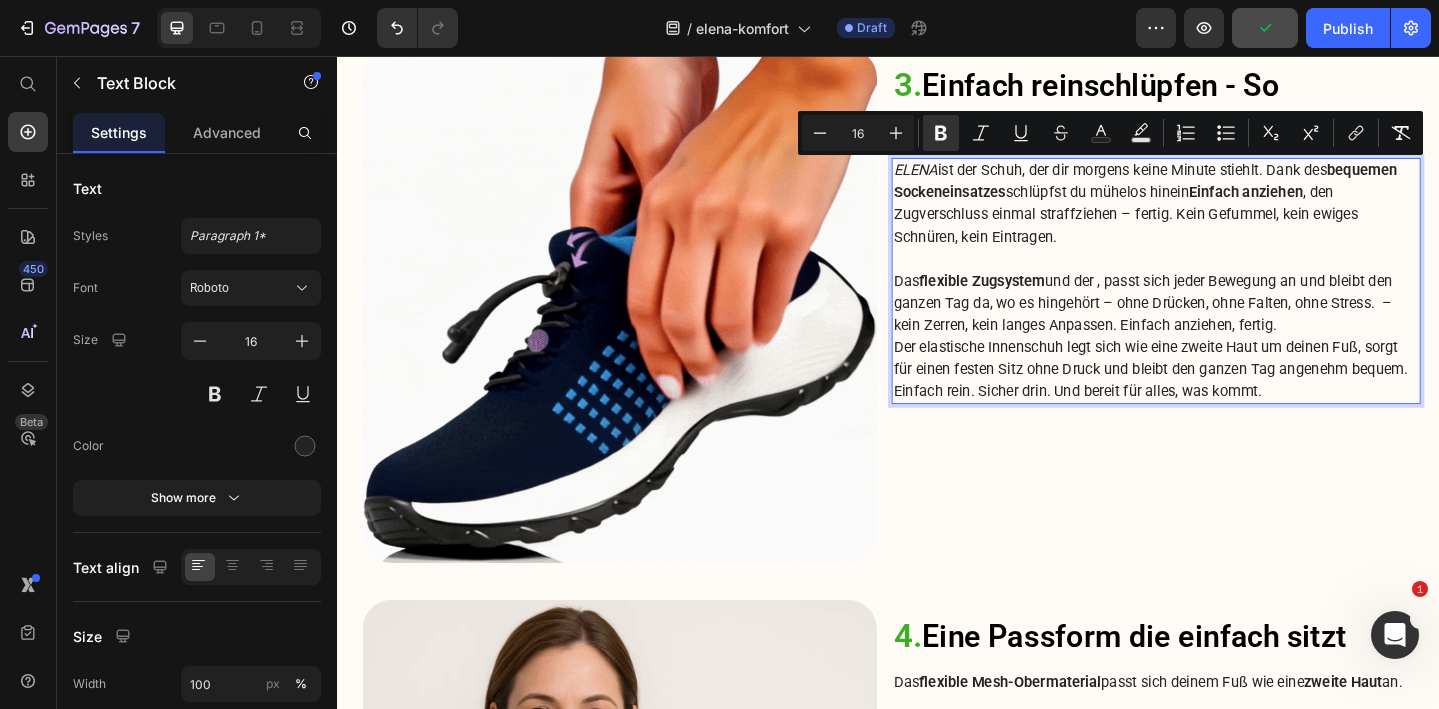 click on "Einfach anziehen" at bounding box center (1327, 204) 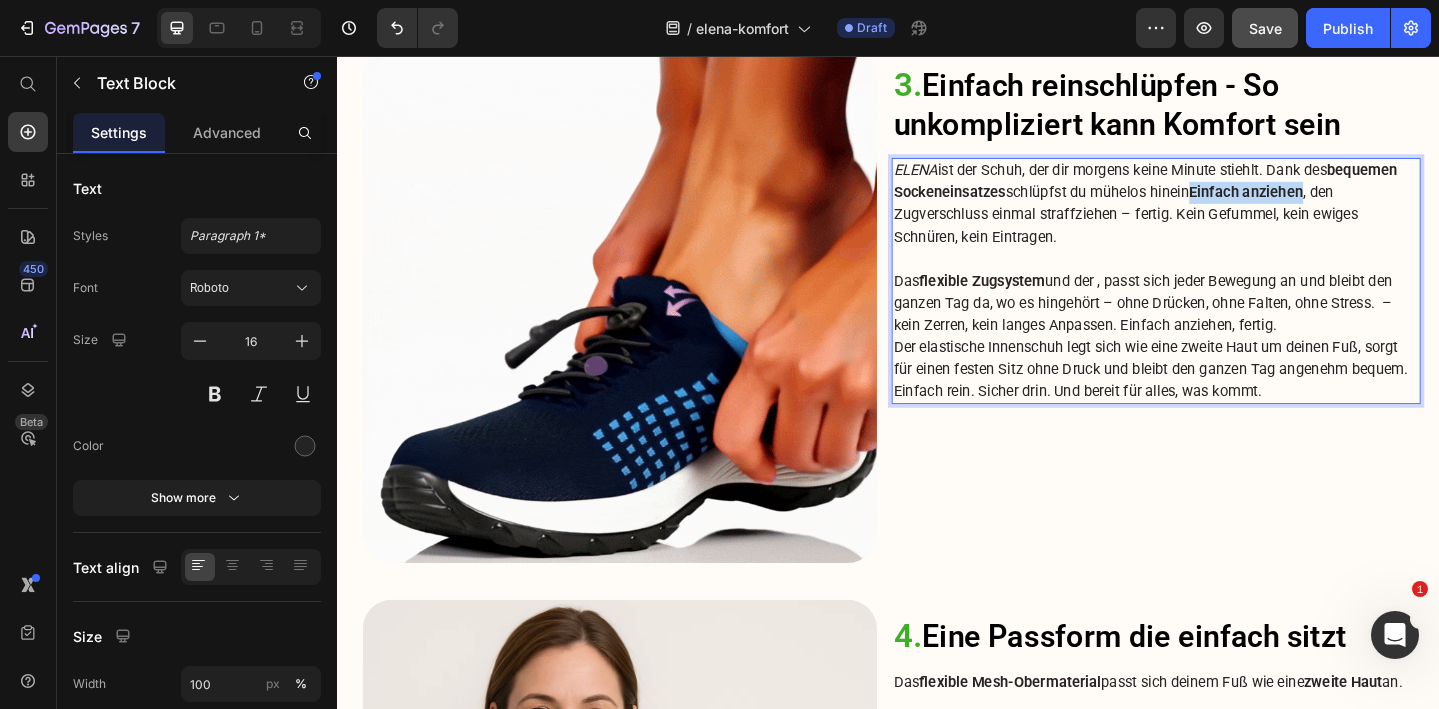drag, startPoint x: 1270, startPoint y: 206, endPoint x: 1389, endPoint y: 213, distance: 119.2057 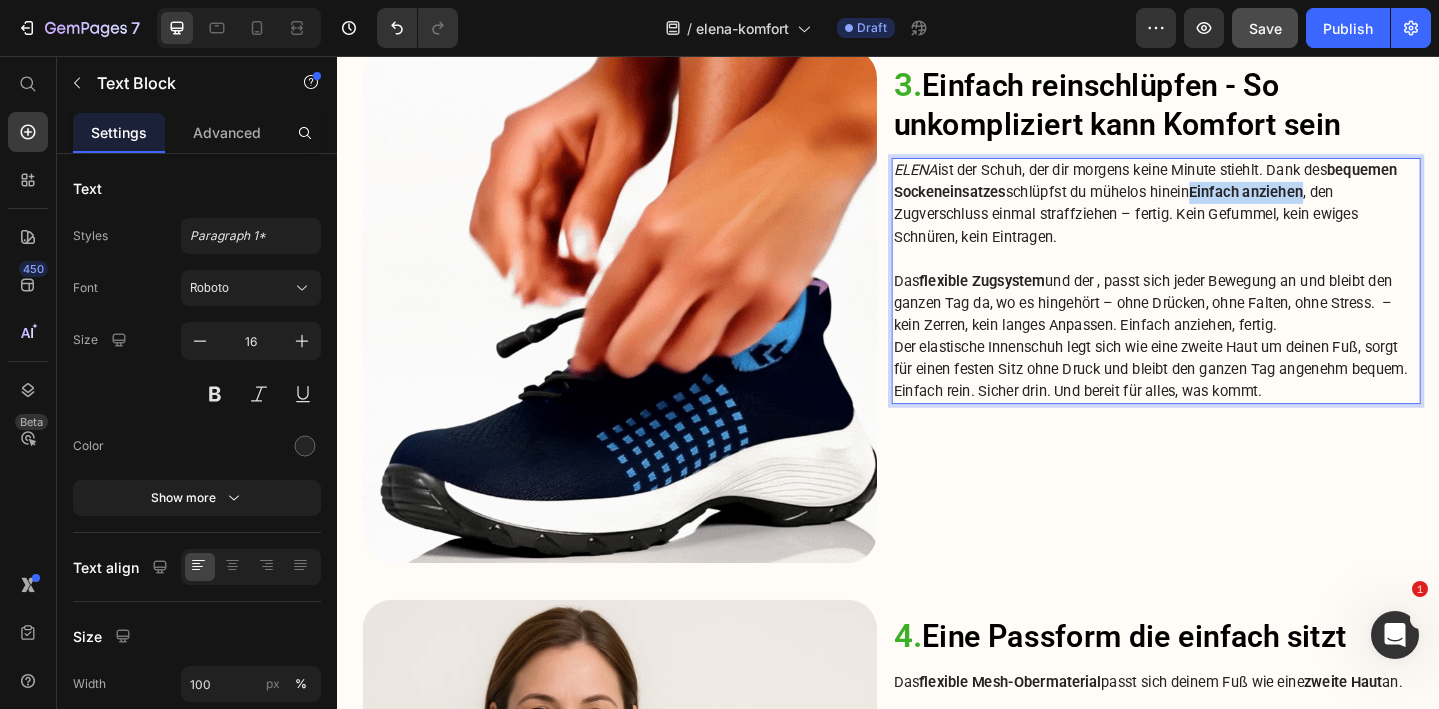 click on "Einfach anziehen" at bounding box center [1327, 204] 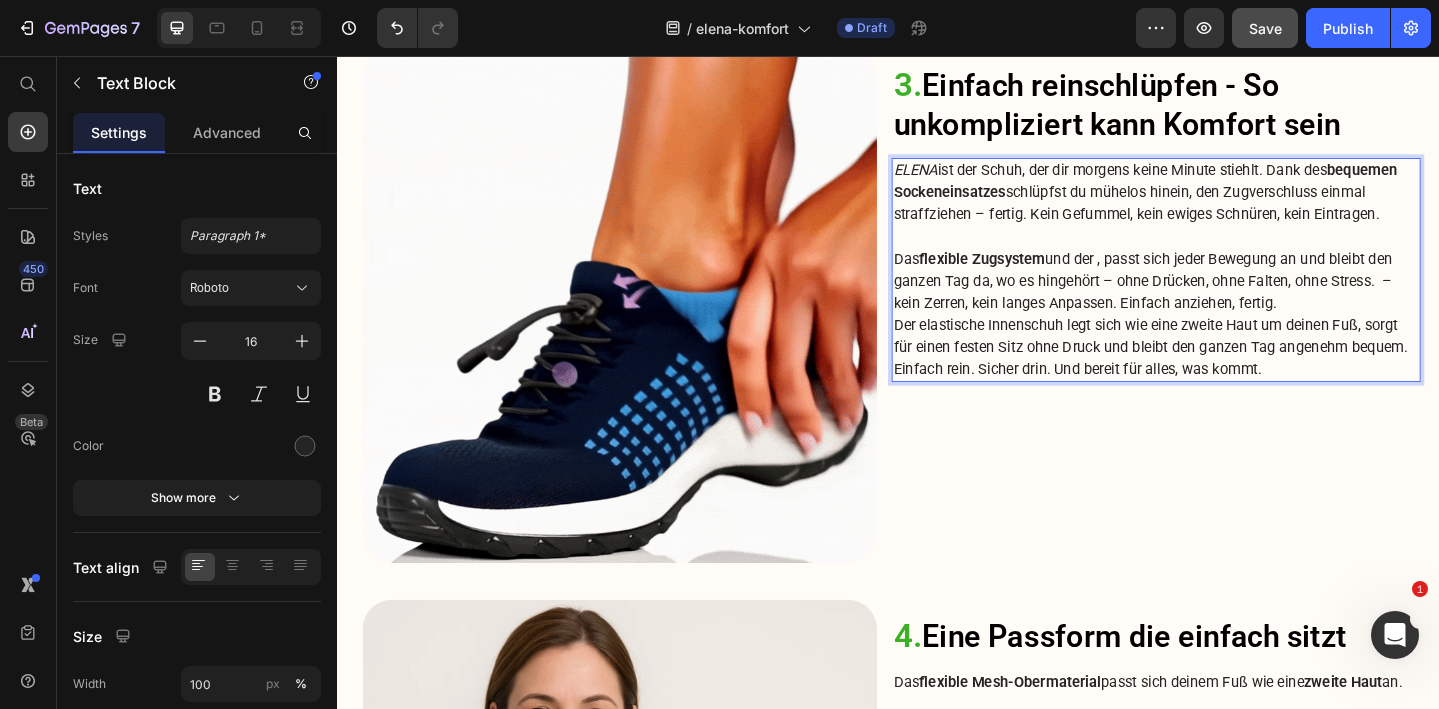 click on "ELENA  ist der Schuh, der dir morgens keine Minute stiehlt. Dank des  bequemen Sockeneinsatzes  schlüpfst du mühelos hinein, den Zugverschluss einmal straffziehen – fertig. Kein Gefummel, kein ewiges Schnüren, kein Eintragen." at bounding box center (1229, 205) 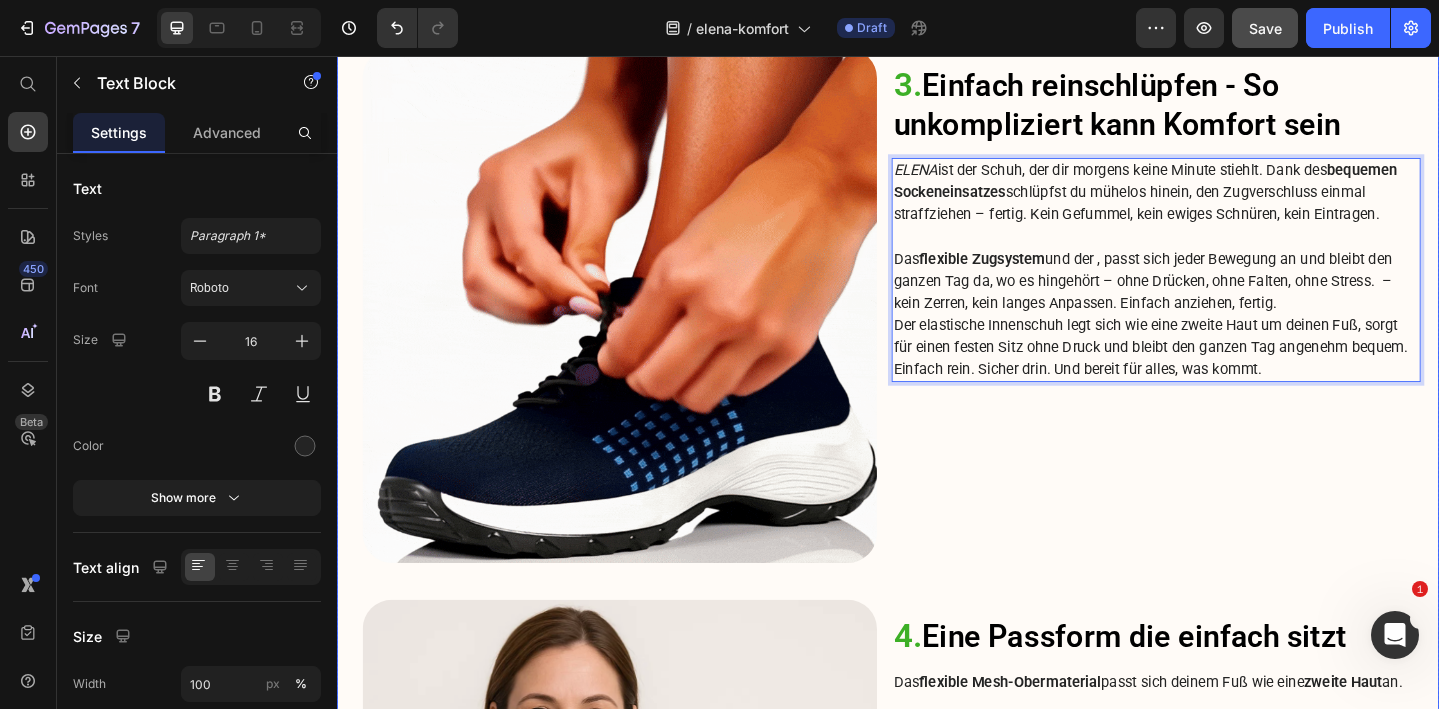 drag, startPoint x: 1097, startPoint y: 225, endPoint x: 1526, endPoint y: 229, distance: 429.01865 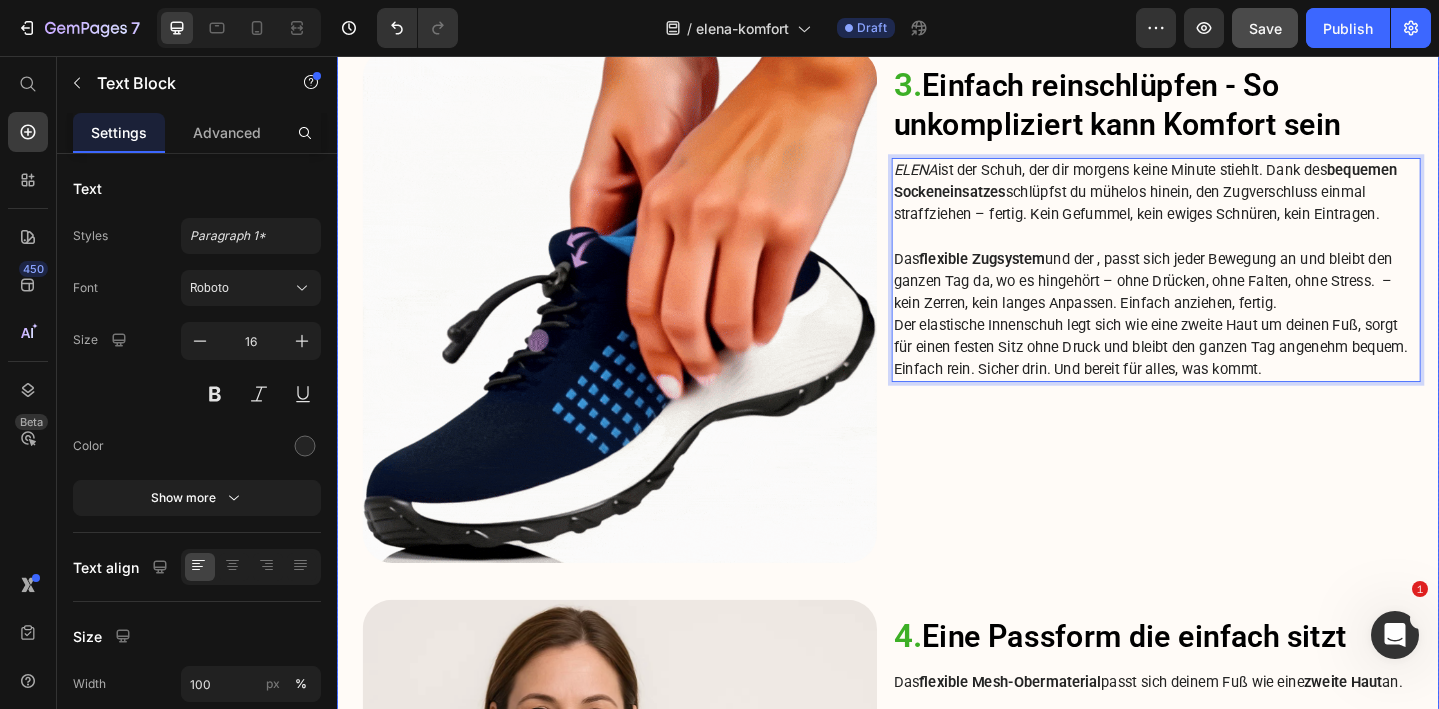click on "Advertorial  Text Block 7 Gründe, warum diese Schuhe für alle, die stundenlang gehen und stehen, ganz oben auf der Wunschliste stehen sollten! Heading MELANIE PFLÖCKNER  HAMBURG, 7 JULI 2025 Text Block Row Image Row Wer kennt es nicht: Der Alltag verlangt oft viel von einem ab, man ist stundenlang auf den Beinen, erst Arbeit, dann Erledigungen, Einkäufe schleppen, noch ein Treffen mit Freunden, ein kurzer Spaziergang im Park, so schnell sind 12 Stunden vorbei.   Wären da nur nicht diese müden Beine, die brennenden Füße und dieses eine Gefühl, das sich irgendwann unweigerlich einschleicht:  Ich will einfach nur raus aus diesen Schuhen. Ich kann keinen Schritt mehr laufen. Sie sind so unbequem.   Viele Menschen glauben, das sei normal. Sie nehmen hin, dass sich ihre Füße nach ein paar Stunden anfühlen, als hättest du sie durch eine Müllpresse gejagt. Sie kaufen ein Paar nach dem anderen – in der Hoffnung, endlich einen Schuh zu finden, der sie zuverlässig und bequem durch ihren Tag bringt." at bounding box center (937, 465) 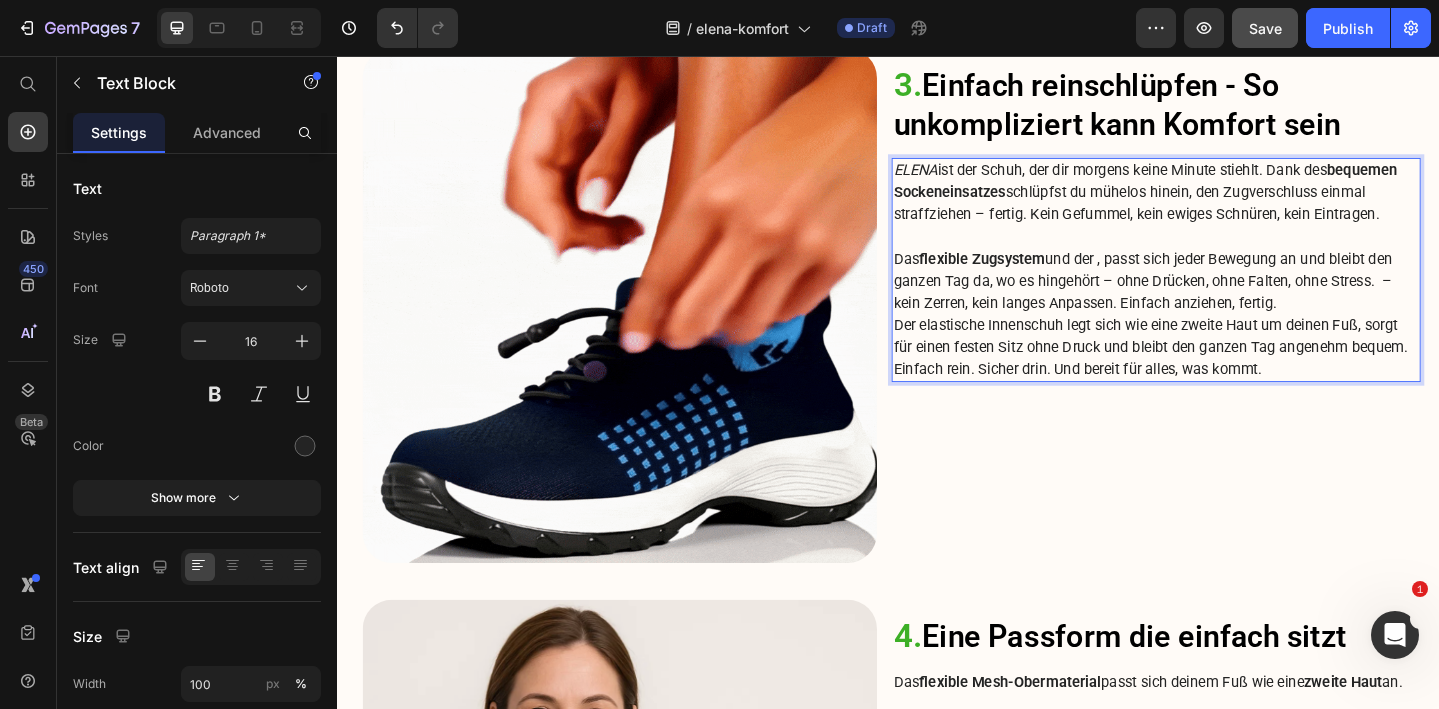 drag, startPoint x: 1393, startPoint y: 324, endPoint x: 942, endPoint y: 325, distance: 451.0011 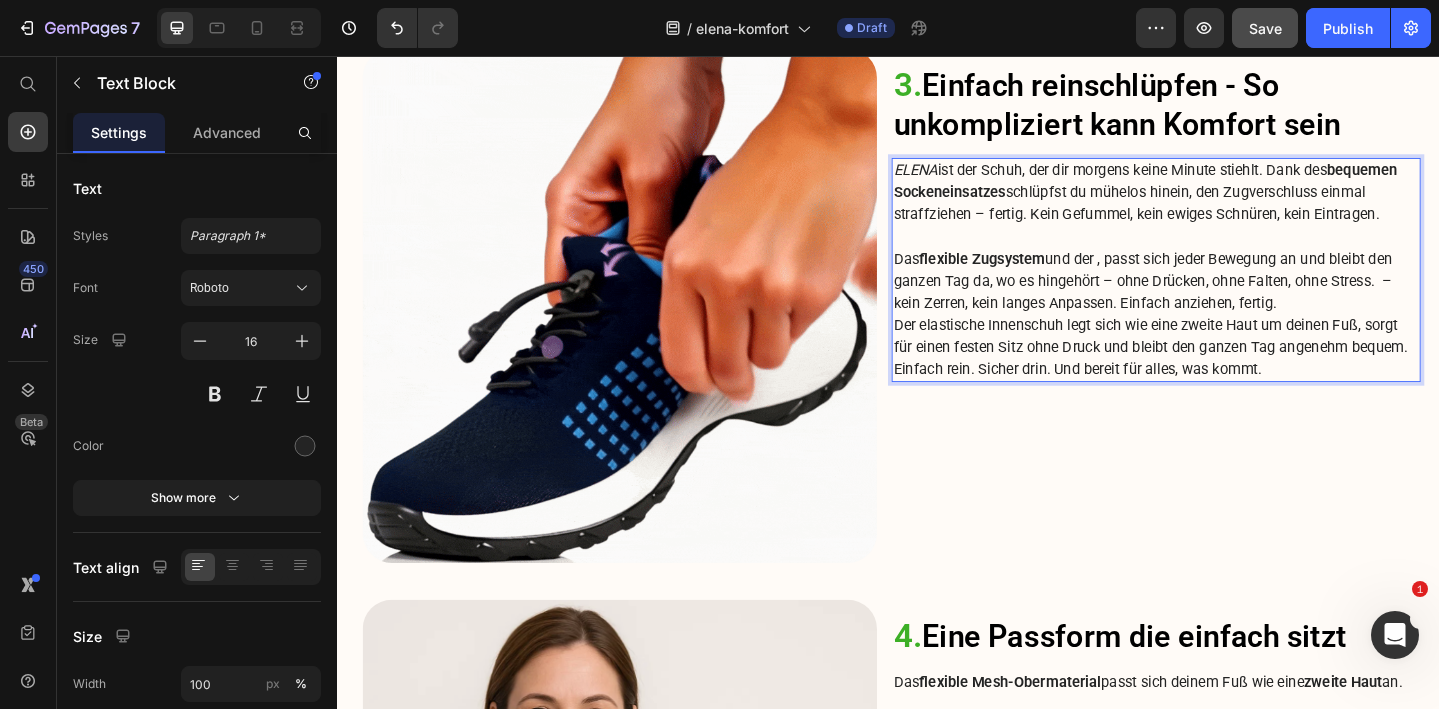 click on "ELENA  ist der Schuh, der dir morgens keine Minute stiehlt. Dank des  bequemen Sockeneinsatzes  schlüpfst du mühelos hinein, den Zugverschluss einmal straffziehen – fertig. Kein Gefummel, kein ewiges Schnüren, kein Eintragen. Das  flexible Zugsystem  und der , passt sich jeder Bewegung an und bleibt den ganzen Tag da, wo es hingehört – ohne Drücken, ohne Falten, ohne Stress.  – kein Zerren, kein langes Anpassen. Einfach anziehen, fertig. Der elastische Innenschuh legt sich wie eine zweite Haut um deinen Fuß, sorgt für einen festen Sitz ohne Druck und bleibt den ganzen Tag angenehm bequem. Einfach rein. Sicher drin. Und bereit für alles, was kommt." at bounding box center (1229, 289) 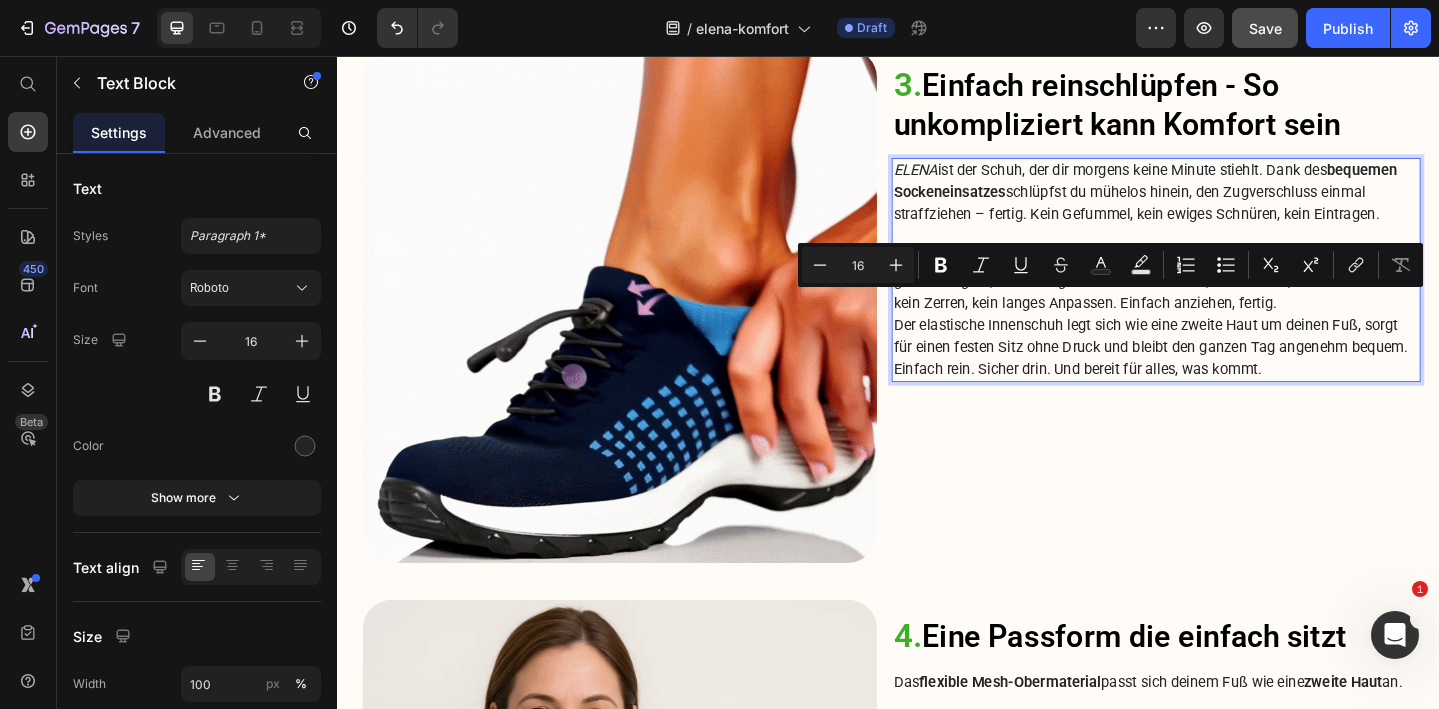 copy on "kein Zerren, kein langes Anpassen. Einfach anziehen, fertig." 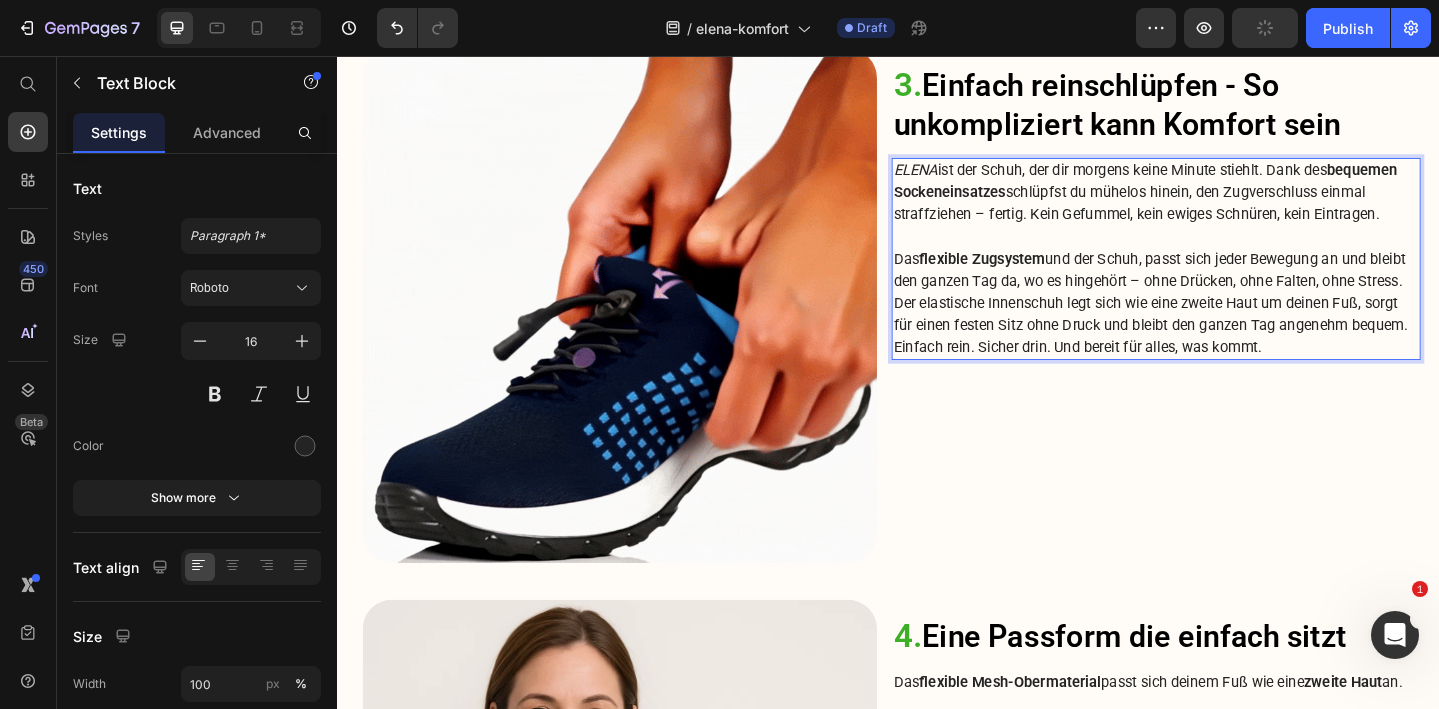 click on "Das  flexible Zugsystem  und der , passt sich jeder Bewegung an und bleibt den ganzen Tag da, wo es hingehört – ohne Drücken, ohne Falten, ohne Stress." at bounding box center [1229, 289] 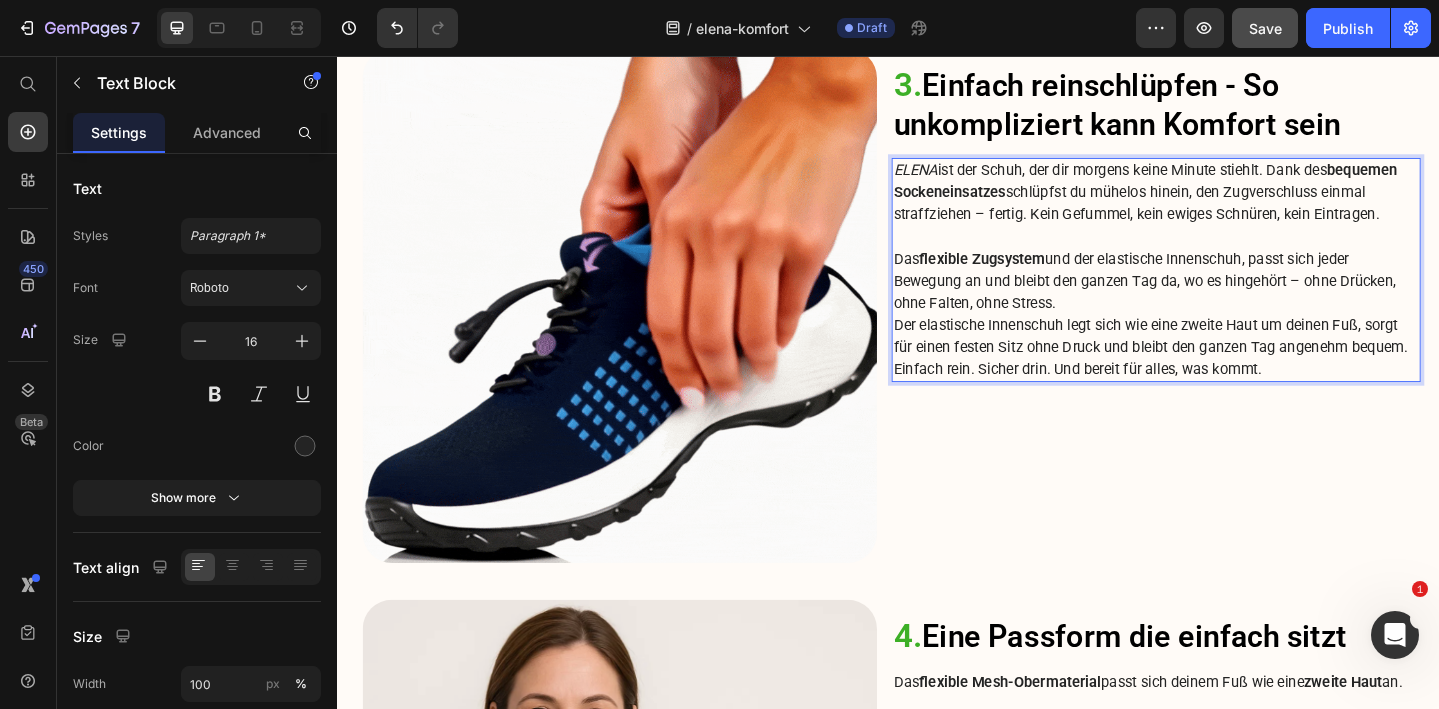 click on "Das  flexible Zugsystem  und der elastische Innenschuh, passt sich jeder Bewegung an und bleibt den ganzen Tag da, wo es hingehört – ohne Drücken, ohne Falten, ohne Stress." at bounding box center [1229, 301] 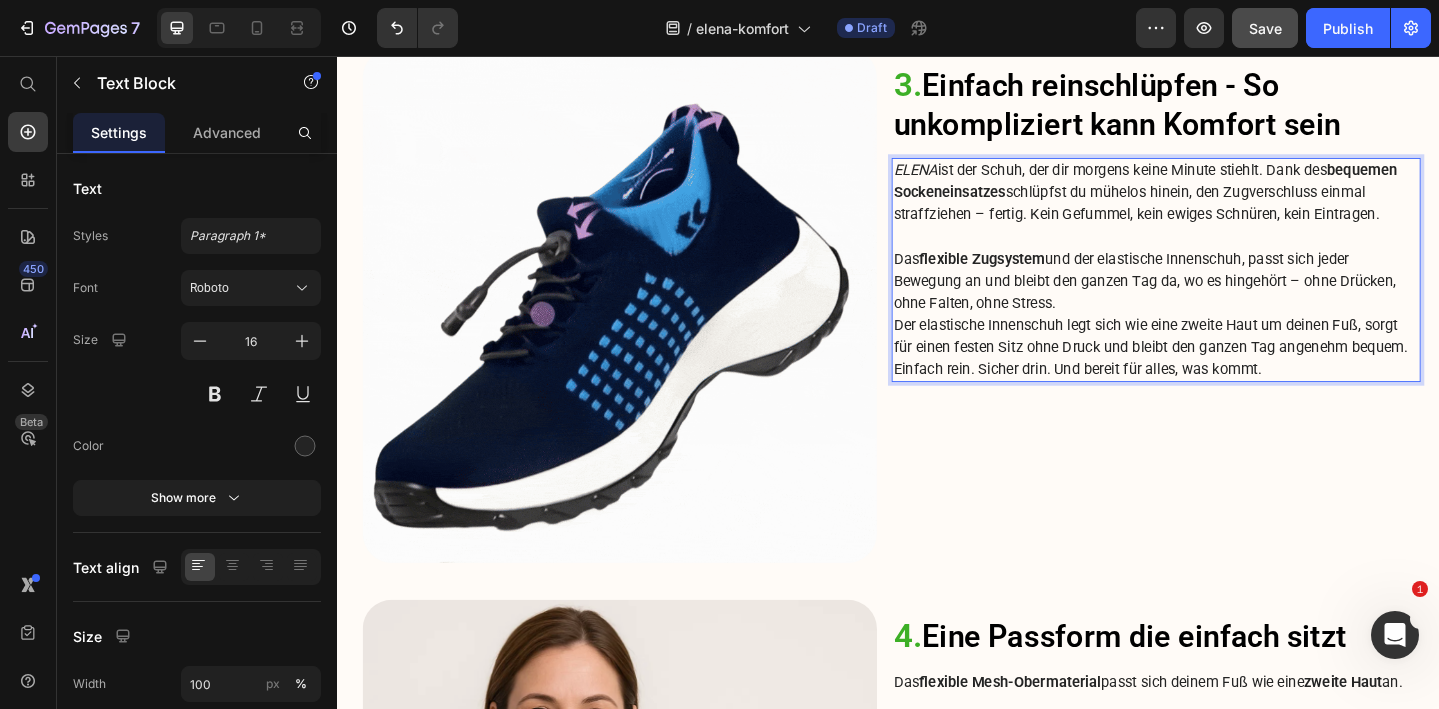 click on "Das  flexible Zugsystem  und der elastische Innenschuh, passt sich jeder Bewegung an und bleibt den ganzen Tag da, wo es hingehört – ohne Drücken, ohne Falten, ohne Stress." at bounding box center (1229, 301) 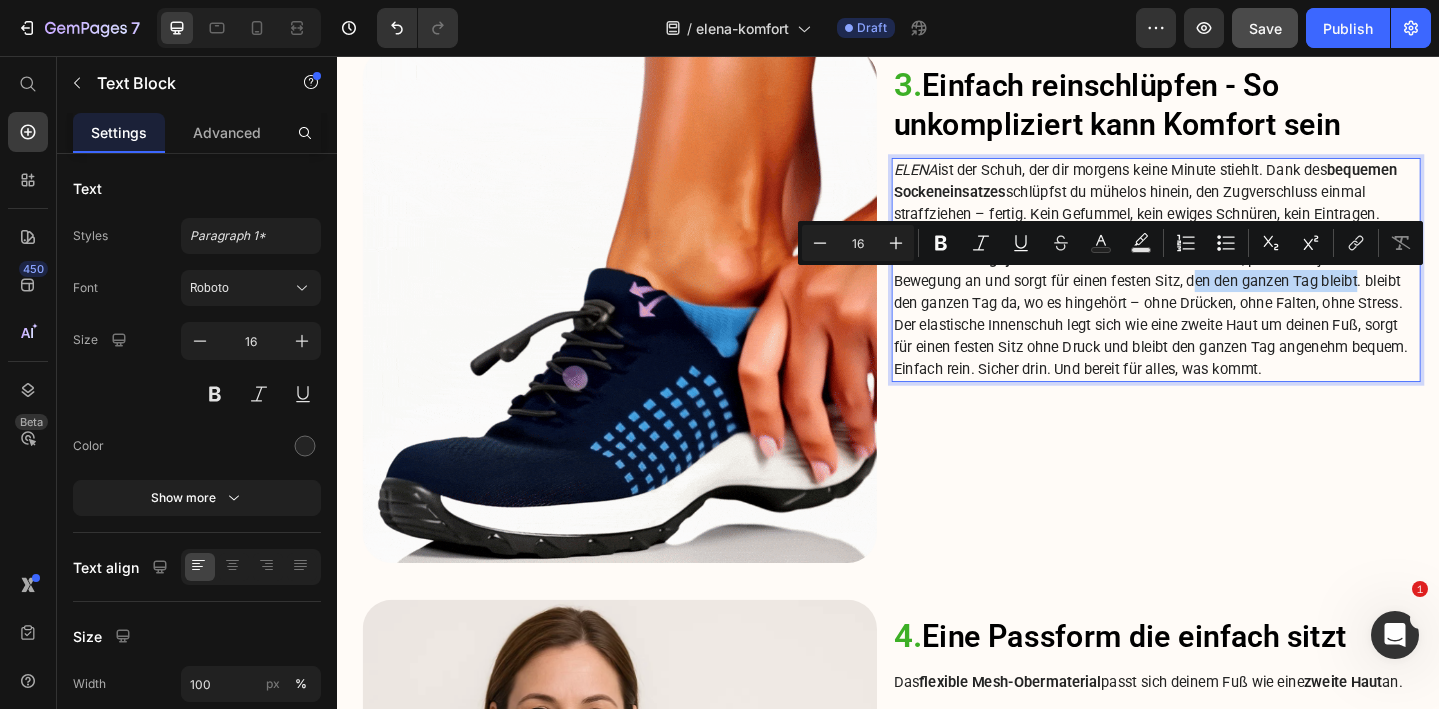 drag, startPoint x: 1265, startPoint y: 300, endPoint x: 1444, endPoint y: 306, distance: 179.10052 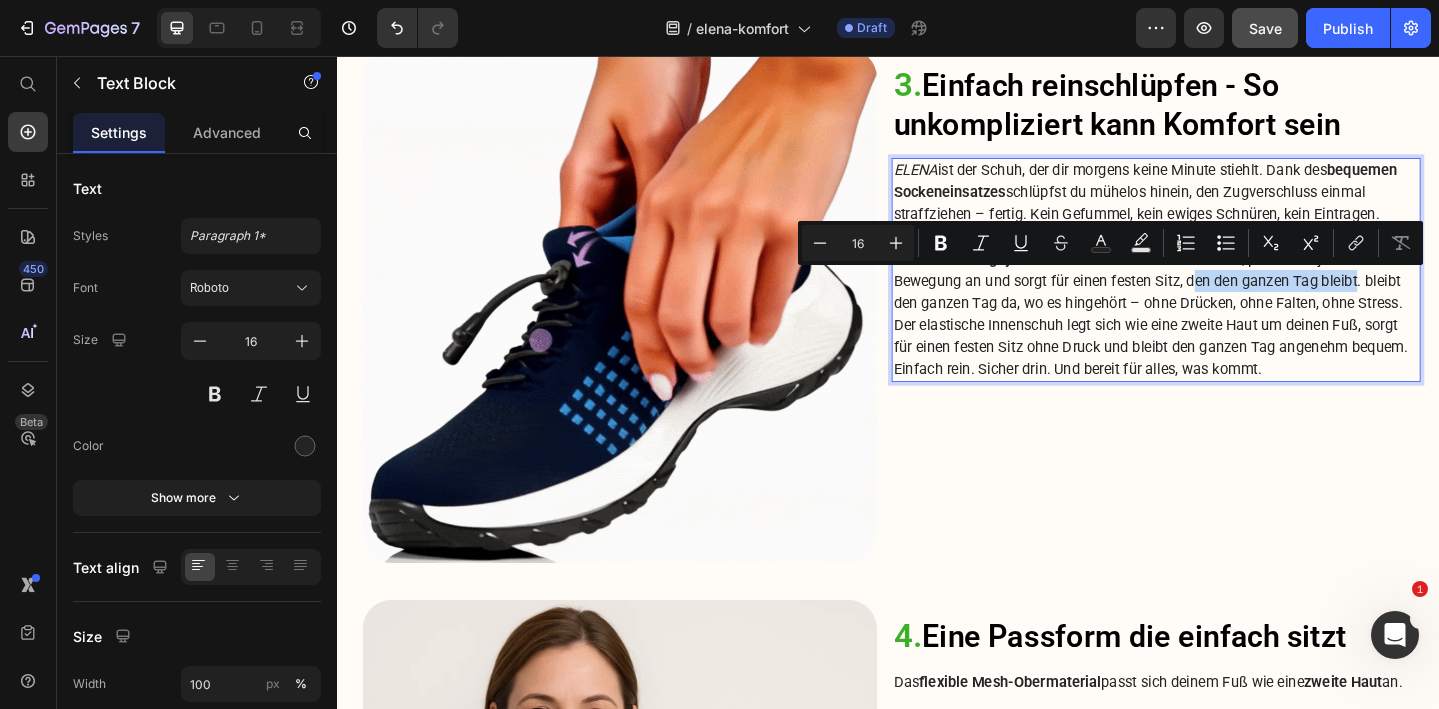 click on "Das  flexible Zugsystem  und der elastische Innenschuh, passt sich jeder Bewegung an und sorgt für einen festen Sitz, den den ganzen Tag bleibt. bleibt den ganzen Tag da, wo es hingehört – ohne Drücken, ohne Falten, ohne Stress." at bounding box center (1229, 301) 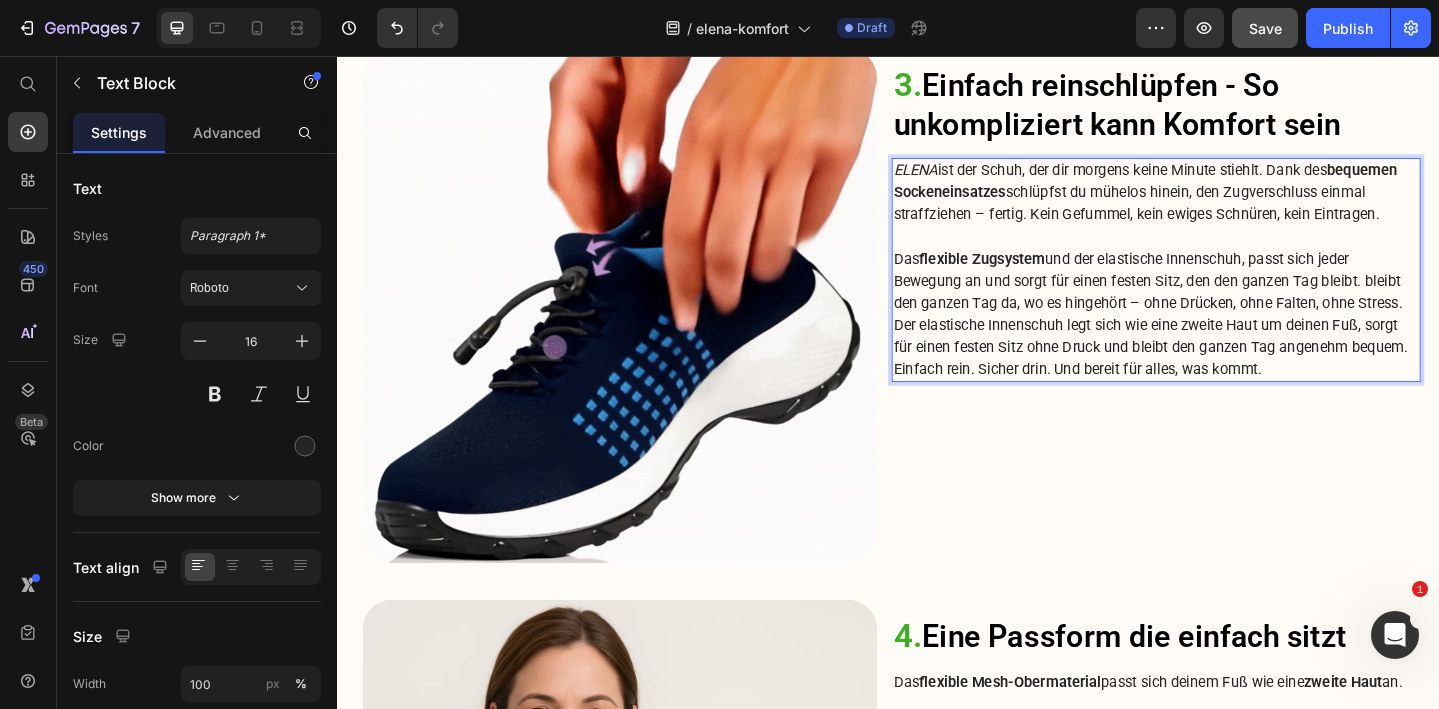 click on "Das  flexible Zugsystem  und der elastische Innenschuh, passt sich jeder Bewegung an und sorgt für einen festen Sitz, den den ganzen Tag bleibt. bleibt den ganzen Tag da, wo es hingehört – ohne Drücken, ohne Falten, ohne Stress." at bounding box center (1229, 301) 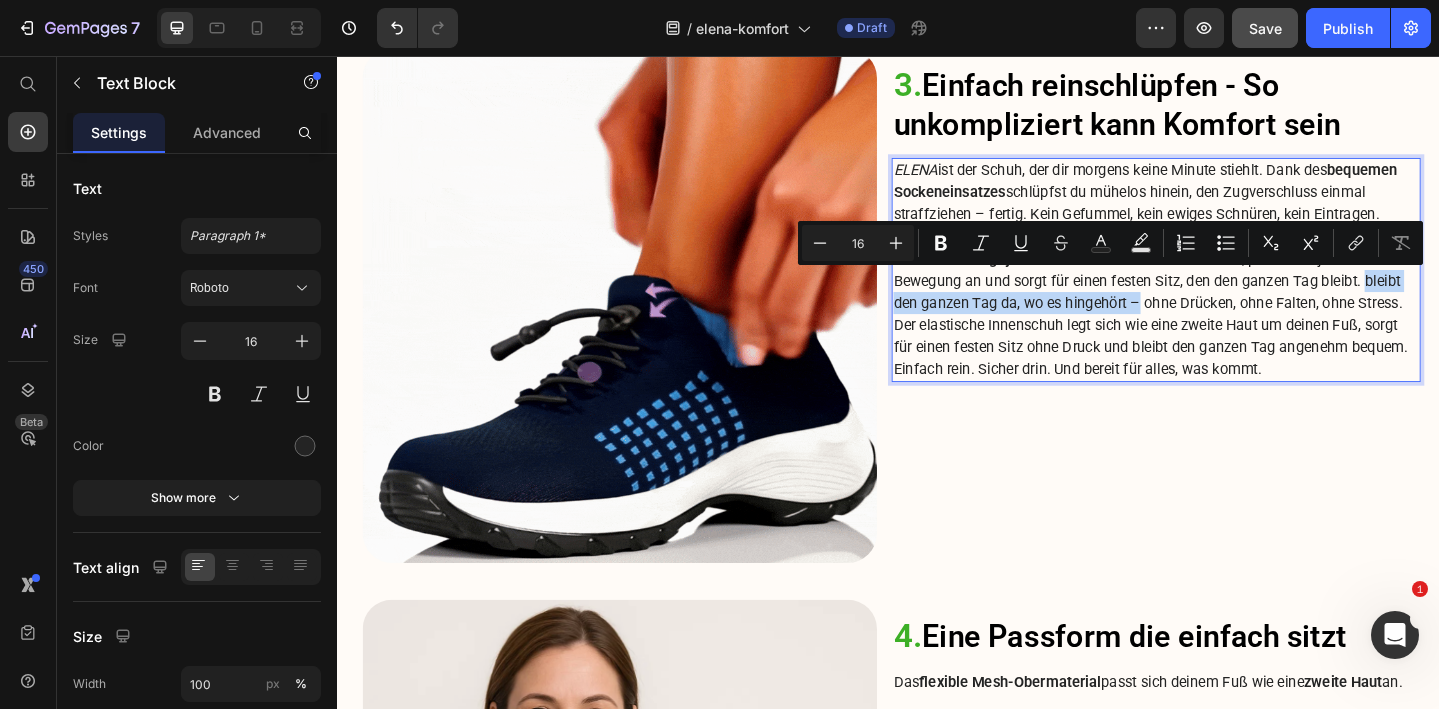 drag, startPoint x: 1452, startPoint y: 301, endPoint x: 1201, endPoint y: 328, distance: 252.44801 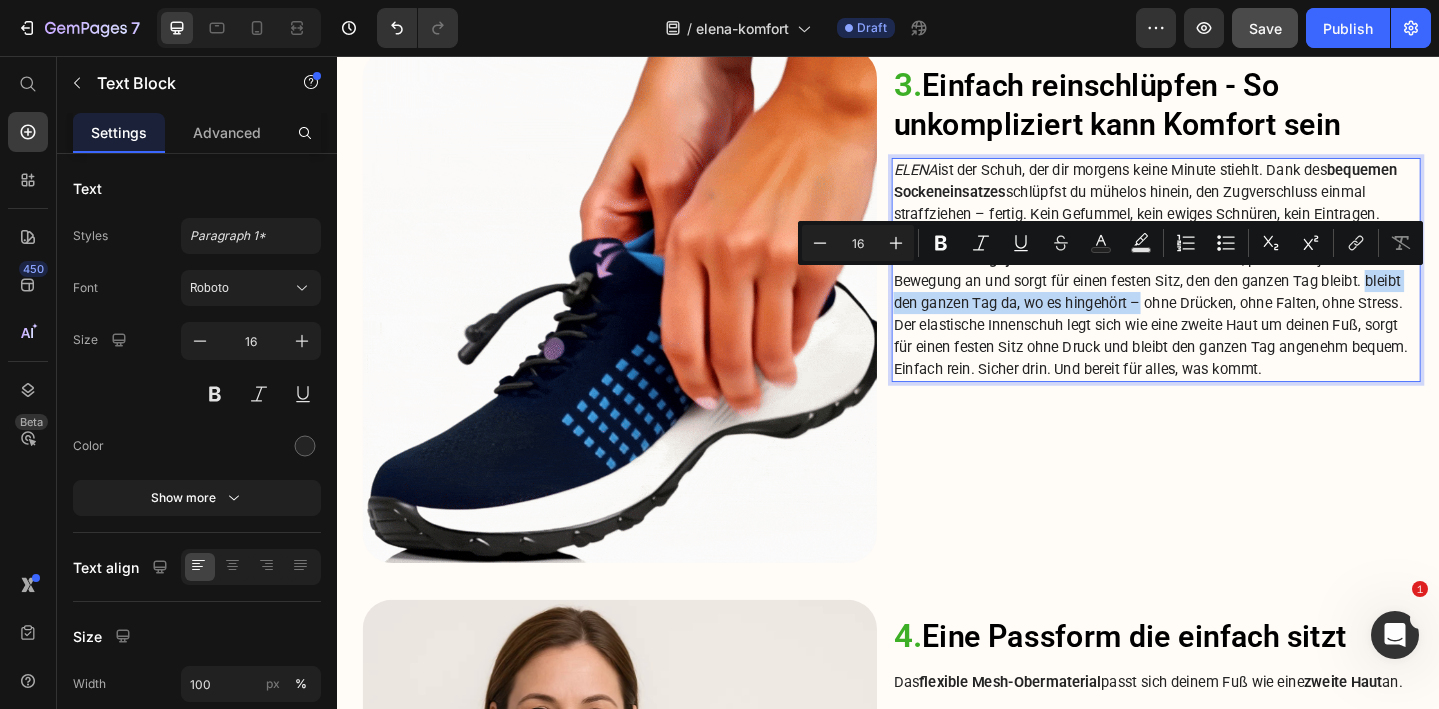 click on "Das  flexible Zugsystem  und der elastische Innenschuh, passt sich jeder Bewegung an und sorgt für einen festen Sitz, den den ganzen Tag bleibt. bleibt den ganzen Tag da, wo es hingehört – ohne Drücken, ohne Falten, ohne Stress." at bounding box center [1229, 301] 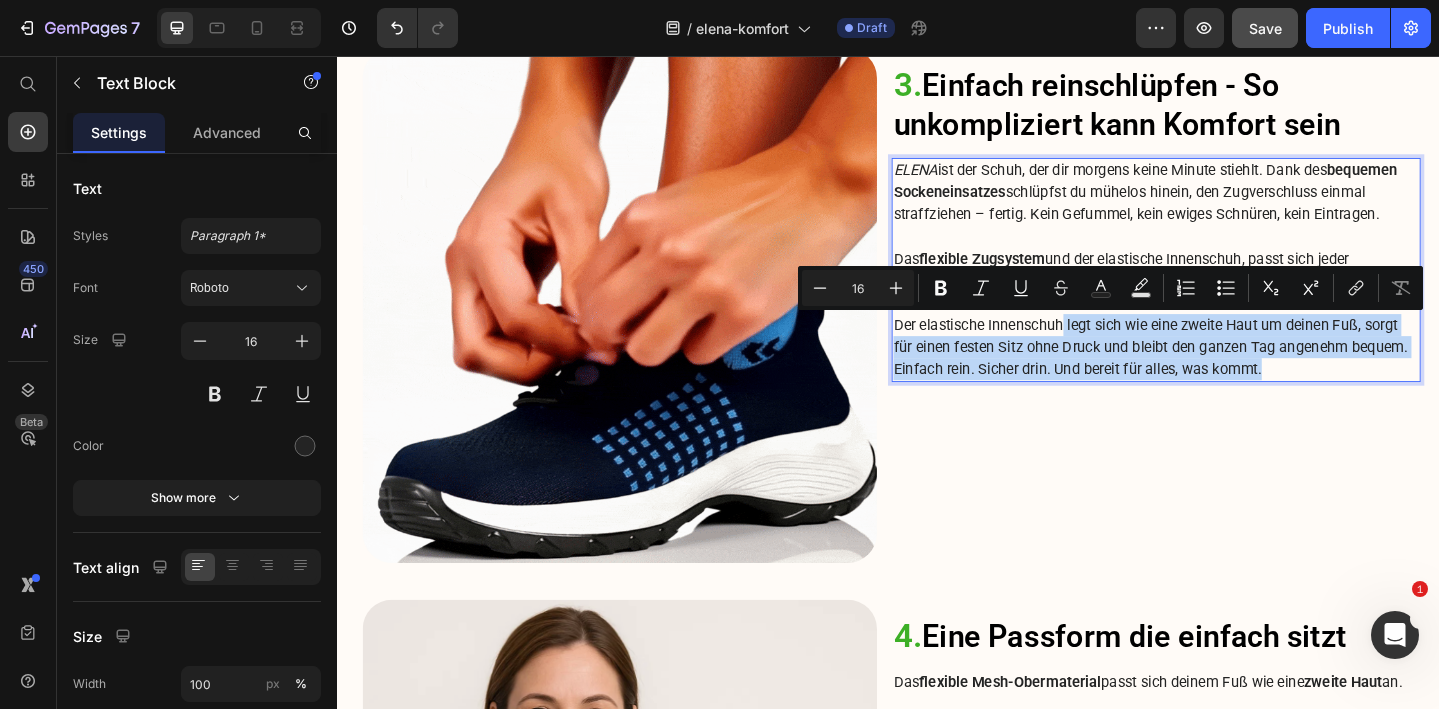 drag, startPoint x: 1391, startPoint y: 397, endPoint x: 1130, endPoint y: 352, distance: 264.8509 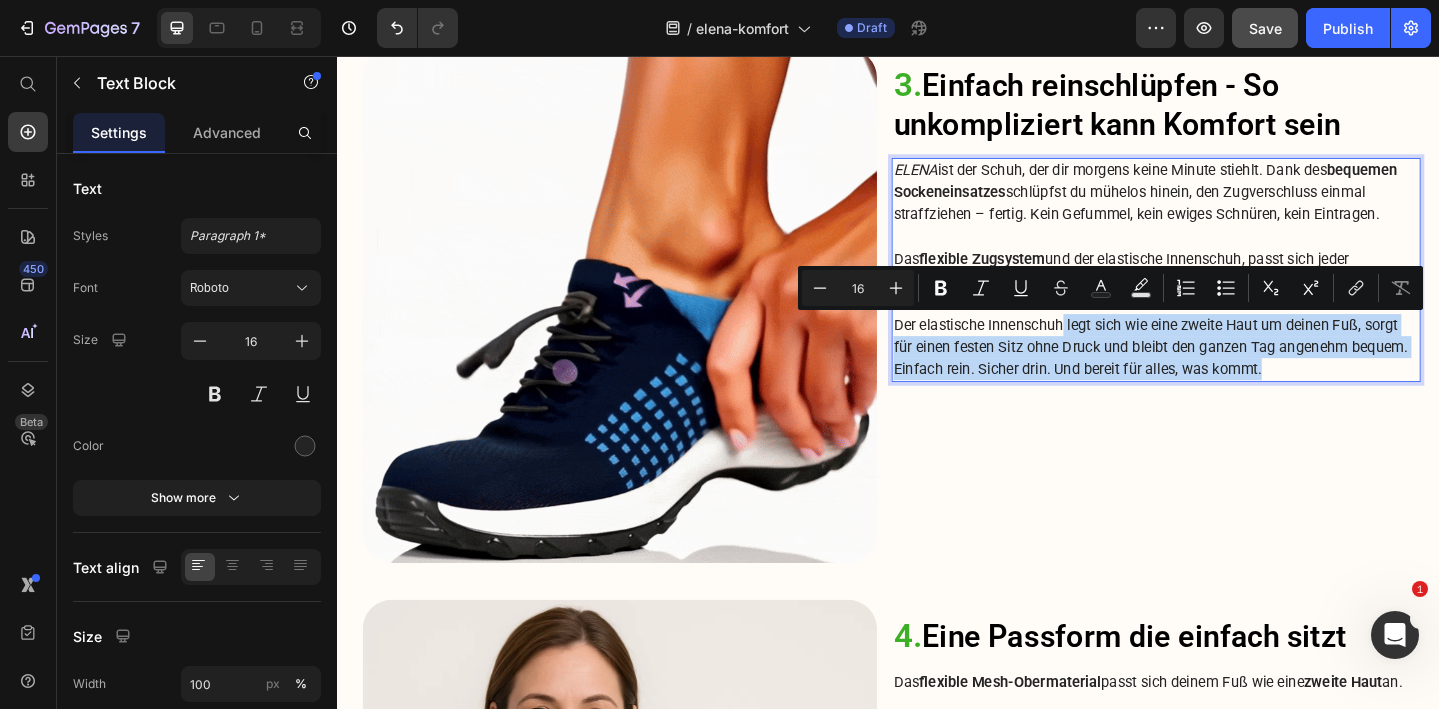 click on "ELENA  ist der Schuh, der dir morgens keine Minute stiehlt. Dank des  bequemen Sockeneinsatzes  schlüpfst du mühelos hinein, den Zugverschluss einmal straffziehen – fertig. Kein Gefummel, kein ewiges Schnüren, kein Eintragen. Das  flexible Zugsystem  und der elastische Innenschuh, passt sich jeder Bewegung an und sorgt für einen festen Sitz, den den ganzen Tag bleibt – ohne Drücken, ohne Falten, ohne Stress.   Der elastische Innenschuh legt sich wie eine zweite Haut um deinen Fuß, sorgt für einen festen Sitz ohne Druck und bleibt den ganzen Tag angenehm bequem. Einfach rein. Sicher drin. Und bereit für alles, was kommt." at bounding box center (1229, 289) 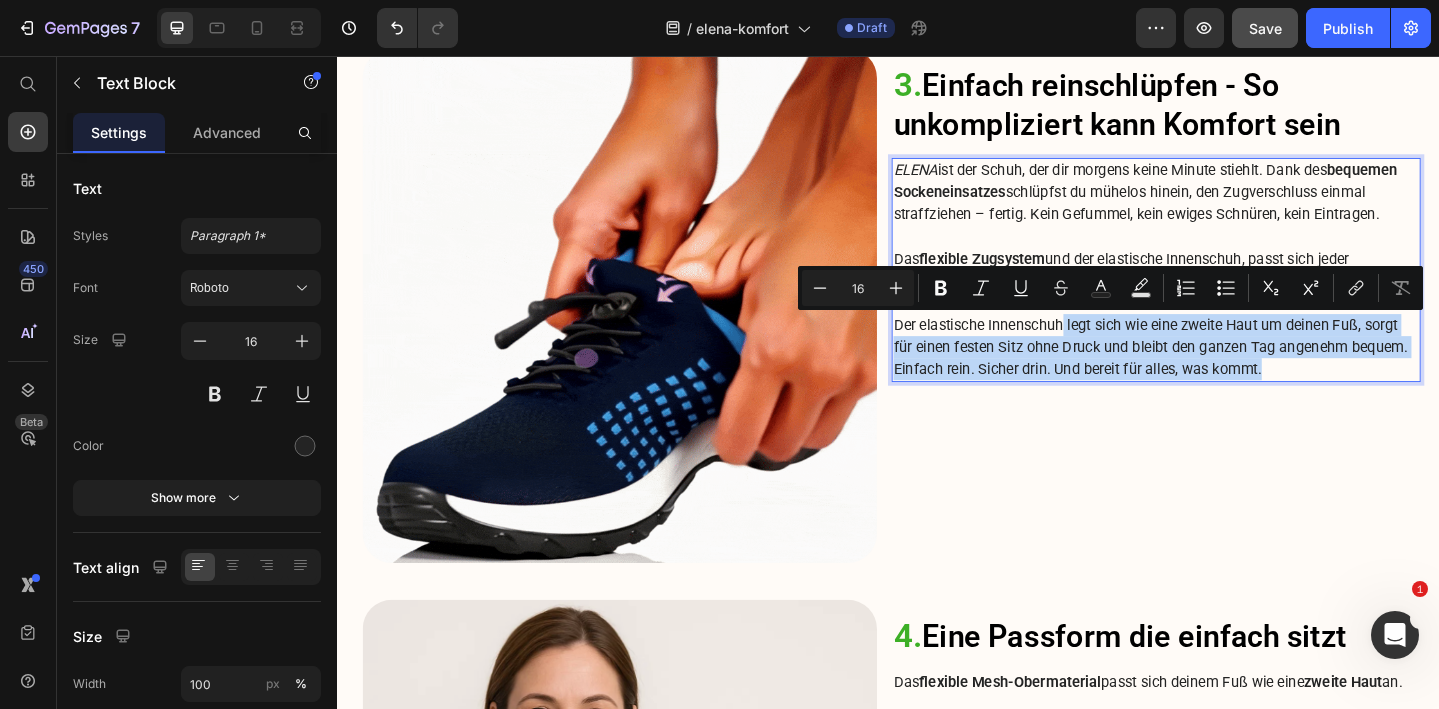click on "Der elastische Innenschuh legt sich wie eine zweite Haut um deinen Fuß, sorgt für einen festen Sitz ohne Druck und bleibt den ganzen Tag angenehm bequem." at bounding box center (1229, 361) 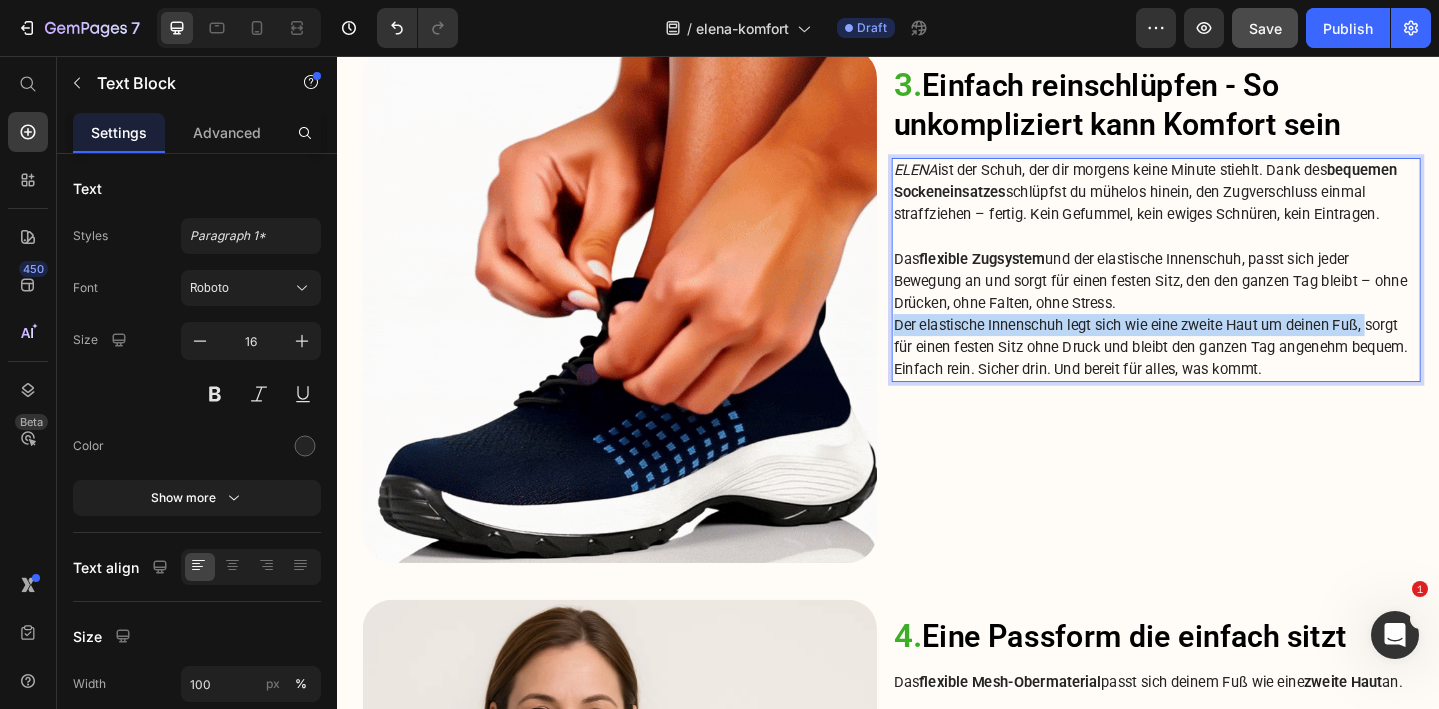 drag, startPoint x: 1460, startPoint y: 344, endPoint x: 944, endPoint y: 356, distance: 516.1395 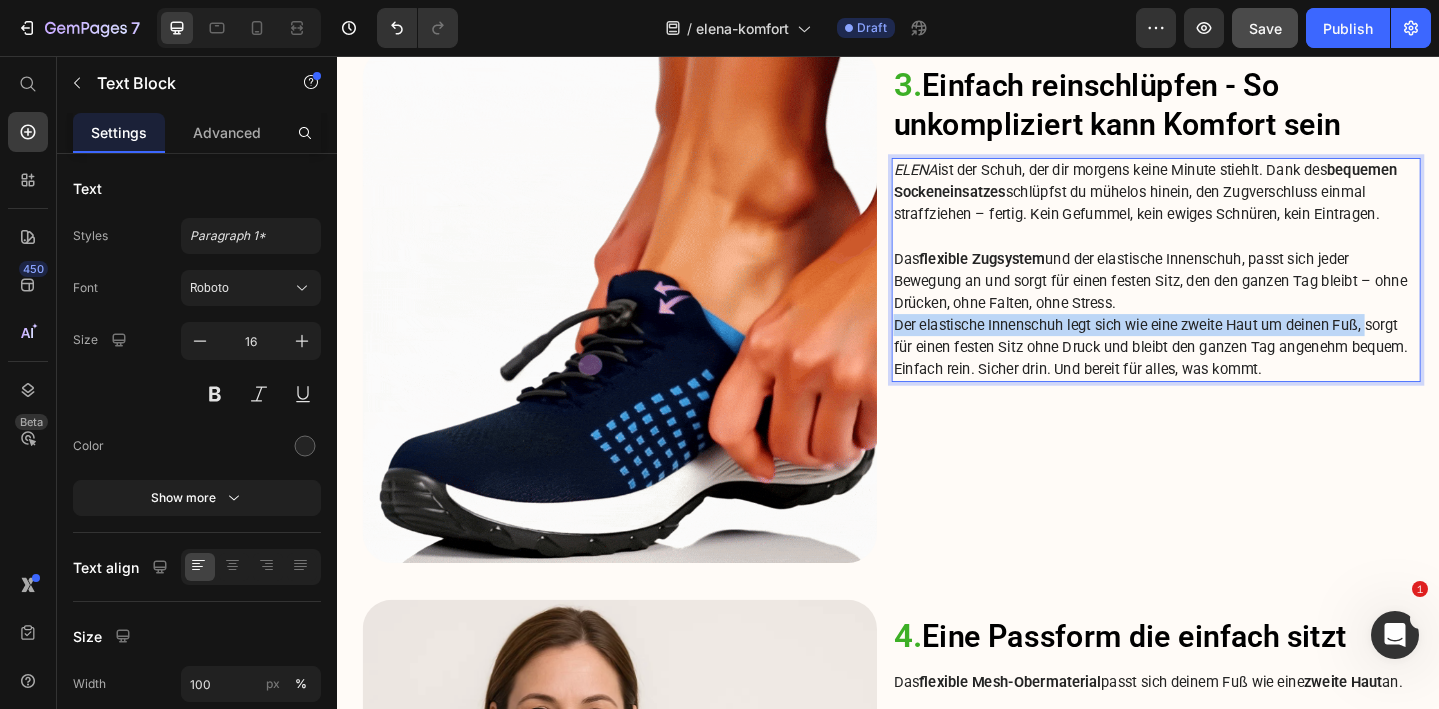 click on "Der elastische Innenschuh legt sich wie eine zweite Haut um deinen Fuß, sorgt für einen festen Sitz ohne Druck und bleibt den ganzen Tag angenehm bequem." at bounding box center [1229, 361] 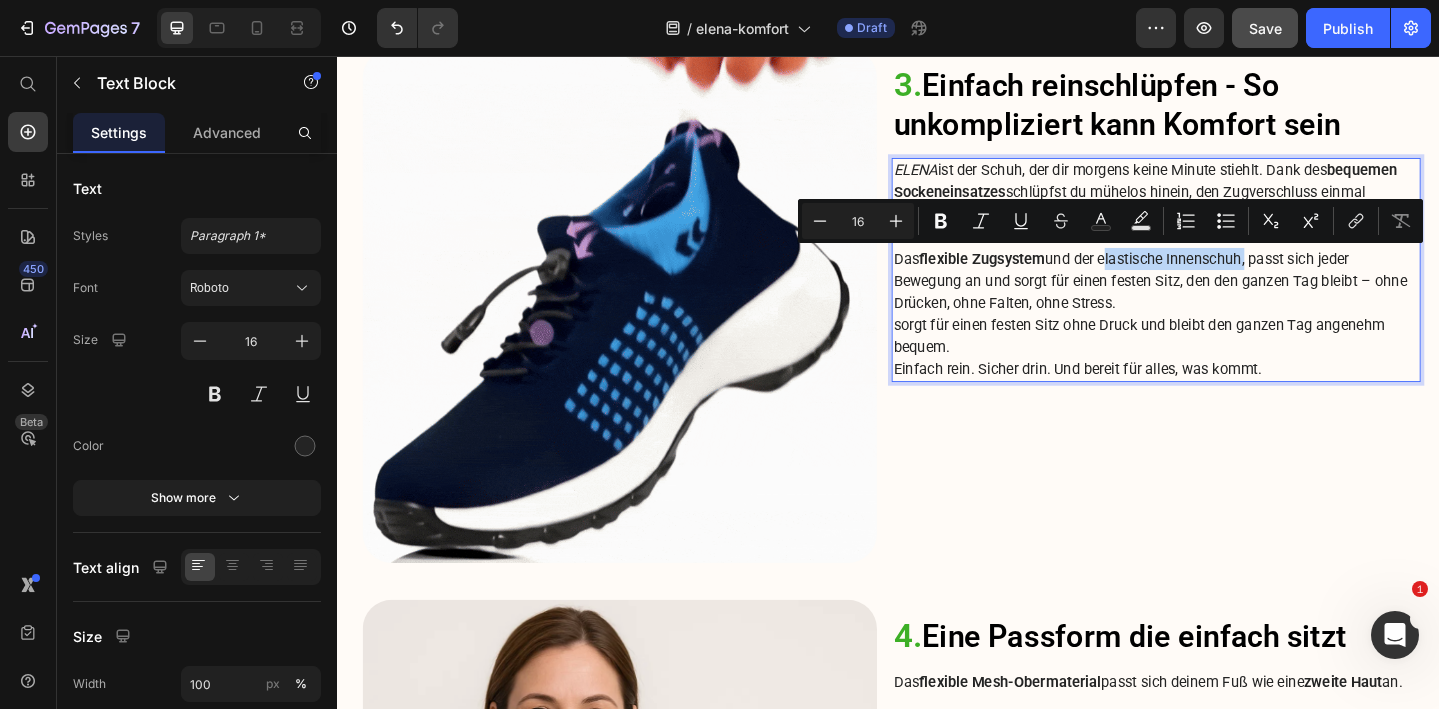 drag, startPoint x: 1172, startPoint y: 276, endPoint x: 1331, endPoint y: 286, distance: 159.31415 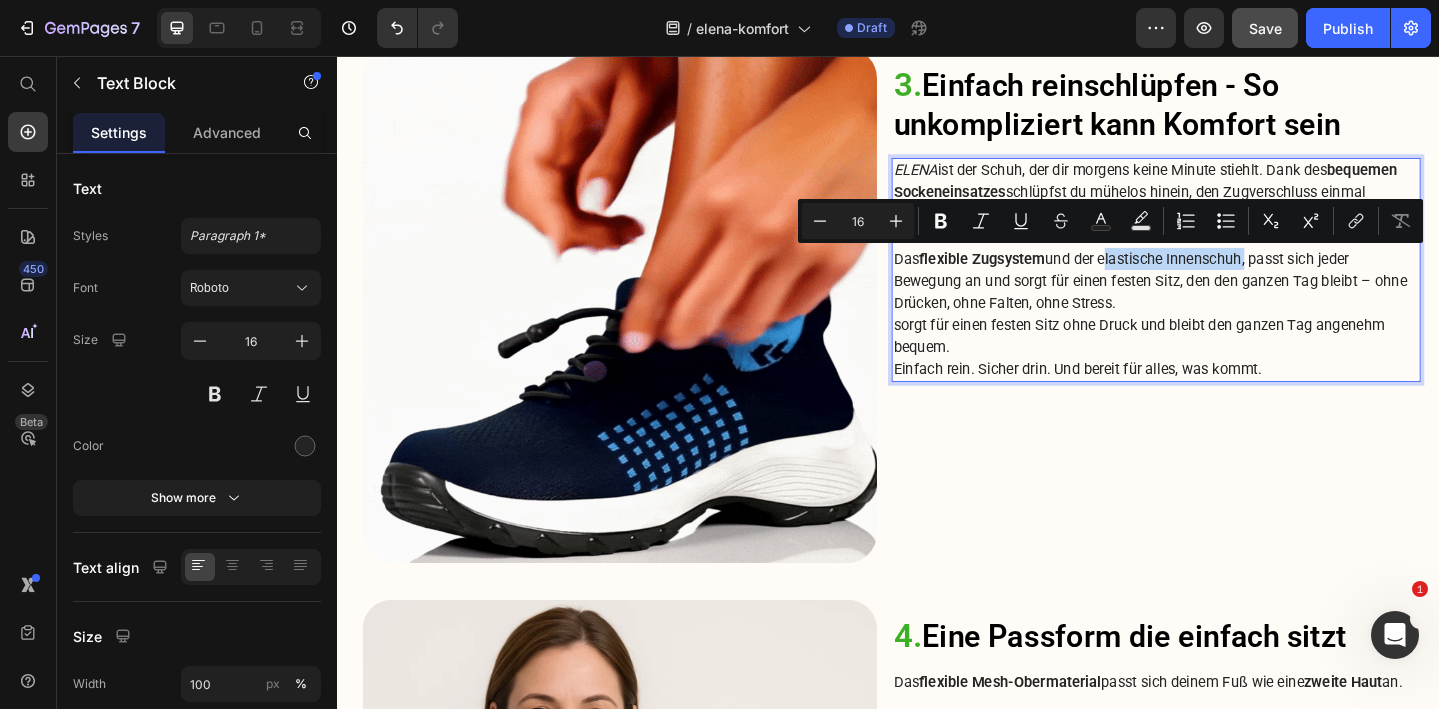 click on "Das  flexible Zugsystem  und der elastische Innenschuh, passt sich jeder Bewegung an und sorgt für einen festen Sitz, den den ganzen Tag bleibt – ohne Drücken, ohne Falten, ohne Stress." at bounding box center (1229, 301) 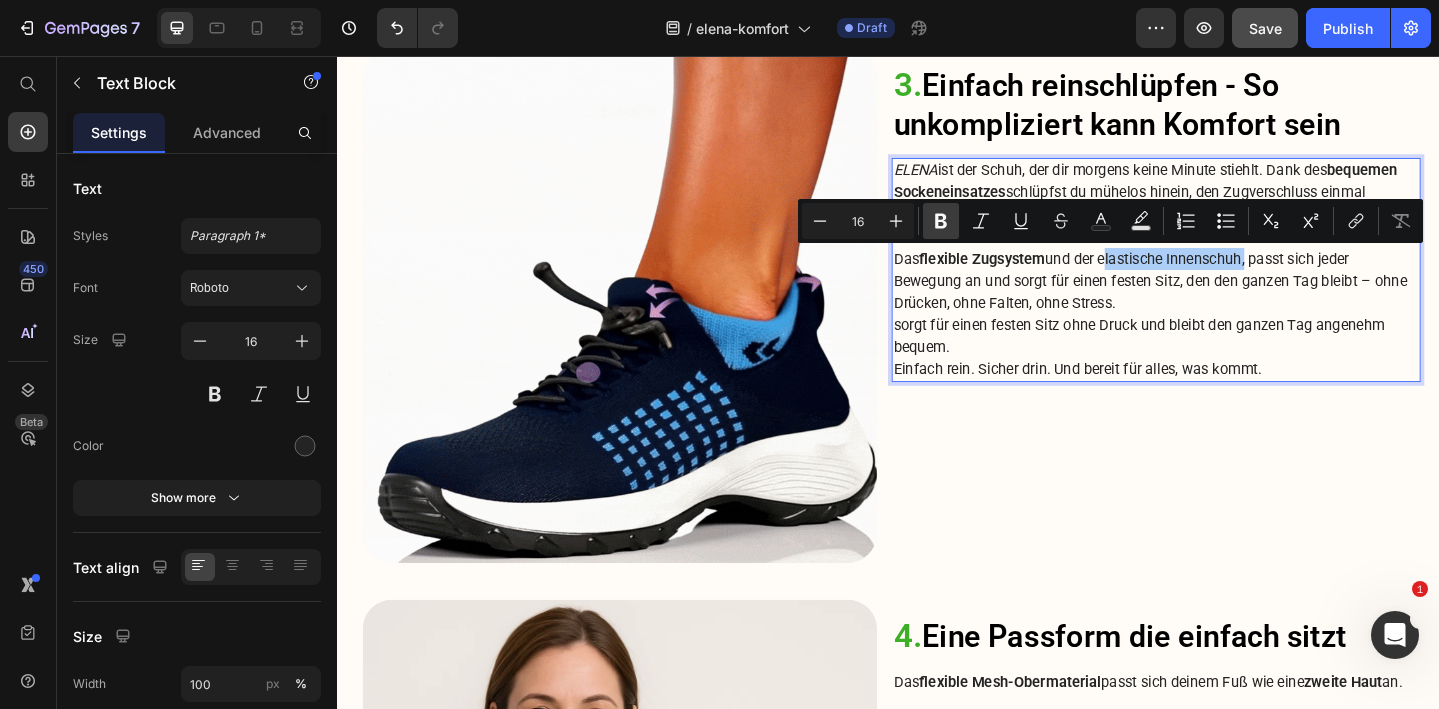 click 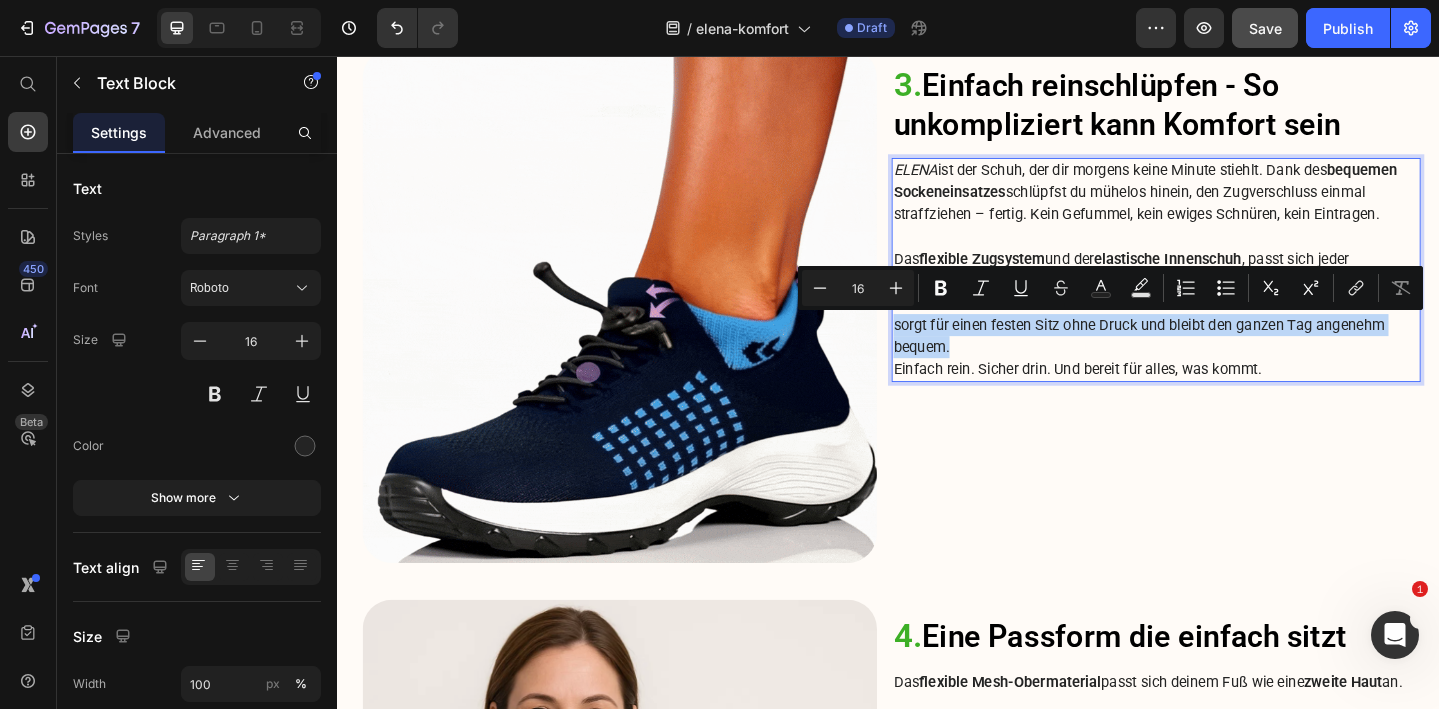 drag, startPoint x: 1011, startPoint y: 371, endPoint x: 944, endPoint y: 352, distance: 69.641945 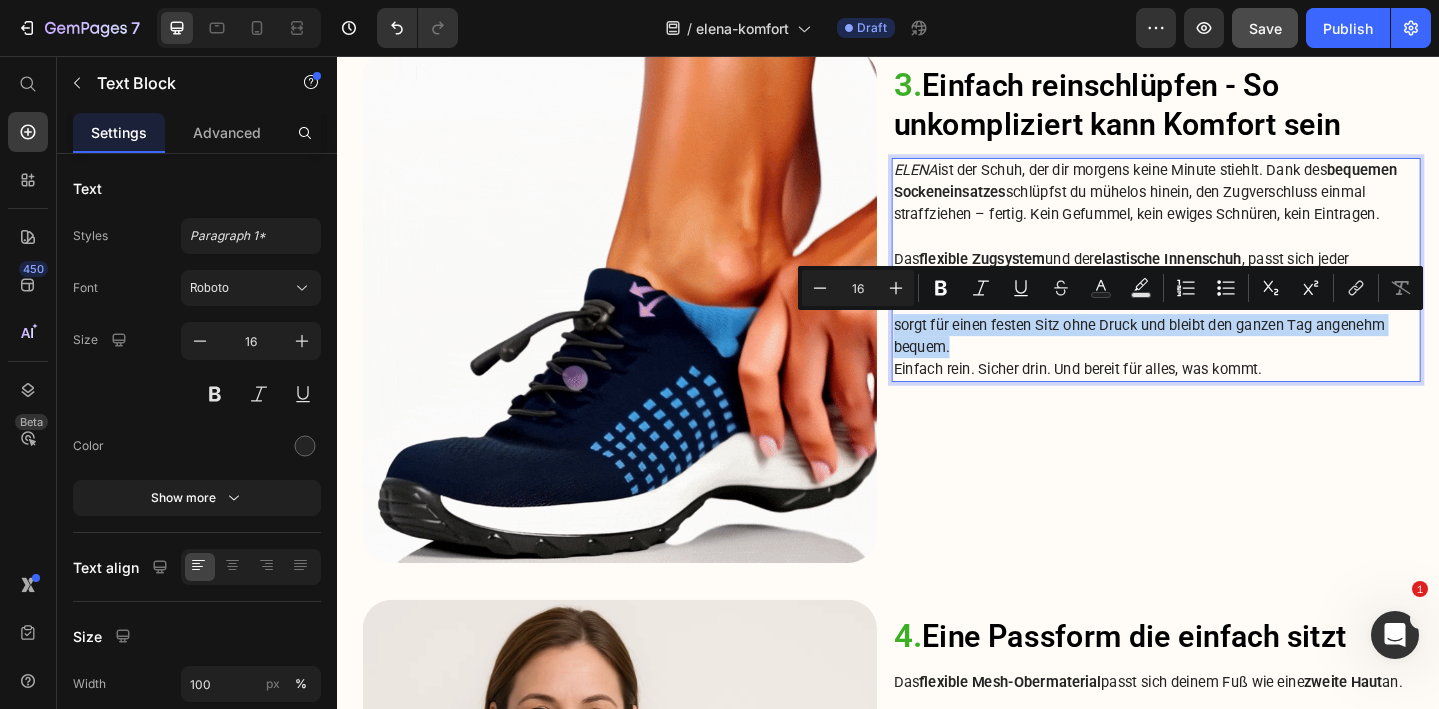 click on "sorgt für einen festen Sitz ohne Druck und bleibt den ganzen Tag angenehm bequem." at bounding box center [1229, 361] 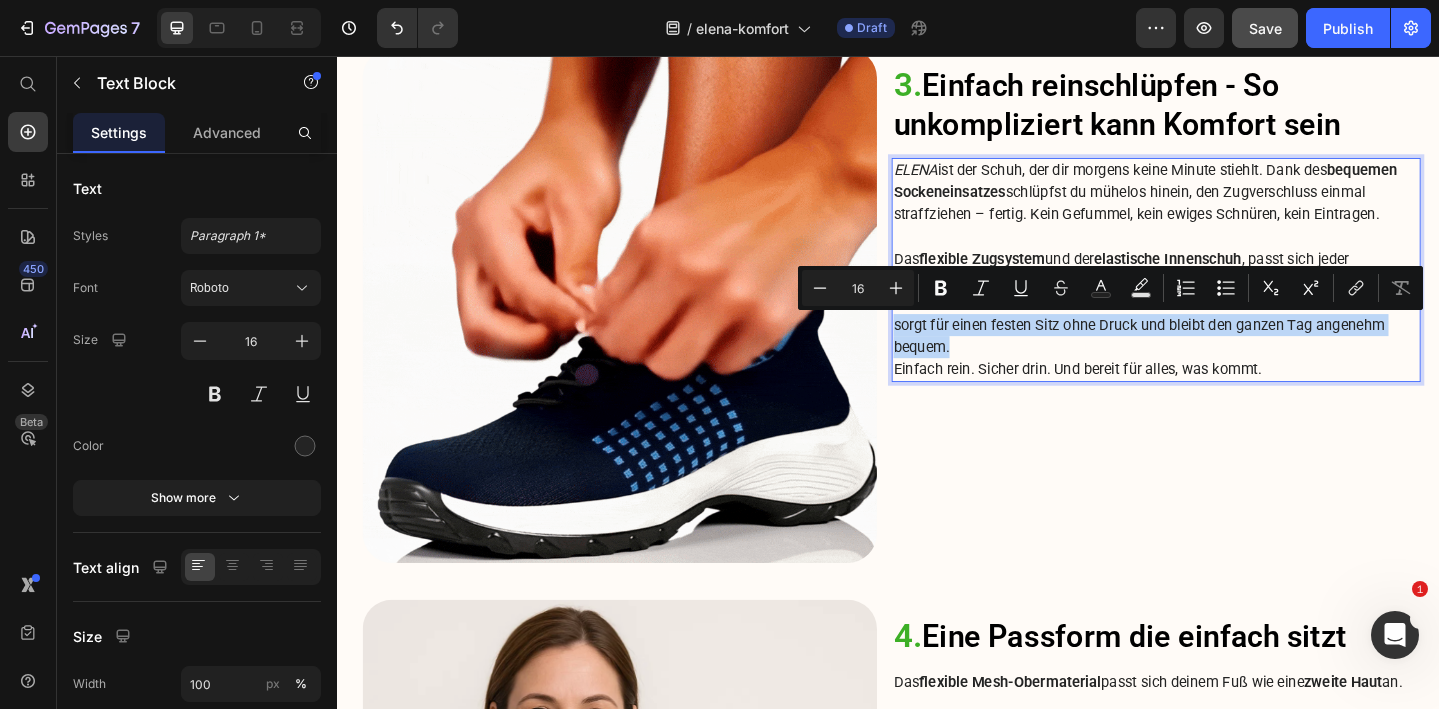 copy on "sorgt für einen festen Sitz ohne Druck und bleibt den ganzen Tag angenehm bequem." 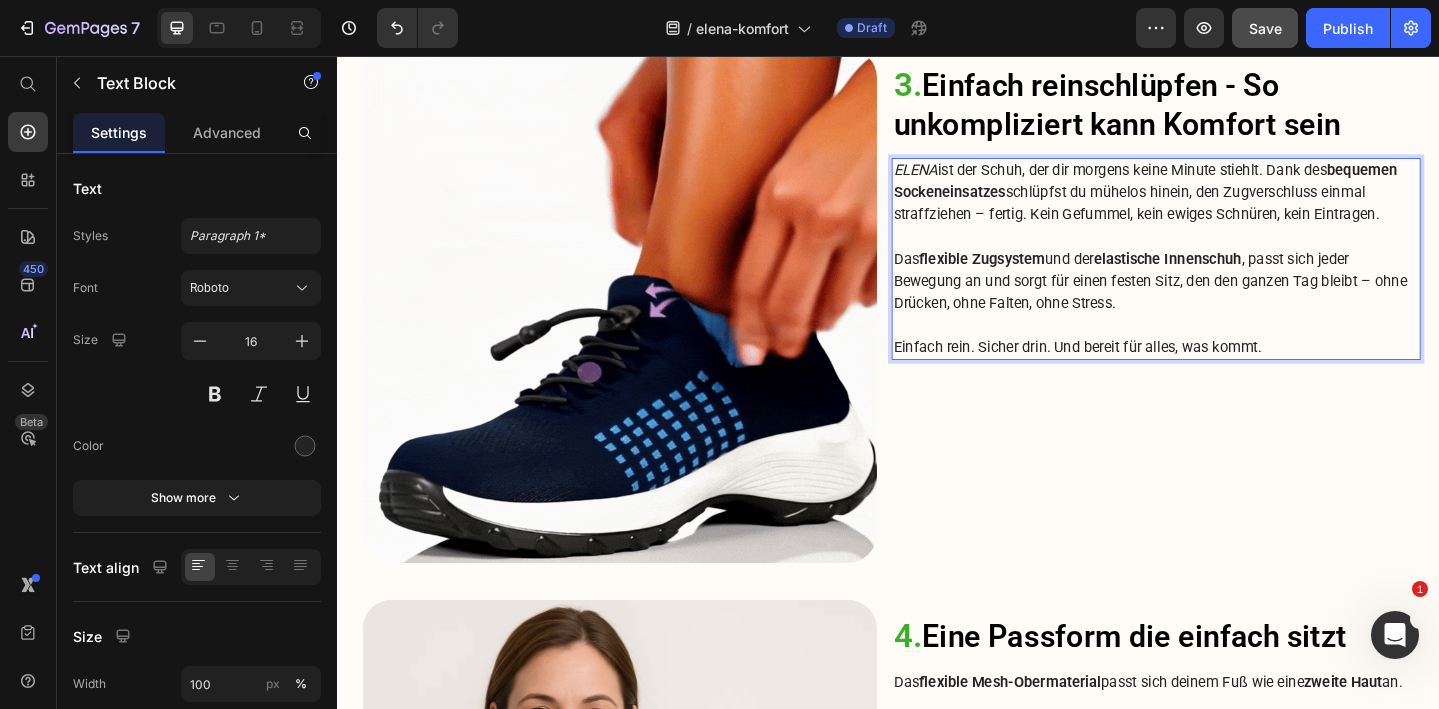 click on "Das  flexible Zugsystem  und der  elastische Innenschuh , passt sich jeder Bewegung an und sorgt für einen festen Sitz, den den ganzen Tag bleibt – ohne Drücken, ohne Falten, ohne Stress." at bounding box center (1229, 301) 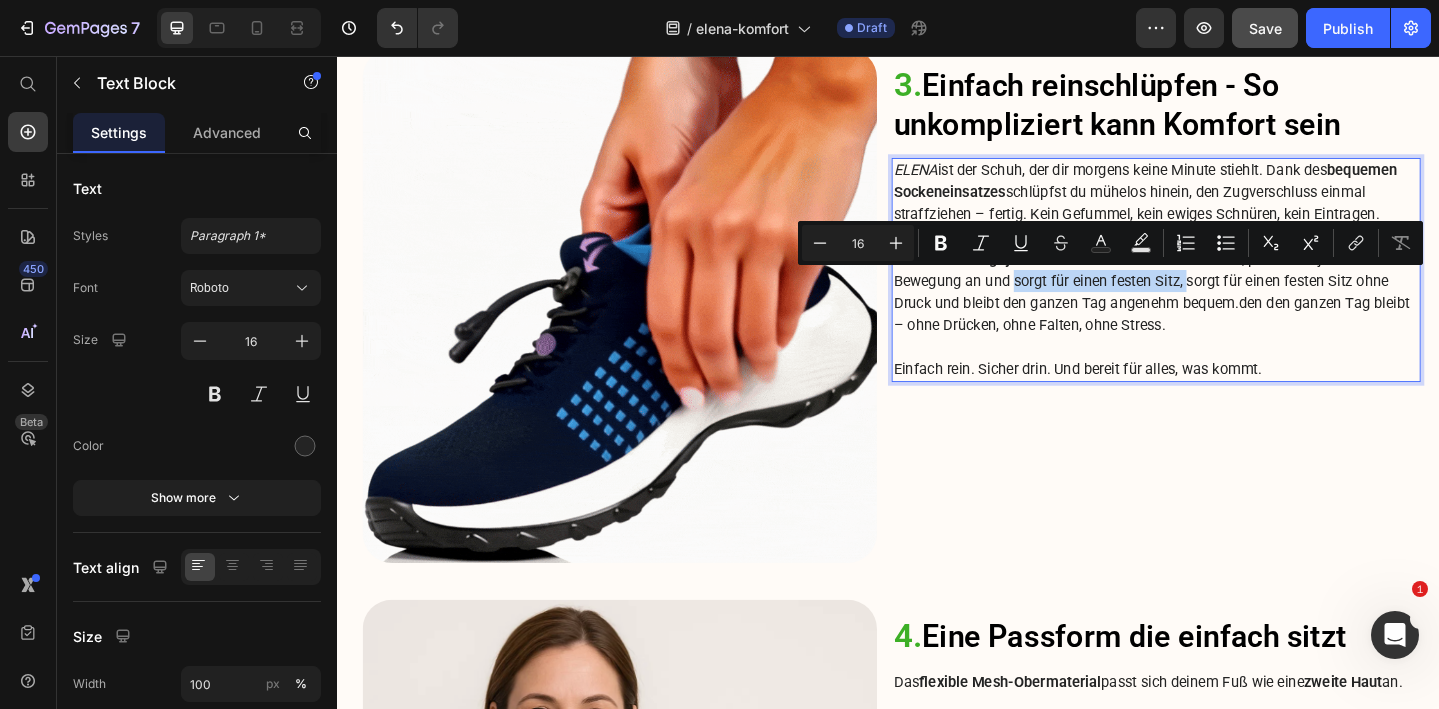 drag, startPoint x: 1073, startPoint y: 302, endPoint x: 1263, endPoint y: 306, distance: 190.0421 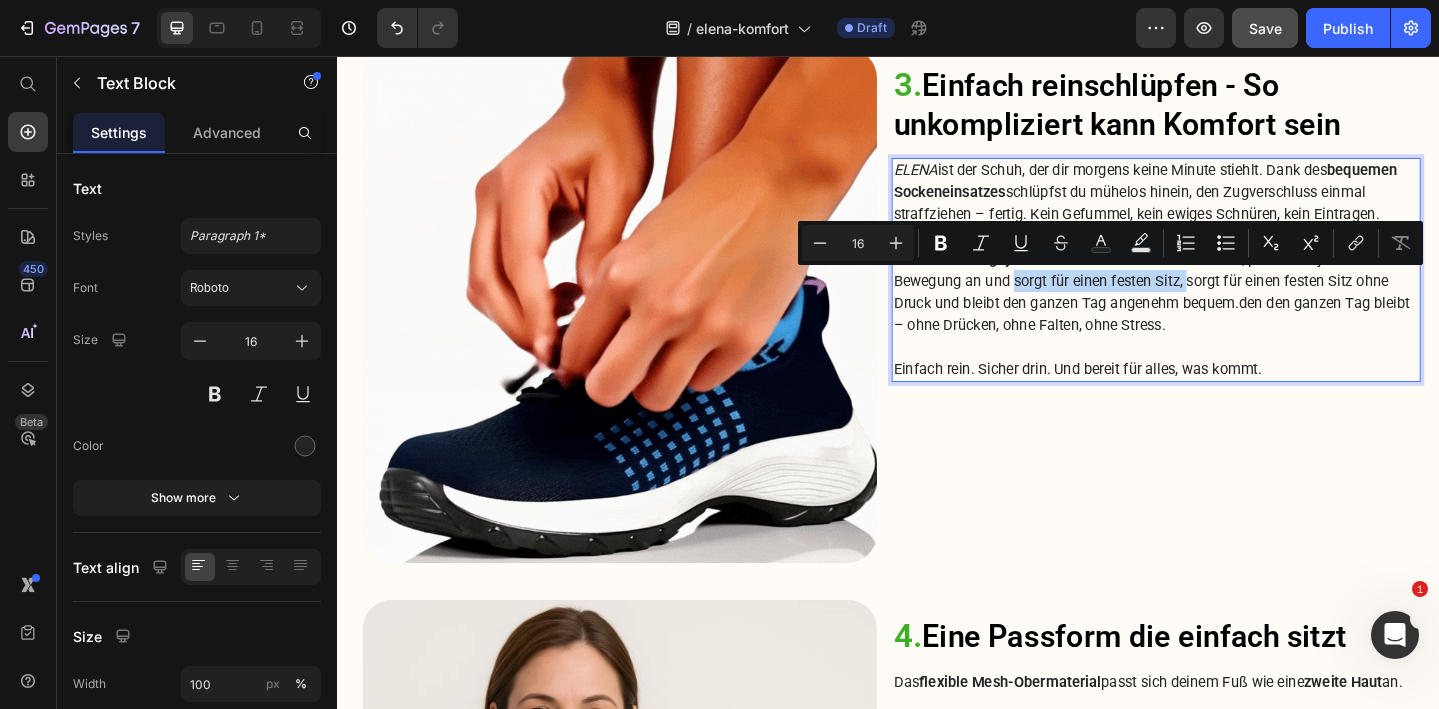 click on "Das  flexible Zugsystem  und der  elastische Innenschuh , passt sich jeder Bewegung an und sorgt für einen festen Sitz, sorgt für einen festen Sitz ohne Druck und bleibt den ganzen Tag angenehm bequem.den den ganzen Tag bleibt – ohne Drücken, ohne Falten, ohne Stress." at bounding box center (1229, 313) 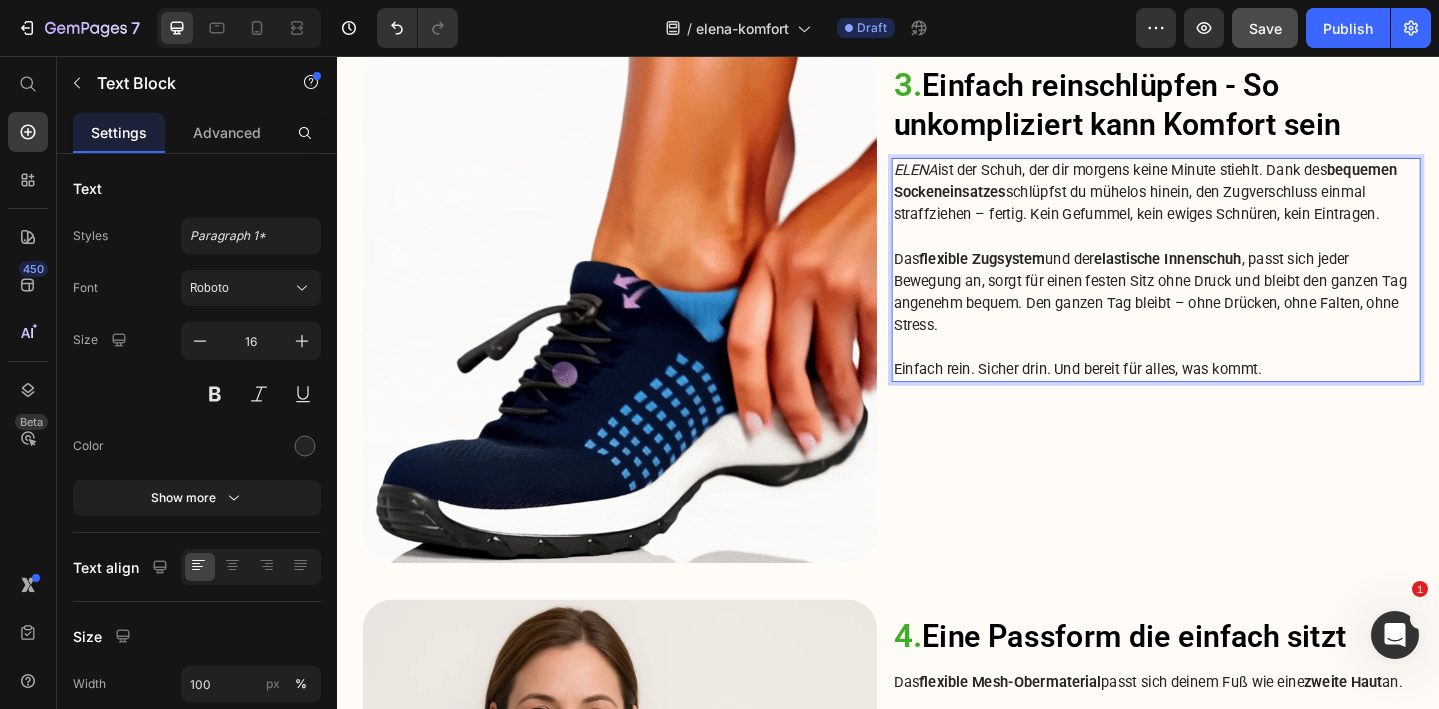 click on "Das  flexible Zugsystem  und der  elastische Innenschuh , passt sich jeder Bewegung an, sorgt für einen festen Sitz ohne Druck und bleibt den ganzen Tag angenehm bequem.den den ganzen Tag bleibt – ohne Drücken, ohne Falten, ohne Stress." at bounding box center (1229, 313) 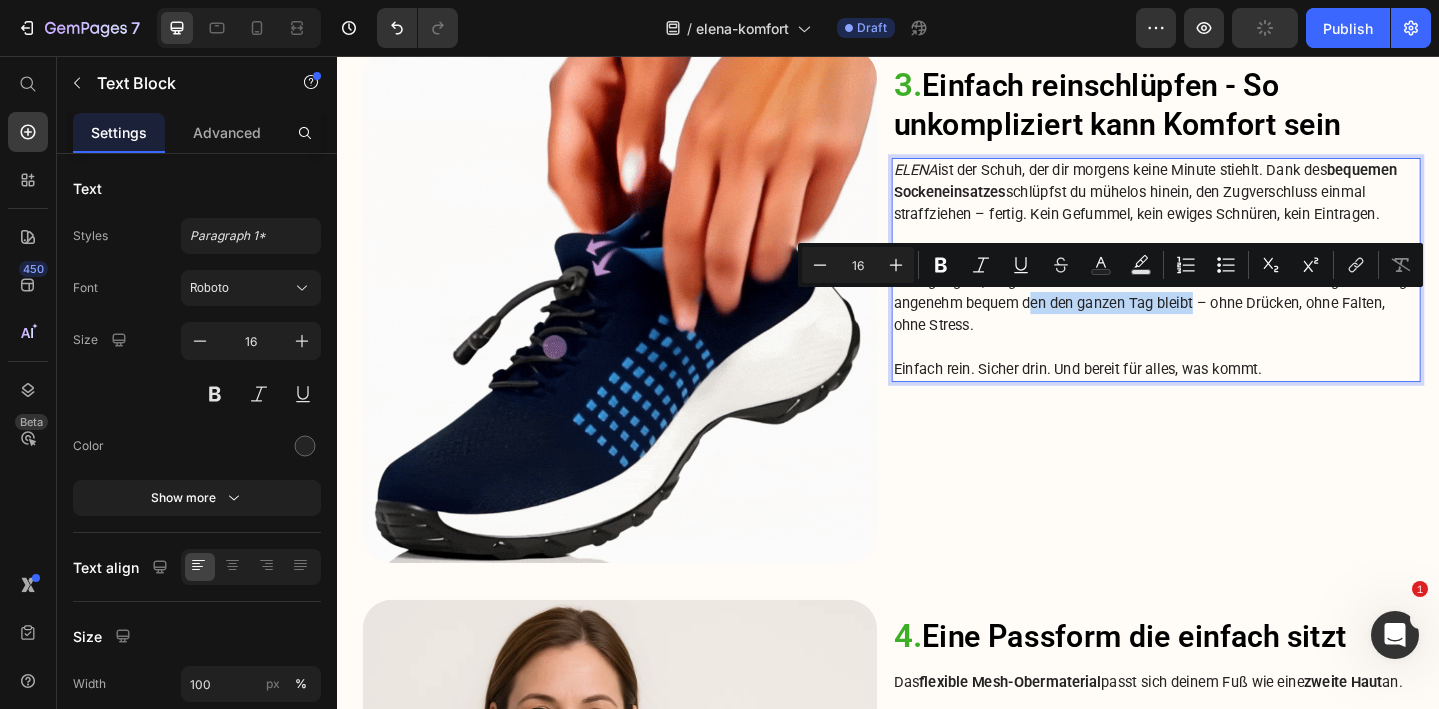 drag, startPoint x: 1270, startPoint y: 324, endPoint x: 1089, endPoint y: 322, distance: 181.01105 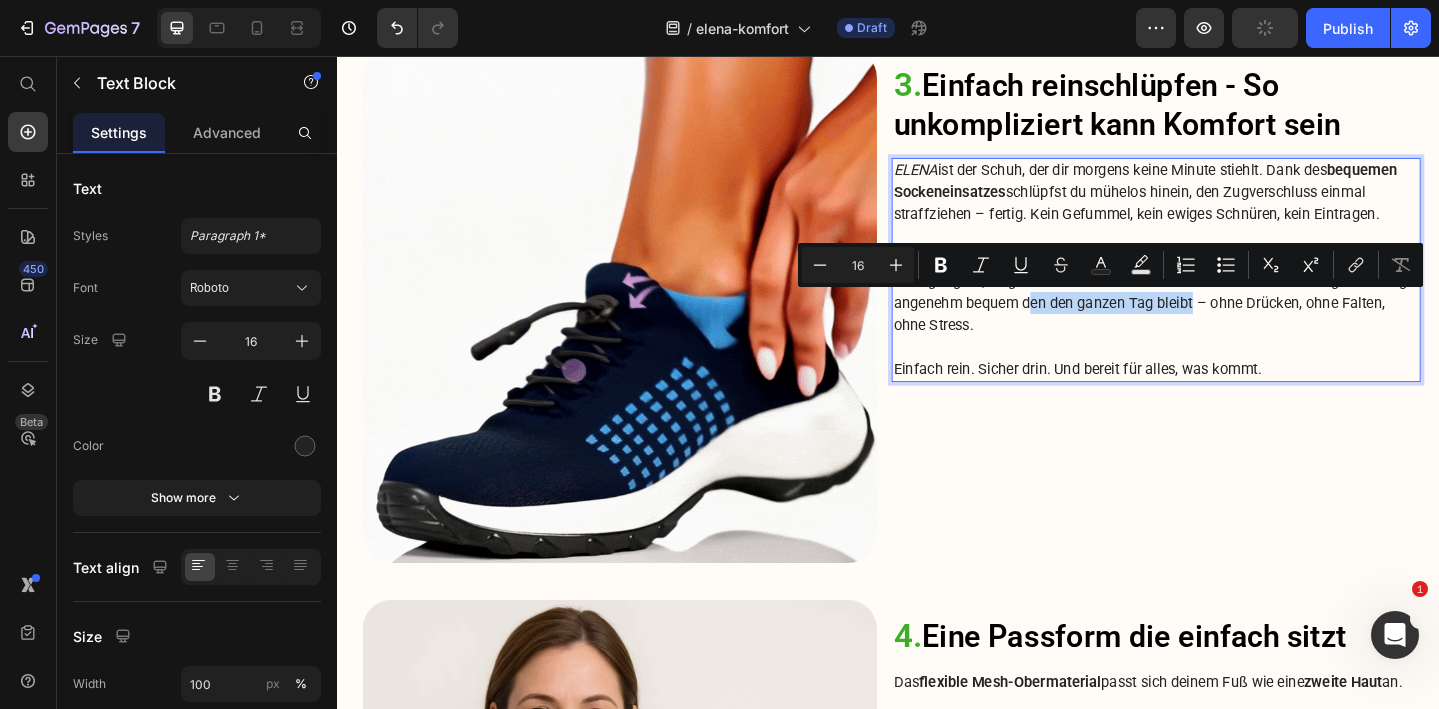 click on "Das  flexible Zugsystem  und der  elastische Innenschuh , passt sich jeder Bewegung an, sorgt für einen festen Sitz ohne Druck und bleibt den ganzen Tag angenehm bequem den den ganzen Tag bleibt – ohne Drücken, ohne Falten, ohne Stress." at bounding box center [1229, 313] 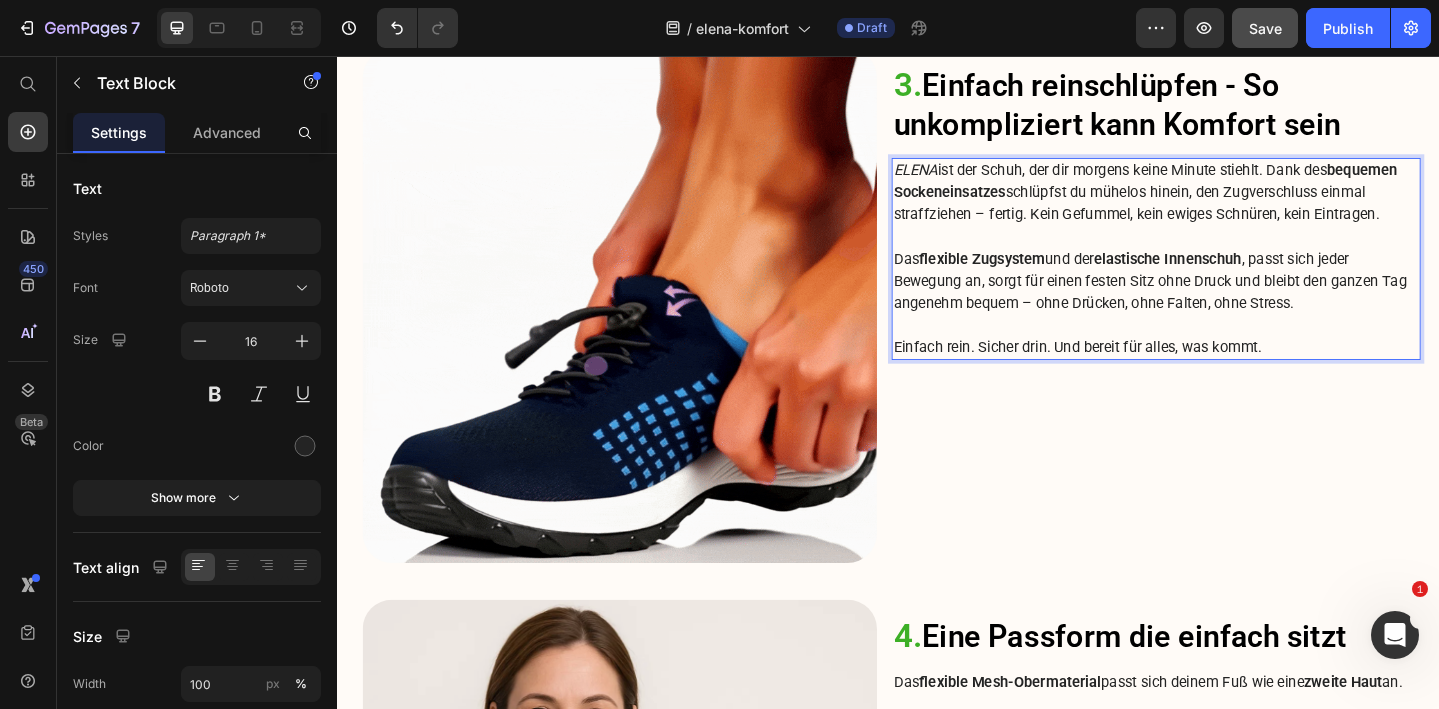 click on "Einfach rein. Sicher drin. Und bereit für alles, was kommt." at bounding box center [1229, 373] 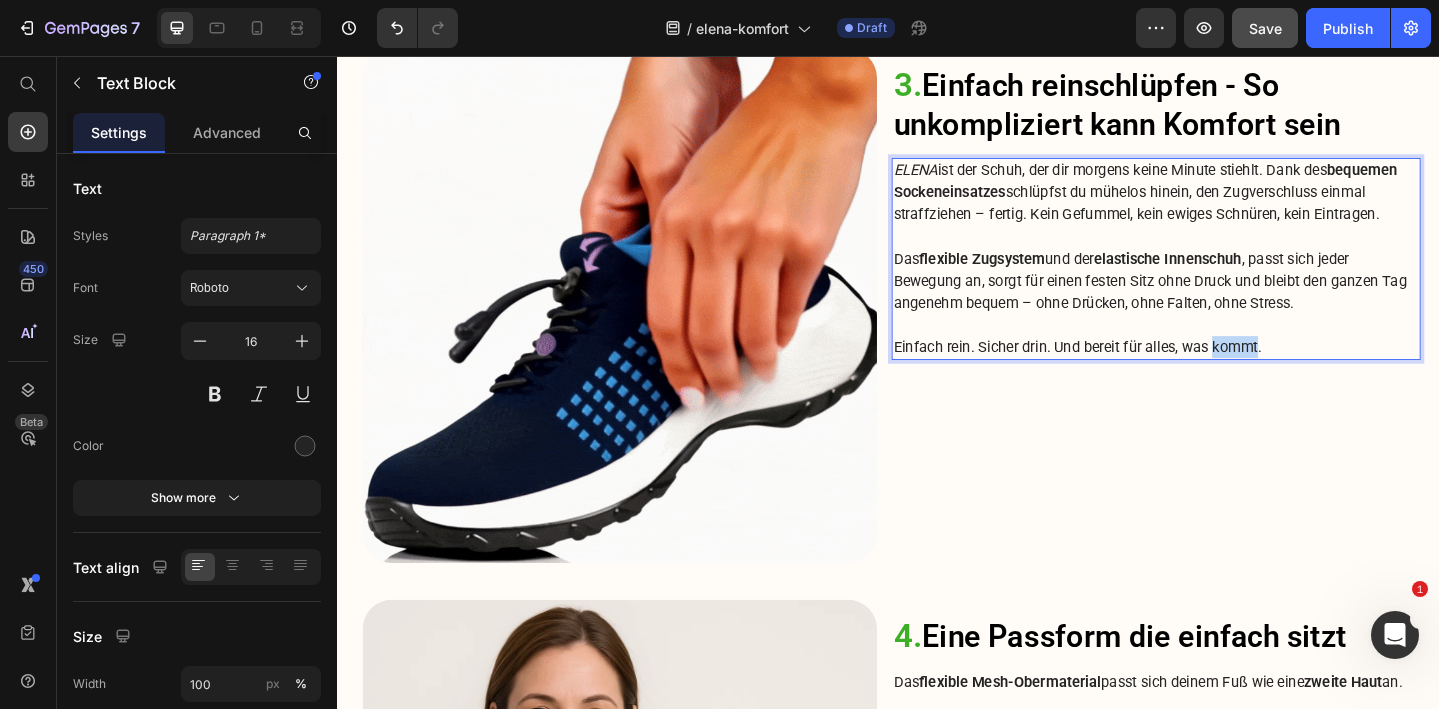 click on "Einfach rein. Sicher drin. Und bereit für alles, was kommt." at bounding box center [1229, 373] 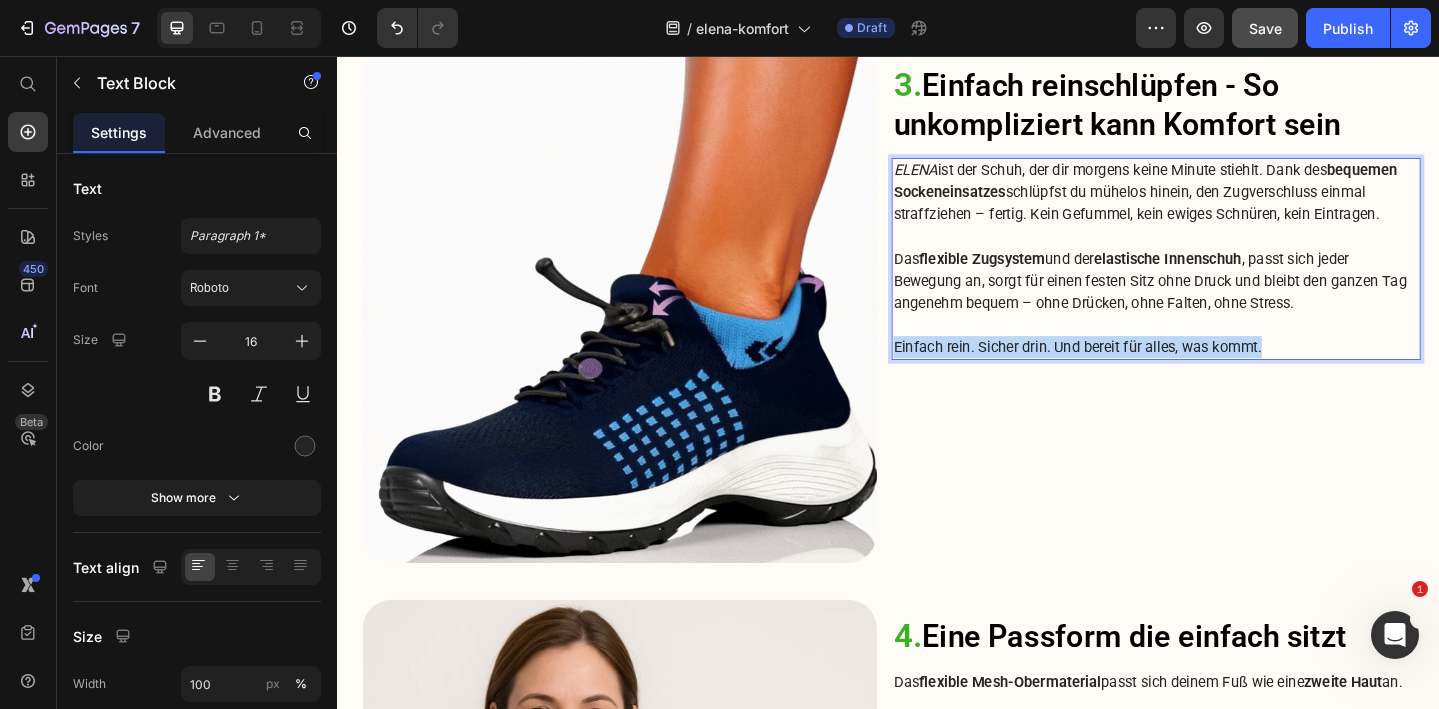 click on "Einfach rein. Sicher drin. Und bereit für alles, was kommt." at bounding box center (1229, 373) 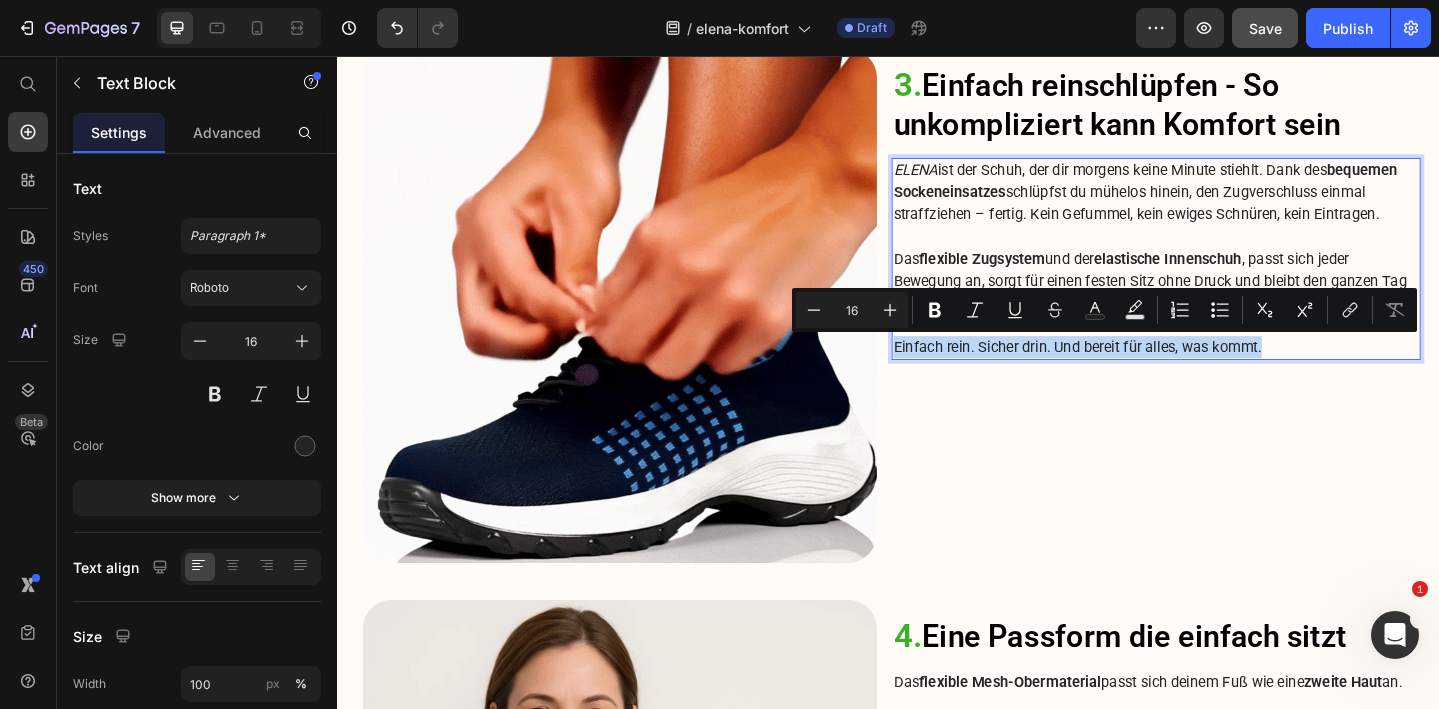click on "Einfach rein. Sicher drin. Und bereit für alles, was kommt." at bounding box center [1229, 373] 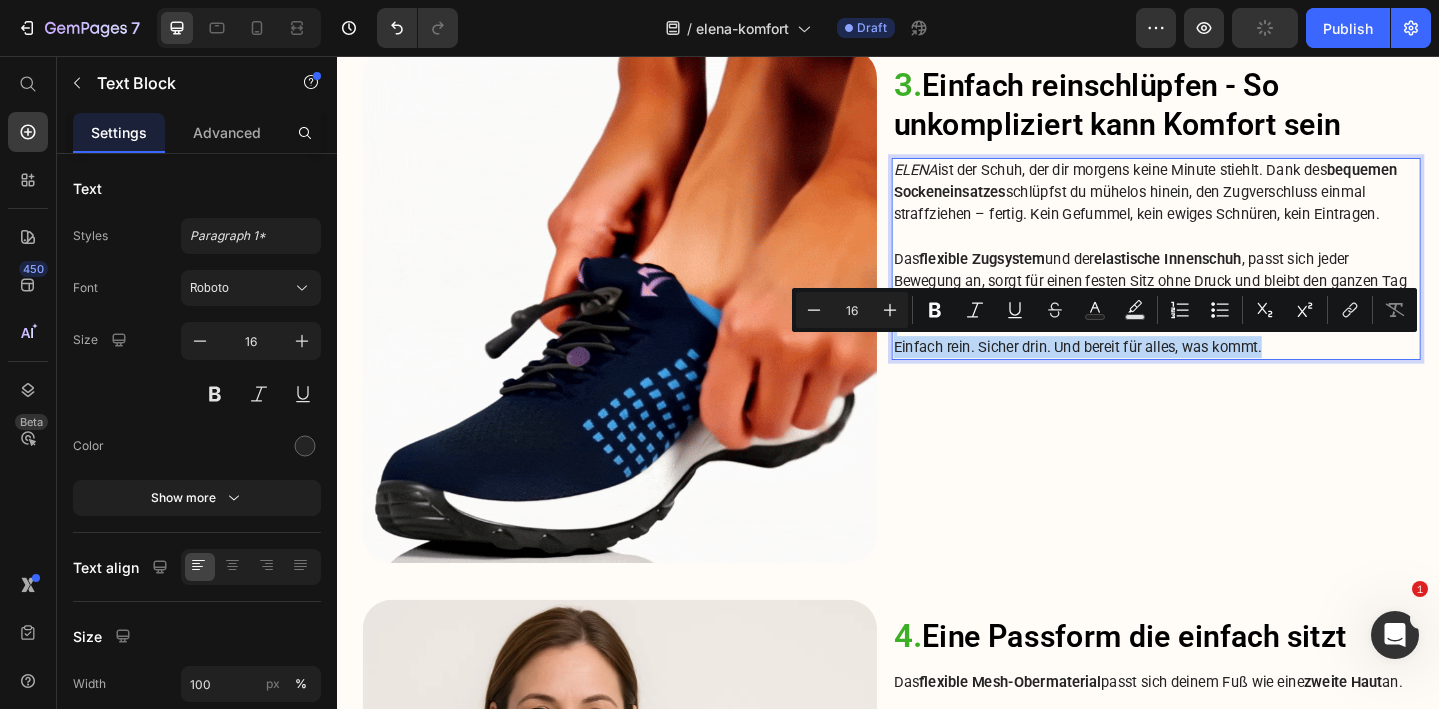 drag, startPoint x: 1357, startPoint y: 369, endPoint x: 941, endPoint y: 360, distance: 416.09735 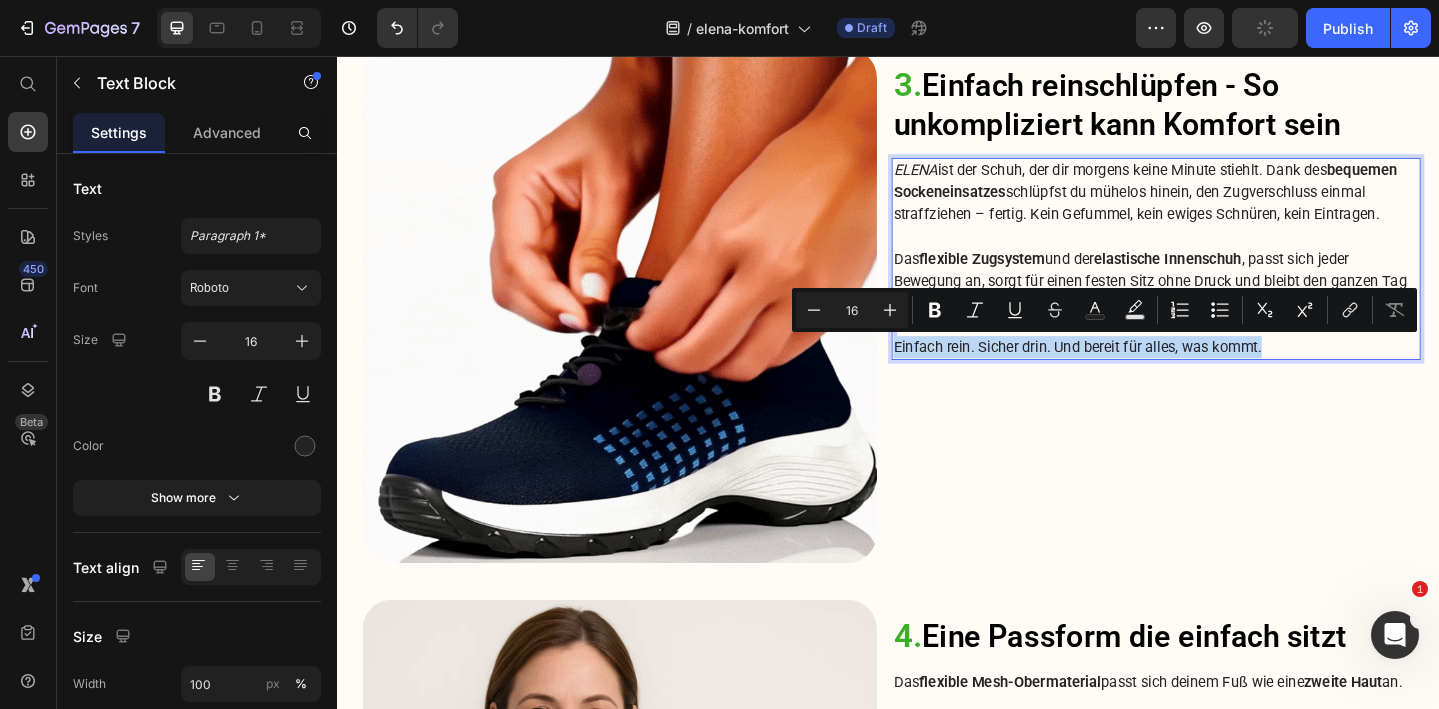 click on "ELENA  ist der Schuh, der dir morgens keine Minute stiehlt. Dank des  bequemen Sockeneinsatzes  schlüpfst du mühelos hinein, den Zugverschluss einmal straffziehen – fertig. Kein Gefummel, kein ewiges Schnüren, kein Eintragen. Das  flexible Zugsystem  und der  elastische Innenschuh , passt sich jeder Bewegung an, sorgt für einen festen Sitz ohne Druck und bleibt den ganzen Tag angenehm bequem – ohne Drücken, ohne Falten, ohne Stress.   Einfach rein. Sicher drin. Und bereit für alles, was kommt." at bounding box center [1229, 277] 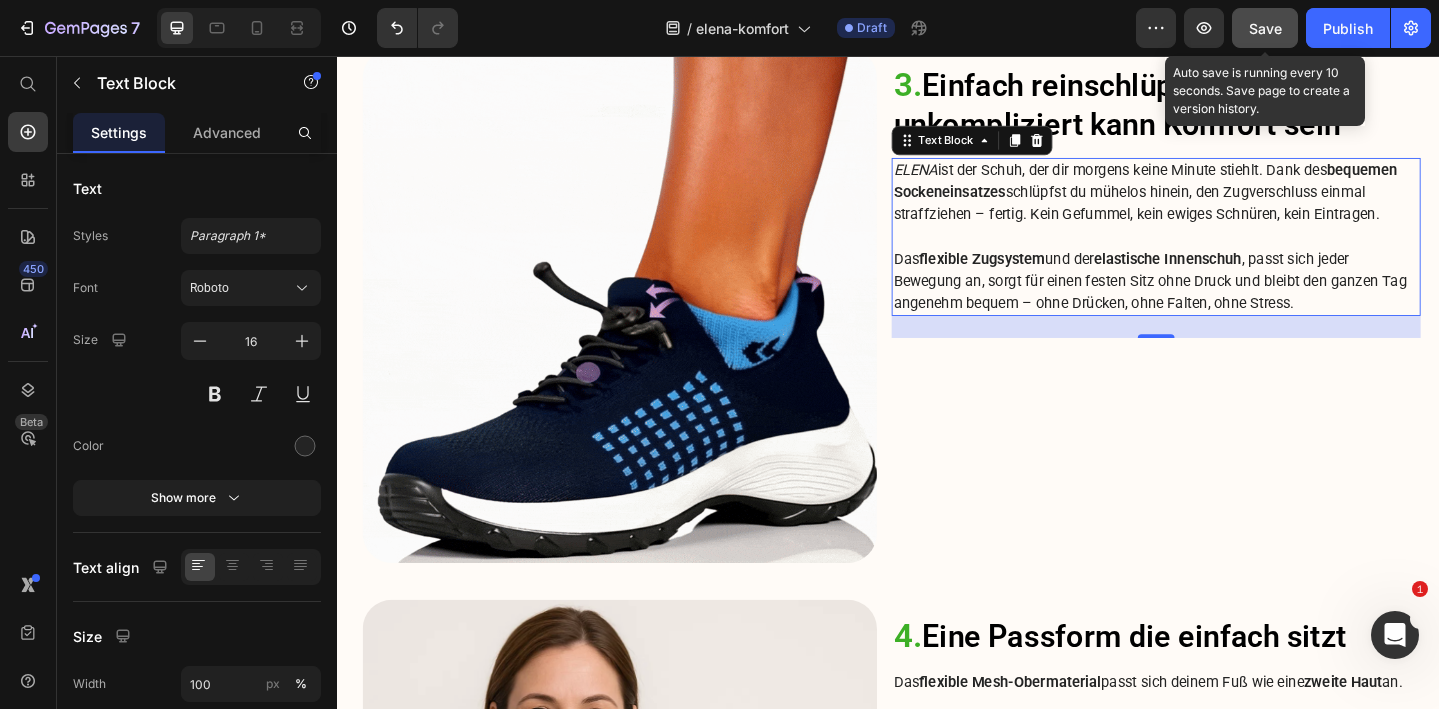 click on "Save" at bounding box center [1265, 28] 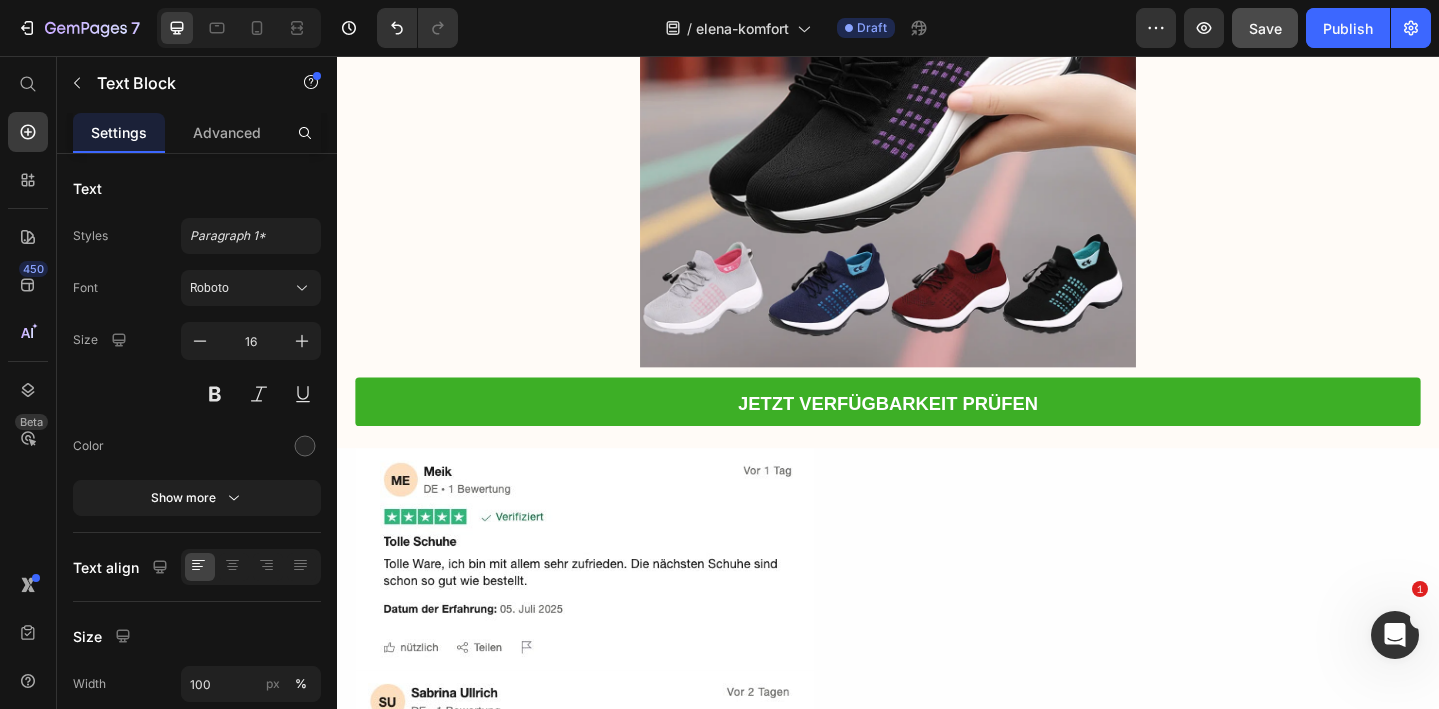 scroll, scrollTop: 5922, scrollLeft: 0, axis: vertical 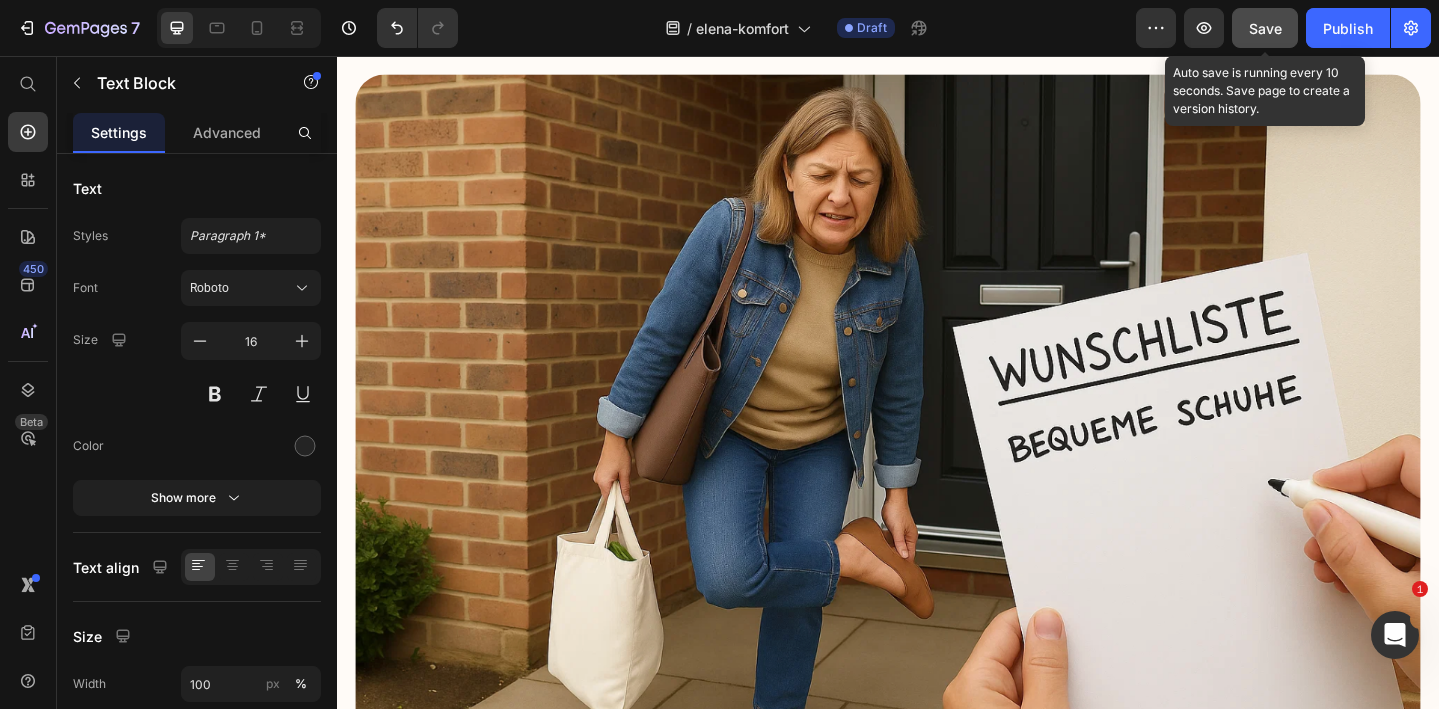 click on "Save" at bounding box center (1265, 28) 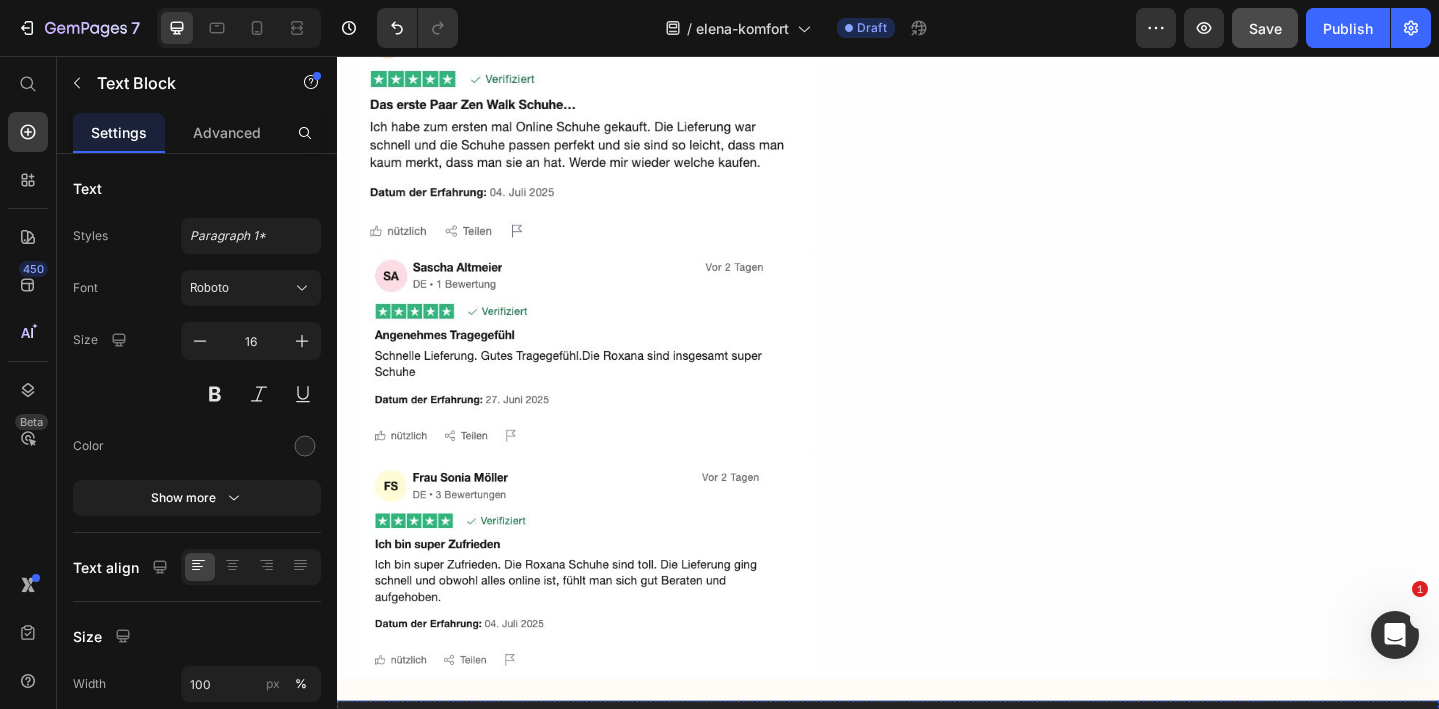 scroll, scrollTop: 6587, scrollLeft: 0, axis: vertical 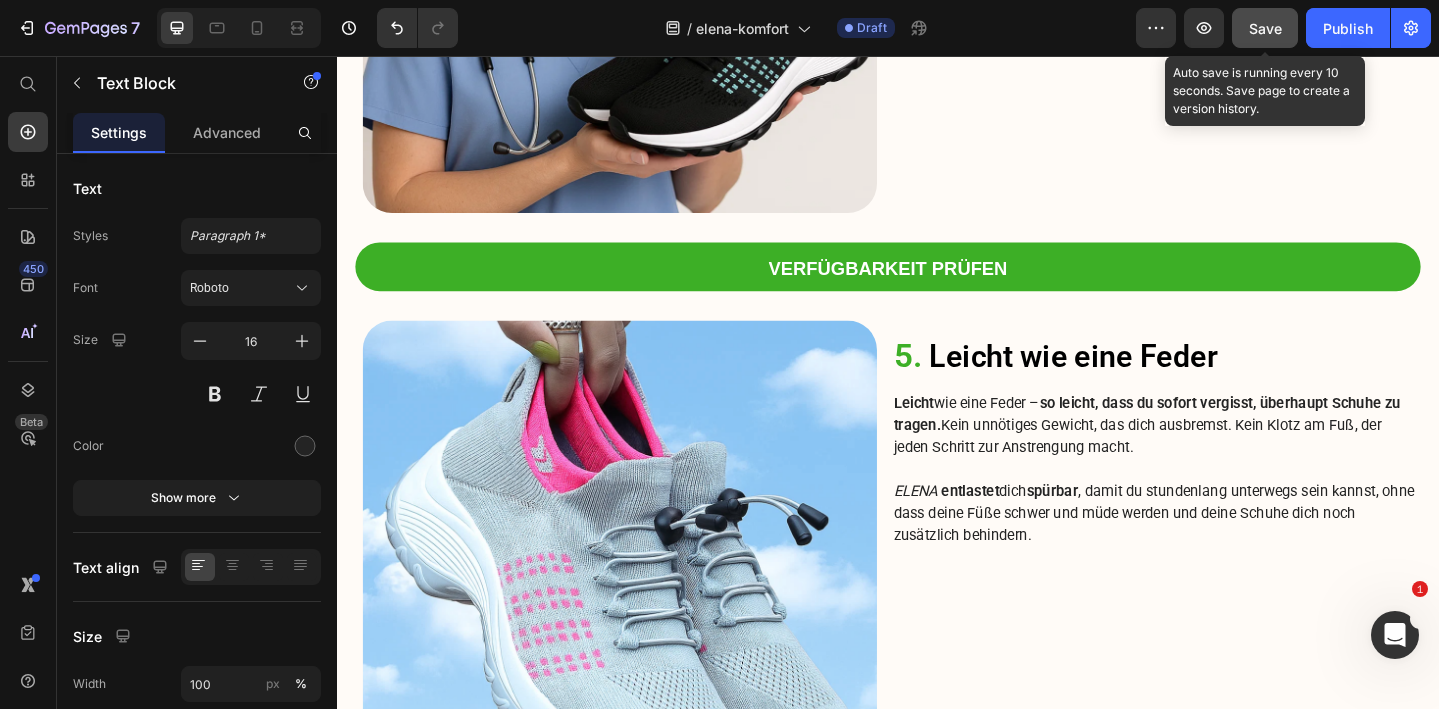 click on "Save" at bounding box center (1265, 28) 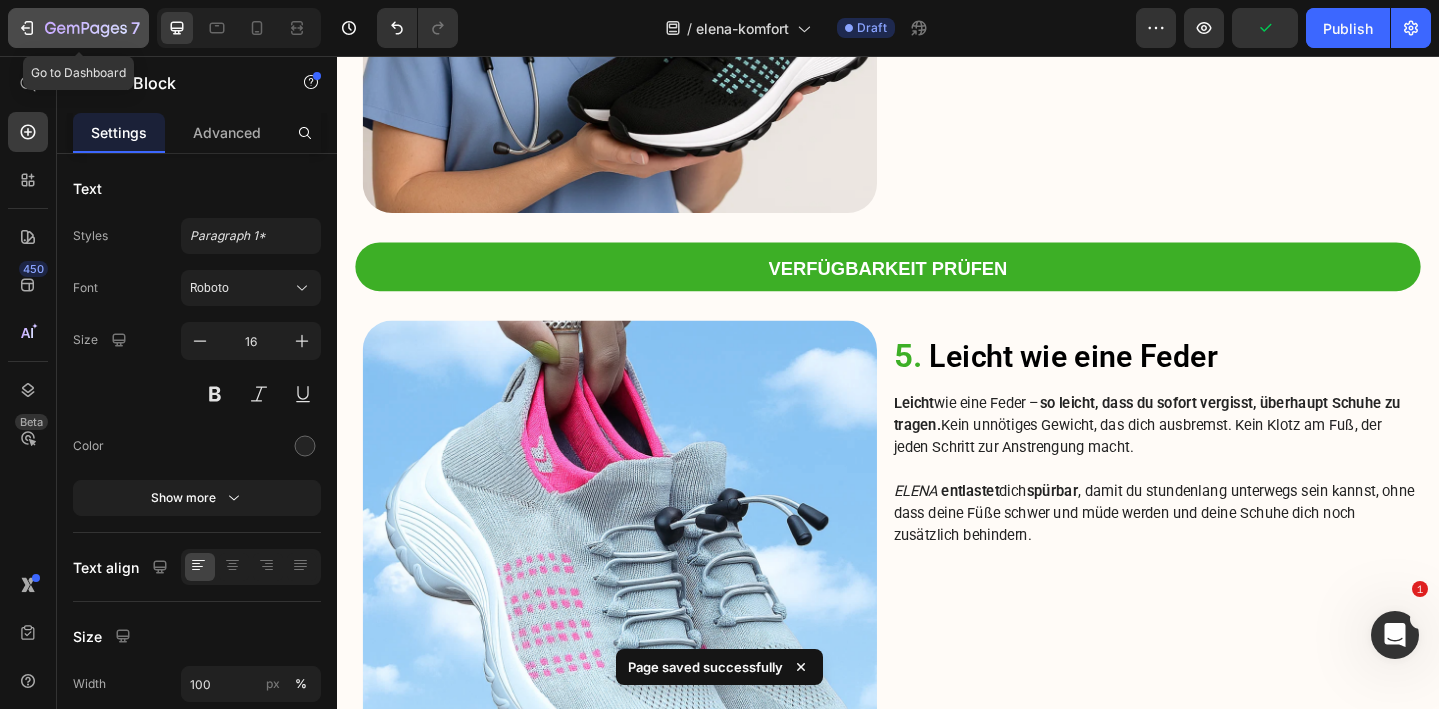 click 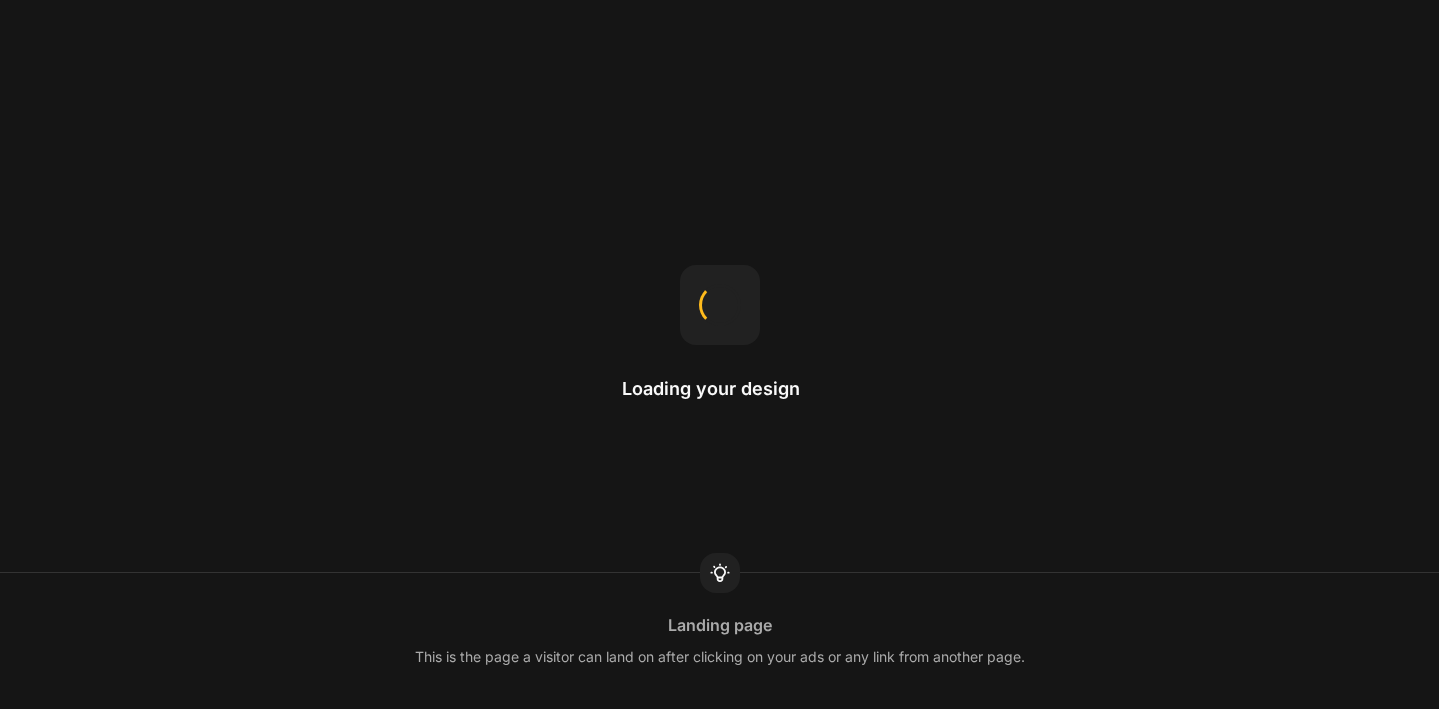 scroll, scrollTop: 0, scrollLeft: 0, axis: both 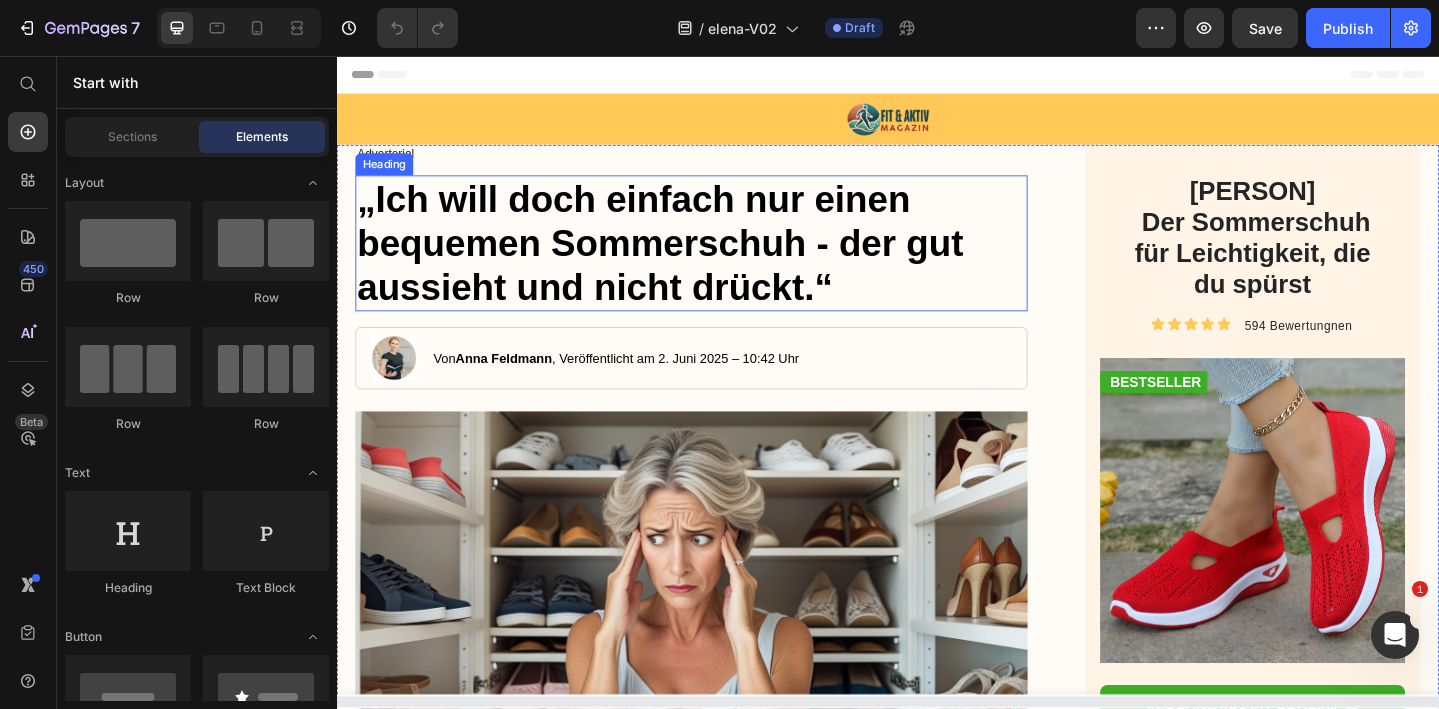 click on "„ Ich will doch einfach nur einen bequemen Sommerschuh - der gut aussieht und nicht drückt. “" at bounding box center (723, 260) 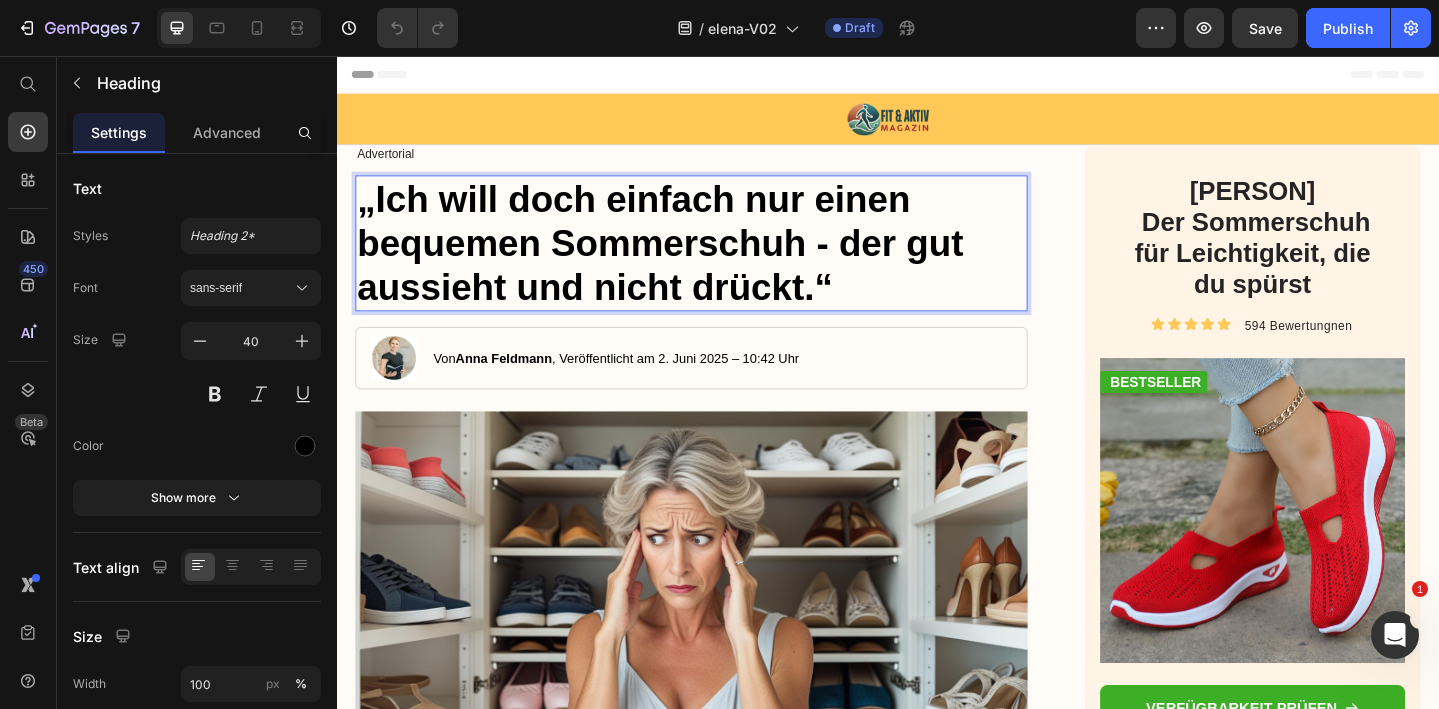 click on "„ Ich will doch einfach nur einen bequemen Sommerschuh - der gut aussieht und nicht drückt. “" at bounding box center [723, 260] 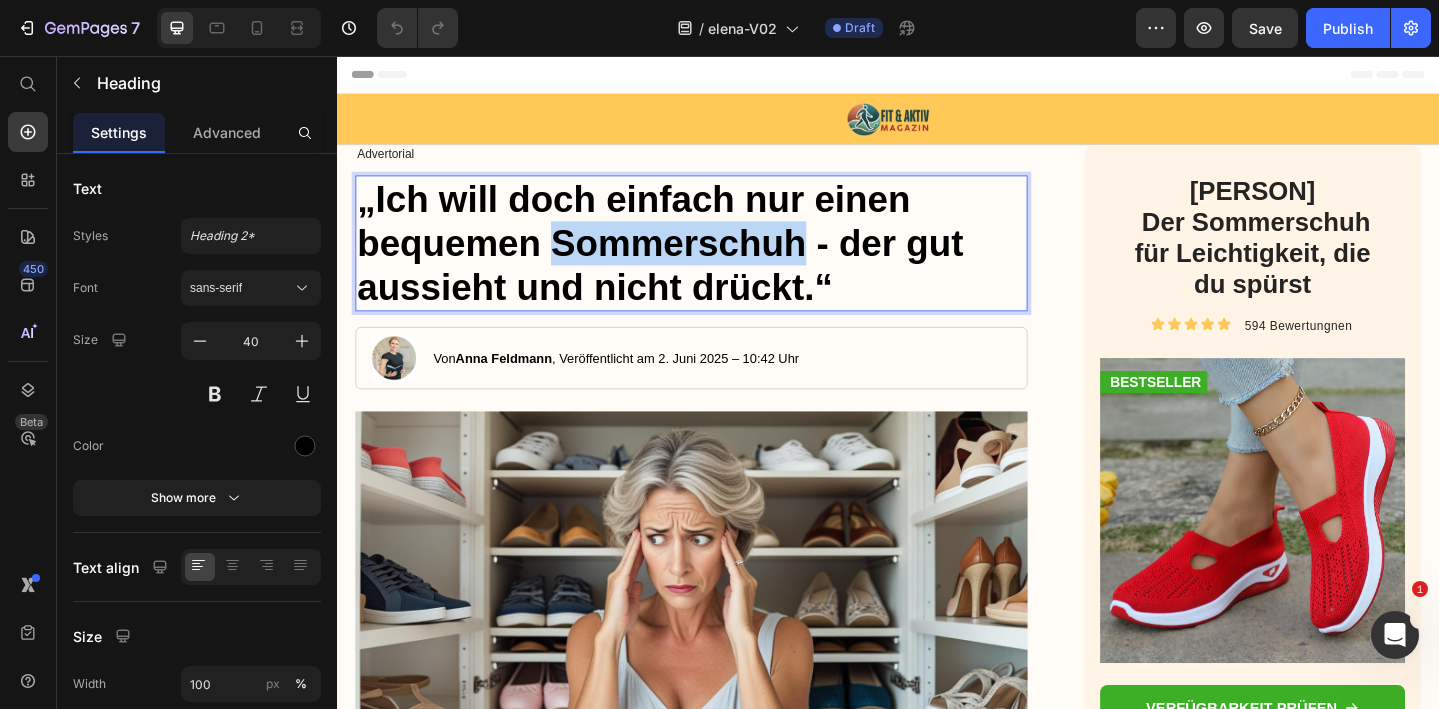 click on "„ Ich will doch einfach nur einen bequemen Sommerschuh - der gut aussieht und nicht drückt. “" at bounding box center (723, 260) 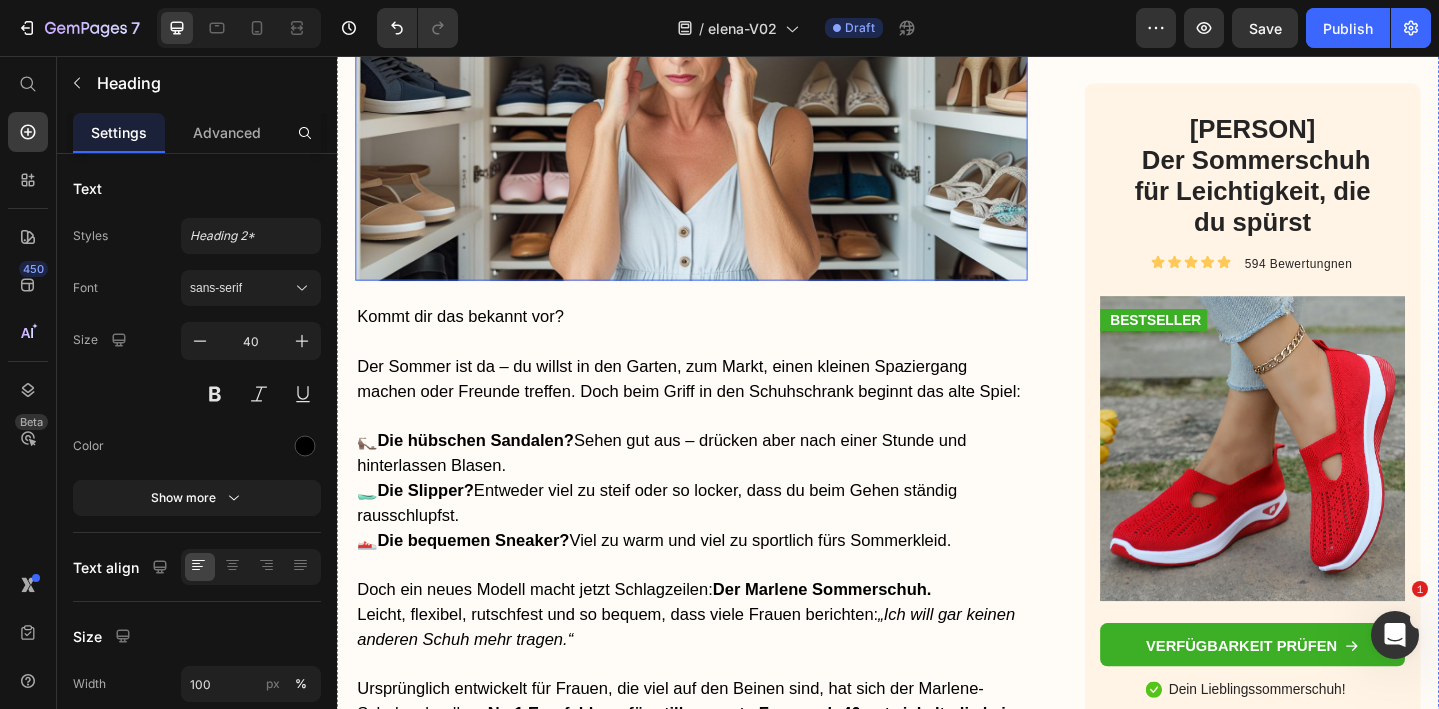 scroll, scrollTop: 575, scrollLeft: 0, axis: vertical 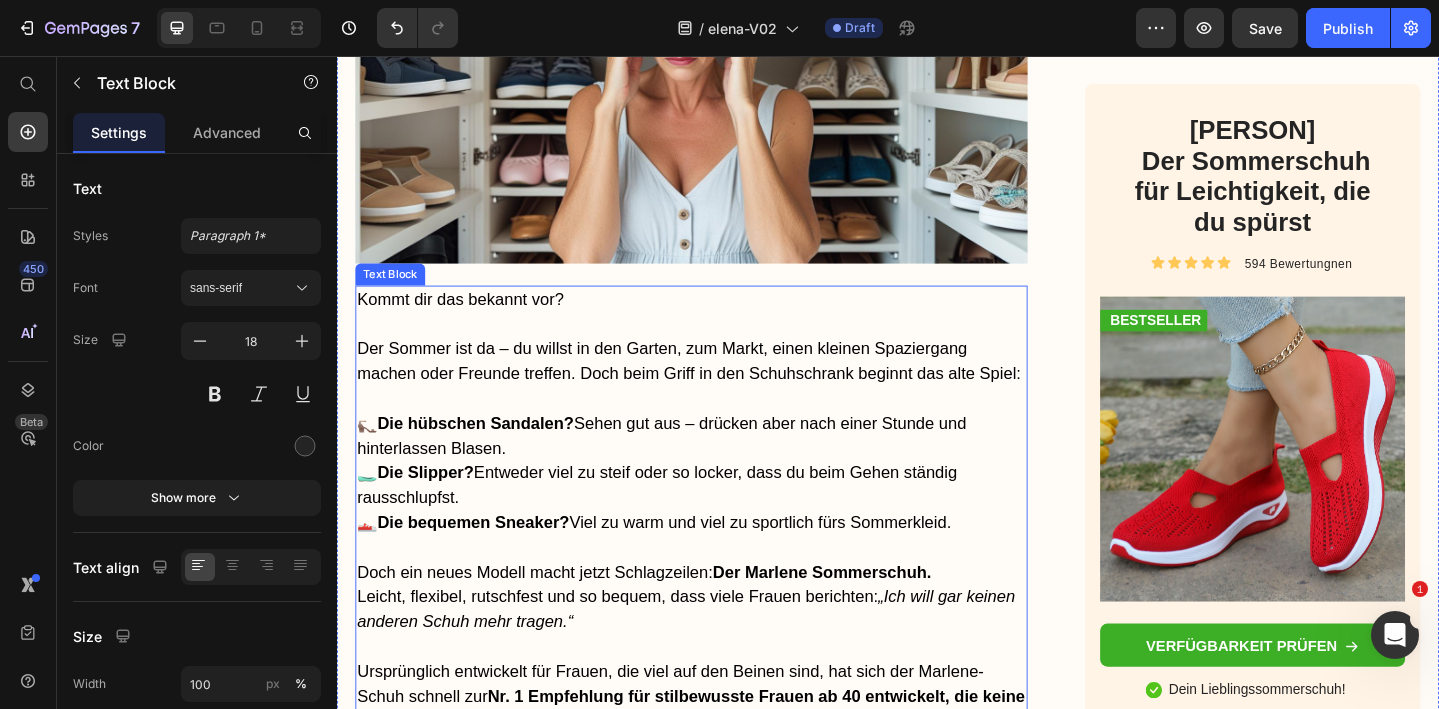 click at bounding box center (723, 429) 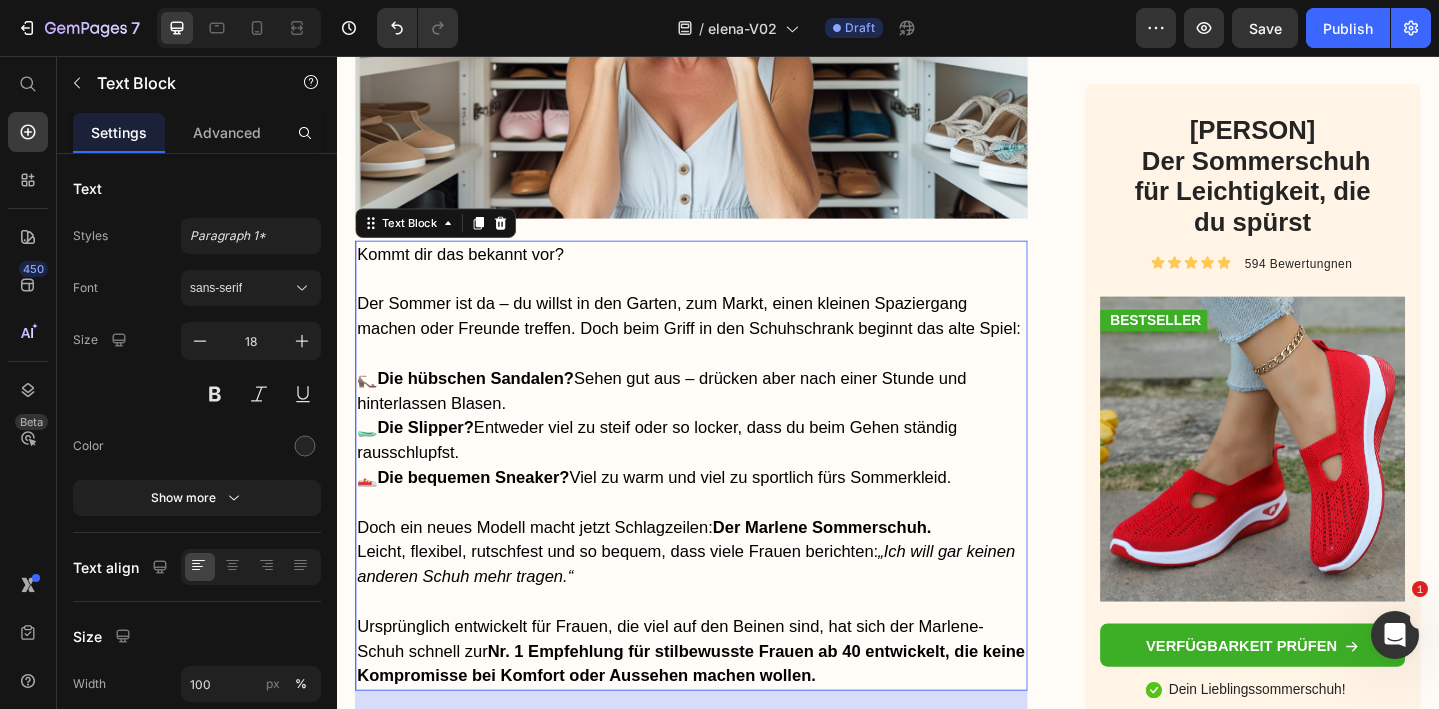 scroll, scrollTop: 652, scrollLeft: 0, axis: vertical 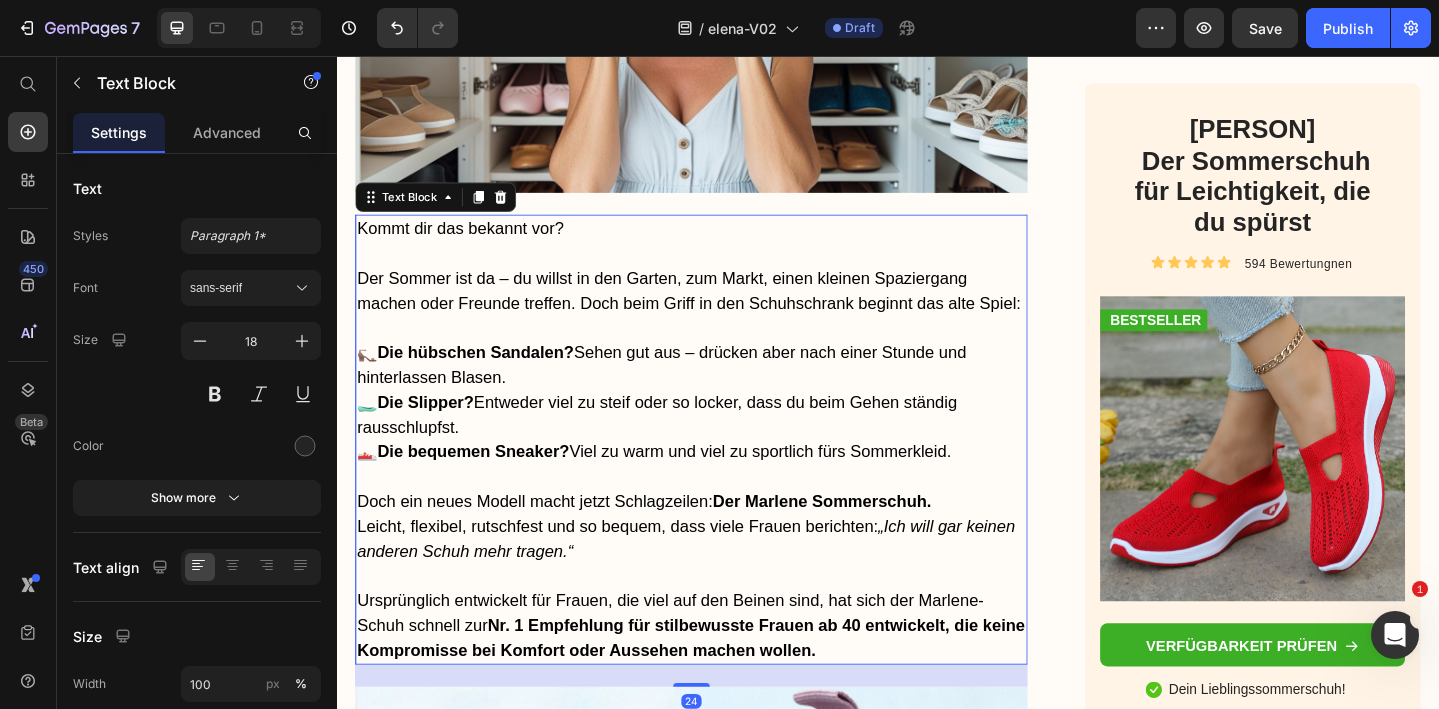 click on "Der Sommer ist da – du willst in den Garten, zum Markt, einen kleinen Spaziergang machen oder Freunde treffen. Doch beim Griff in den Schuhschrank beginnt das alte Spiel:" at bounding box center (720, 311) 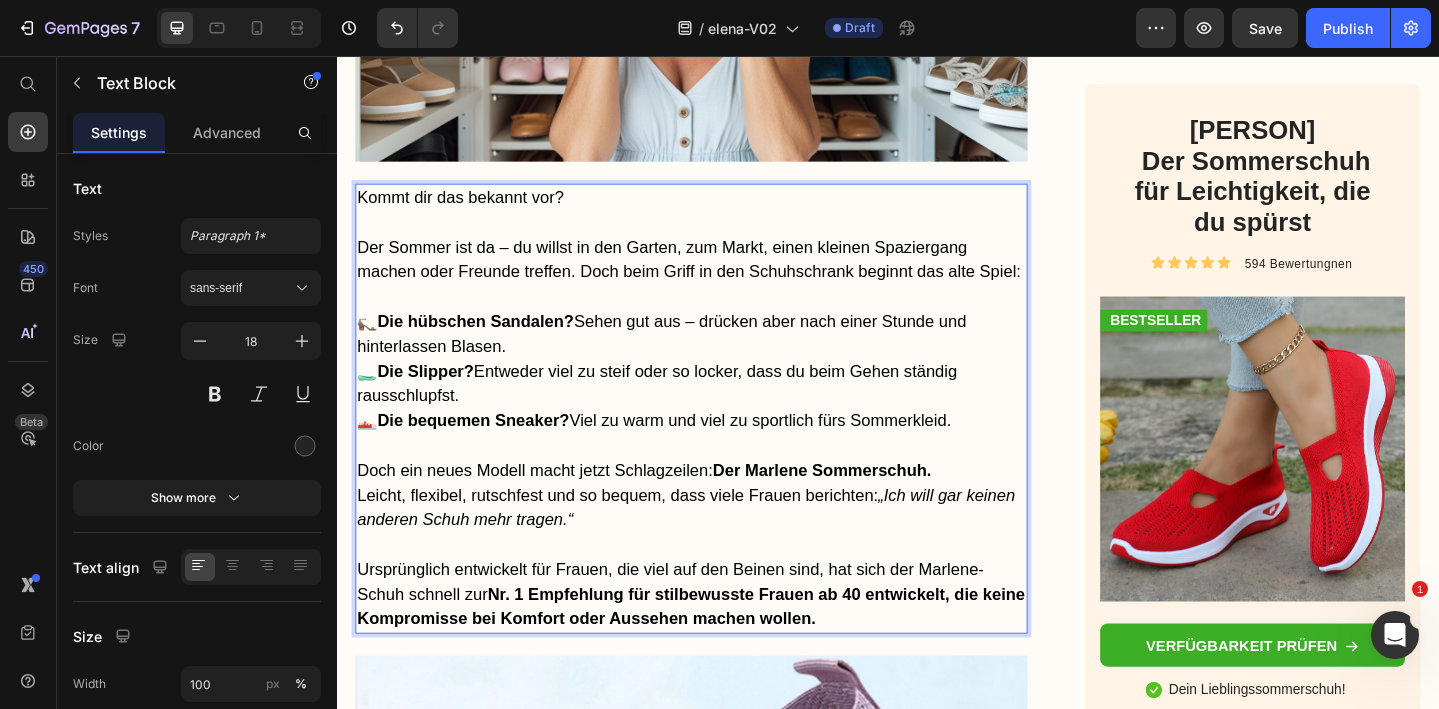scroll, scrollTop: 688, scrollLeft: 0, axis: vertical 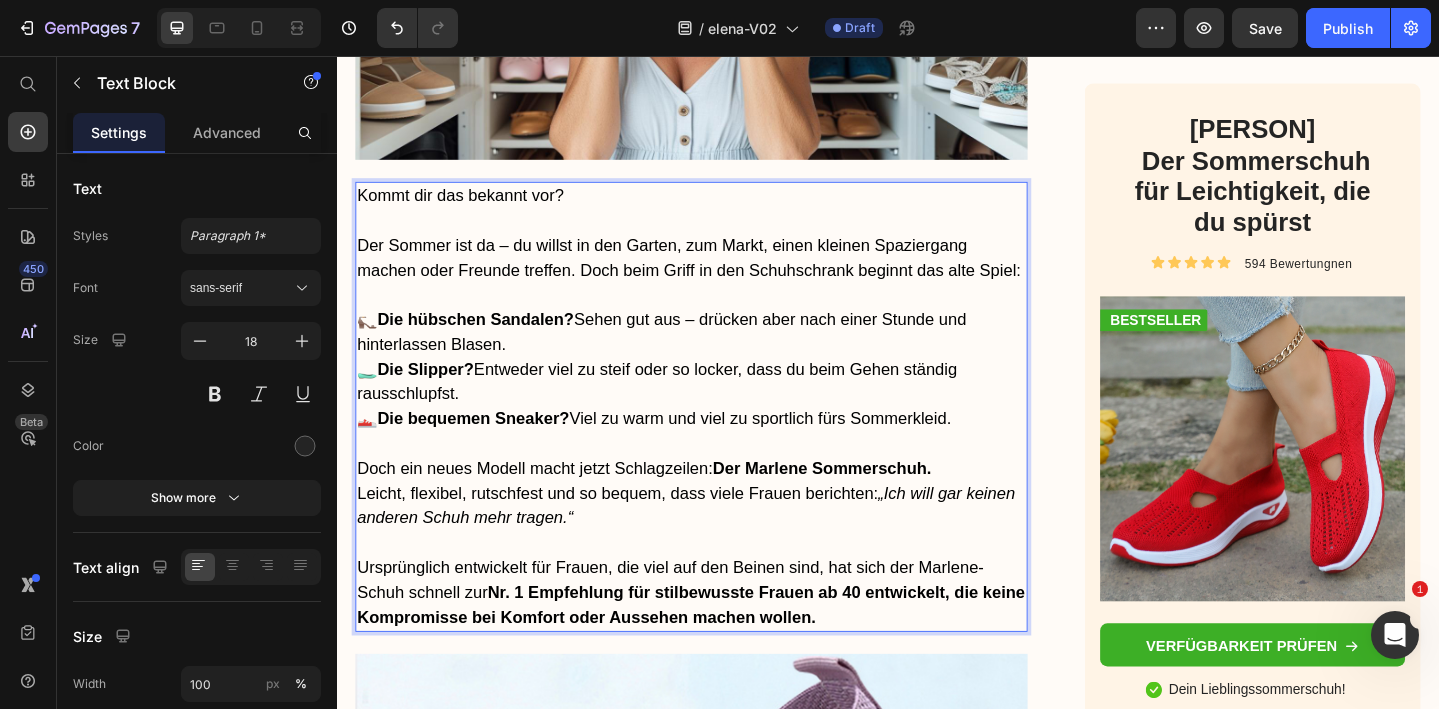 click on "Ursprünglich entwickelt für Frauen, die viel auf den Beinen sind, hat sich der [PERSON]-Schuh schnell zur  Nr. 1 Empfehlung für stilbewusste Frauen ab 40 entwickelt, die keine Kompromisse bei Komfort oder Aussehen machen wollen." at bounding box center (723, 640) 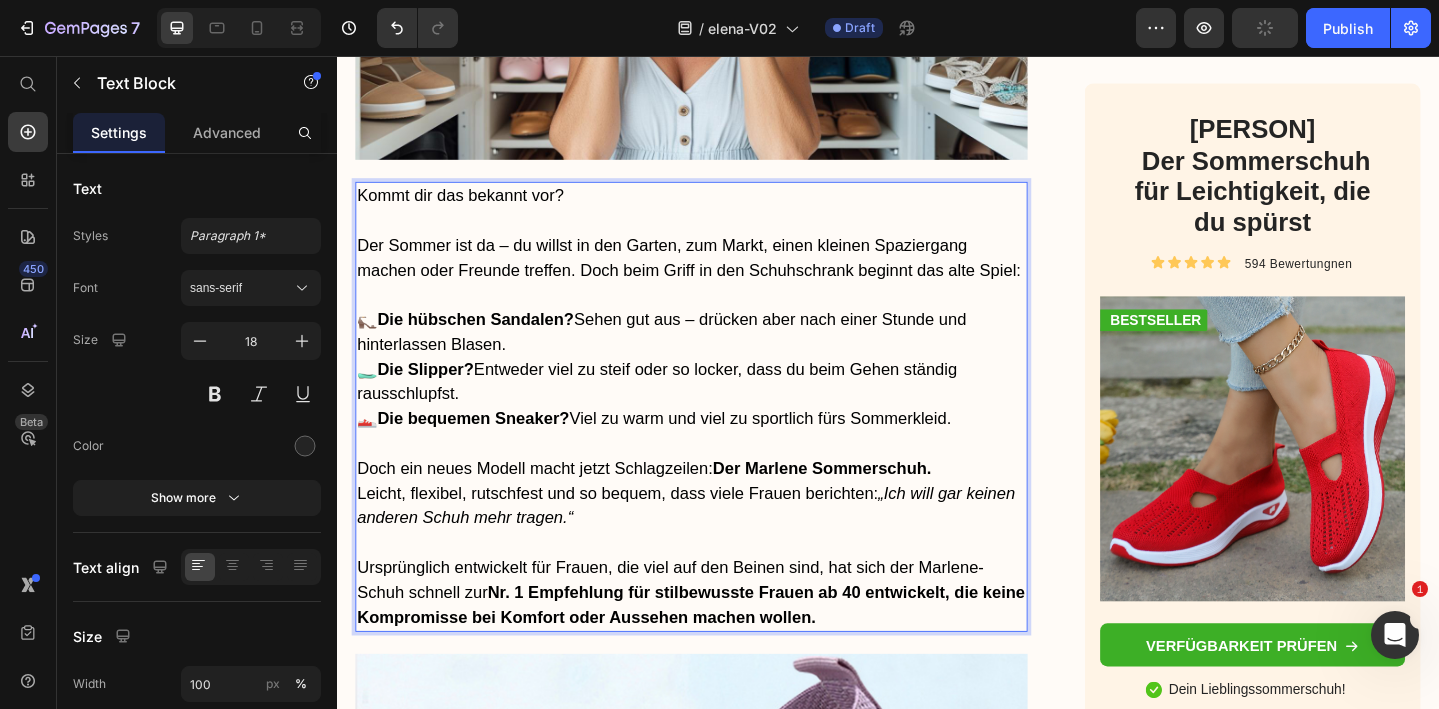 click at bounding box center (723, 586) 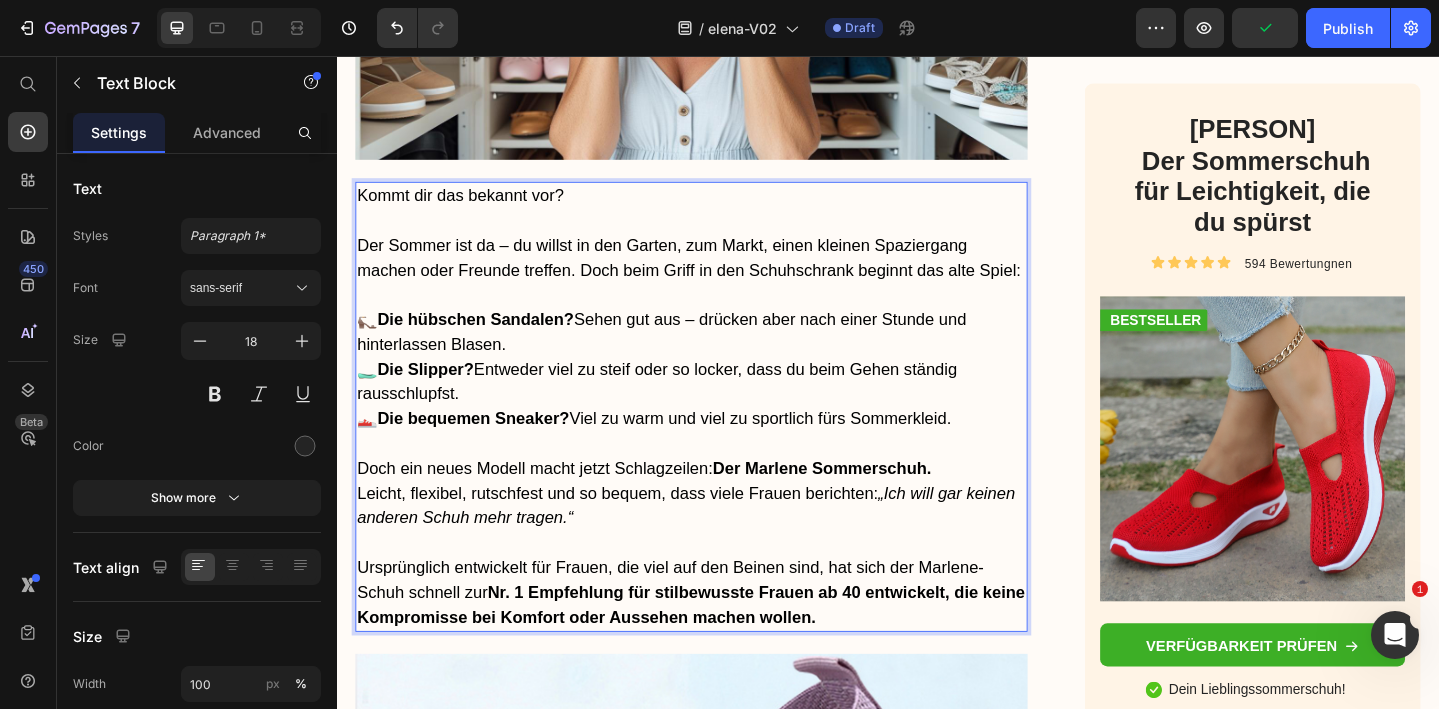 click on "Ursprünglich entwickelt für Frauen, die viel auf den Beinen sind, hat sich der [PERSON]-Schuh schnell zur  Nr. 1 Empfehlung für stilbewusste Frauen ab 40 entwickelt, die keine Kompromisse bei Komfort oder Aussehen machen wollen." at bounding box center (722, 640) 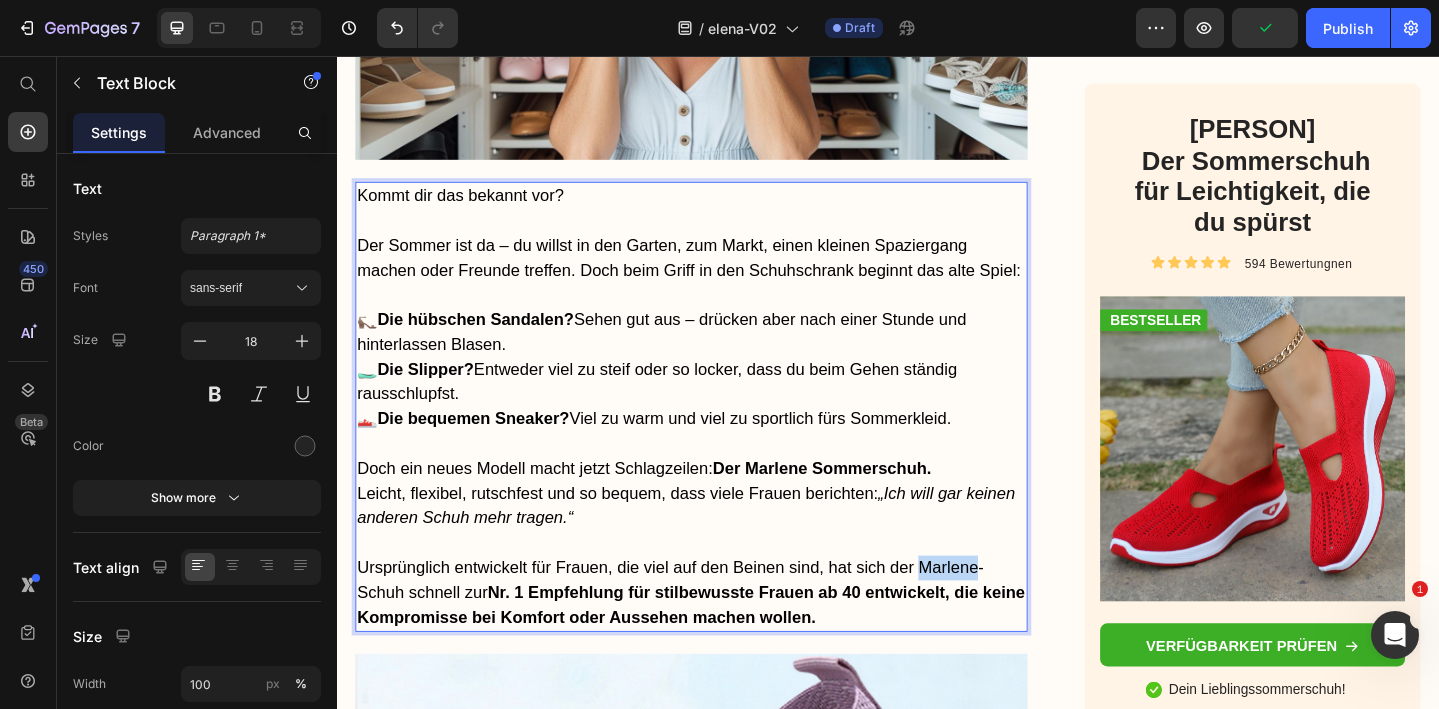 click on "Ursprünglich entwickelt für Frauen, die viel auf den Beinen sind, hat sich der [PERSON]-Schuh schnell zur  Nr. 1 Empfehlung für stilbewusste Frauen ab 40 entwickelt, die keine Kompromisse bei Komfort oder Aussehen machen wollen." at bounding box center [722, 640] 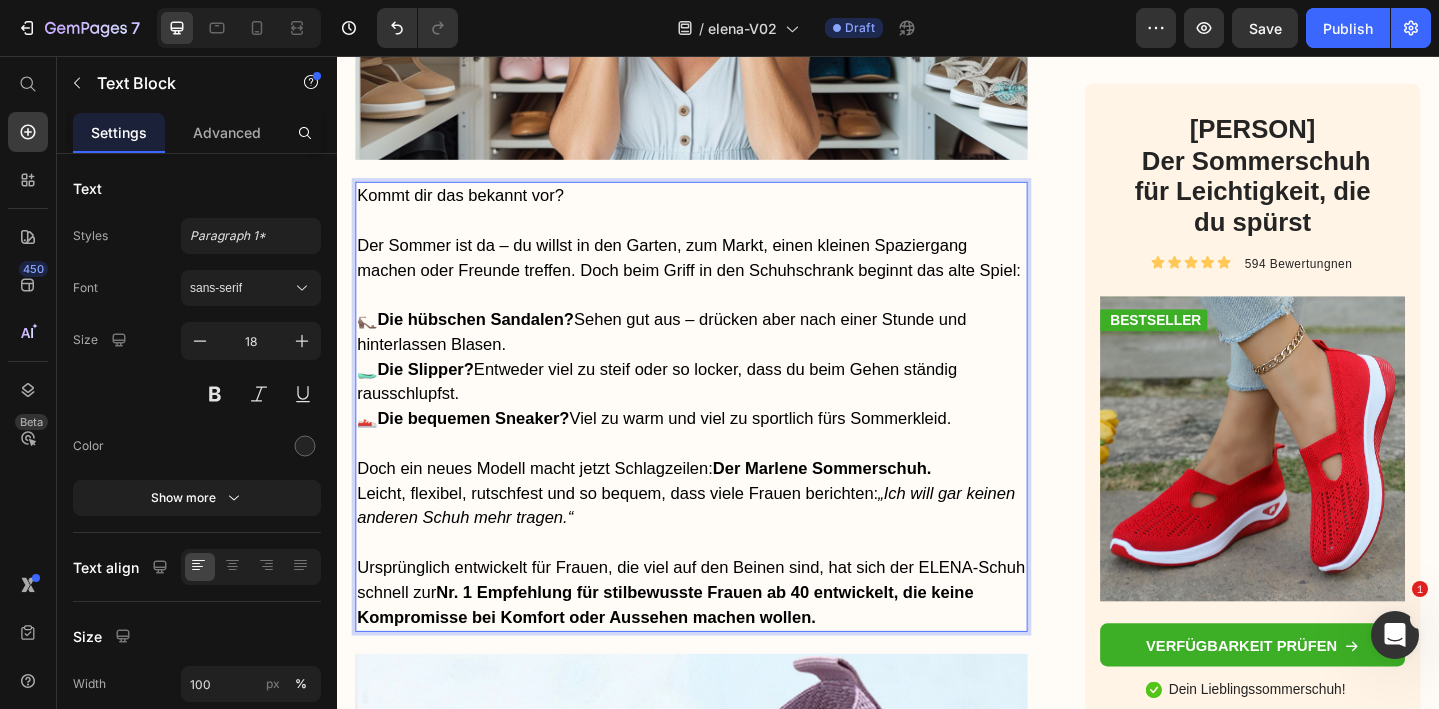 click on "Ursprünglich entwickelt für Frauen, die viel auf den Beinen sind, hat sich der ELENA-Schuh schnell zur Nr. 1 Empfehlung für stilbewusste Frauen ab 40 entwickelt, die keine Kompromisse bei Komfort oder Aussehen machen wollen." at bounding box center [722, 640] 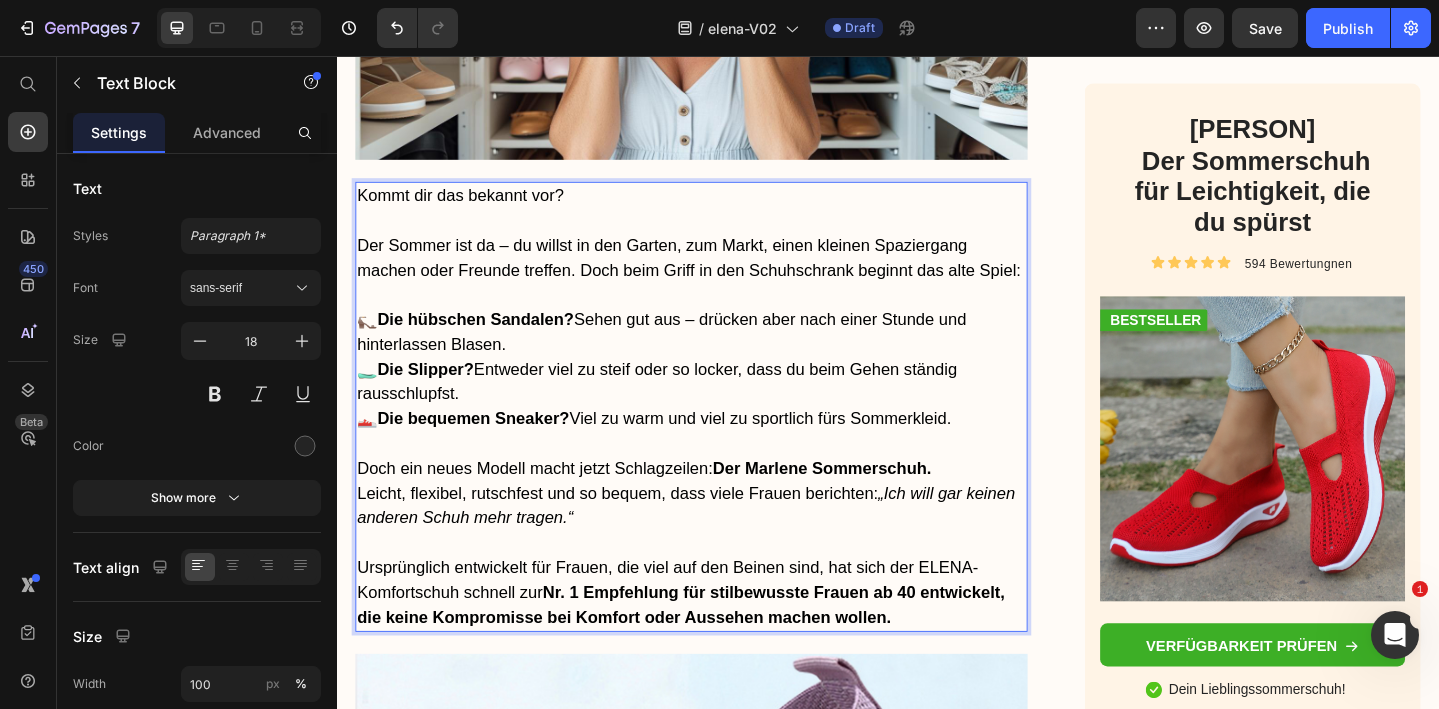 click on "Ursprünglich entwickelt für Frauen, die viel auf den Beinen sind, hat sich der ELENA-Komfortschuh schnell zur Nr. 1 Empfehlung für stilbewusste Frauen ab 40 entwickelt, die keine Kompromisse bei Komfort oder Aussehen machen wollen." at bounding box center (711, 640) 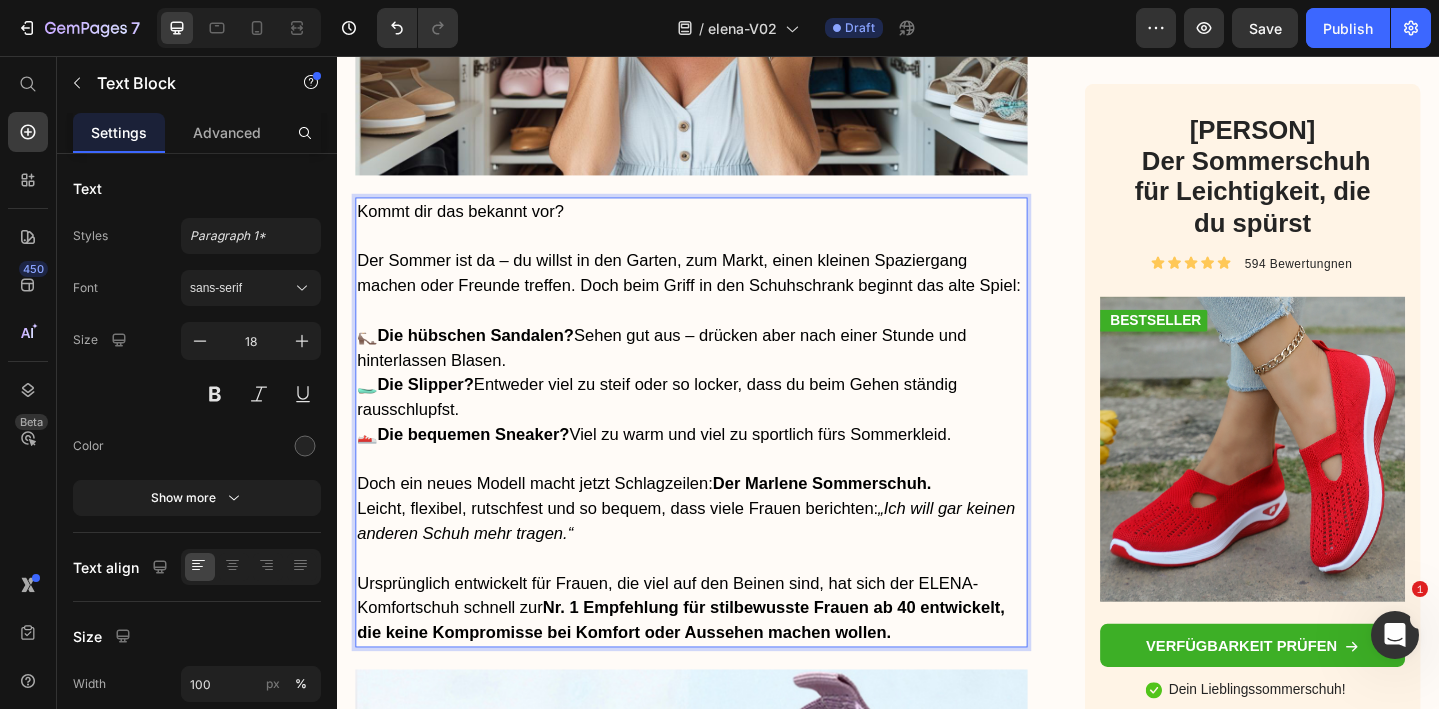 scroll, scrollTop: 665, scrollLeft: 0, axis: vertical 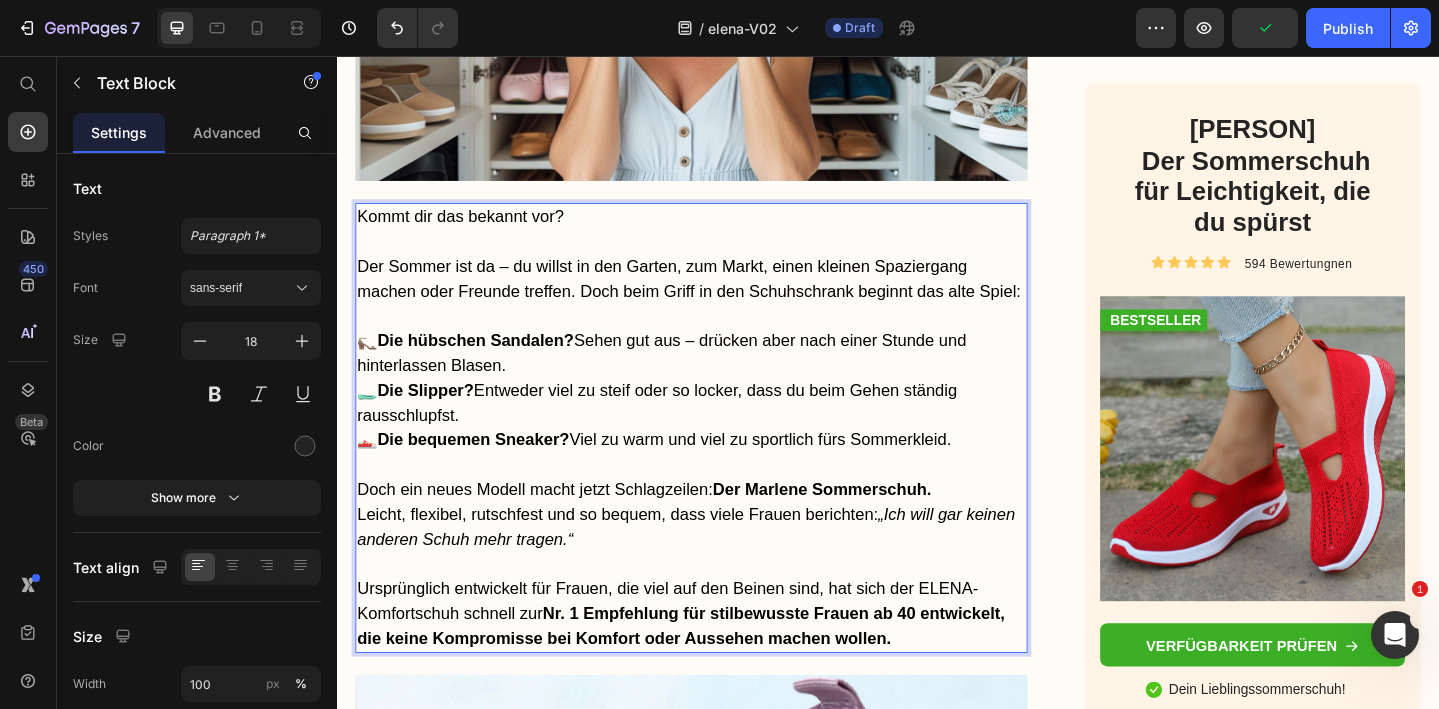 click on "Der Marlene Sommerschuh." at bounding box center [865, 528] 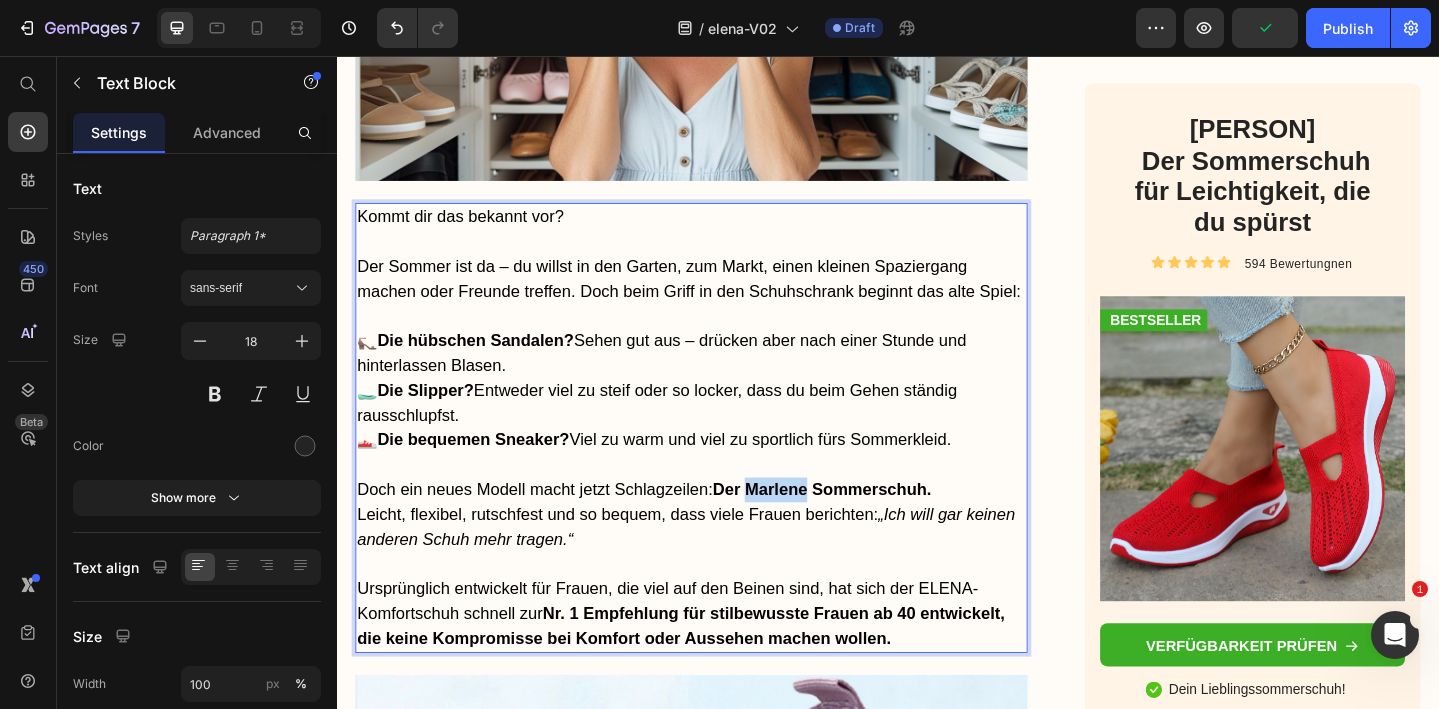 click on "Der Marlene Sommerschuh." at bounding box center (865, 528) 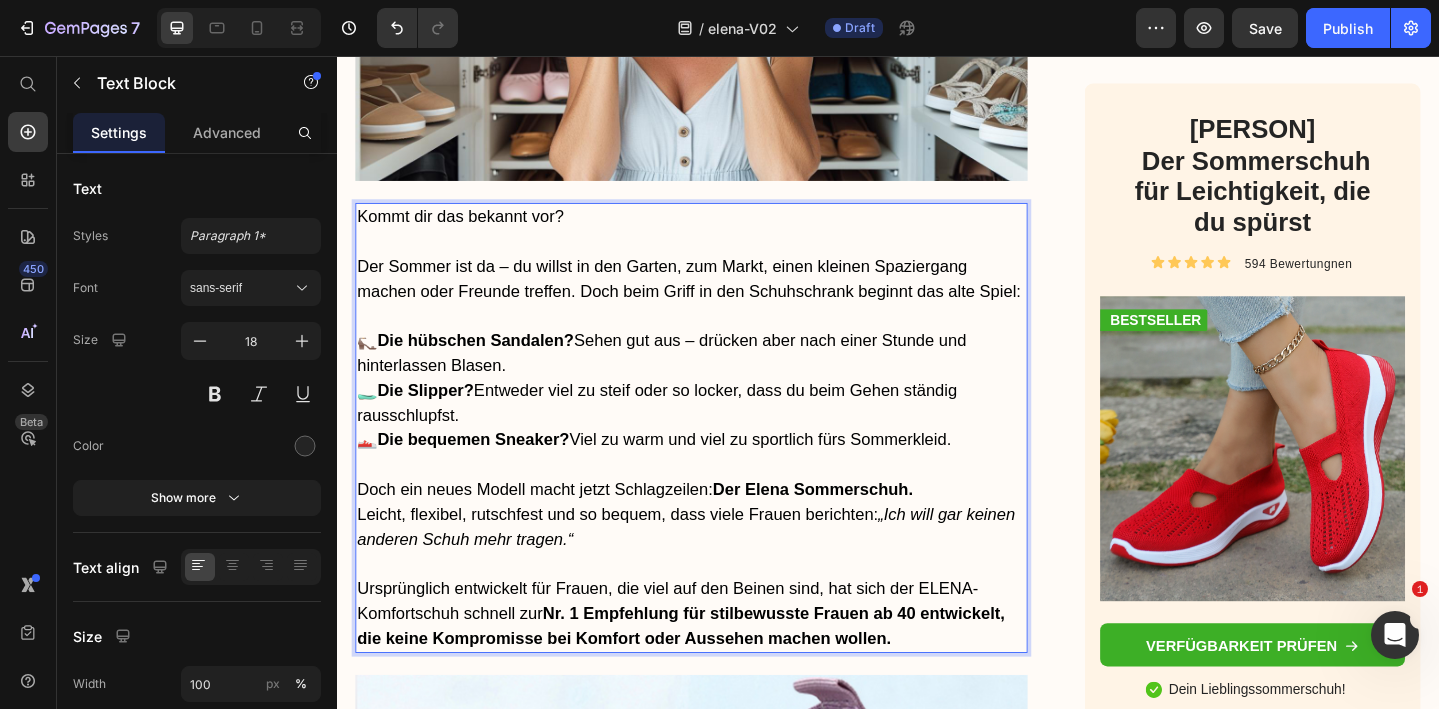click on "Der Elena Sommerschuh." at bounding box center (855, 528) 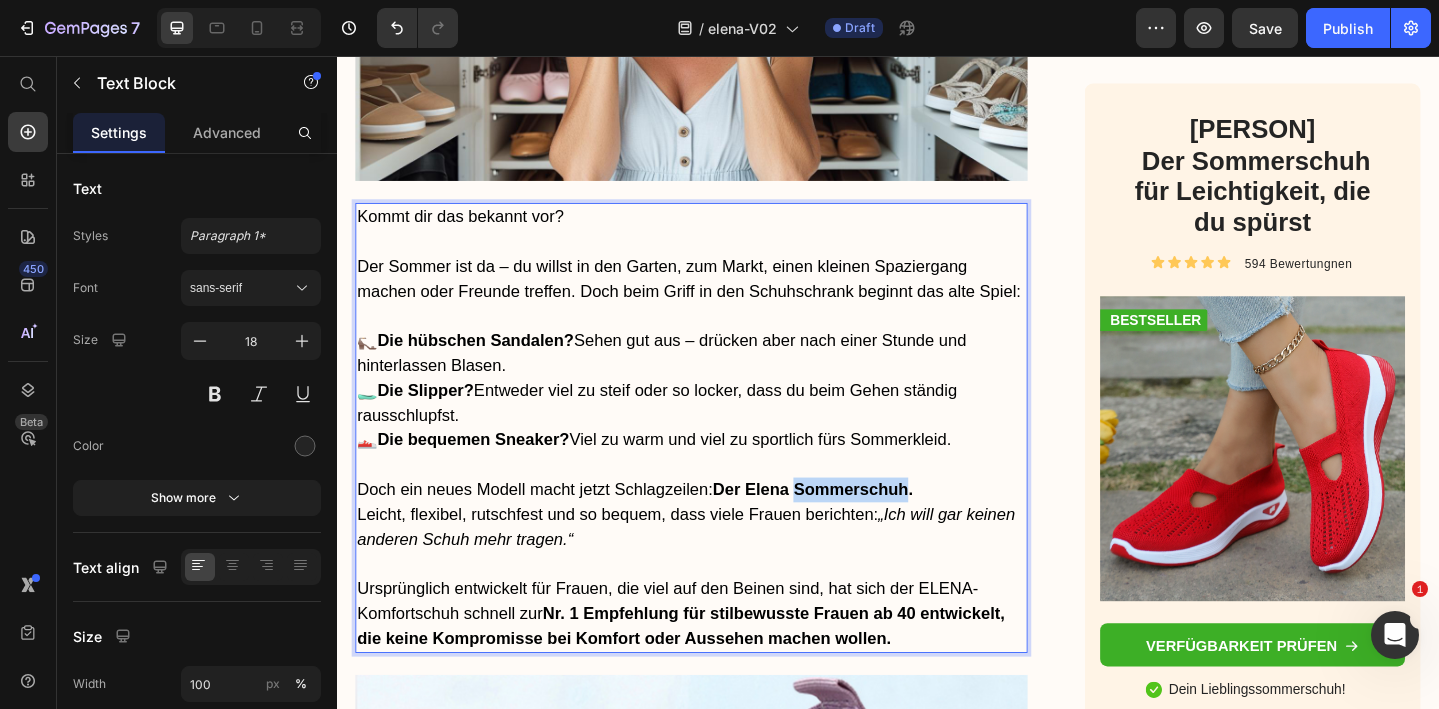 click on "Der Elena Sommerschuh." at bounding box center (855, 528) 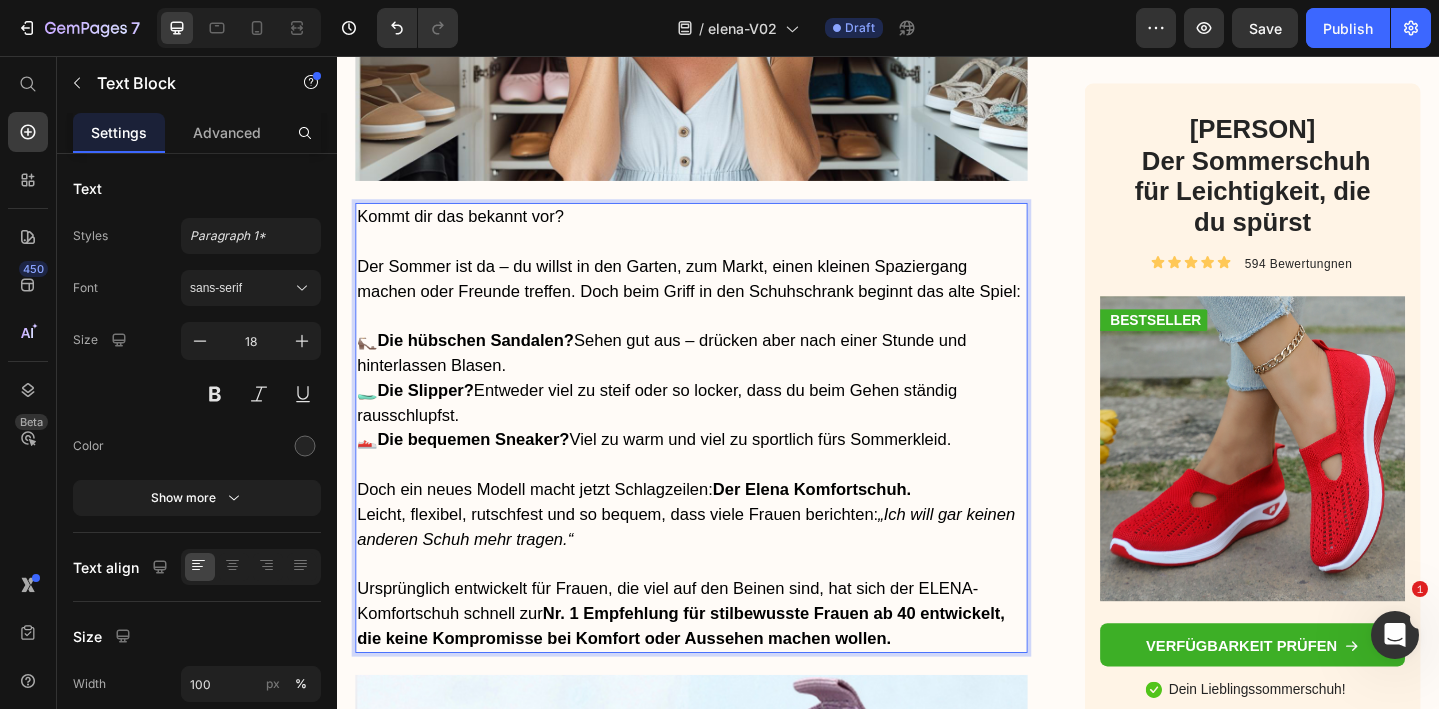 click on "Leicht, flexibel, rutschfest und so bequem, dass viele Frauen berichten: „Ich will gar keinen anderen Schuh mehr tragen.“" at bounding box center (717, 568) 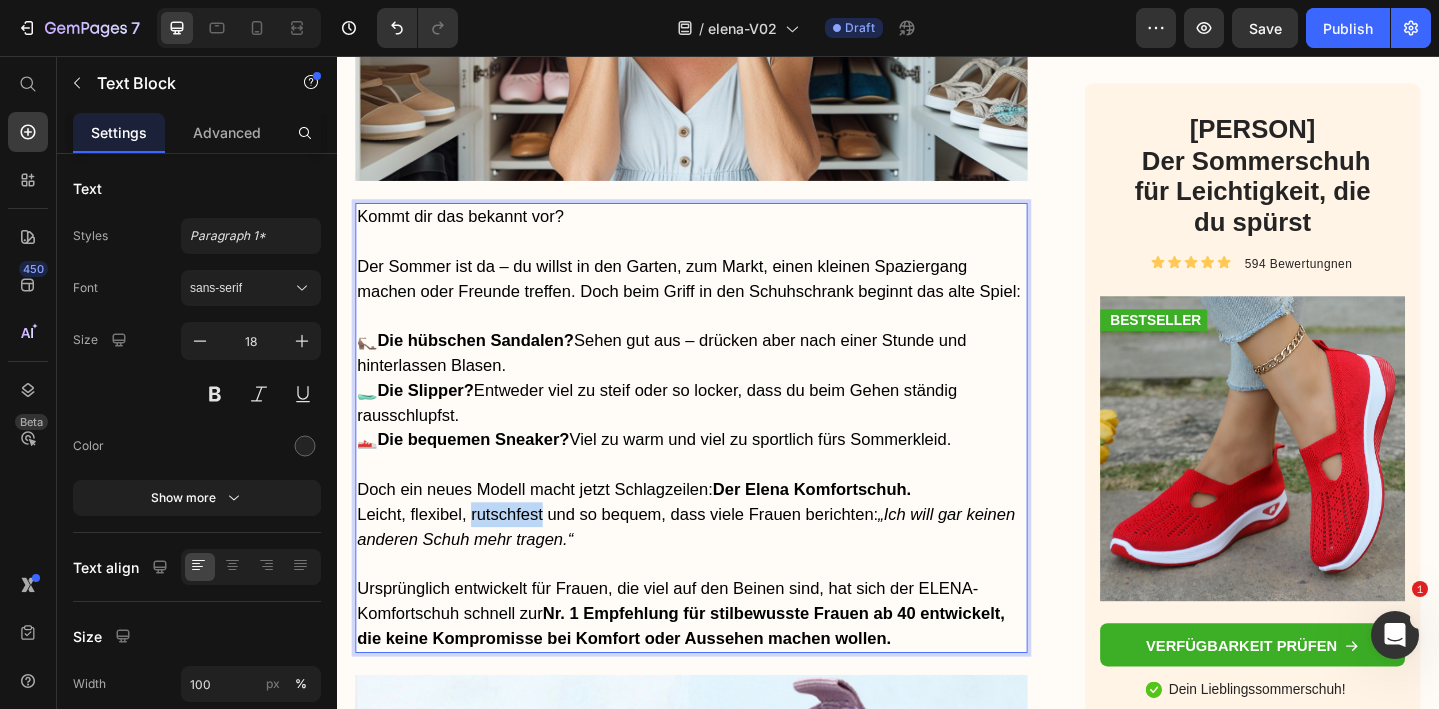 click on "Leicht, flexibel, rutschfest und so bequem, dass viele Frauen berichten: „Ich will gar keinen anderen Schuh mehr tragen.“" at bounding box center [717, 568] 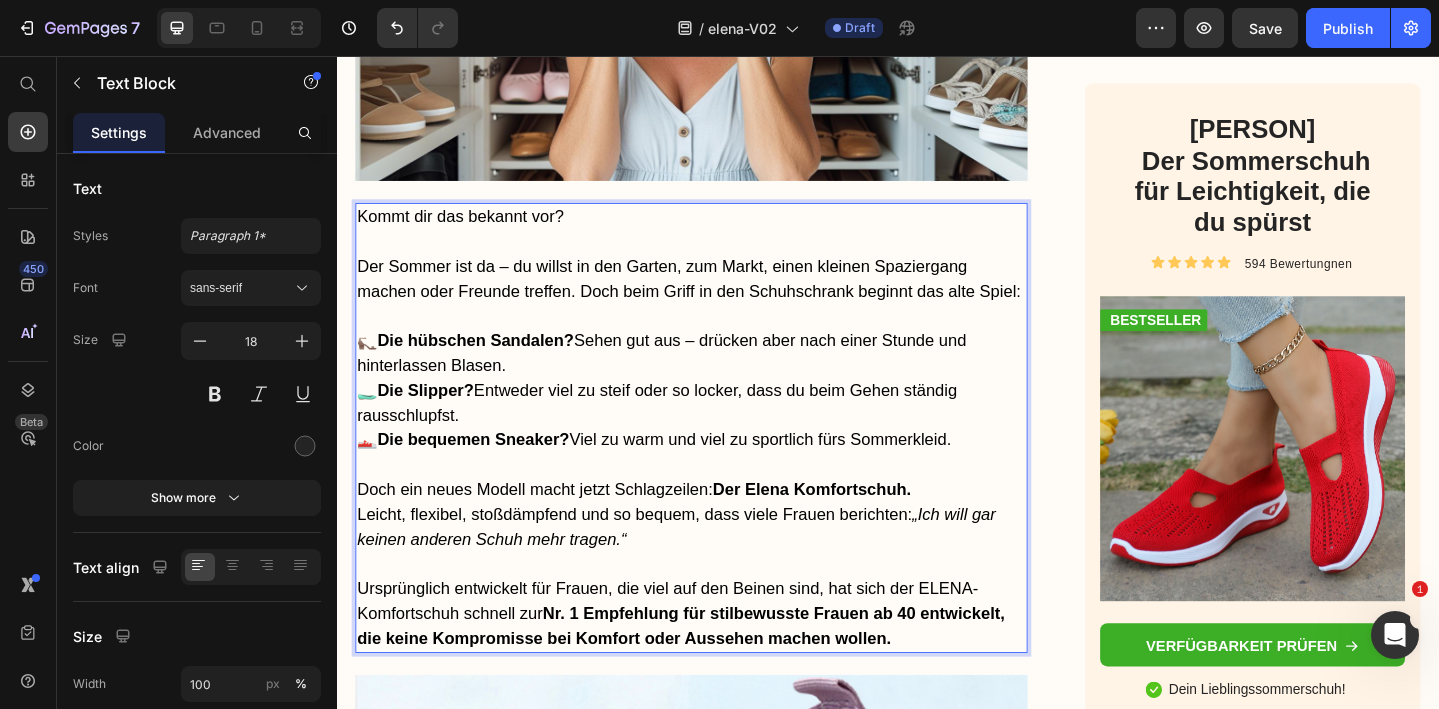 click on "Doch ein neues Modell macht jetzt Schlagzeilen:  Der [PERSON] Komfortschuh. Leicht, flexibel, stoßdämpfend und so bequem, dass viele Frauen berichten:  „Ich will gar keinen anderen Schuh mehr tragen.“" at bounding box center (723, 555) 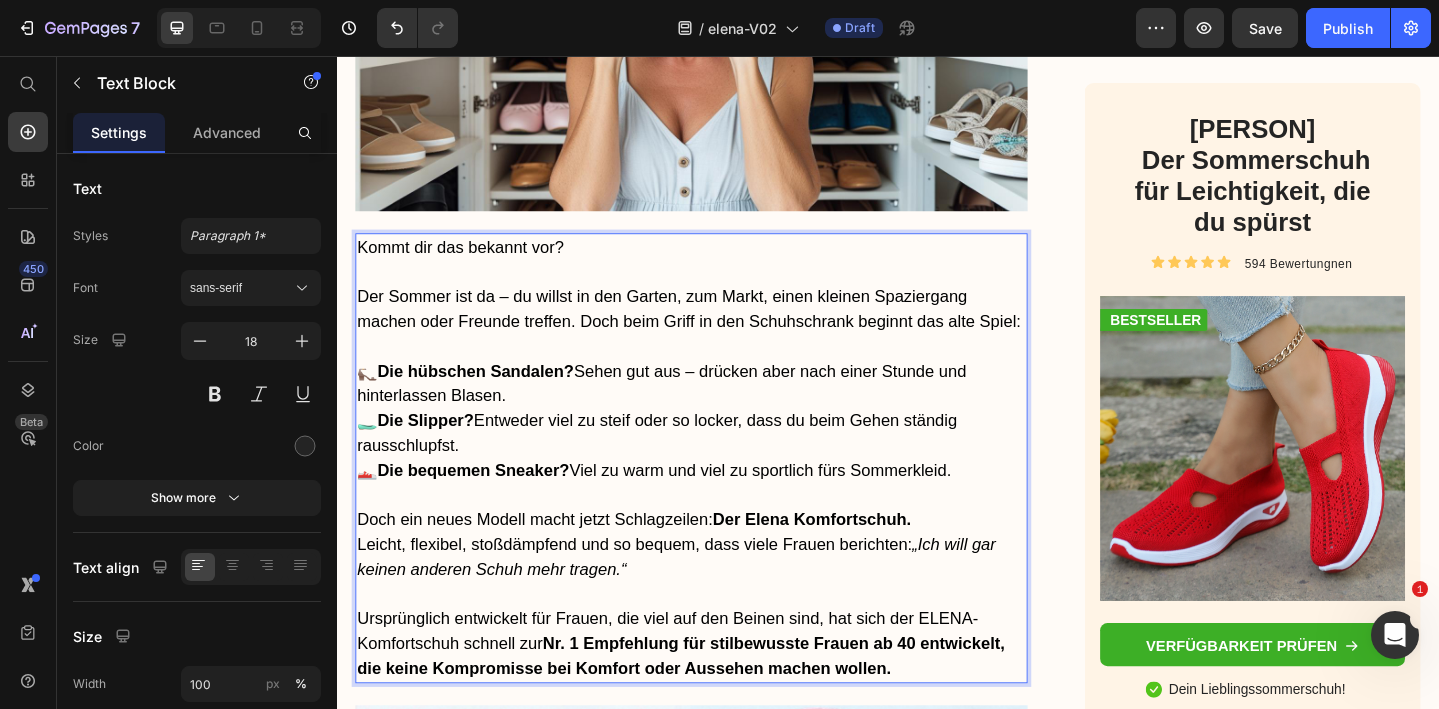 click on "Der Sommer ist da – du willst in den Garten, zum Markt, einen kleinen Spaziergang machen oder Freunde treffen. Doch beim Griff in den Schuhschrank beginnt das alte Spiel:" at bounding box center [720, 331] 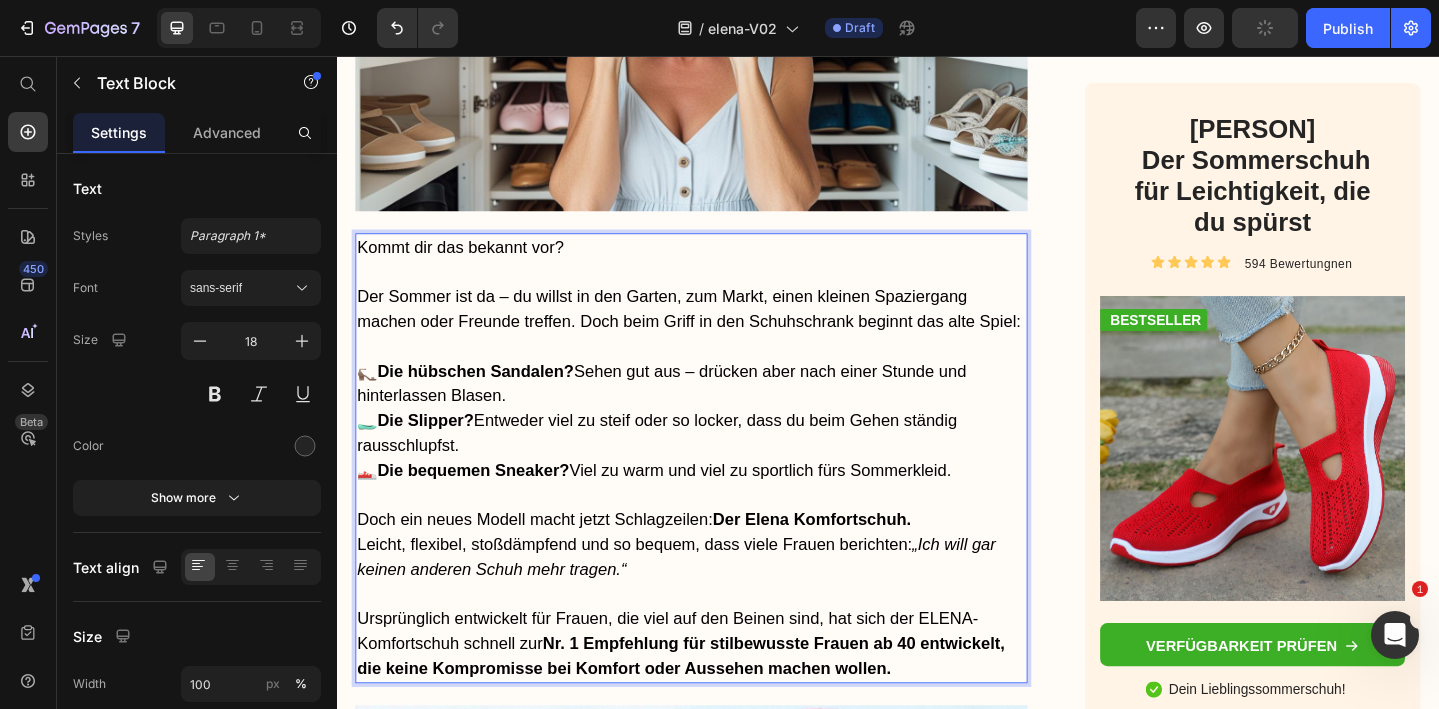 drag, startPoint x: 360, startPoint y: 316, endPoint x: 1038, endPoint y: 516, distance: 706.8833 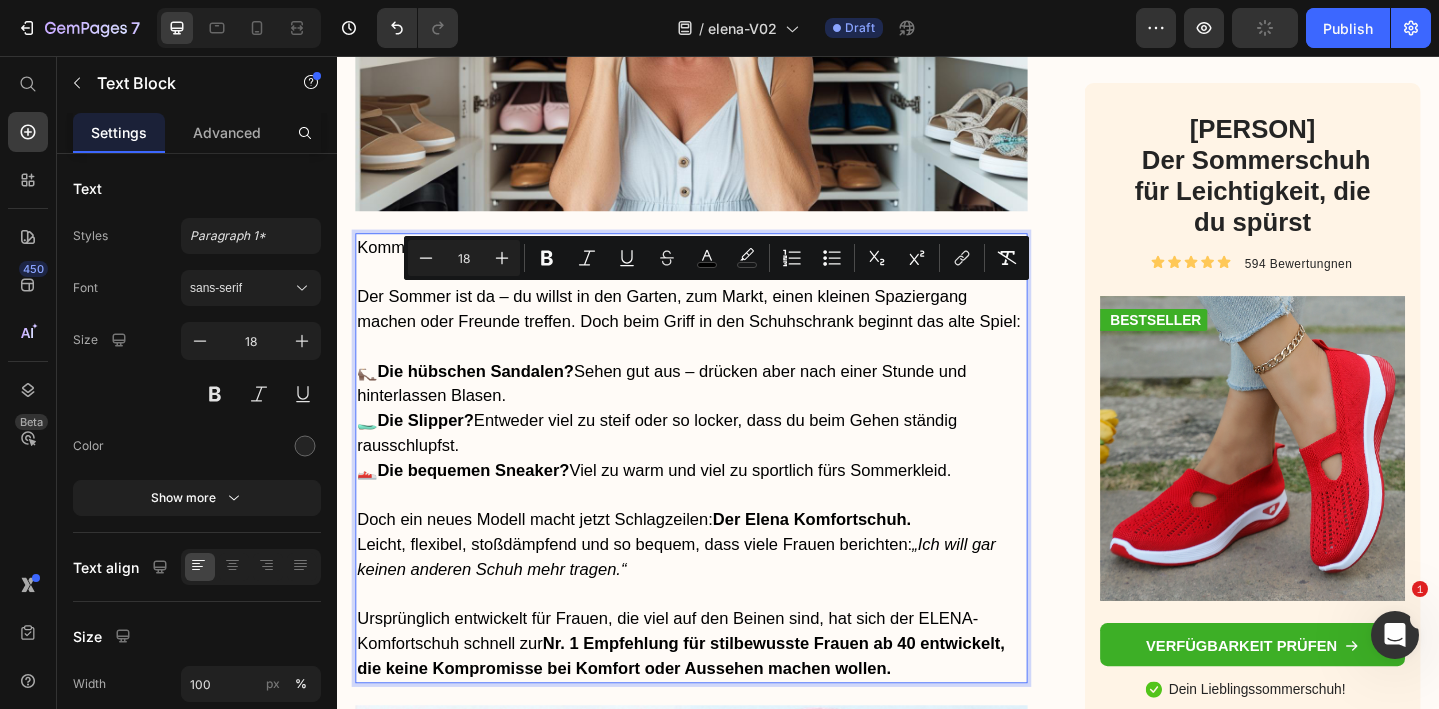 copy on "Der Sommer ist da – du willst in den Garten, zum Markt, einen kleinen Spaziergang machen oder Freunde treffen. Doch beim Griff in den Schuhschrank beginnt das alte Spiel: 👡 Die hübschen Sandalen? Sehen gut aus – drücken aber nach einer Stunde und hinterlassen Blasen. 🥿 Die Slipper? Entweder viel zu steif oder so locker, dass du beim Gehen ständig rausschlupfst. 👟 Die bequemen Sneaker? Viel zu warm und viel zu sportlich fürs Sommerkleid." 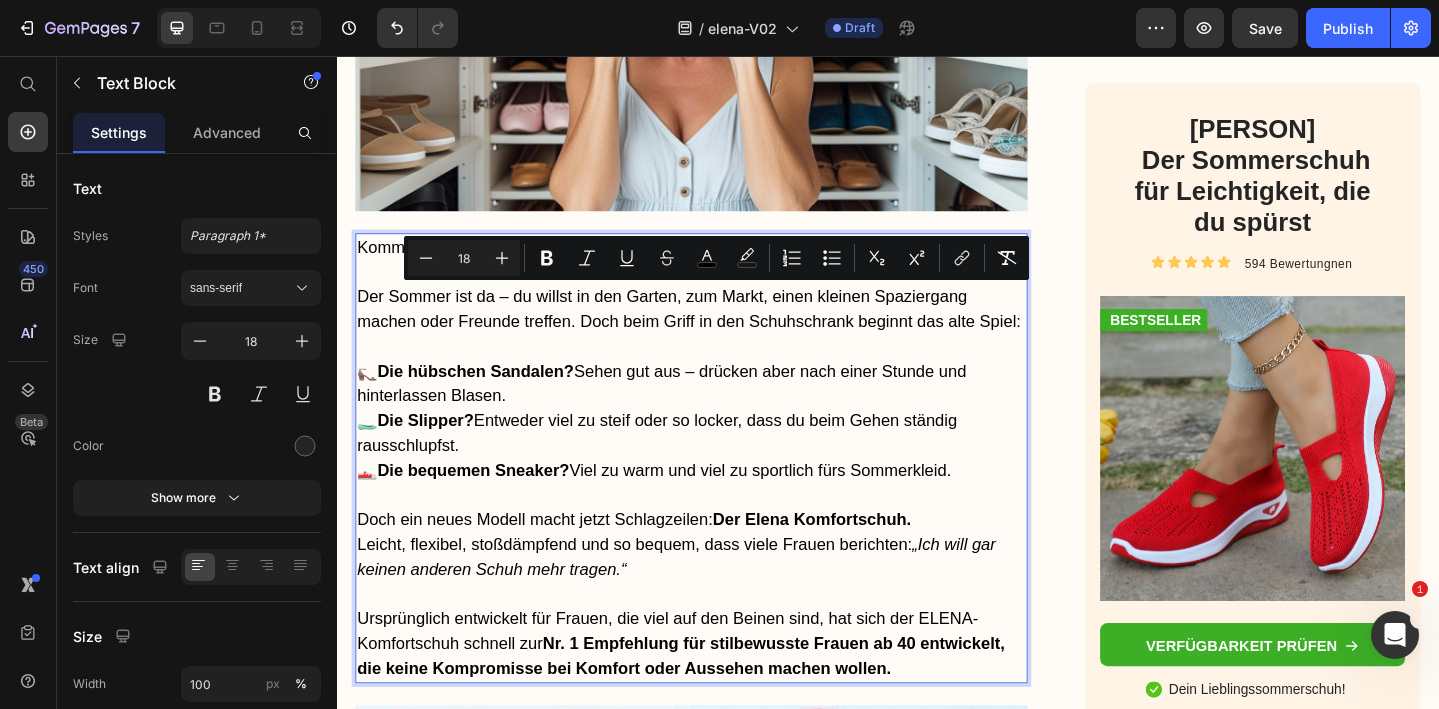 click on "🥿 Die Slipper? Entweder viel zu steif oder so locker, dass du beim Gehen ständig rausschlupfst." at bounding box center (685, 466) 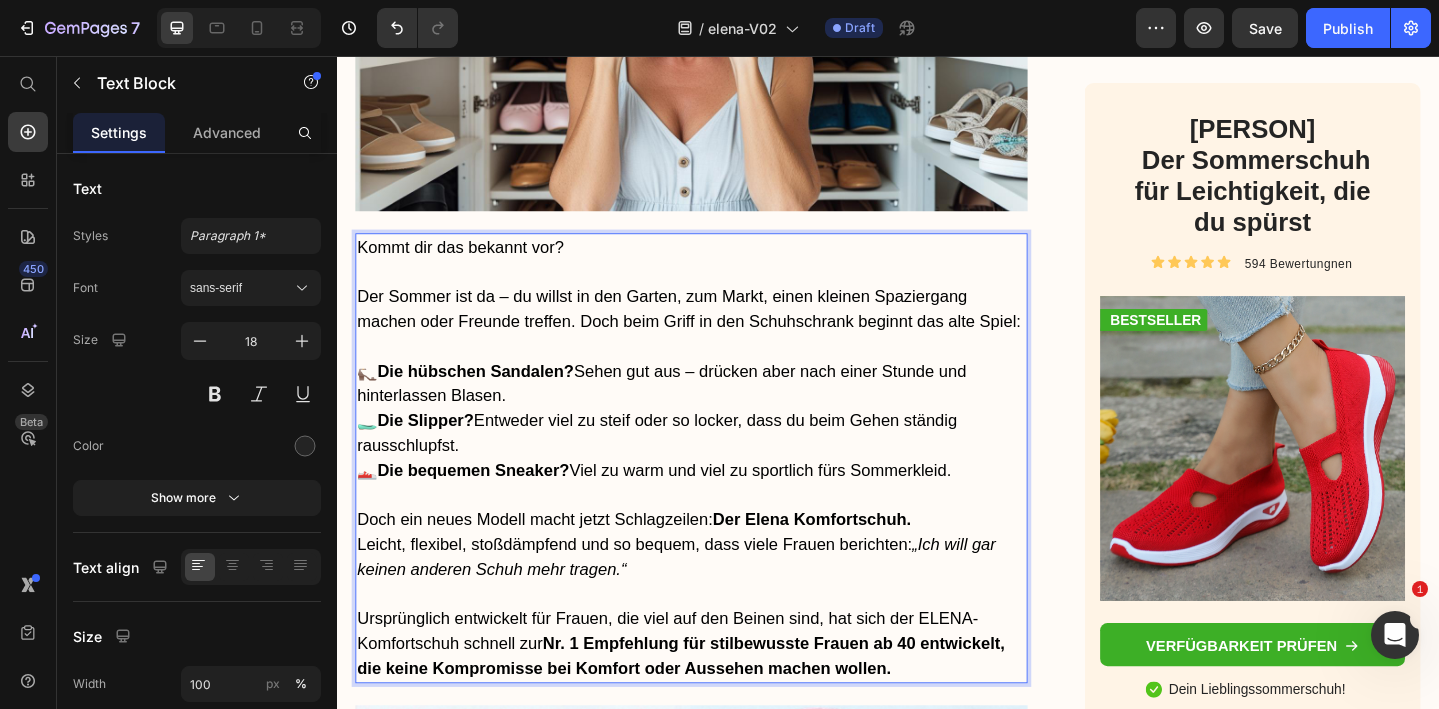 click on "👡  Die hübschen Sandalen?  Sehen gut aus – drücken aber nach einer Stunde und hinterlassen Blasen. 🥿  Die Slipper?  Entweder viel zu steif oder so locker, dass du beim Gehen ständig rausschlupfst. 👟  Die bequemen Sneaker?  Viel zu warm und viel zu sportlich fürs Sommerkleid." at bounding box center [723, 453] 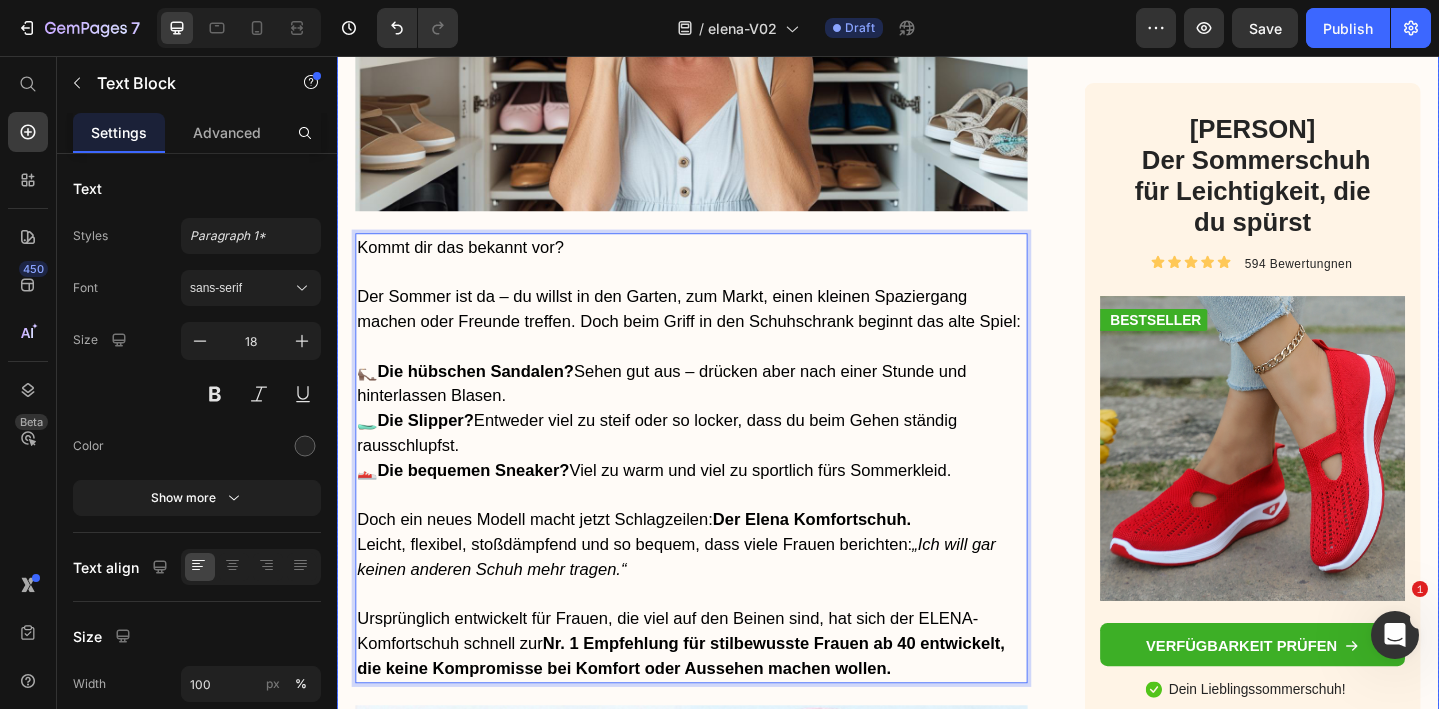 drag, startPoint x: 1035, startPoint y: 512, endPoint x: 357, endPoint y: 322, distance: 704.1193 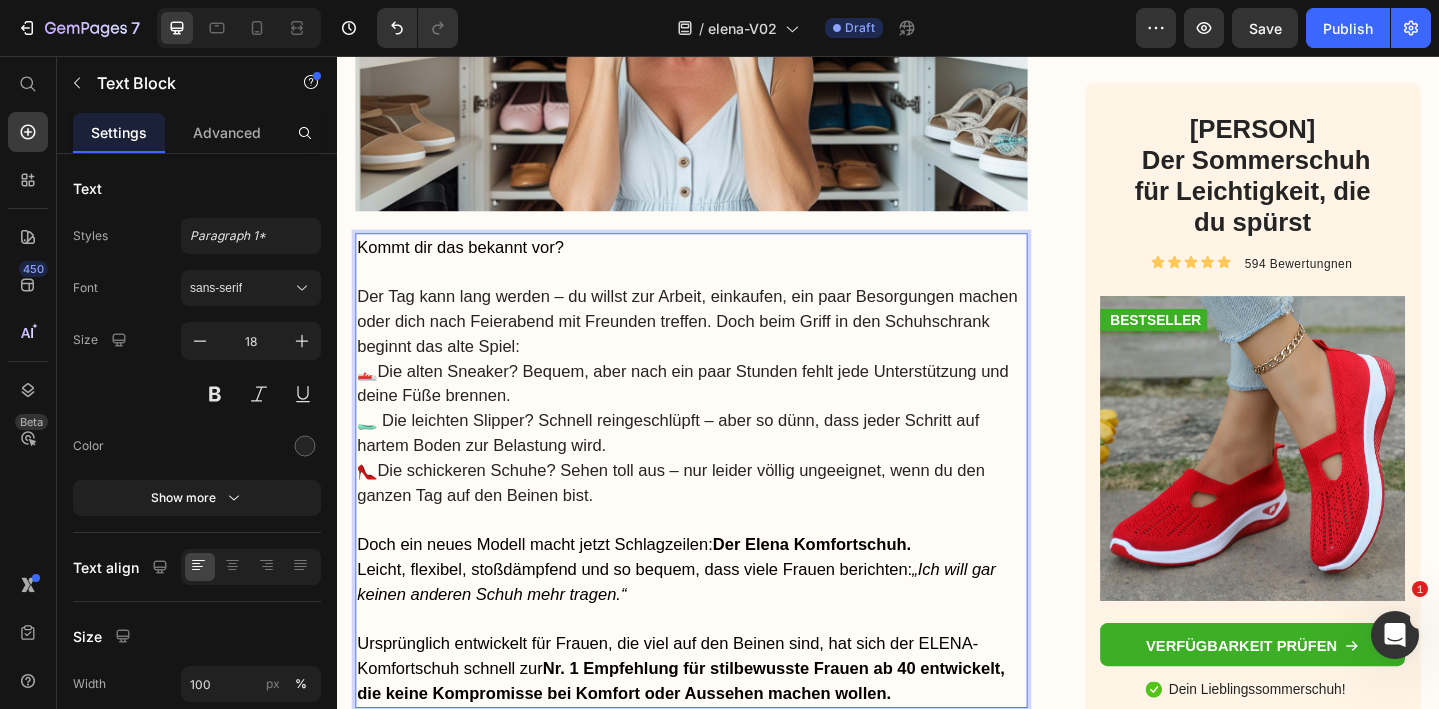 click on "Der Tag kann lang werden – du willst zur Arbeit, einkaufen, ein paar Besorgungen machen oder dich nach Feierabend mit Freunden treffen. Doch beim Griff in den Schuhschrank beginnt das alte Spiel:" at bounding box center (723, 332) 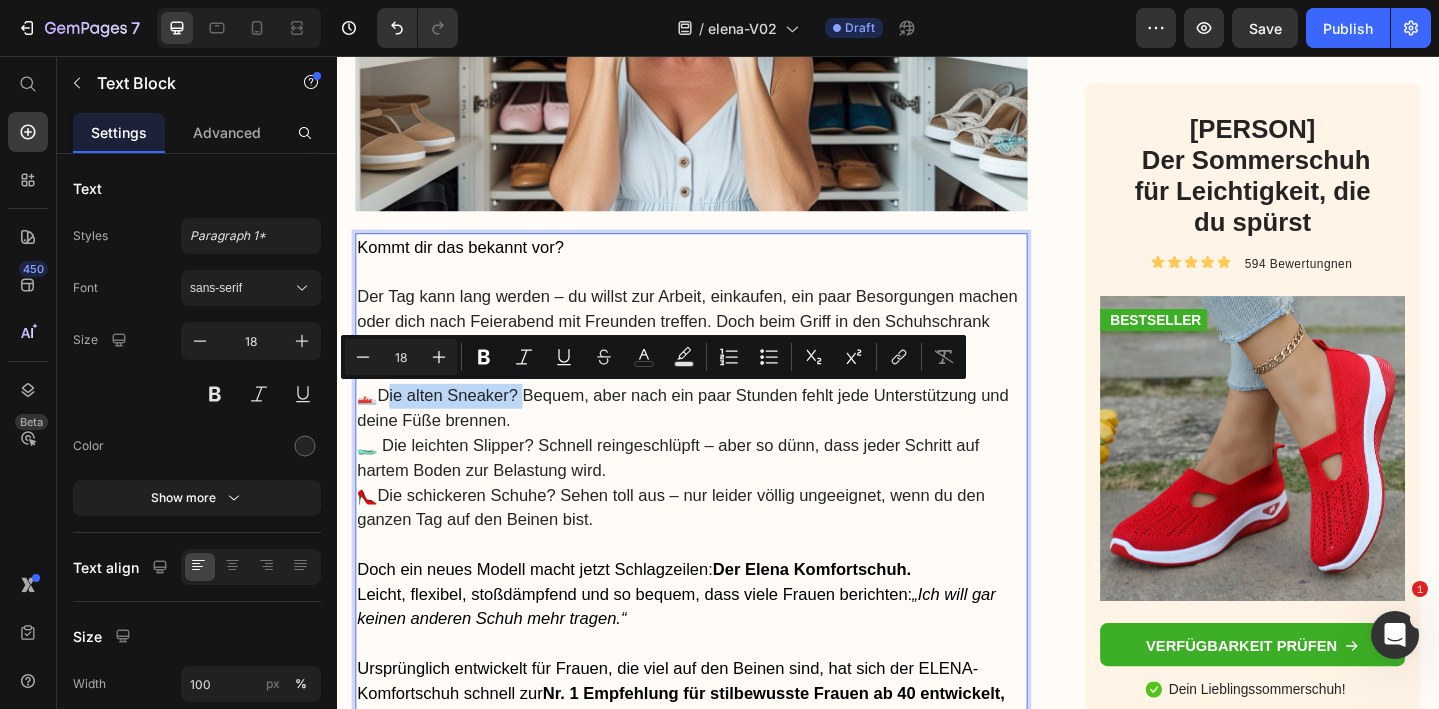 drag, startPoint x: 535, startPoint y: 421, endPoint x: 381, endPoint y: 424, distance: 154.02922 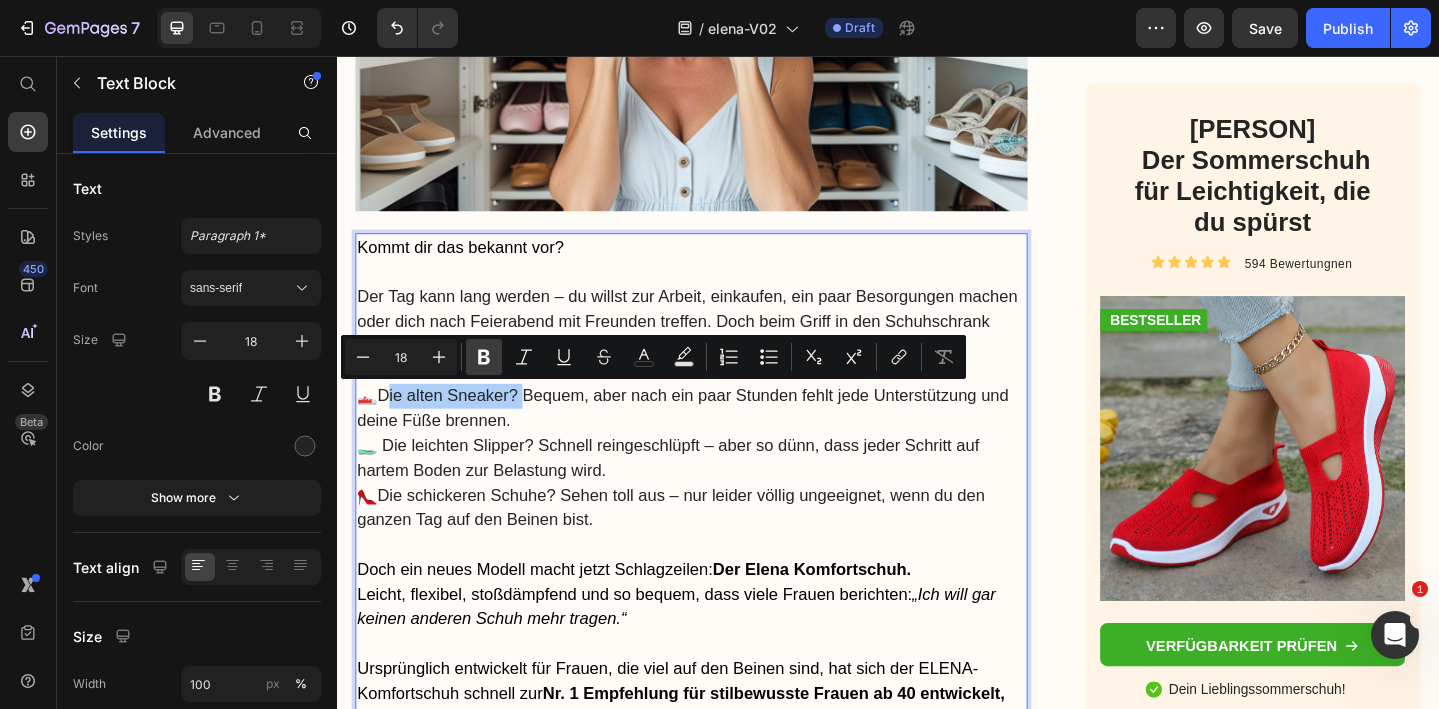 click 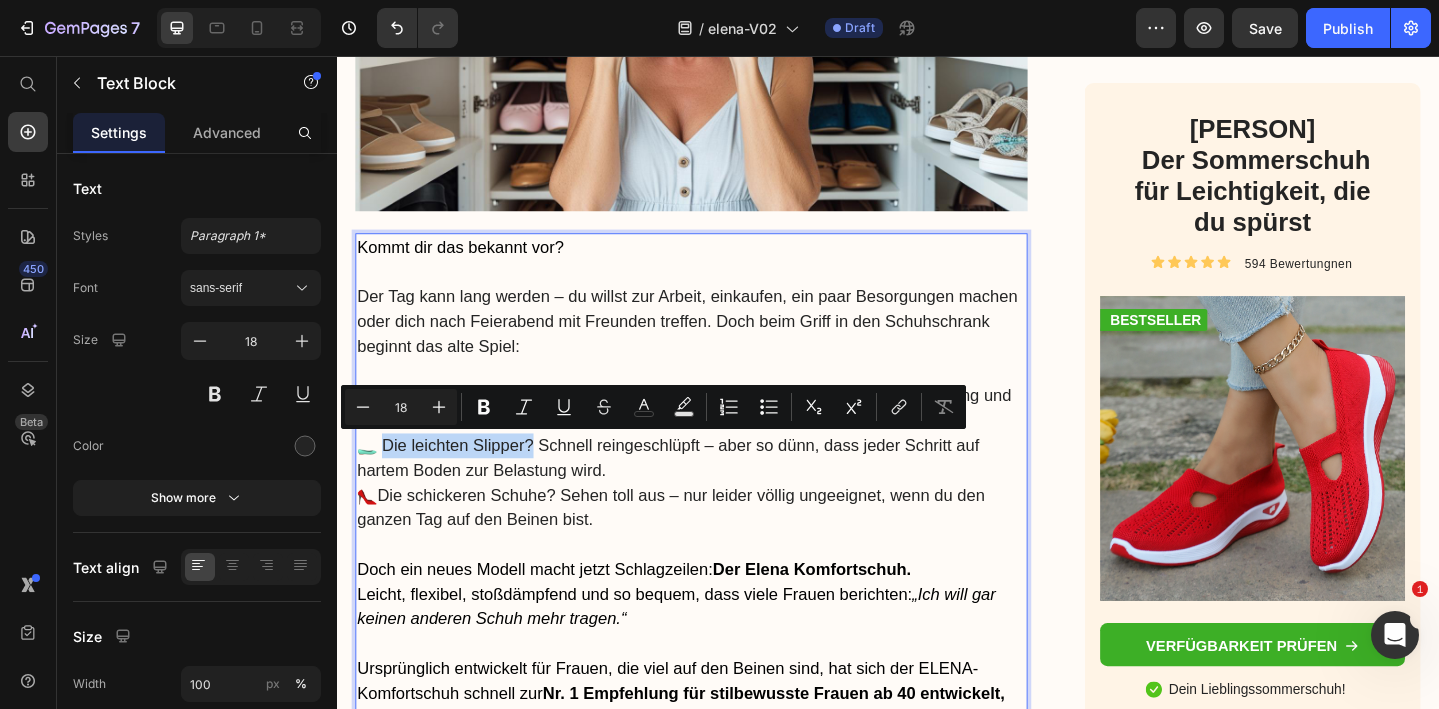 drag, startPoint x: 545, startPoint y: 476, endPoint x: 383, endPoint y: 484, distance: 162.19742 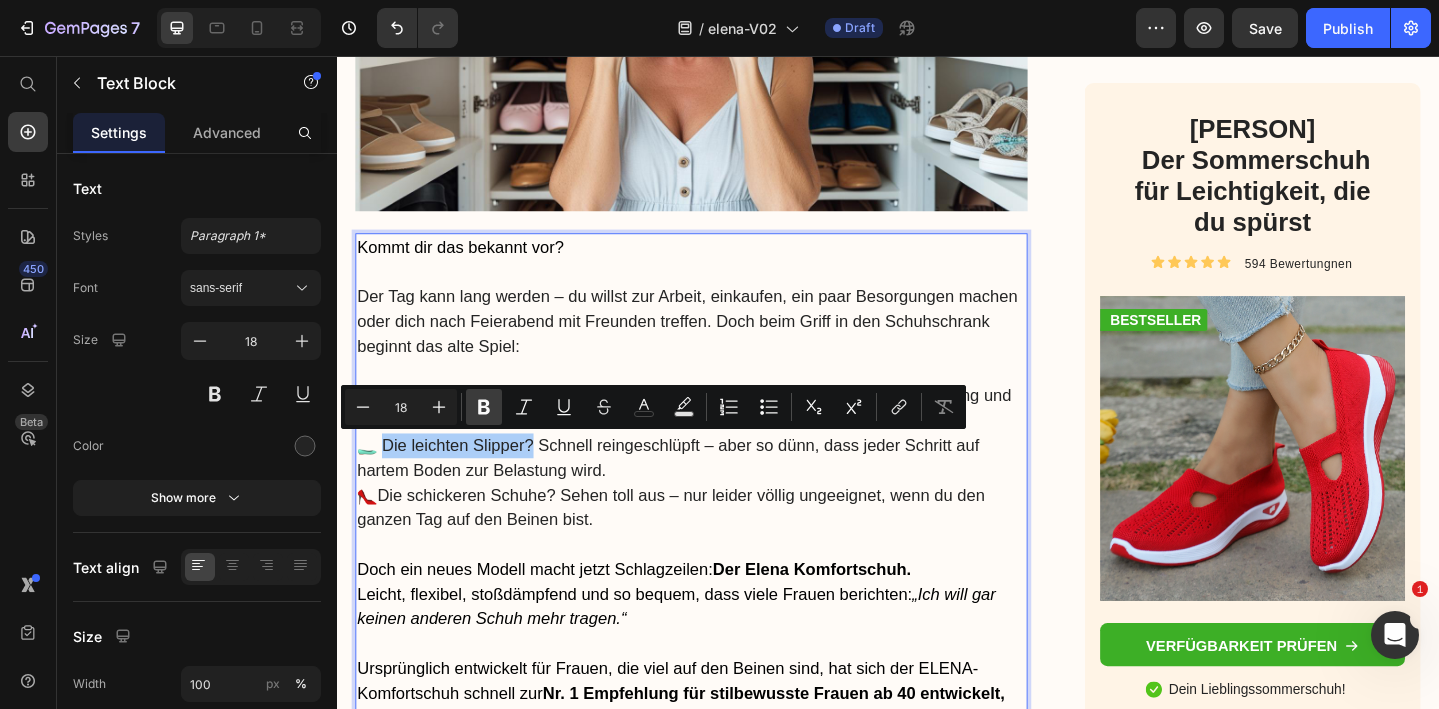 drag, startPoint x: 475, startPoint y: 416, endPoint x: 154, endPoint y: 406, distance: 321.15573 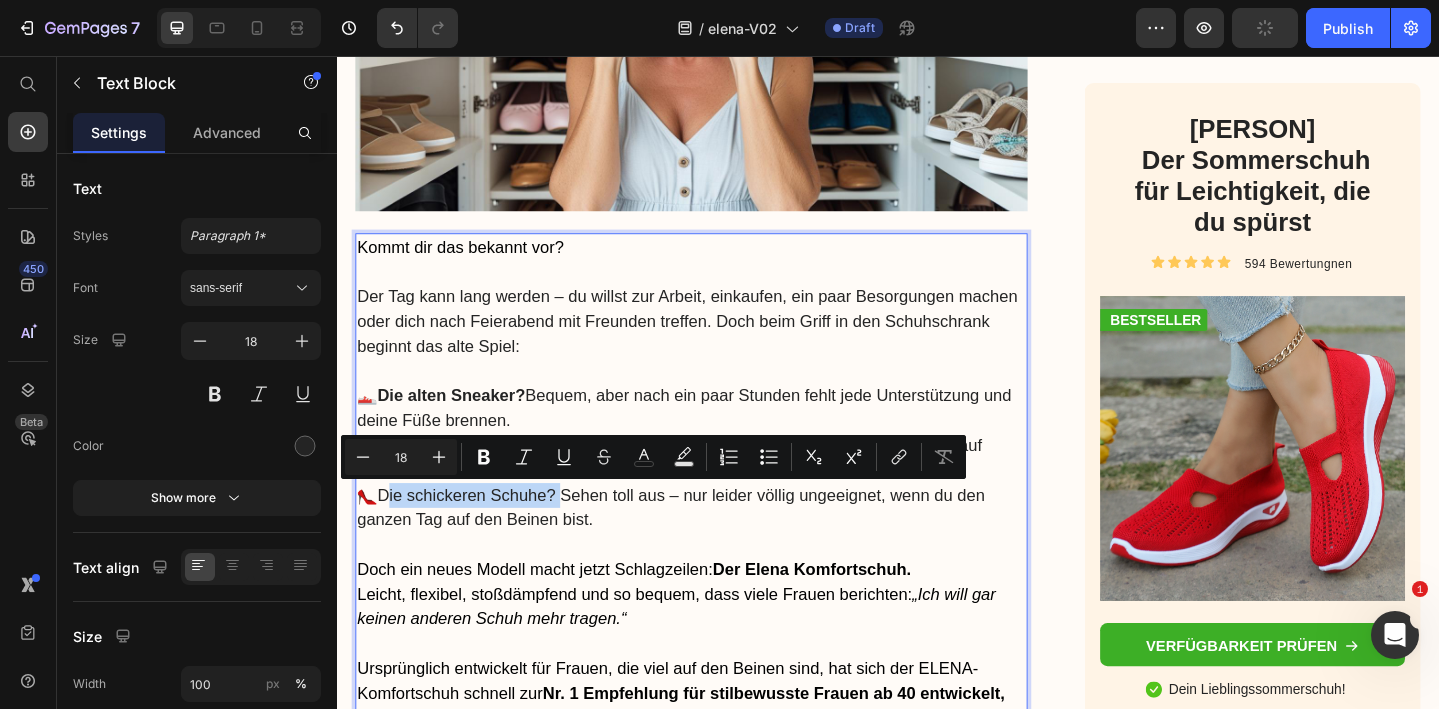 drag, startPoint x: 576, startPoint y: 535, endPoint x: 382, endPoint y: 535, distance: 194 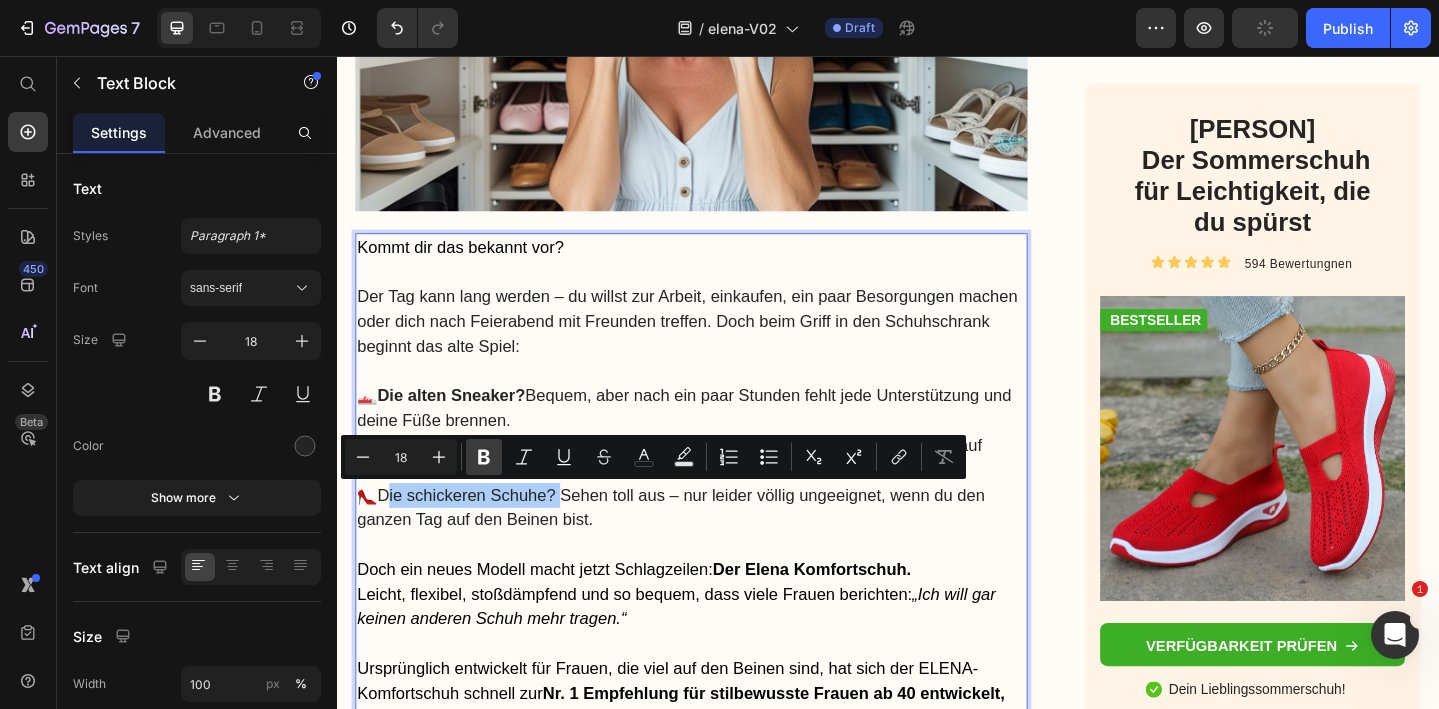 click 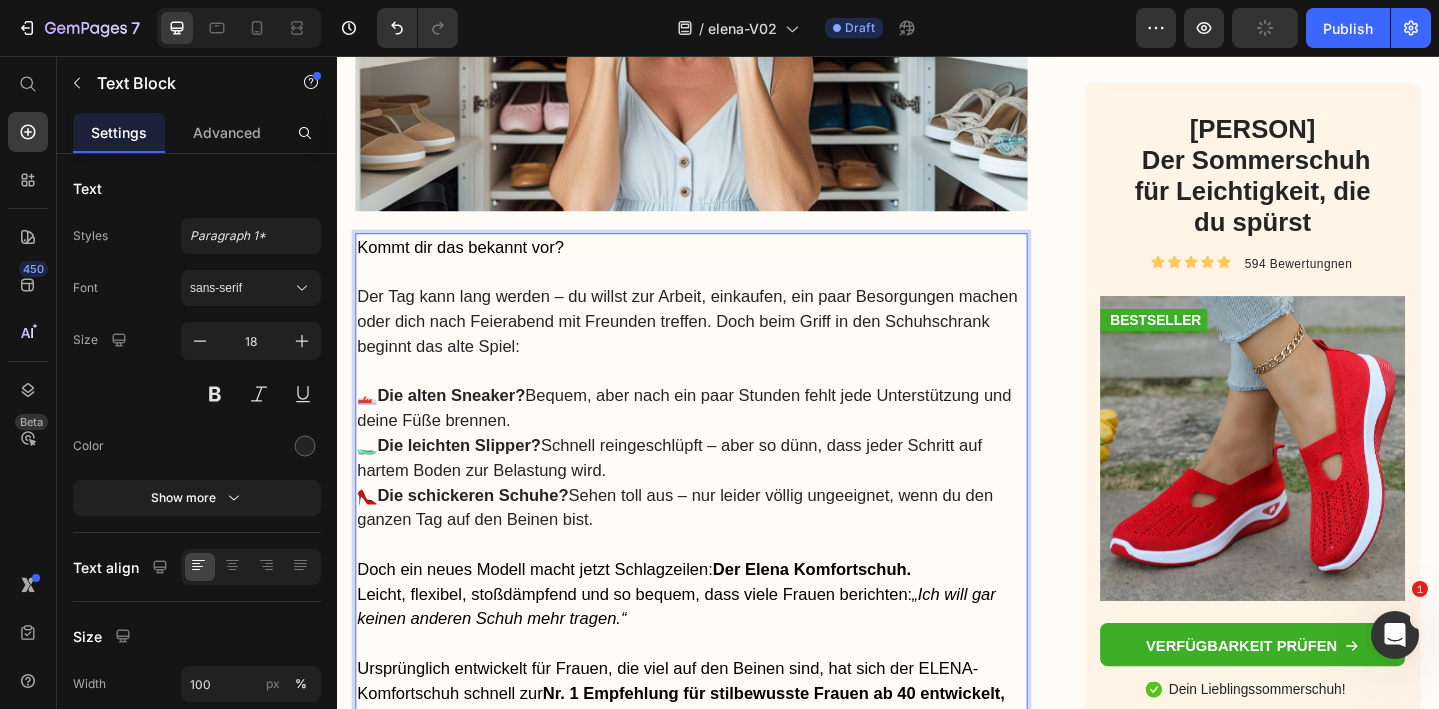 click at bounding box center [723, 399] 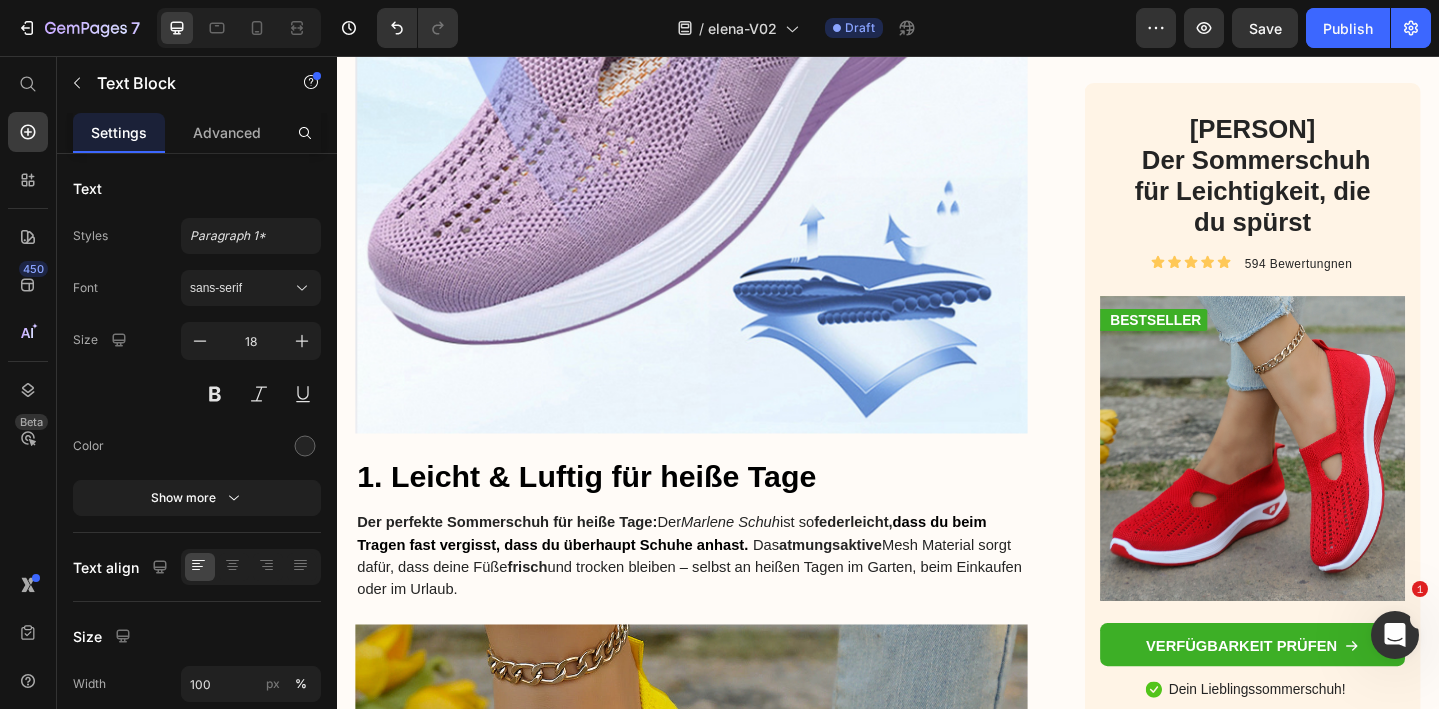 scroll, scrollTop: 1810, scrollLeft: 0, axis: vertical 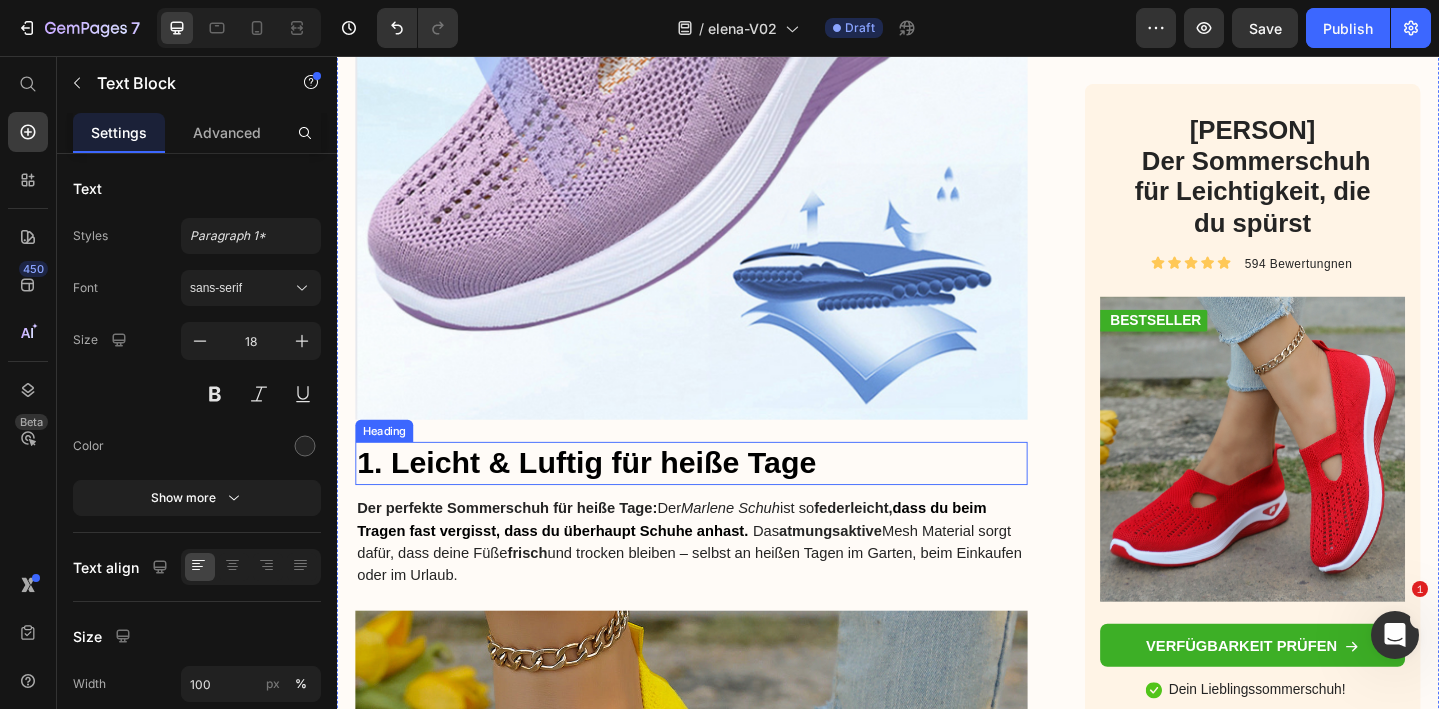 click on "1. Leicht & Luftig für heiße Tage" at bounding box center [723, 499] 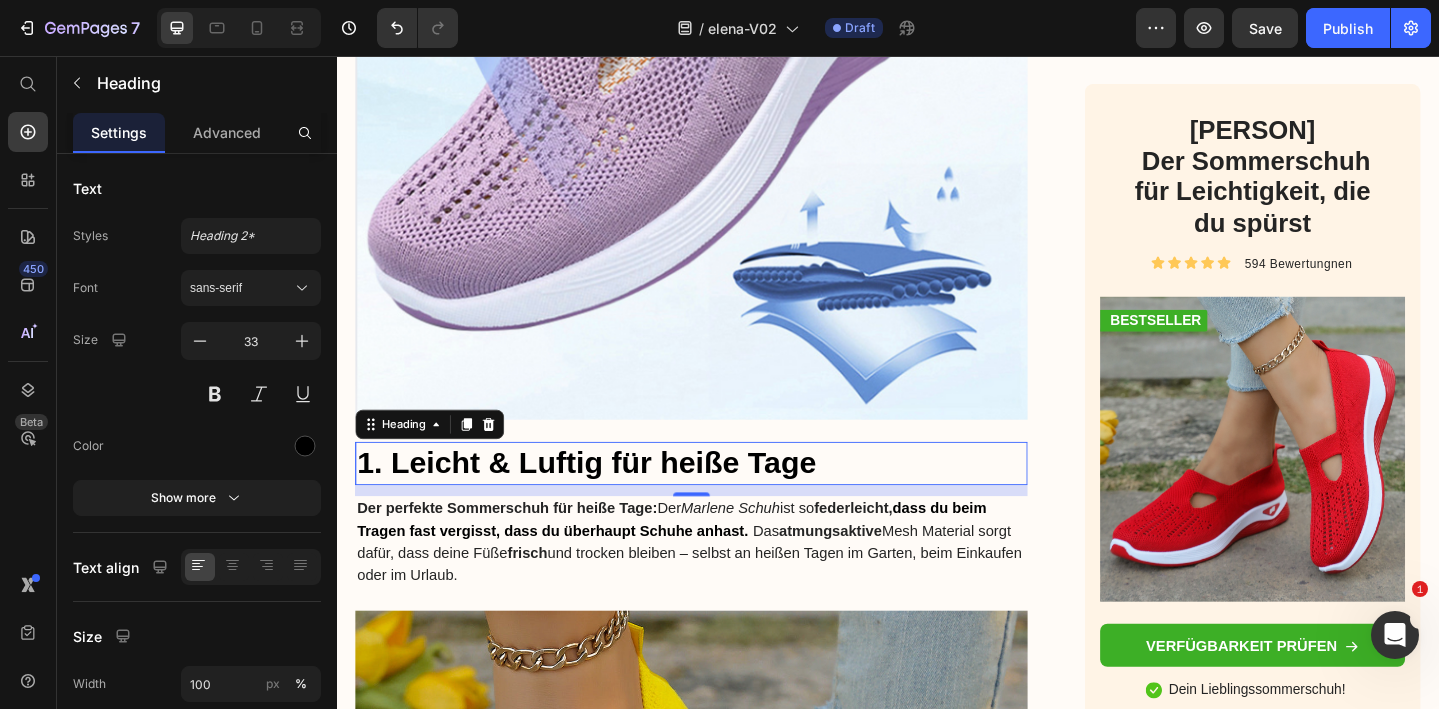 click on "1. Leicht & Luftig für heiße Tage" at bounding box center (723, 499) 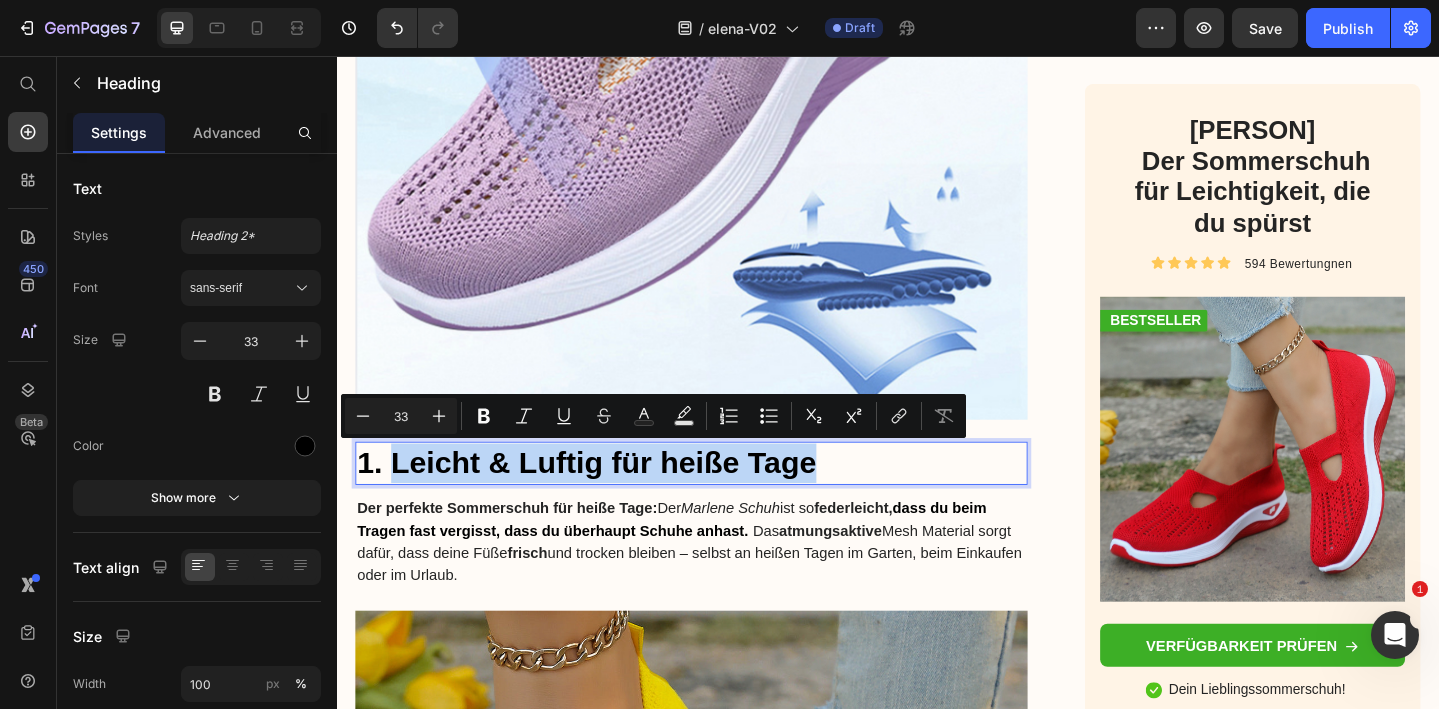 drag, startPoint x: 399, startPoint y: 503, endPoint x: 855, endPoint y: 521, distance: 456.35513 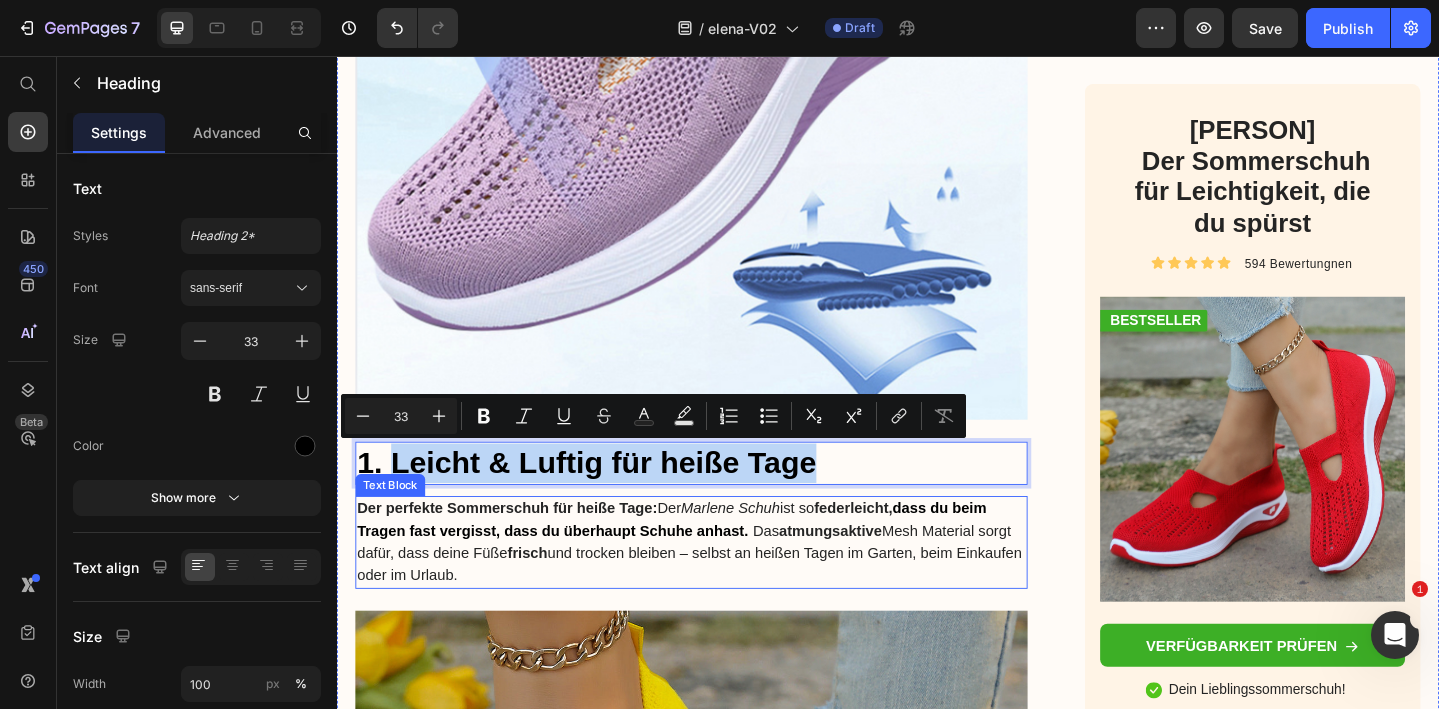 click on "Der perfekte Sommerschuh für heiße Tage:  Der  [PERSON] Schuh  ist so  federleicht ,  dass du beim Tragen fast vergisst, dass du überhaupt Schuhe anhast.   Das  atmungsaktive  Mesh Material sorgt dafür, dass deine Füße  frisch  und trocken bleiben – selbst an heißen Tagen im Garten, beim Einkaufen oder im Urlaub." at bounding box center (723, 585) 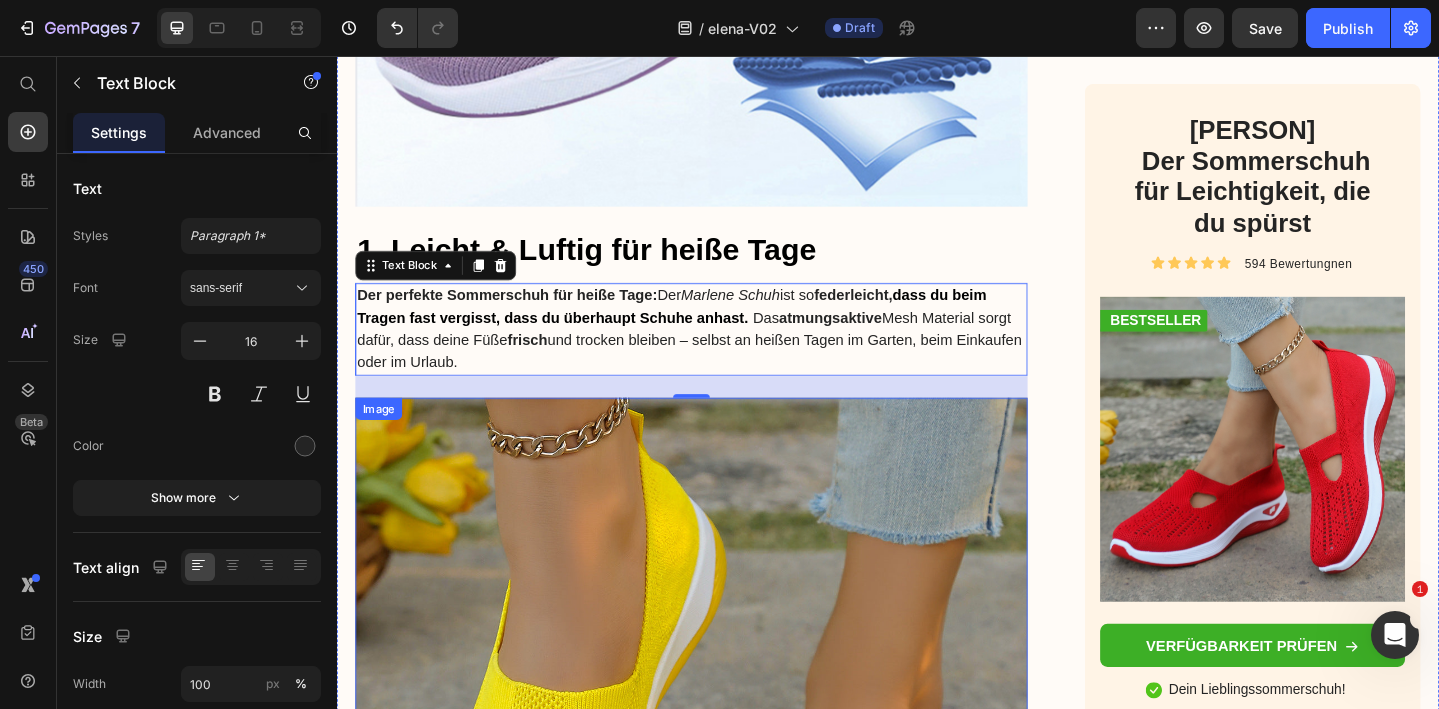 scroll, scrollTop: 1994, scrollLeft: 0, axis: vertical 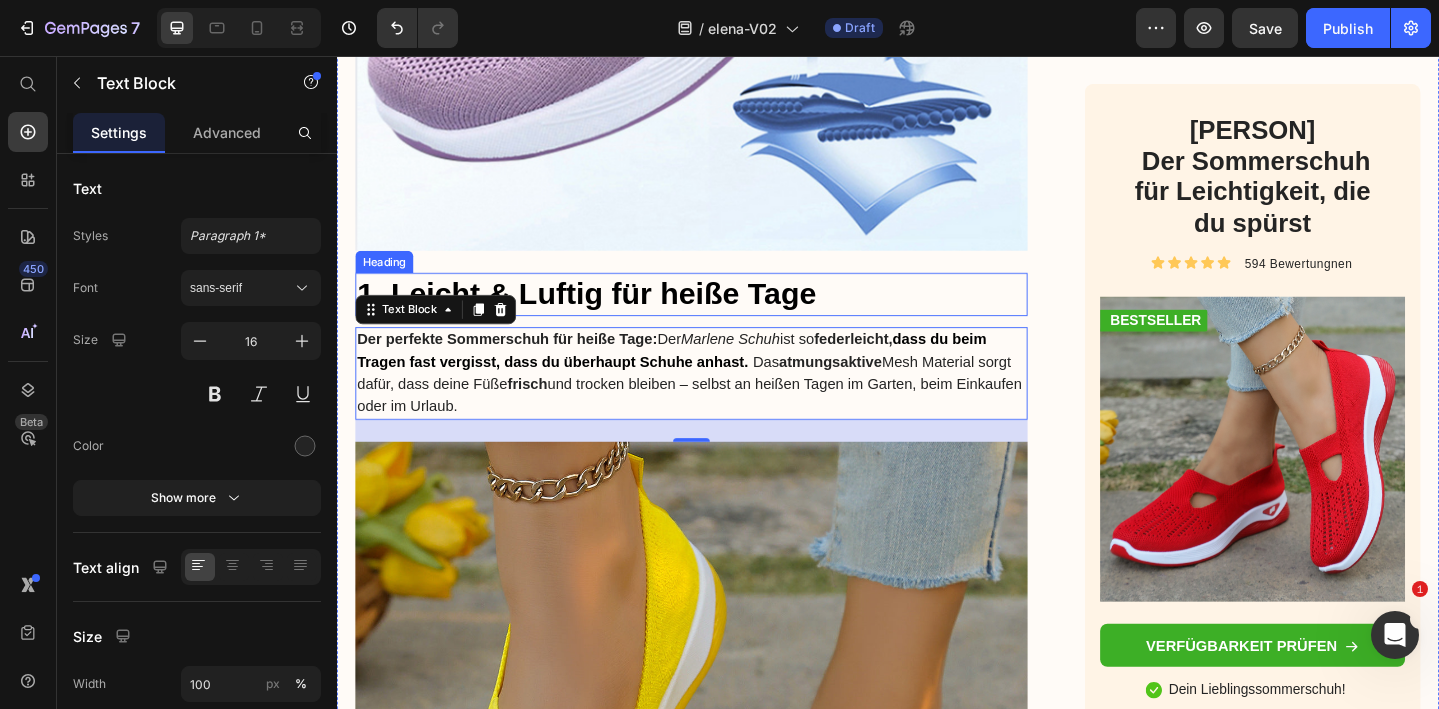 click on "1. Leicht & Luftig für heiße Tage" at bounding box center (723, 315) 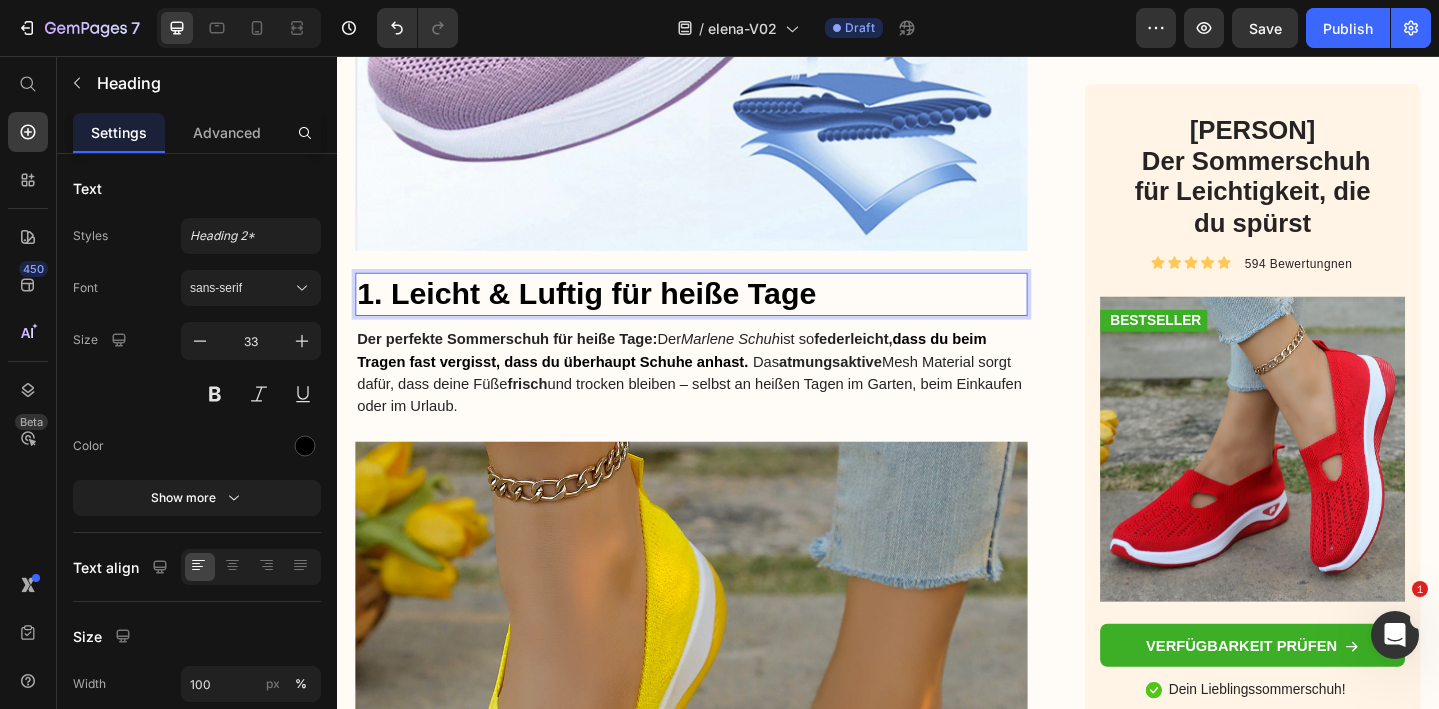 click on "1. Leicht & Luftig für heiße Tage" at bounding box center (723, 315) 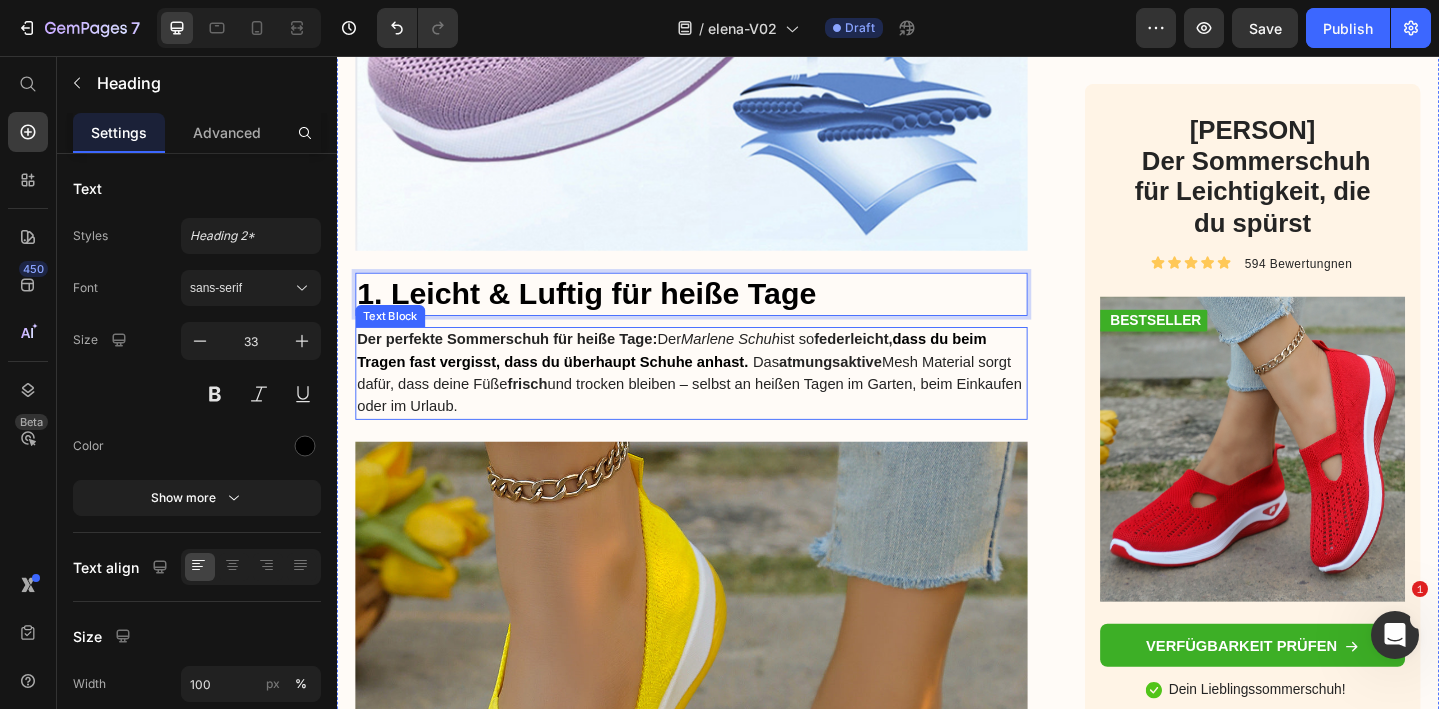 click on "Der perfekte Sommerschuh für heiße Tage:  Der  [PERSON] Schuh  ist so  federleicht ,  dass du beim Tragen fast vergisst, dass du überhaupt Schuhe anhast.   Das  atmungsaktive  Mesh Material sorgt dafür, dass deine Füße  frisch  und trocken bleiben – selbst an heißen Tagen im Garten, beim Einkaufen oder im Urlaub." at bounding box center [723, 401] 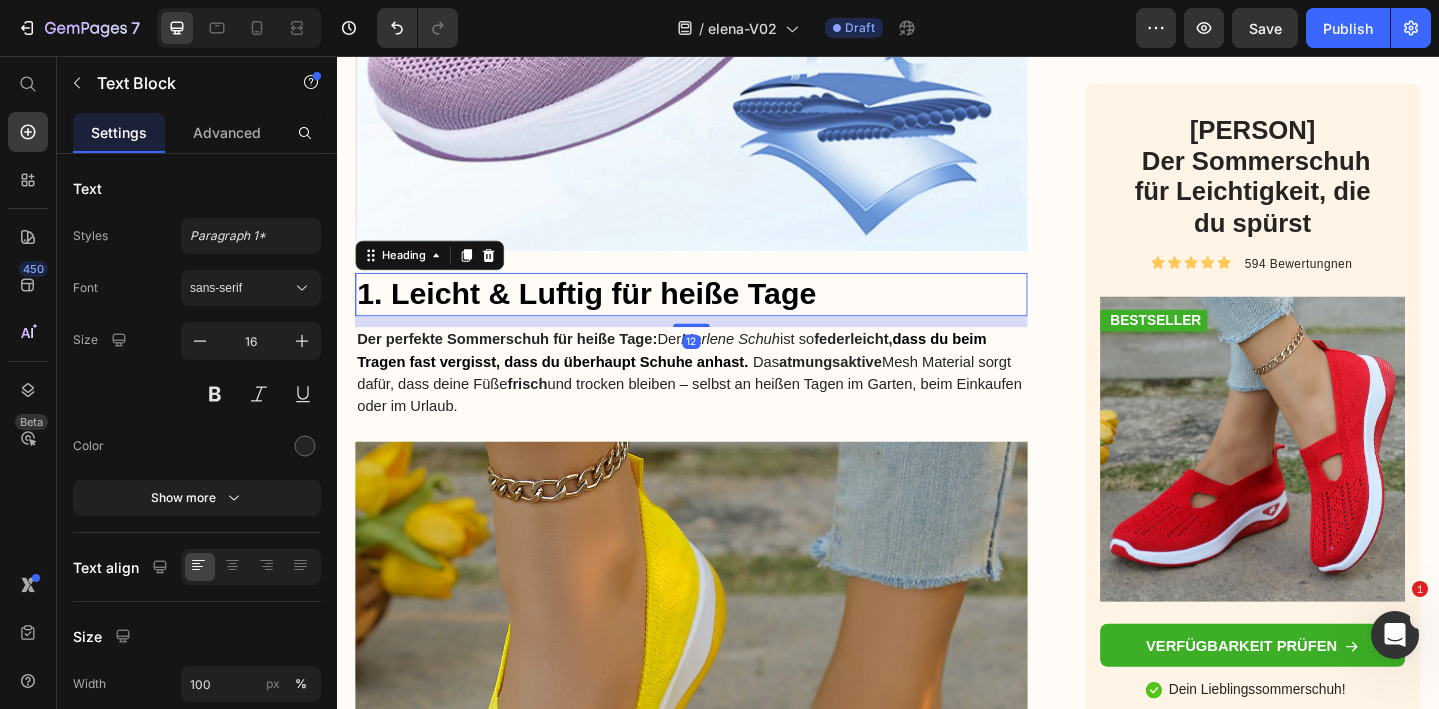click on "1. Leicht & Luftig für heiße Tage" at bounding box center (723, 315) 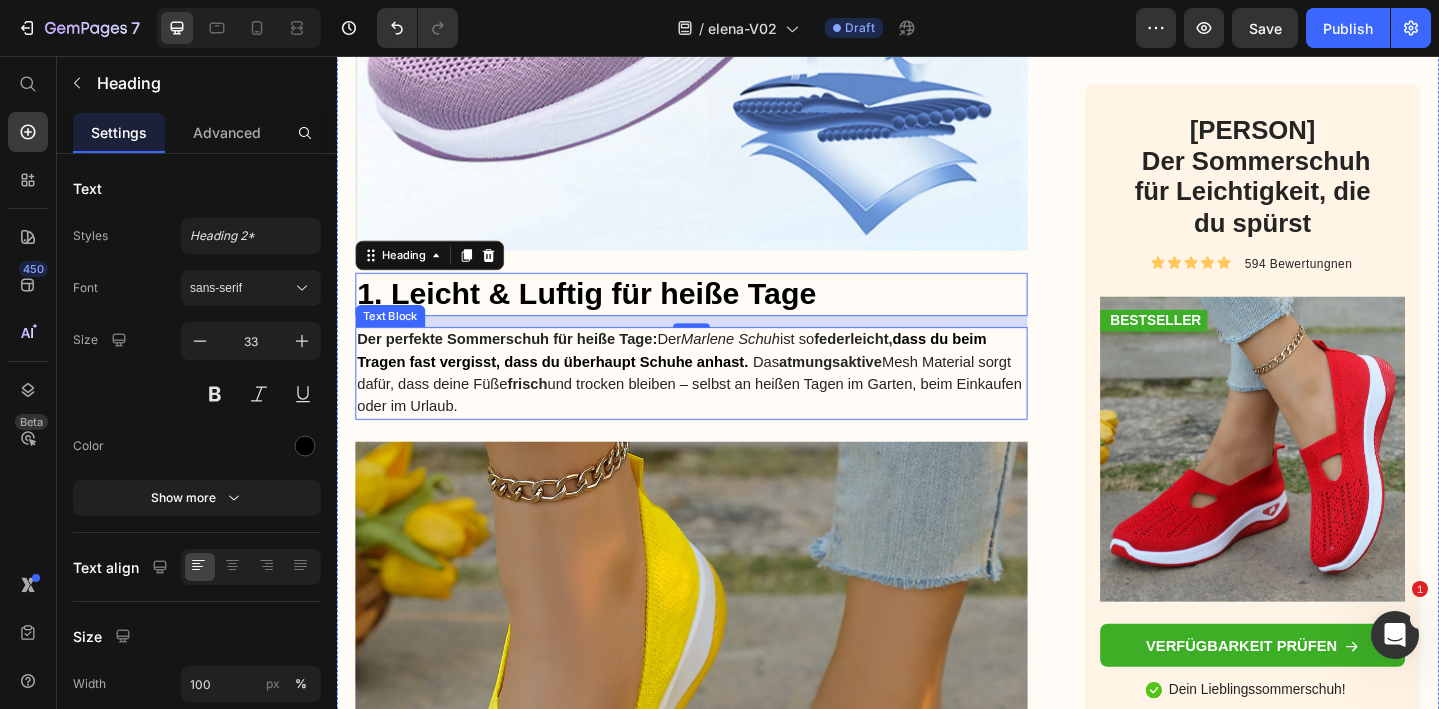 click on "Der perfekte Sommerschuh für heiße Tage:  Der  [PERSON] Schuh  ist so  federleicht ,  dass du beim Tragen fast vergisst, dass du überhaupt Schuhe anhast.   Das  atmungsaktive  Mesh Material sorgt dafür, dass deine Füße  frisch  und trocken bleiben – selbst an heißen Tagen im Garten, beim Einkaufen oder im Urlaub." at bounding box center [723, 401] 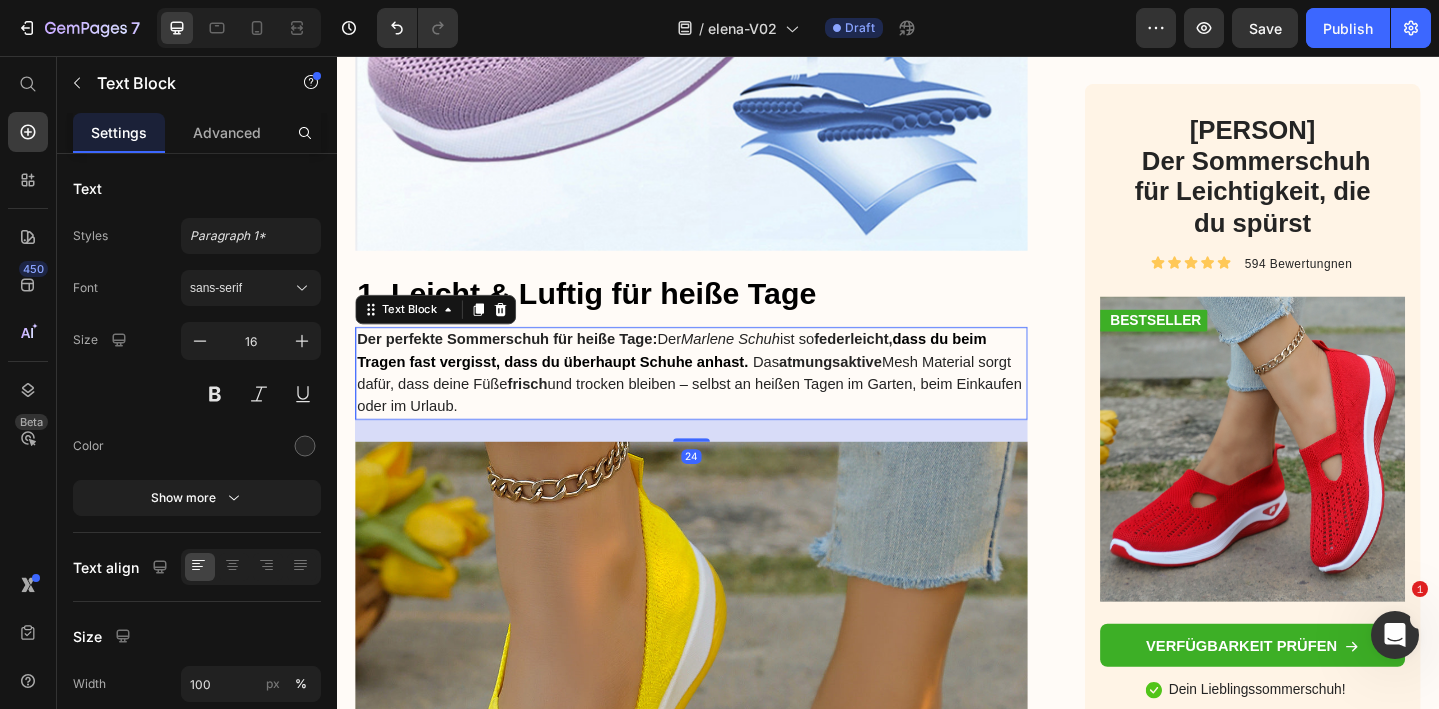 click on "Der perfekte Sommerschuh für heiße Tage:  Der  [PERSON] Schuh  ist so  federleicht ,  dass du beim Tragen fast vergisst, dass du überhaupt Schuhe anhast.   Das  atmungsaktive  Mesh Material sorgt dafür, dass deine Füße  frisch  und trocken bleiben – selbst an heißen Tagen im Garten, beim Einkaufen oder im Urlaub." at bounding box center [723, 401] 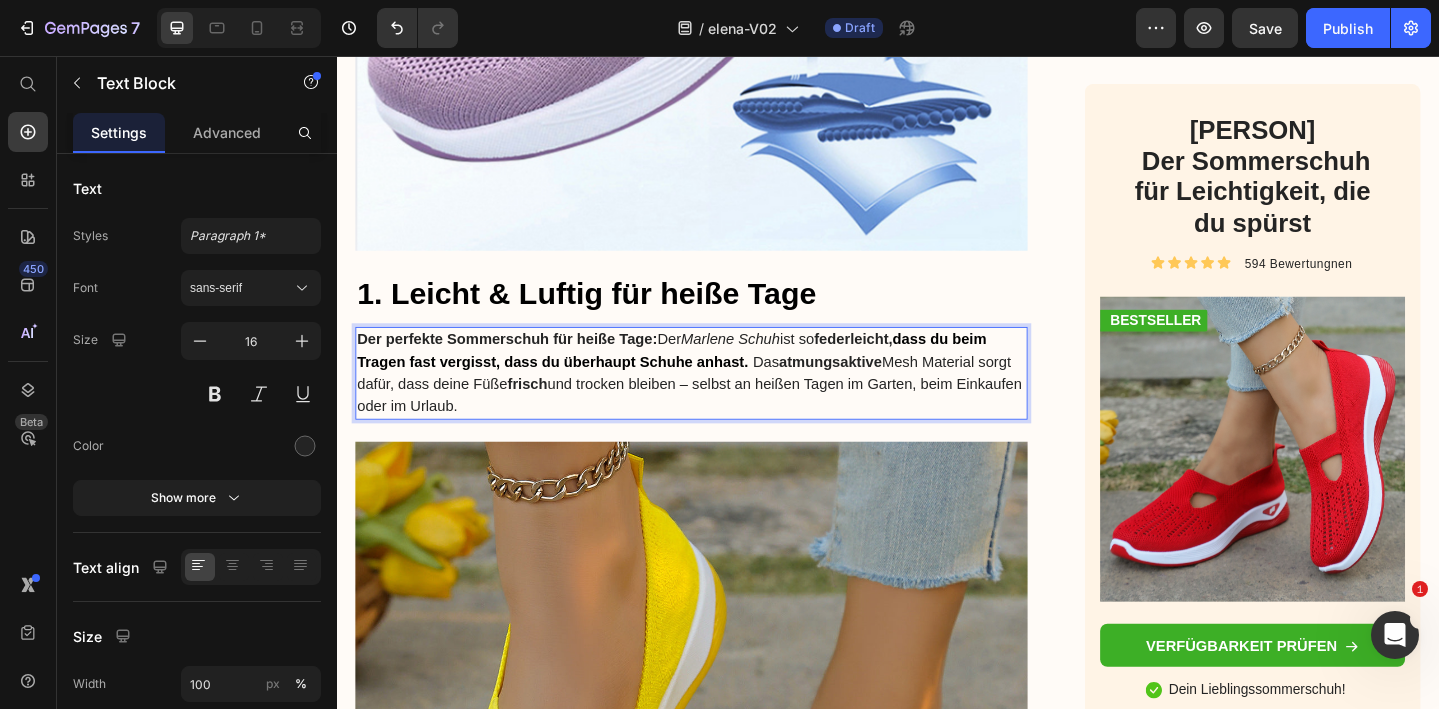 click on "Der perfekte Sommerschuh für heiße Tage:  Der  [PERSON] Schuh  ist so  federleicht ,  dass du beim Tragen fast vergisst, dass du überhaupt Schuhe anhast.   Das  atmungsaktive  Mesh Material sorgt dafür, dass deine Füße  frisch  und trocken bleiben – selbst an heißen Tagen im Garten, beim Einkaufen oder im Urlaub." at bounding box center (723, 401) 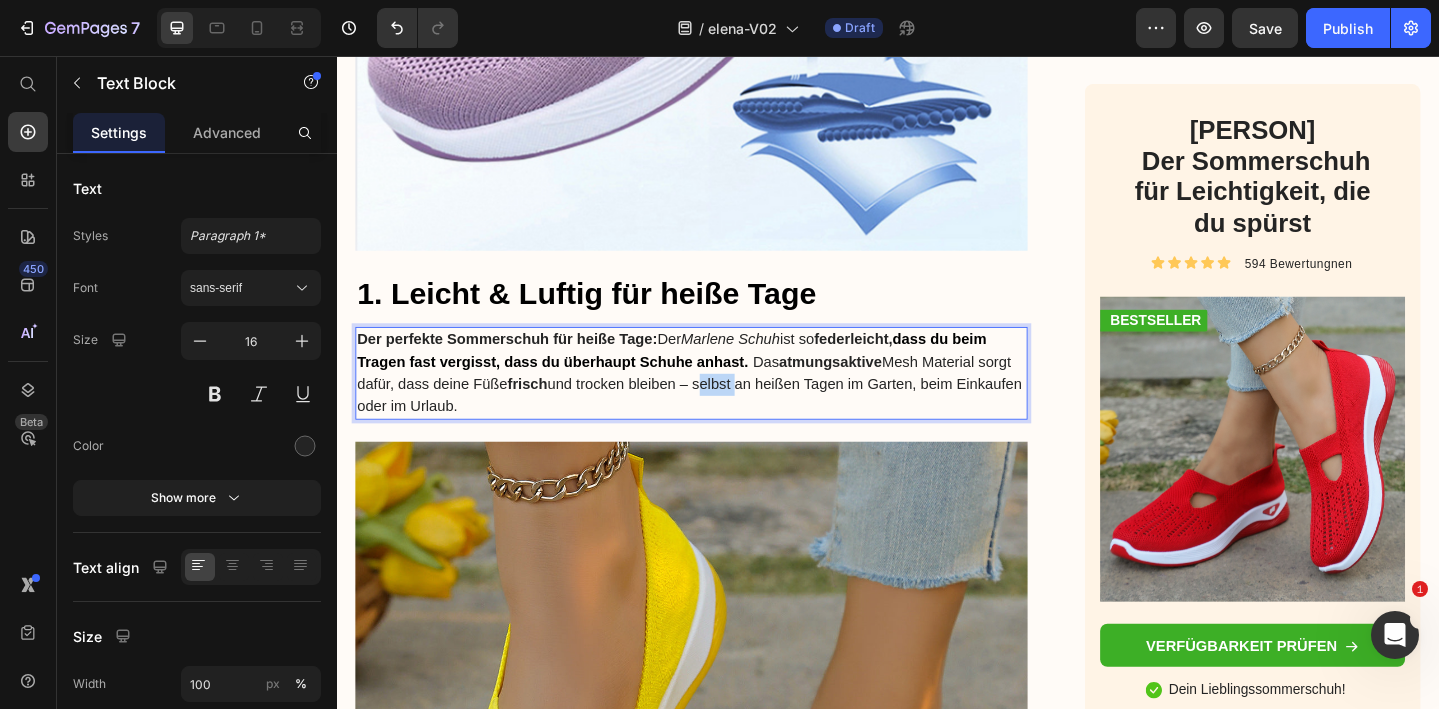 click on "Der perfekte Sommerschuh für heiße Tage:  Der  [PERSON] Schuh  ist so  federleicht ,  dass du beim Tragen fast vergisst, dass du überhaupt Schuhe anhast.   Das  atmungsaktive  Mesh Material sorgt dafür, dass deine Füße  frisch  und trocken bleiben – selbst an heißen Tagen im Garten, beim Einkaufen oder im Urlaub." at bounding box center (723, 401) 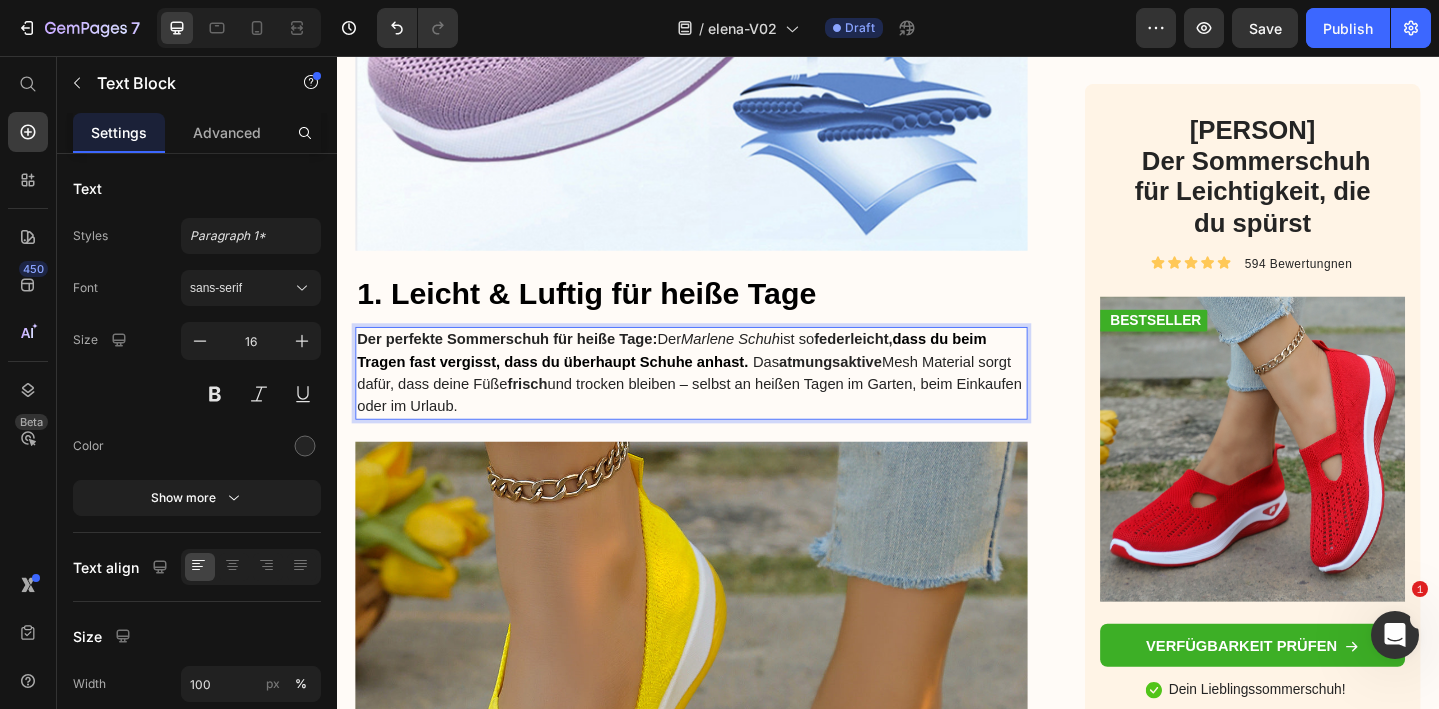 click on "Der perfekte Sommerschuh für heiße Tage:  Der  [PERSON] Schuh  ist so  federleicht ,  dass du beim Tragen fast vergisst, dass du überhaupt Schuhe anhast.   Das  atmungsaktive  Mesh Material sorgt dafür, dass deine Füße  frisch  und trocken bleiben – selbst an heißen Tagen im Garten, beim Einkaufen oder im Urlaub." at bounding box center [723, 401] 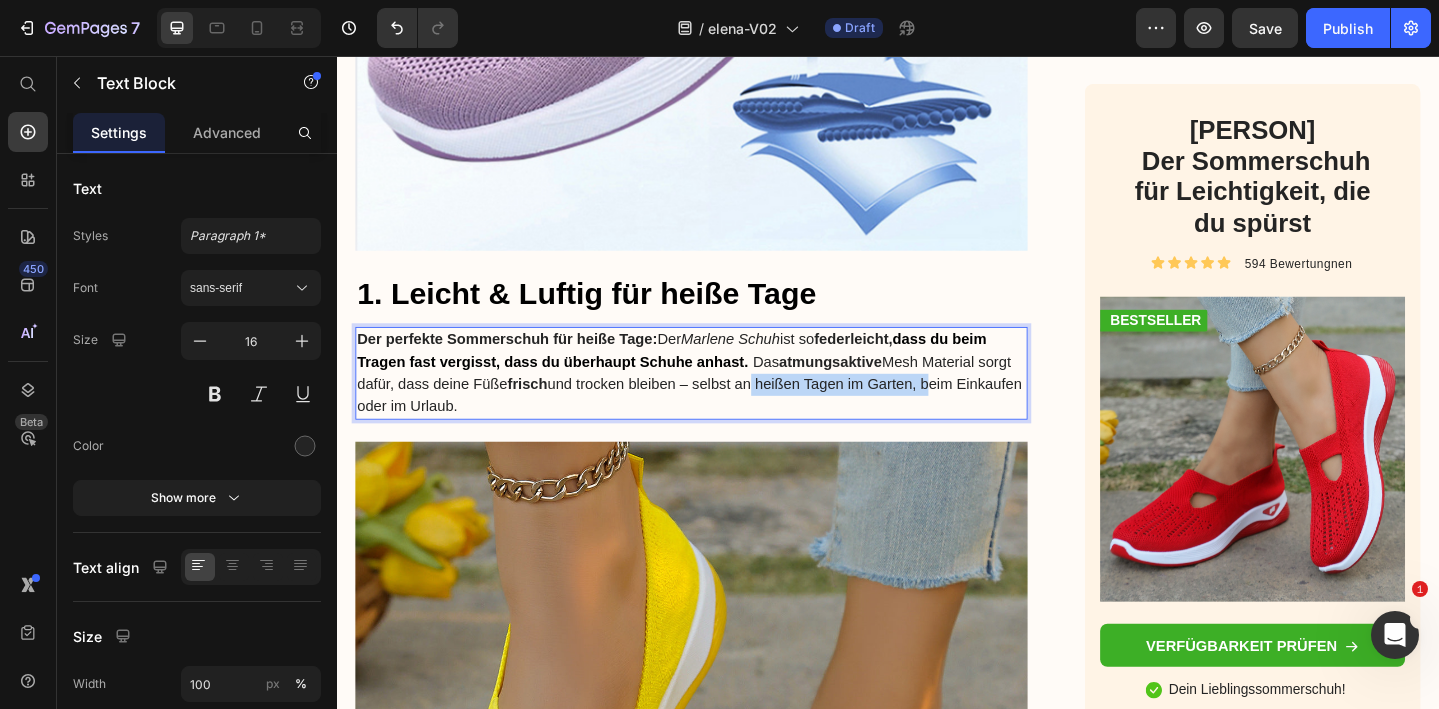 drag, startPoint x: 980, startPoint y: 415, endPoint x: 786, endPoint y: 414, distance: 194.00258 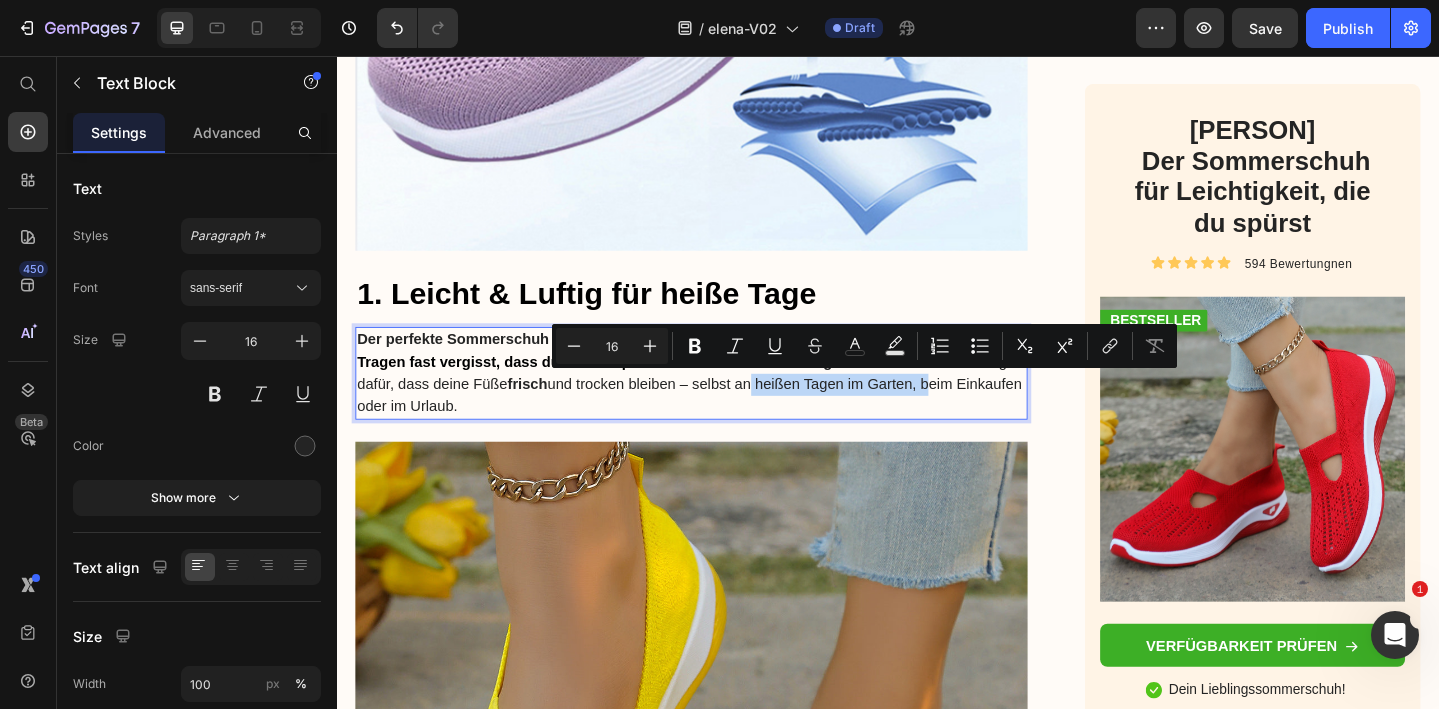 click on "Der perfekte Sommerschuh für heiße Tage:  Der  [PERSON] Schuh  ist so  federleicht ,  dass du beim Tragen fast vergisst, dass du überhaupt Schuhe anhast.   Das  atmungsaktive  Mesh Material sorgt dafür, dass deine Füße  frisch  und trocken bleiben – selbst an heißen Tagen im Garten, beim Einkaufen oder im Urlaub." at bounding box center (723, 401) 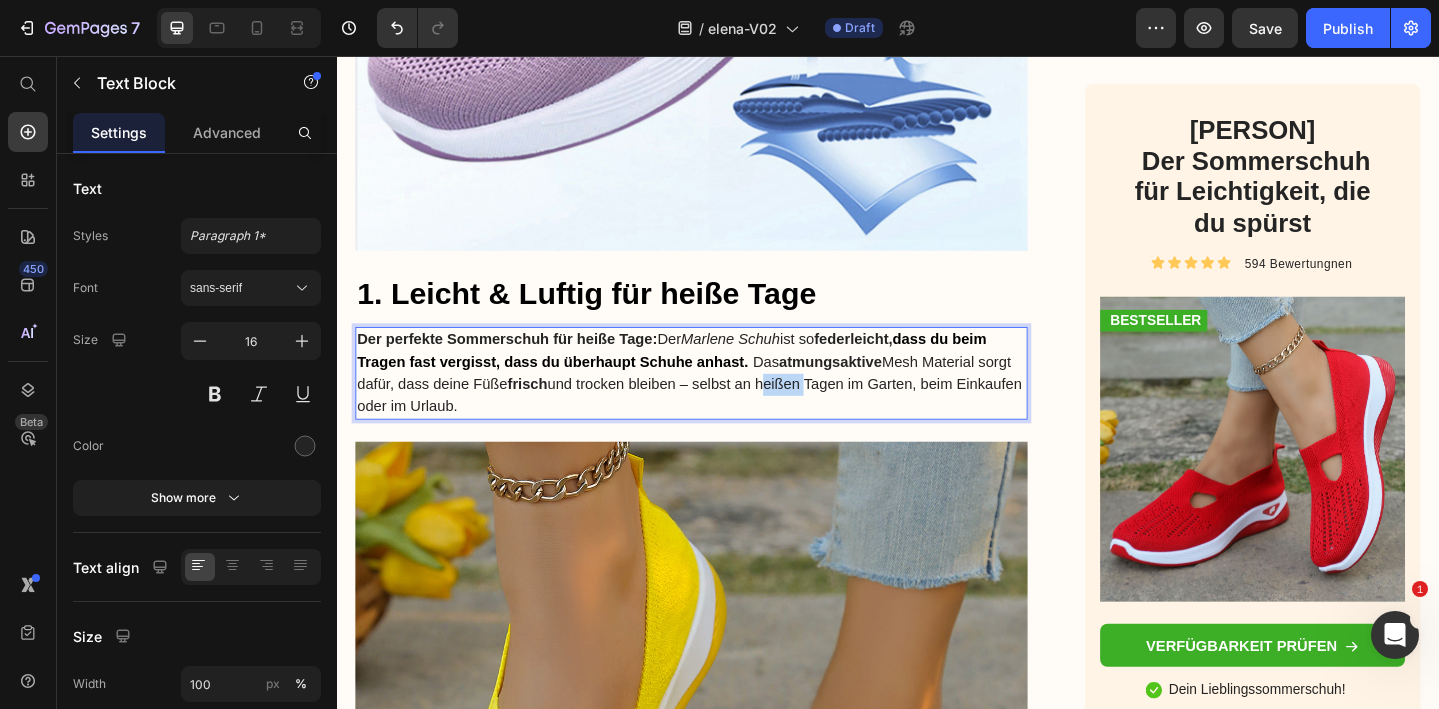 click on "Der perfekte Sommerschuh für heiße Tage:  Der  [PERSON] Schuh  ist so  federleicht ,  dass du beim Tragen fast vergisst, dass du überhaupt Schuhe anhast.   Das  atmungsaktive  Mesh Material sorgt dafür, dass deine Füße  frisch  und trocken bleiben – selbst an heißen Tagen im Garten, beim Einkaufen oder im Urlaub." at bounding box center (723, 401) 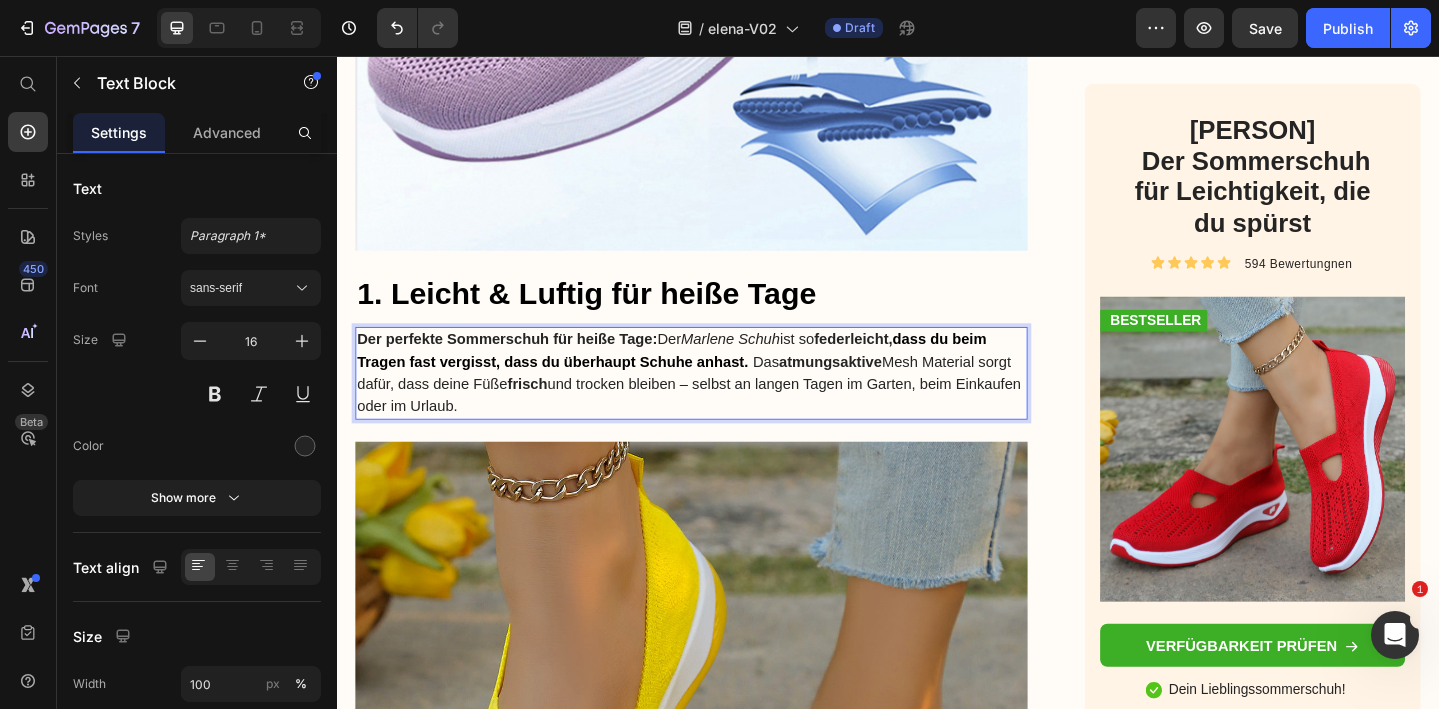 click on "Der perfekte Sommerschuh für heiße Tage: Der Marlene Schuh ist so federleicht , dass du beim Tragen fast vergisst, dass du überhaupt Schuhe anhast. Das atmungsaktive Mesh Material sorgt dafür, dass deine Füße frisch und trocken bleiben – selbst an langen Tagen im Garten, beim Einkaufen oder im Urlaub." at bounding box center (723, 401) 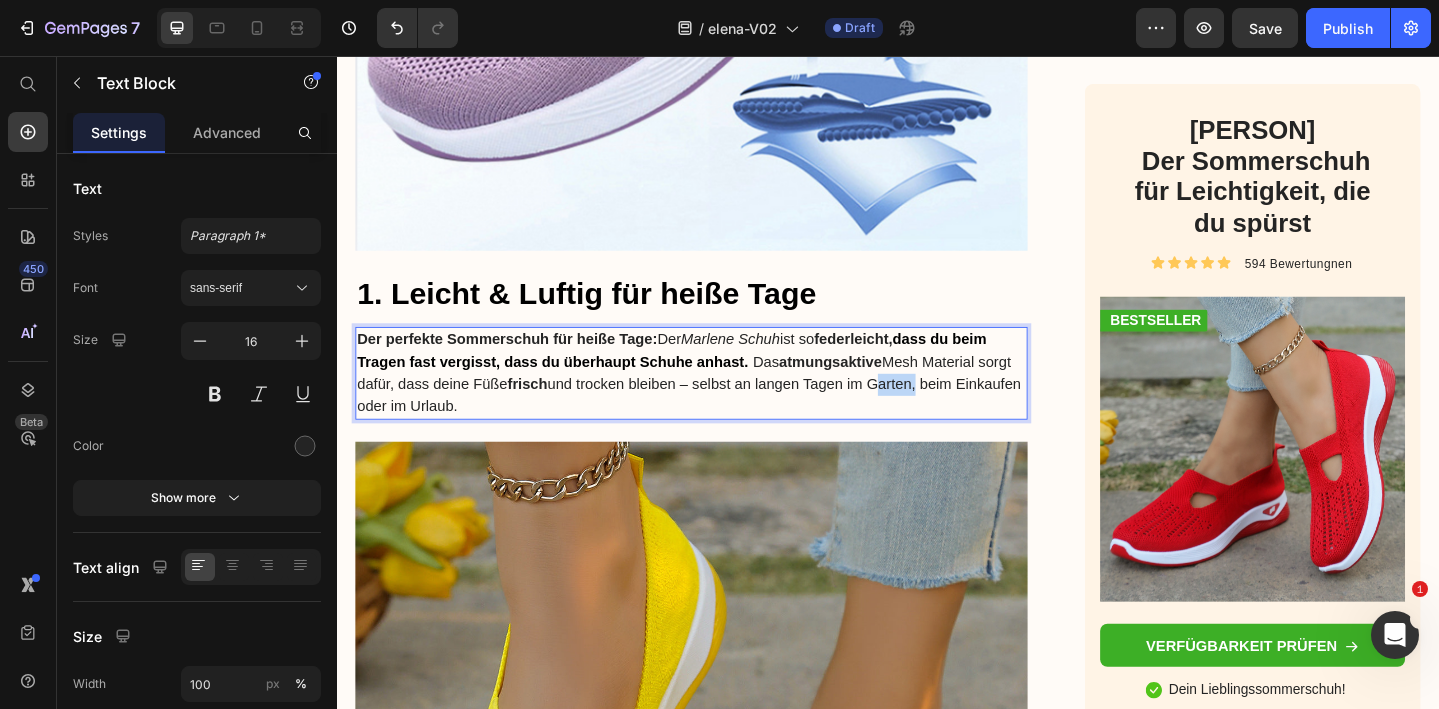click on "Der perfekte Sommerschuh für heiße Tage: Der Marlene Schuh ist so federleicht , dass du beim Tragen fast vergisst, dass du überhaupt Schuhe anhast. Das atmungsaktive Mesh Material sorgt dafür, dass deine Füße frisch und trocken bleiben – selbst an langen Tagen im Garten, beim Einkaufen oder im Urlaub." at bounding box center [723, 401] 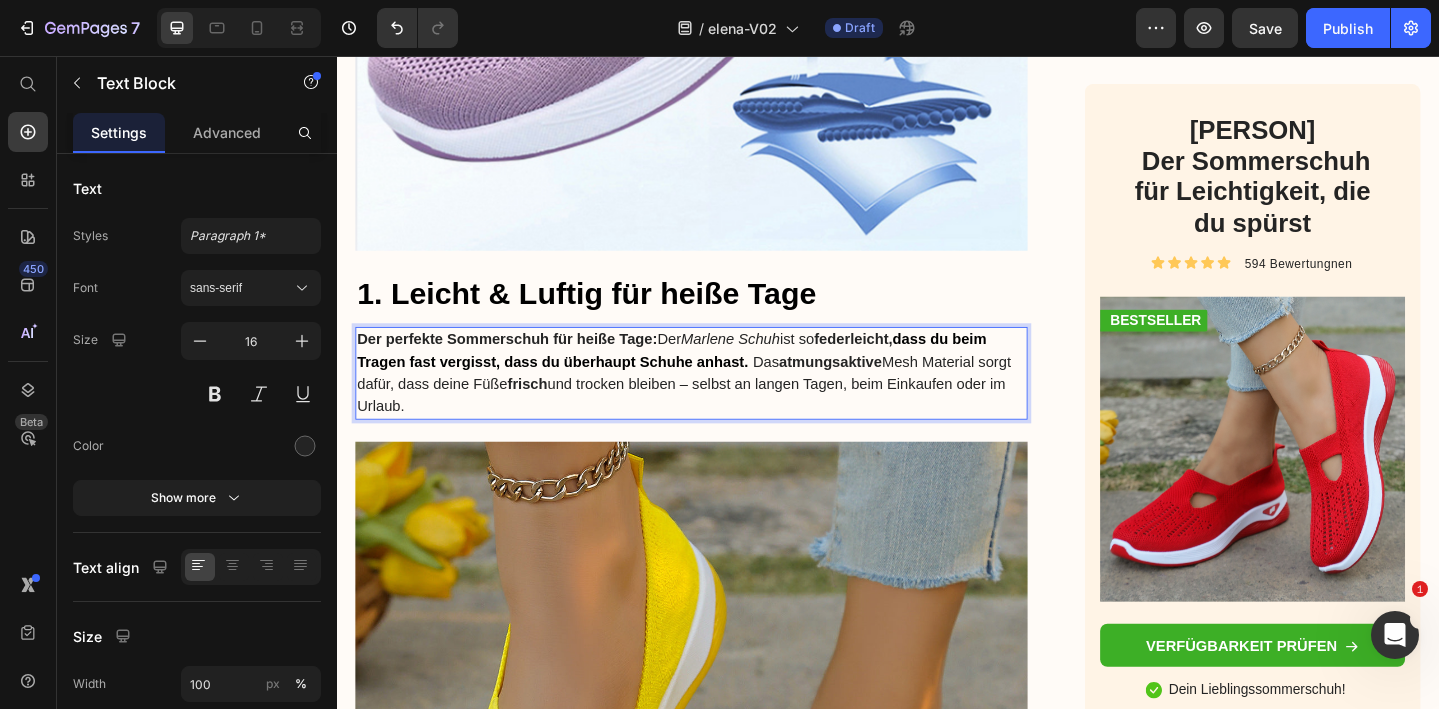 click on "Der perfekte Sommerschuh für heiße Tage:  Der  Marlene Schuh  ist so  federleicht ,  dass du beim Tragen fast vergisst, dass du überhaupt Schuhe anhast.   Das  atmungsaktive  Mesh Material sorgt dafür, dass deine Füße  frisch  und trocken bleiben – selbst an langen Tagen, beim Einkaufen oder im Urlaub." at bounding box center (723, 401) 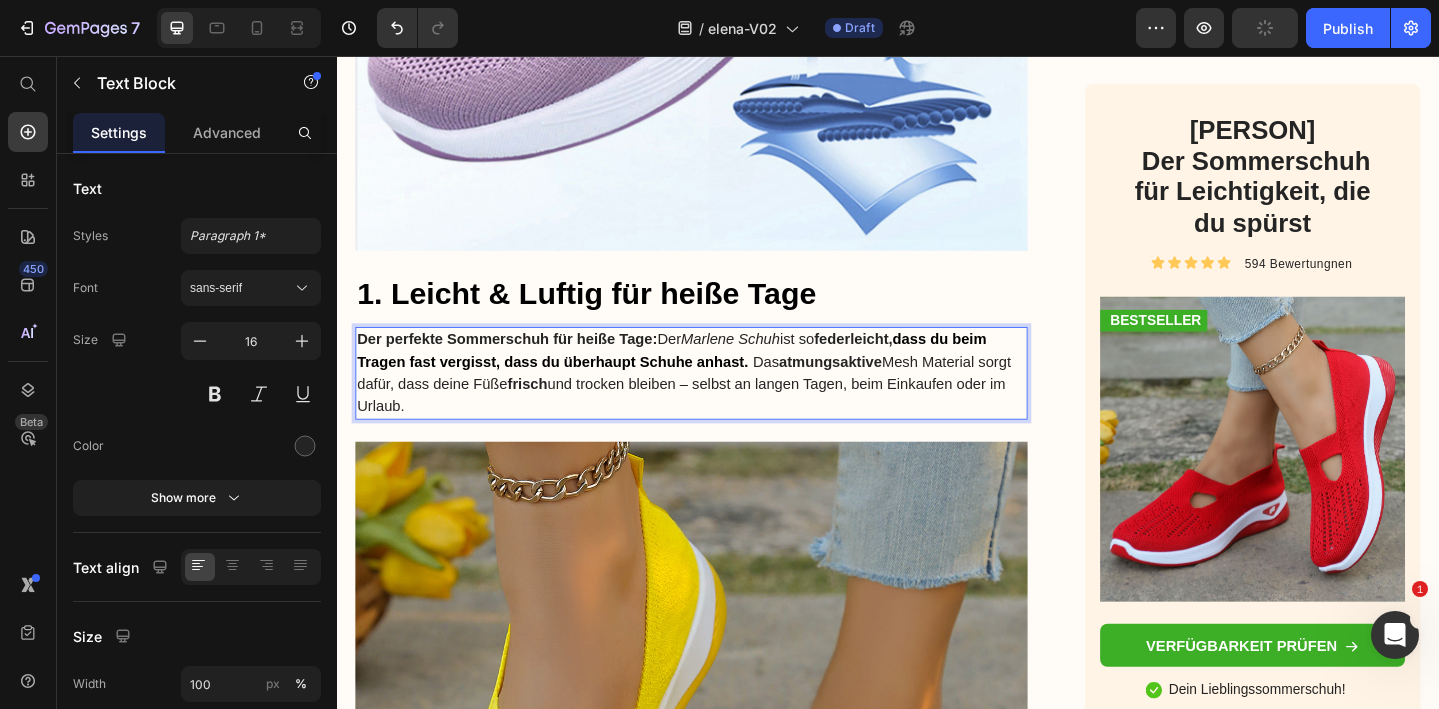 click on "Der perfekte Sommerschuh für heiße Tage:" at bounding box center (522, 364) 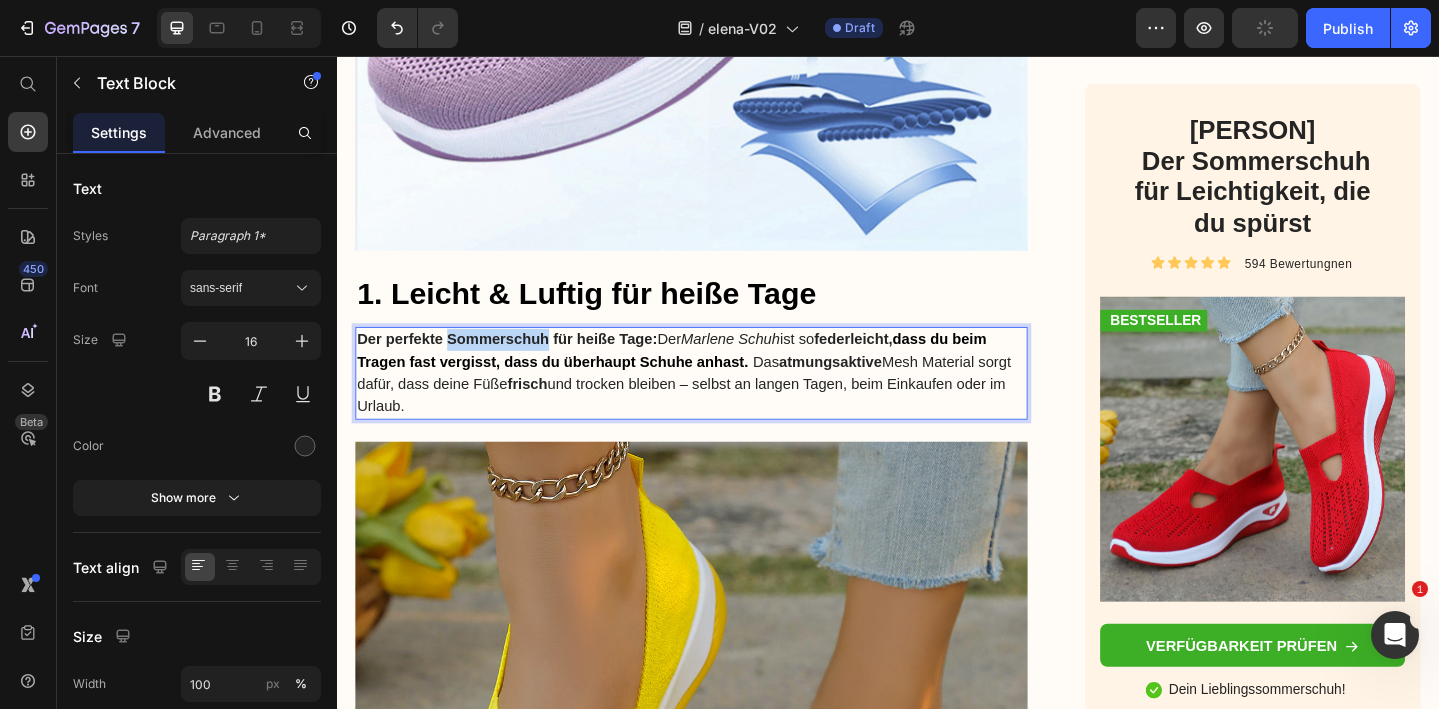 click on "Der perfekte Sommerschuh für heiße Tage:" at bounding box center [522, 364] 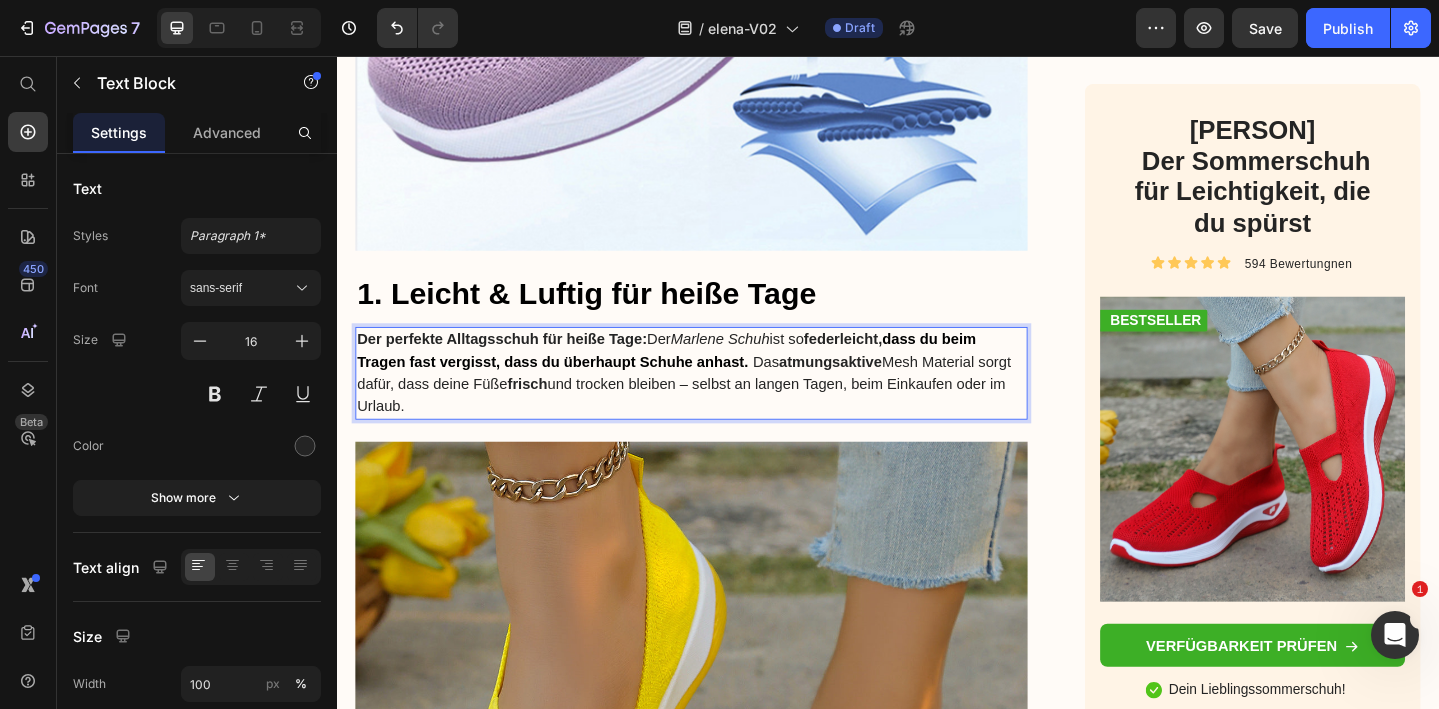 click on "Der perfekte Alltagsschuh für heiße Tage:" at bounding box center [517, 364] 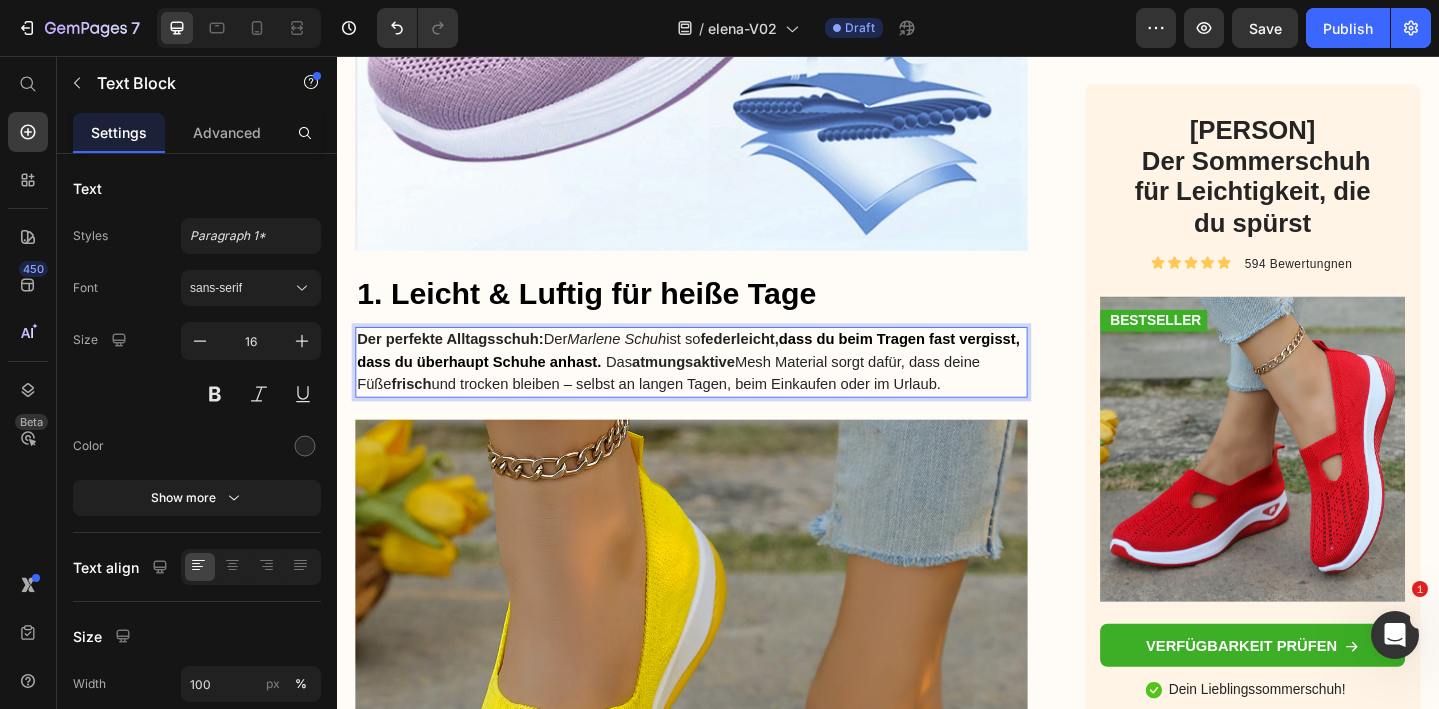 click on "Marlene Schuh" at bounding box center [642, 364] 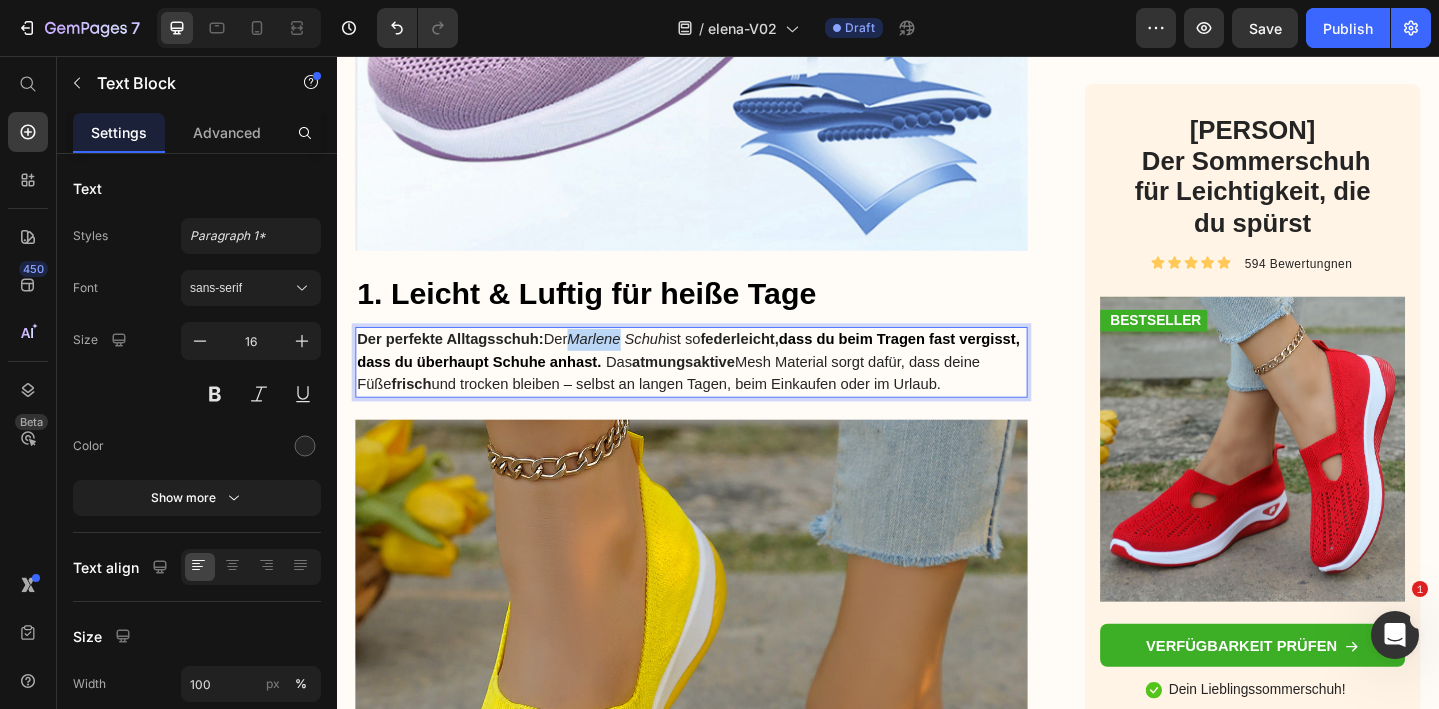 click on "Marlene Schuh" at bounding box center [642, 364] 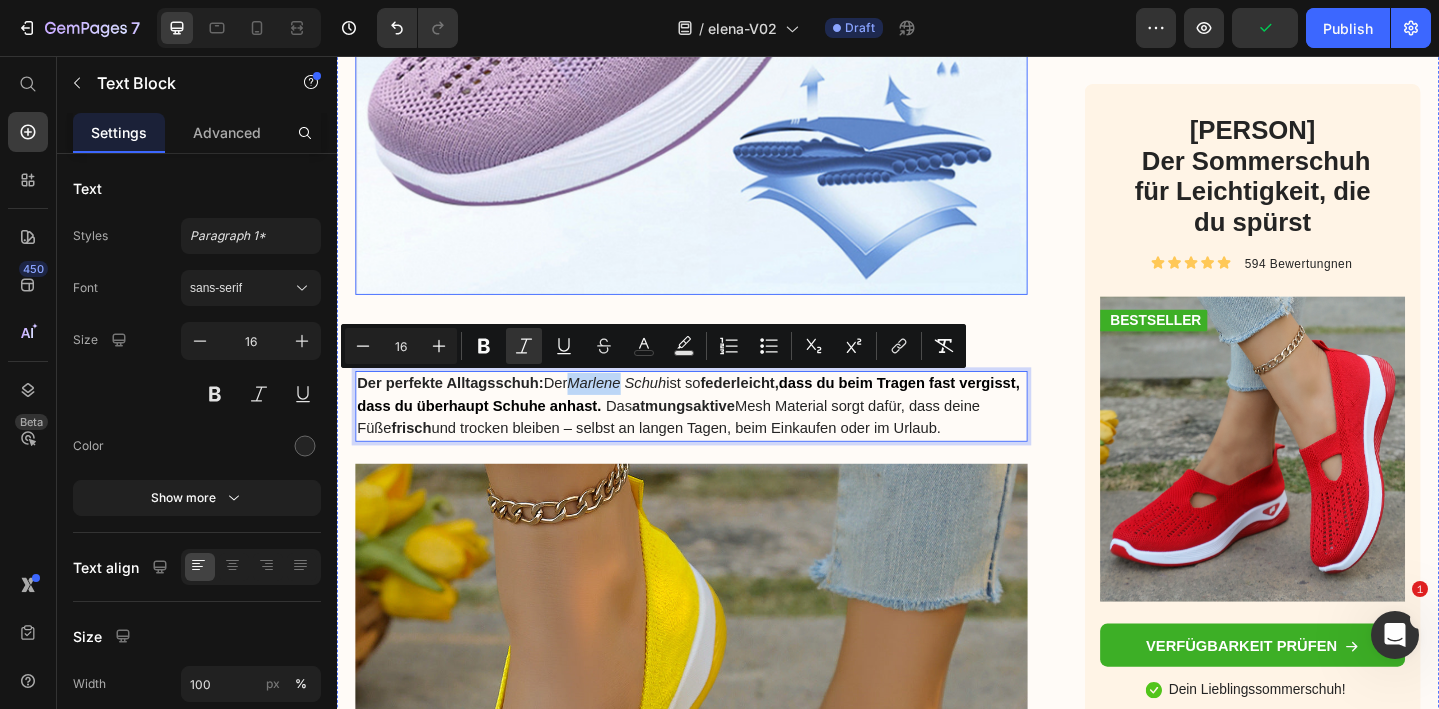 scroll, scrollTop: 1964, scrollLeft: 0, axis: vertical 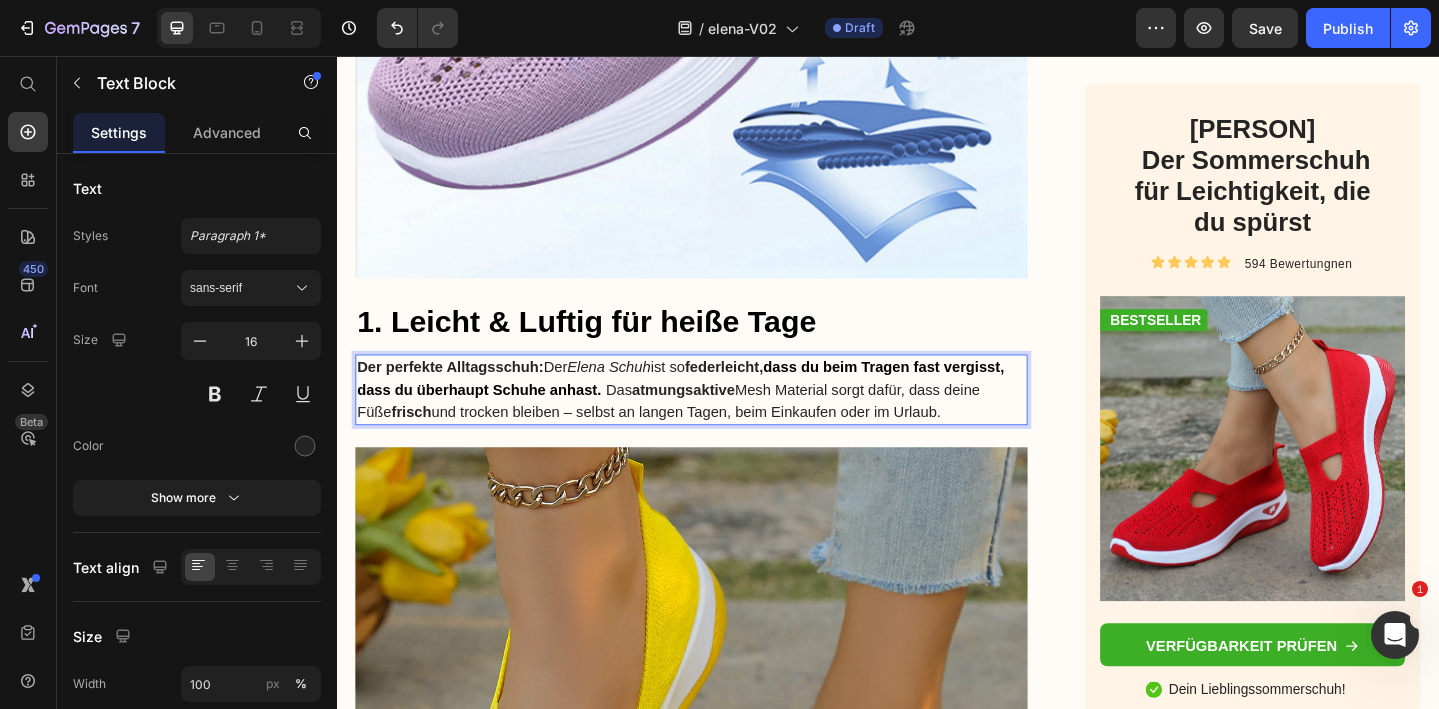 click on "Elena Schuh" at bounding box center (633, 394) 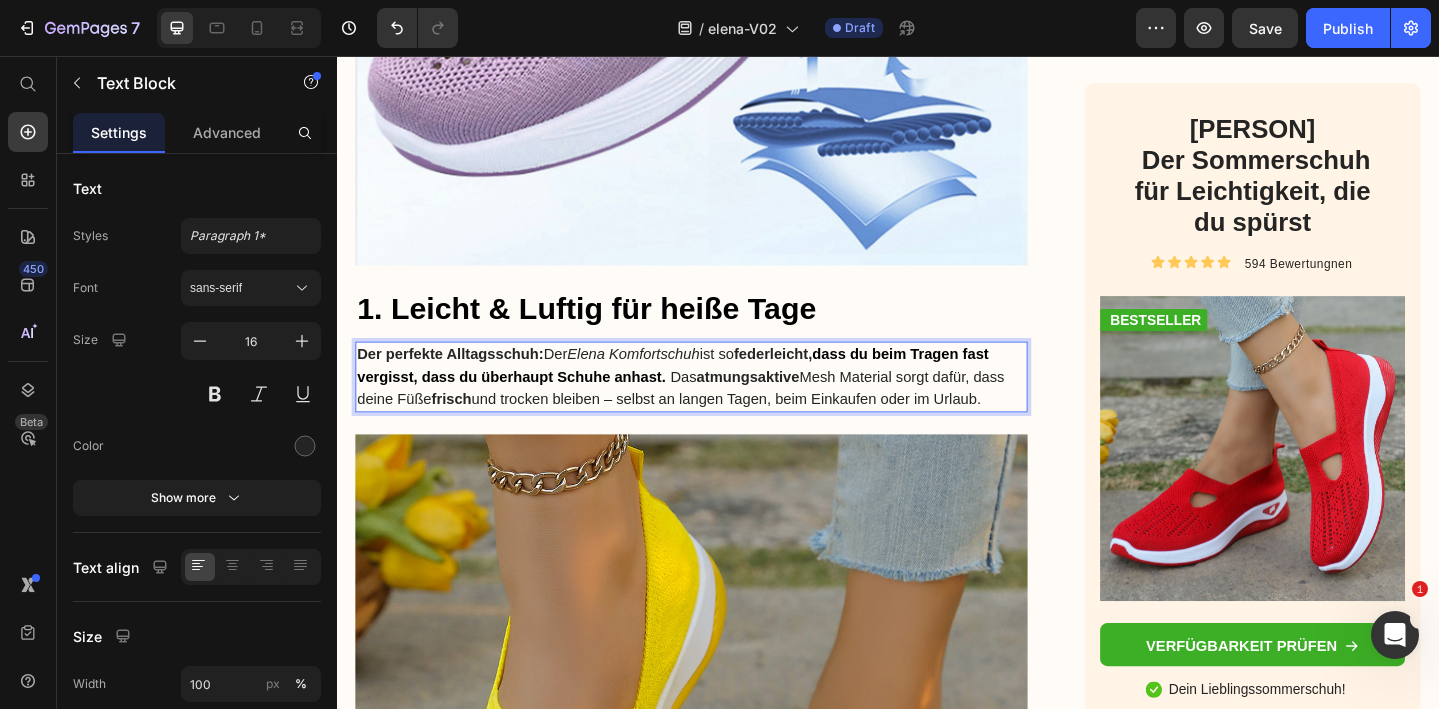 scroll, scrollTop: 1980, scrollLeft: 0, axis: vertical 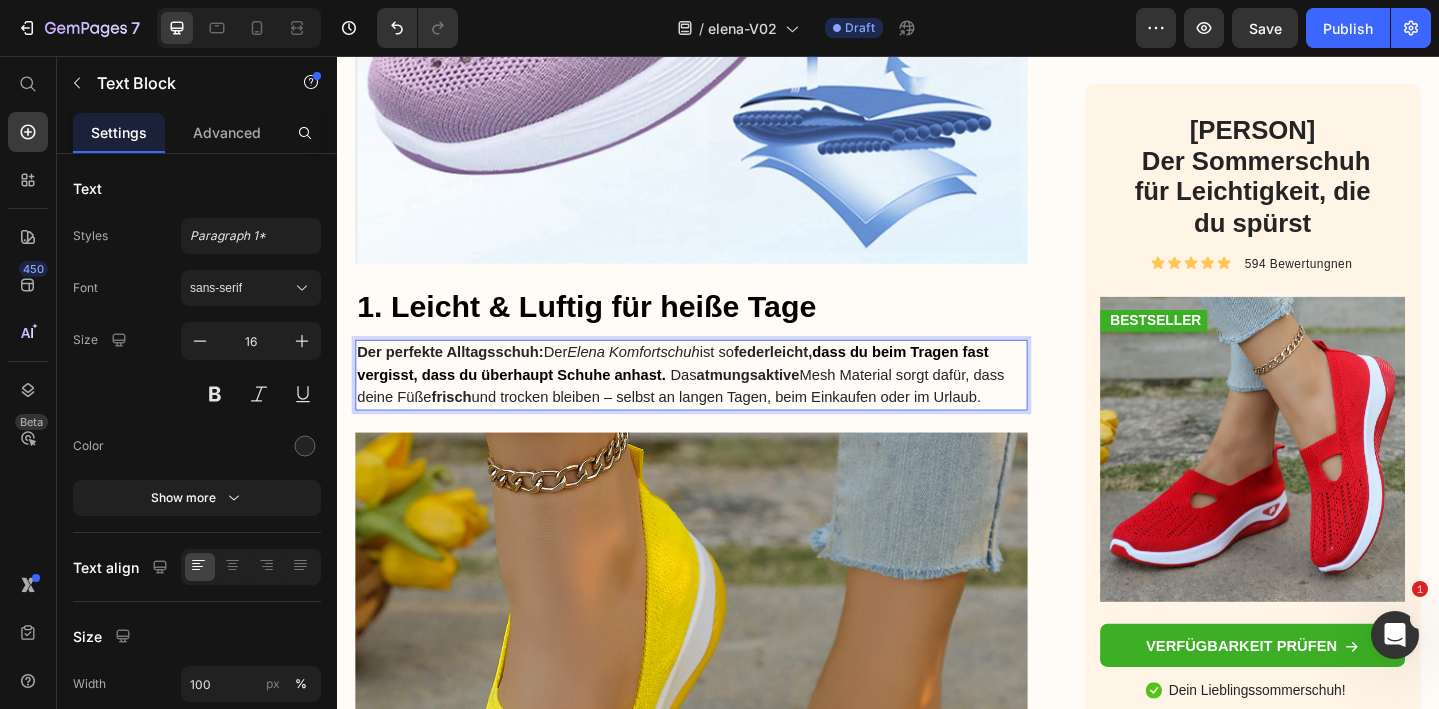 click on "federleicht" at bounding box center [809, 378] 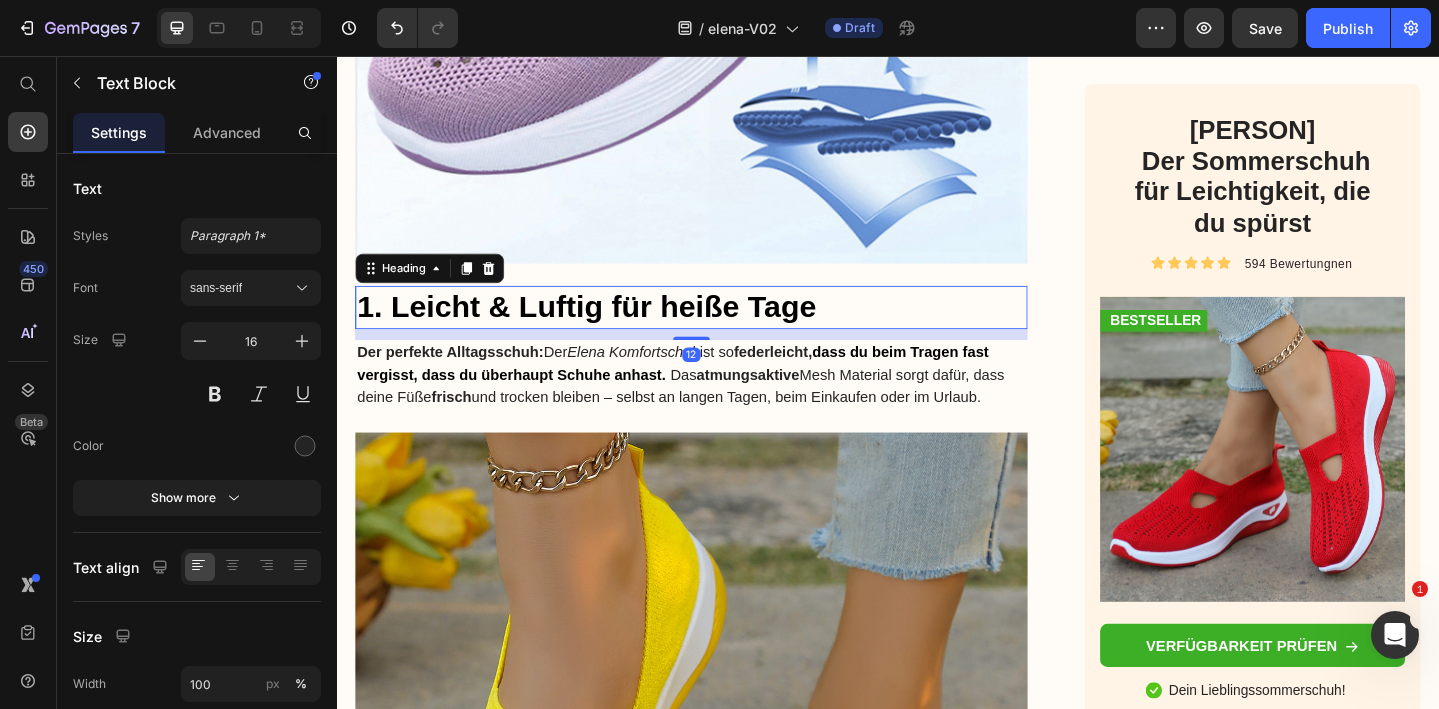 click on "1. Leicht & Luftig für heiße Tage" at bounding box center [723, 329] 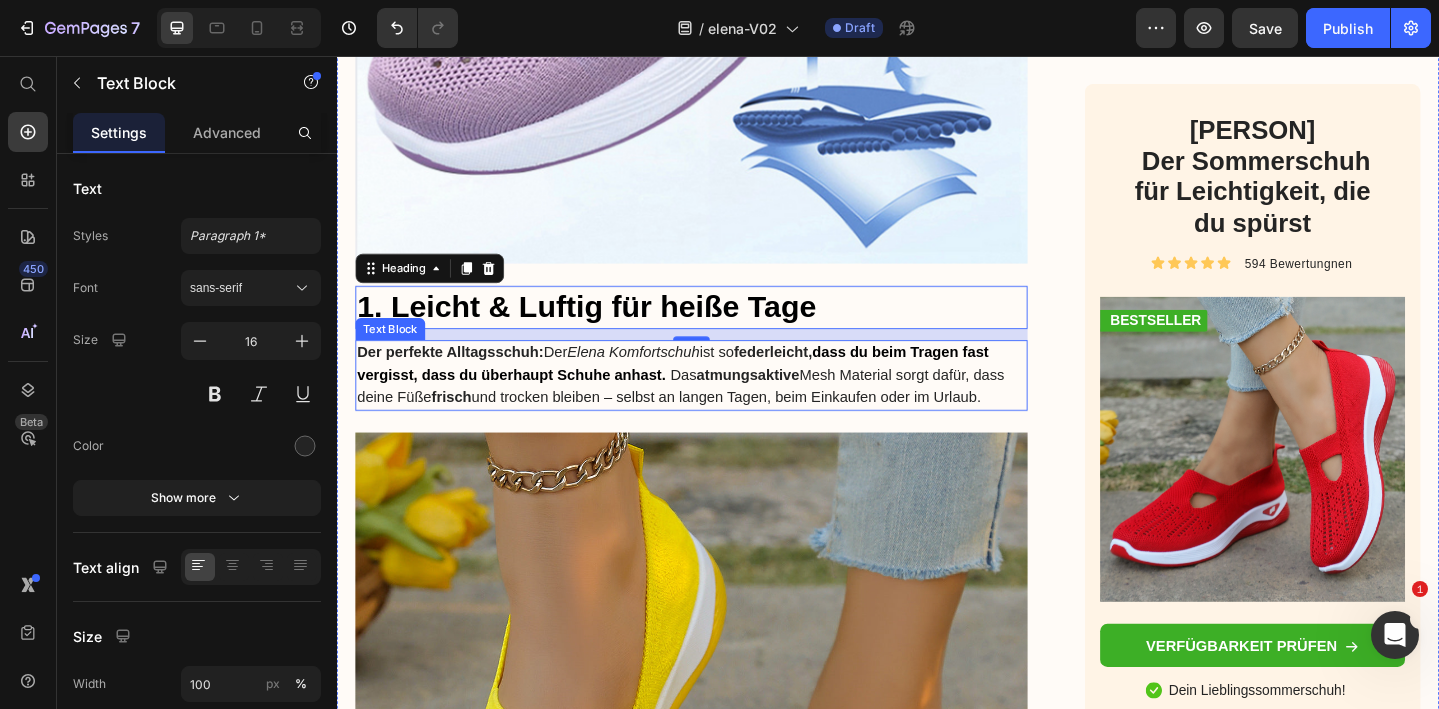 click on "atmungsaktive" at bounding box center [785, 403] 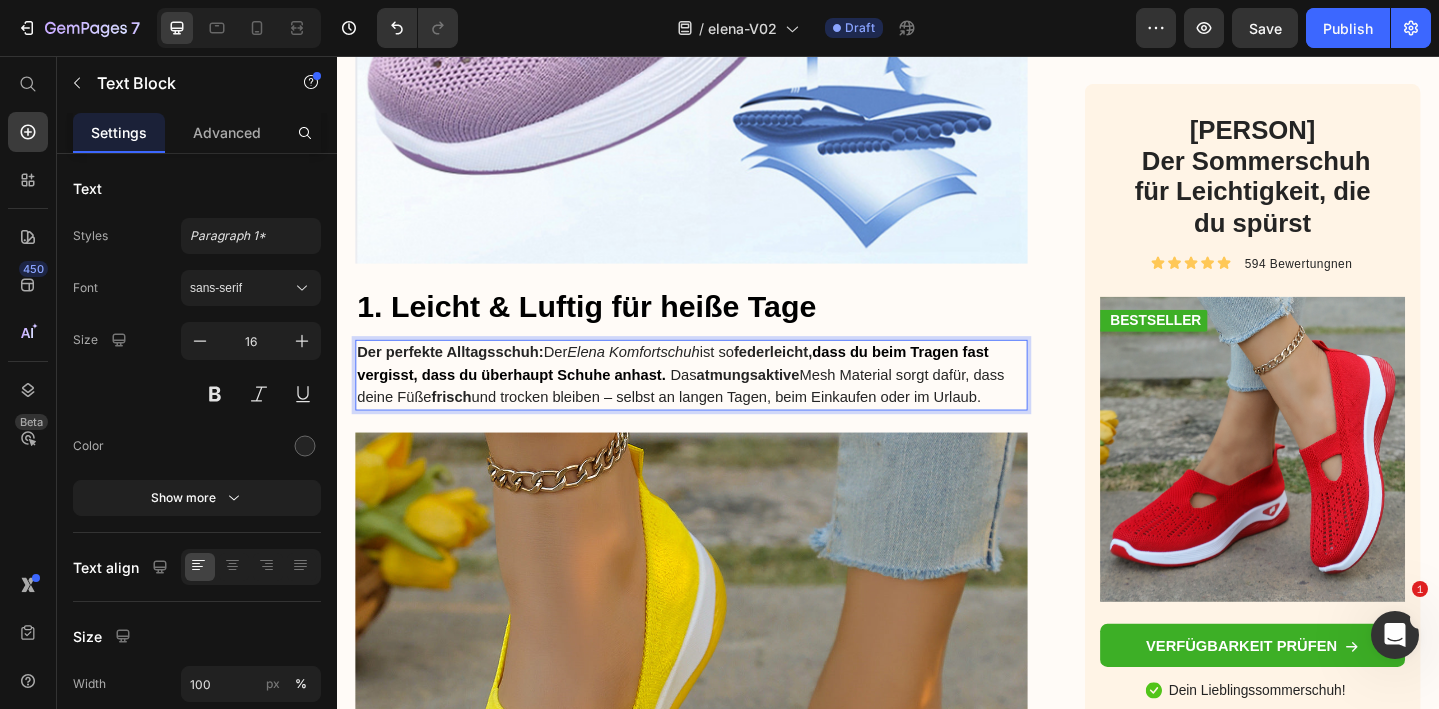 click on "Der perfekte Alltagsschuh:  Der  Elena Komfortschuh  ist so  federleicht ,  dass du beim Tragen fast vergisst, dass du überhaupt Schuhe anhast.   Das  atmungsaktive  Mesh Material sorgt dafür, dass deine Füße  frisch  und trocken bleiben – selbst an langen Tagen, beim Einkaufen oder im Urlaub." at bounding box center [723, 403] 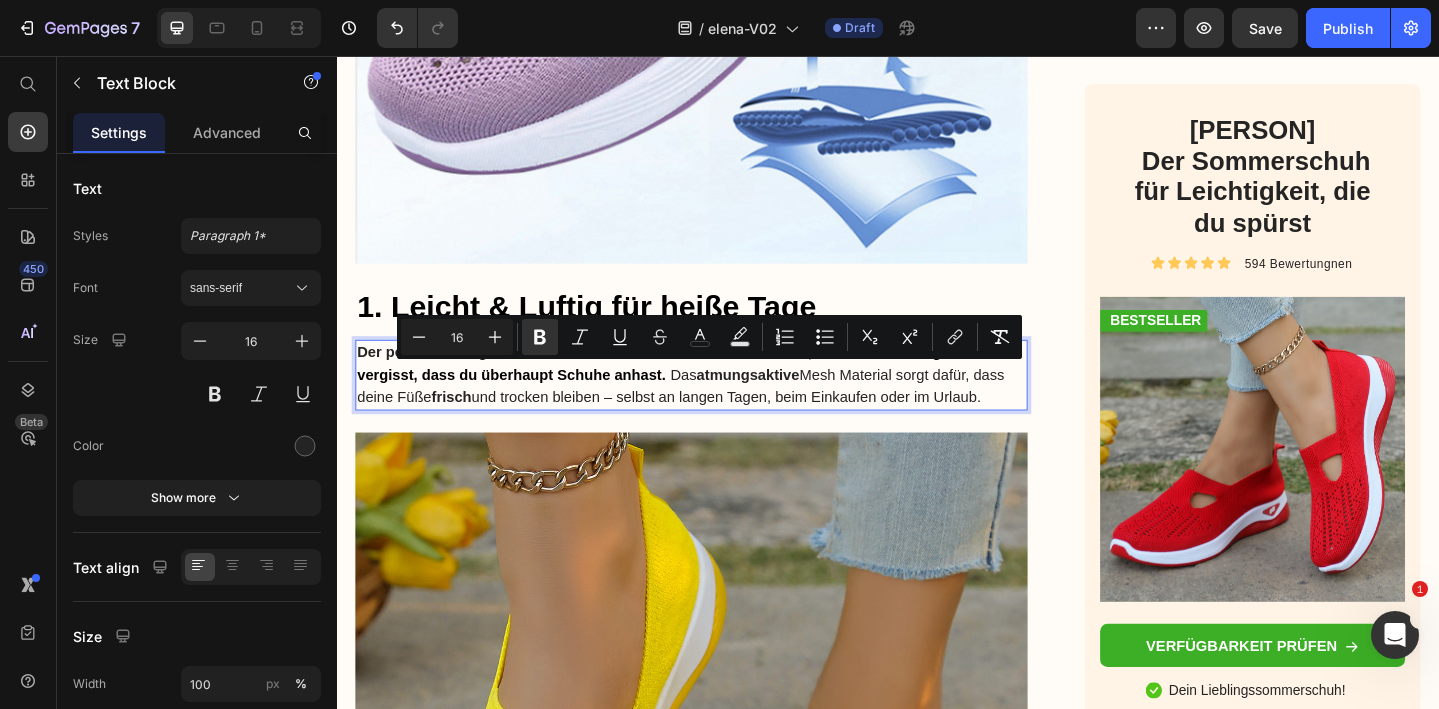 drag, startPoint x: 1050, startPoint y: 428, endPoint x: 784, endPoint y: 410, distance: 266.60834 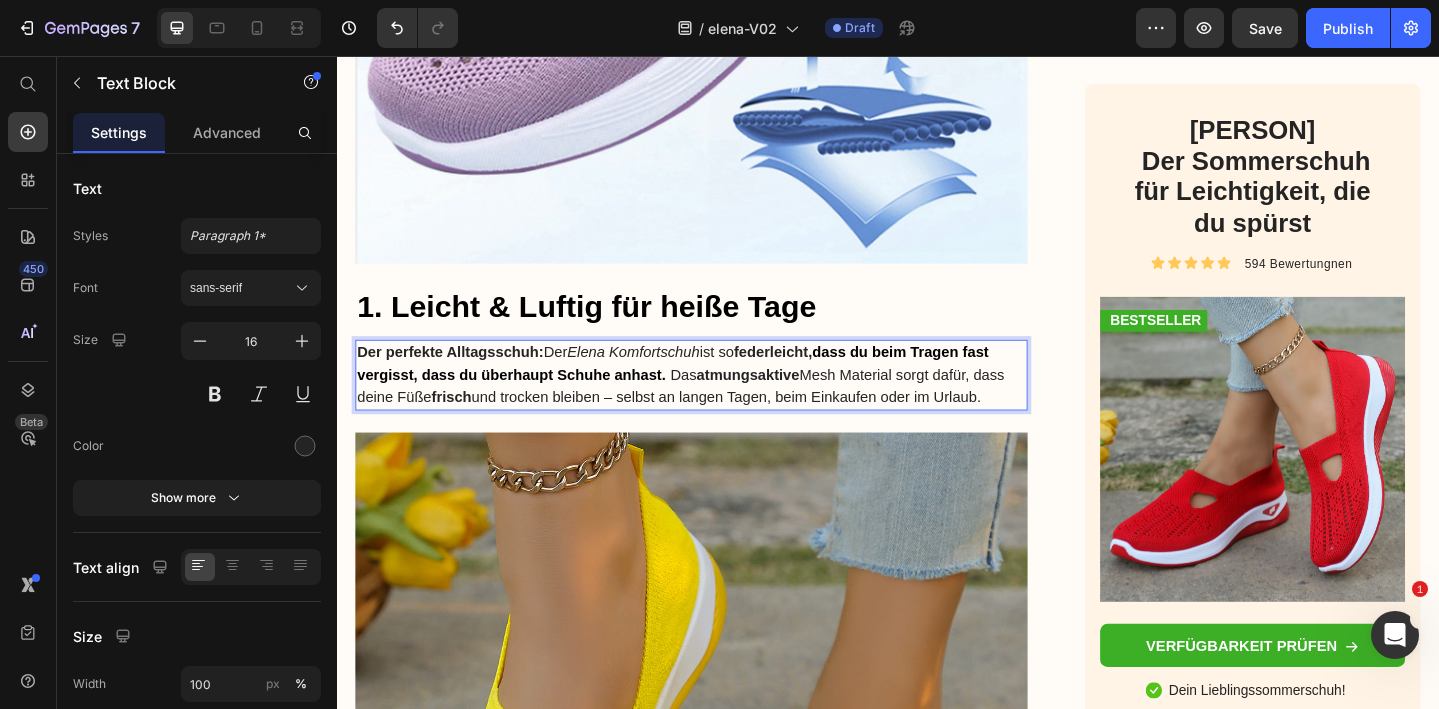 click at bounding box center (697, 403) 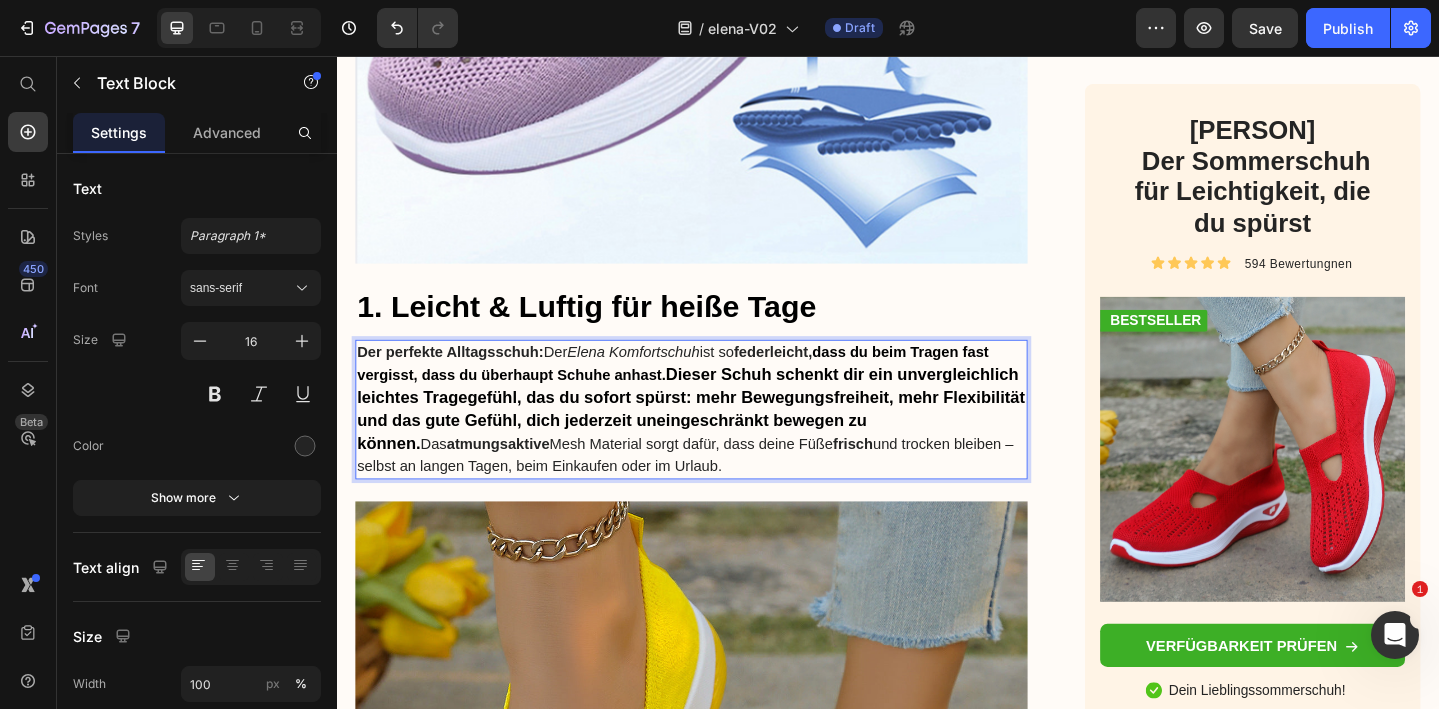 click on "Dieser Schuh schenkt dir ein unvergleichlich leichtes Tragegefühl, das du sofort spürst: mehr Bewegungsfreiheit, mehr Flexibilität und das gute Gefühl, dich jederzeit uneingeschränkt bewegen zu können." at bounding box center [722, 440] 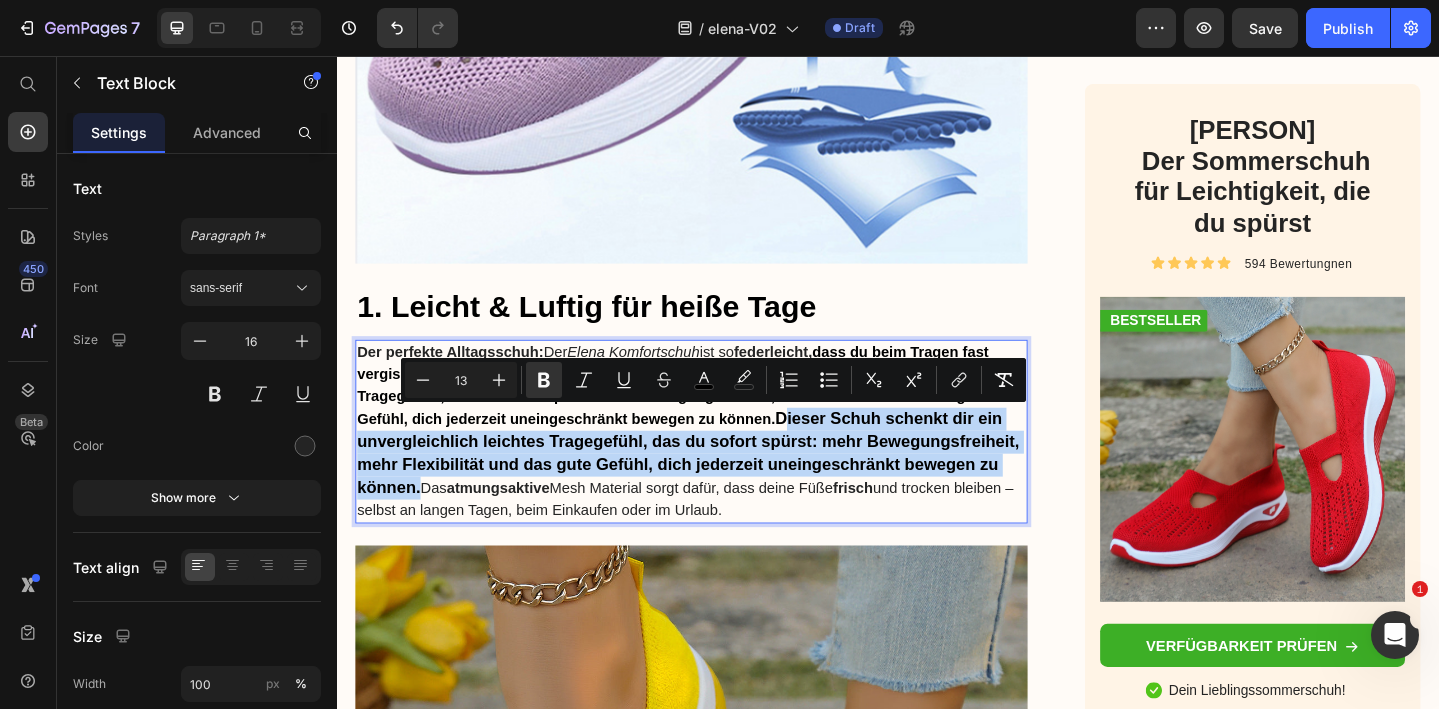 drag, startPoint x: 819, startPoint y: 445, endPoint x: 424, endPoint y: 532, distance: 404.46756 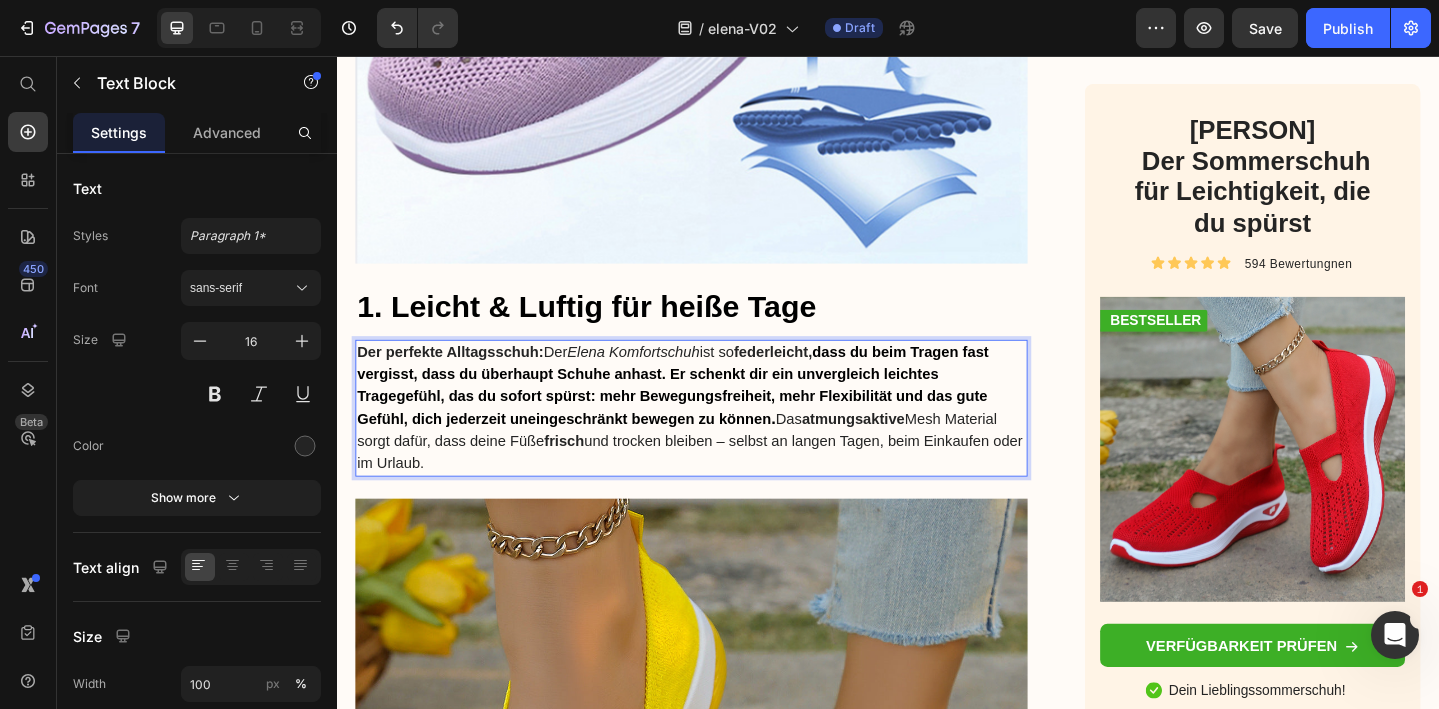 click on "Der perfekte Alltagsschuh: Der [BRAND] Komfortschuh ist so federleicht, dass du beim Tragen fast vergisst, dass du überhaupt Schuhe anhast. Er schenkt dir ein unvergleich leichtes Tragegefühl, das du sofort spürst: mehr Bewegungsfreiheit, mehr Flexibilität und das gute Gefühl, dich jederzeit uneingeschränkt bewegen zu können . Das atmungsaktive Mesh Material sorgt dafür, dass deine Füße frisch und trocken bleiben – selbst an langen Tagen, beim Einkaufen oder im Urlaub." at bounding box center [723, 439] 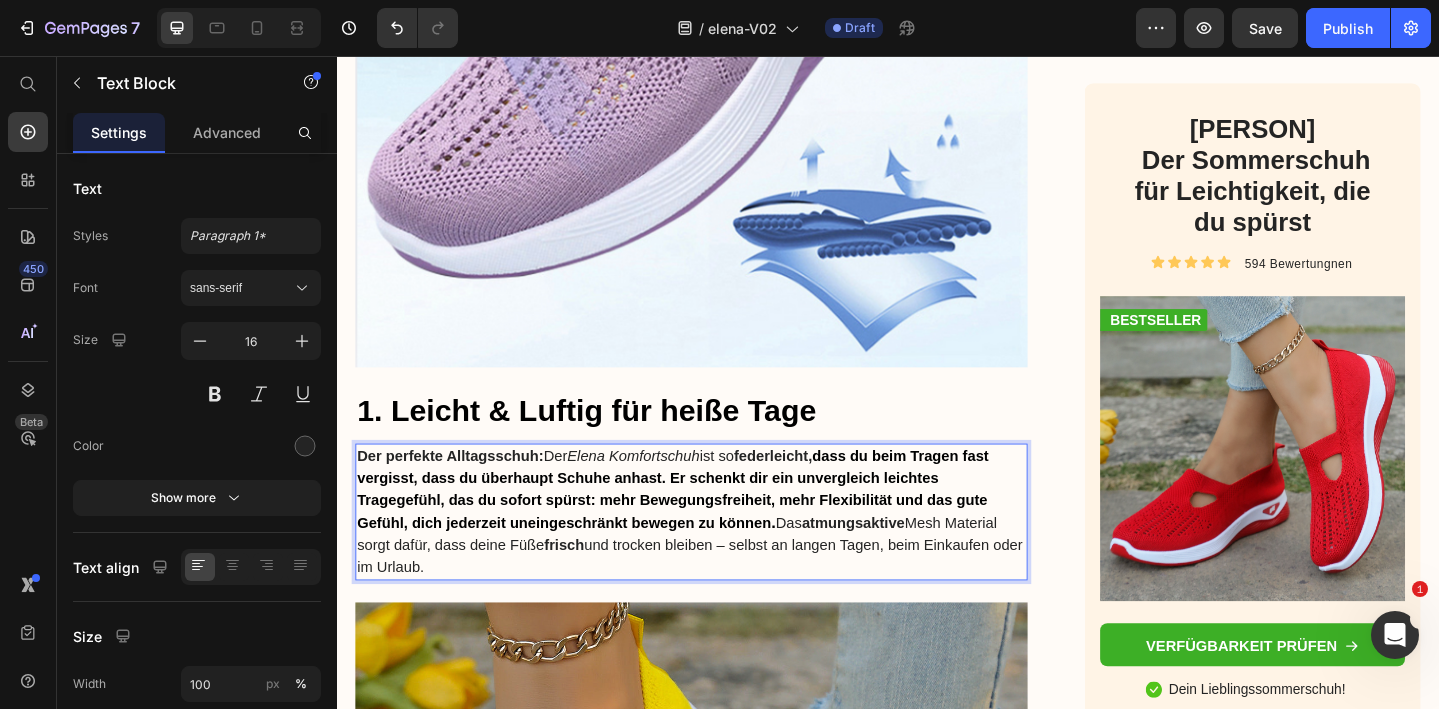 scroll, scrollTop: 1740, scrollLeft: 0, axis: vertical 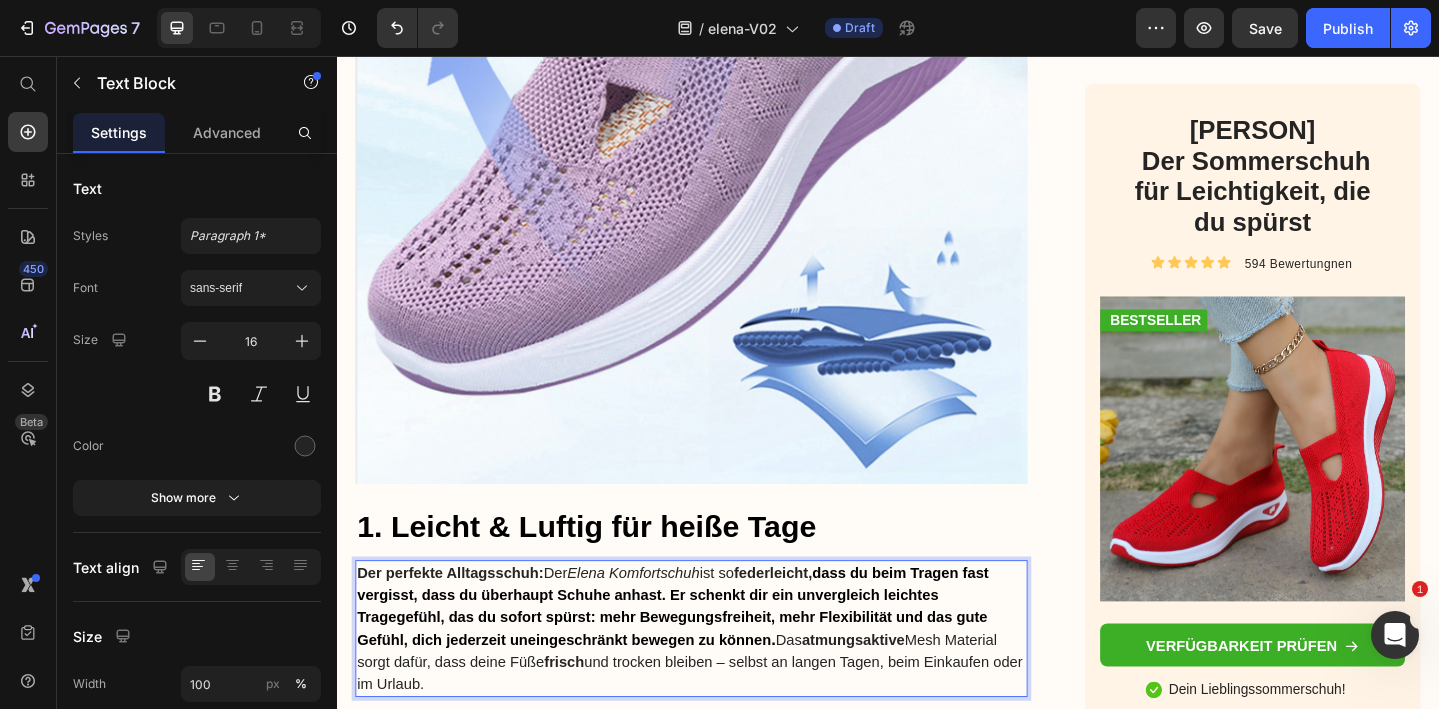 click on "dass du beim Tragen fast vergisst, dass du überhaupt Schuhe anhast. Er schenkt dir ein unvergleich leichtes Tragegefühl, das du sofort spürst: mehr Bewegungsfreiheit, mehr Flexibilität und das gute Gefühl, dich jederzeit uneingeschränkt bewegen zu können" at bounding box center [703, 655] 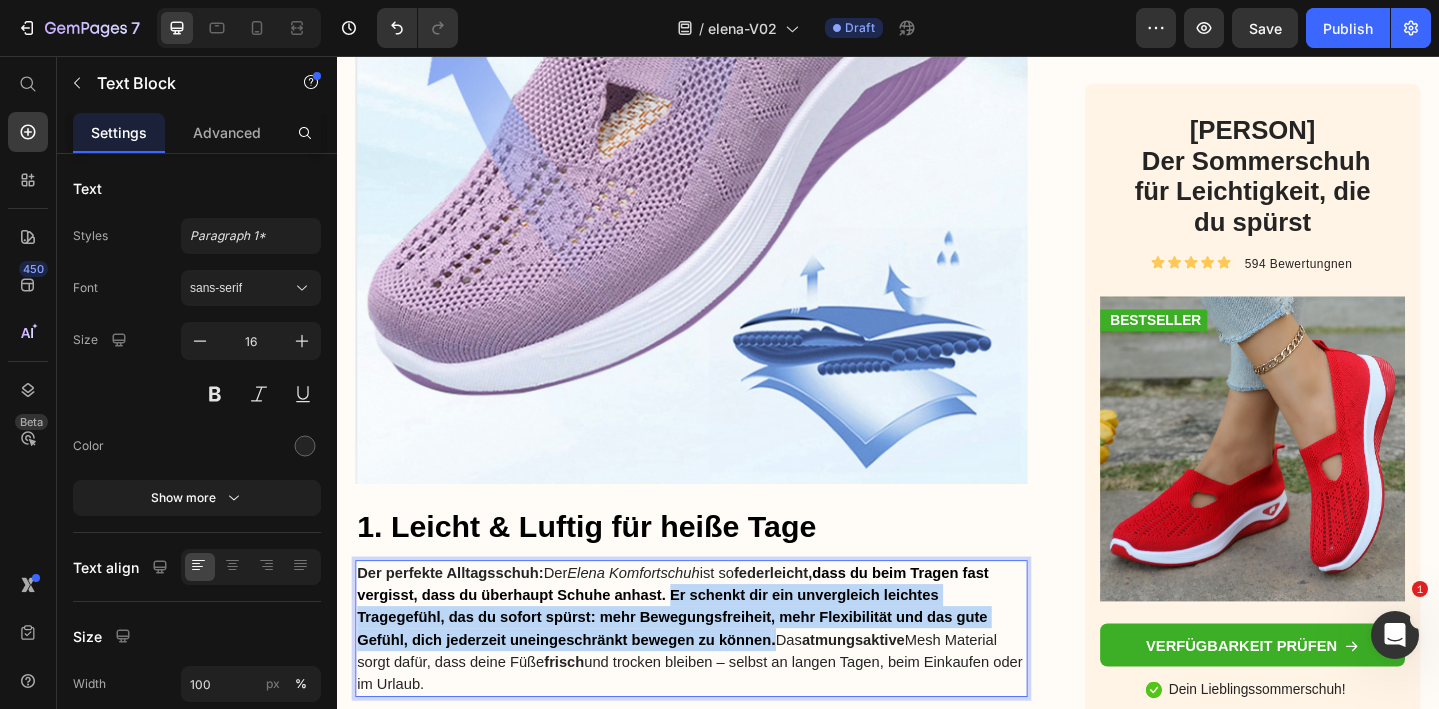 drag, startPoint x: 700, startPoint y: 643, endPoint x: 816, endPoint y: 694, distance: 126.71622 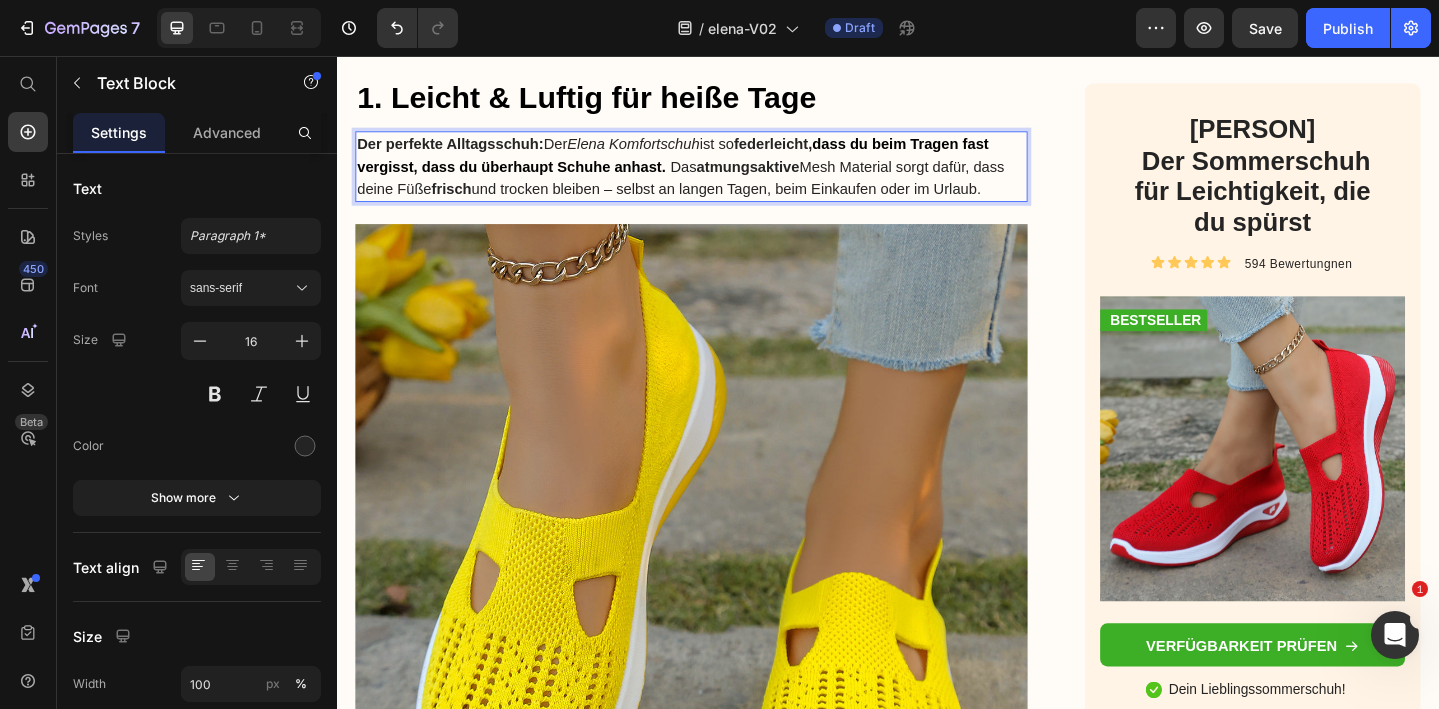scroll, scrollTop: 2041, scrollLeft: 0, axis: vertical 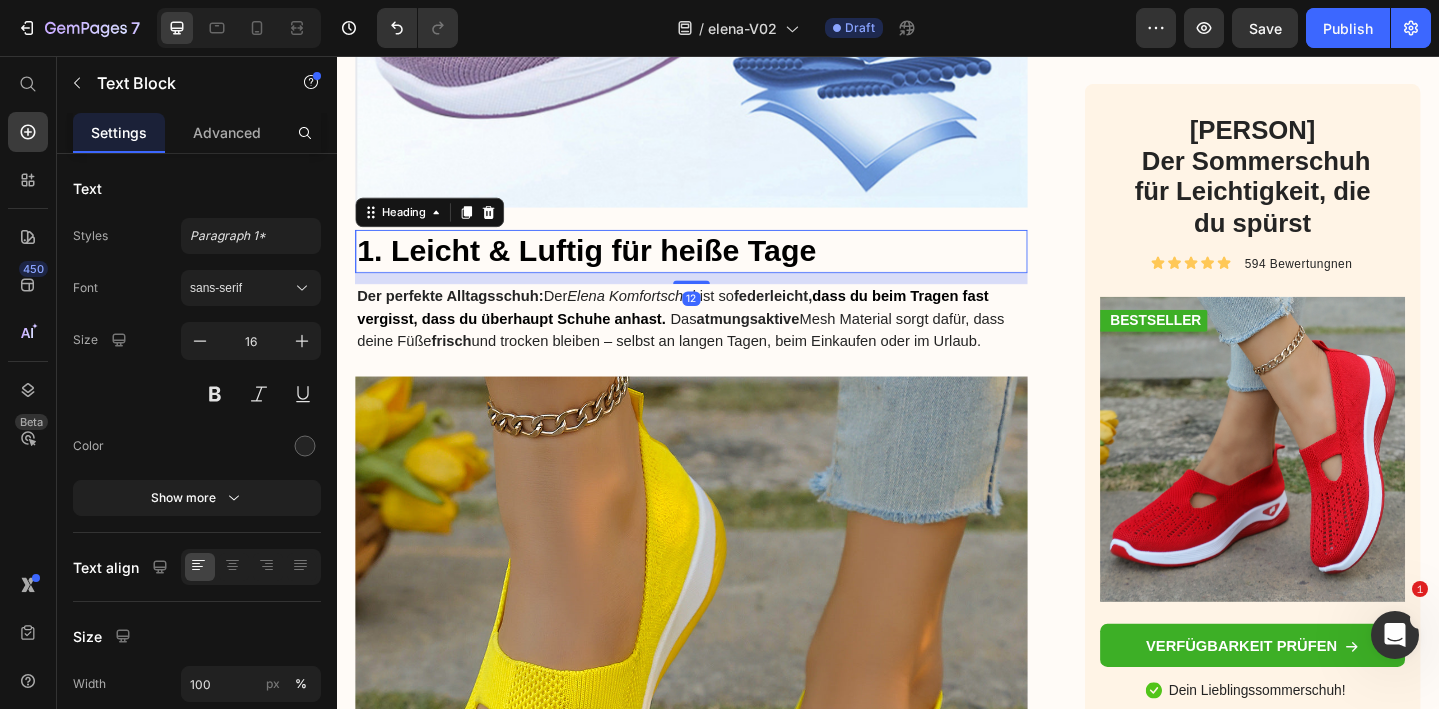 click on "1. Leicht & Luftig für heiße Tage" at bounding box center [723, 268] 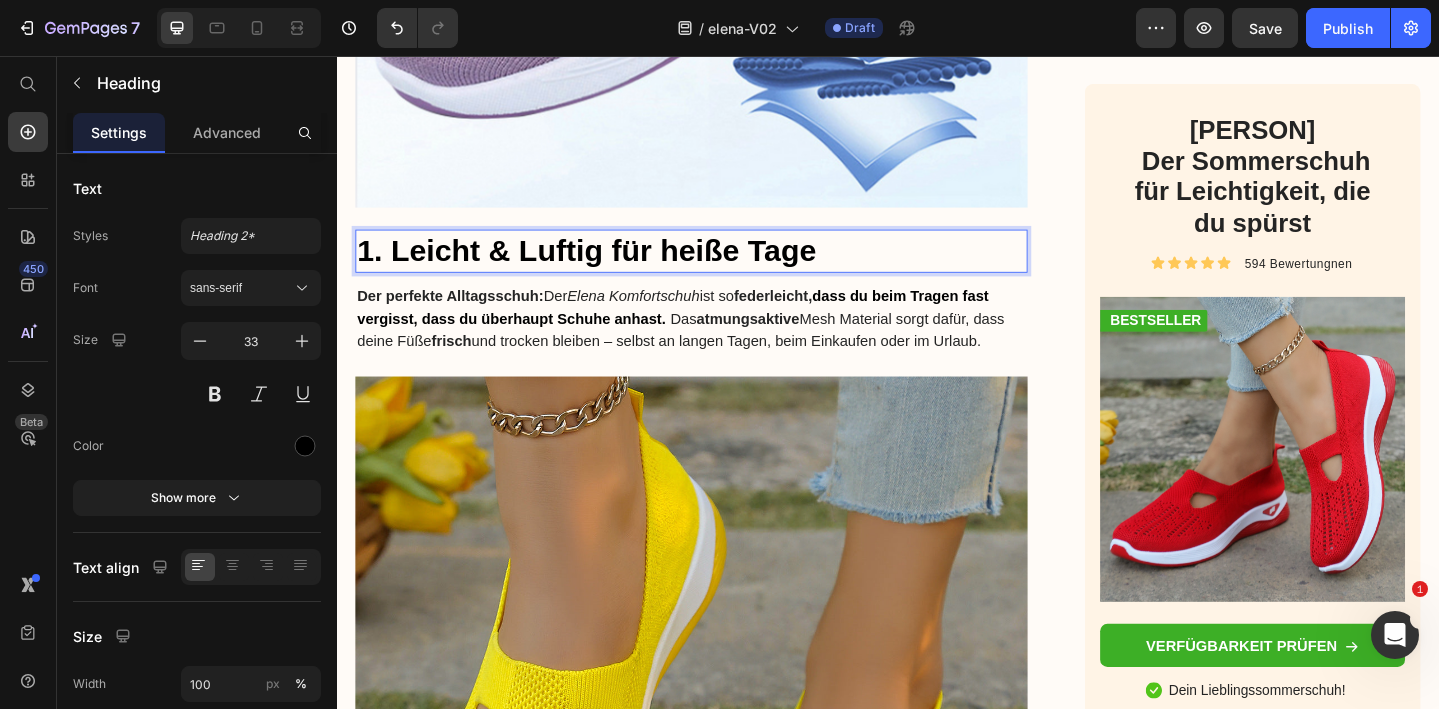 click on "1. Leicht & Luftig für heiße Tage" at bounding box center [723, 268] 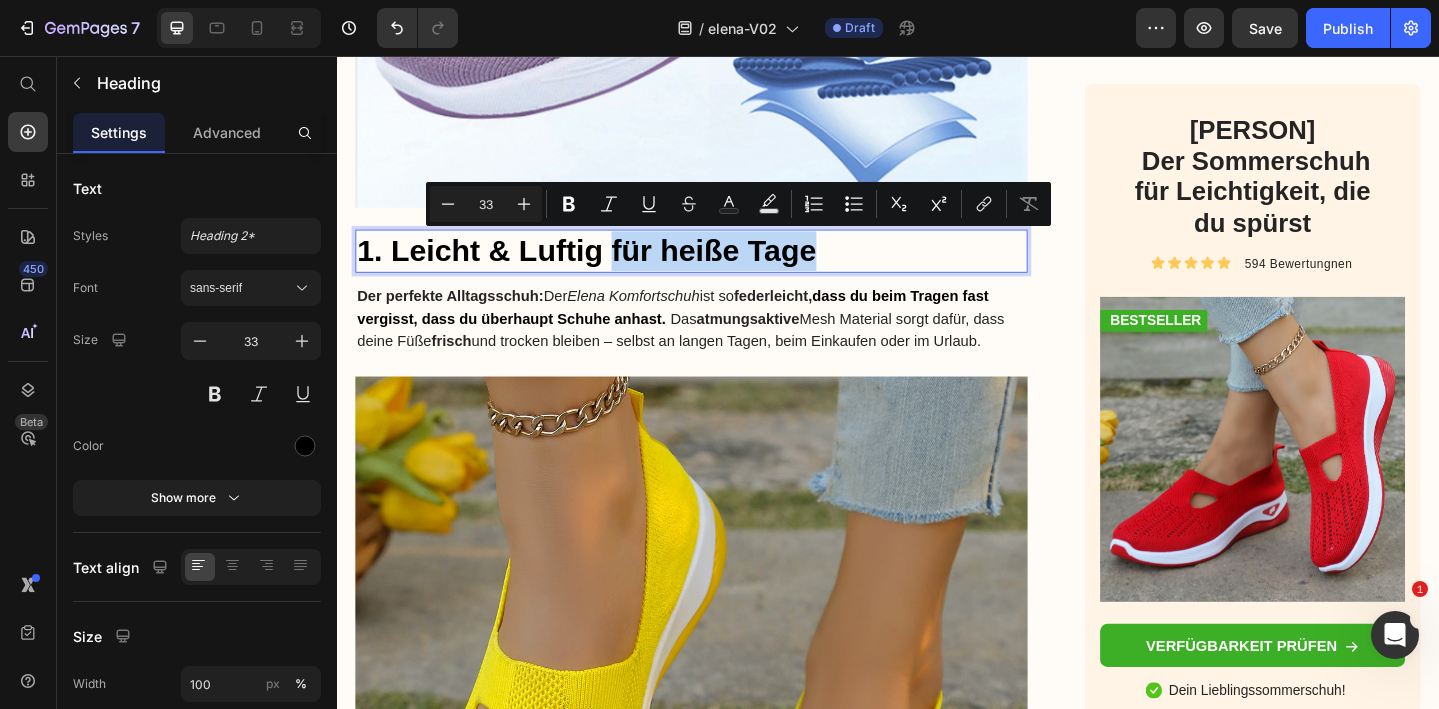 drag, startPoint x: 637, startPoint y: 269, endPoint x: 894, endPoint y: 278, distance: 257.15753 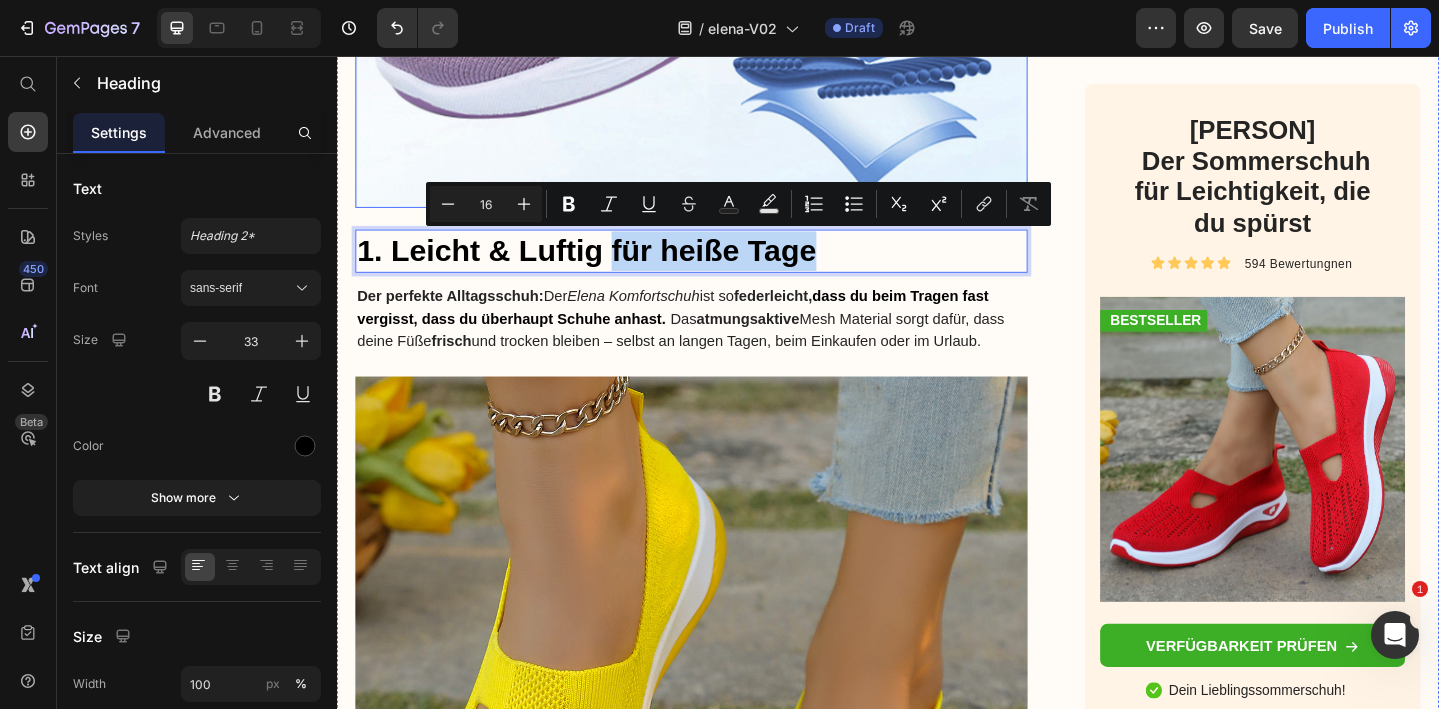click at bounding box center [723, -186] 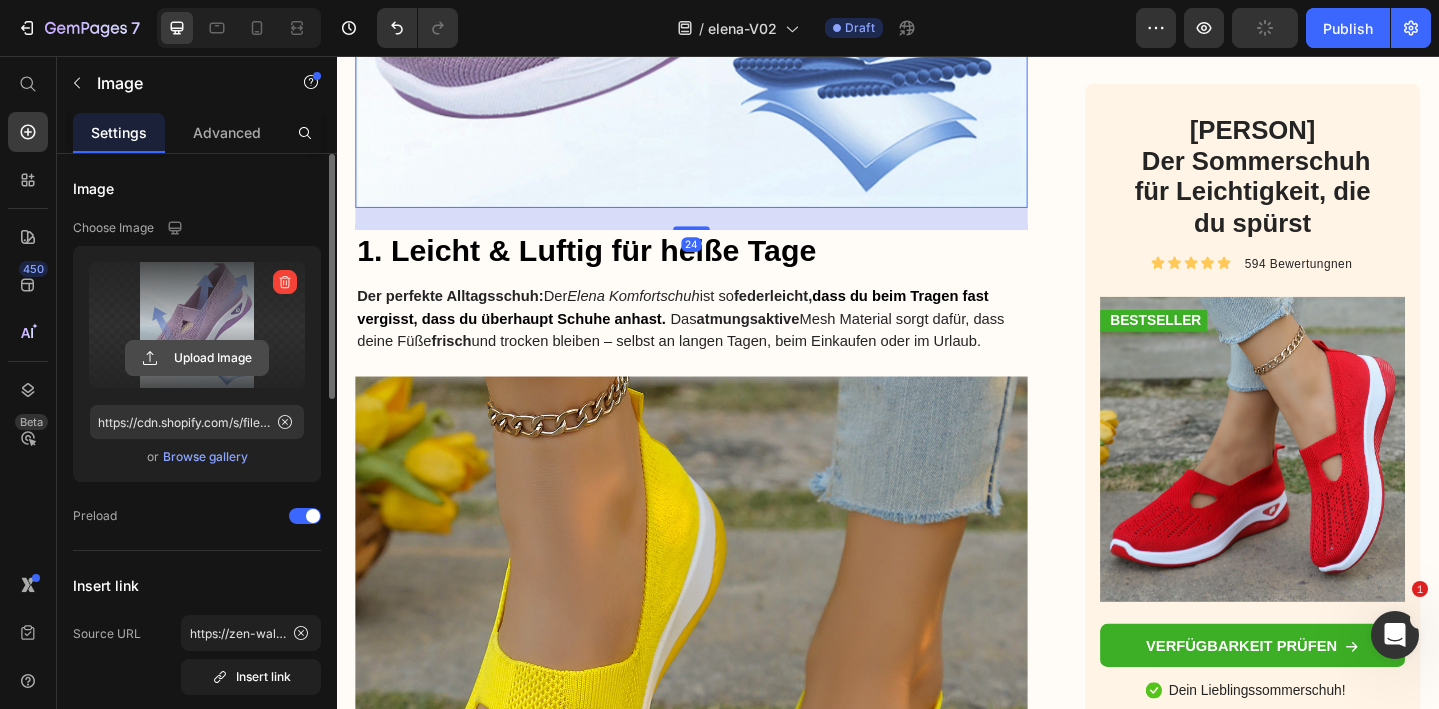 click 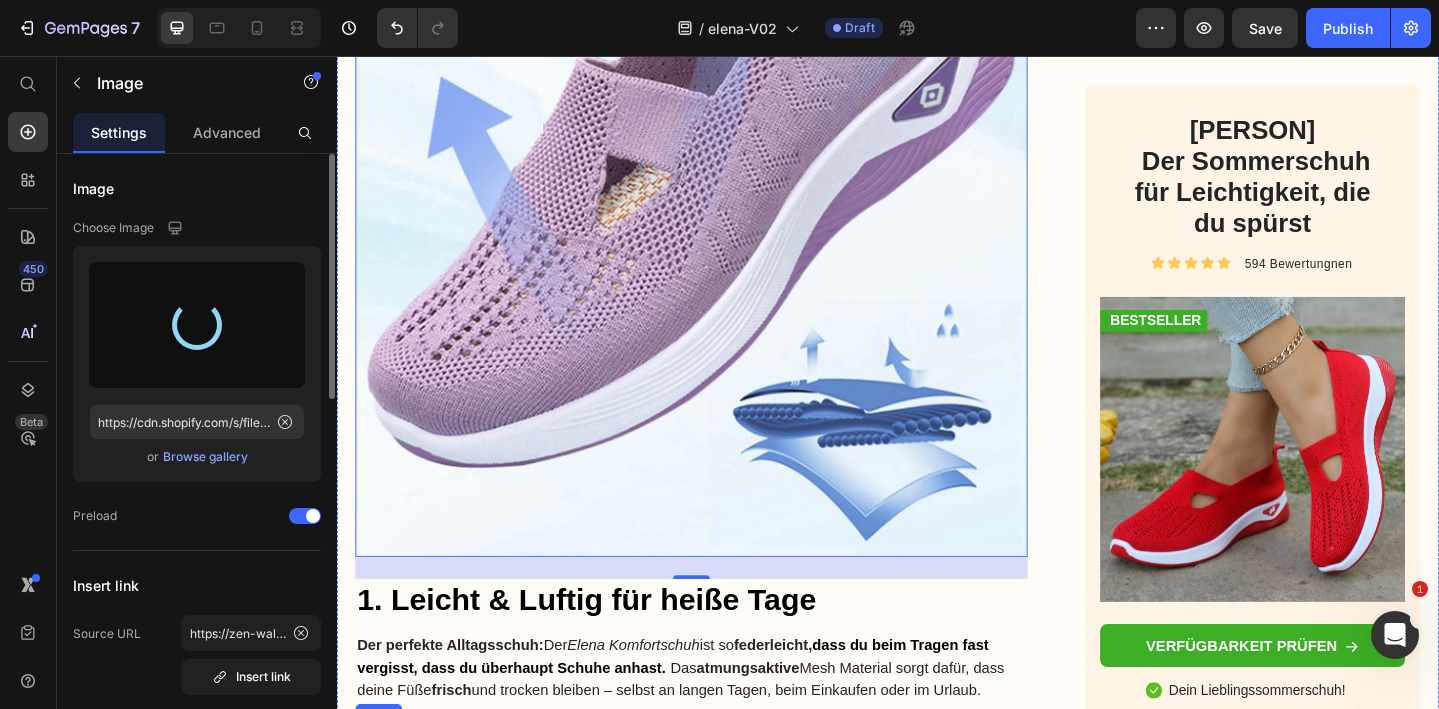 type on "https://cdn.shopify.com/s/files/1/0740/2012/6939/files/gempages_553629490677285781-d5f30622-3002-4bb8-ad78-49a7f6fd2e05.png" 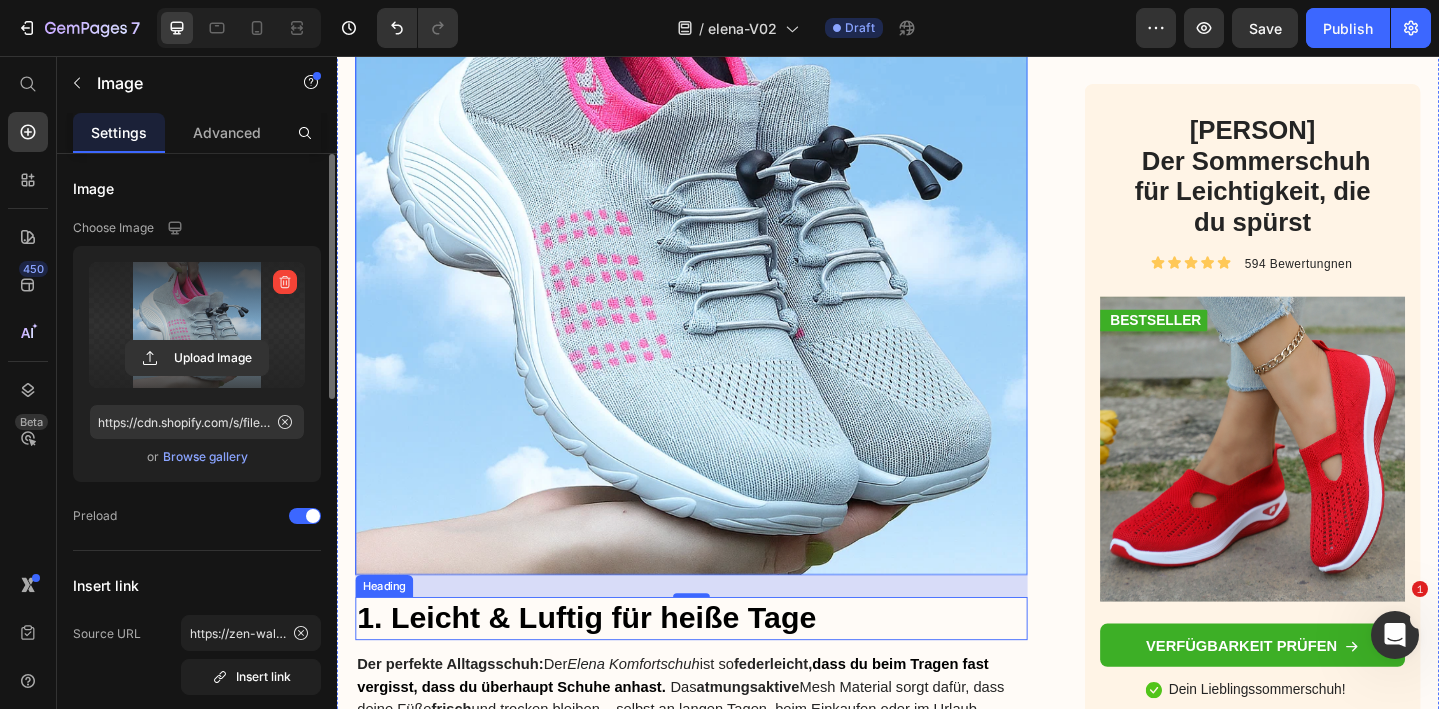 scroll, scrollTop: 1577, scrollLeft: 0, axis: vertical 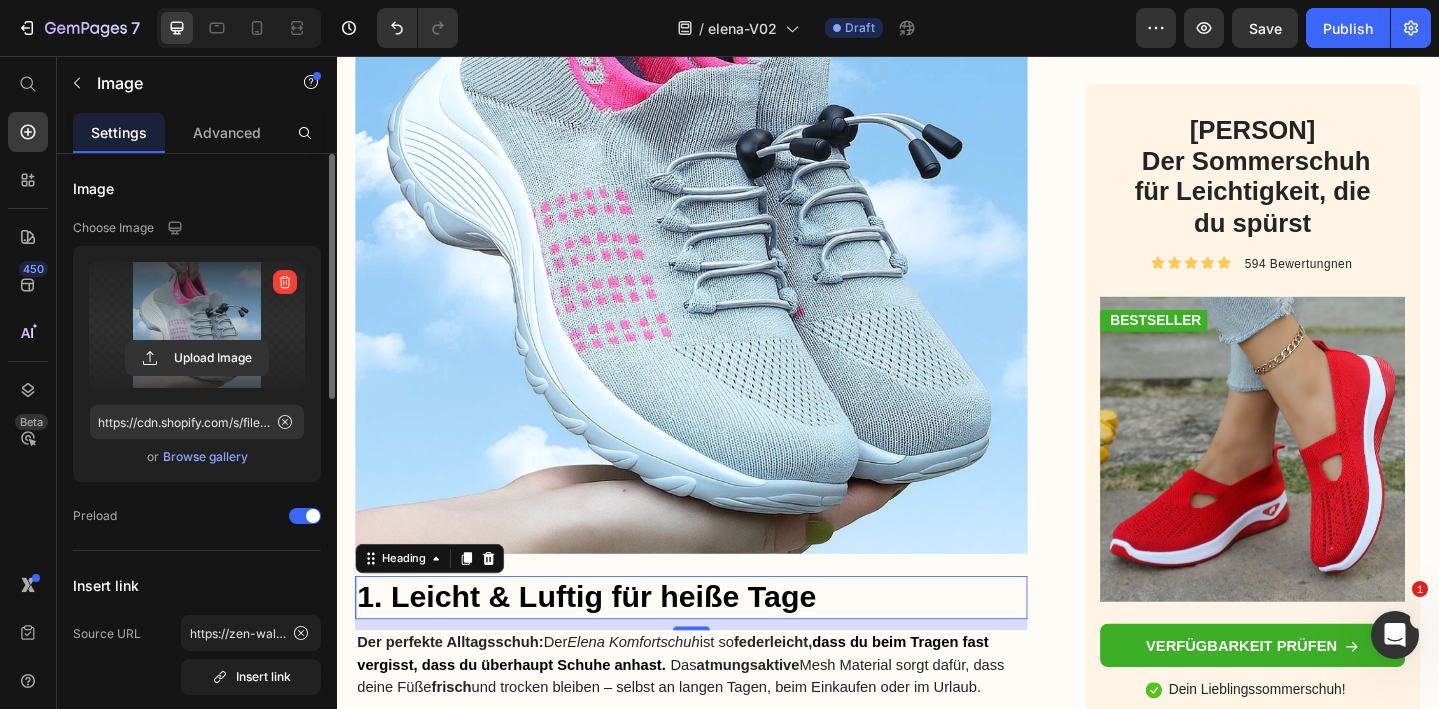 click on "1. Leicht & Luftig für heiße Tage" at bounding box center [723, 645] 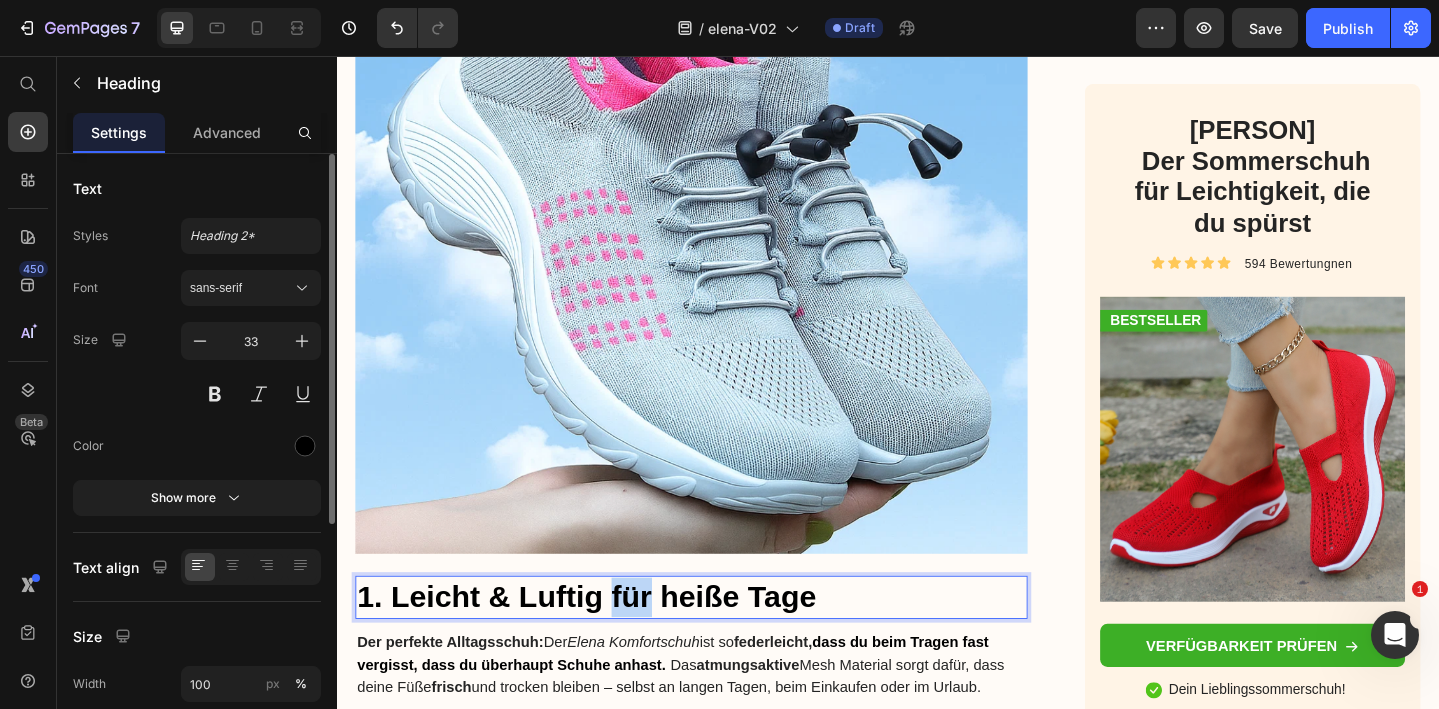 click on "1. Leicht & Luftig für heiße Tage" at bounding box center [723, 645] 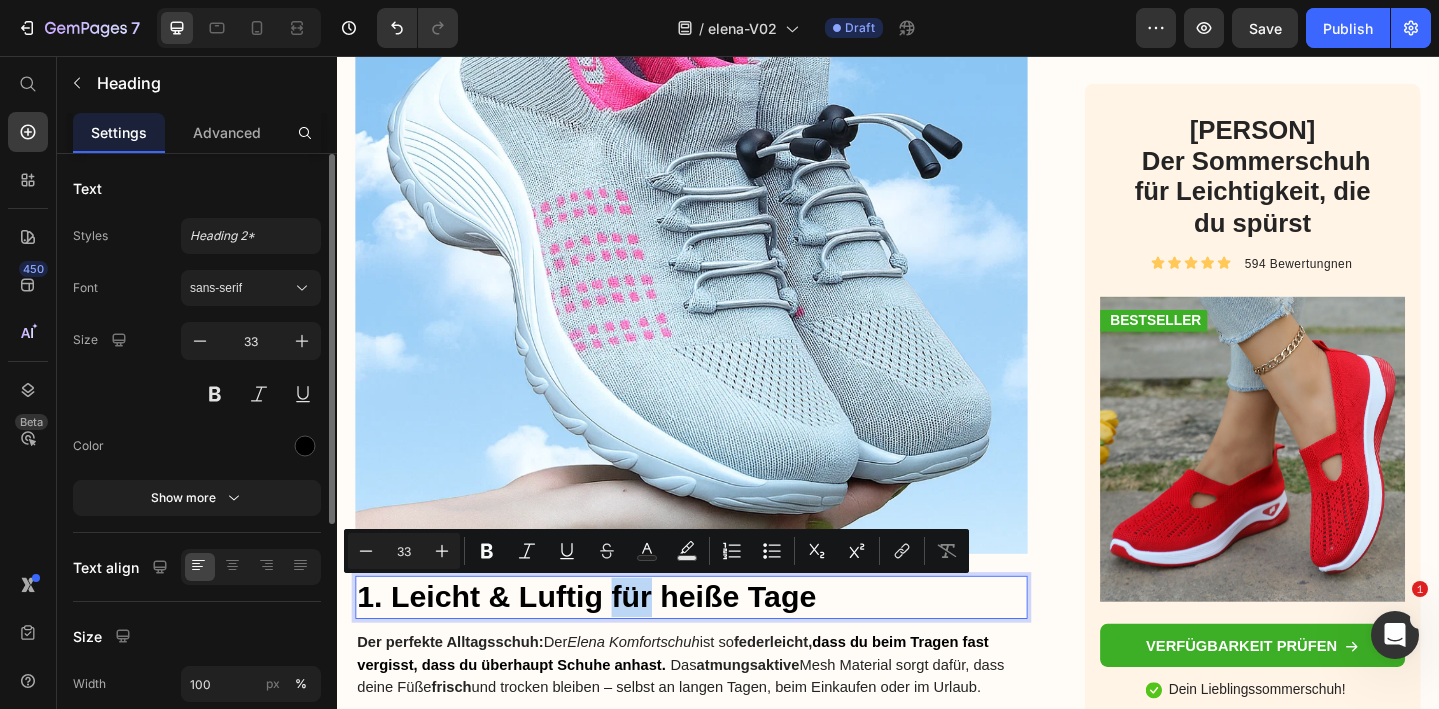 click on "1. Leicht & Luftig für heiße Tage" at bounding box center [723, 645] 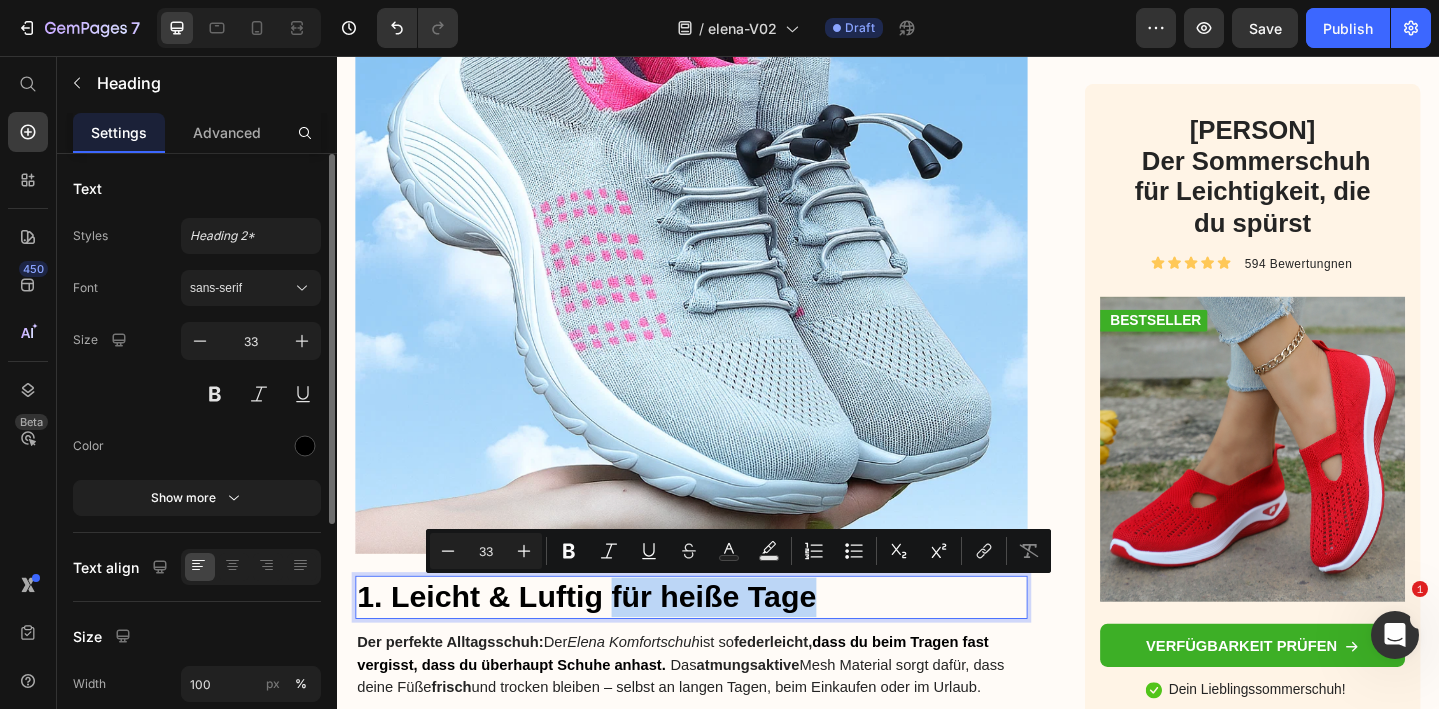 drag, startPoint x: 637, startPoint y: 650, endPoint x: 910, endPoint y: 664, distance: 273.35873 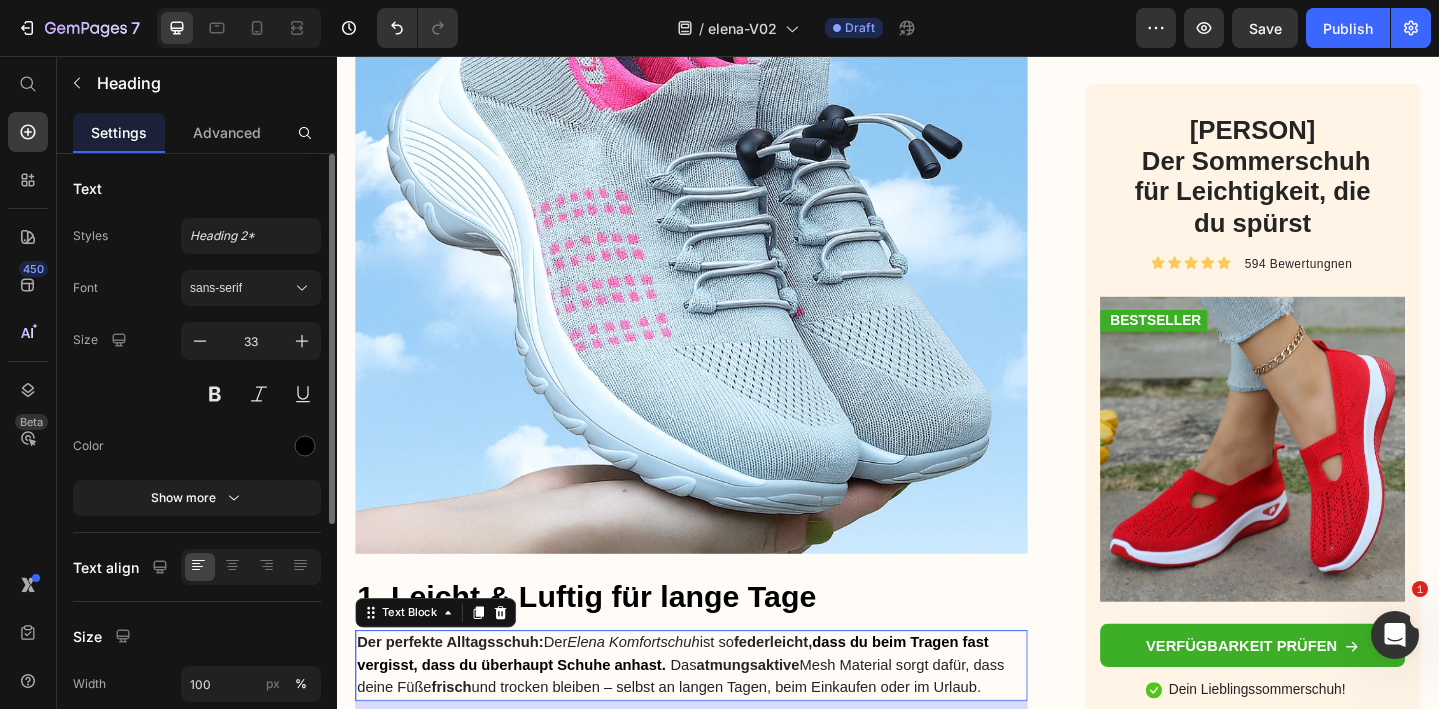 click on "Der perfekte Alltagsschuh:  Der  Elena Komfortschuh  ist so  federleicht ,  dass du beim Tragen fast vergisst, dass du überhaupt Schuhe anhast.   Das  atmungsaktive  Mesh Material sorgt dafür, dass deine Füße  frisch  und trocken bleiben – selbst an langen Tagen, beim Einkaufen oder im Urlaub." at bounding box center (723, 719) 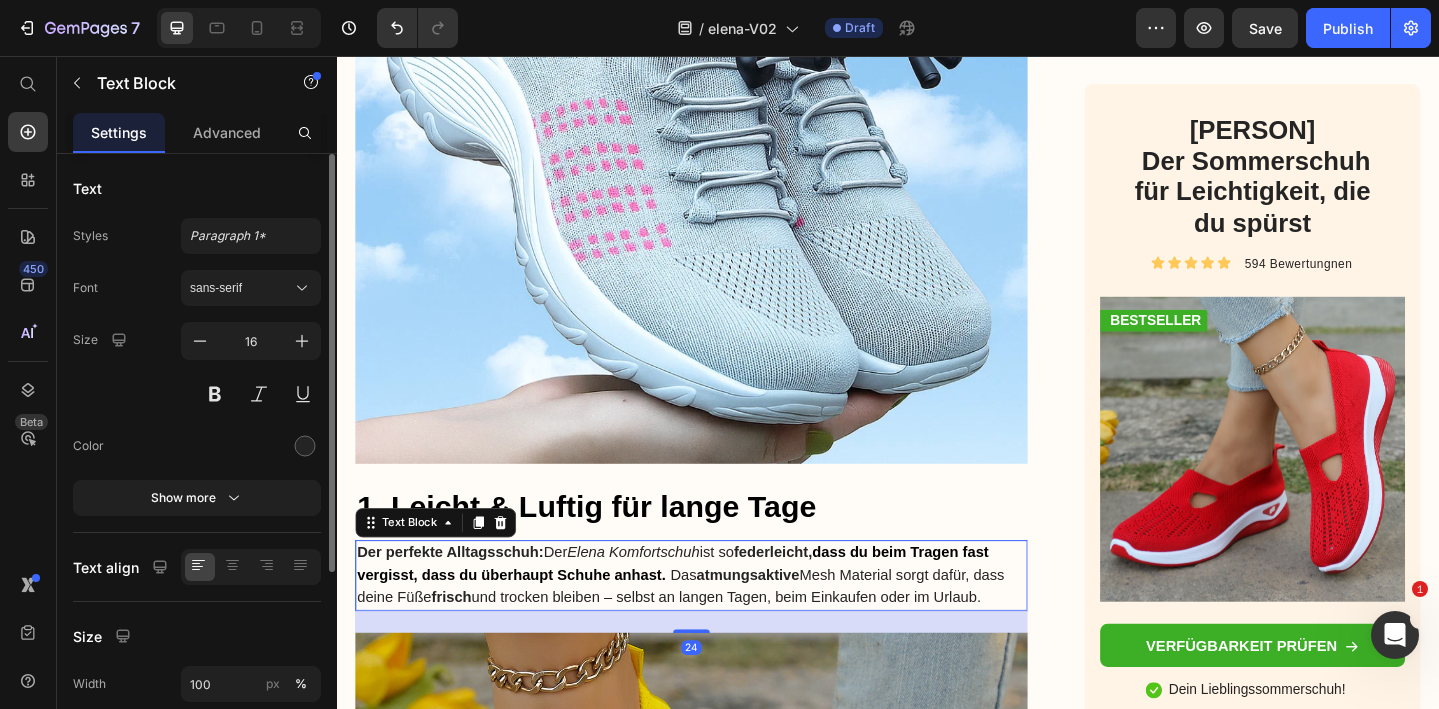 scroll, scrollTop: 1703, scrollLeft: 0, axis: vertical 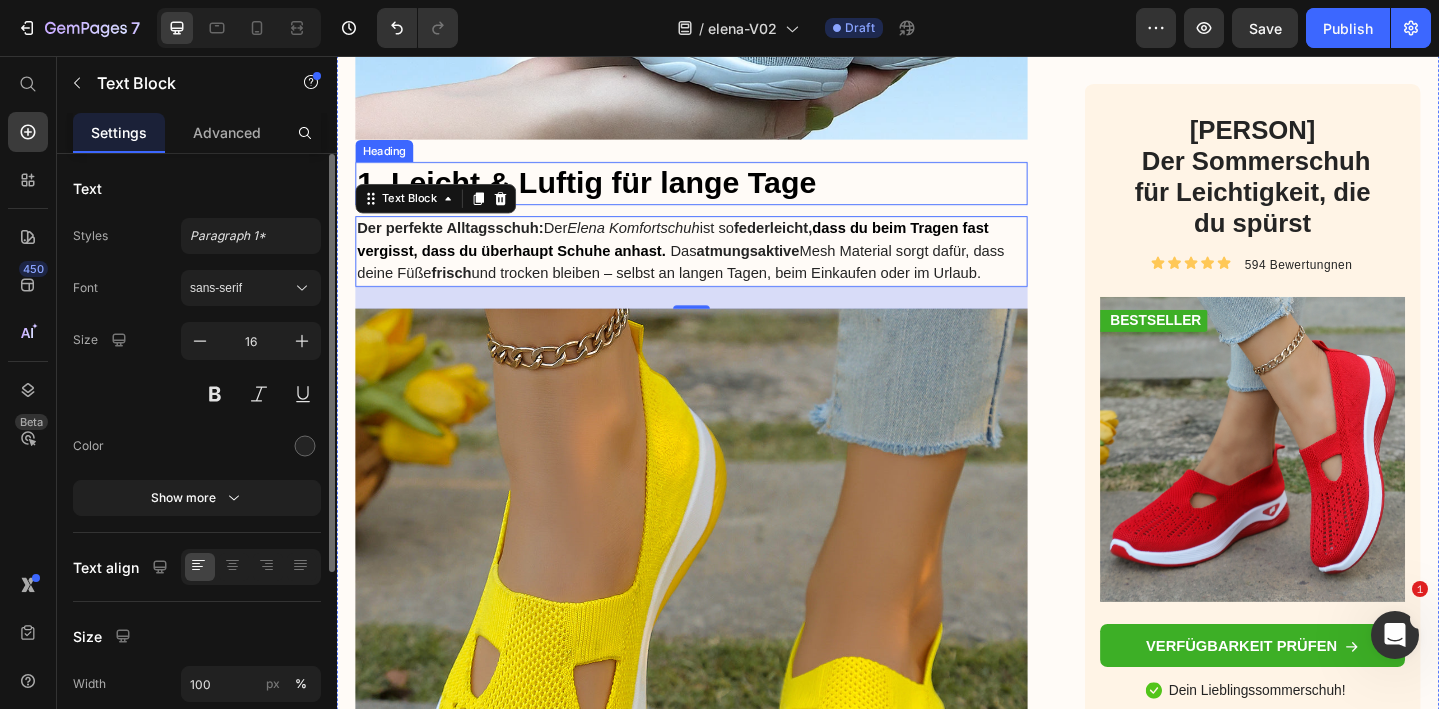 click at bounding box center (723, 697) 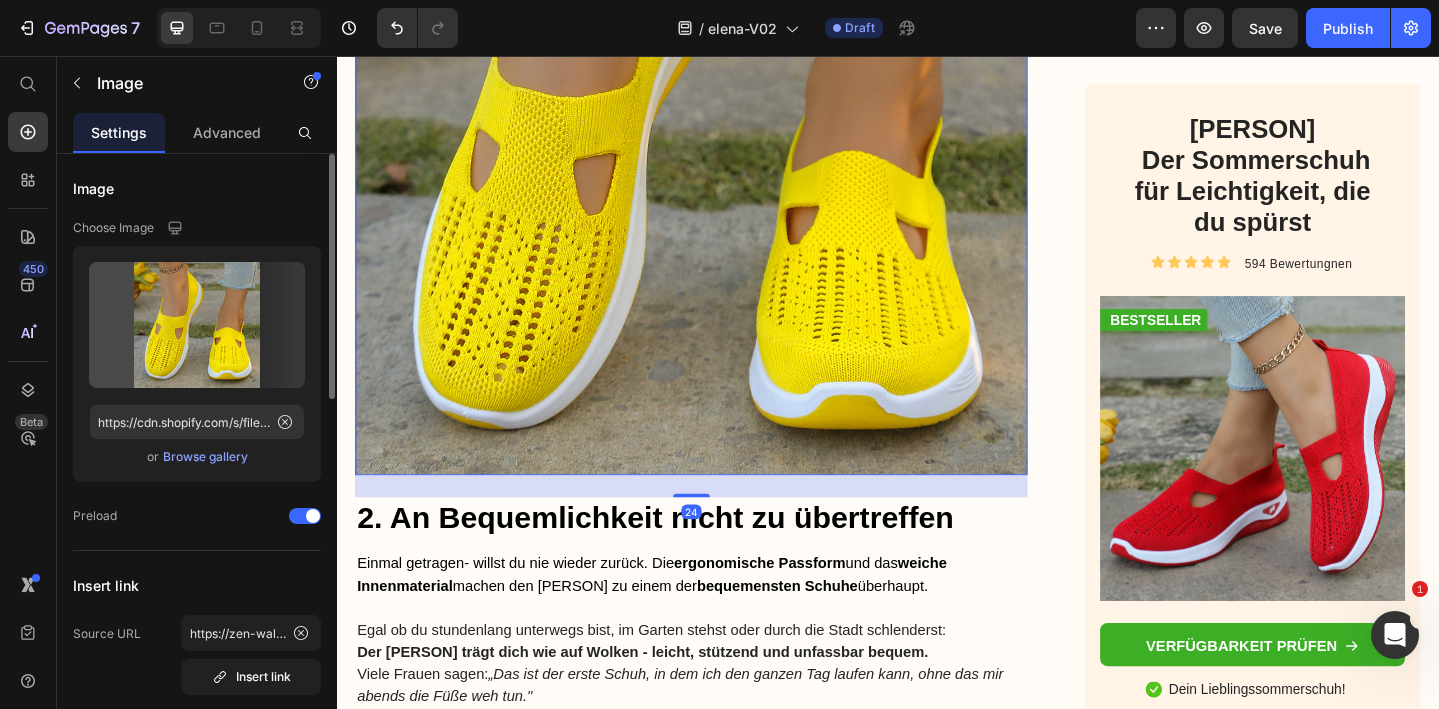 scroll, scrollTop: 2586, scrollLeft: 0, axis: vertical 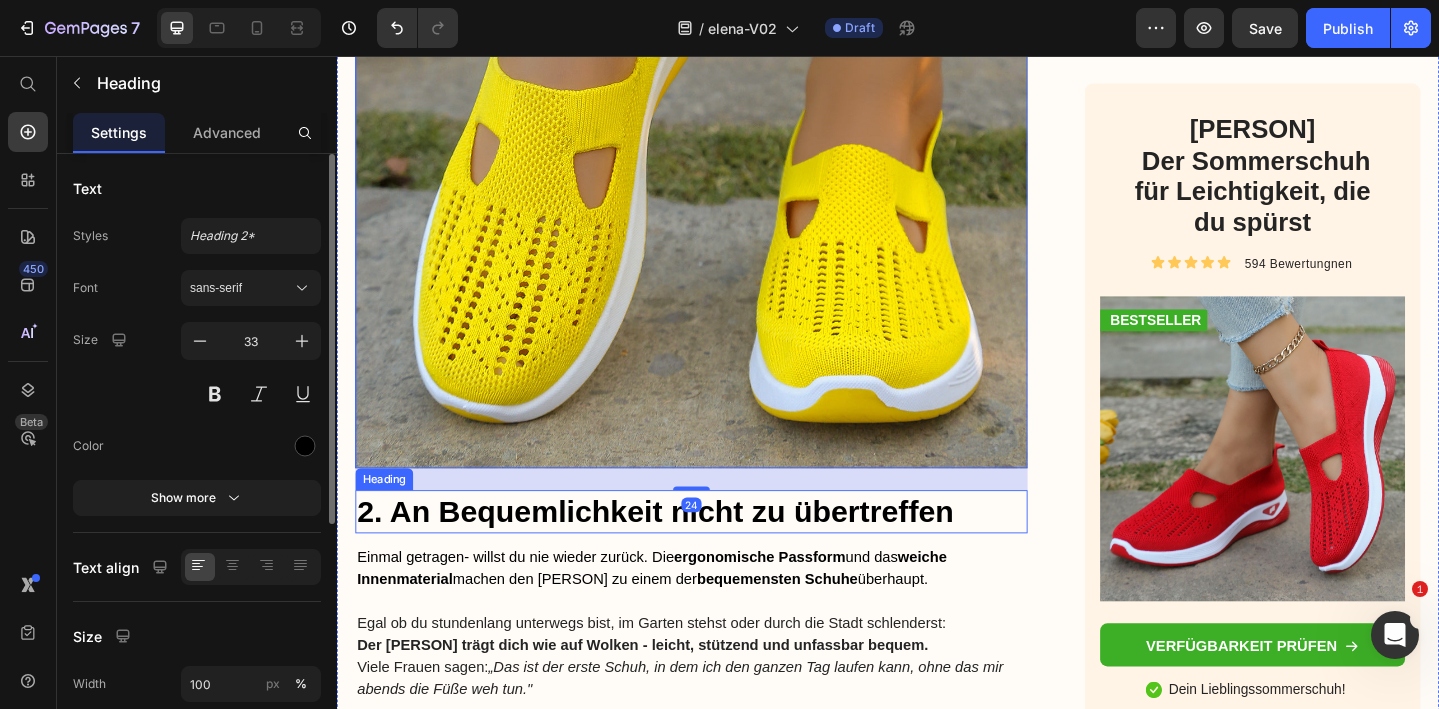 click on "2. An Bequemlichkeit nicht zu übertreffen" at bounding box center (723, 552) 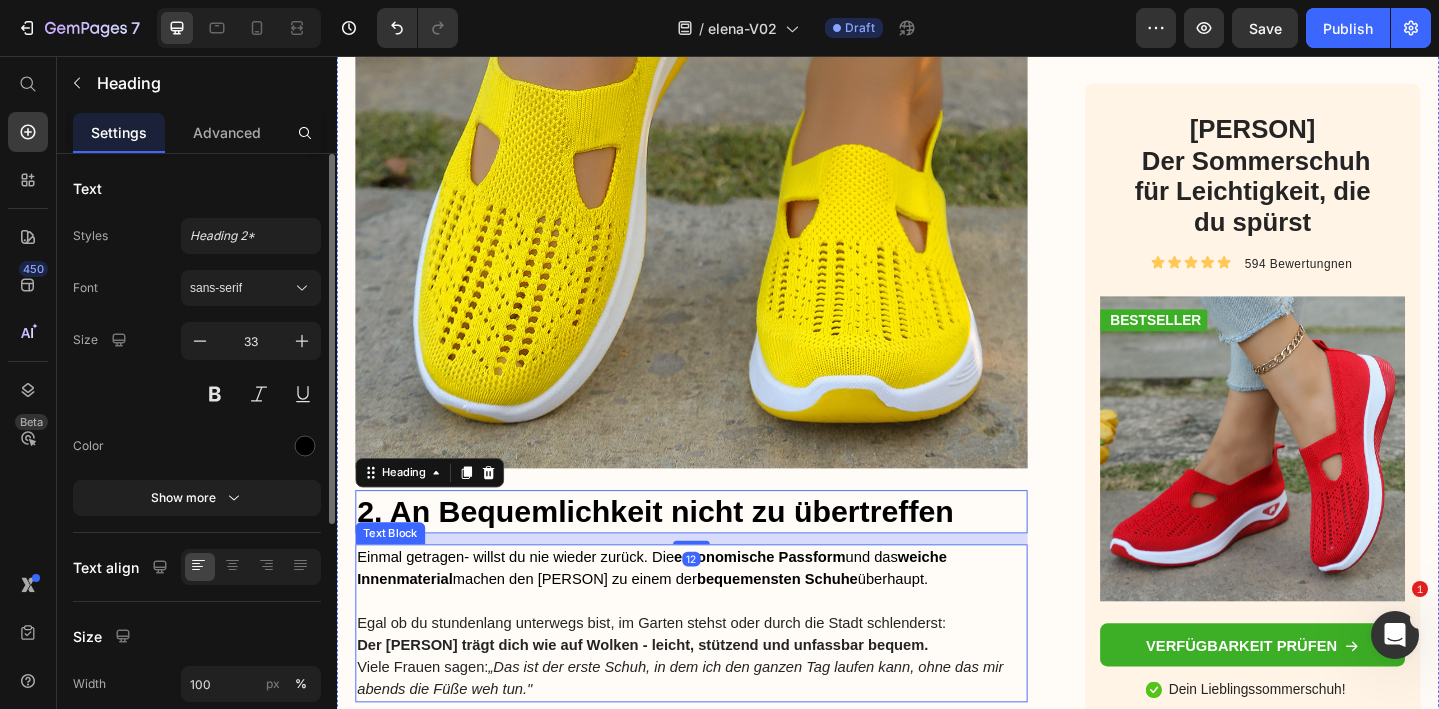 scroll, scrollTop: 2706, scrollLeft: 0, axis: vertical 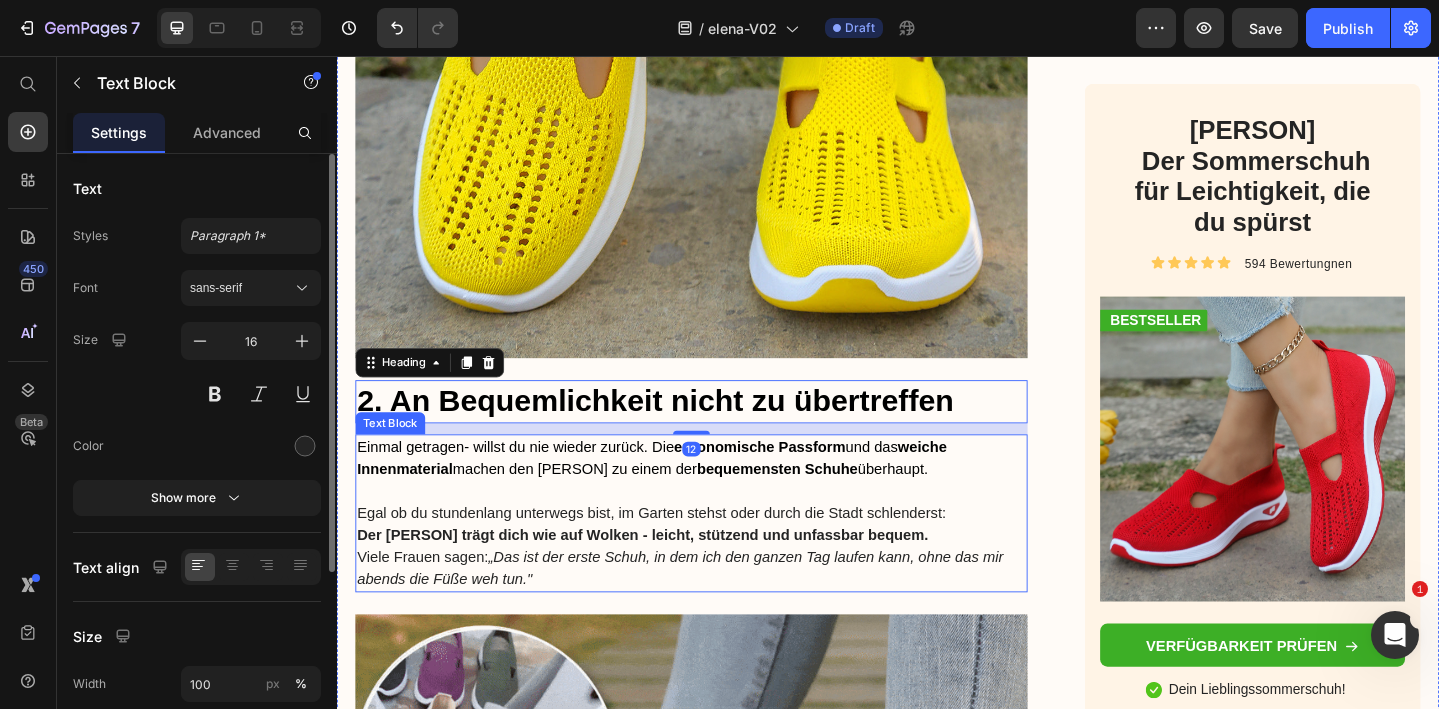 click at bounding box center [723, 530] 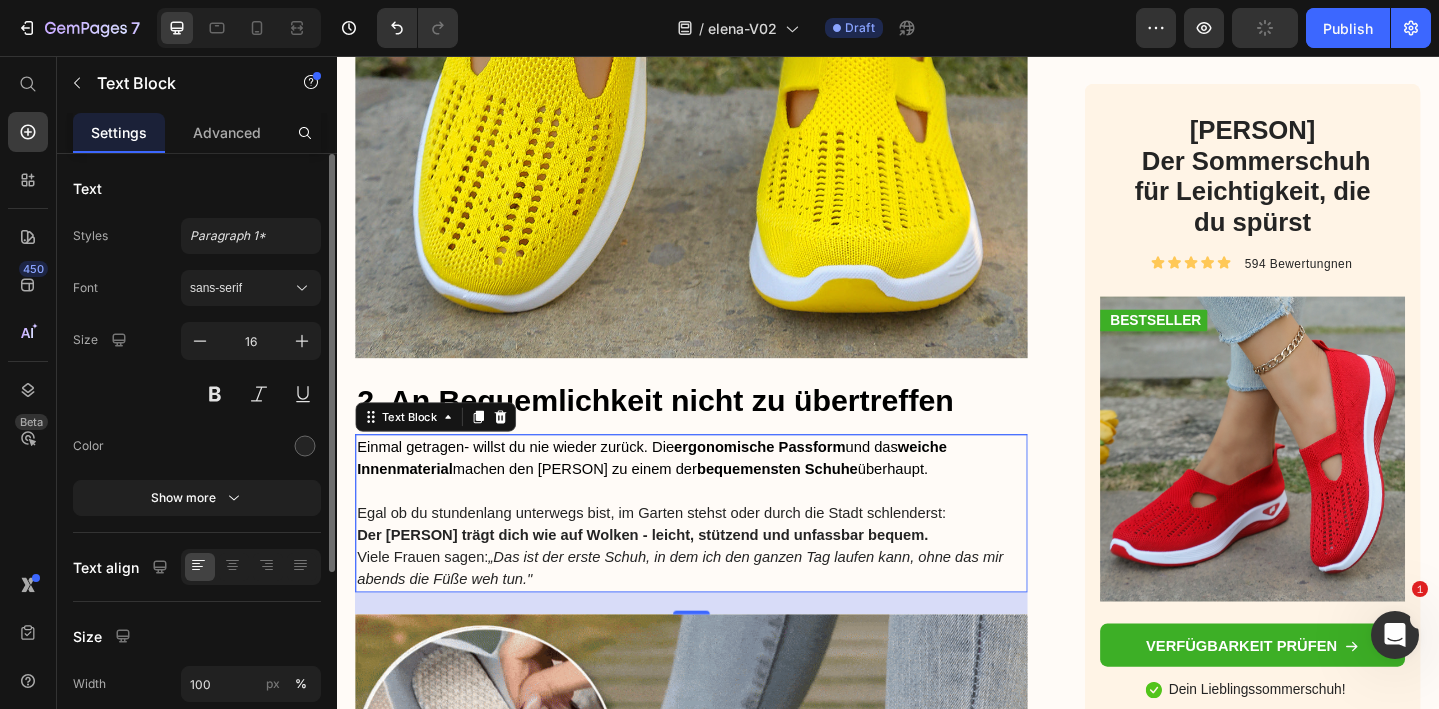 click on "Einmal getragen- willst du nie wieder zurück. Die ergonomische Passform und das weiche Innenmaterial machen den Marlene zu einem der bequemsten Schuhe überhaupt." at bounding box center [680, 493] 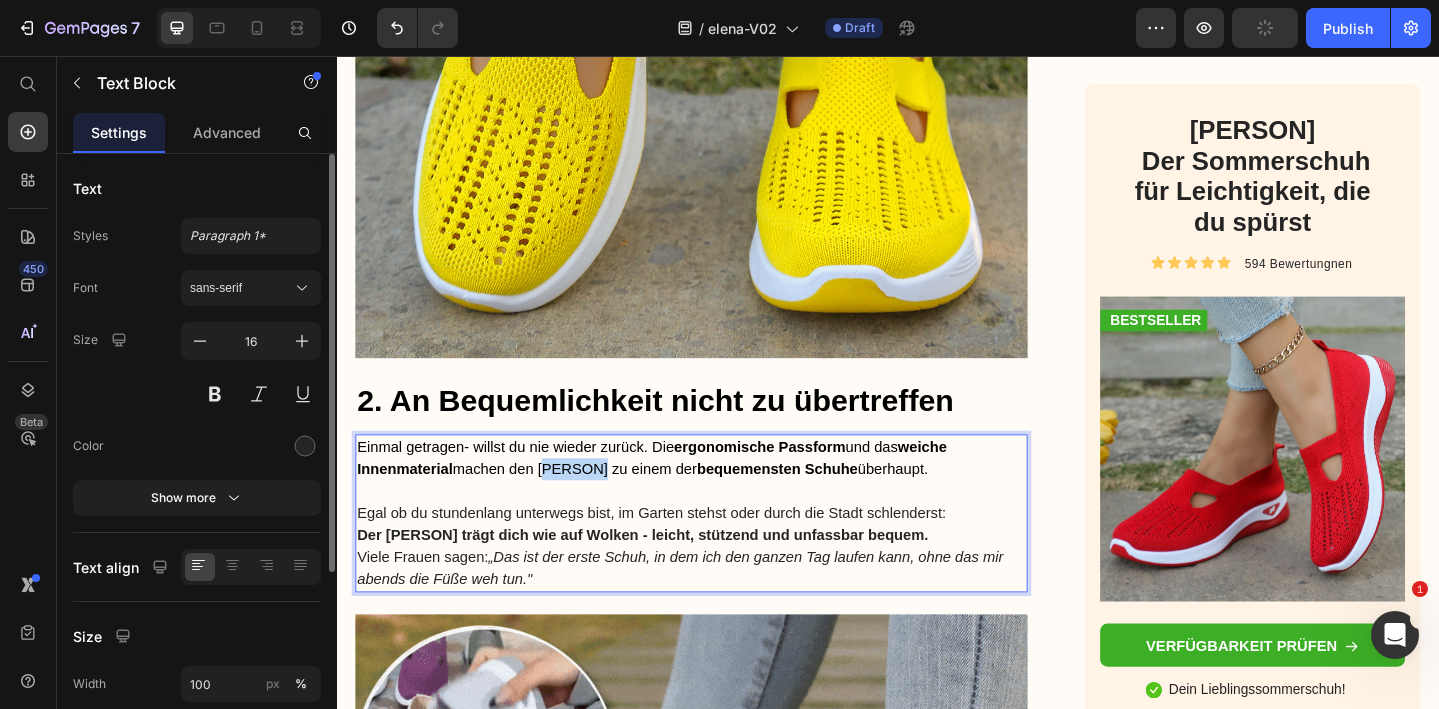 click on "Einmal getragen- willst du nie wieder zurück. Die ergonomische Passform und das weiche Innenmaterial machen den Marlene zu einem der bequemsten Schuhe überhaupt." at bounding box center [680, 493] 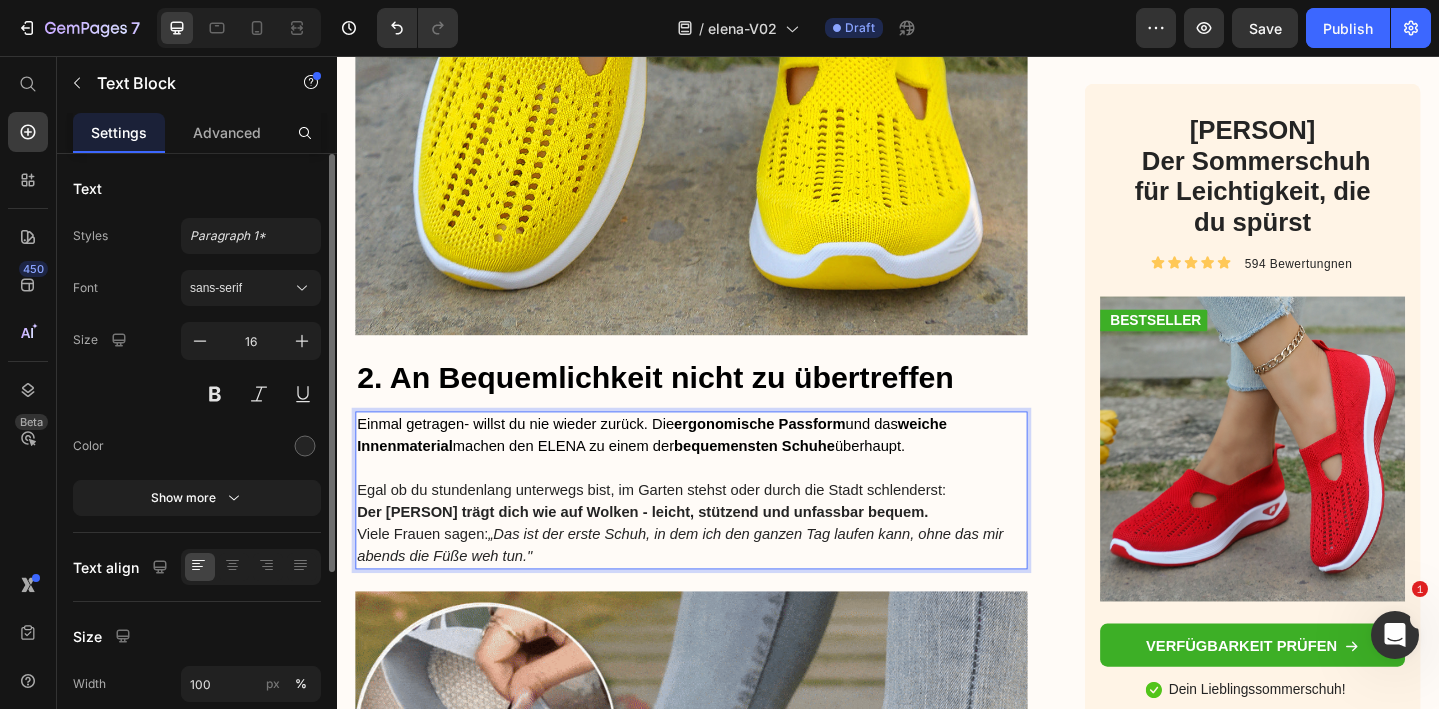 scroll, scrollTop: 2732, scrollLeft: 0, axis: vertical 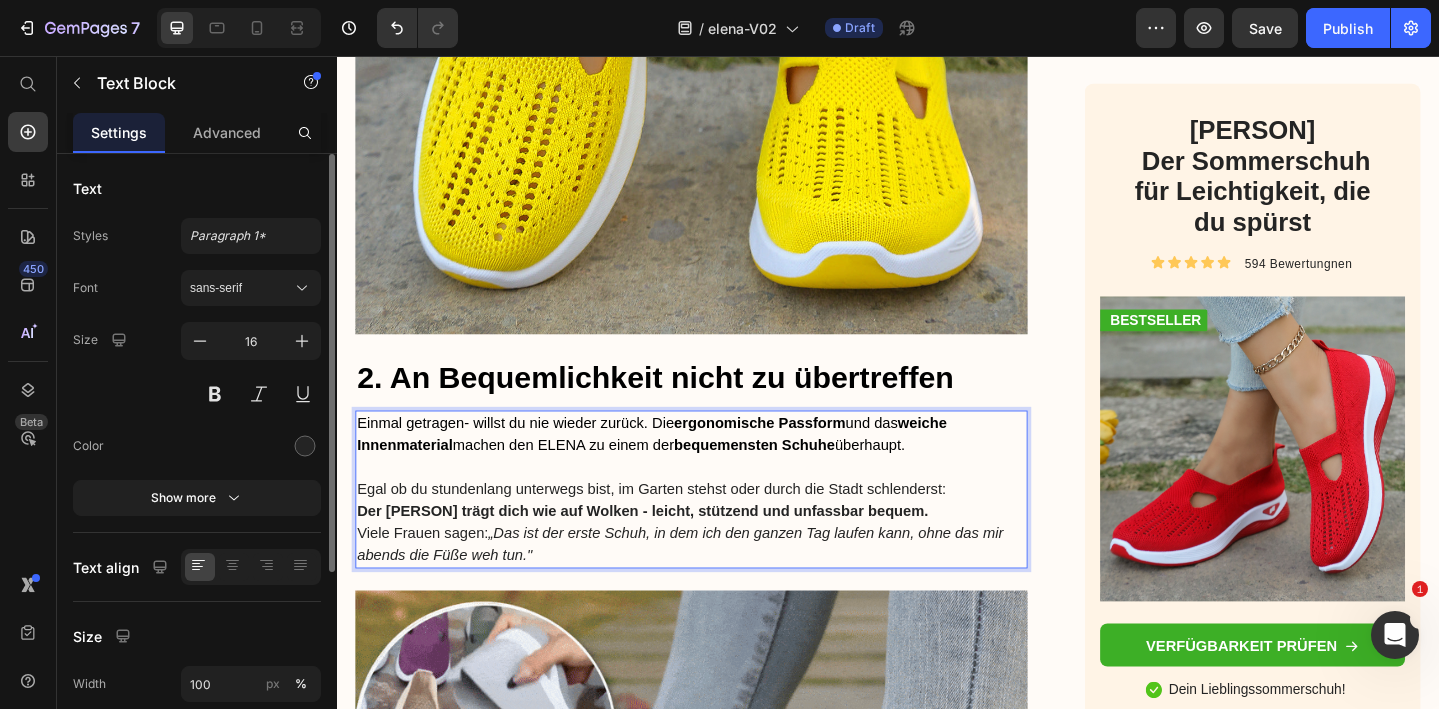 click on "Egal ob du stundenlang unterwegs bist, im Garten stehst oder durch die Stadt schlenderst: Der [PERSON] trägt dich wie auf Wolken - leicht, stützend und unfassbar bequem. Viele Frauen sagen:  „Das ist der erste Schuh, in dem ich den ganzen Tag laufen kann, ohne das mir abends die Füße weh tun."" at bounding box center [723, 564] 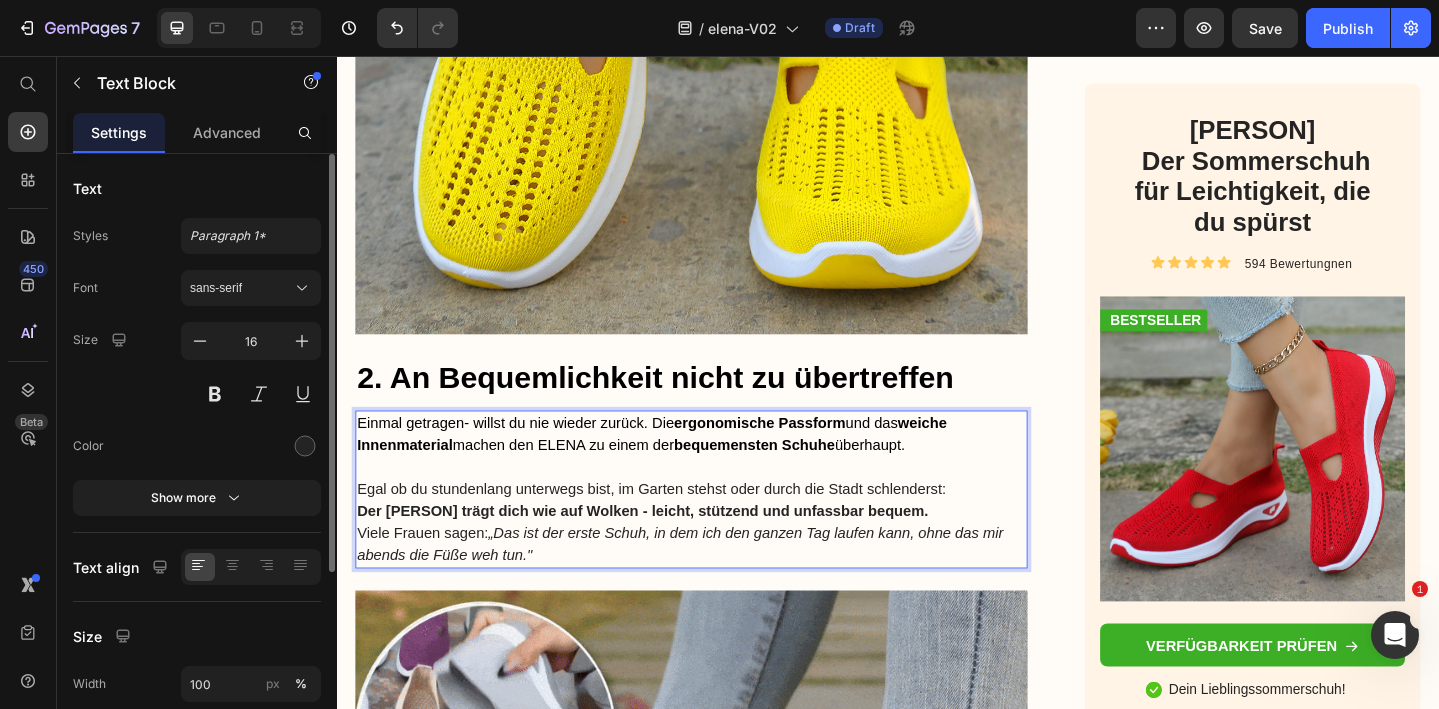 click on "Egal ob du stundenlang unterwegs bist, im Garten stehst oder durch die Stadt schlenderst: Der [PERSON] trägt dich wie auf Wolken - leicht, stützend und unfassbar bequem. Viele Frauen sagen:  „Das ist der erste Schuh, in dem ich den ganzen Tag laufen kann, ohne das mir abends die Füße weh tun."" at bounding box center [723, 564] 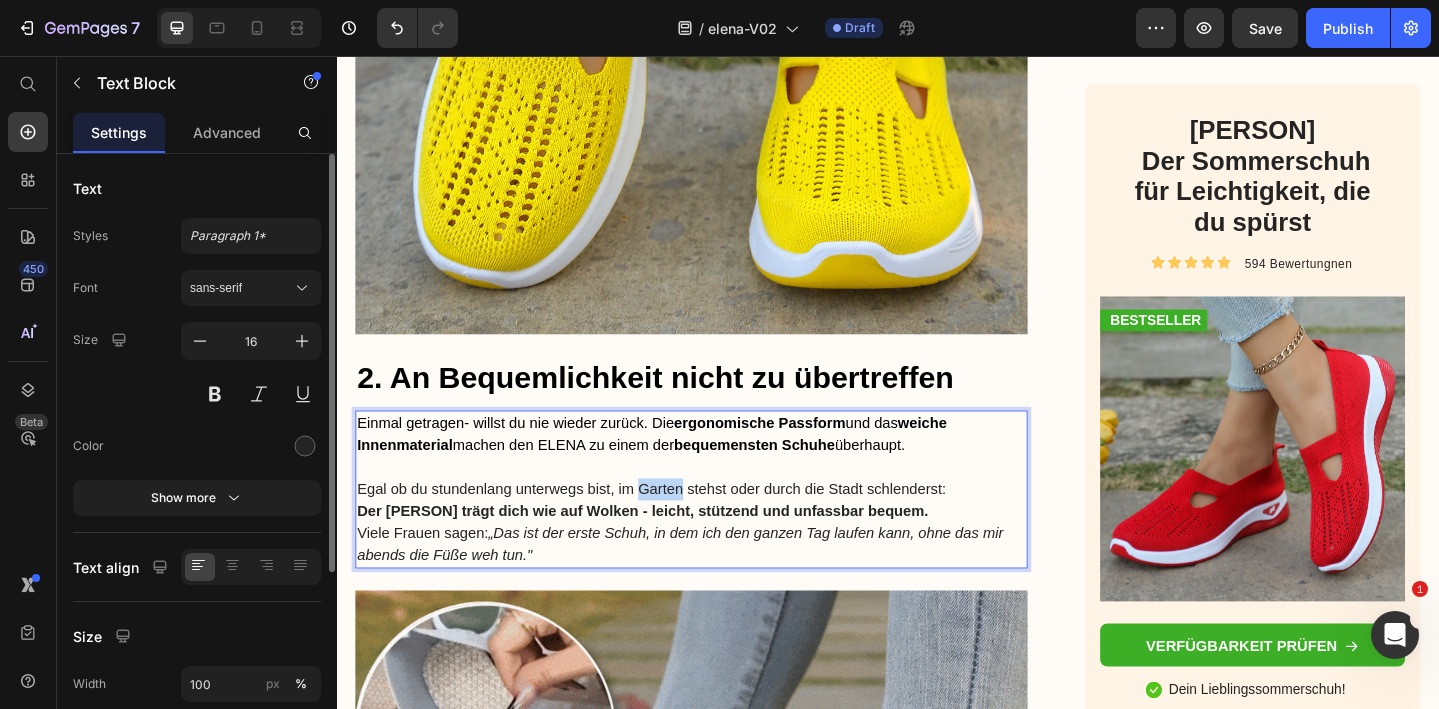 click on "Egal ob du stundenlang unterwegs bist, im Garten stehst oder durch die Stadt schlenderst: Der [PERSON] trägt dich wie auf Wolken - leicht, stützend und unfassbar bequem. Viele Frauen sagen:  „Das ist der erste Schuh, in dem ich den ganzen Tag laufen kann, ohne das mir abends die Füße weh tun."" at bounding box center (723, 564) 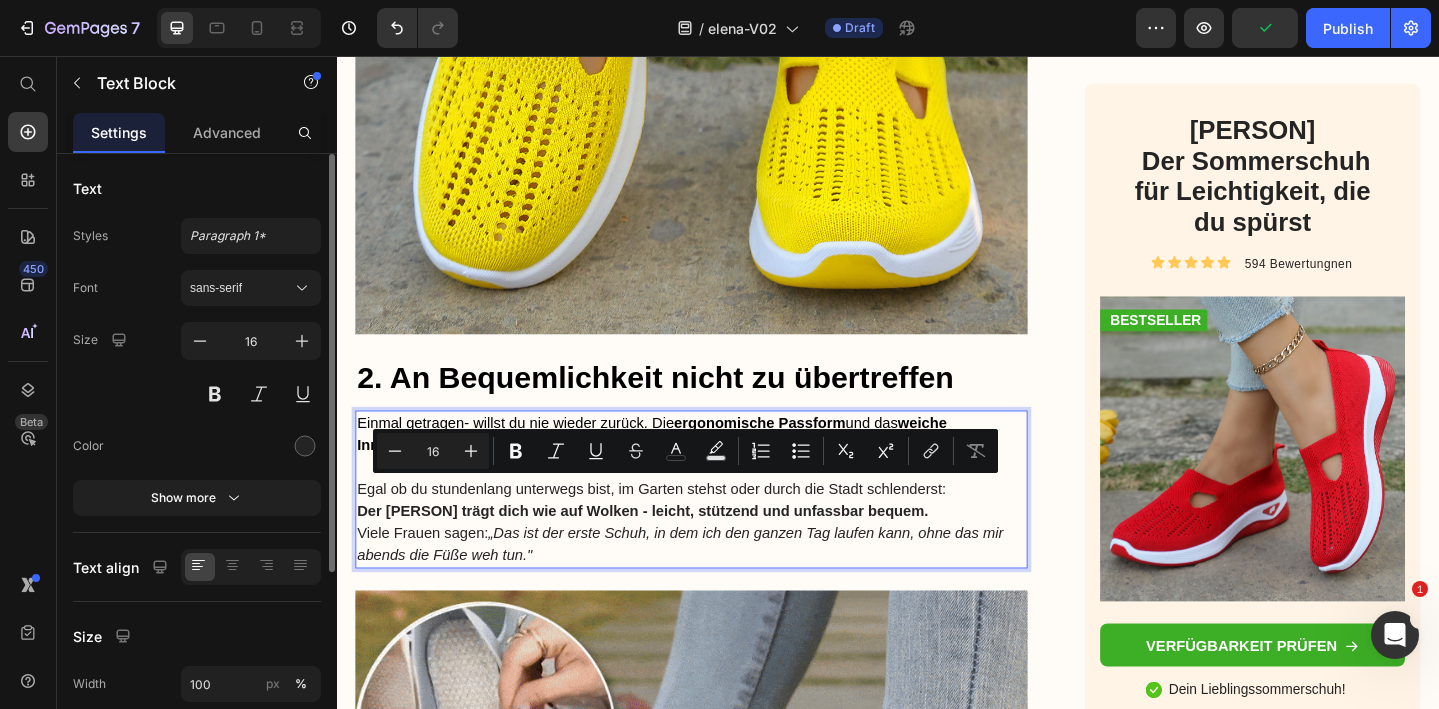 click on "Egal ob du stundenlang unterwegs bist, im Garten stehst oder durch die Stadt schlenderst: Der [PERSON] trägt dich wie auf Wolken - leicht, stützend und unfassbar bequem. Viele Frauen sagen:  „Das ist der erste Schuh, in dem ich den ganzen Tag laufen kann, ohne das mir abends die Füße weh tun."" at bounding box center [723, 564] 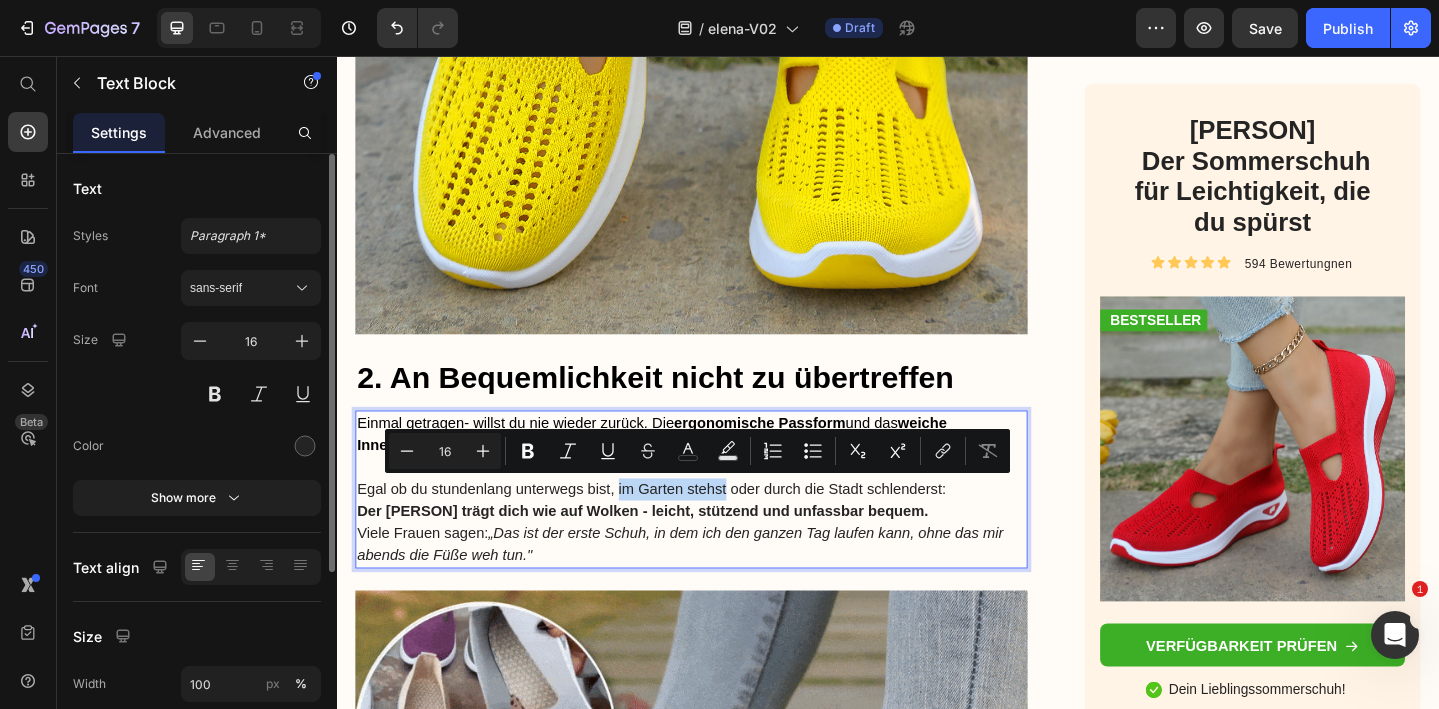 drag, startPoint x: 763, startPoint y: 529, endPoint x: 645, endPoint y: 531, distance: 118.016945 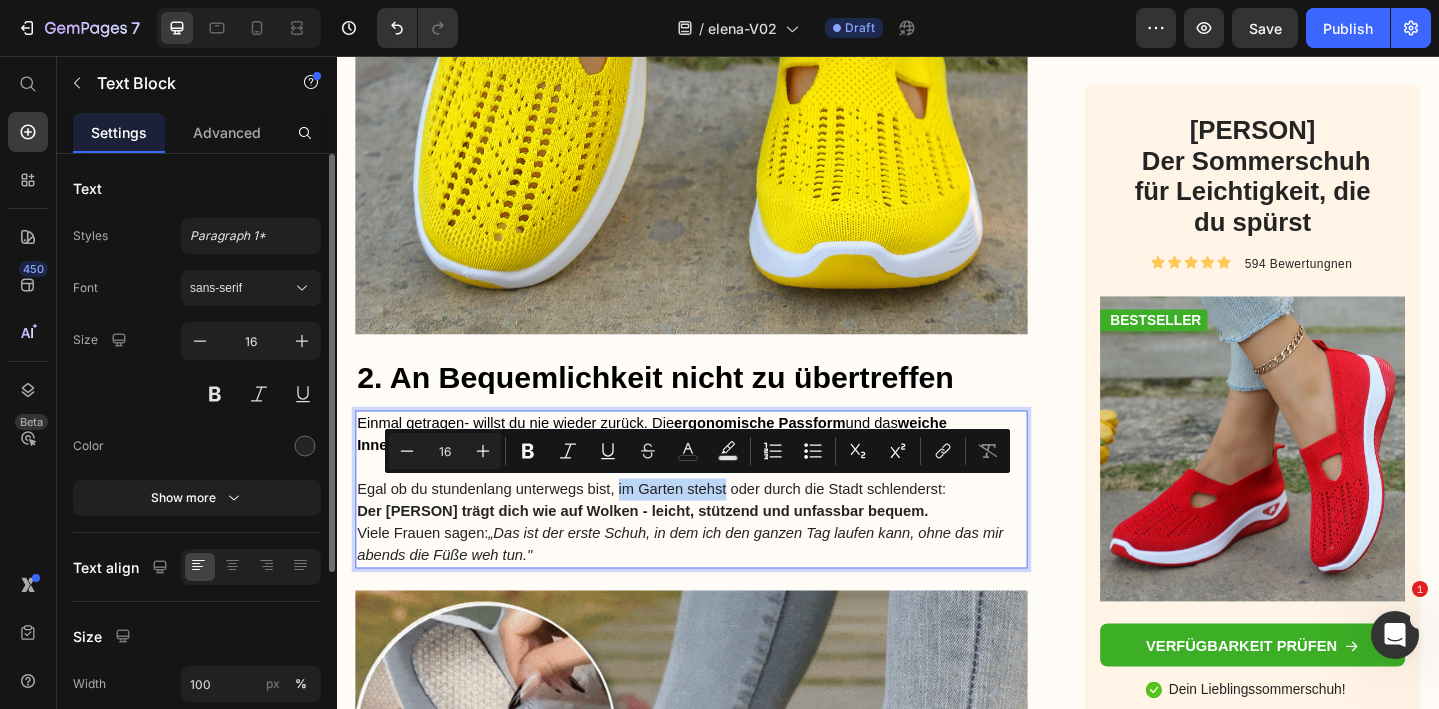 click on "Egal ob du stundenlang unterwegs bist, im Garten stehst oder durch die Stadt schlenderst: Der [PERSON] trägt dich wie auf Wolken - leicht, stützend und unfassbar bequem. Viele Frauen sagen:  „Das ist der erste Schuh, in dem ich den ganzen Tag laufen kann, ohne das mir abends die Füße weh tun."" at bounding box center (723, 564) 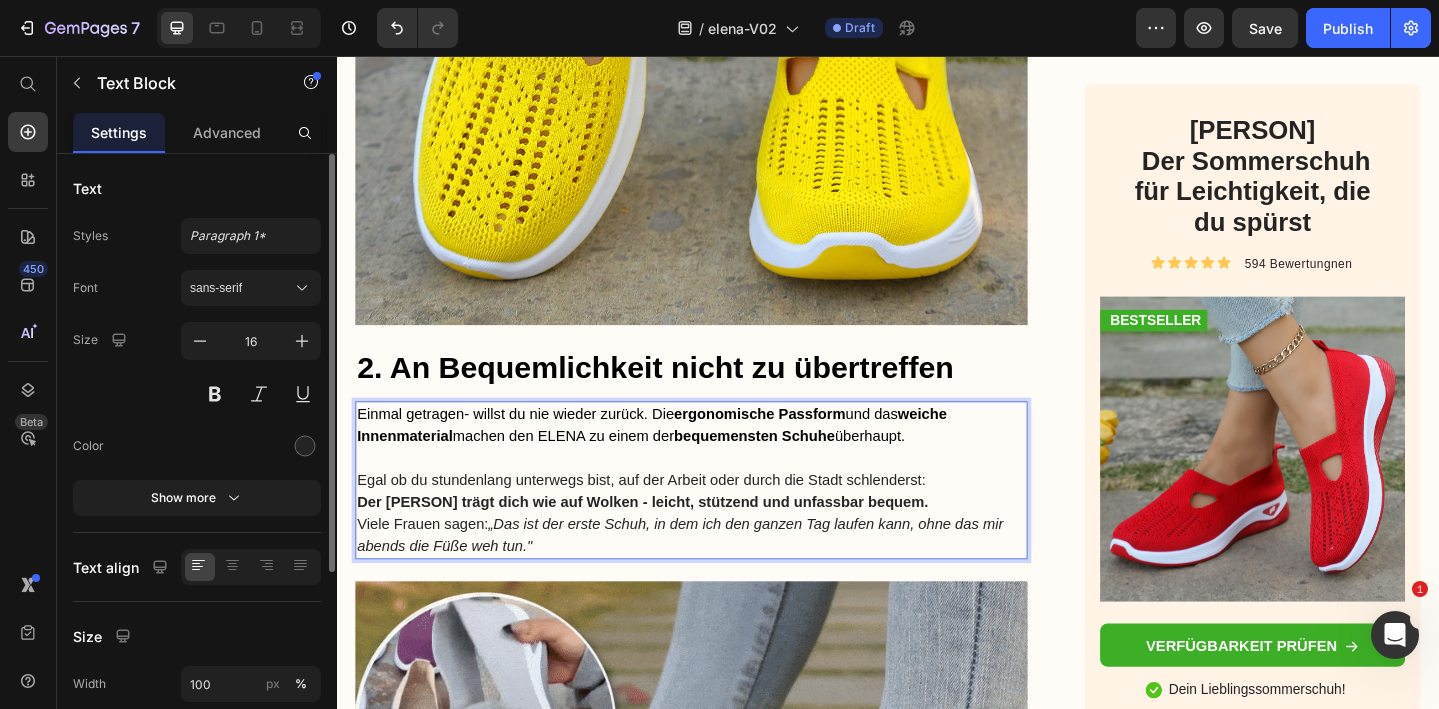 scroll, scrollTop: 2747, scrollLeft: 0, axis: vertical 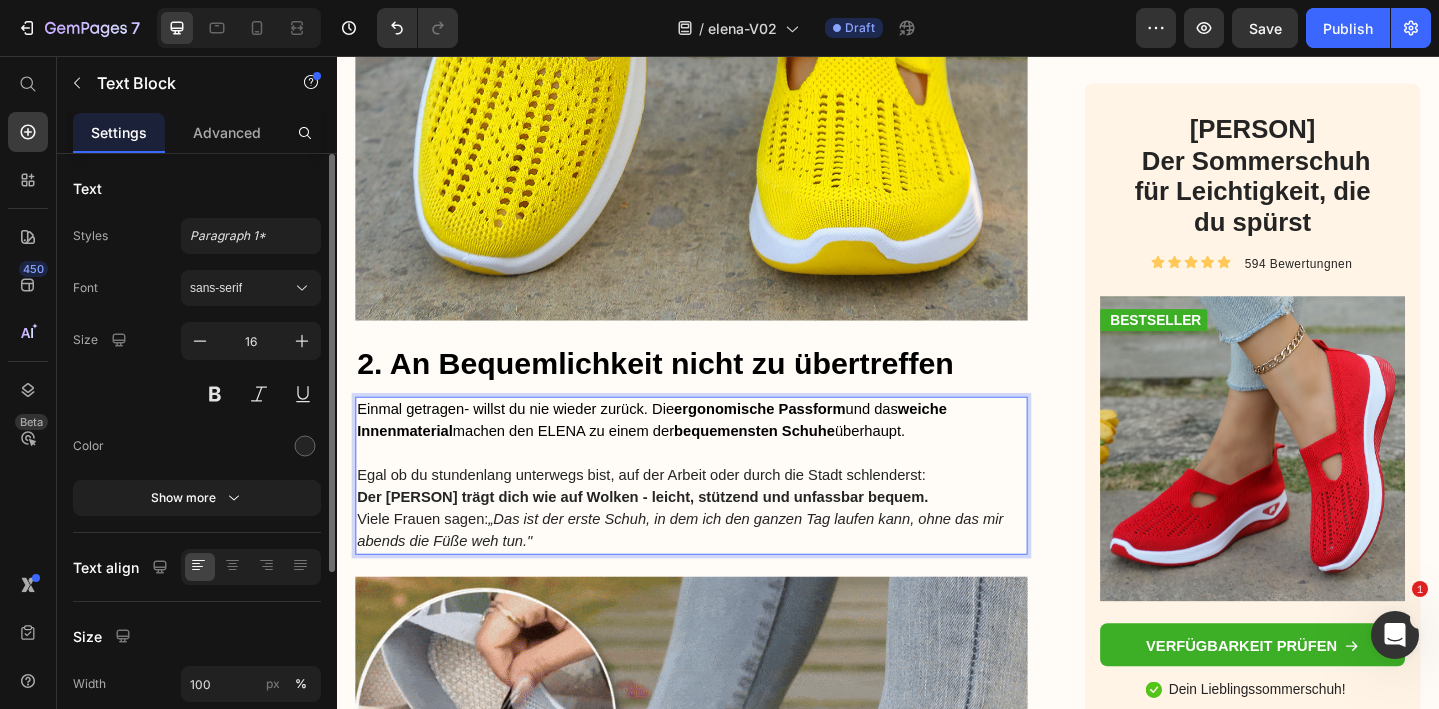 click on "Der [PERSON] trägt dich wie auf Wolken - leicht, stützend und unfassbar bequem." at bounding box center [670, 536] 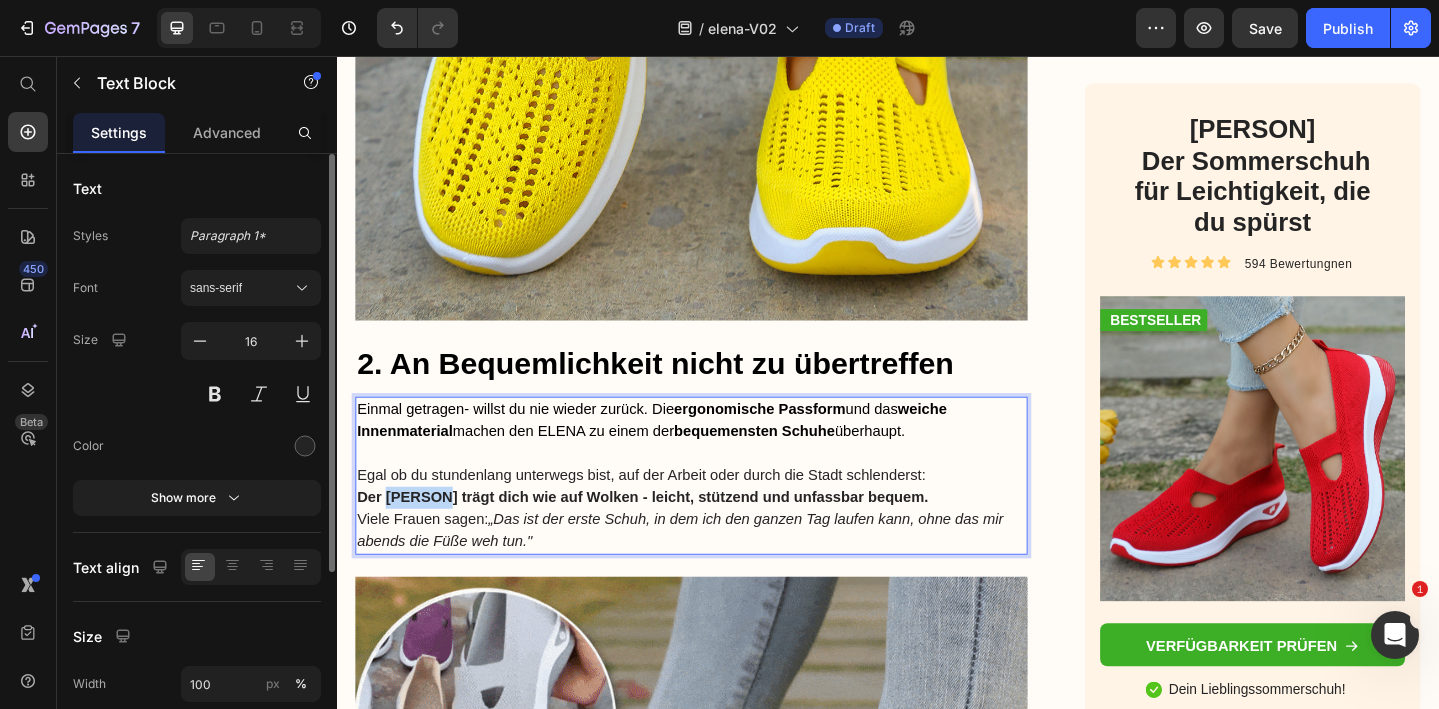 click on "Der [PERSON] trägt dich wie auf Wolken - leicht, stützend und unfassbar bequem." at bounding box center [670, 536] 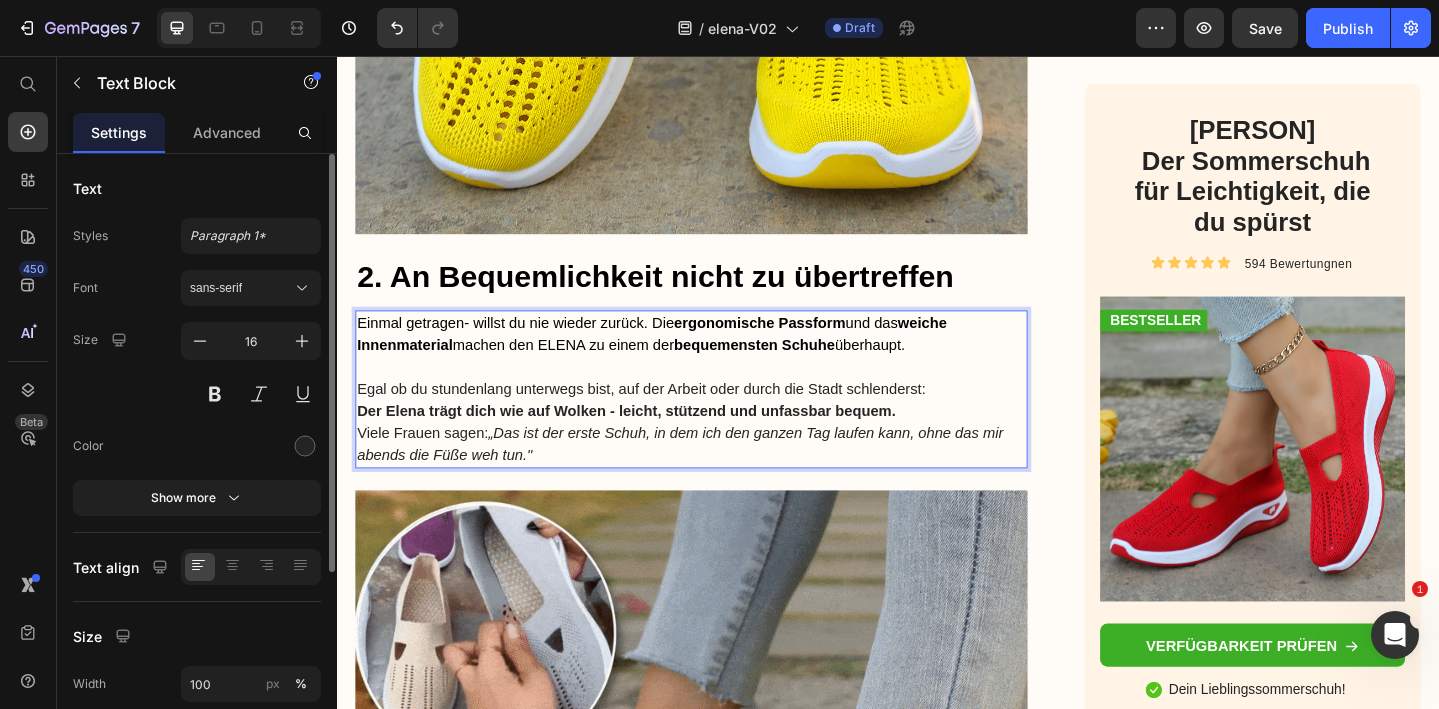 scroll, scrollTop: 2840, scrollLeft: 0, axis: vertical 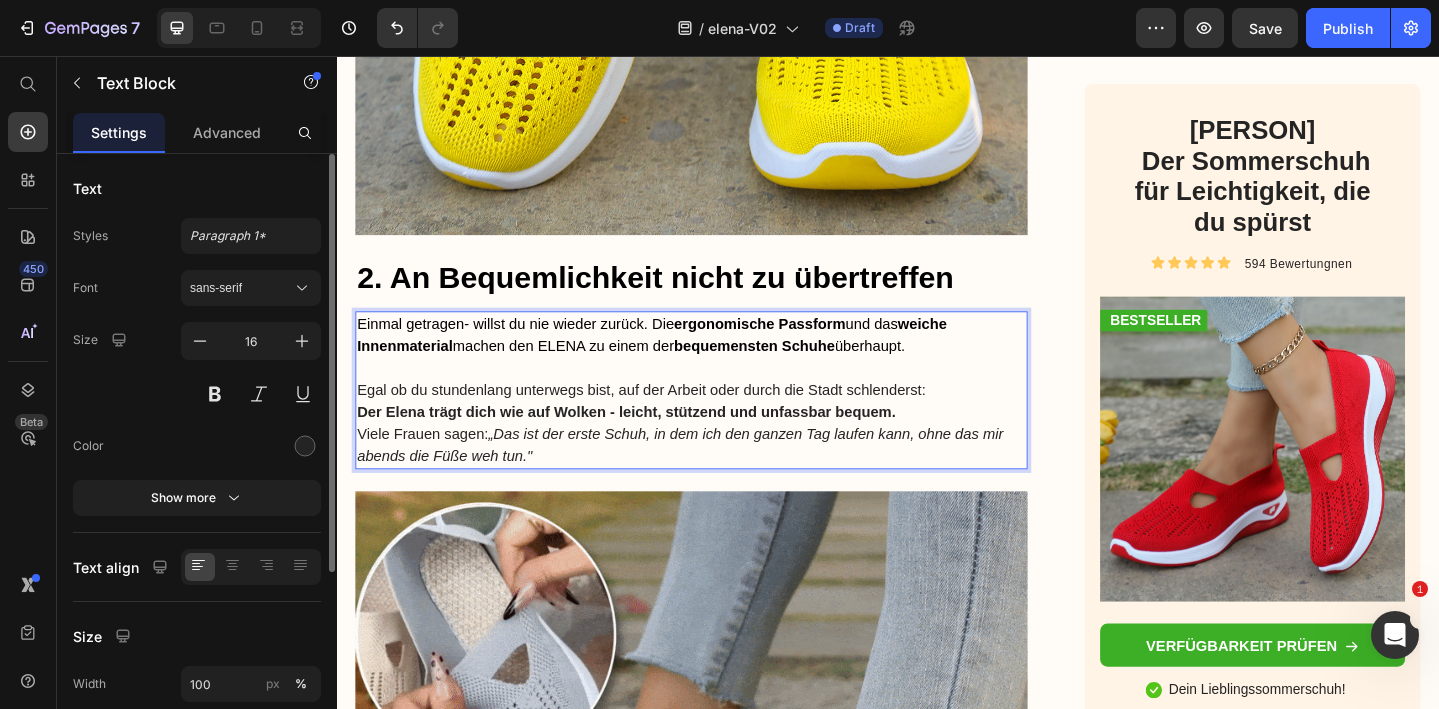 click on "Der Elena trägt dich wie auf Wolken - leicht, stützend und unfassbar bequem." at bounding box center [652, 443] 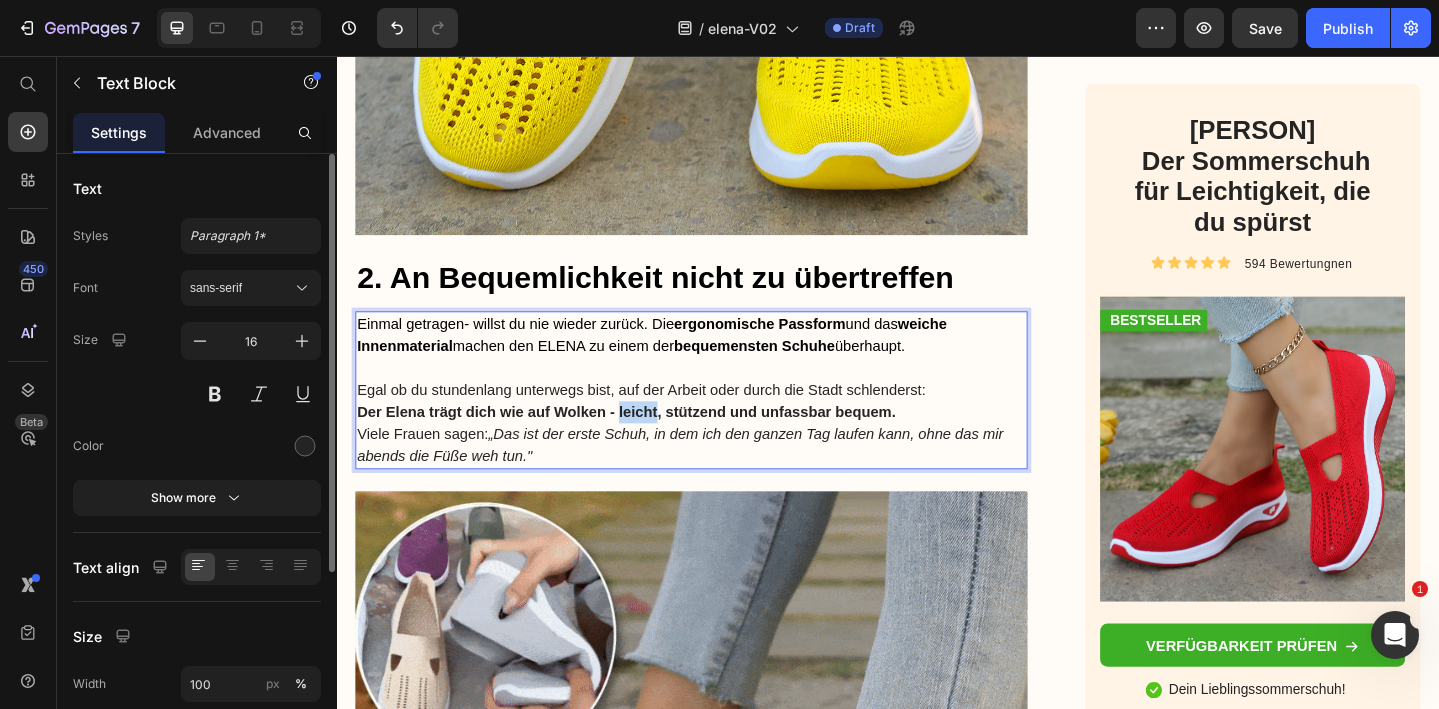 click on "Der Elena trägt dich wie auf Wolken - leicht, stützend und unfassbar bequem." at bounding box center [652, 443] 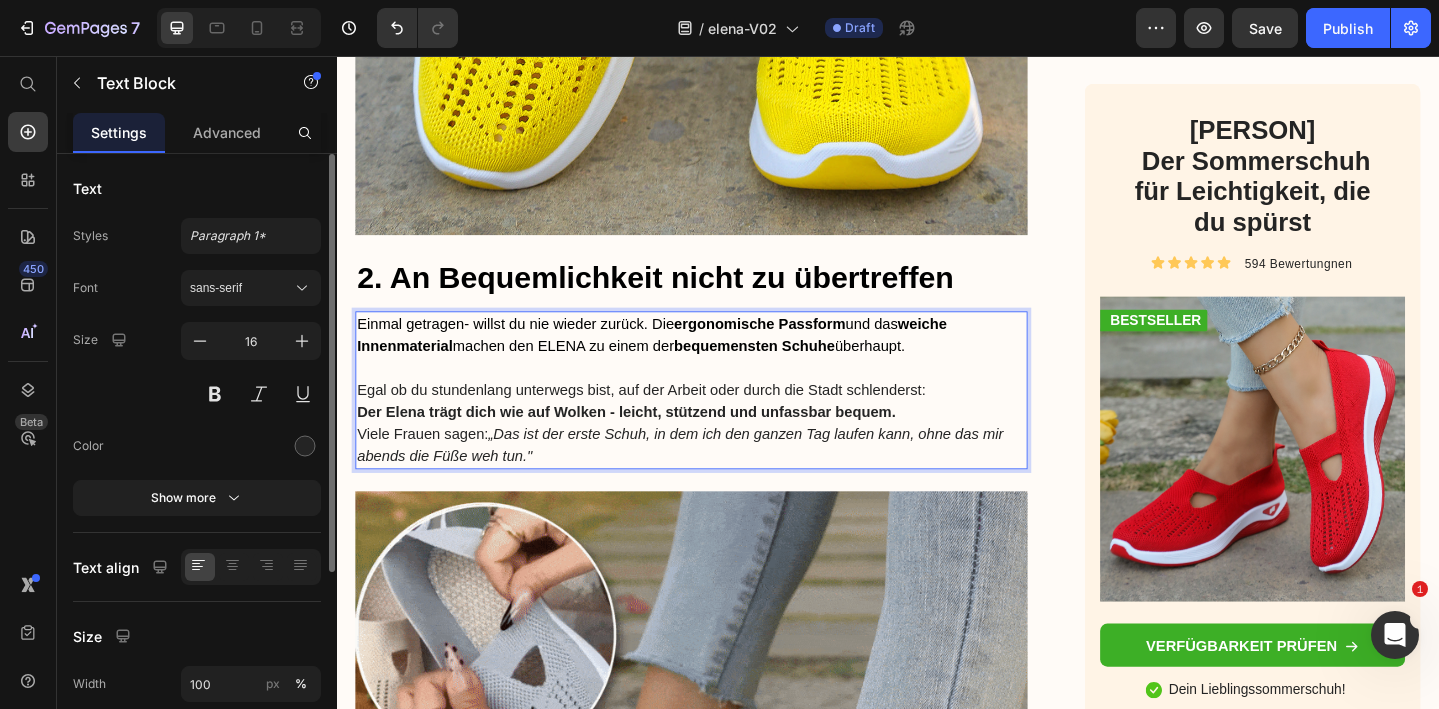 click on "„Das ist der erste Schuh, in dem ich den ganzen Tag laufen kann, ohne das mir abends die Füße weh tun."" at bounding box center [711, 479] 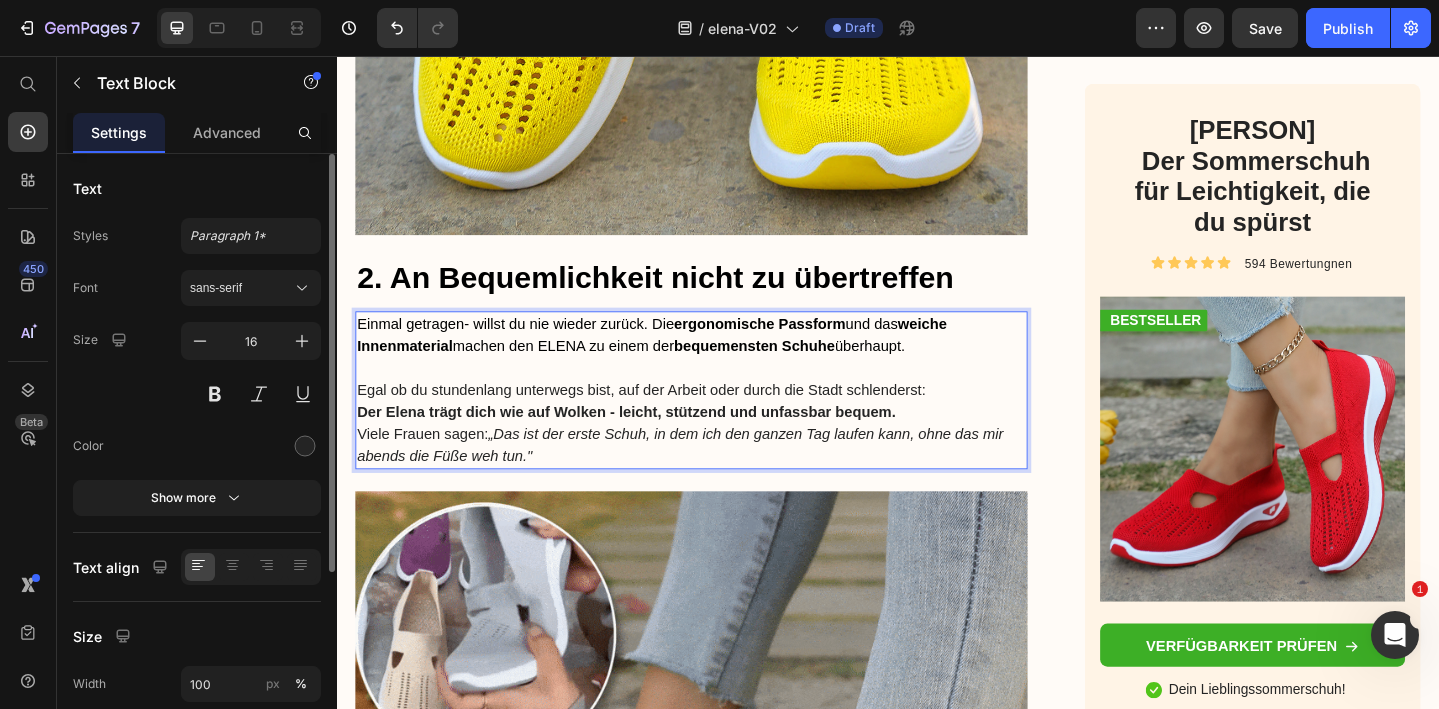 click on "Der Elena trägt dich wie auf Wolken - leicht, stützend und unfassbar bequem." at bounding box center [652, 443] 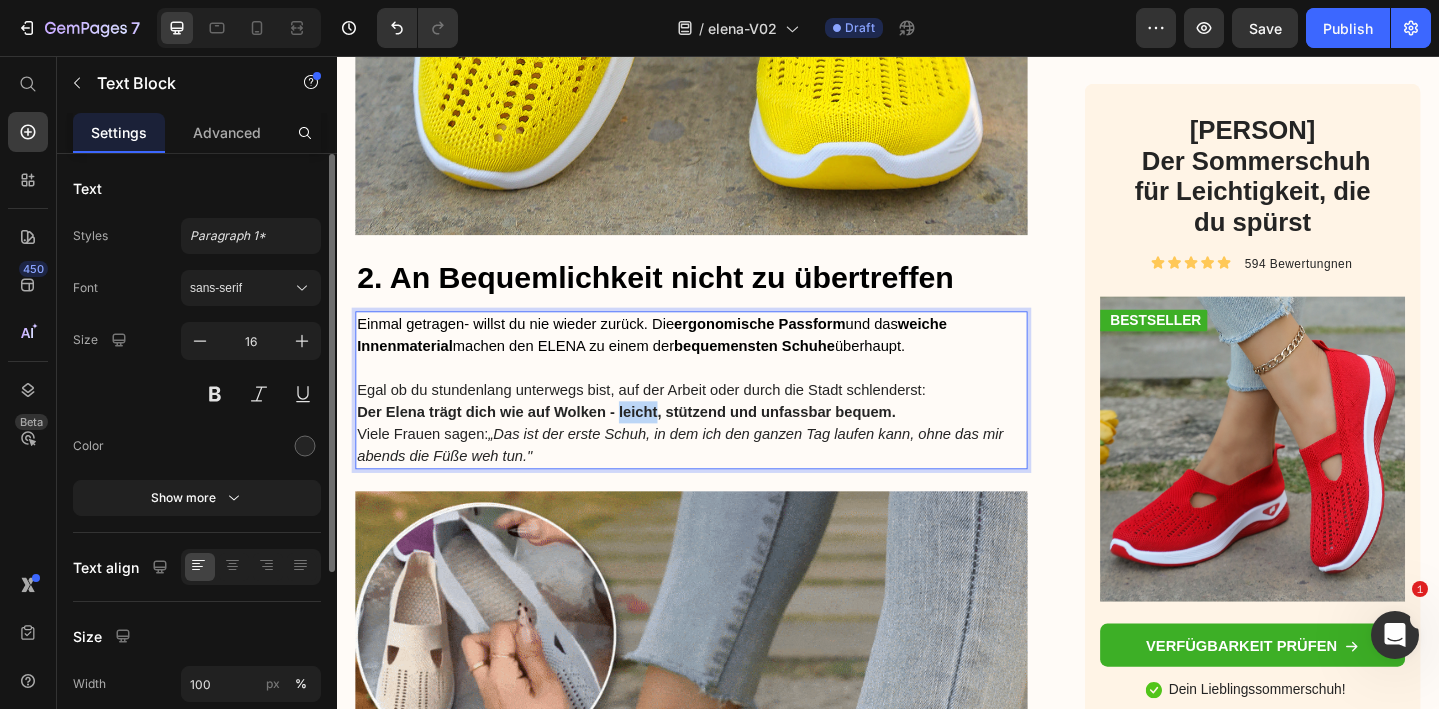click on "Der Elena trägt dich wie auf Wolken - leicht, stützend und unfassbar bequem." at bounding box center (652, 443) 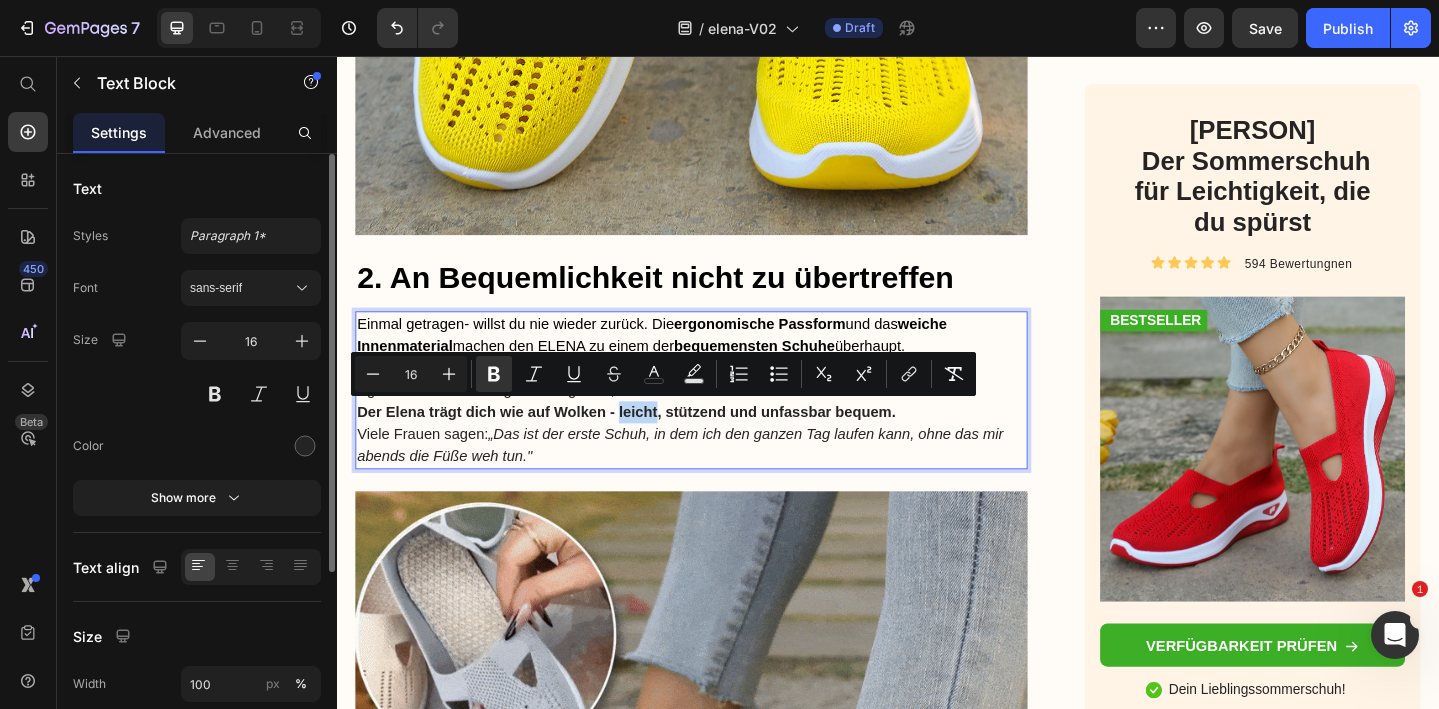 click on "Der Elena trägt dich wie auf Wolken - leicht, stützend und unfassbar bequem." at bounding box center (652, 443) 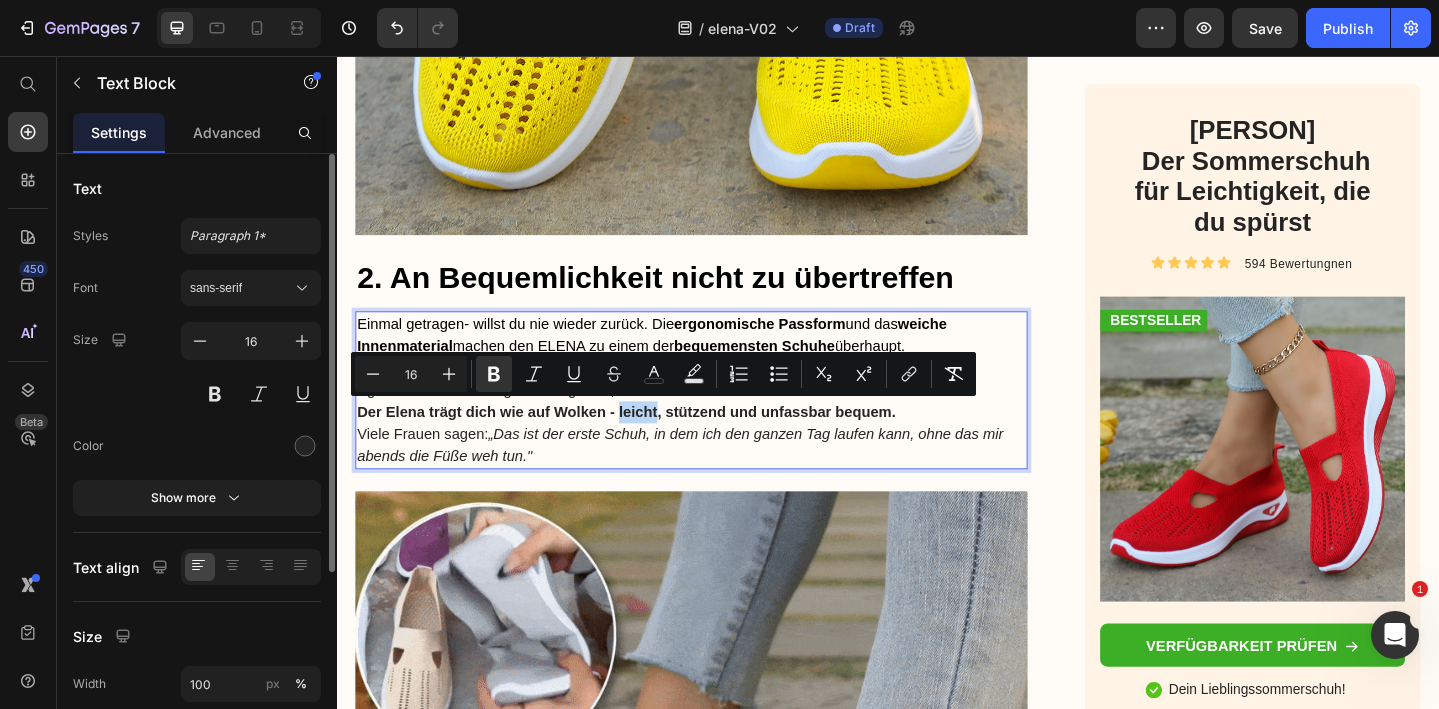 click on "Der Elena trägt dich wie auf Wolken - leicht, stützend und unfassbar bequem." at bounding box center (652, 443) 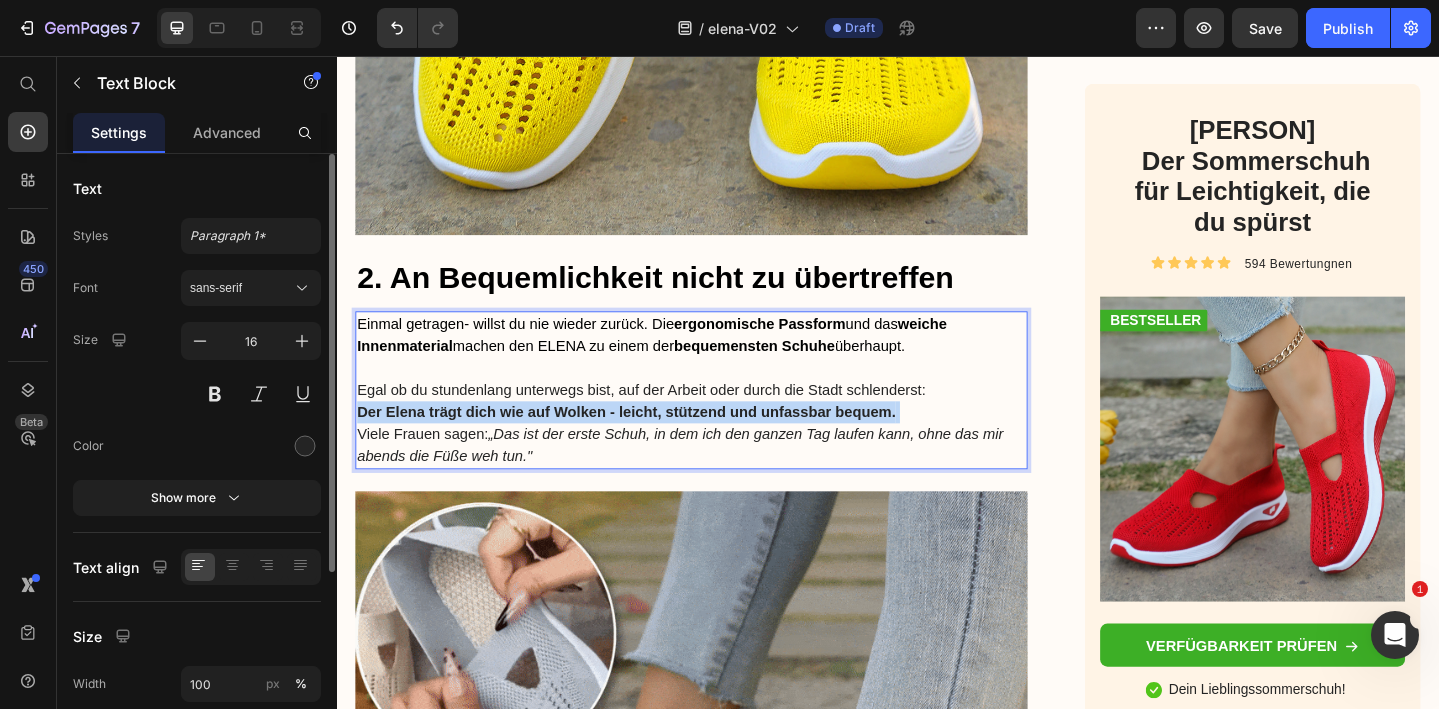 click on "Der Elena trägt dich wie auf Wolken - leicht, stützend und unfassbar bequem." at bounding box center (652, 443) 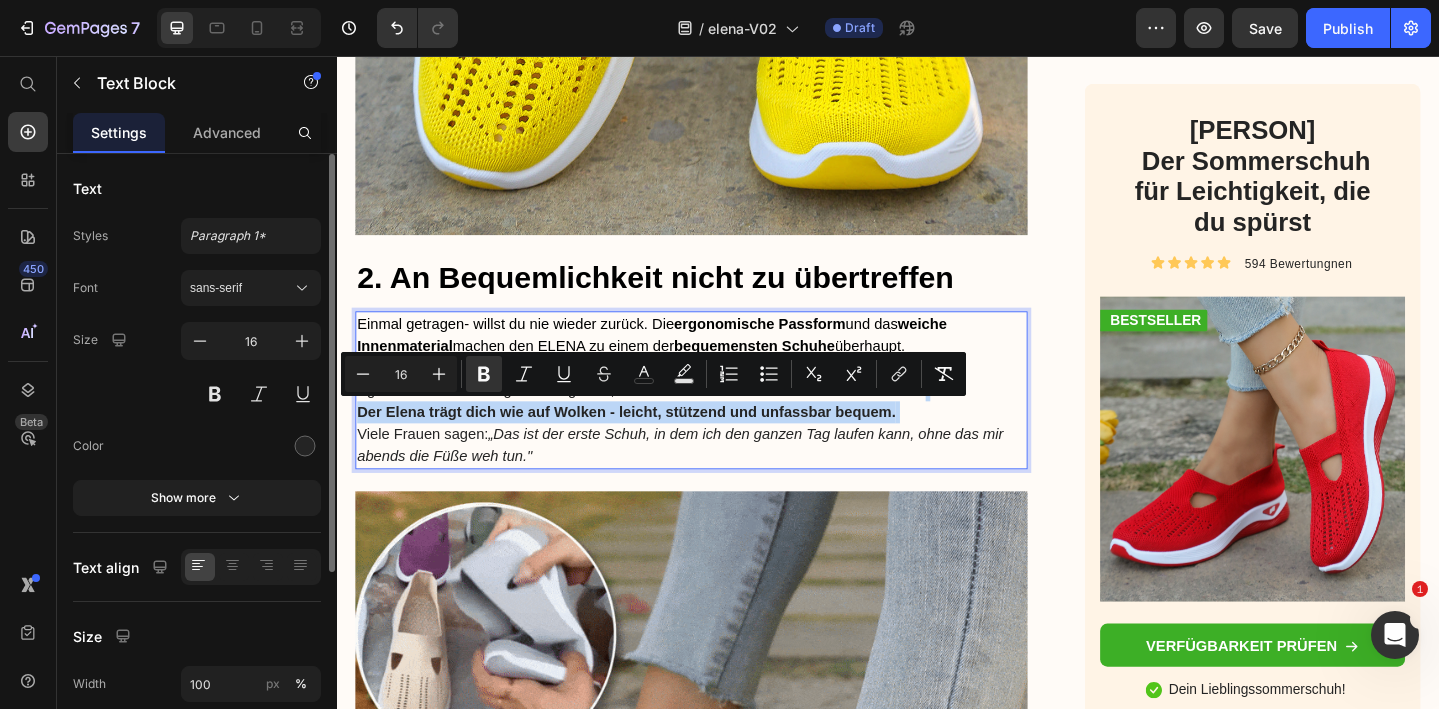 copy on "Der Elena trägt dich wie auf Wolken - leicht, stützend und unfassbar bequem." 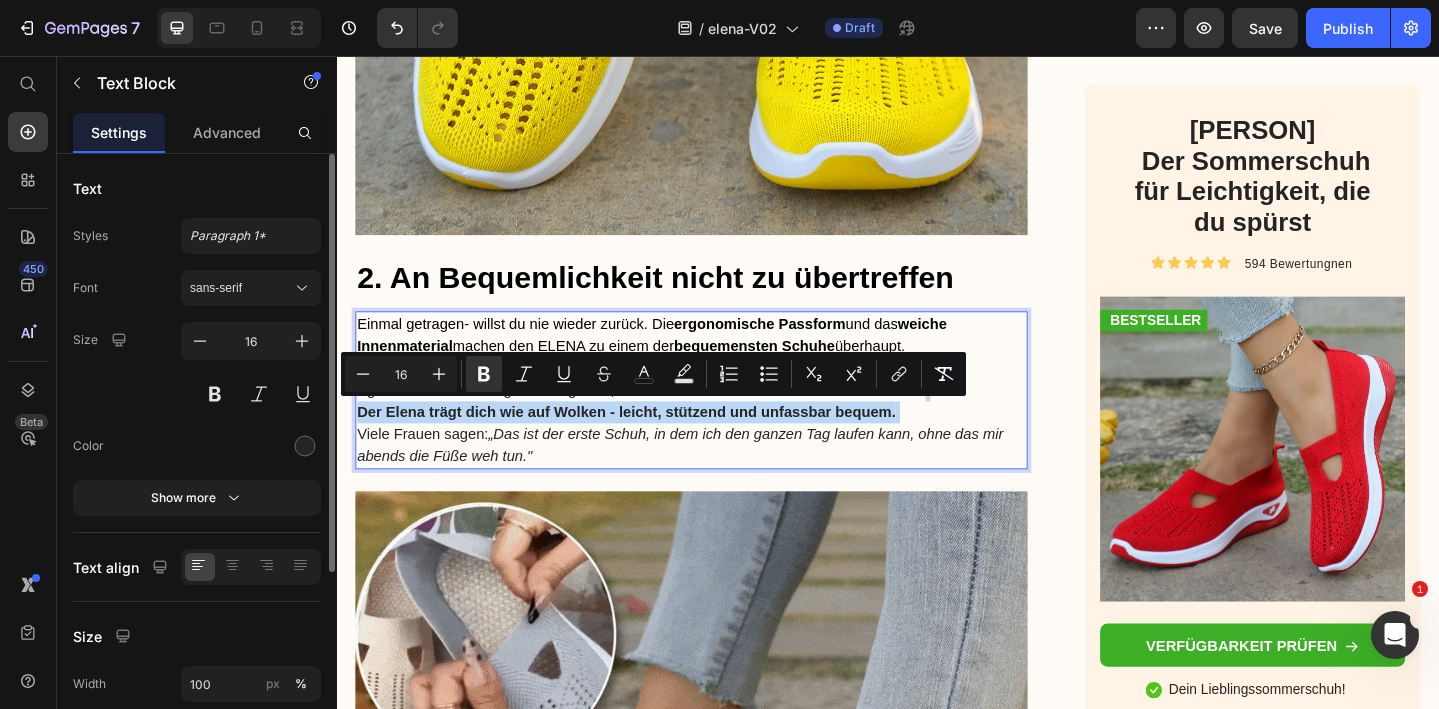 click on "Der Elena trägt dich wie auf Wolken - leicht, stützend und unfassbar bequem." at bounding box center [652, 443] 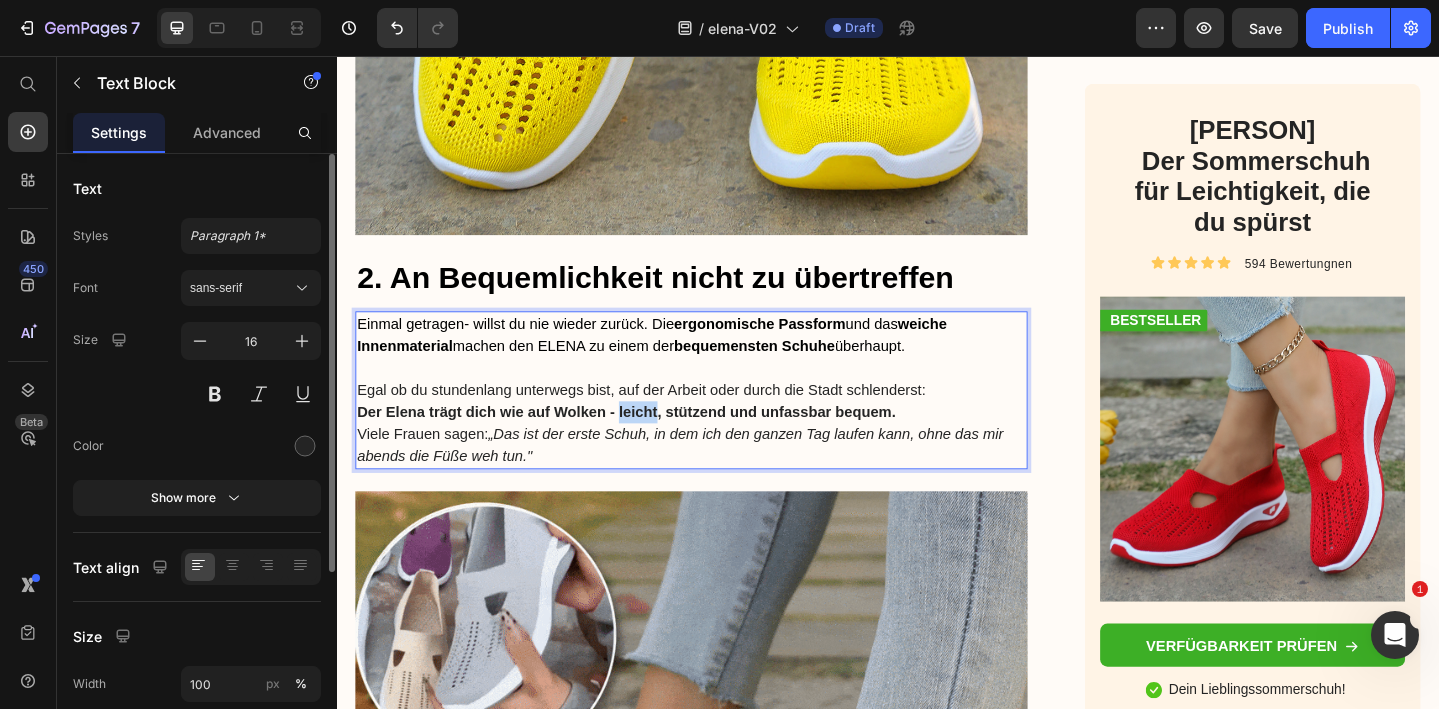 click on "Der Elena trägt dich wie auf Wolken - leicht, stützend und unfassbar bequem." at bounding box center (652, 443) 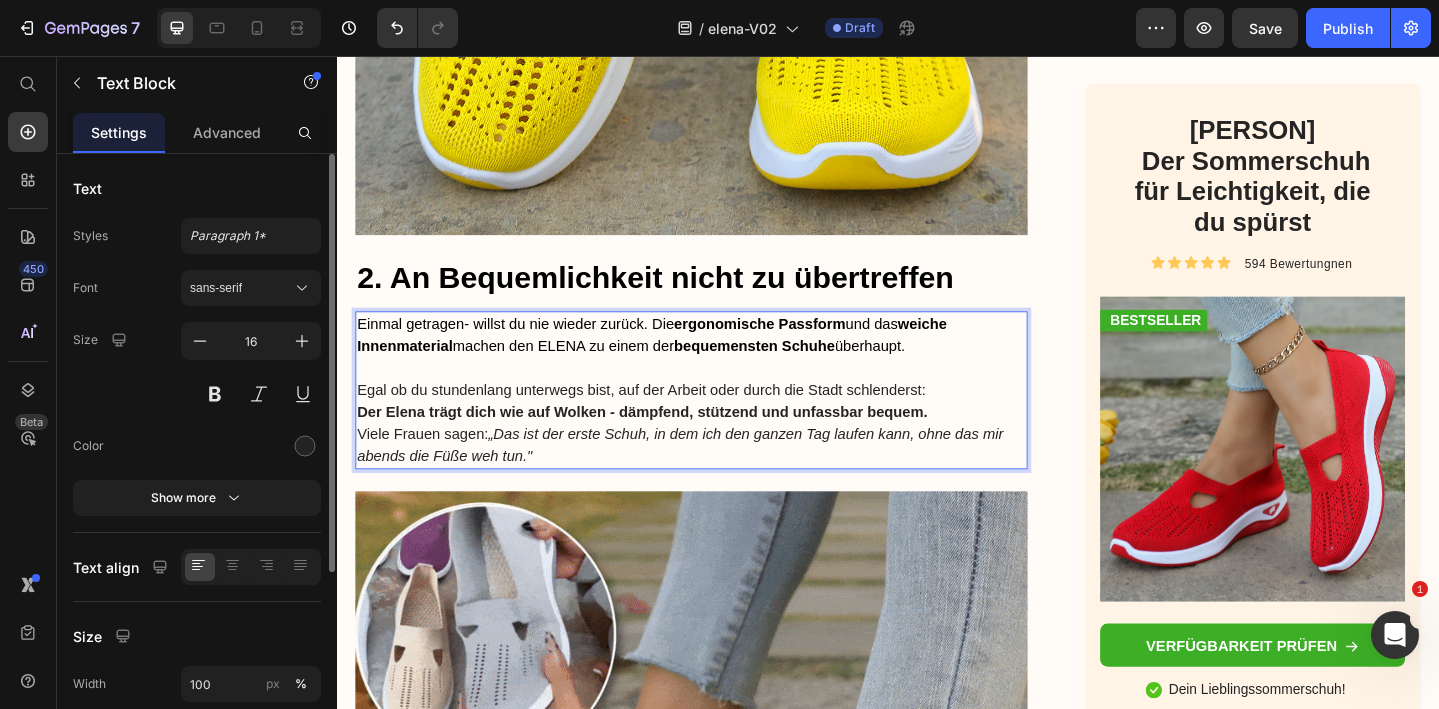 click on "Der Elena trägt dich wie auf Wolken - dämpfend, stützend und unfassbar bequem." at bounding box center [669, 443] 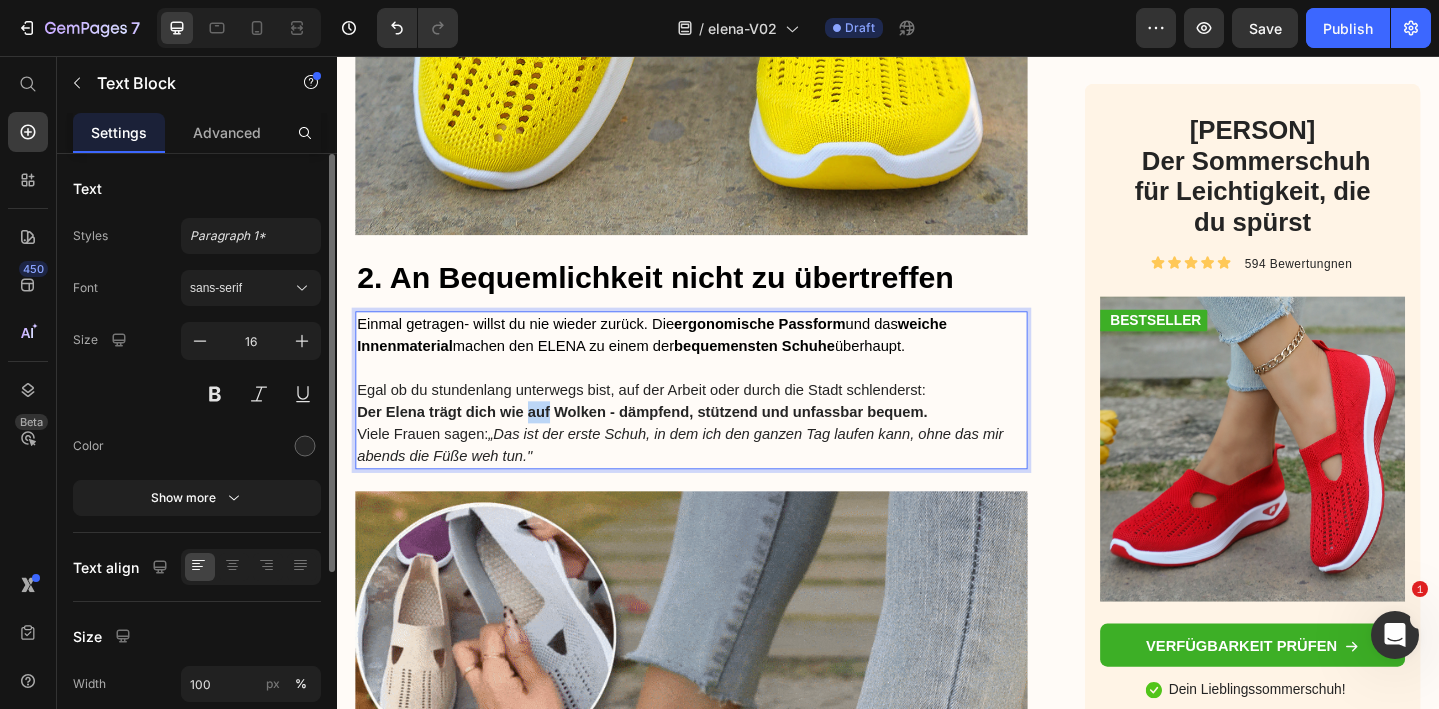 click on "Der Elena trägt dich wie auf Wolken - dämpfend, stützend und unfassbar bequem." at bounding box center (669, 443) 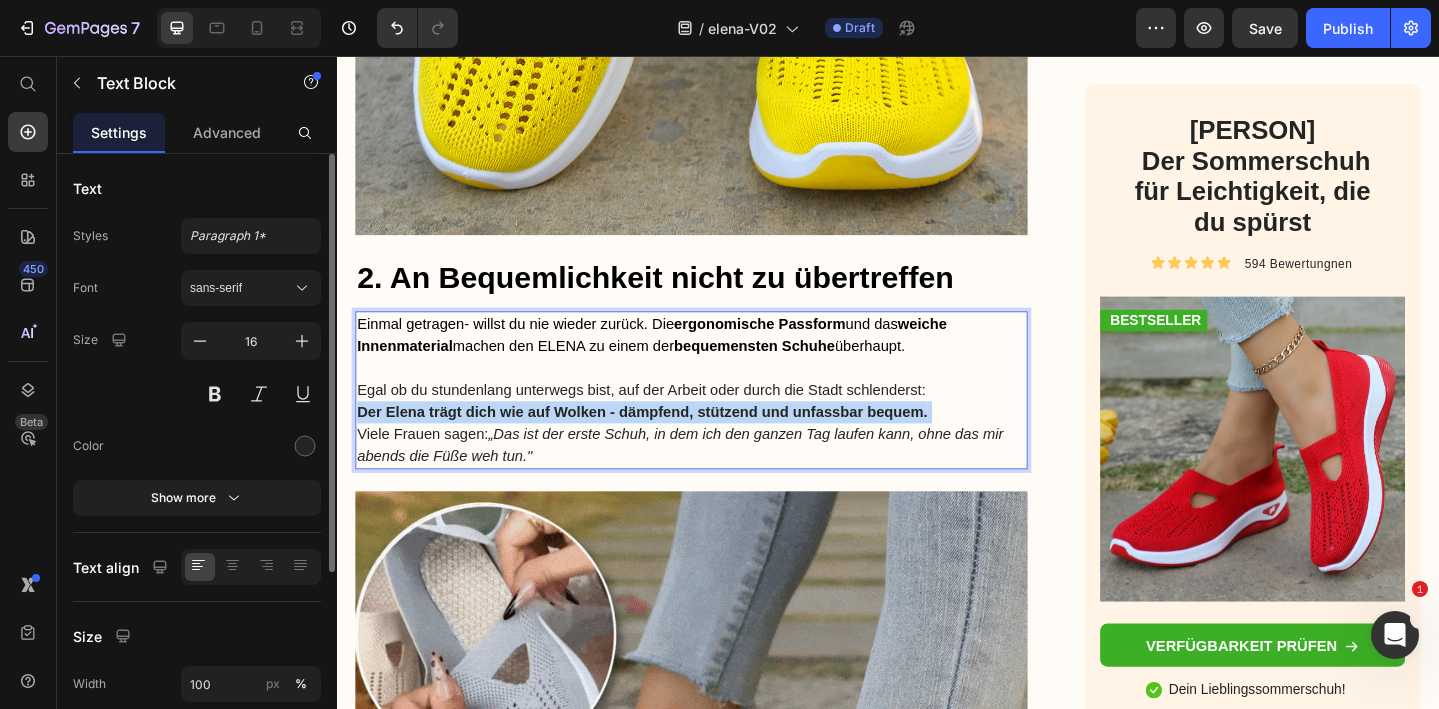 click on "Der Elena trägt dich wie auf Wolken - dämpfend, stützend und unfassbar bequem." at bounding box center [669, 443] 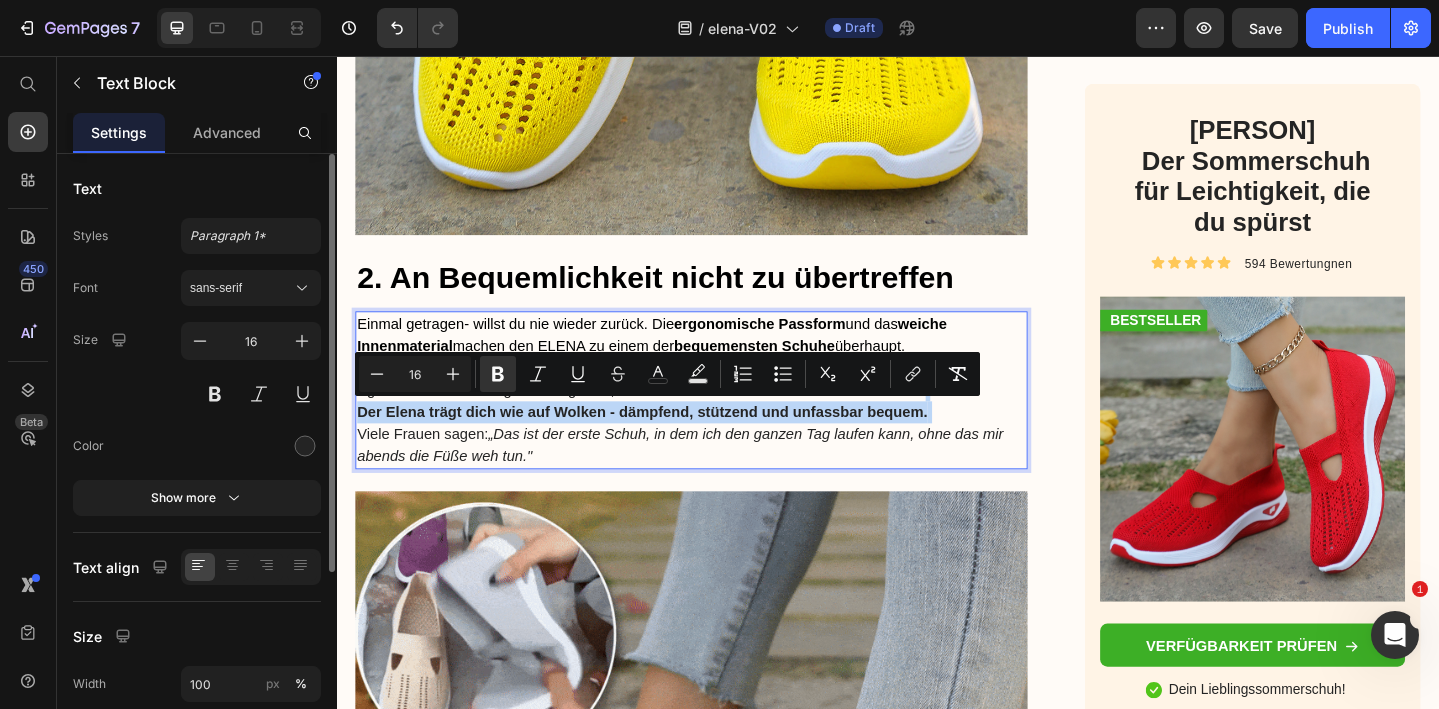 copy on "Der Elena trägt dich wie auf Wolken - dämpfend, stützend und unfassbar bequem." 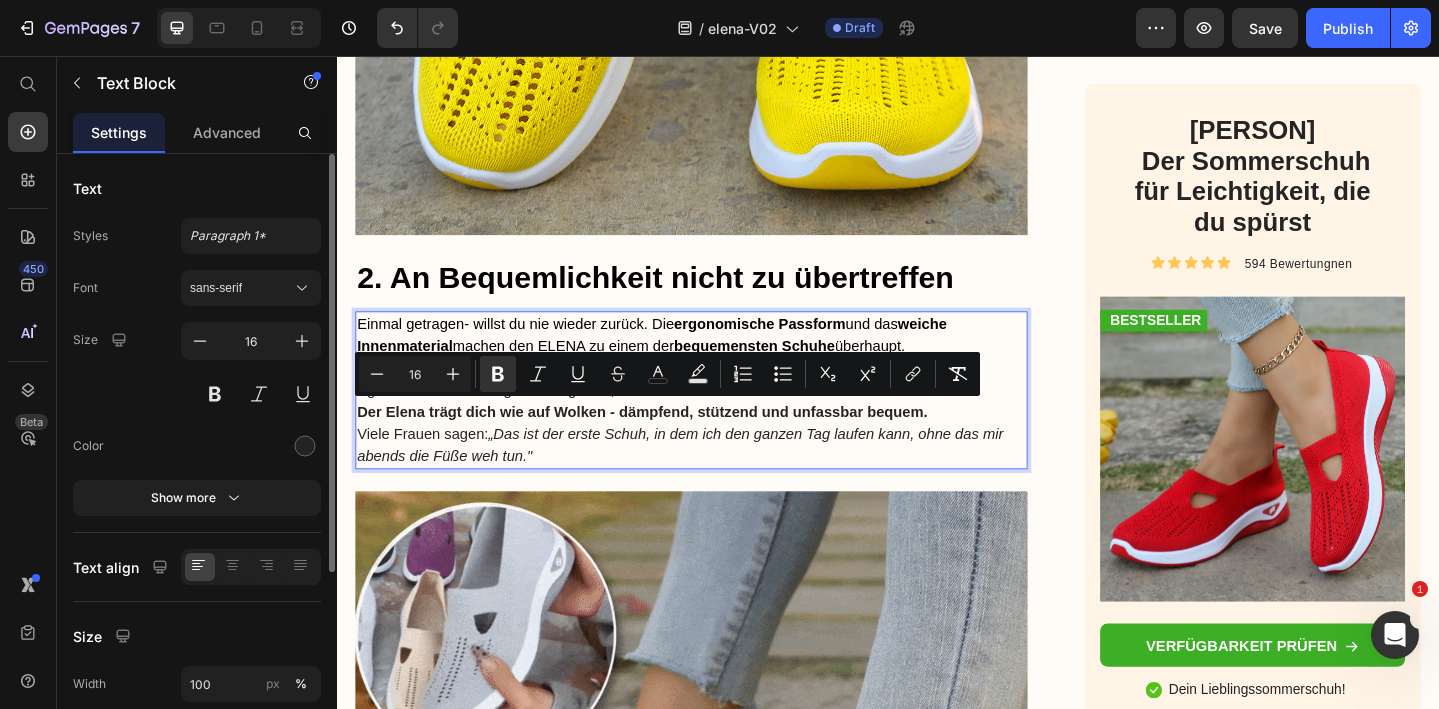 click on "Egal ob du stundenlang unterwegs bist, auf der Arbeit oder durch die Stadt schlenderst: Der Elena trägt dich wie auf Wolken - dämpfend, stützend und unfassbar bequem. Viele Frauen sagen: „Das ist der erste Schuh, in dem ich den ganzen Tag laufen kann, ohne das mir abends die Füße weh tun."" at bounding box center (723, 456) 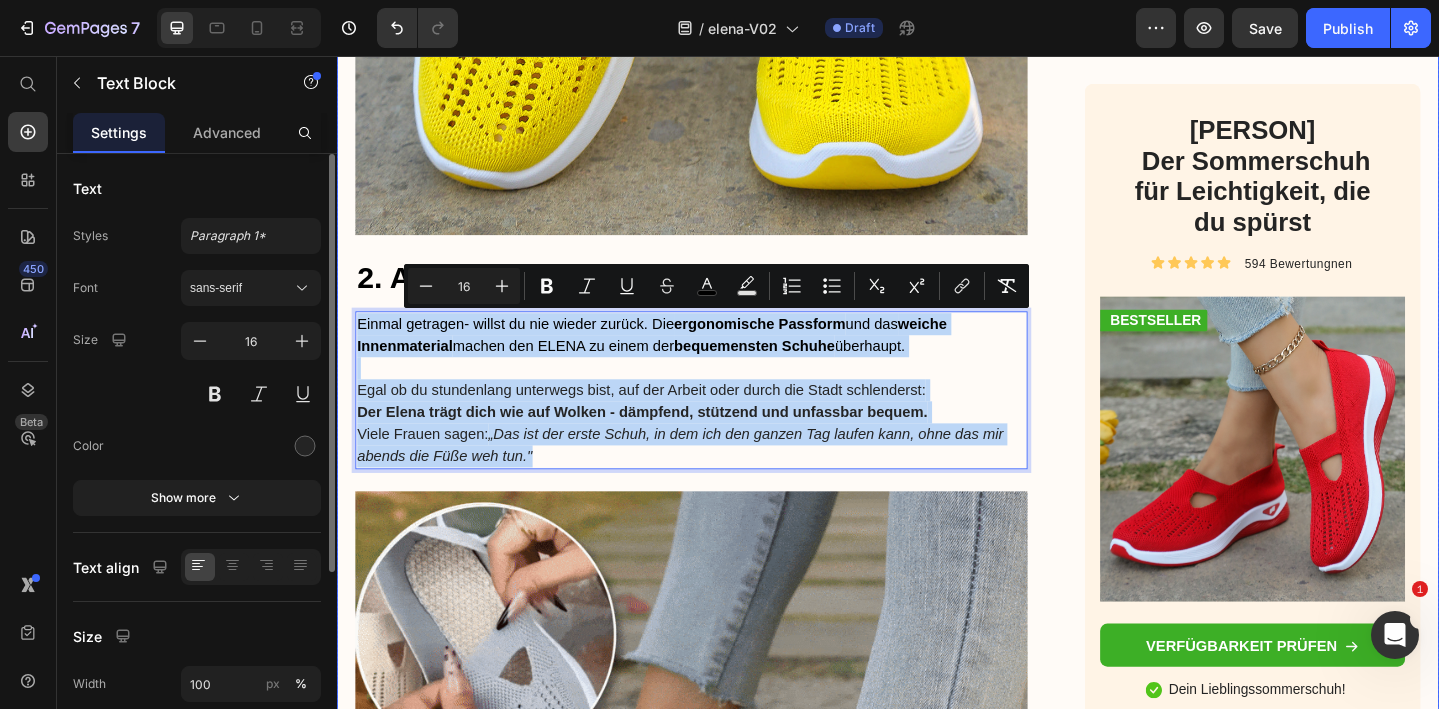 drag, startPoint x: 564, startPoint y: 488, endPoint x: 348, endPoint y: 343, distance: 260.15573 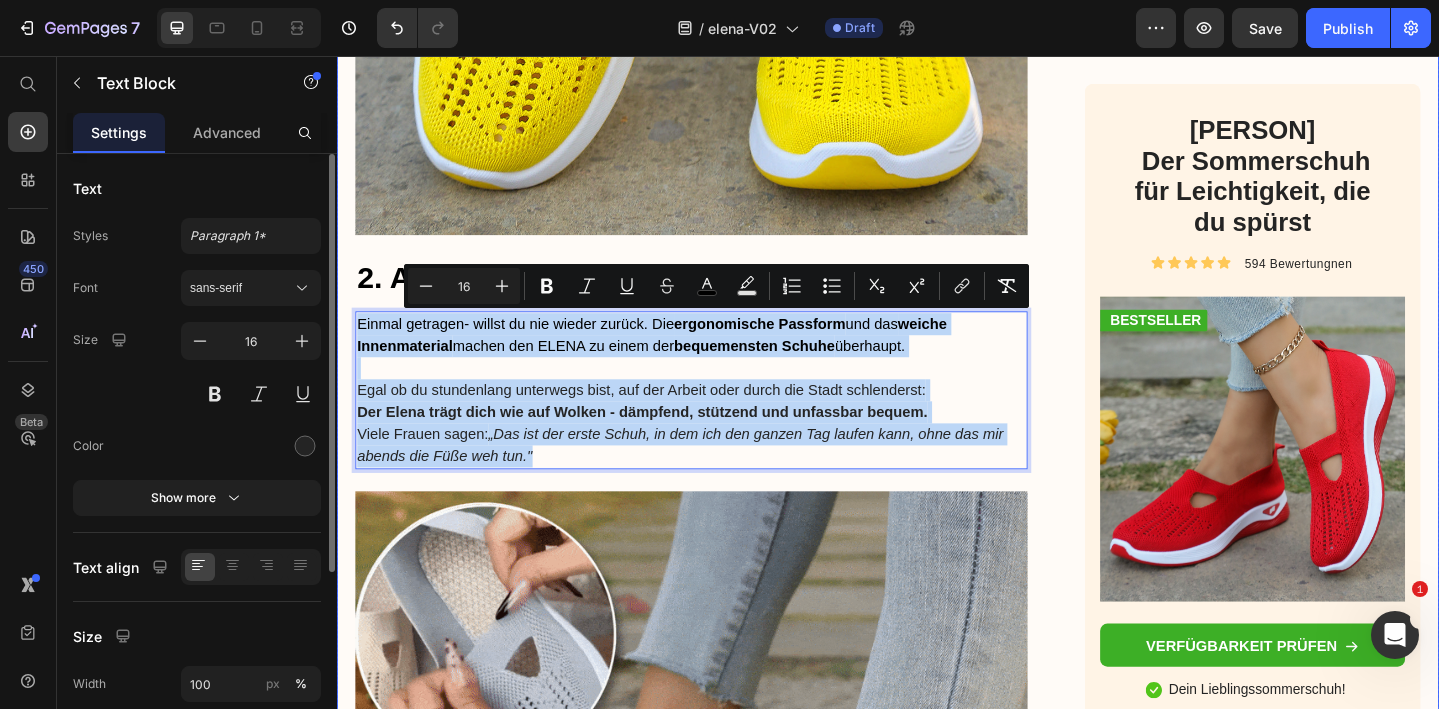 click on "Advertorial  Text Block ⁠⁠⁠⁠⁠⁠⁠ „ Ich will doch einfach nur einen bequemen Alltagsschuh - der gut aussieht und nicht drückt. “ Heading Image Von  [NAME] , Veröffentlicht am [DATE] – [TIME] Text Block Row Image Kommt dir das bekannt vor? Der Tag kann lang werden – du willst zur Arbeit, einkaufen, ein paar Besorgungen machen oder dich nach Feierabend mit Freunden treffen. Doch beim Griff in den Schuhschrank beginnt das alte Spiel: 👟  Die alten Sneaker?  Bequem, aber nach ein paar Stunden fehlt jede Unterstützung und deine Füße brennen. 🥿  Die leichten Slipper?  Schnell reingeschlüpft – aber so dünn, dass jeder Schritt auf hartem Boden zur Belastung wird. 👠  Die schickeren Schuhe?  Sehen toll aus – nur leider völlig ungeeignet, wenn du den ganzen Tag auf den Beinen bist. Doch ein neues Modell macht jetzt Schlagzeilen:  Der Elena Komfortschuh. Leicht, flexibel, stoßdämpfend und so bequem, dass viele Frauen berichten:  Text Block Image Heading ," at bounding box center [937, 1551] 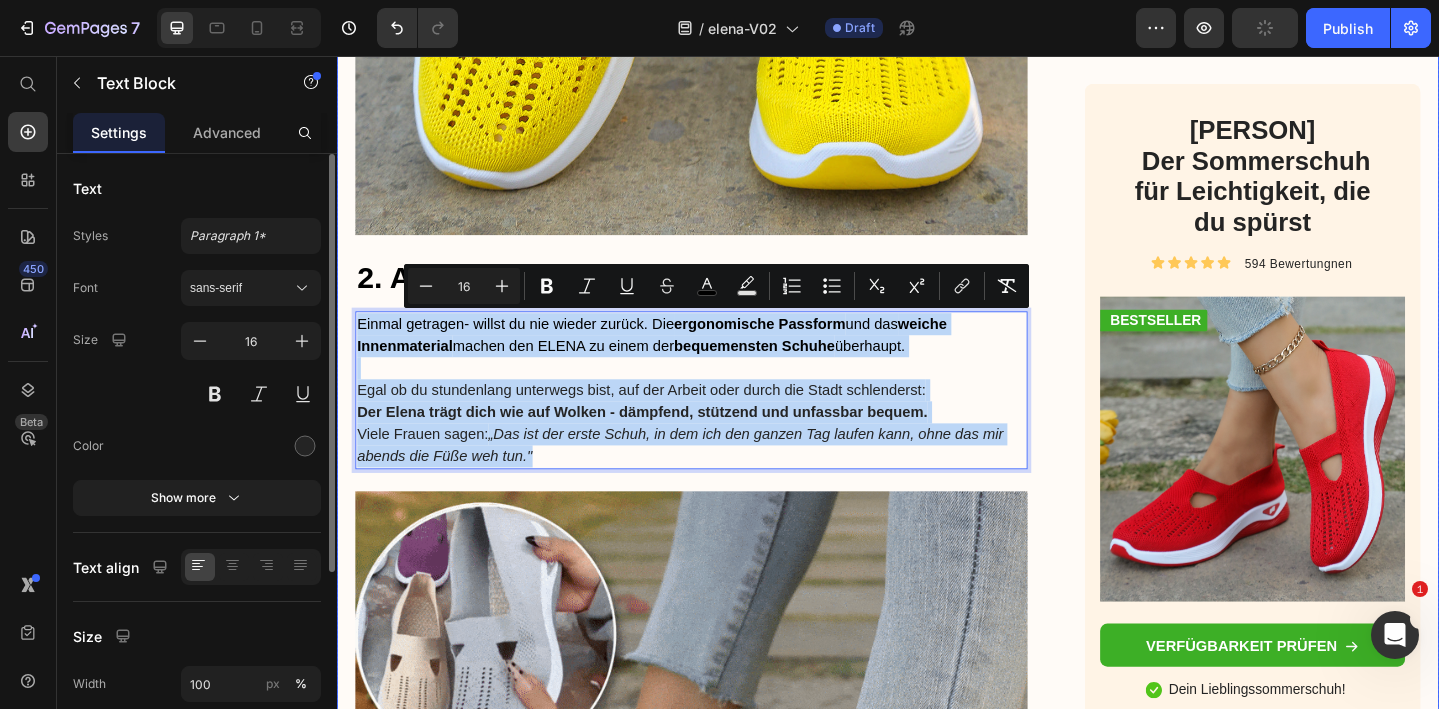 copy on "Einmal getragen- willst du nie wieder zurück. Die ergonomische Passform und das weiche Innenmaterial machen den ELENA zu einem der bequemsten Schuhe überhaupt. Egal ob du stundenlang unterwegs bist, auf der Arbeit oder durch die Stadt schlenderst: Der Elena trägt dich wie auf Wolken - dämpfend, stützend und unfassbar bequem. Viele Frauen sagen: „Das ist der erste Schuh, in dem ich den ganzen Tag laufen kann, ohne das mir abends die Füße weh tun."" 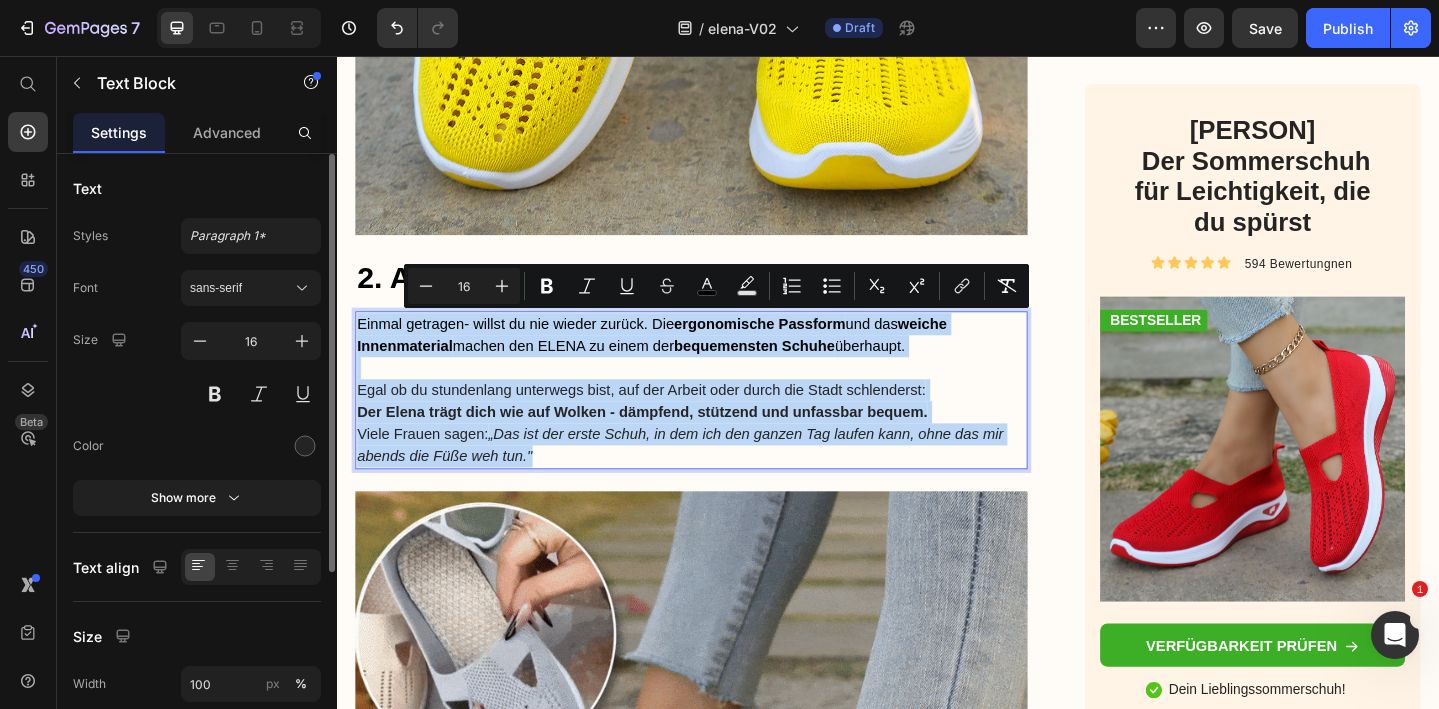 click on "Der Elena trägt dich wie auf Wolken - dämpfend, stützend und unfassbar bequem." at bounding box center [669, 443] 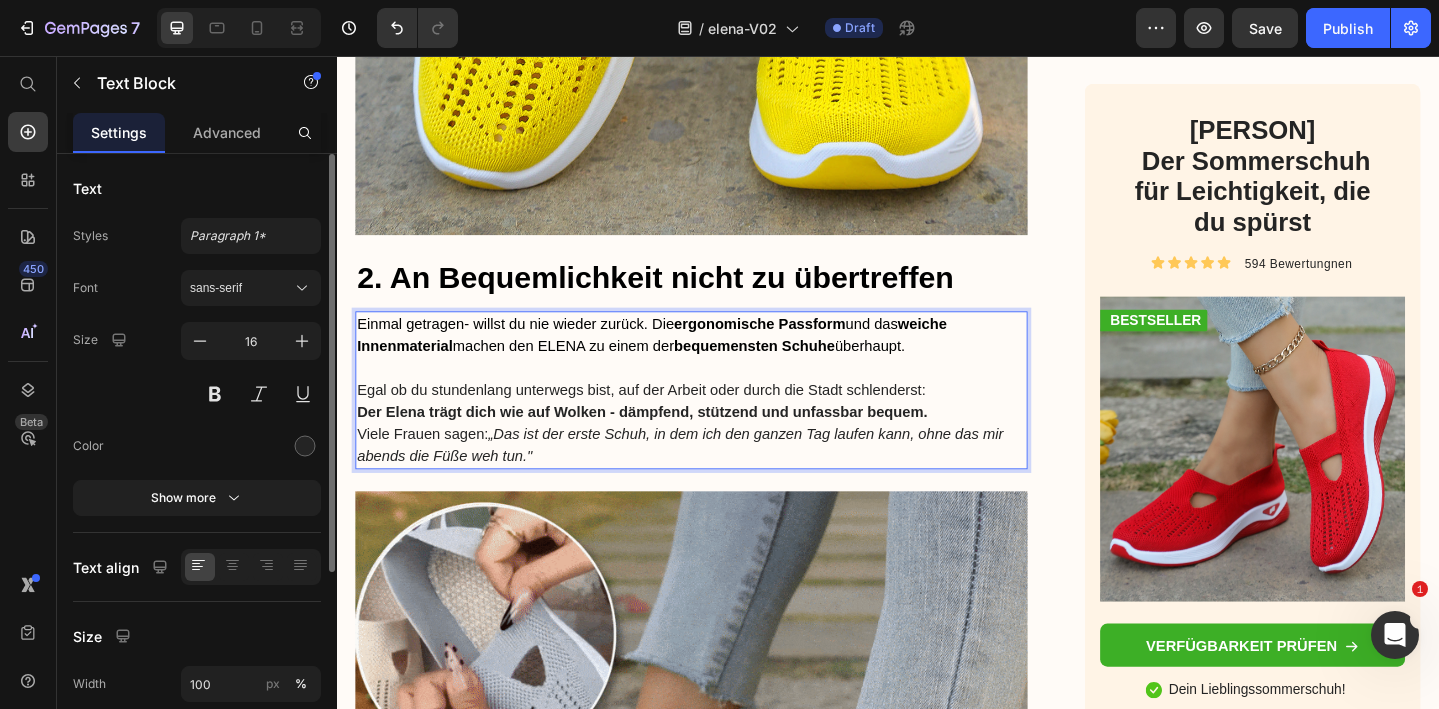 click on "Egal ob du stundenlang unterwegs bist, auf der Arbeit oder durch die Stadt schlenderst: Der Elena trägt dich wie auf Wolken - dämpfend, stützend und unfassbar bequem. Viele Frauen sagen: „Das ist der erste Schuh, in dem ich den ganzen Tag laufen kann, ohne das mir abends die Füße weh tun."" at bounding box center (723, 456) 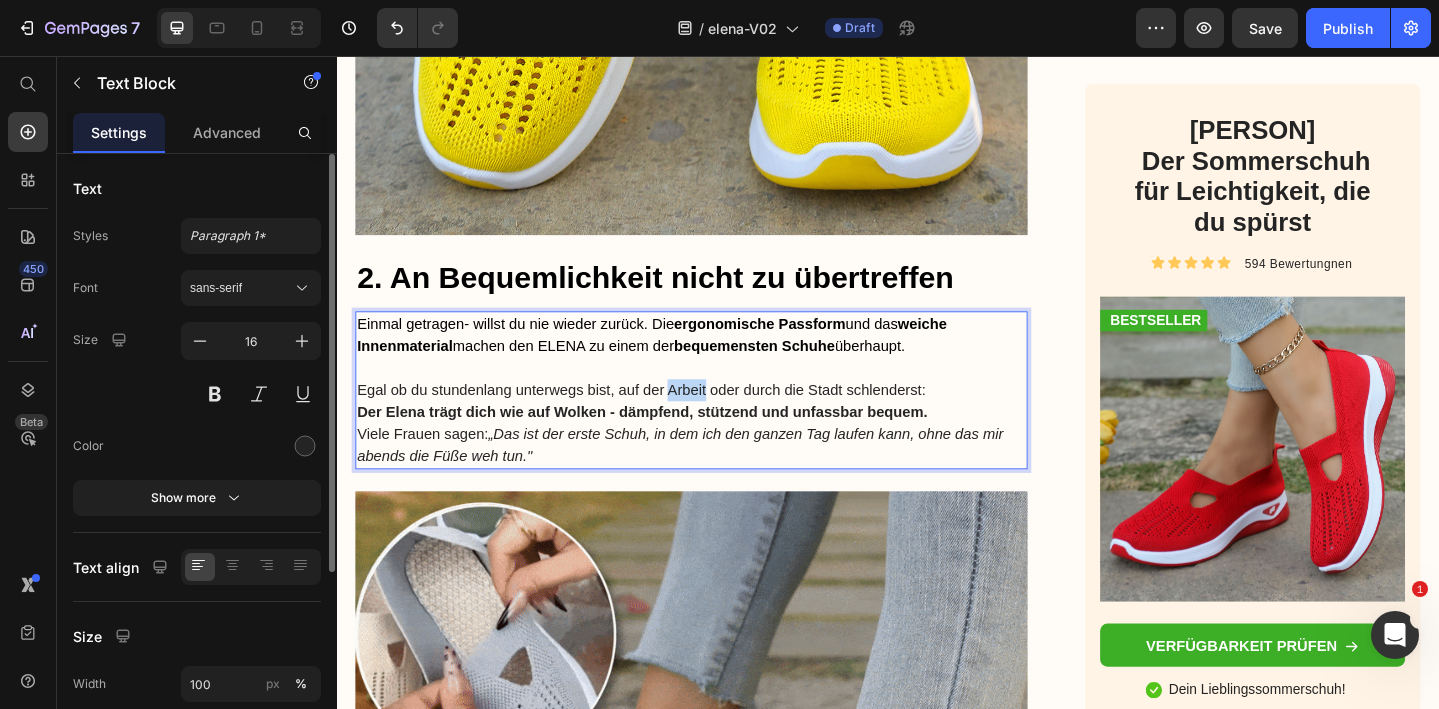 click on "Egal ob du stundenlang unterwegs bist, auf der Arbeit oder durch die Stadt schlenderst: Der Elena trägt dich wie auf Wolken - dämpfend, stützend und unfassbar bequem. Viele Frauen sagen: „Das ist der erste Schuh, in dem ich den ganzen Tag laufen kann, ohne das mir abends die Füße weh tun."" at bounding box center [723, 456] 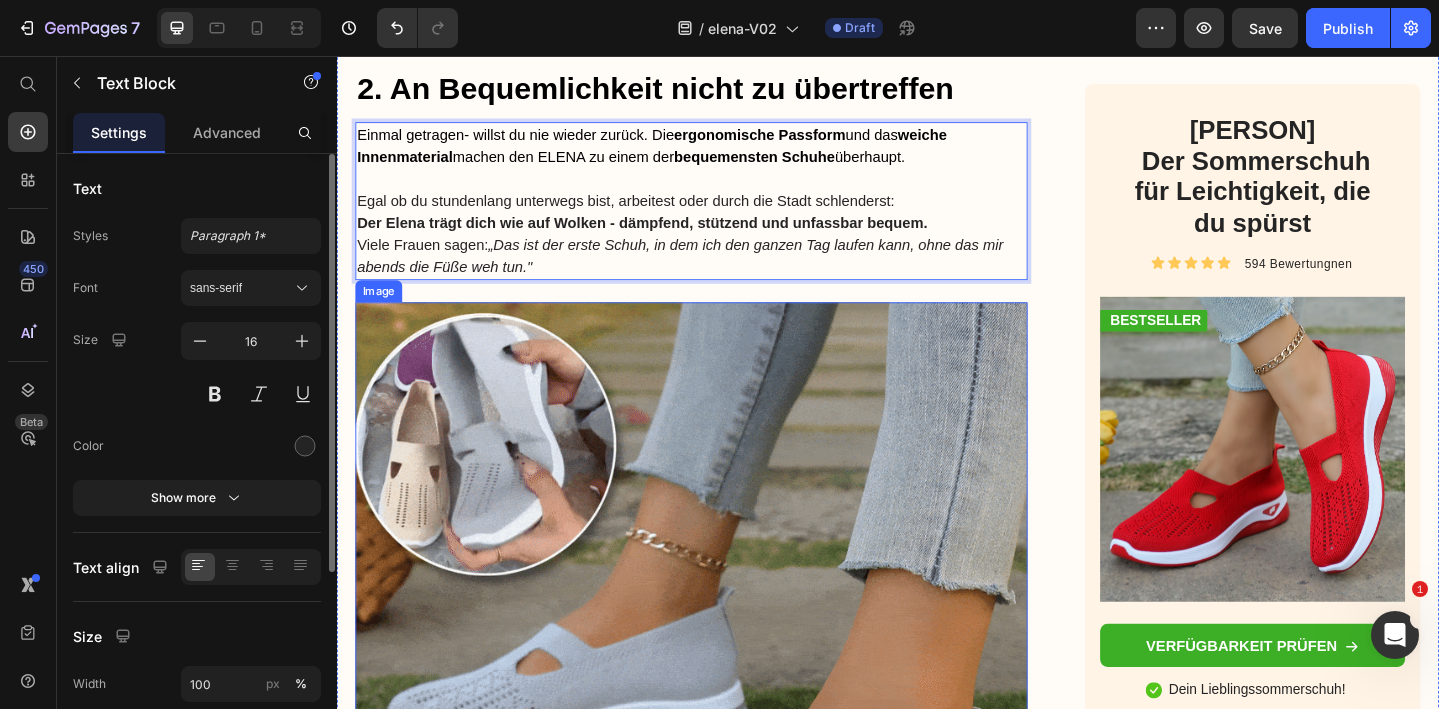 scroll, scrollTop: 3053, scrollLeft: 0, axis: vertical 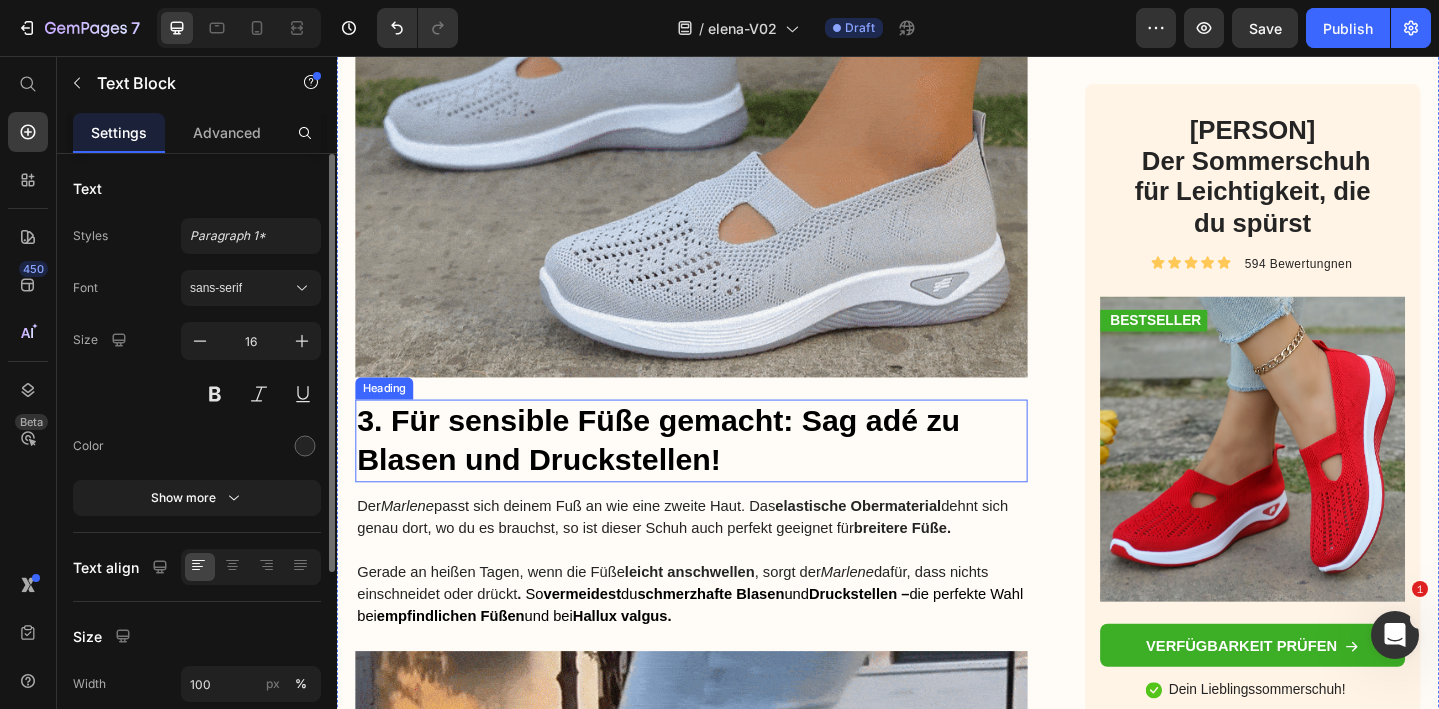 click on "3. Für sensible Füße gemacht: Sag adé zu Blasen und Druckstellen!" at bounding box center (723, 475) 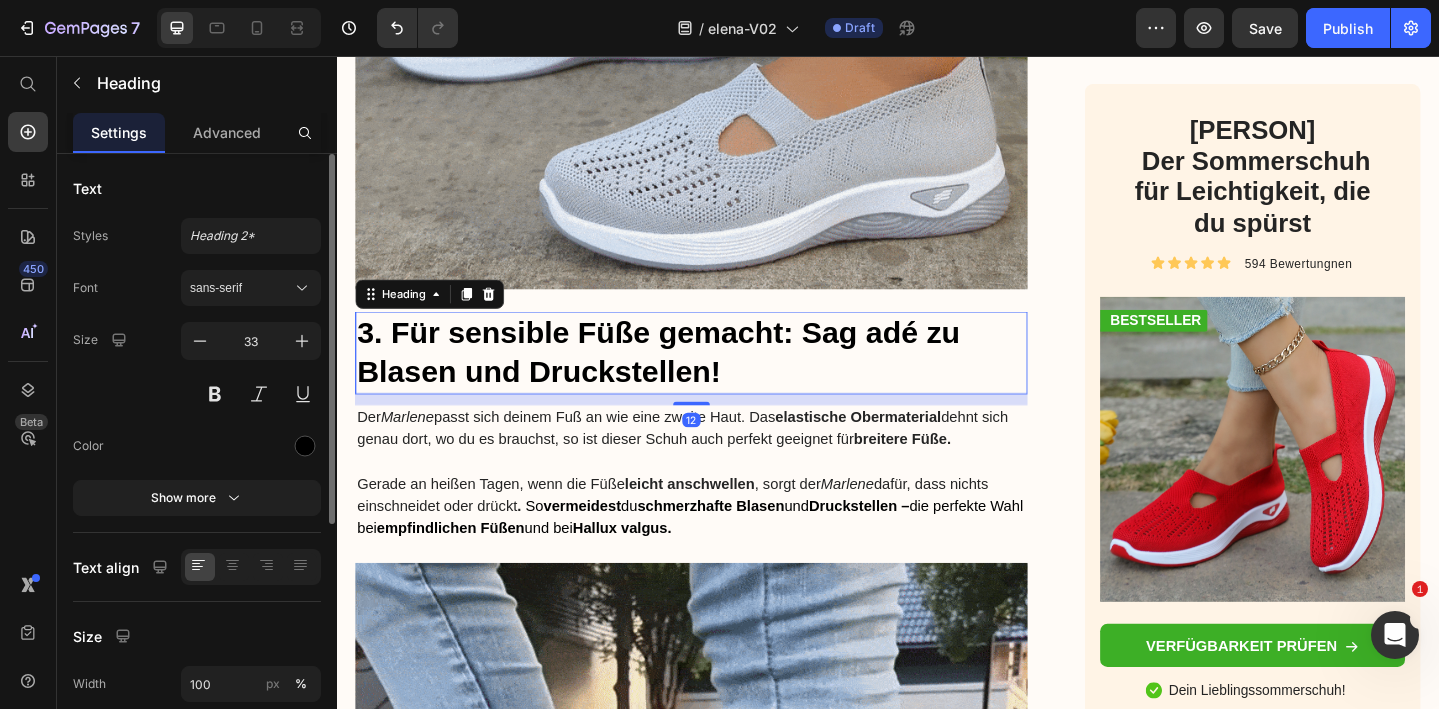 scroll, scrollTop: 3816, scrollLeft: 0, axis: vertical 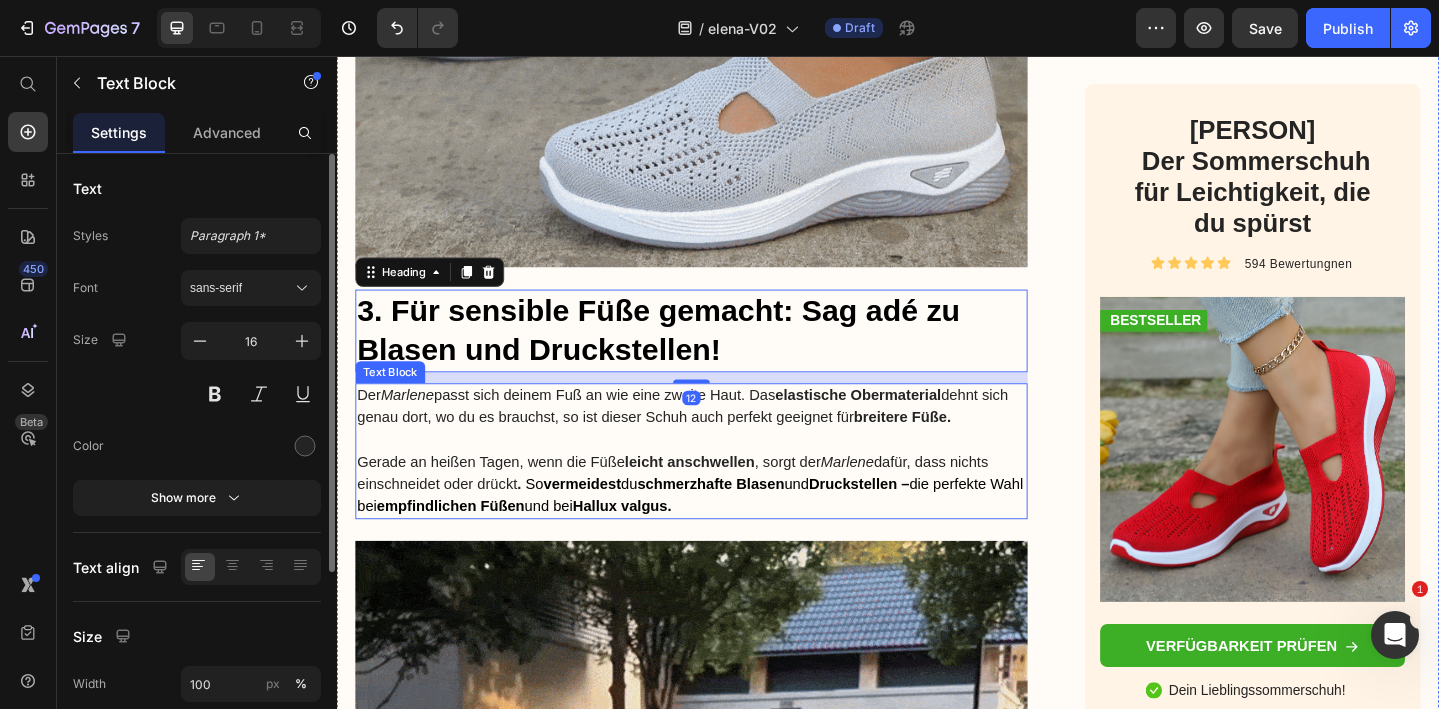 click on "vermeidest" at bounding box center (604, 521) 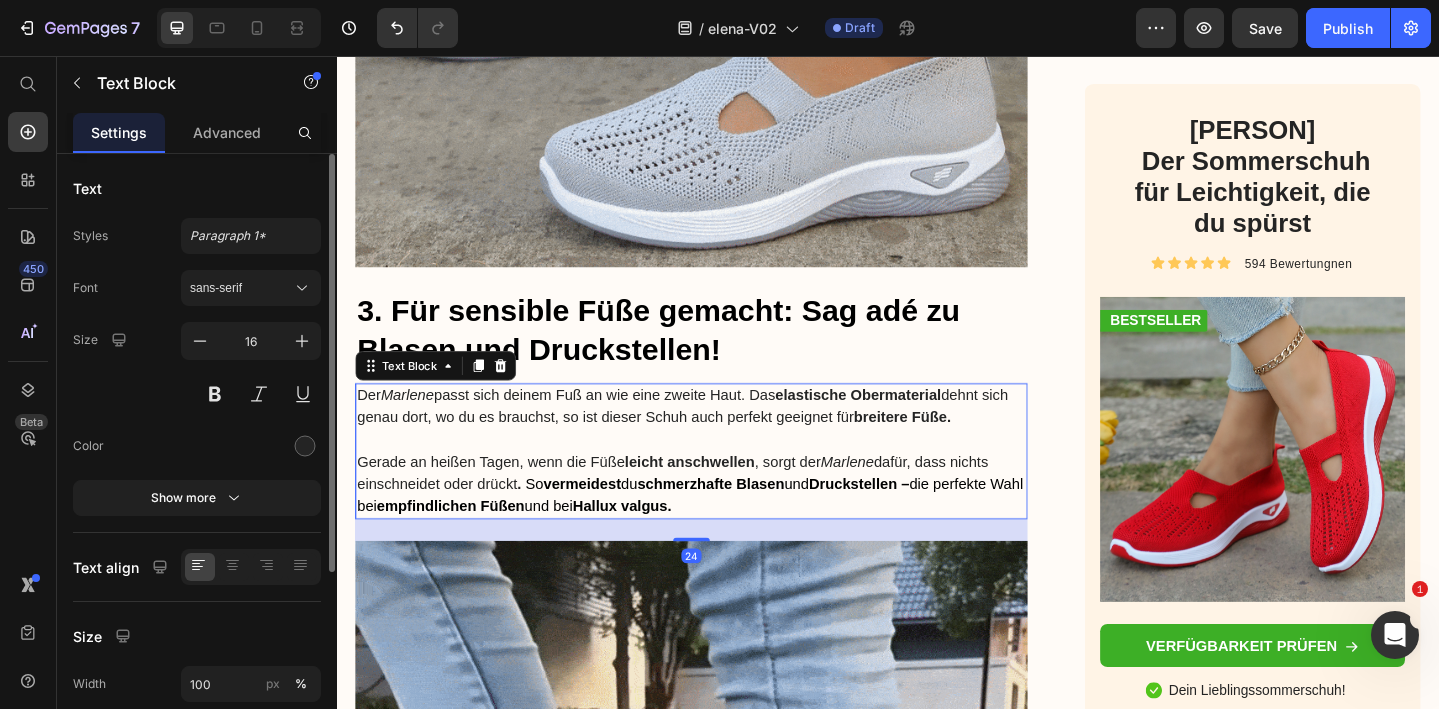 click on "Marlene" at bounding box center (414, 425) 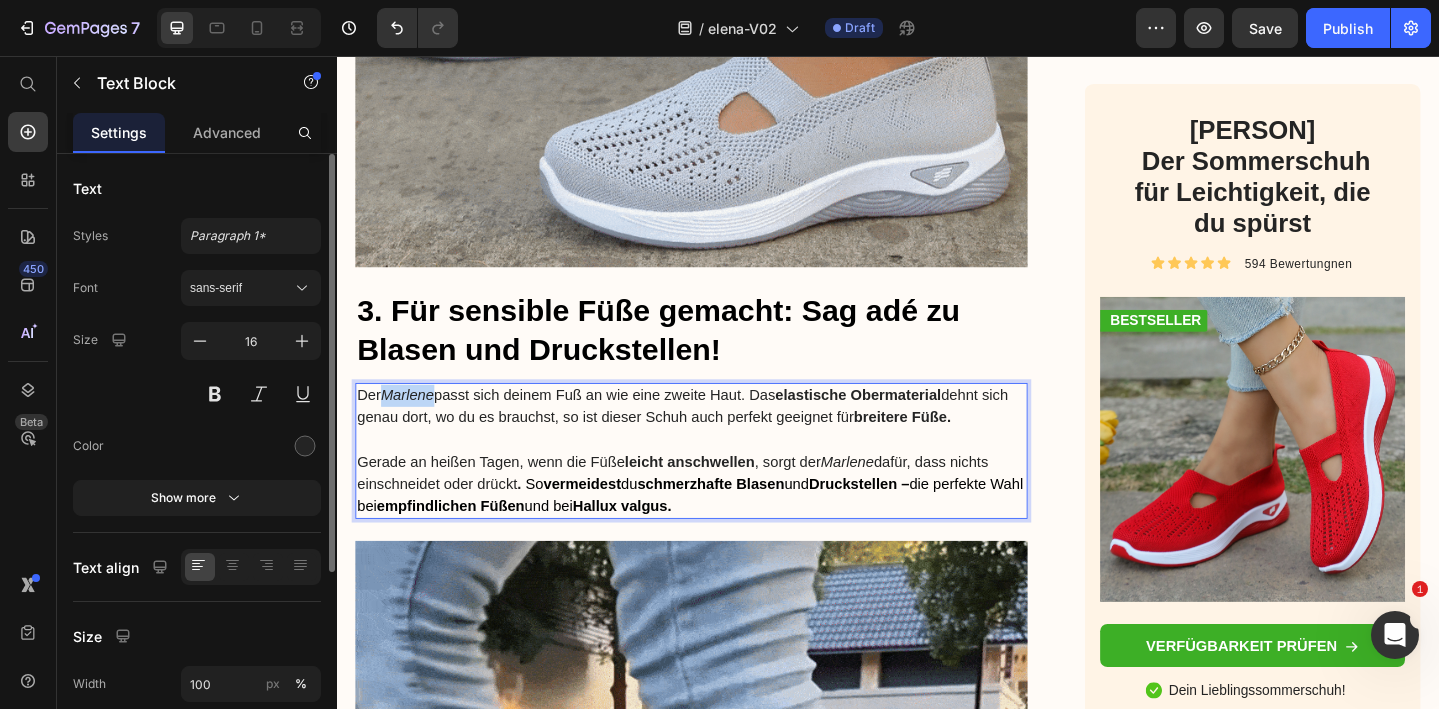 click on "Marlene" at bounding box center (414, 425) 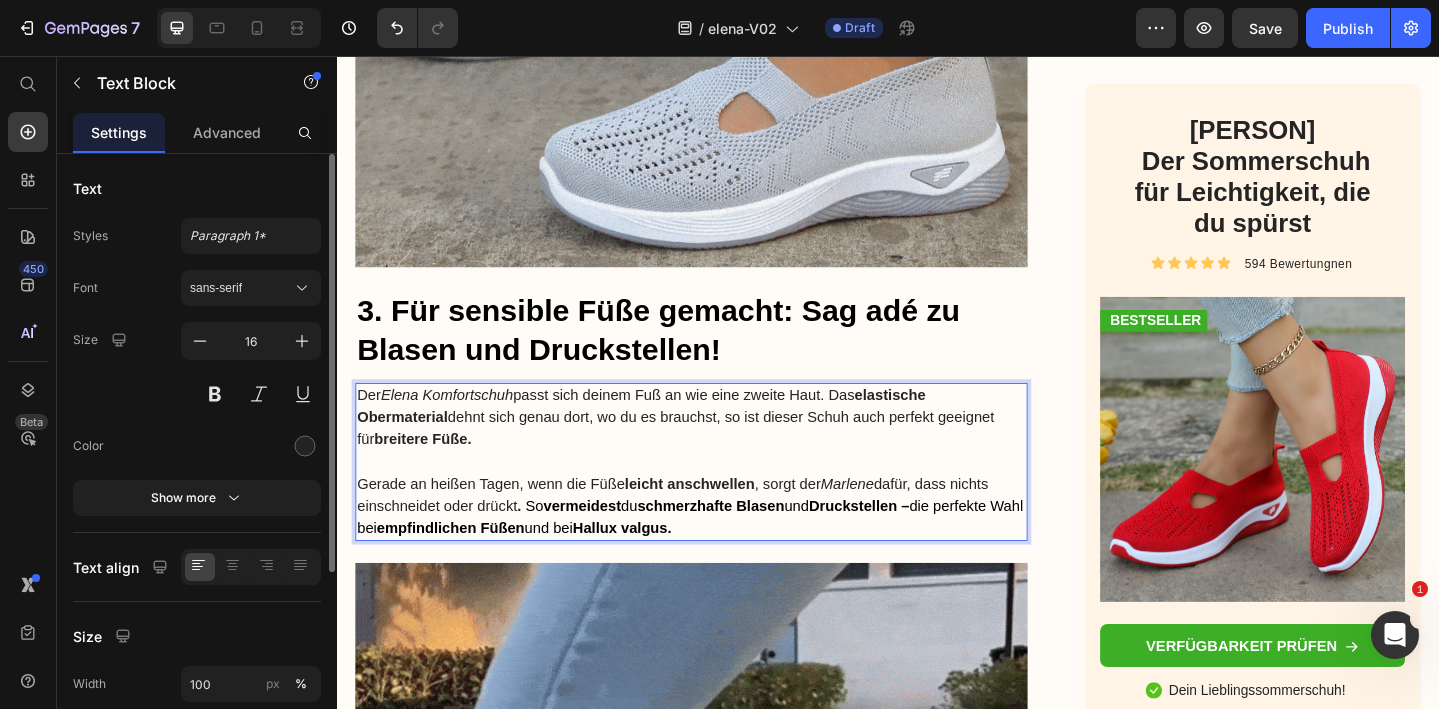 scroll, scrollTop: 3828, scrollLeft: 0, axis: vertical 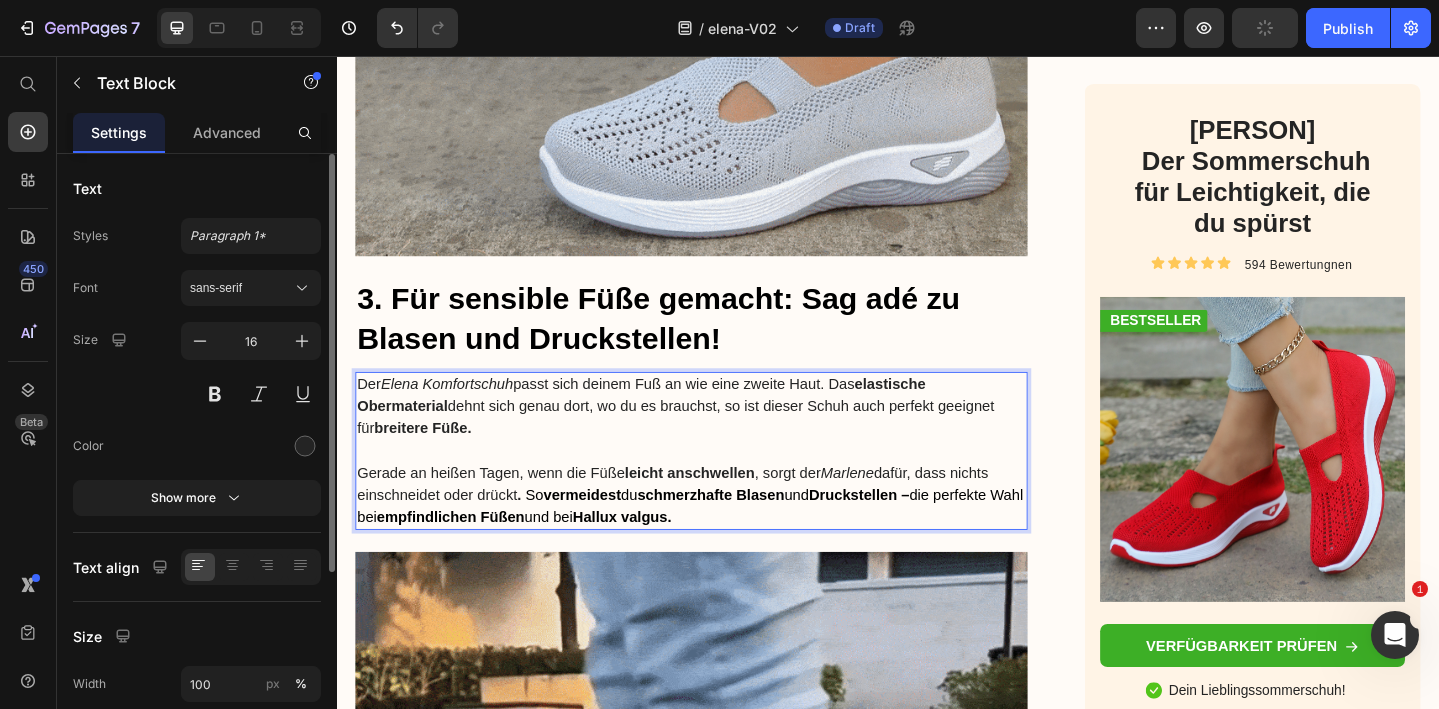 click on "Der [BRAND] Komfortschuh passt sich deinem Fuß an wie eine zweite Haut. Das elastische Obermaterial dehnt sich genau dort, wo du es brauchst, so ist dieser Schuh auch perfekt geeignet für breitere Füße." at bounding box center (723, 438) 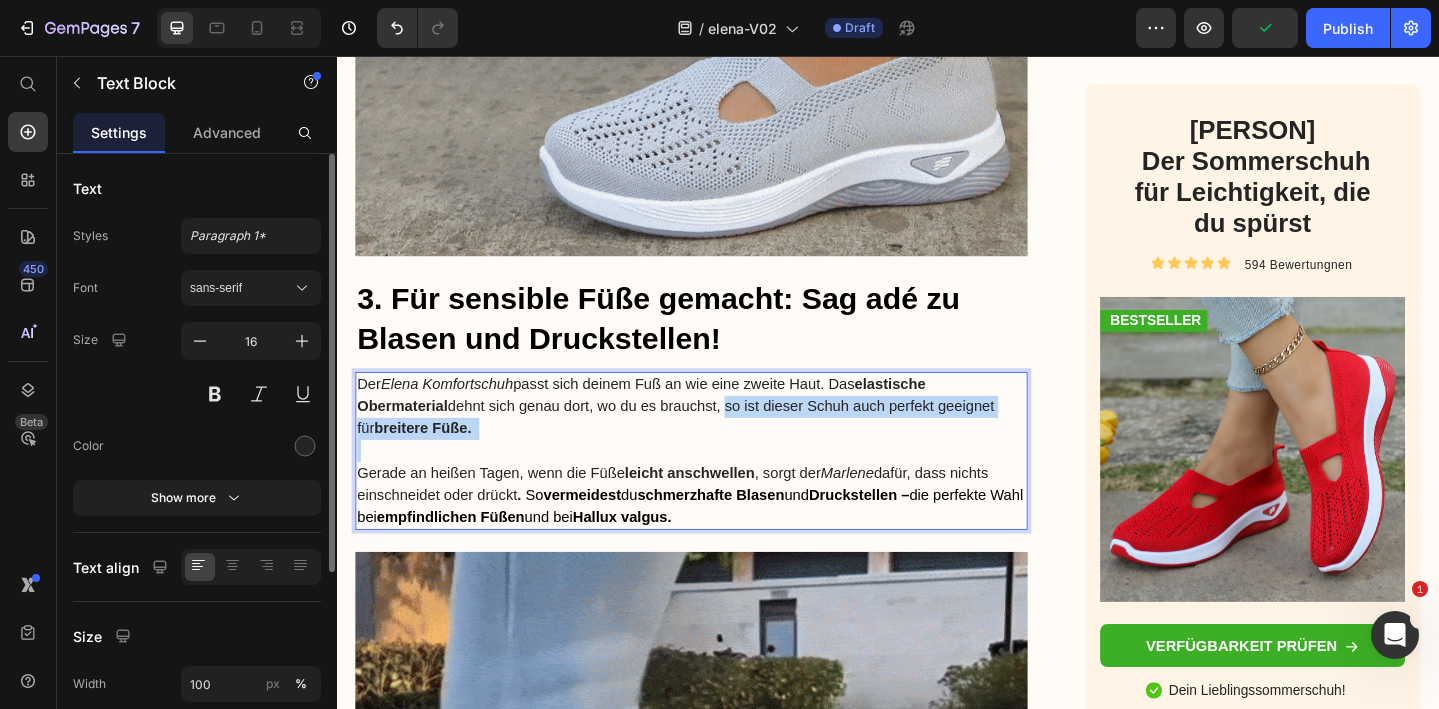 drag, startPoint x: 757, startPoint y: 480, endPoint x: 762, endPoint y: 438, distance: 42.296574 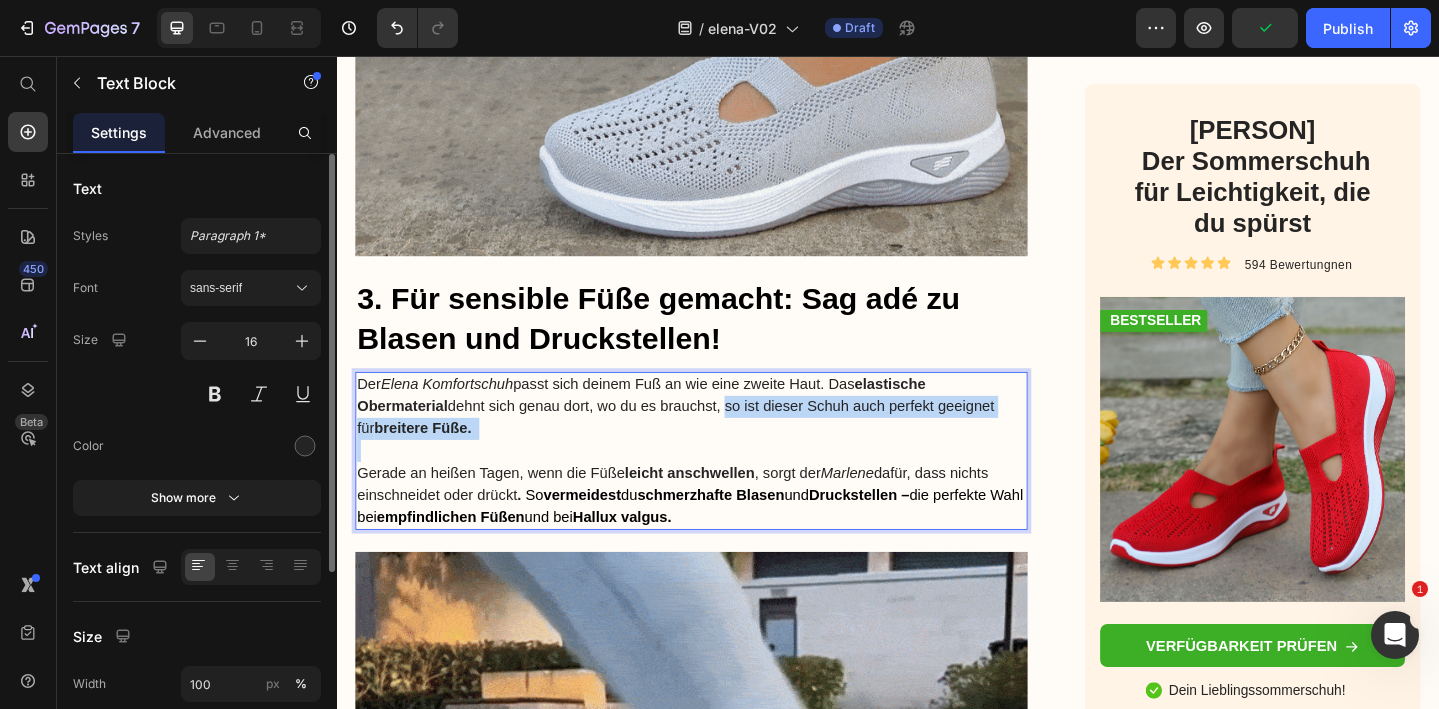 click on "Der Elena Komfortschuh passt sich deinem Fuß an wie eine zweite Haut. Das elastische Obermaterial dehnt sich genau dort, wo du es brauchst, so ist dieser Schuh auch perfekt geeignet für breitere Füße. Gerade an heißen Tagen, wenn die Füße leicht anschwellen , sorgt der Marlene dafür, dass nichts einschneidet oder drückt . So vermeidest du schmerzhafte Blasen und Druckstellen – die perfekte Wahl bei empfindlichen Füßen und bei Hallux valgus." at bounding box center [723, 486] 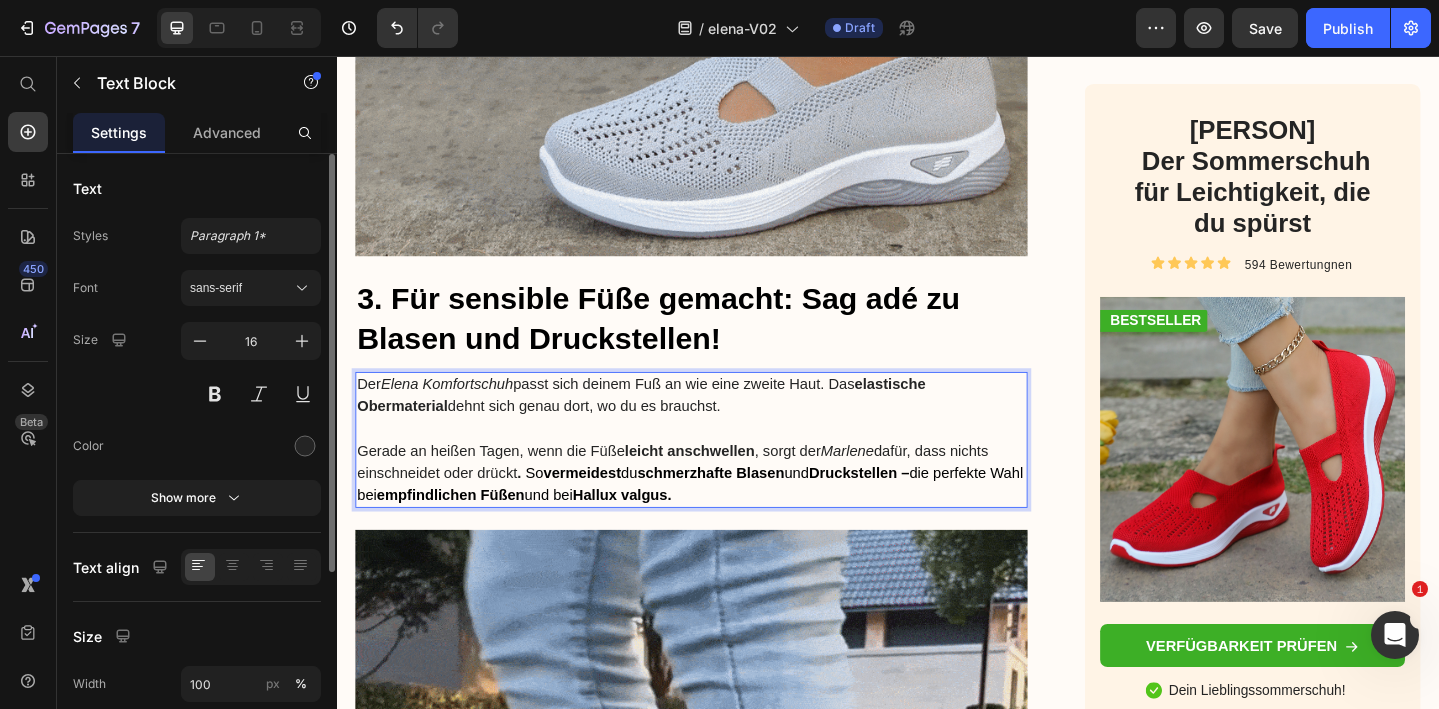 click on "Der  [PERSON] Komfortschuh  passt sich deinem Fuß an wie eine zweite Haut. Das  elastische Obermaterial  dehnt sich genau dort, wo du es brauchst." at bounding box center (723, 426) 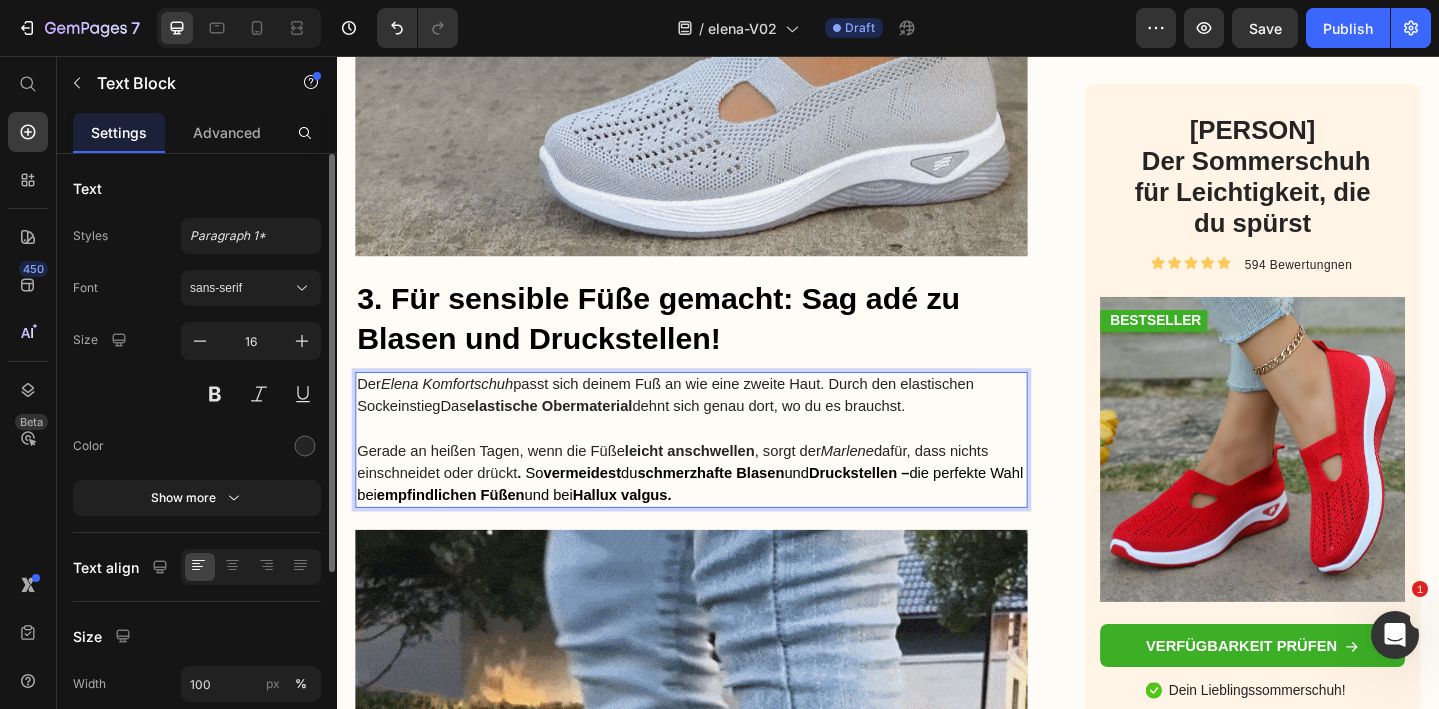 click on "Der  [PERSON] Komfortschuh  passt sich deinem Fuß an wie eine zweite Haut. Durch den elastischen SockeinstiegDas  elastische Obermaterial  dehnt sich genau dort, wo du es brauchst." at bounding box center [723, 426] 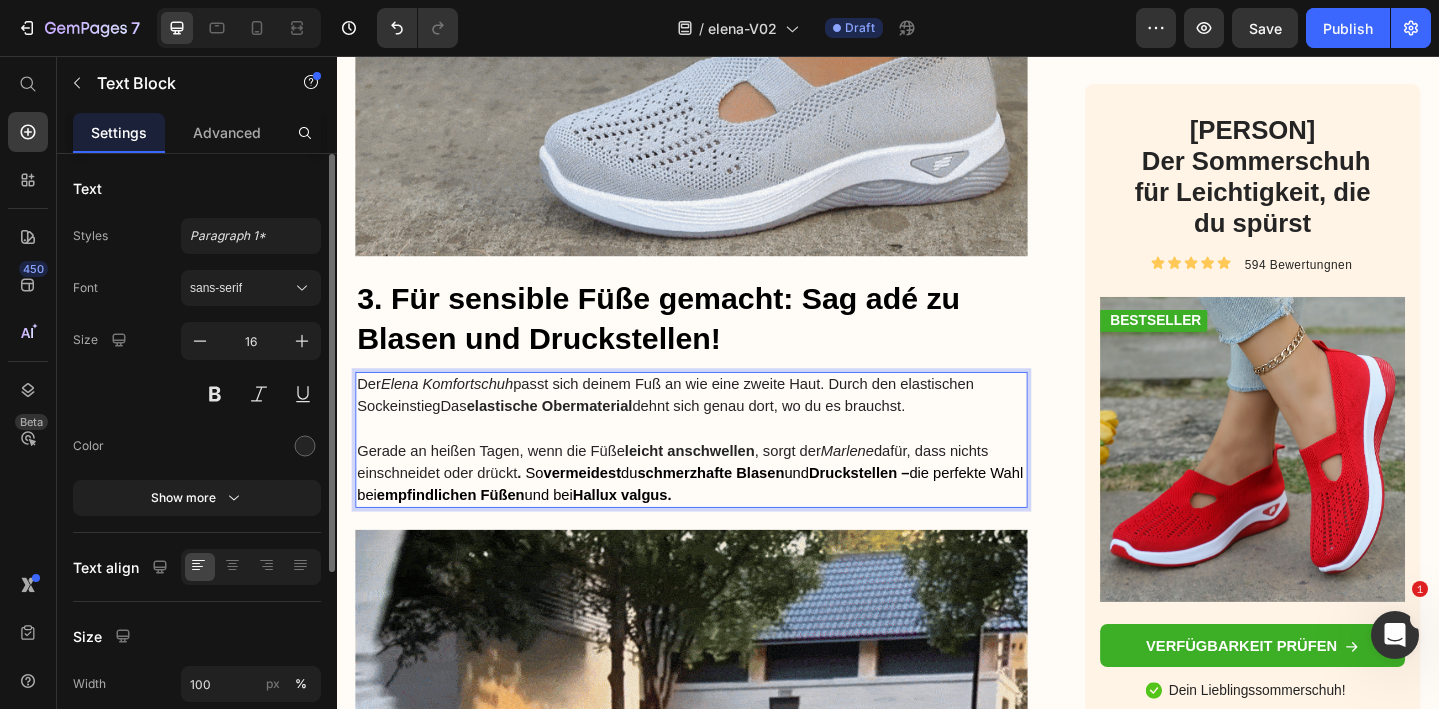 click on "Der  [PERSON] Komfortschuh  passt sich deinem Fuß an wie eine zweite Haut. Durch den elastischen SockeinstiegDas  elastische Obermaterial  dehnt sich genau dort, wo du es brauchst." at bounding box center [723, 426] 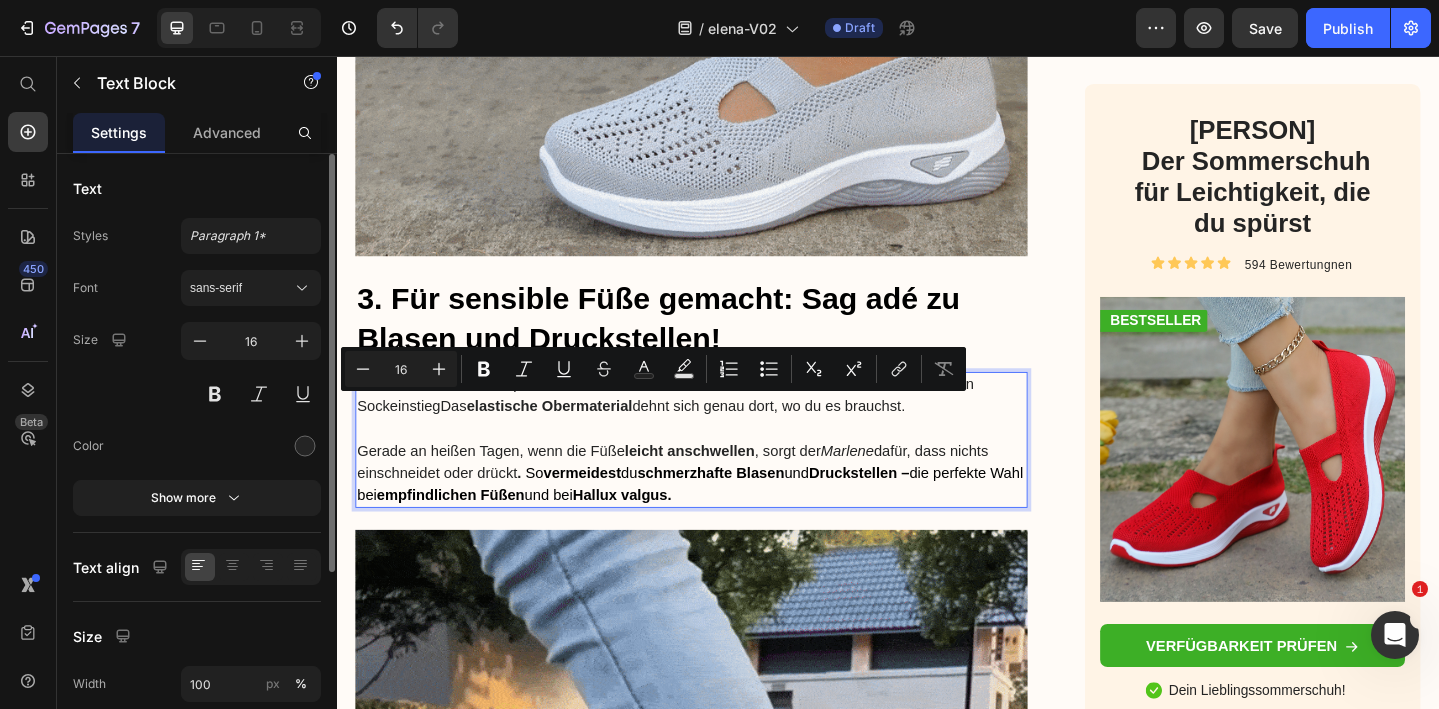 click on "Der  [PERSON] Komfortschuh  passt sich deinem Fuß an wie eine zweite Haut. Durch den elastischen SockeinstiegDas  elastische Obermaterial  dehnt sich genau dort, wo du es brauchst." at bounding box center (723, 426) 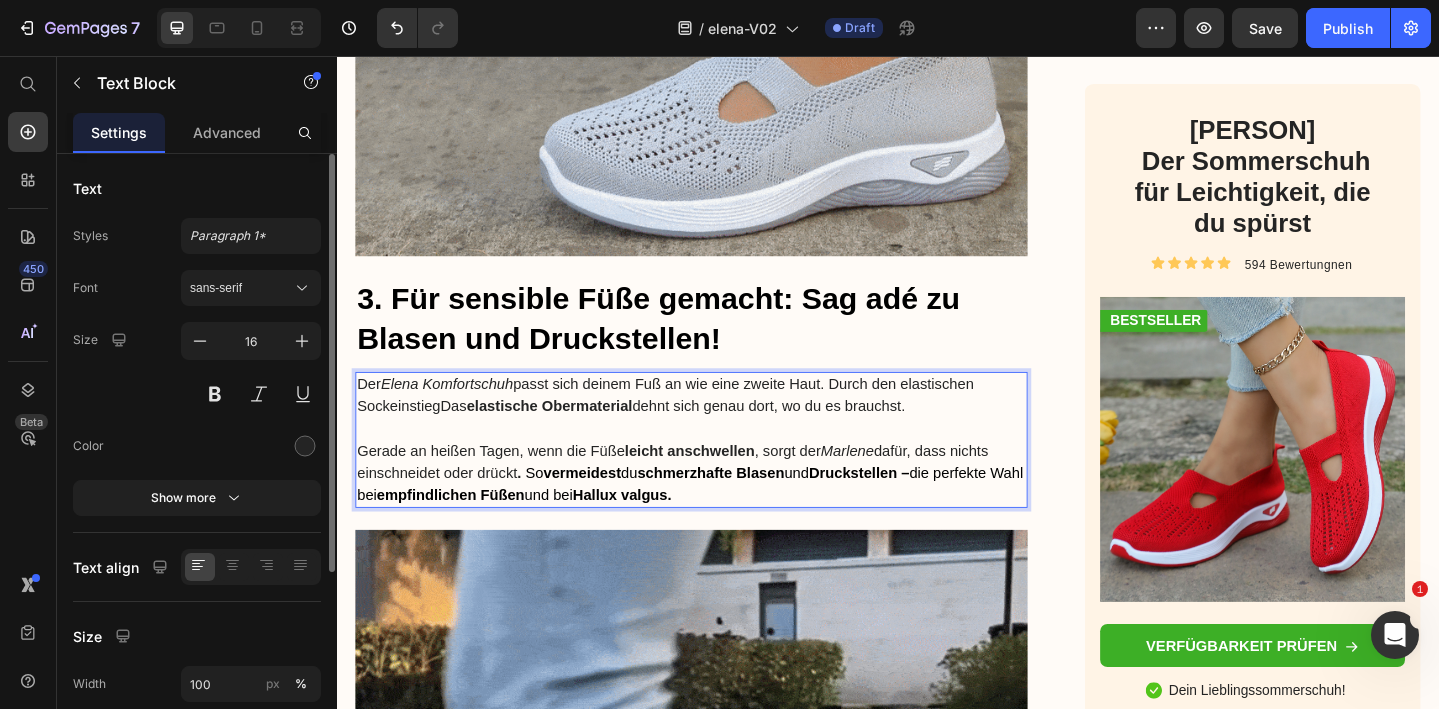 click on "Der  [PERSON] Komfortschuh  passt sich deinem Fuß an wie eine zweite Haut. Durch den elastischen SockeinstiegDas  elastische Obermaterial  dehnt sich genau dort, wo du es brauchst." at bounding box center (723, 426) 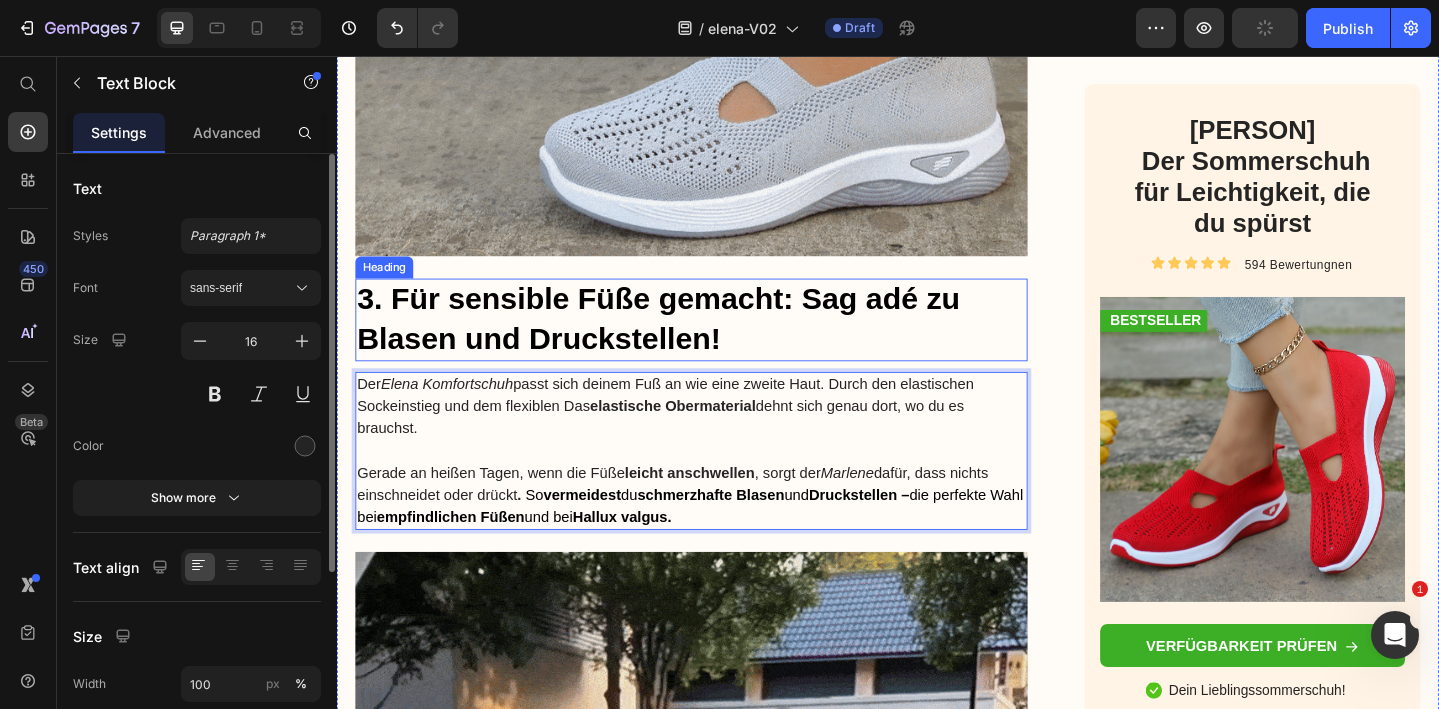 click on "3. Für sensible Füße gemacht: Sag adé zu Blasen und Druckstellen!" at bounding box center (723, 343) 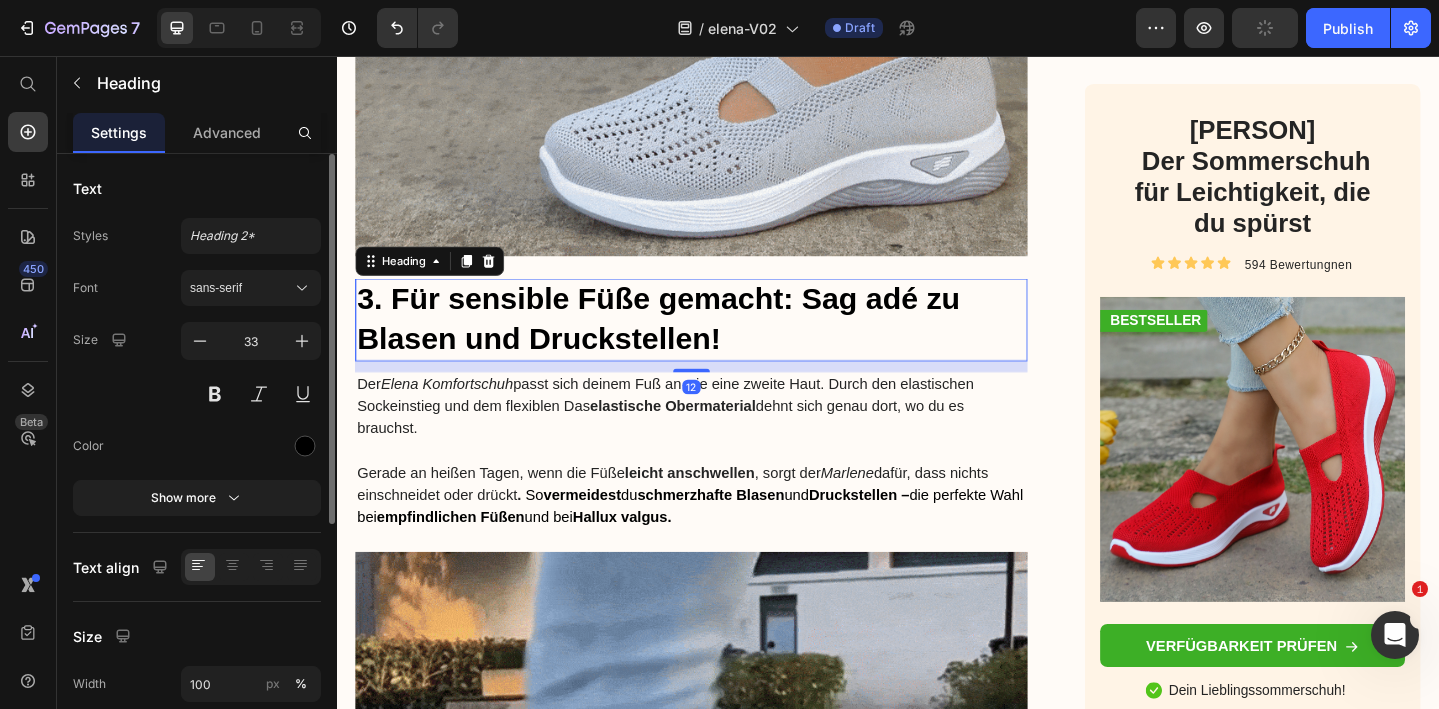 click on "3. Für sensible Füße gemacht: Sag adé zu Blasen und Druckstellen!" at bounding box center [723, 343] 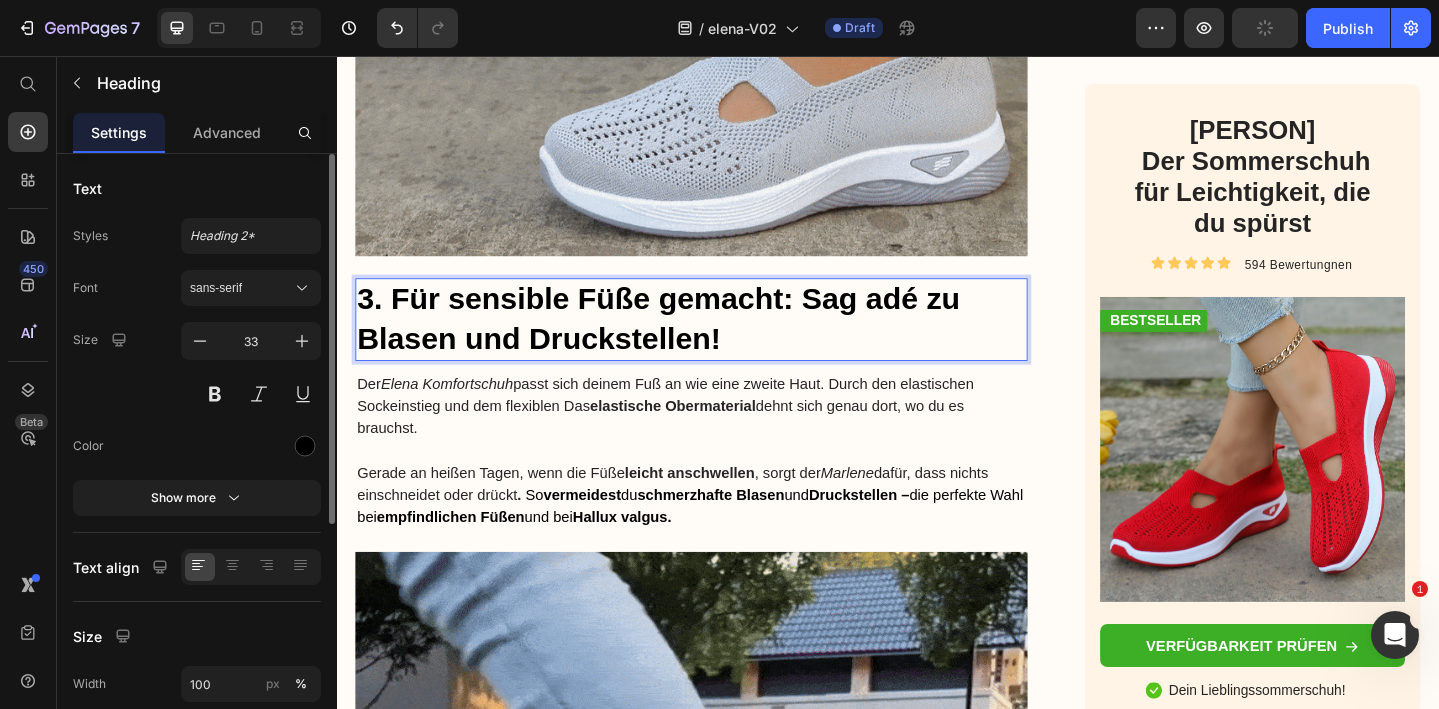 click on "3. Für sensible Füße gemacht: Sag adé zu Blasen und Druckstellen!" at bounding box center [723, 343] 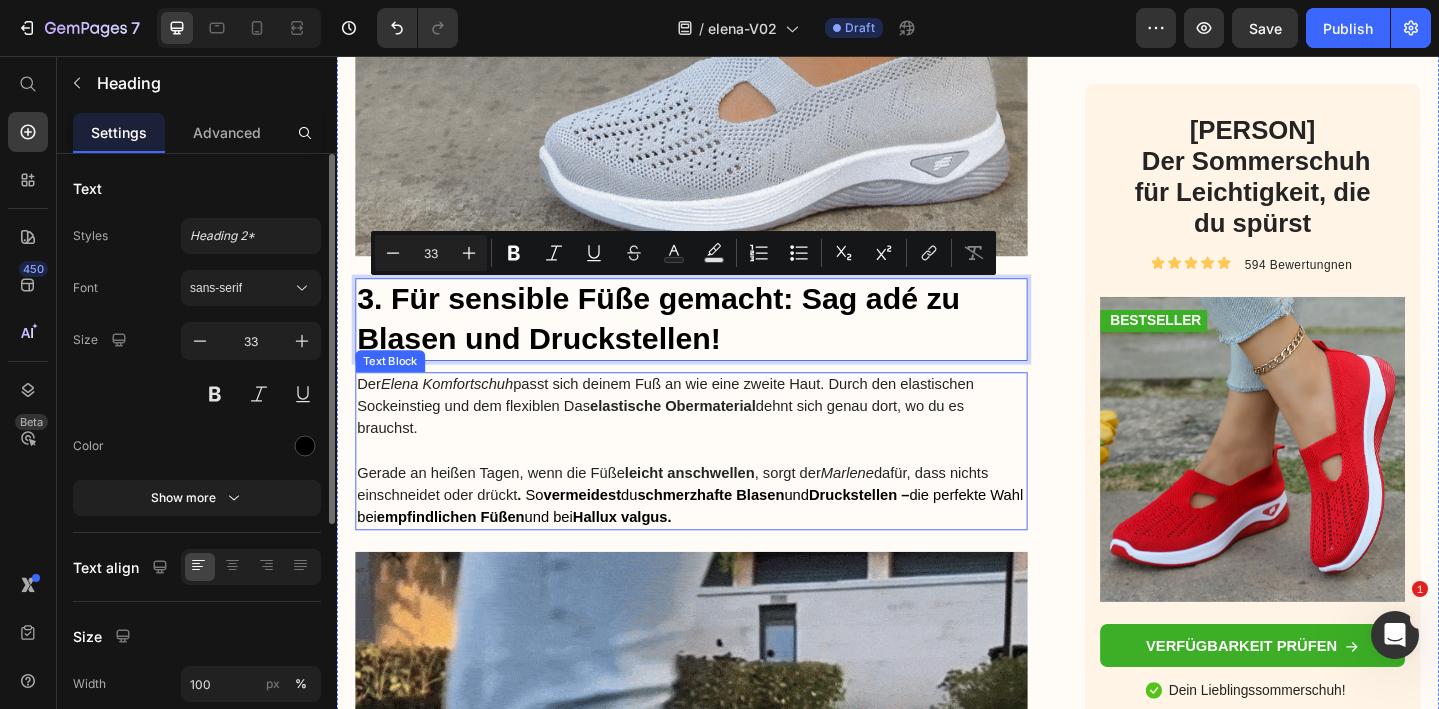 click on "leicht anschwellen" at bounding box center [720, 509] 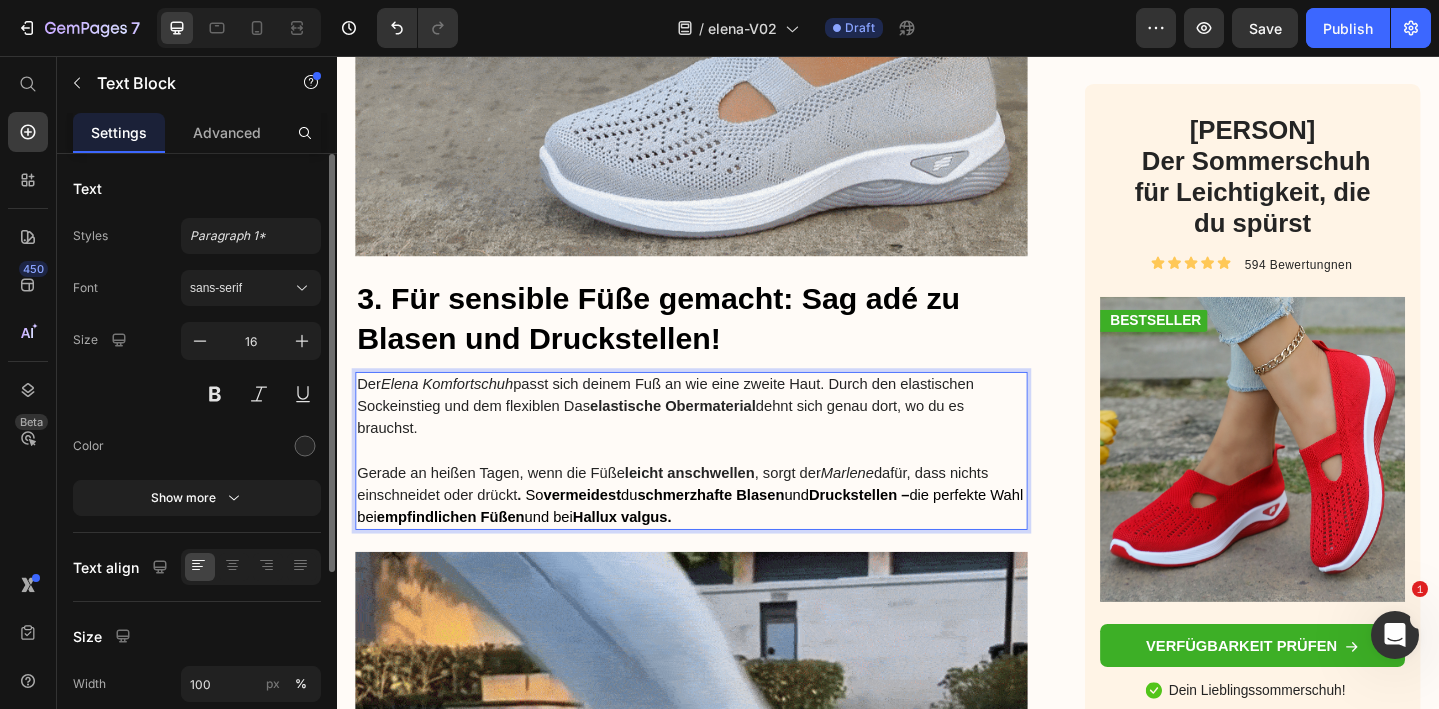 drag, startPoint x: 786, startPoint y: 563, endPoint x: 362, endPoint y: 411, distance: 450.42203 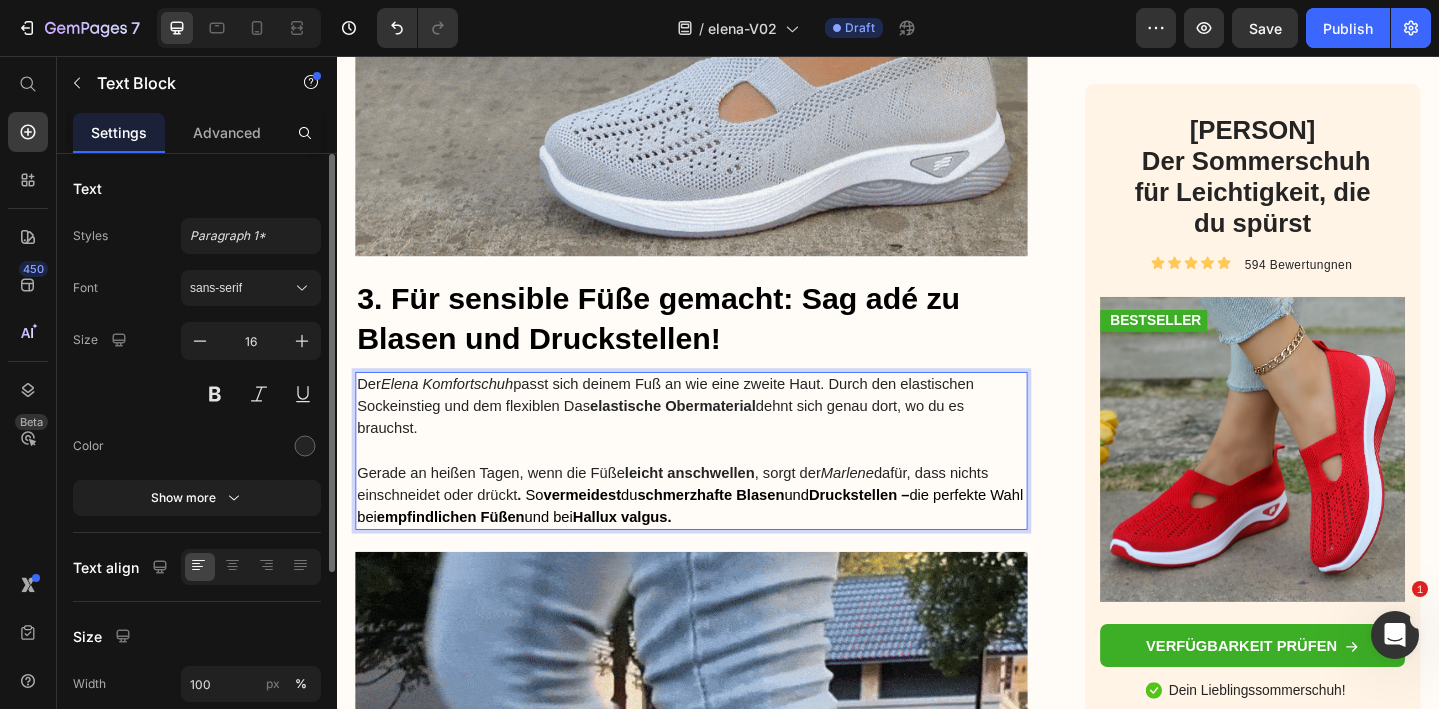 click on "Der  Elena Komfortschuh  passt sich deinem Fuß an wie eine zweite Haut. Durch den elastischen Sockeinstieg und dem flexiblen Das  elastische Obermaterial  dehnt sich genau dort, wo du es brauchst. Gerade an heißen Tagen, wenn die Füße  leicht anschwellen , sorgt der  Marlene  dafür, dass nichts einschneidet   oder   drückt .   So  vermeidest  du  schmerzhafte Blasen  und  Druckstellen –  die perfekte Wahl bei  empfindlichen Füßen  und bei  Hallux valgus." at bounding box center [723, 486] 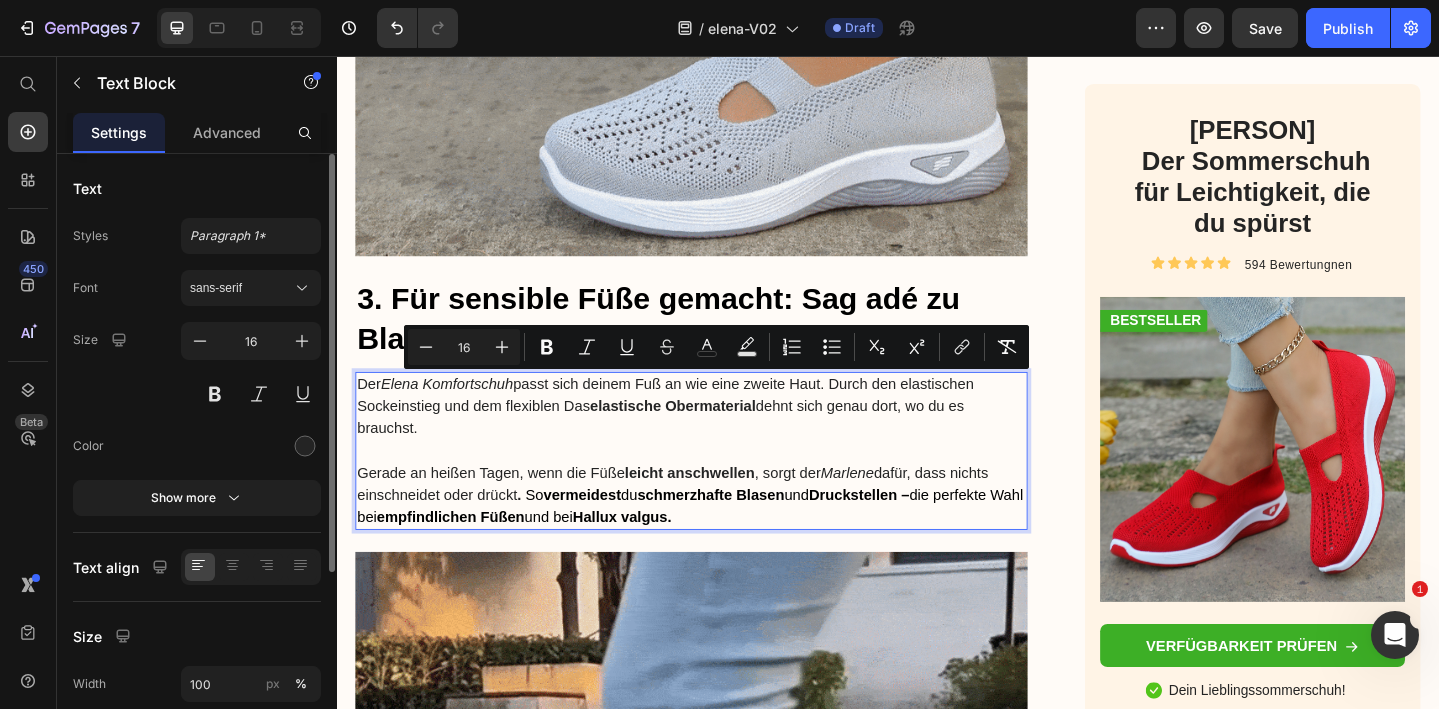 copy on "Der  Elena Komfortschuh  passt sich deinem Fuß an wie eine zweite Haut. Durch den elastischen Sockeinstieg und dem flexiblen Das  elastische Obermaterial  dehnt sich genau dort, wo du es brauchst. Gerade an heißen Tagen, wenn die Füße  leicht anschwellen , sorgt der  Marlene  dafür, dass nichts einschneidet   oder   drückt .   So  vermeidest  du  schmerzhafte Blasen  und  Druckstellen –  die perfekte Wahl bei  empfindlichen Füßen  und bei  Hallux valgus." 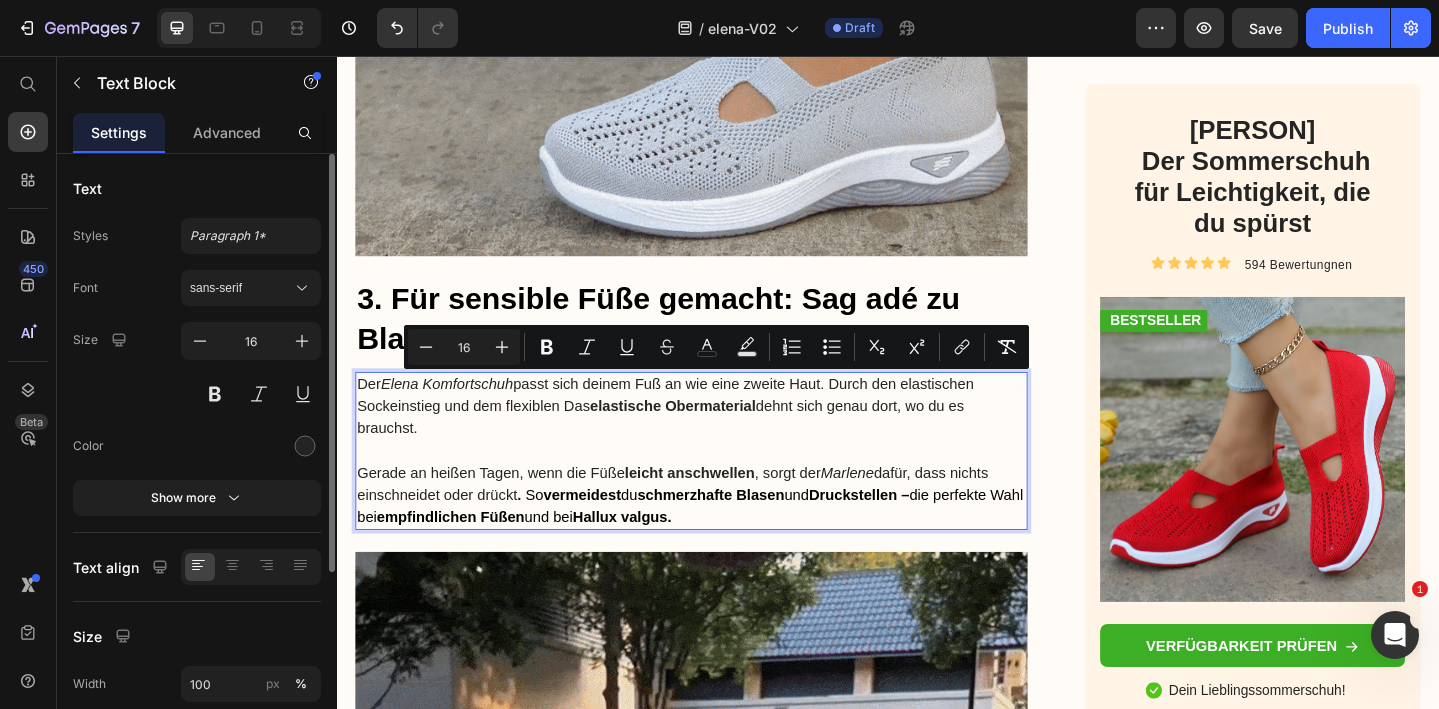 click on "Gerade an heißen Tagen, wenn die Füße  leicht anschwellen , sorgt der  Marlene  dafür, dass nichts einschneidet   oder   drückt .   So  vermeidest  du  schmerzhafte Blasen  und  Druckstellen –  die perfekte Wahl bei  empfindlichen Füßen  und bei  Hallux valgus." at bounding box center [723, 534] 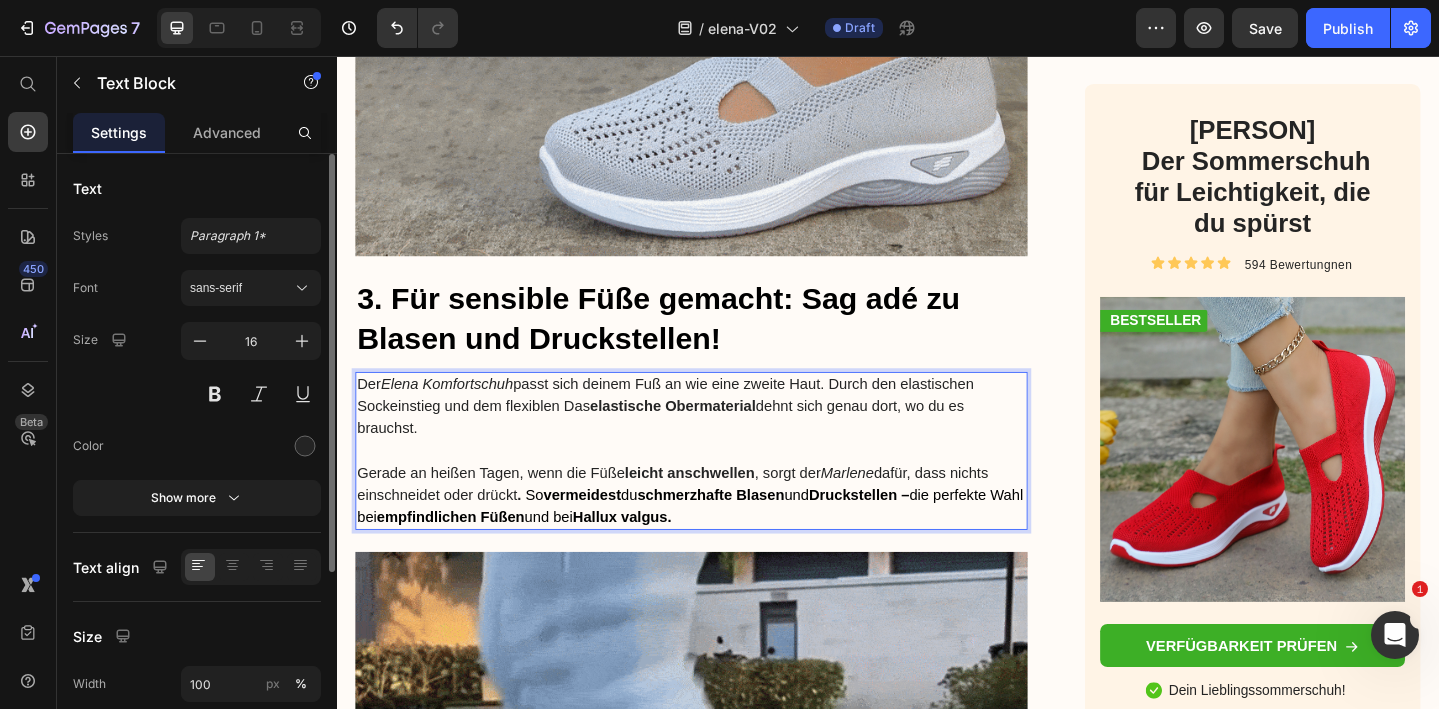 click on "Gerade an heißen Tagen, wenn die Füße  leicht anschwellen , sorgt der  Marlene  dafür, dass nichts einschneidet   oder   drückt .   So  vermeidest  du  schmerzhafte Blasen  und  Druckstellen –  die perfekte Wahl bei  empfindlichen Füßen  und bei  Hallux valgus." at bounding box center (723, 534) 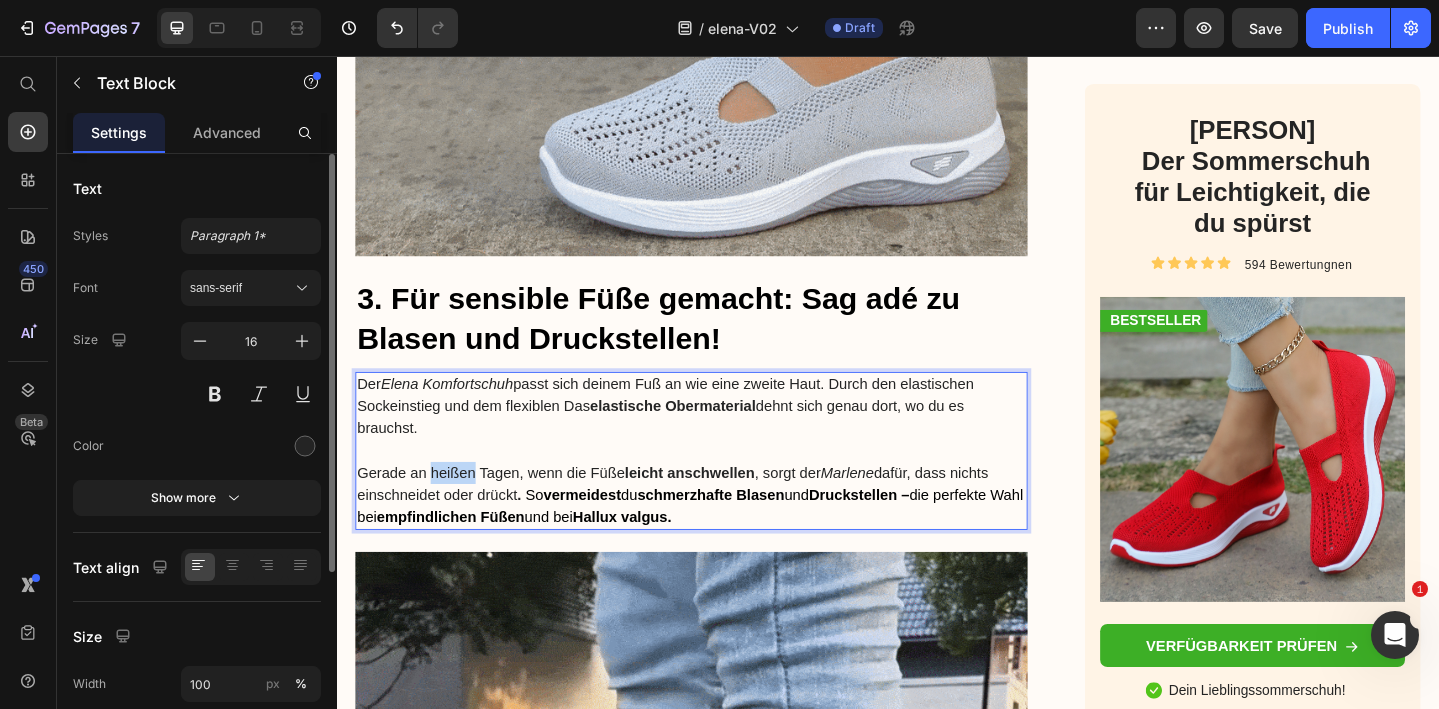 click on "Gerade an heißen Tagen, wenn die Füße  leicht anschwellen , sorgt der  Marlene  dafür, dass nichts einschneidet   oder   drückt .   So  vermeidest  du  schmerzhafte Blasen  und  Druckstellen –  die perfekte Wahl bei  empfindlichen Füßen  und bei  Hallux valgus." at bounding box center (723, 534) 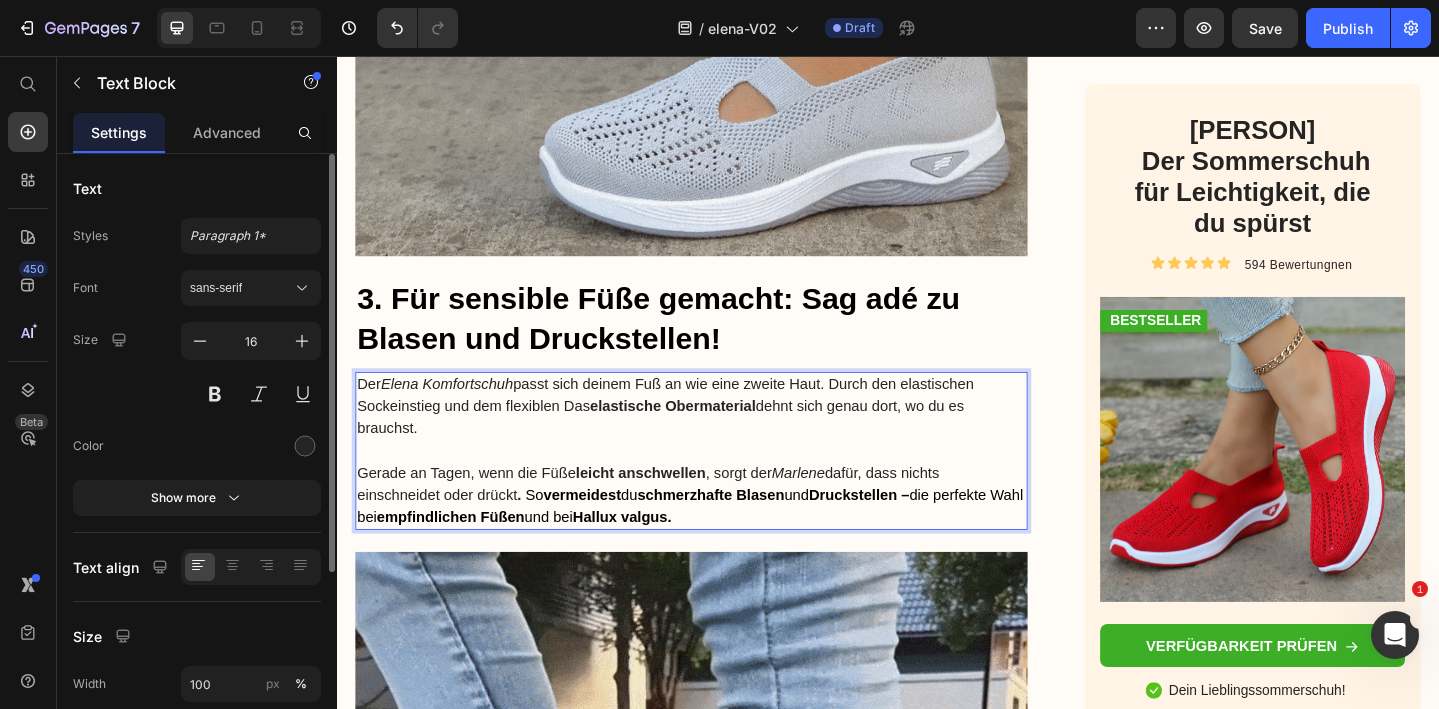 click on "Gerade an Tagen, wenn die Füße leicht anschwellen , sorgt der Marlene dafÃ¼r, dass nichts einschneidet oder drÃ¼ckt . So vermeidest du schmerzhafte Blasen und Druckstellen – die perfekte Wahl bei empfindlichen FÃ¼ÃŸen und bei Hallux valgus." at bounding box center (723, 534) 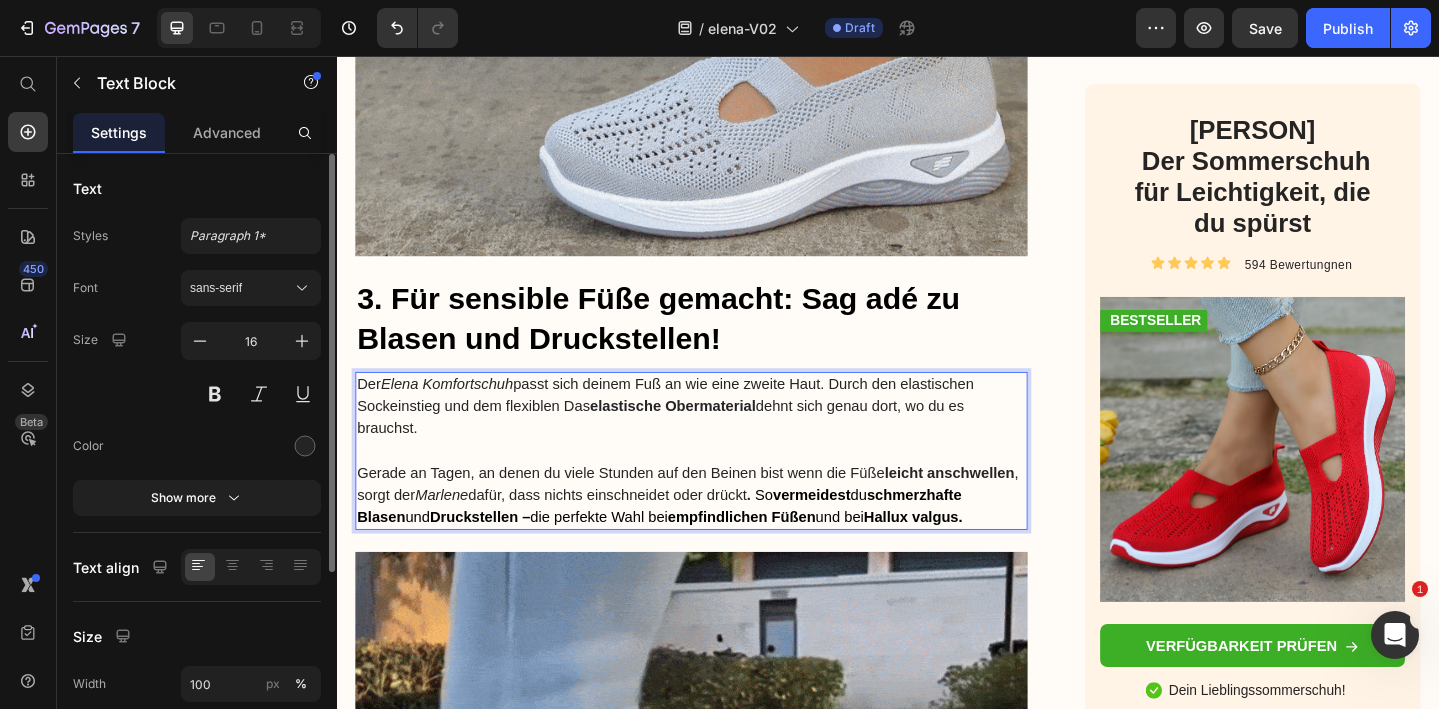 click on "schmerzhafte Blasen" at bounding box center [688, 545] 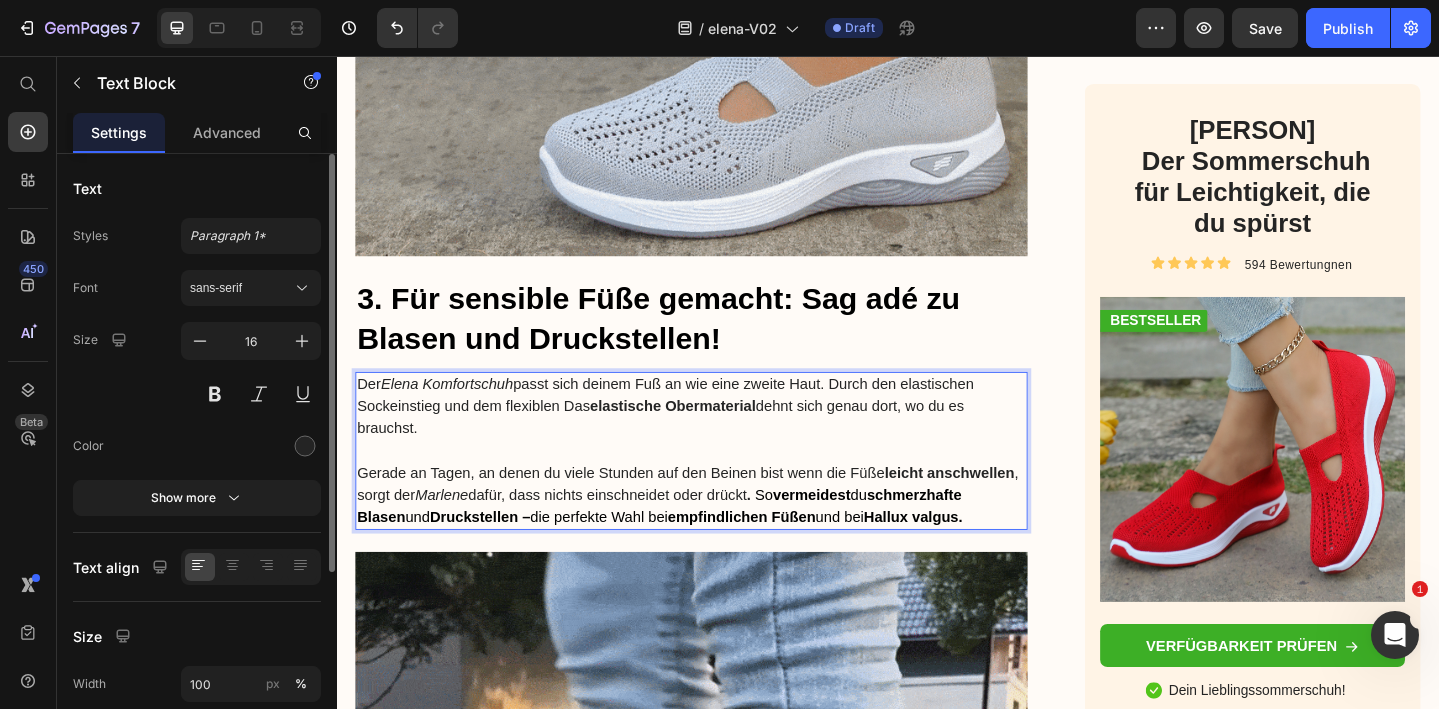 click on "Gerade an Tagen, an denen du viele Stunden auf den Beinen bist wenn die Füße  leicht anschwellen , sorgt der  Marlene  dafür, dass nichts einschneidet   oder   drückt .   So  vermeidest  du  schmerzhafte Blasen  und  Druckstellen –  die perfekte Wahl bei  empfindlichen Füßen  und bei  Hallux valgus." at bounding box center [723, 534] 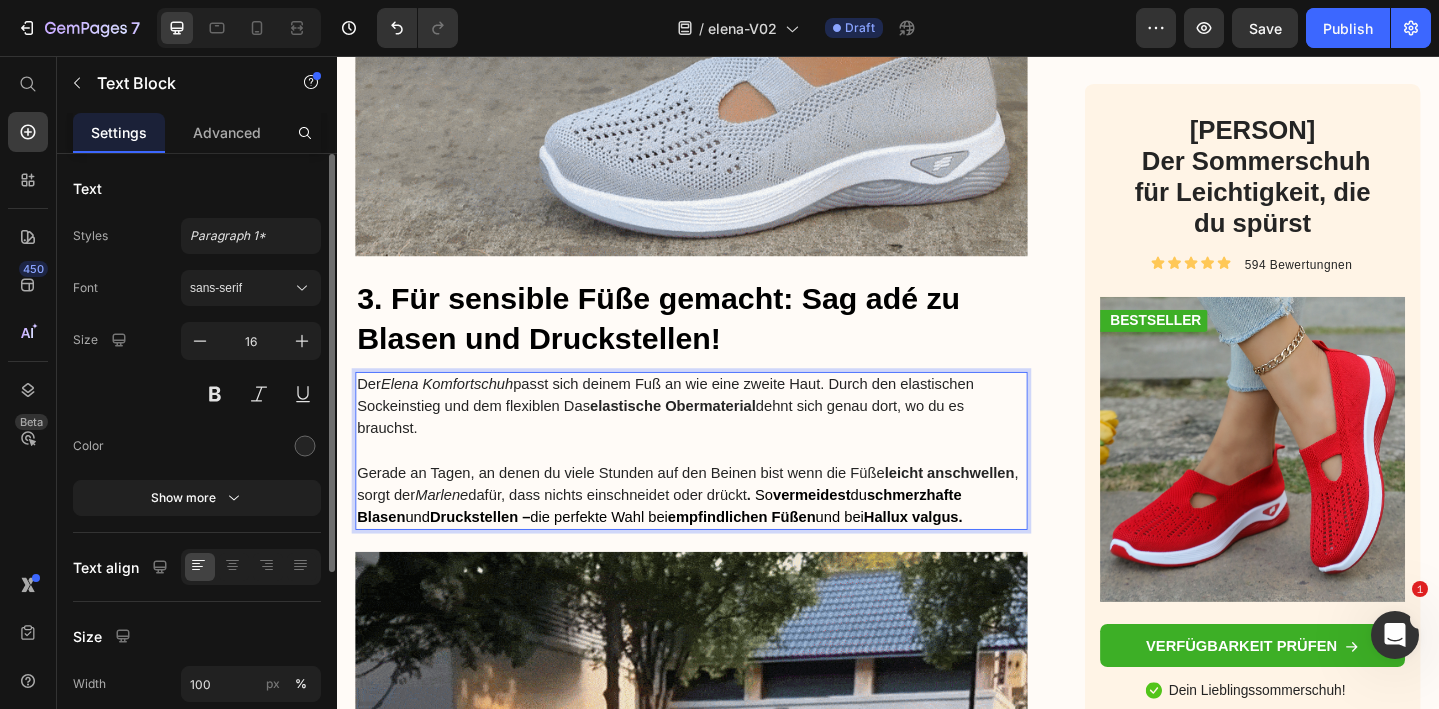 click on "Gerade an Tagen, an denen du viele Stunden auf den Beinen bist wenn die Füße  leicht anschwellen , sorgt der  Marlene  dafür, dass nichts einschneidet   oder   drückt .   So  vermeidest  du  schmerzhafte Blasen  und  Druckstellen –  die perfekte Wahl bei  empfindlichen Füßen  und bei  Hallux valgus." at bounding box center (723, 534) 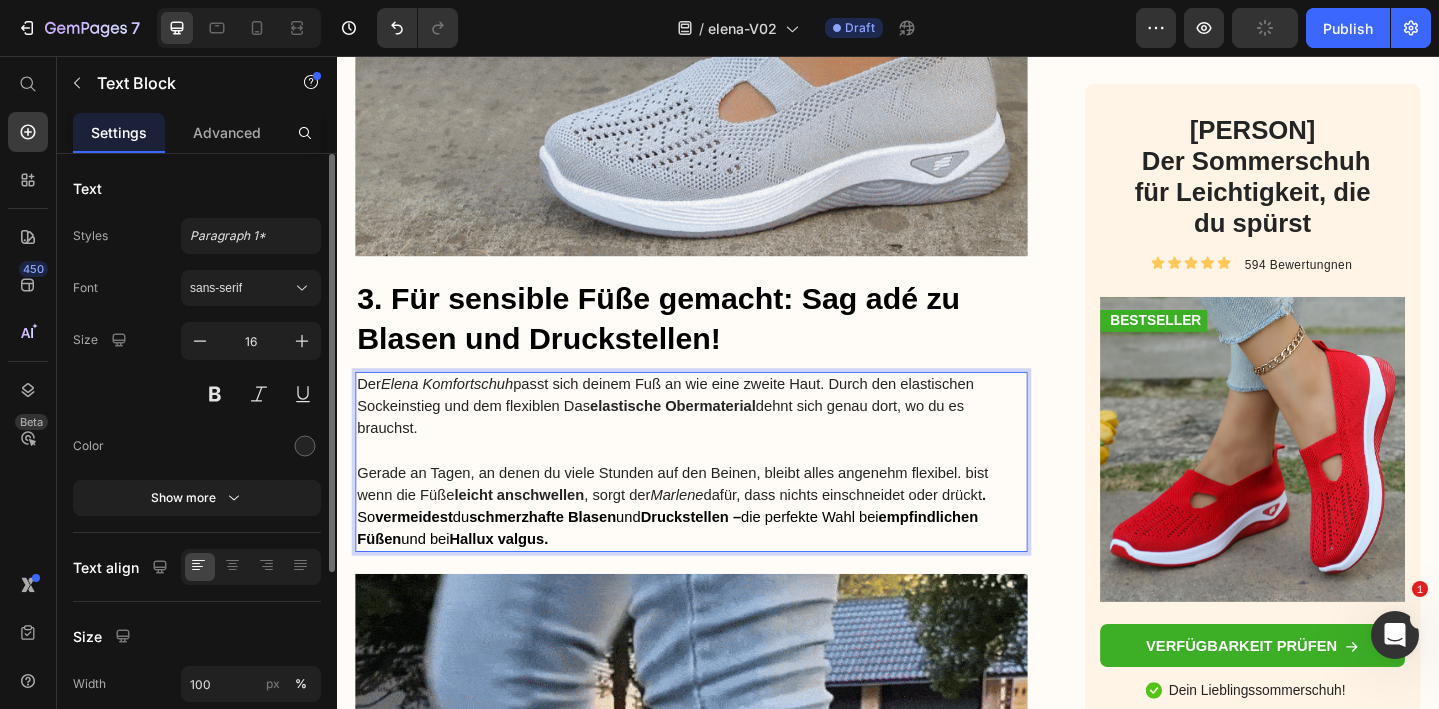 drag, startPoint x: 680, startPoint y: 579, endPoint x: 1025, endPoint y: 509, distance: 352.02982 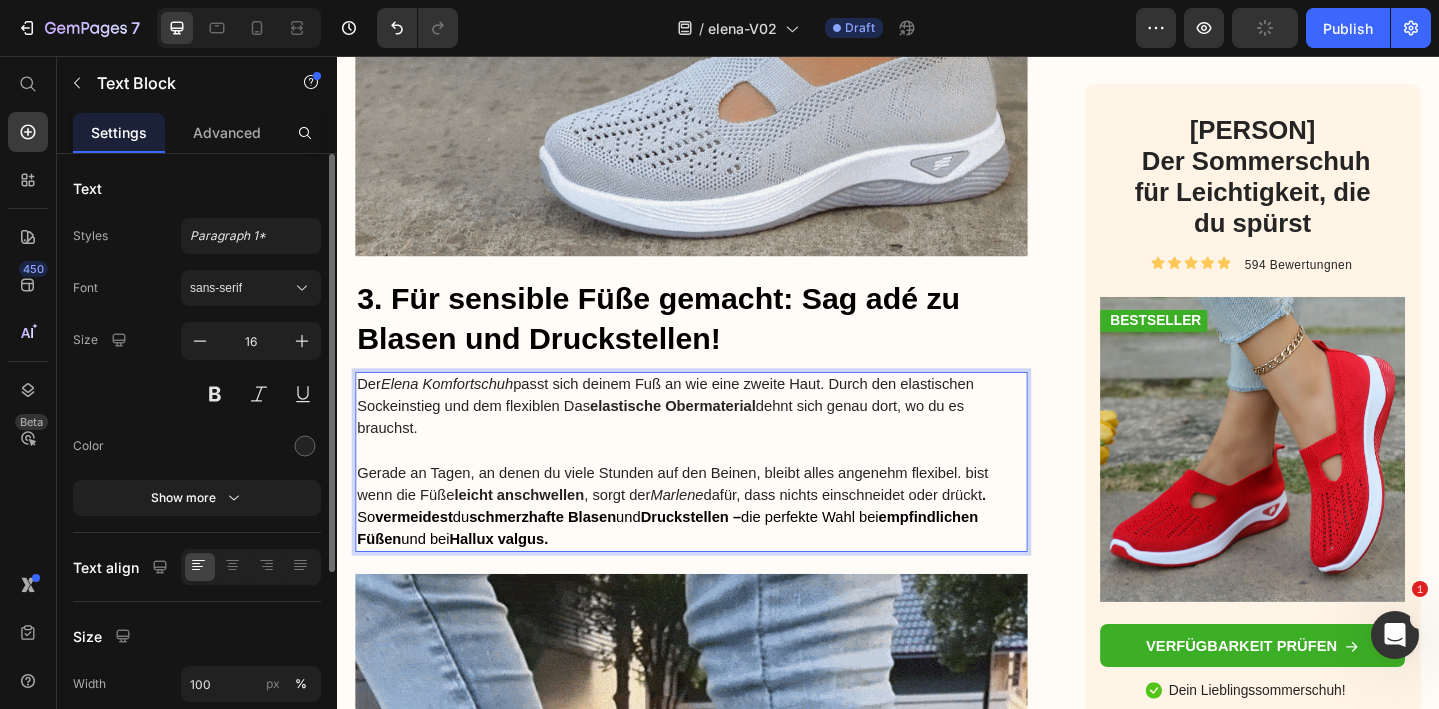 click on "Gerade an Tagen, an denen du viele Stunden auf den Beinen, bleibt alles angenehm flexibel. wenn die Füße leicht anschwellen , sorgt der Marlene dafÃ¼r, dass nichts einschneidet oder drÃ¼ckt . So vermeidest du schmerzhafte Blasen und Druckstellen – die perfekte Wahl bei empfindlichen FÃ¼ÃŸen und bei Hallux valgus." at bounding box center [723, 546] 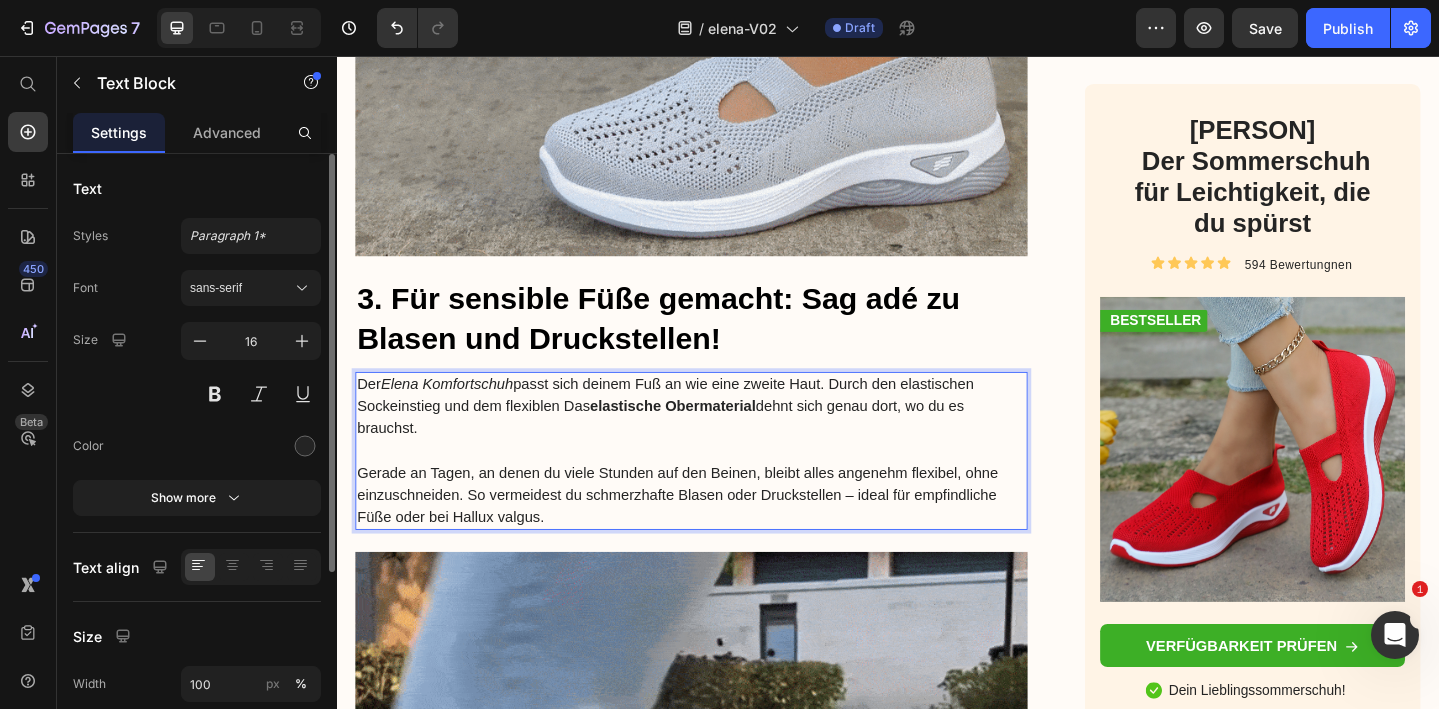 click on "Gerade an Tagen, an denen du viele Stunden auf den Beinen, bleibt alles angenehm flexibel, ohne einzuschneiden. So vermeidest du schmerzhafte Blasen oder Druckstellen – ideal für empfindliche Füße oder bei Hallux valgus." at bounding box center (723, 534) 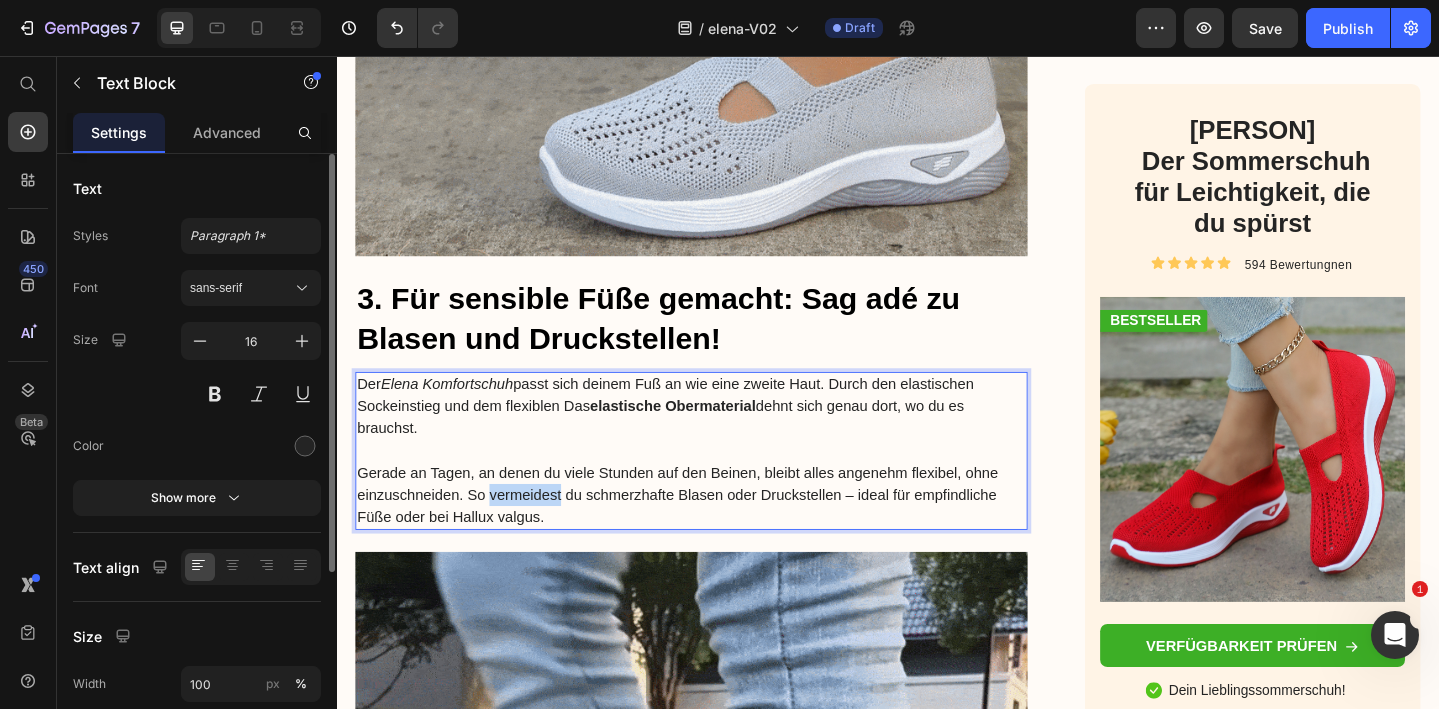 click on "Gerade an Tagen, an denen du viele Stunden auf den Beinen, bleibt alles angenehm flexibel, ohne einzuschneiden. So vermeidest du schmerzhafte Blasen oder Druckstellen – ideal für empfindliche Füße oder bei Hallux valgus." at bounding box center [723, 534] 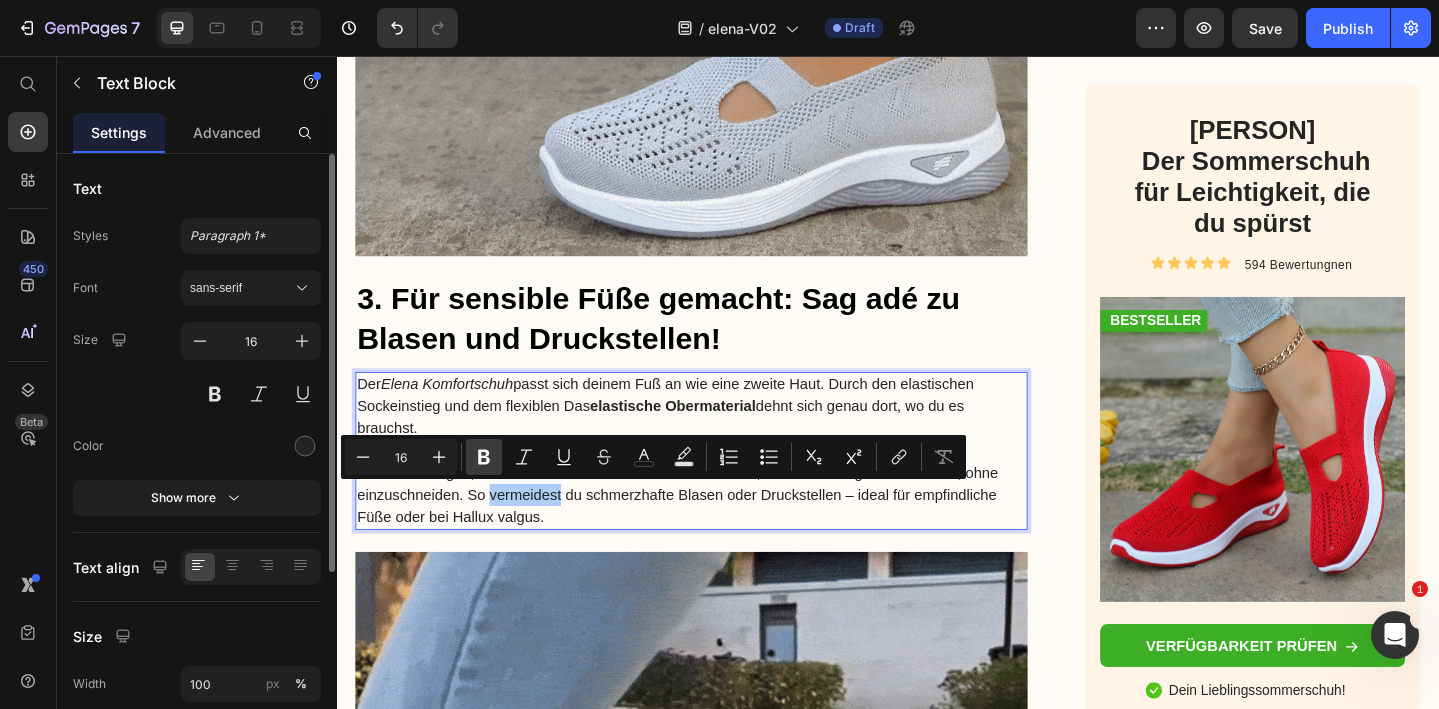 click 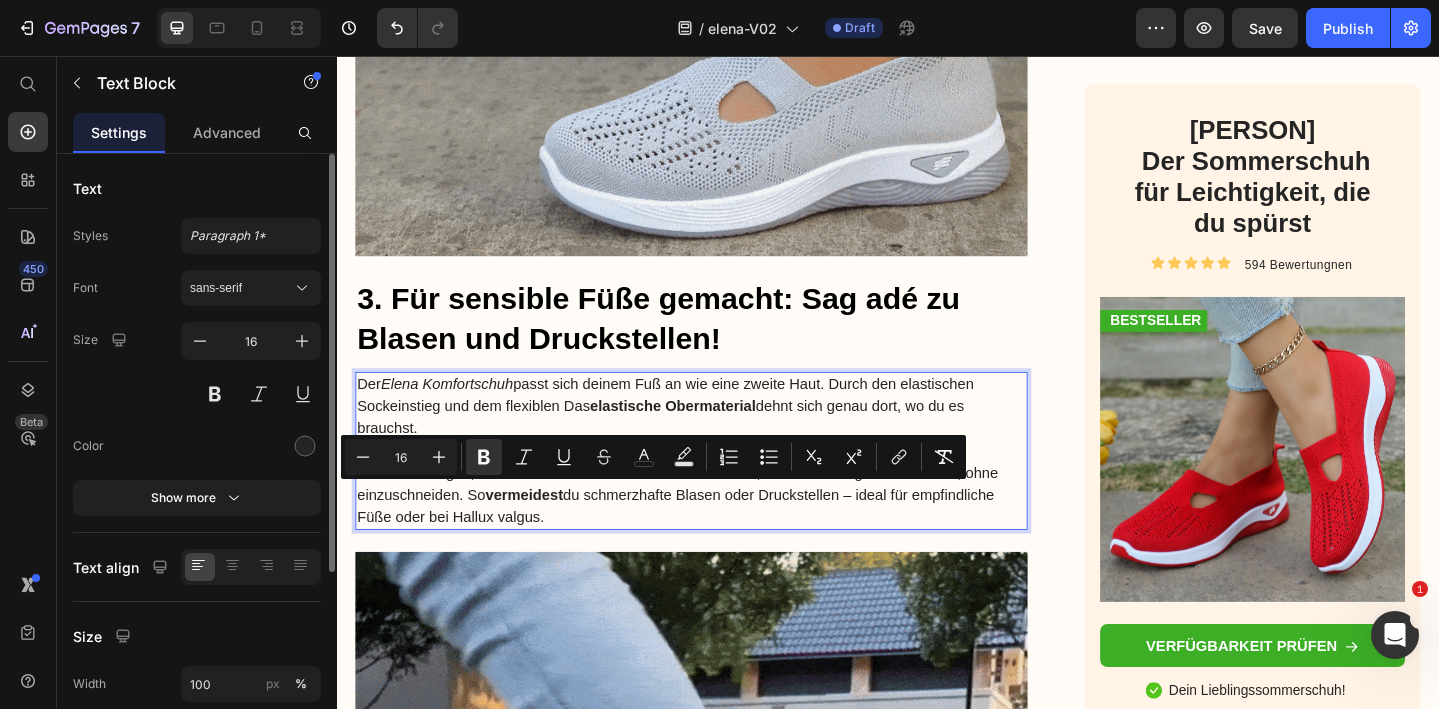 click on "Gerade an Tagen, an denen du viele Stunden auf den Beinen, bleibt alles angenehm flexibel, ohne einzuschneiden. So  vermeidest  du schmerzhafte Blasen oder Druckstellen – ideal für empfindliche Füße oder bei Hallux valgus." at bounding box center [723, 534] 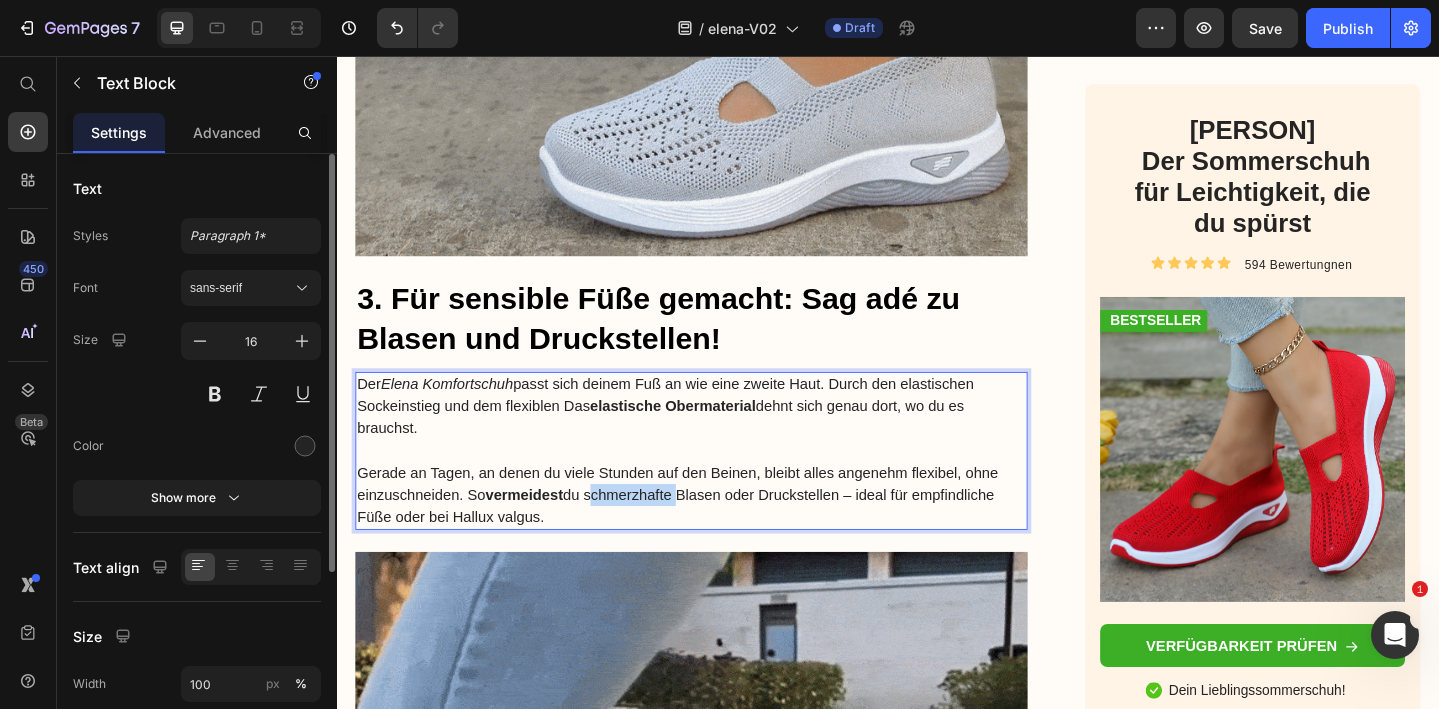 click on "Gerade an Tagen, an denen du viele Stunden auf den Beinen, bleibt alles angenehm flexibel, ohne einzuschneiden. So  vermeidest  du schmerzhafte Blasen oder Druckstellen – ideal für empfindliche Füße oder bei Hallux valgus." at bounding box center (723, 534) 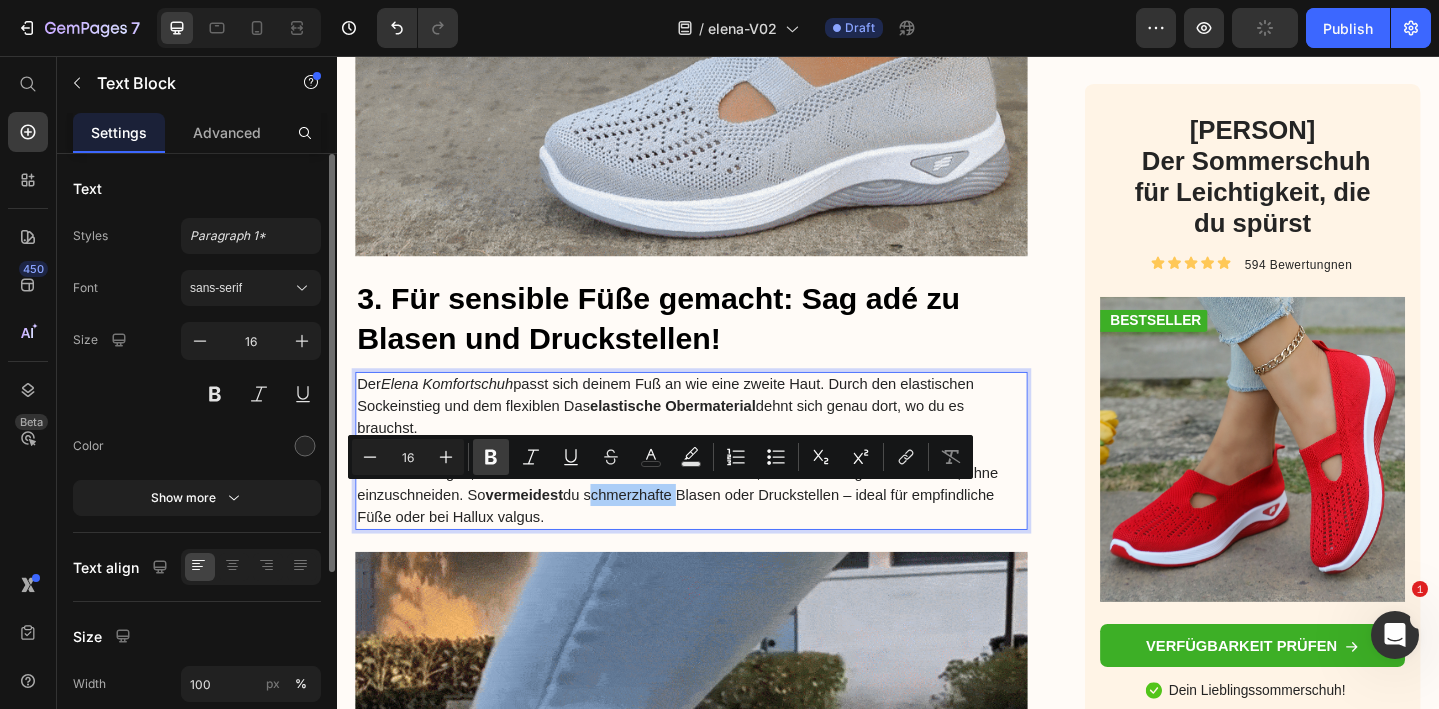 click 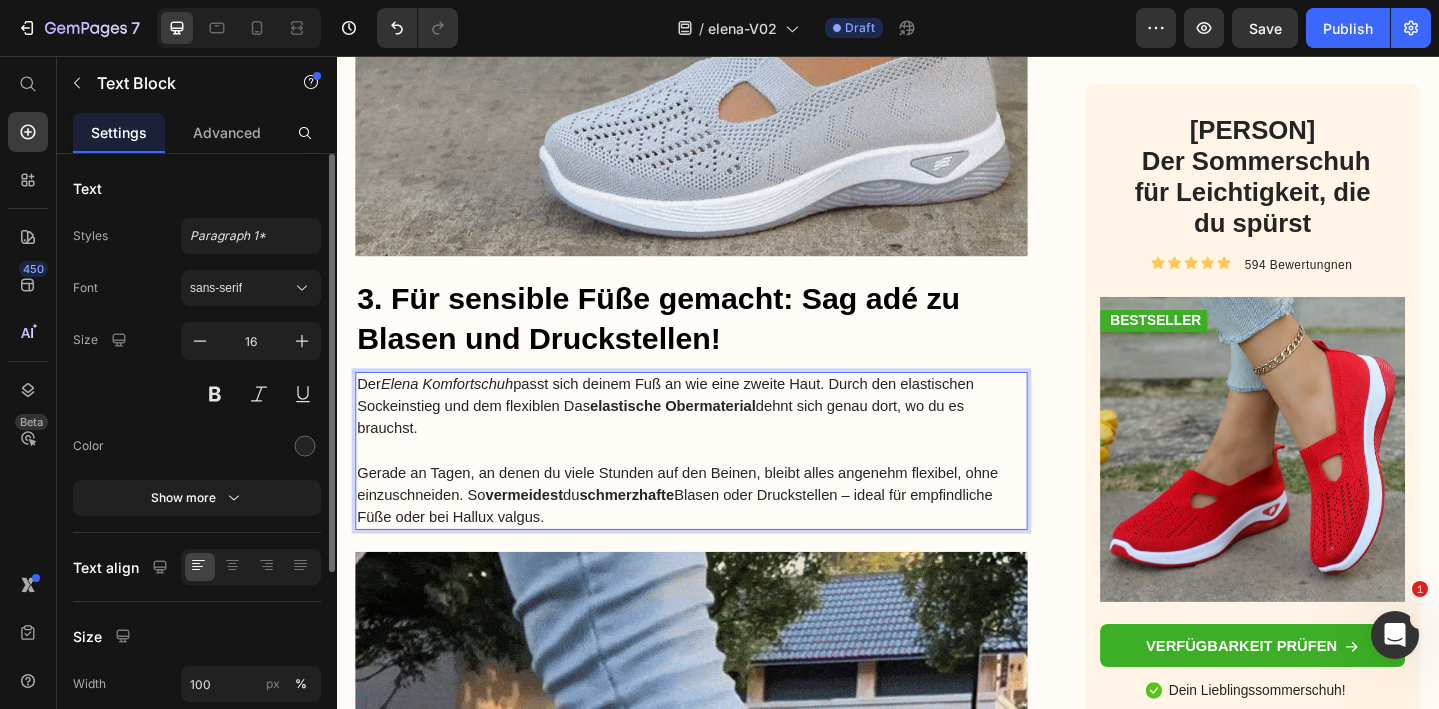 click on "Gerade an Tagen, an denen du viele Stunden auf den Beinen, bleibt alles angenehm flexibel, ohne einzuschneiden. So vermeidest du schmerzhafte Blasen oder Druckstellen – ideal für empfindliche Füße oder bei Hallux valgus." at bounding box center [723, 534] 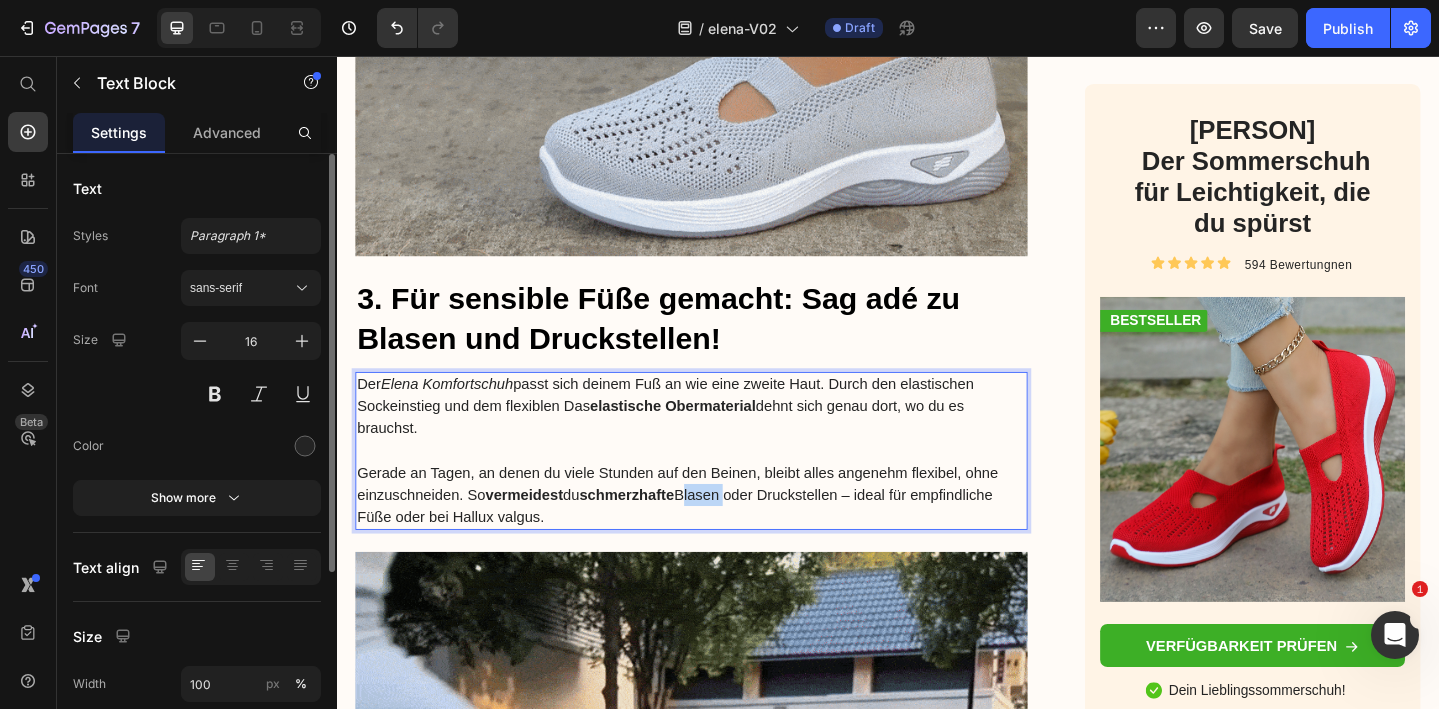 click on "Gerade an Tagen, an denen du viele Stunden auf den Beinen, bleibt alles angenehm flexibel, ohne einzuschneiden. So vermeidest du schmerzhafte Blasen oder Druckstellen – ideal für empfindliche Füße oder bei Hallux valgus." at bounding box center (723, 534) 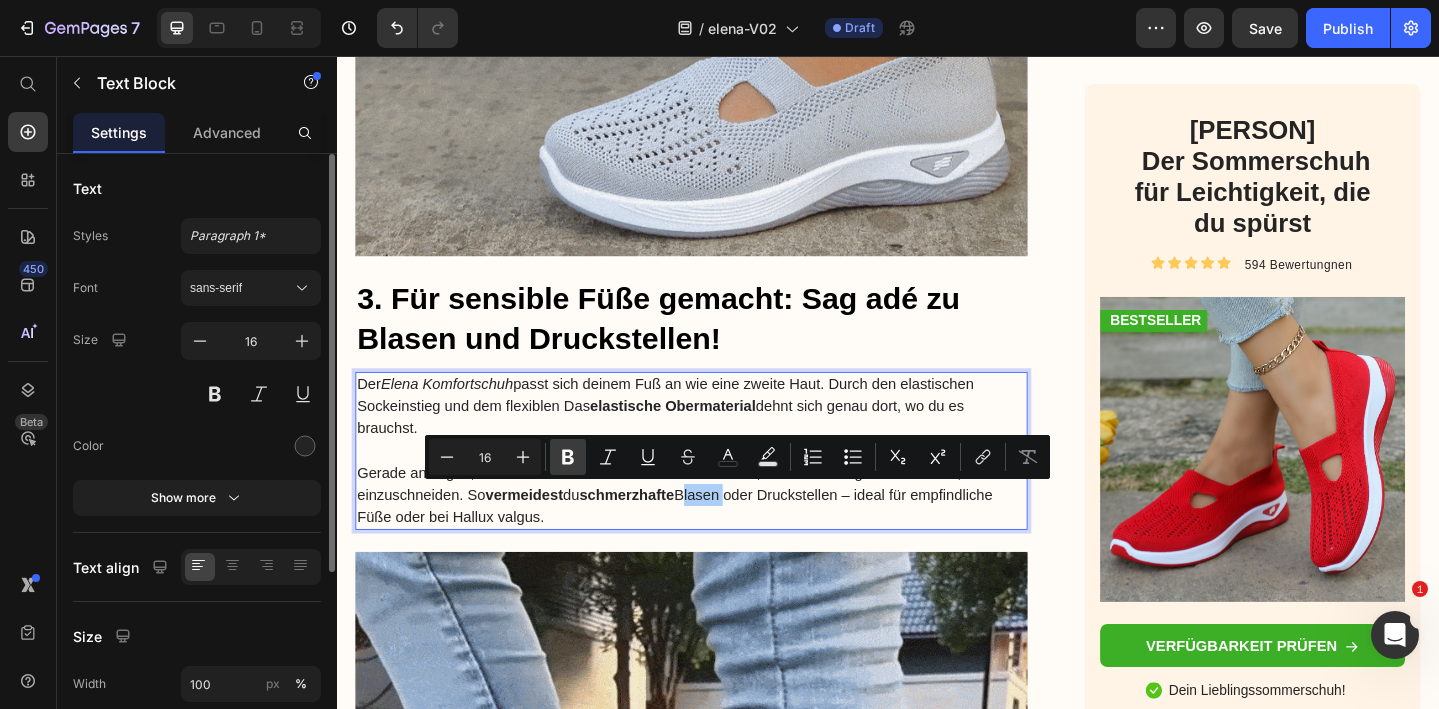 click 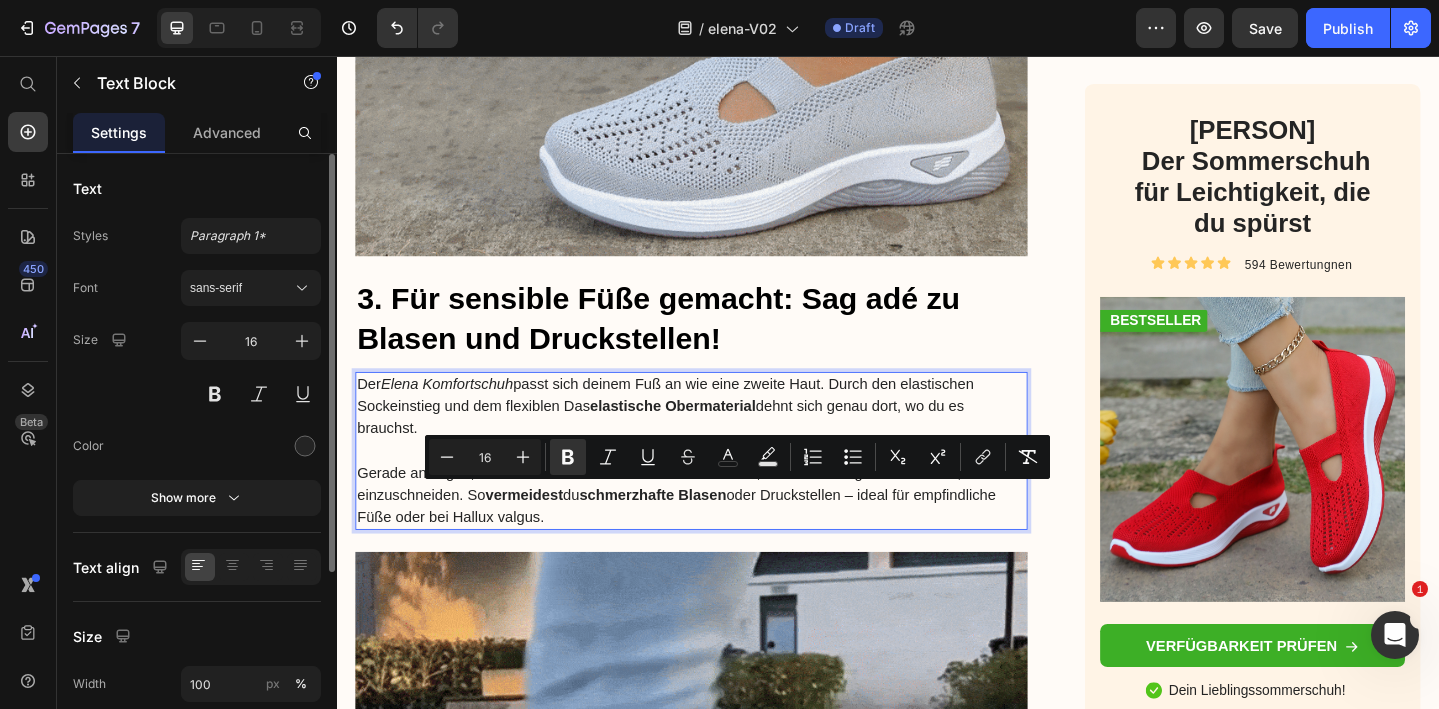 click on "Gerade an Tagen, an denen du viele Stunden auf den Beinen, bleibt alles angenehm flexibel, ohne einzuschneiden. So  vermeidest  du  schmerzhafte   Blasen  oder Druckstellen – ideal für empfindliche Füße oder bei Hallux valgus." at bounding box center [723, 534] 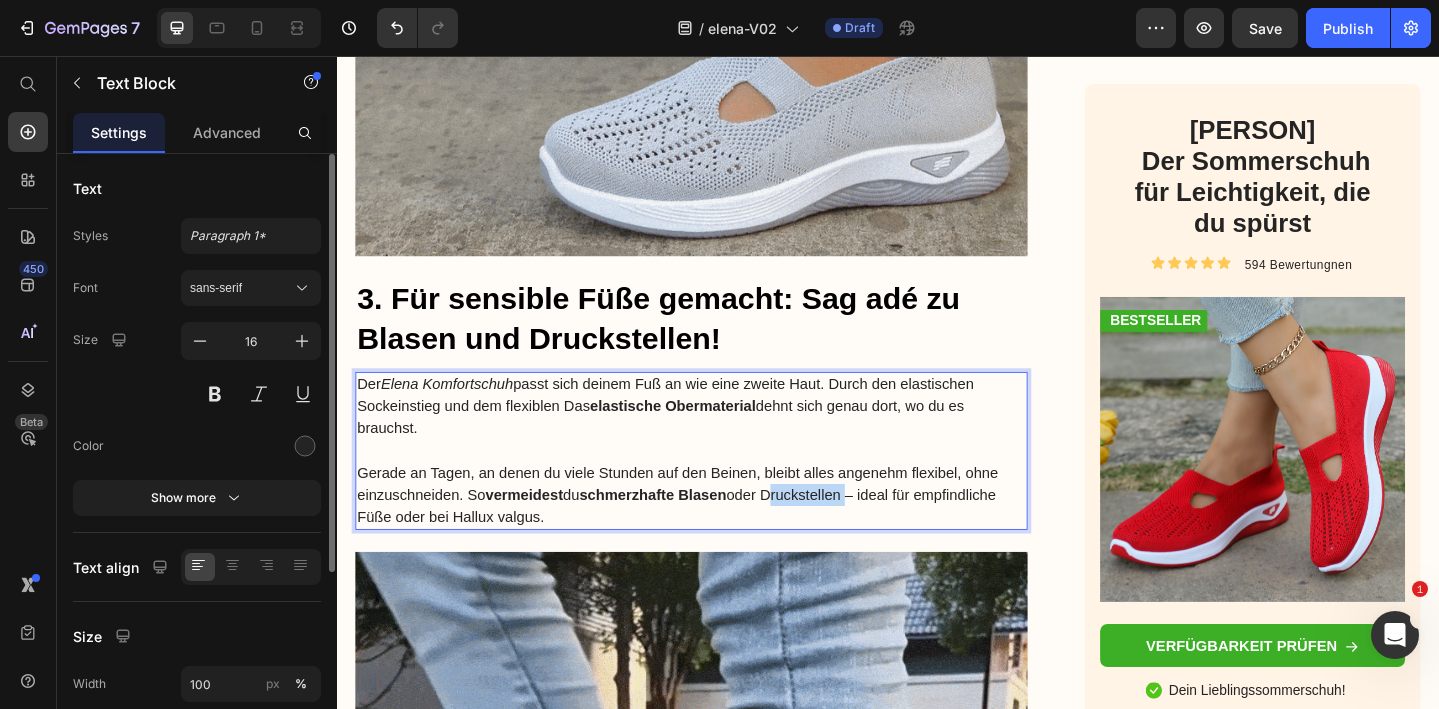 click on "Gerade an Tagen, an denen du viele Stunden auf den Beinen, bleibt alles angenehm flexibel, ohne einzuschneiden. So  vermeidest  du  schmerzhafte   Blasen  oder Druckstellen – ideal für empfindliche Füße oder bei Hallux valgus." at bounding box center (723, 534) 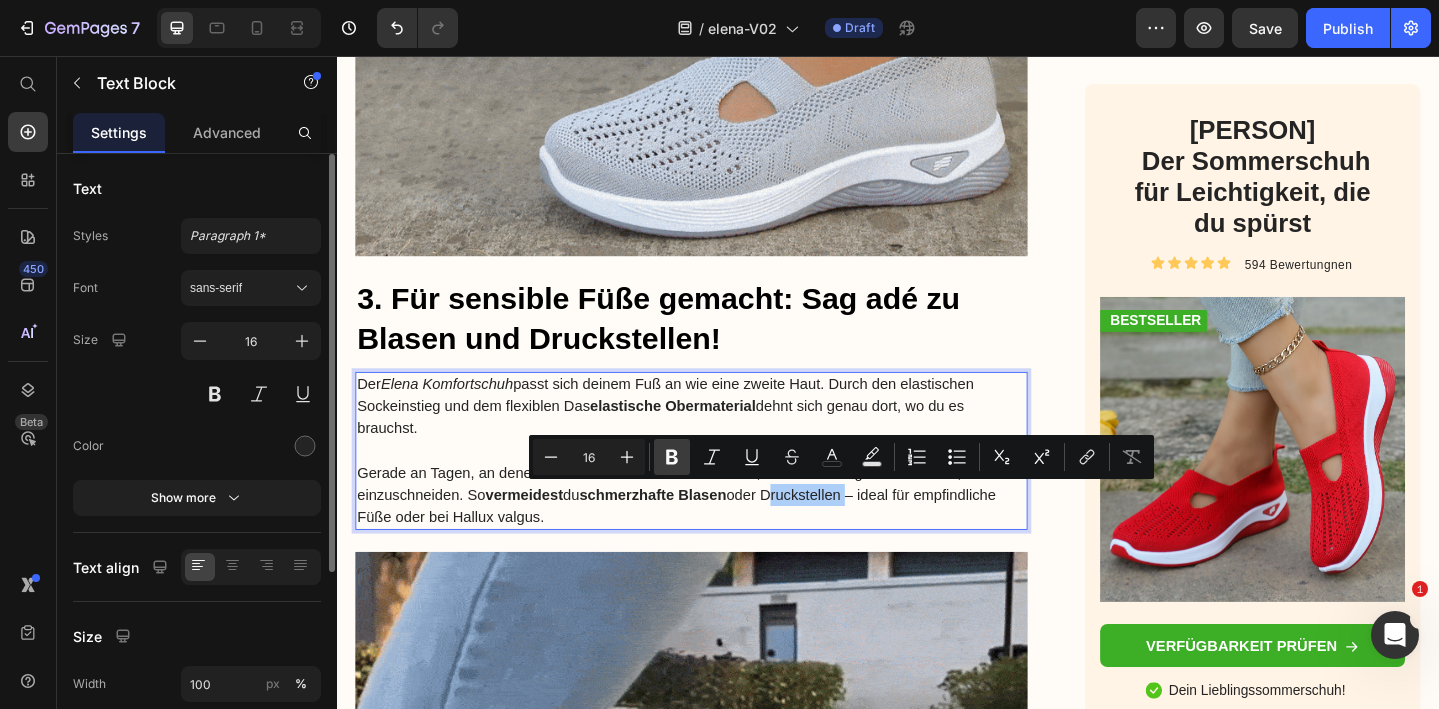 click 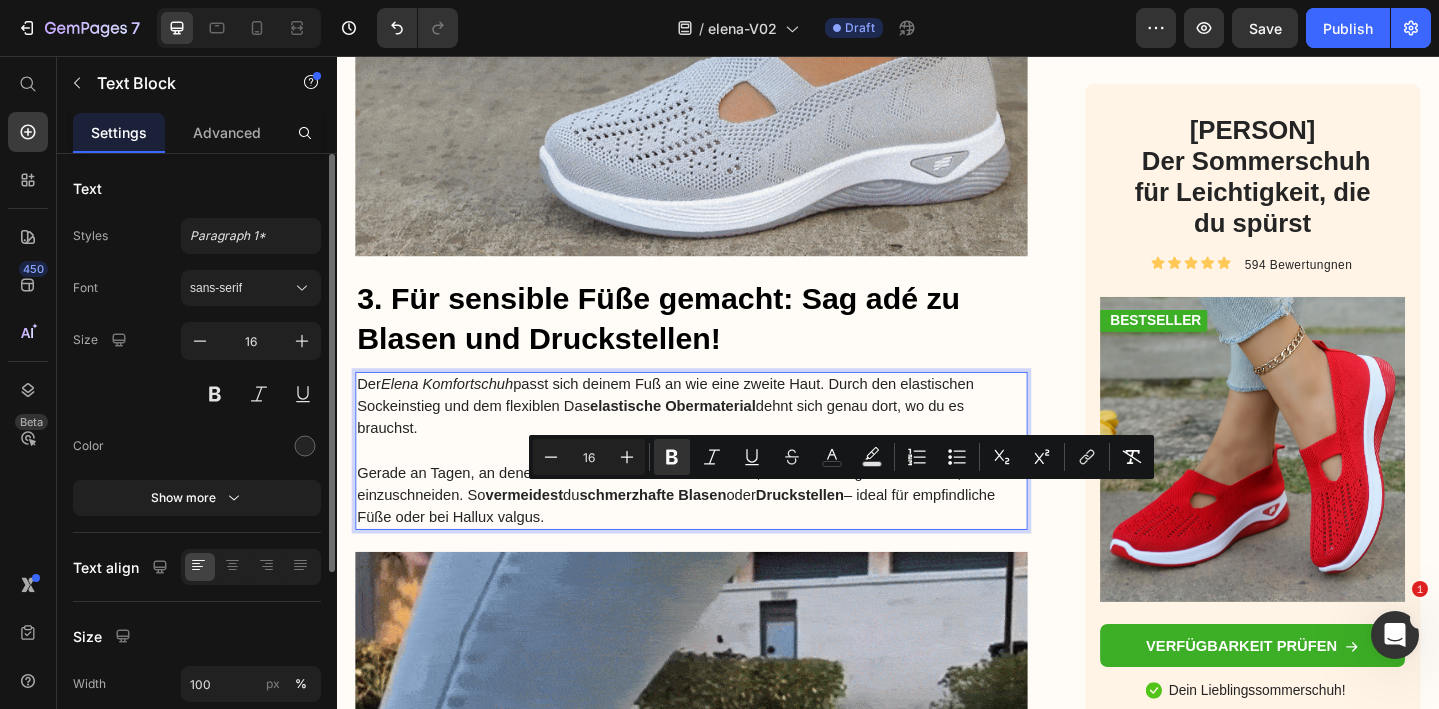 click on "Gerade an Tagen, an denen du viele Stunden auf den Beinen, bleibt alles angenehm flexibel, ohne einzuschneiden. So  vermeidest  du  schmerzhafte   Blasen  oder  Druckstellen  – ideal für empfindliche Füße oder bei Hallux valgus." at bounding box center [723, 534] 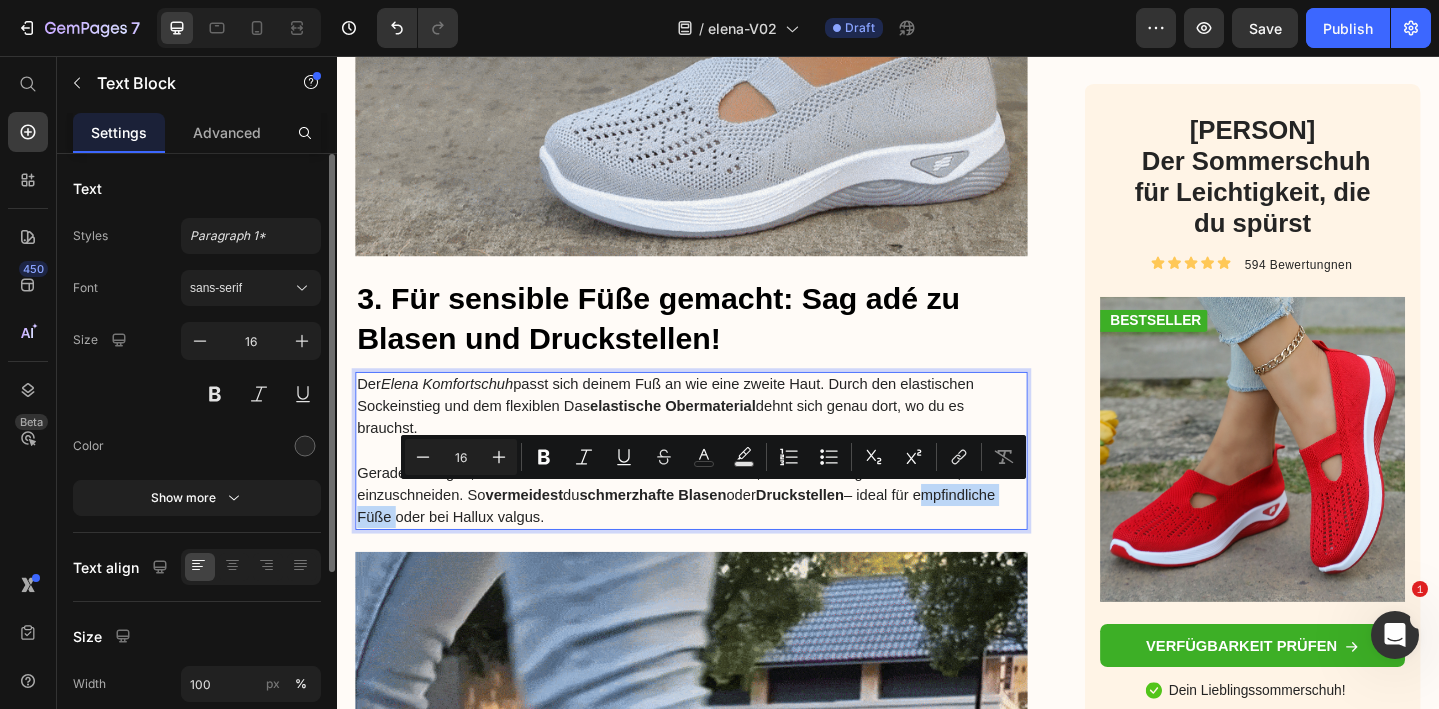drag, startPoint x: 991, startPoint y: 537, endPoint x: 396, endPoint y: 560, distance: 595.4444 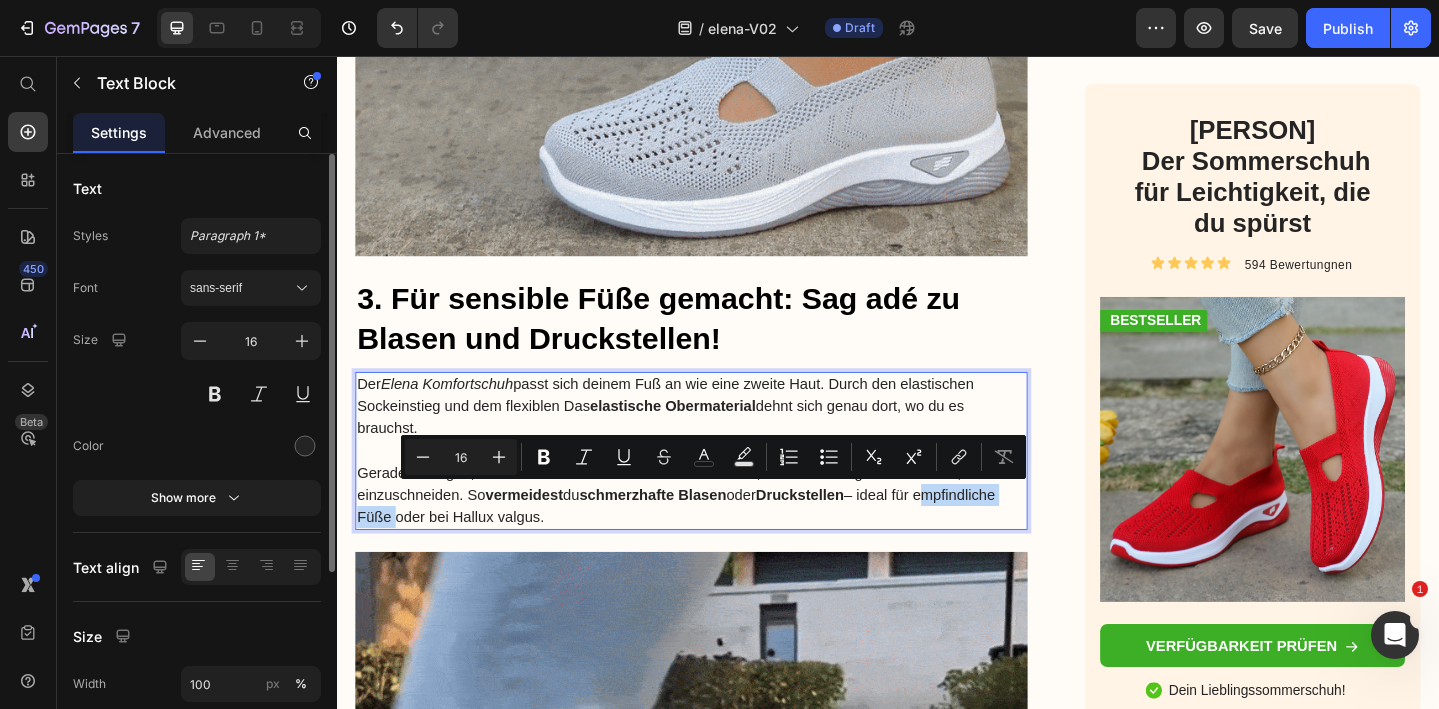click on "Gerade an Tagen, an denen du viele Stunden auf den Beinen, bleibt alles angenehm flexibel, ohne einzuschneiden. So  vermeidest  du  schmerzhafte   Blasen  oder  Druckstellen  – ideal für empfindliche Füße oder bei Hallux valgus." at bounding box center (723, 534) 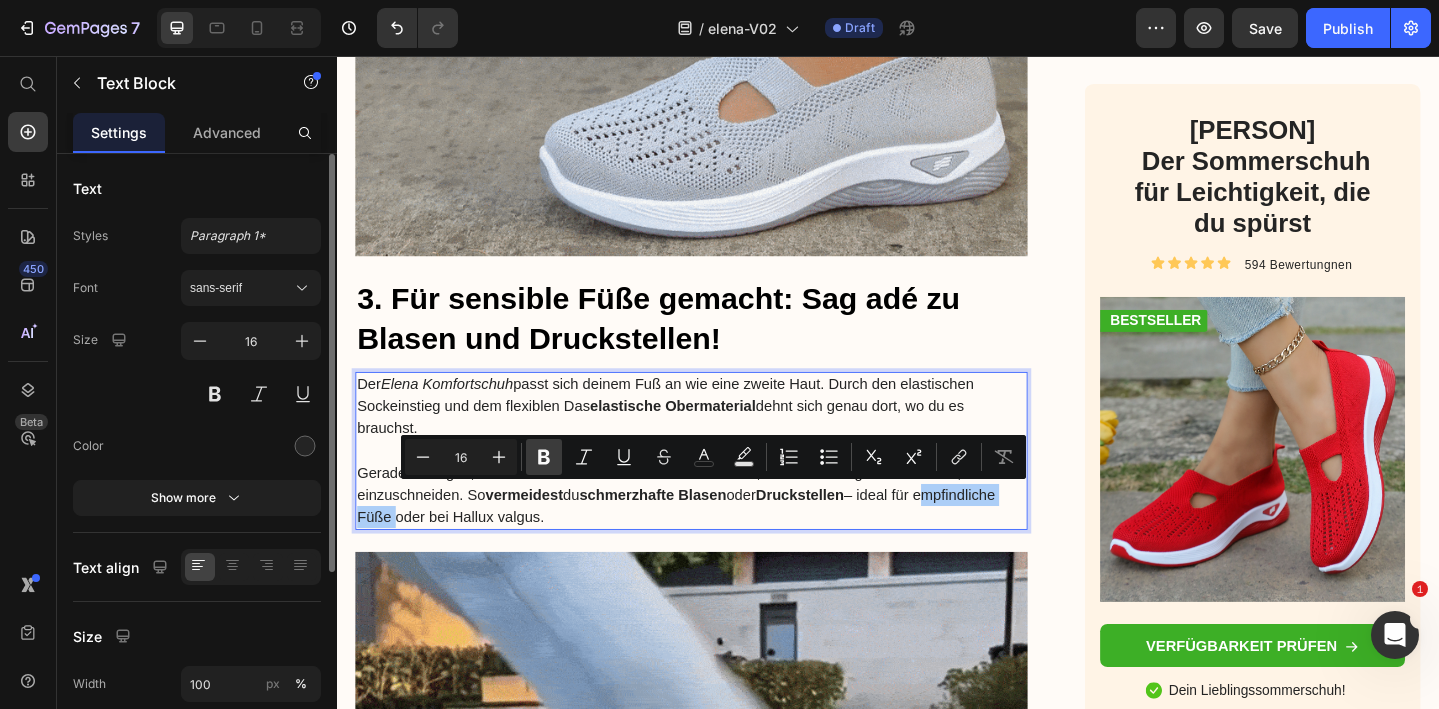drag, startPoint x: 554, startPoint y: 455, endPoint x: 217, endPoint y: 472, distance: 337.4285 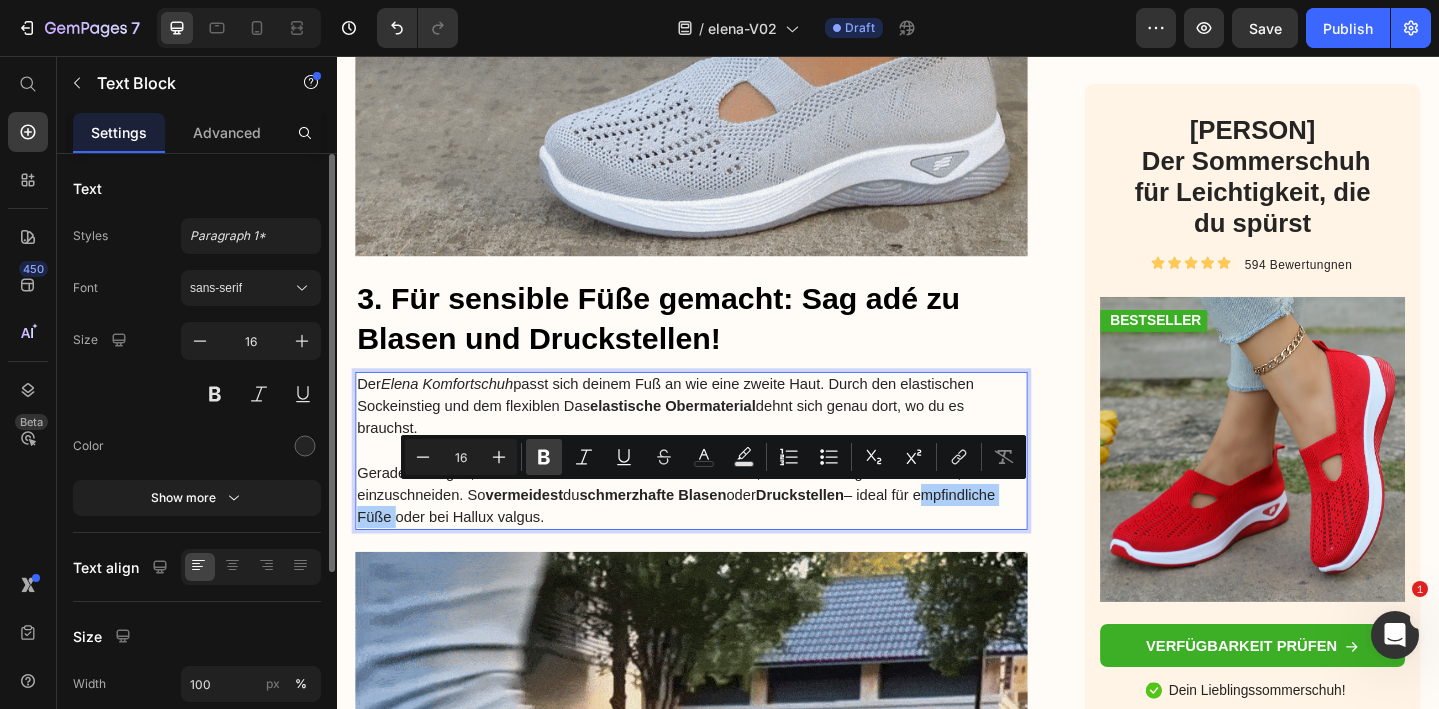 click on "Bold" at bounding box center [544, 457] 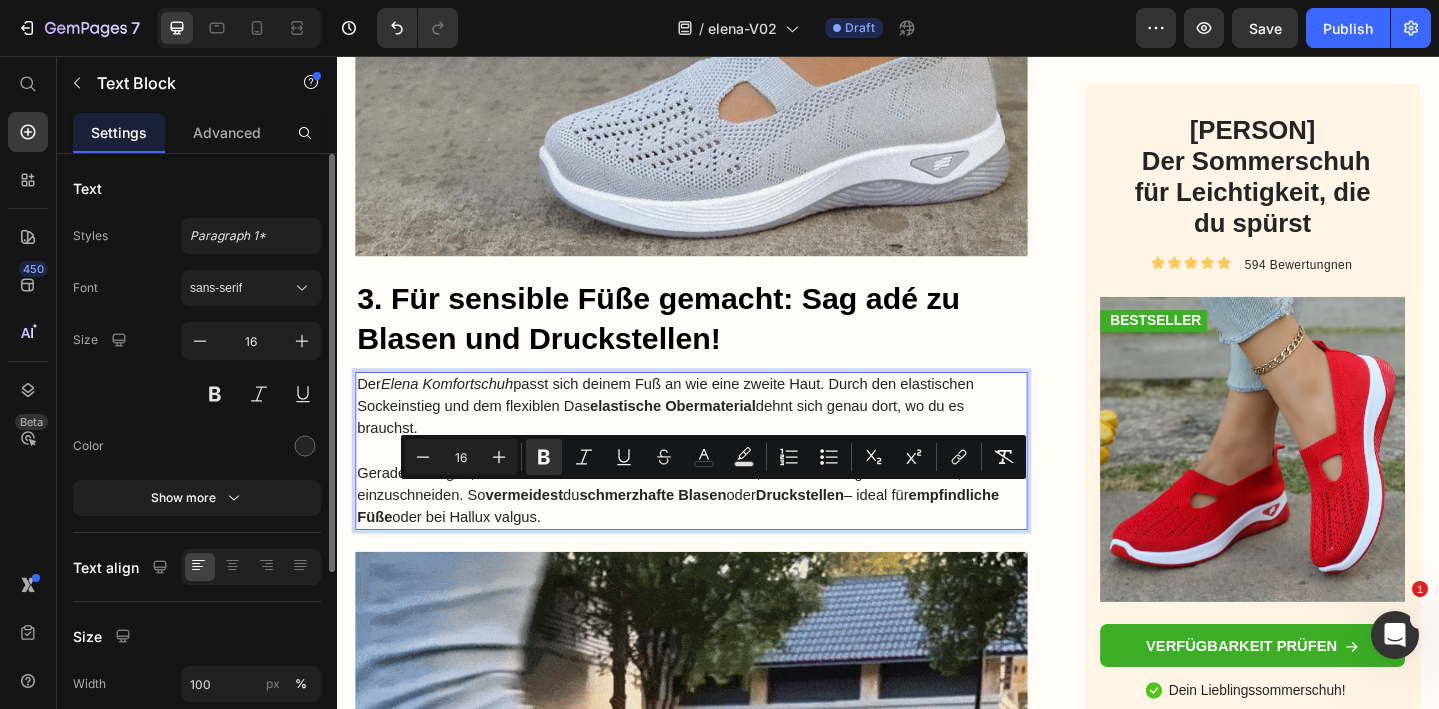 click on "Gerade an Tagen, an denen du viele Stunden auf den Beinen, bleibt alles angenehm flexibel, ohne einzuschneiden. So  vermeidest  du  schmerzhafte   Blasen  oder  Druckstellen  – ideal für  empfindliche Füße  oder bei Hallux valgus." at bounding box center (723, 534) 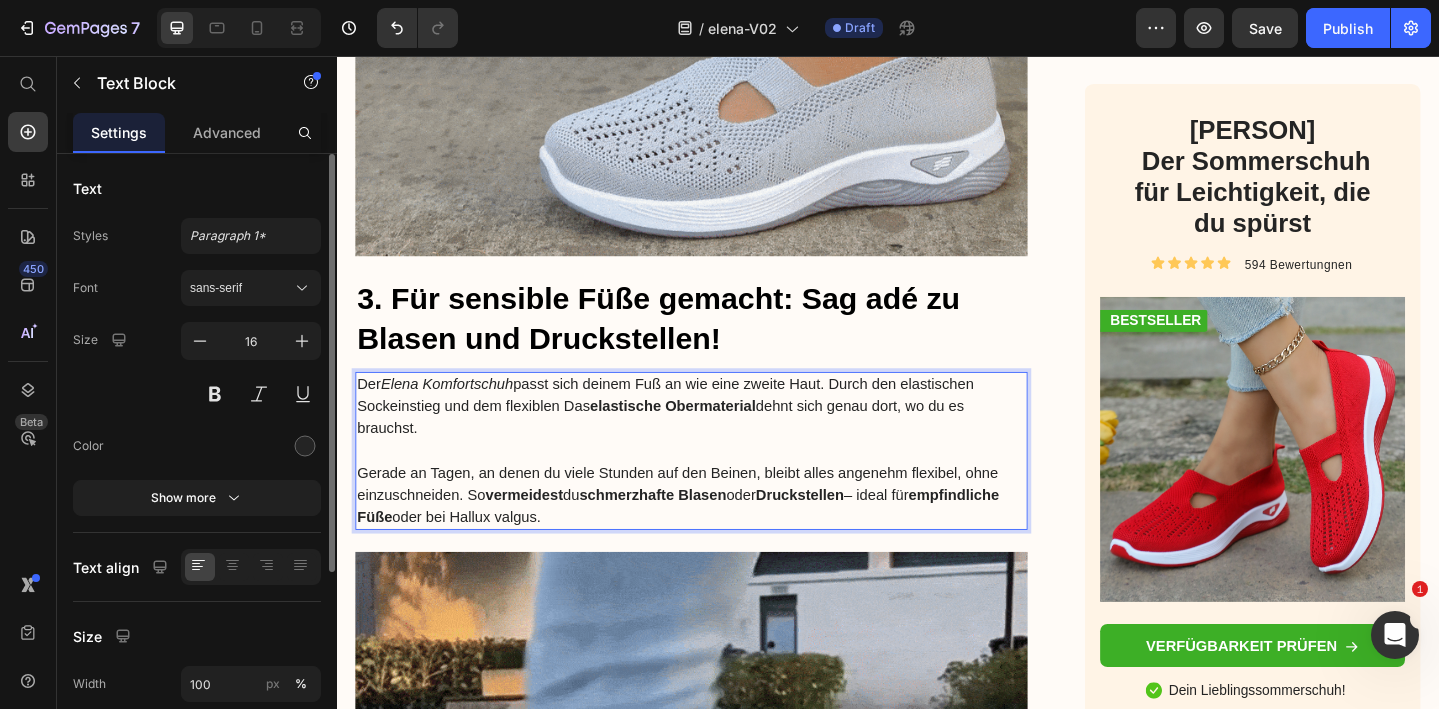 drag, startPoint x: 563, startPoint y: 560, endPoint x: 691, endPoint y: 561, distance: 128.0039 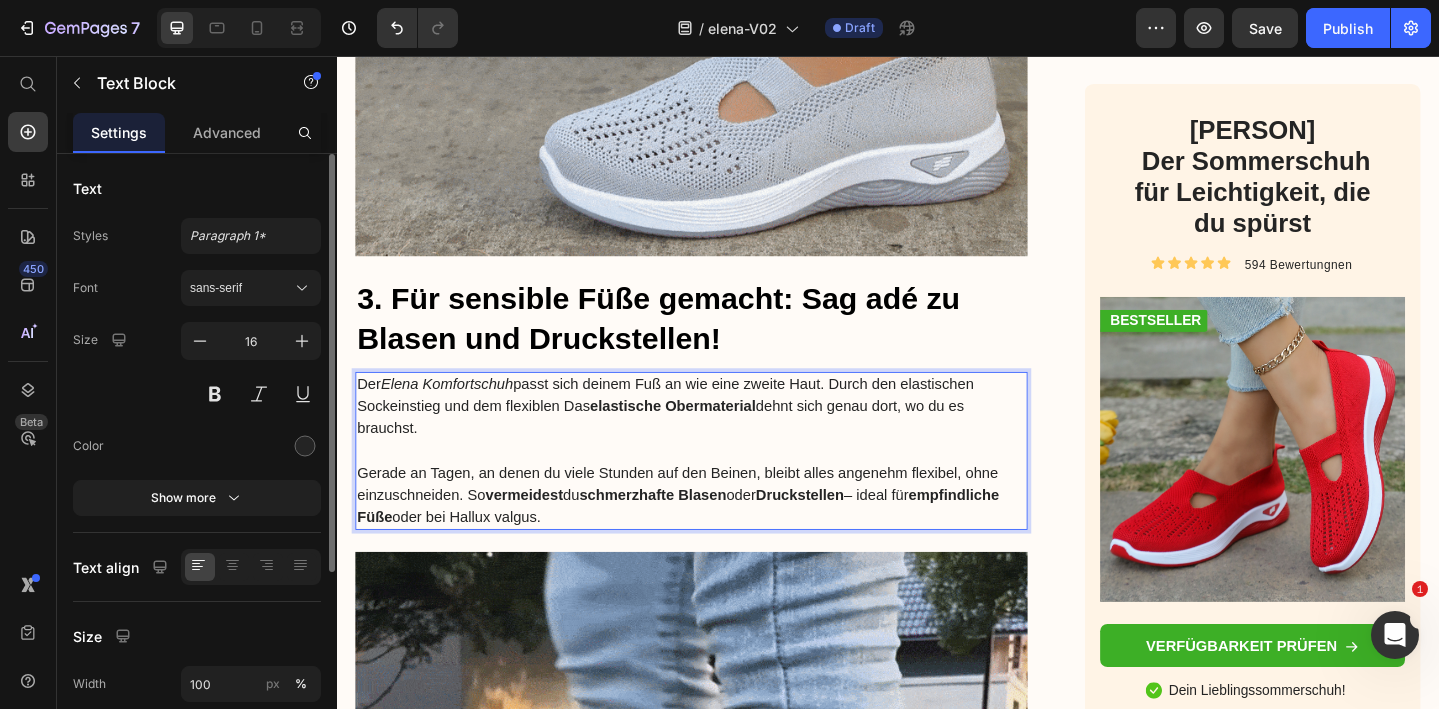 click on "Gerade an Tagen, an denen du viele Stunden auf den Beinen, bleibt alles angenehm flexibel, ohne einzuschneiden. So  vermeidest  du  schmerzhafte   Blasen  oder  Druckstellen  – ideal für  empfindliche Füße  oder bei Hallux valgus." at bounding box center (723, 534) 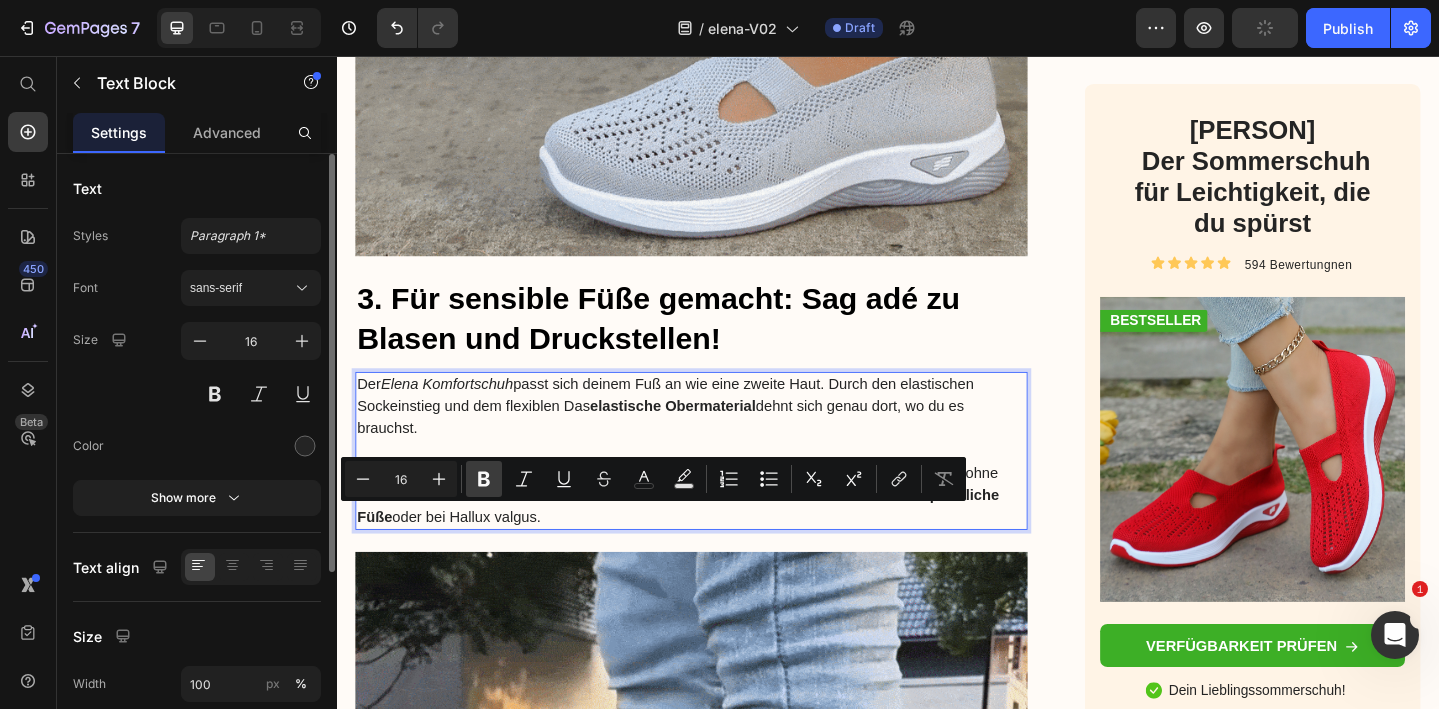 click 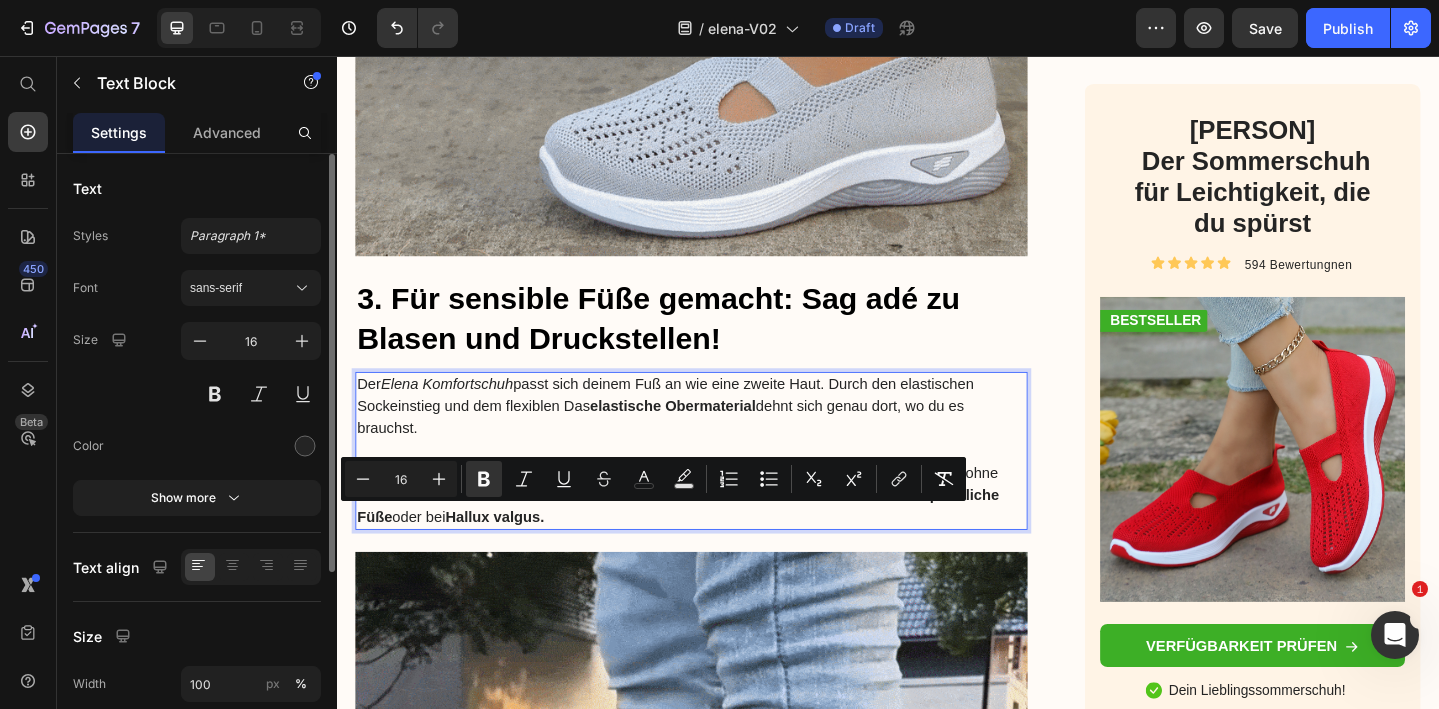 click on "Gerade an Tagen, an denen du viele Stunden auf den Beinen, bleibt alles angenehm flexibel, ohne einzuschneiden. So vermeidest du schmerzhafte Blasen oder Druckstellen – ideal für empfindliche Füße oder bei Hallux valgus." at bounding box center (723, 534) 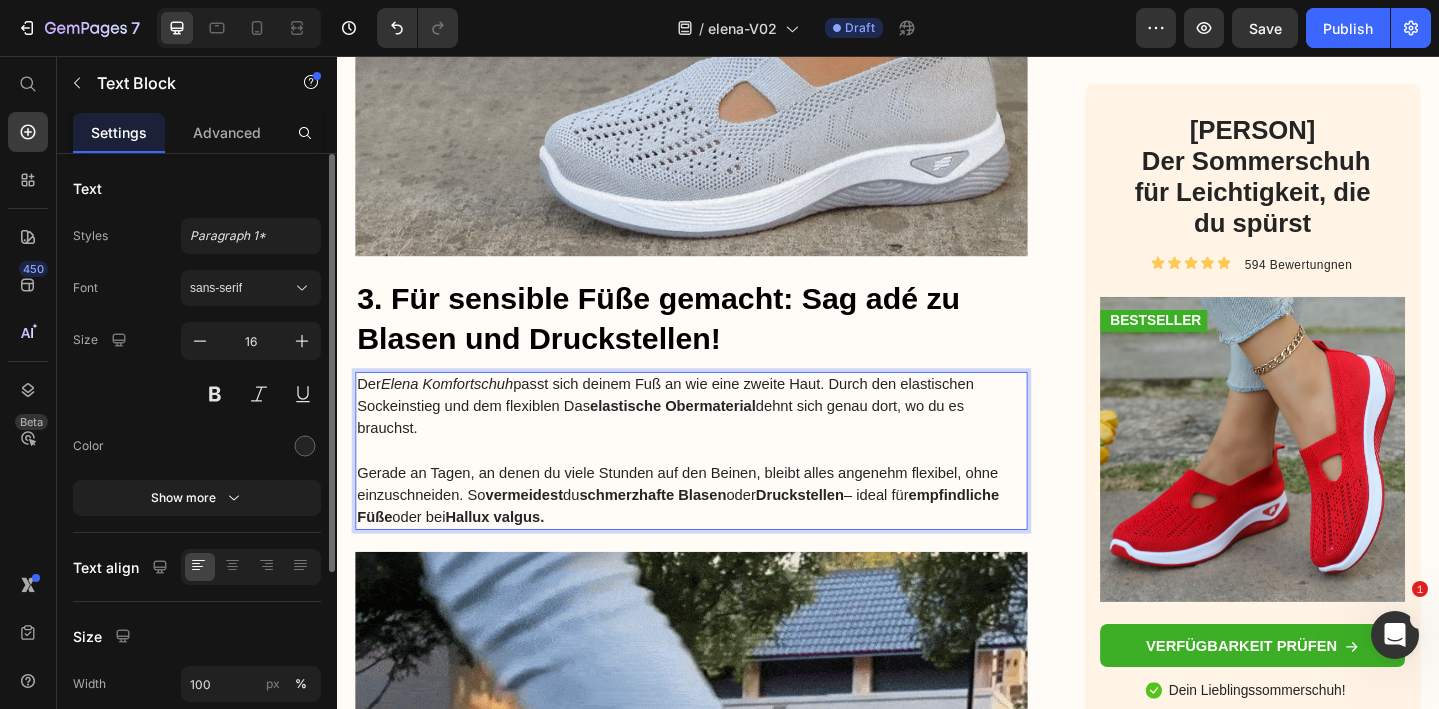 click on "elastische Obermaterial" at bounding box center [702, 437] 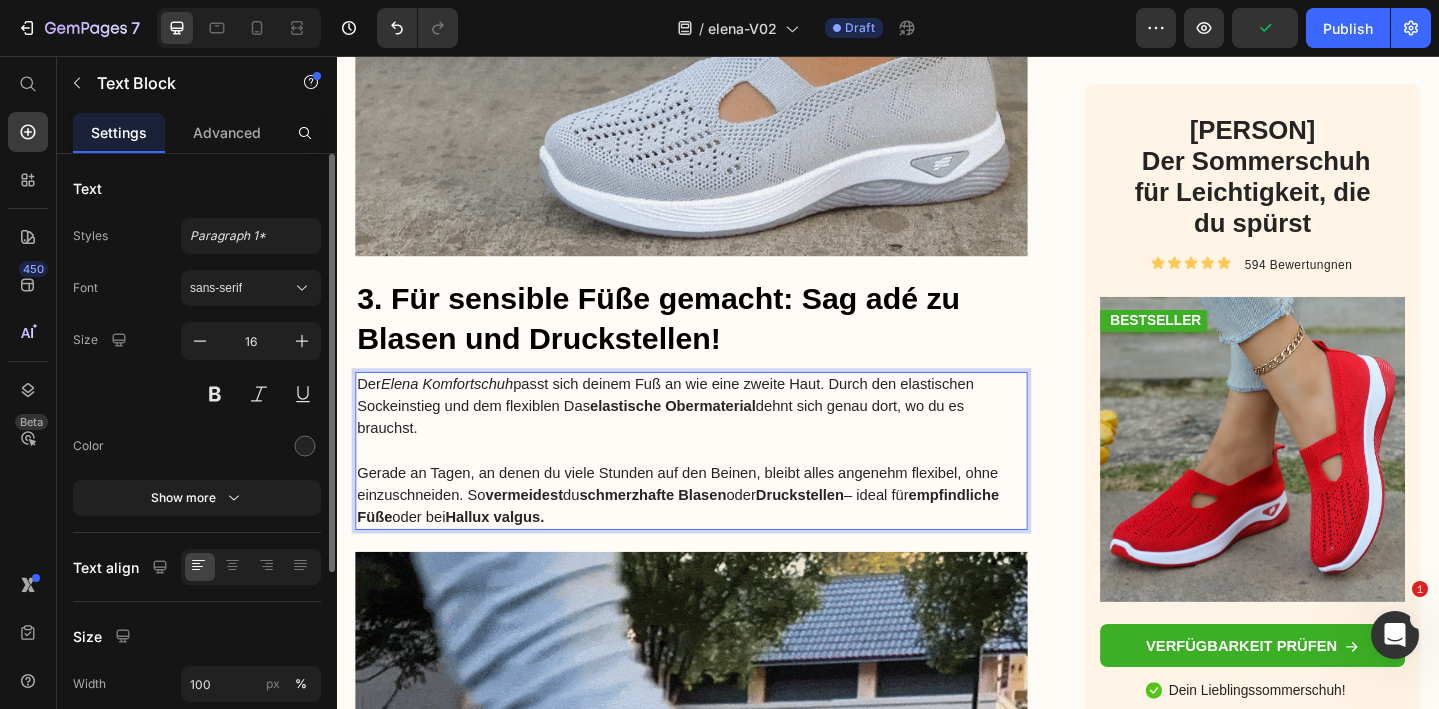 click at bounding box center (723, 486) 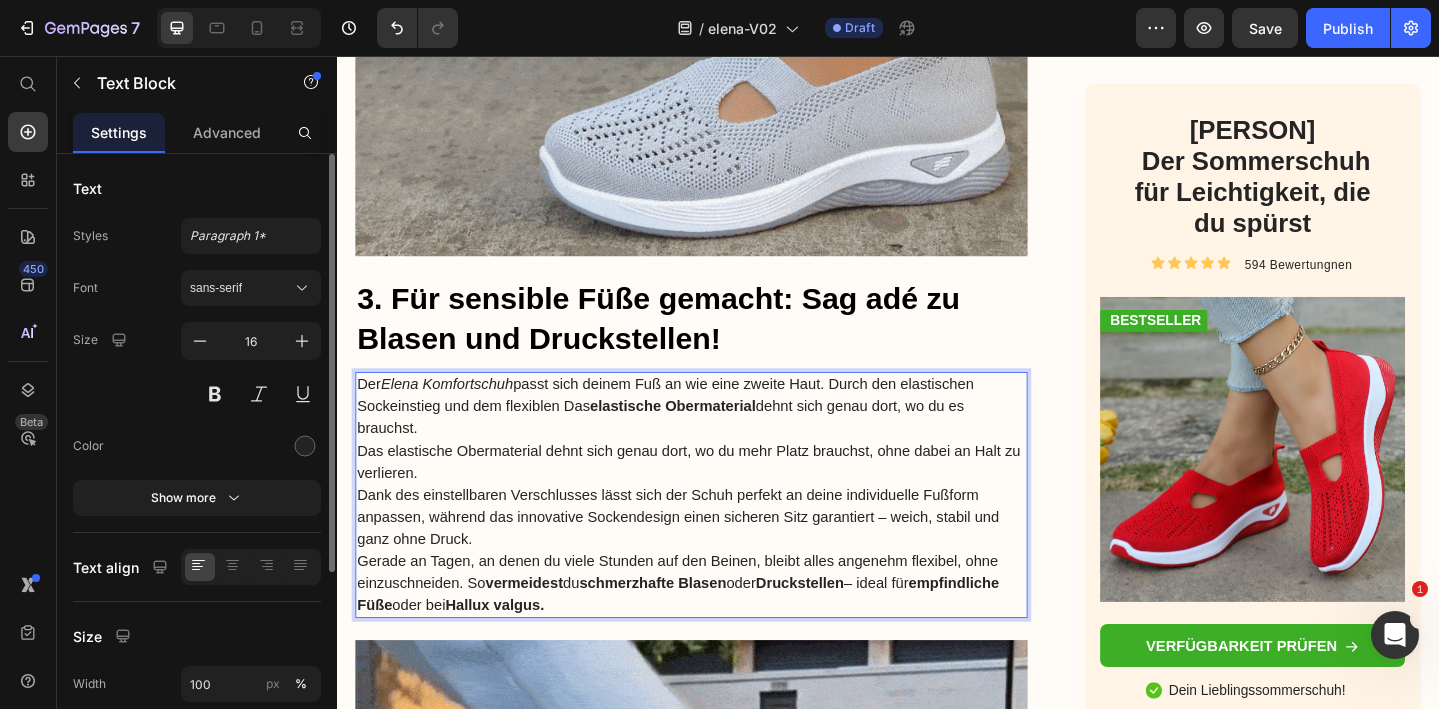 click on "Der  Elena Komfortschuh  passt sich deinem Fuß an wie eine zweite Haut. Durch den elastischen Sockeinstieg und dem flexiblen Das  elastische Obermaterial  dehnt sich genau dort, wo du es brauchst." at bounding box center [723, 438] 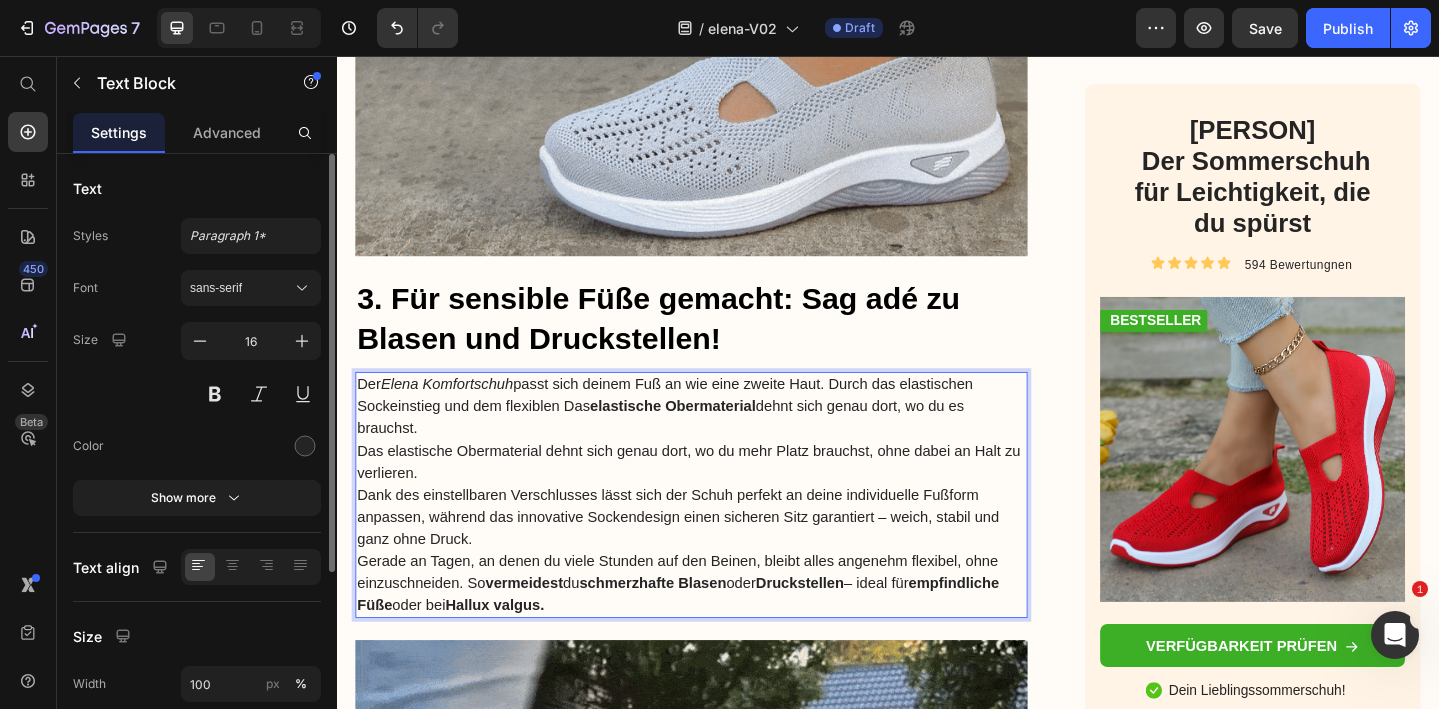 click on "Der  Elena Komfortschuh  passt sich deinem Fuß an wie eine zweite Haut. Durch das elastischen Sockeinstieg und dem flexiblen Das  elastische Obermaterial  dehnt sich genau dort, wo du es brauchst." at bounding box center (723, 438) 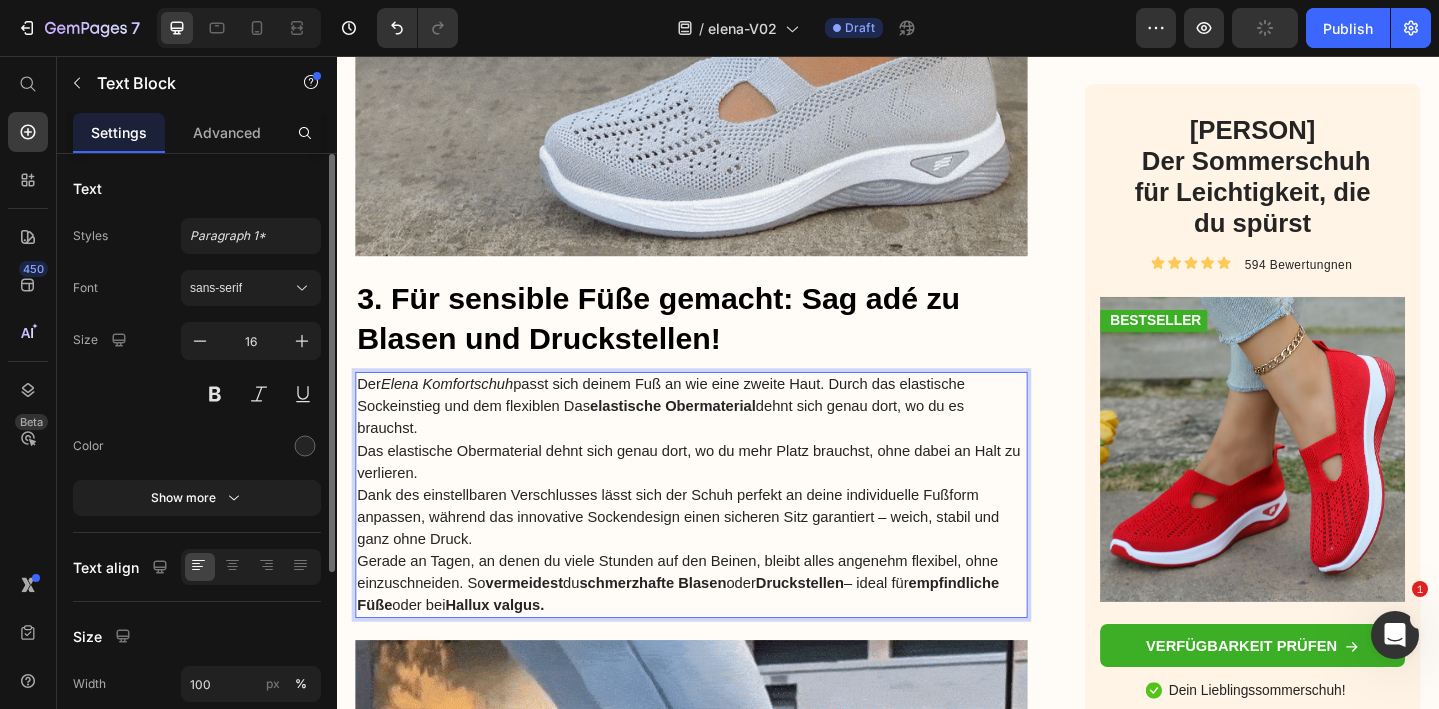 click on "Der  [PERSON] Komfortschuh  passt sich deinem Fuß an wie eine zweite Haut. Durch das elastische Sockeinstieg und dem flexiblen Das  elastische Obermaterial  dehnt sich genau dort, wo du es brauchst." at bounding box center (723, 438) 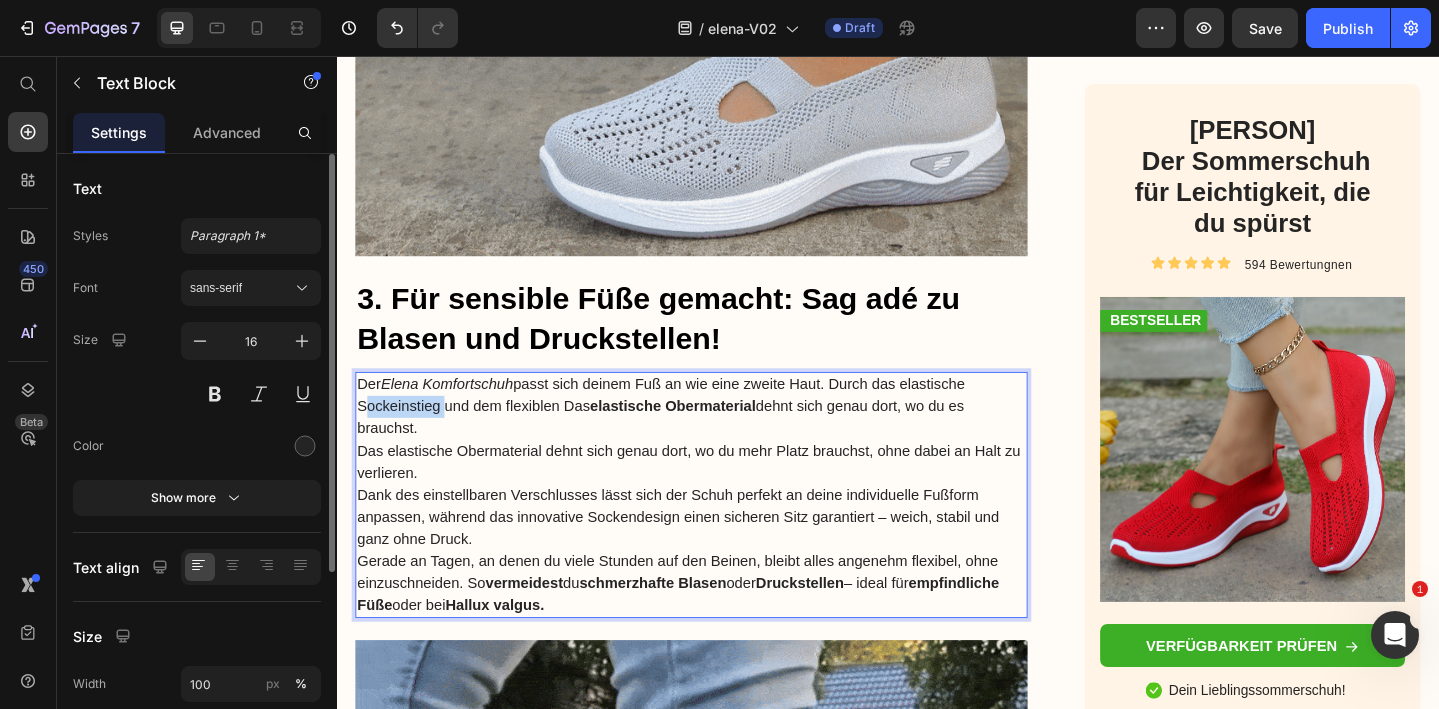 click on "Der  [PERSON] Komfortschuh  passt sich deinem Fuß an wie eine zweite Haut. Durch das elastische Sockeinstieg und dem flexiblen Das  elastische Obermaterial  dehnt sich genau dort, wo du es brauchst." at bounding box center [723, 438] 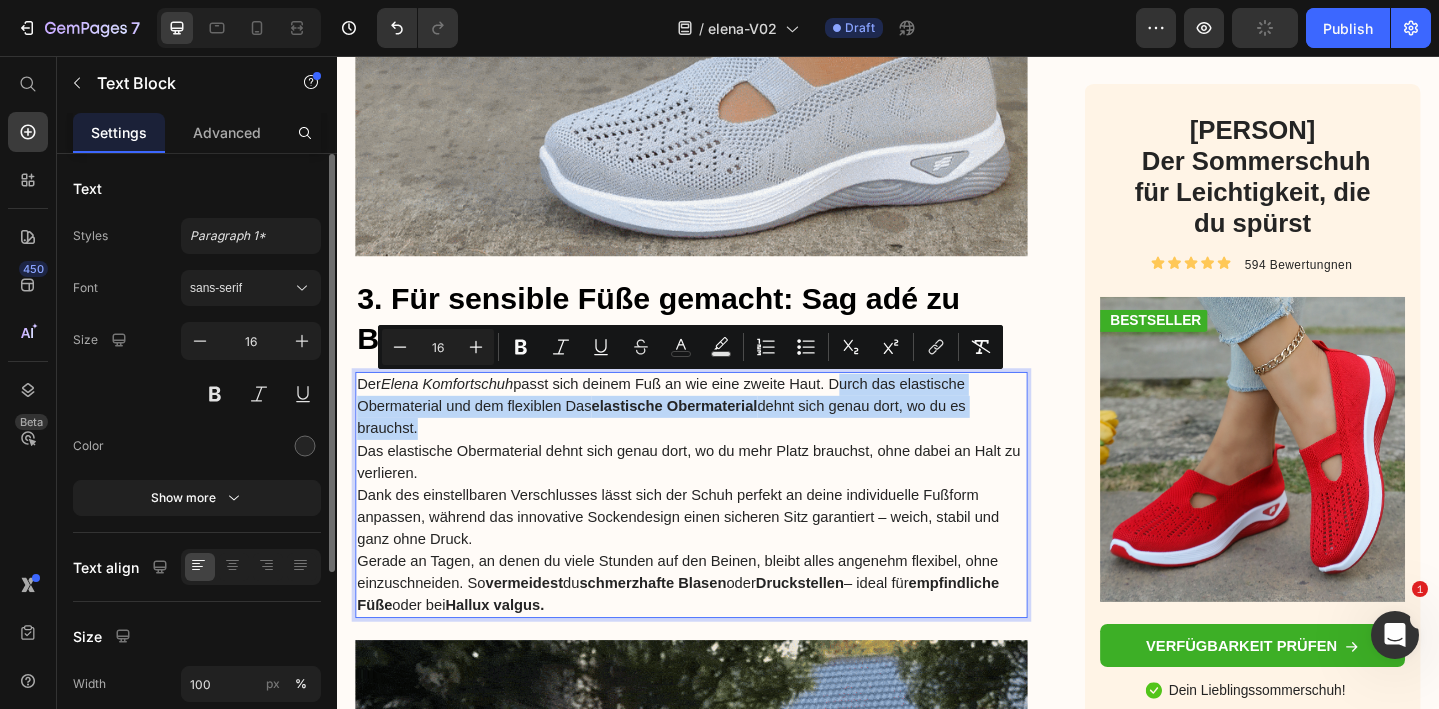 drag, startPoint x: 478, startPoint y: 465, endPoint x: 879, endPoint y: 418, distance: 403.74496 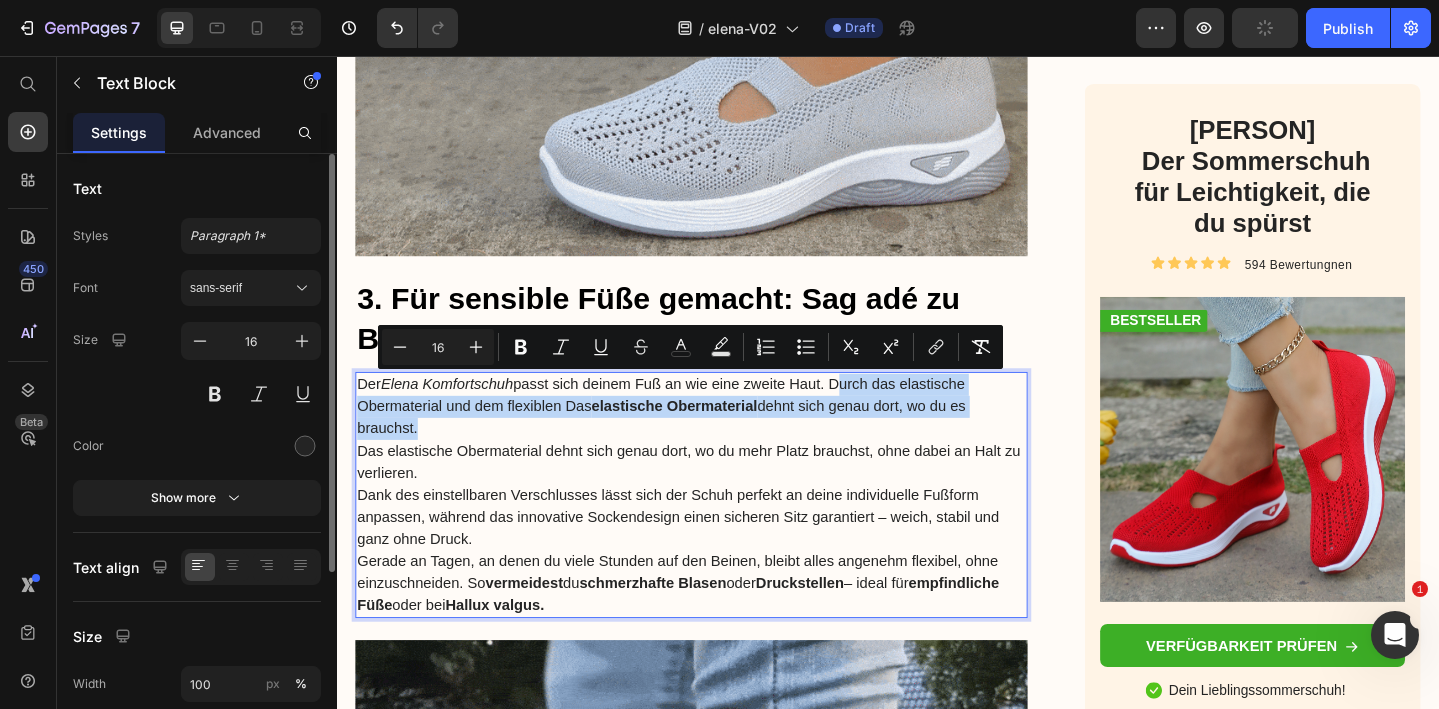 click on "Der  [PERSON] Komfortschuh  passt sich deinem Fuß an wie eine zweite Haut. Durch das elastische Obermaterial und dem flexiblen Das  elastische Obermaterial  dehnt sich genau dort, wo du es brauchst." at bounding box center (723, 438) 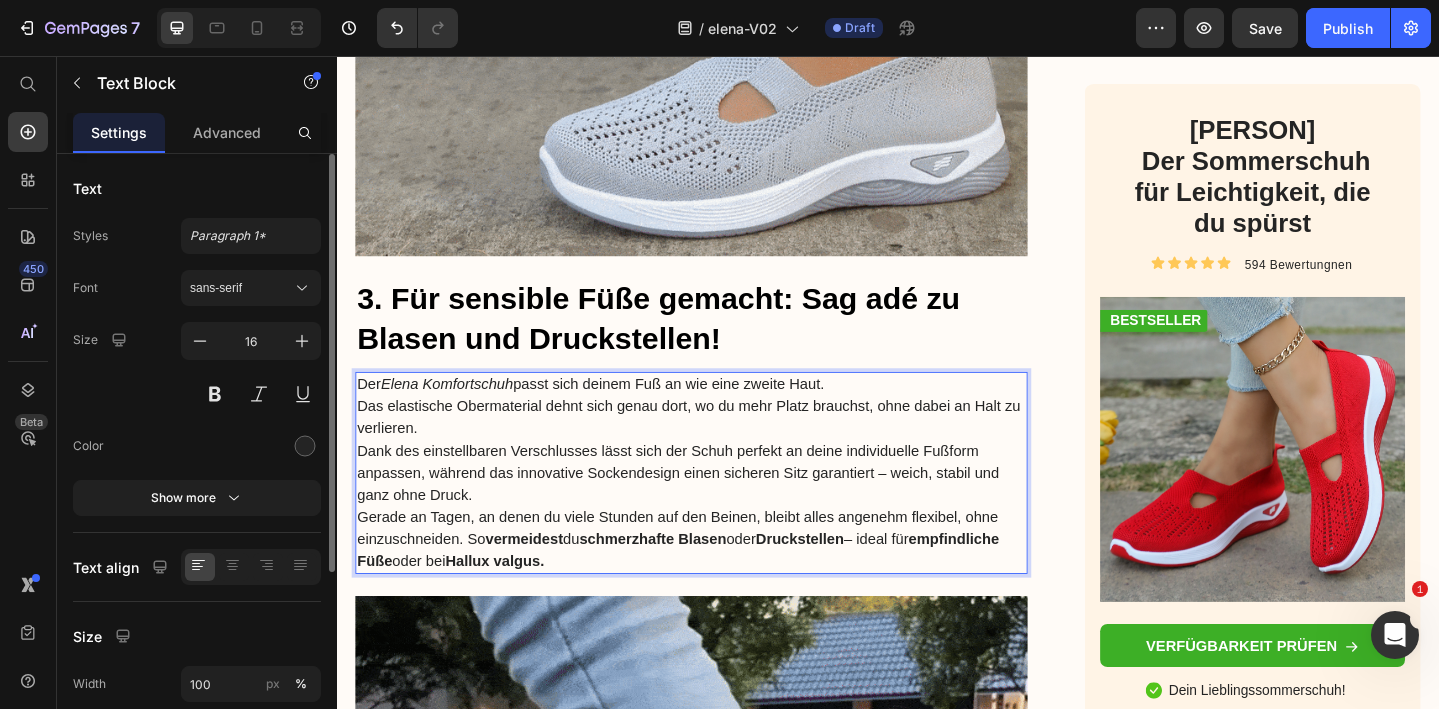 click on "Das elastische Obermaterial dehnt sich genau dort, wo du mehr Platz brauchst, ohne dabei an Halt zu verlieren." at bounding box center (723, 450) 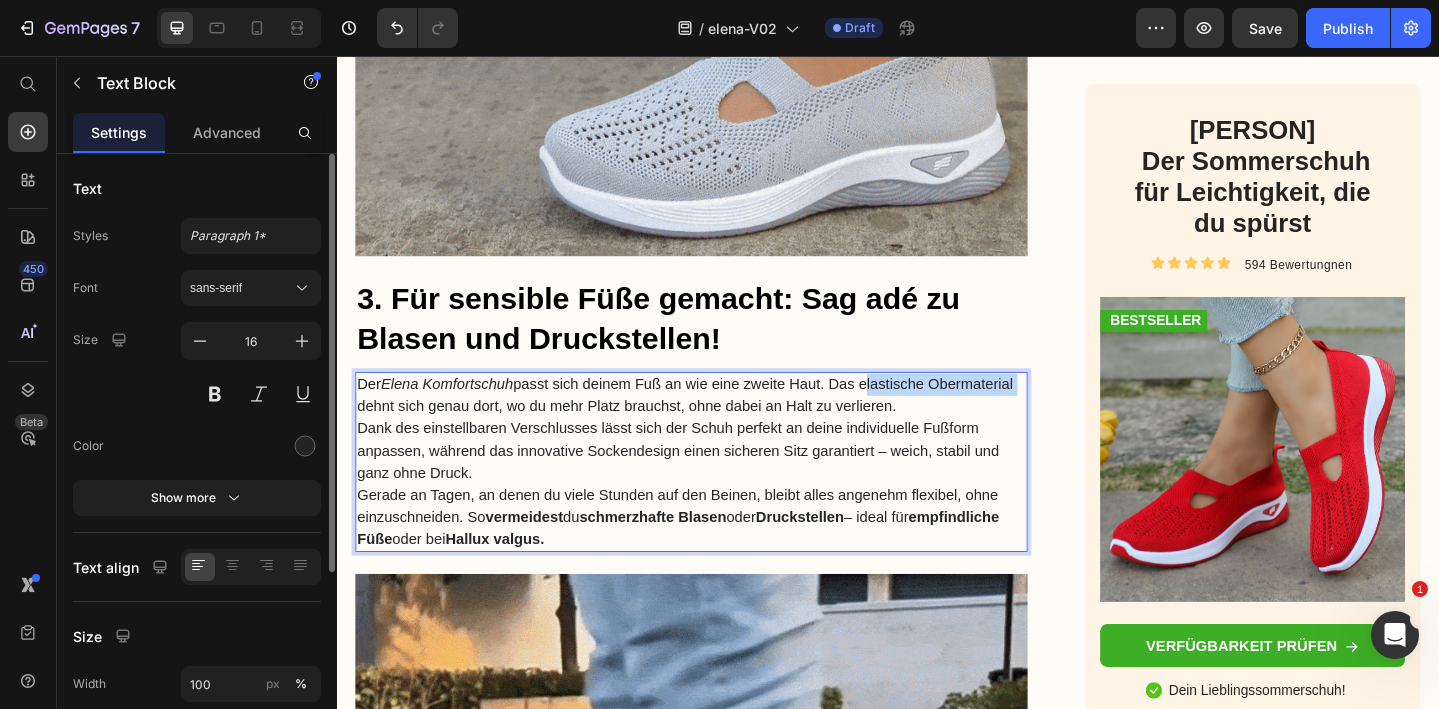drag, startPoint x: 914, startPoint y: 415, endPoint x: 1087, endPoint y: 415, distance: 173 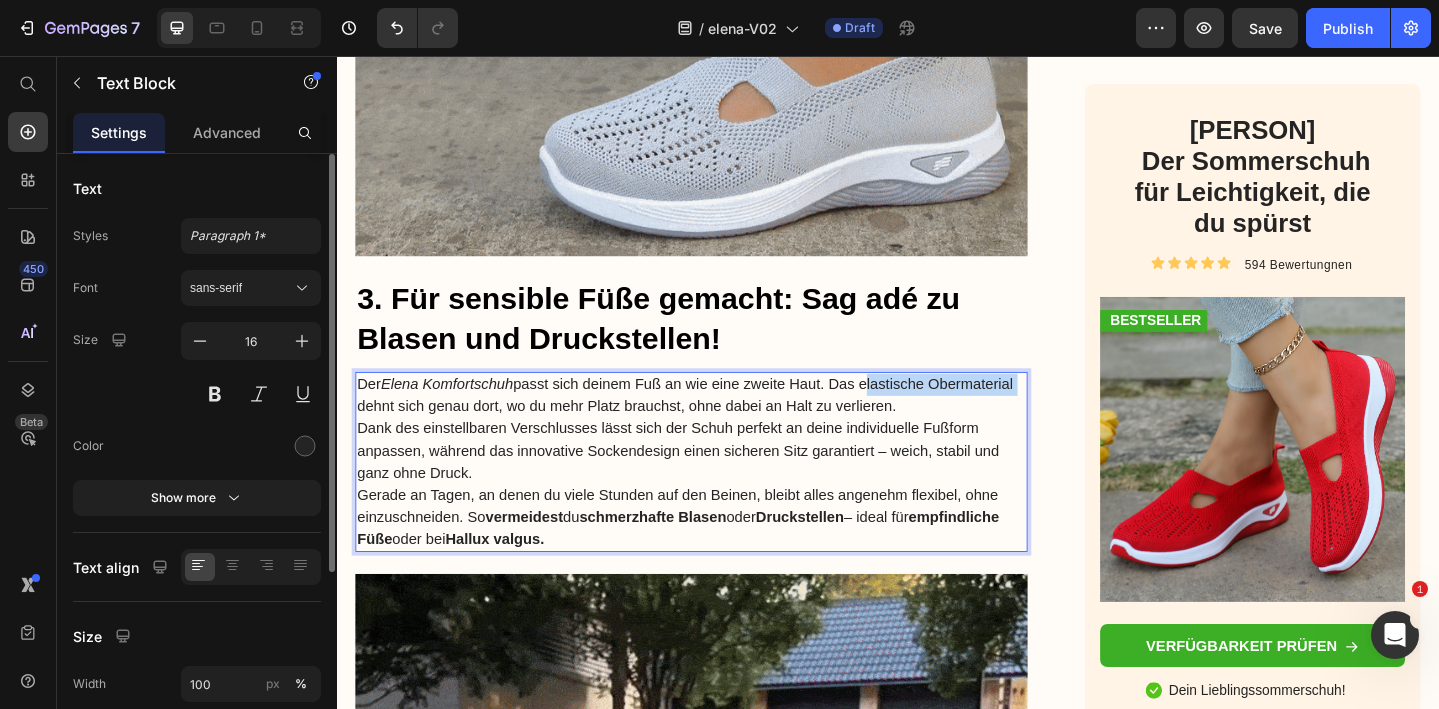 click on "Der  Elena Komfortschuh  passt sich deinem Fuß an wie eine zweite Haut. Das elastische Obermaterial dehnt sich genau dort, wo du mehr Platz brauchst, ohne dabei an Halt zu verlieren. Dank des einstellbaren Verschlusses lässt sich der Schuh perfekt an deine individuelle Fußform anpassen, während das innovative Sockendesign einen sicheren Sitz garantiert – weich, stabil und ganz ohne Druck. Gerade an Tagen, an denen du viele Stunden auf den Beinen, bleibt alles angenehm flexibel, ohne einzuschneiden. So  vermeidest  du  schmerzhafte   Blasen  oder  Druckstellen  – ideal für  empfindliche Füße  oder bei  Hallux valgus." at bounding box center (723, 498) 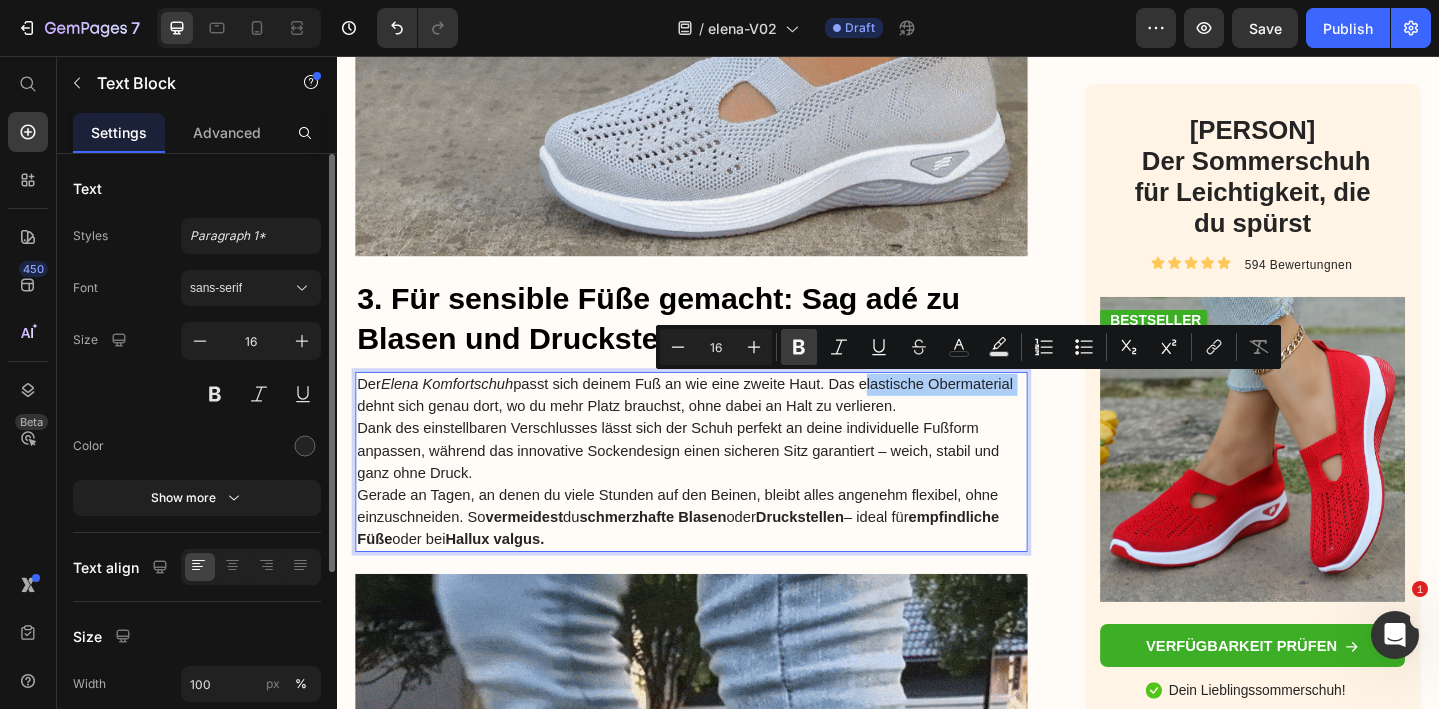 click 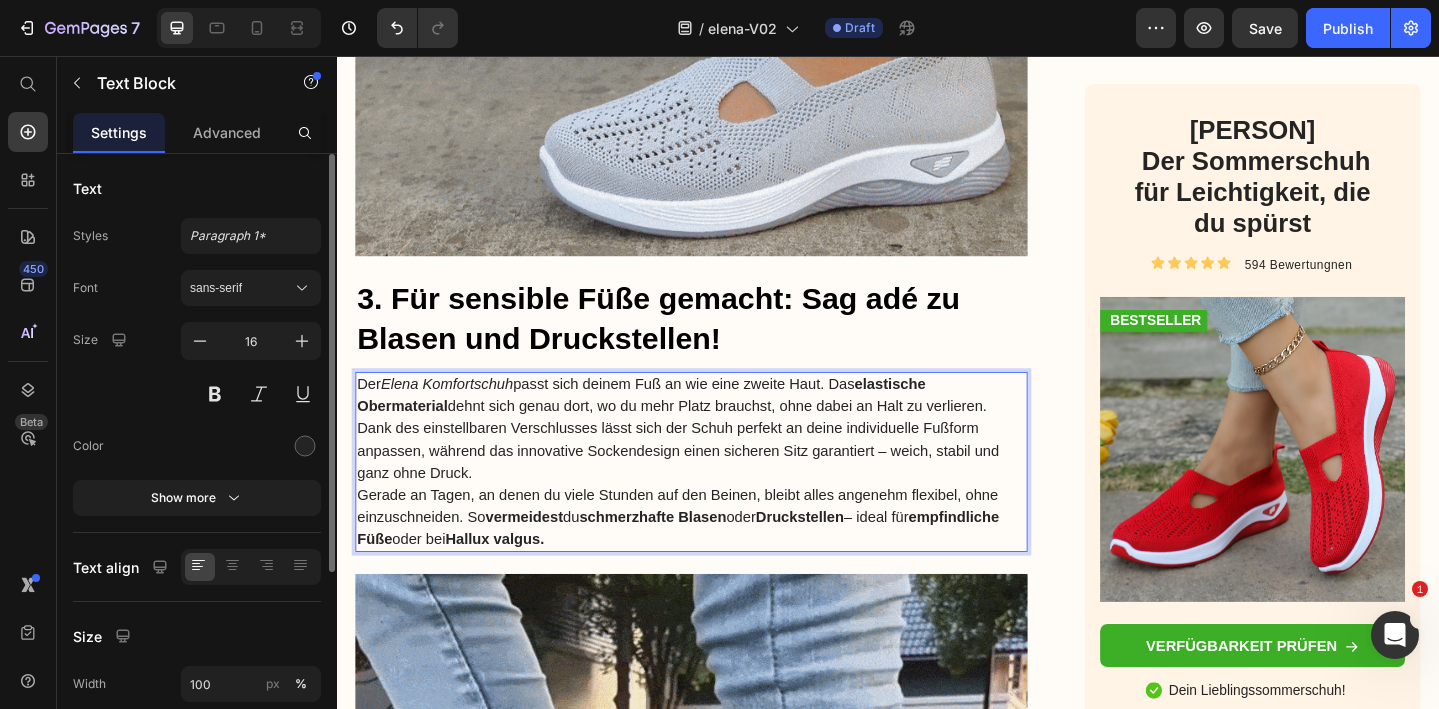 click on "Dank des einstellbaren Verschlusses lässt sich der Schuh perfekt an deine individuelle Fußform anpassen, während das innovative Sockendesign einen sicheren Sitz garantiert – weich, stabil und ganz ohne Druck." at bounding box center (723, 486) 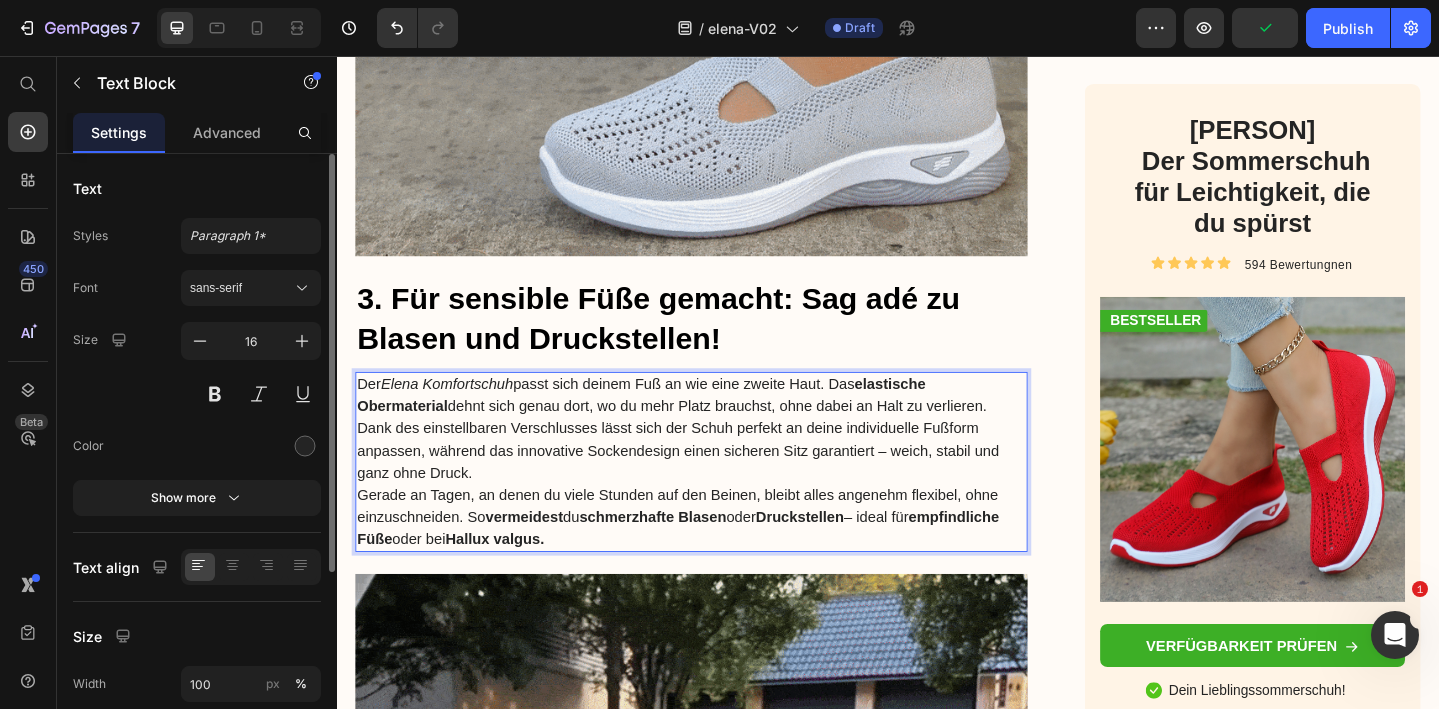 click on "Dank des einstellbaren Verschlusses lässt sich der Schuh perfekt an deine individuelle Fußform anpassen, während das innovative Sockendesign einen sicheren Sitz garantiert – weich, stabil und ganz ohne Druck." at bounding box center (723, 486) 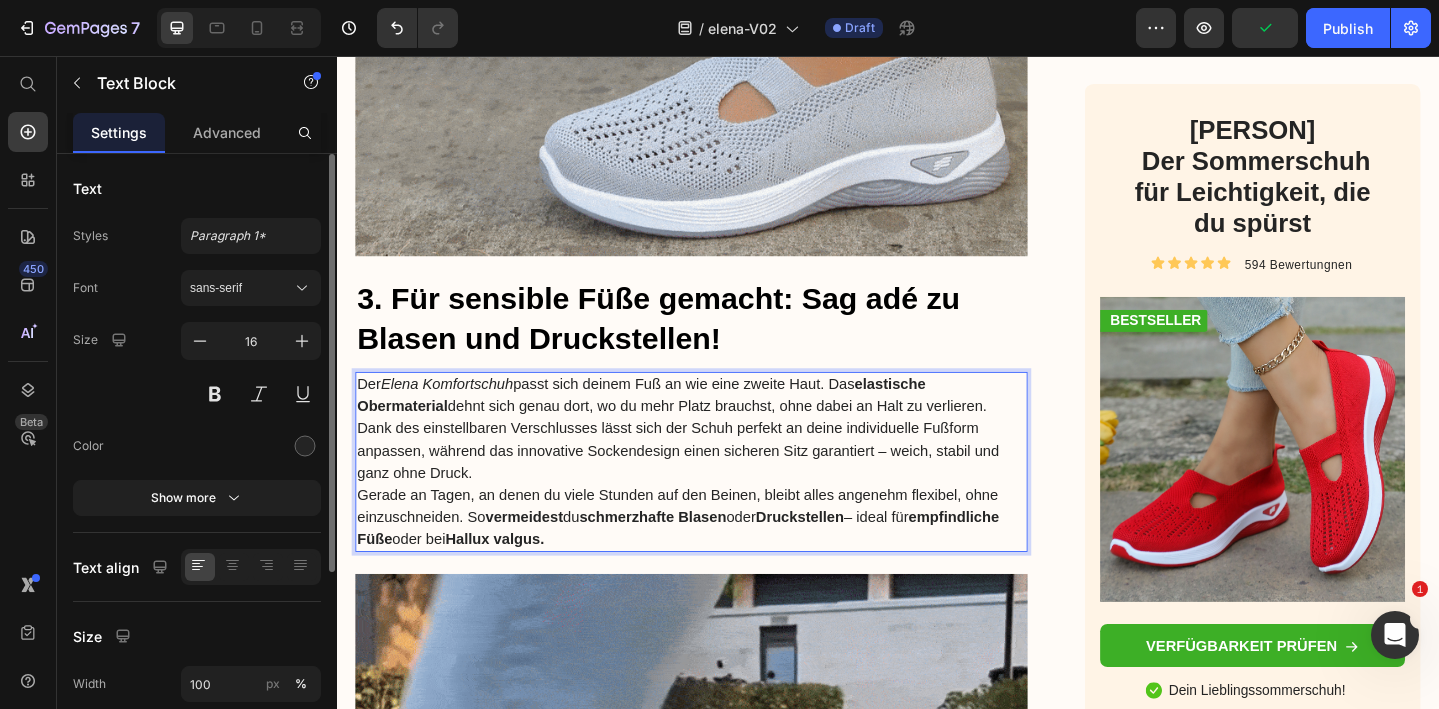 click on "Der Elena Komfortschuh passt sich deinem Fuß an wie eine zweite Haut. Das elastische Obermaterial dehnt sich genau dort, wo du mehr Platz brauchst, ohne dabei an Halt zu verlieren." at bounding box center [723, 426] 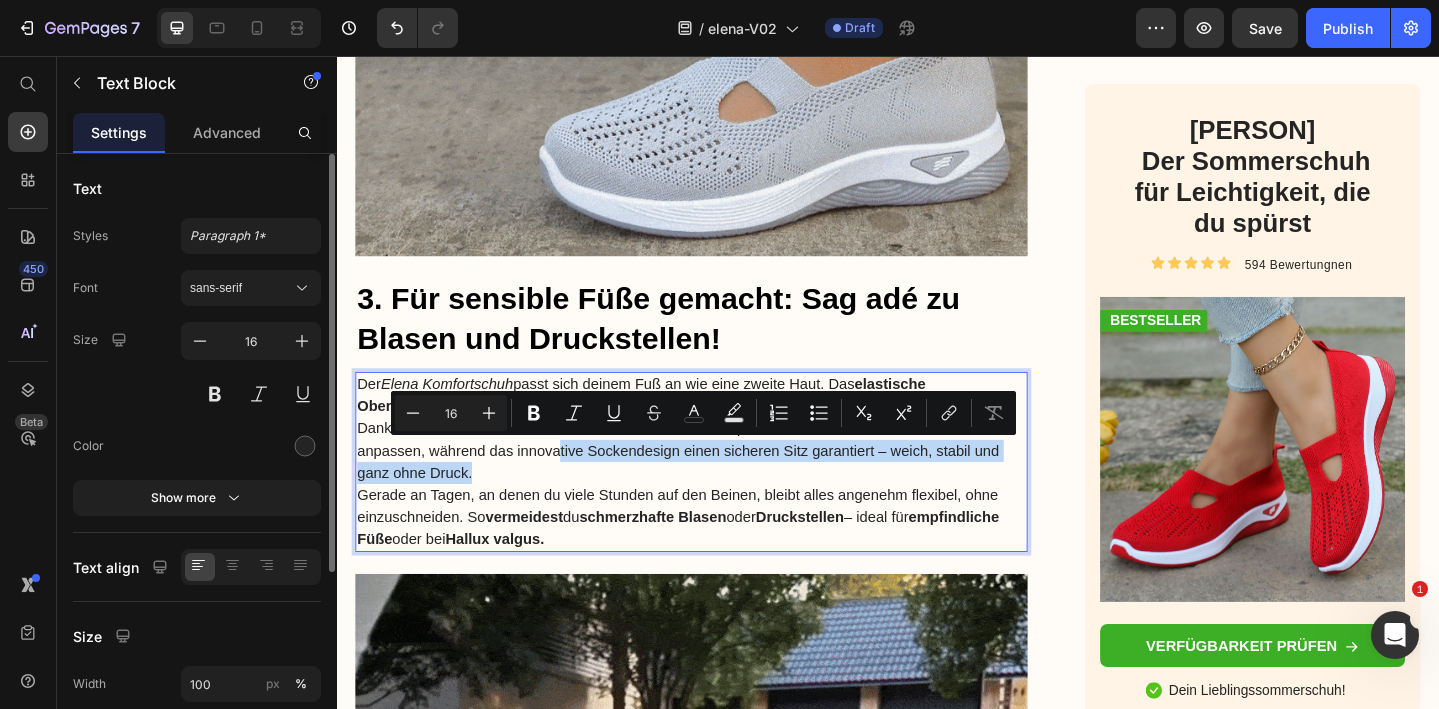 drag, startPoint x: 862, startPoint y: 498, endPoint x: 583, endPoint y: 495, distance: 279.01614 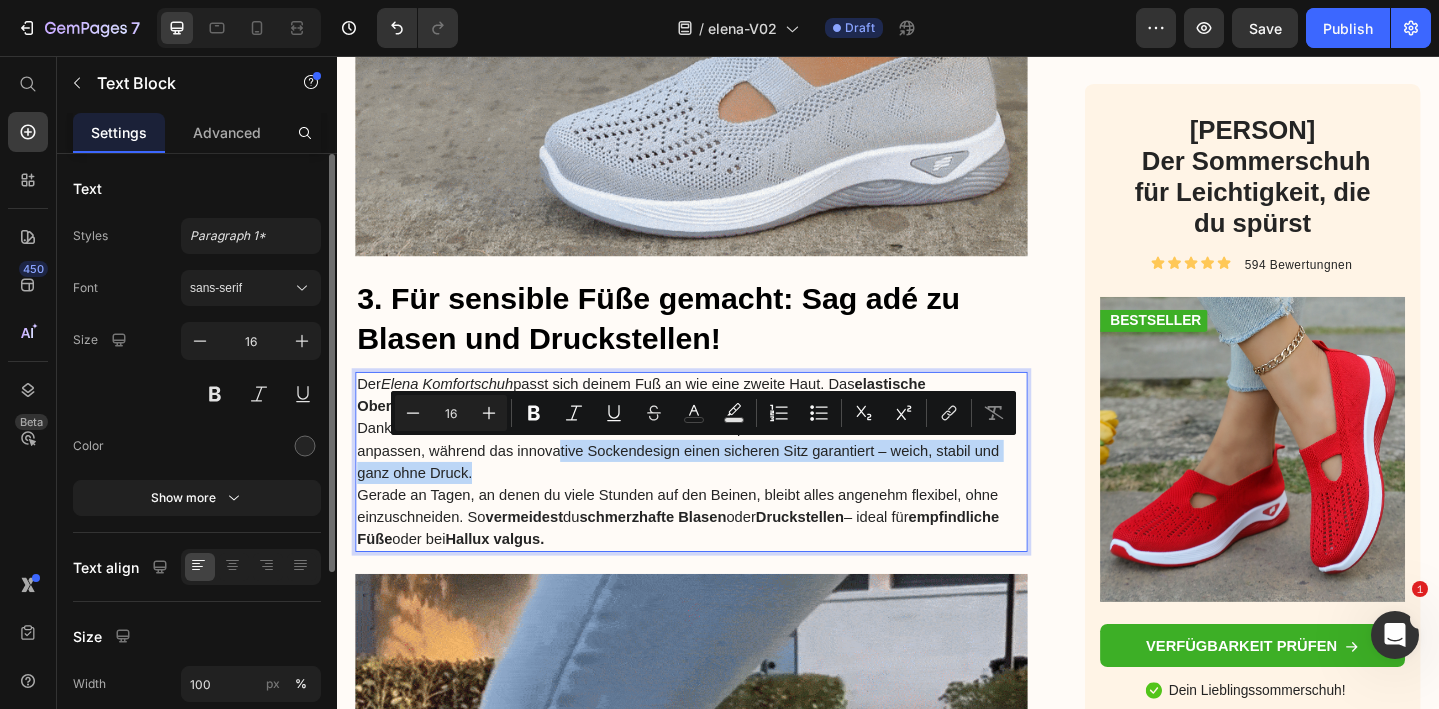 click on "Dank des einstellbaren Verschlusses lässt sich der Schuh perfekt an deine individuelle Fußform anpassen, während das innovative Sockendesign einen sicheren Sitz garantiert – weich, stabil und ganz ohne Druck." at bounding box center [723, 486] 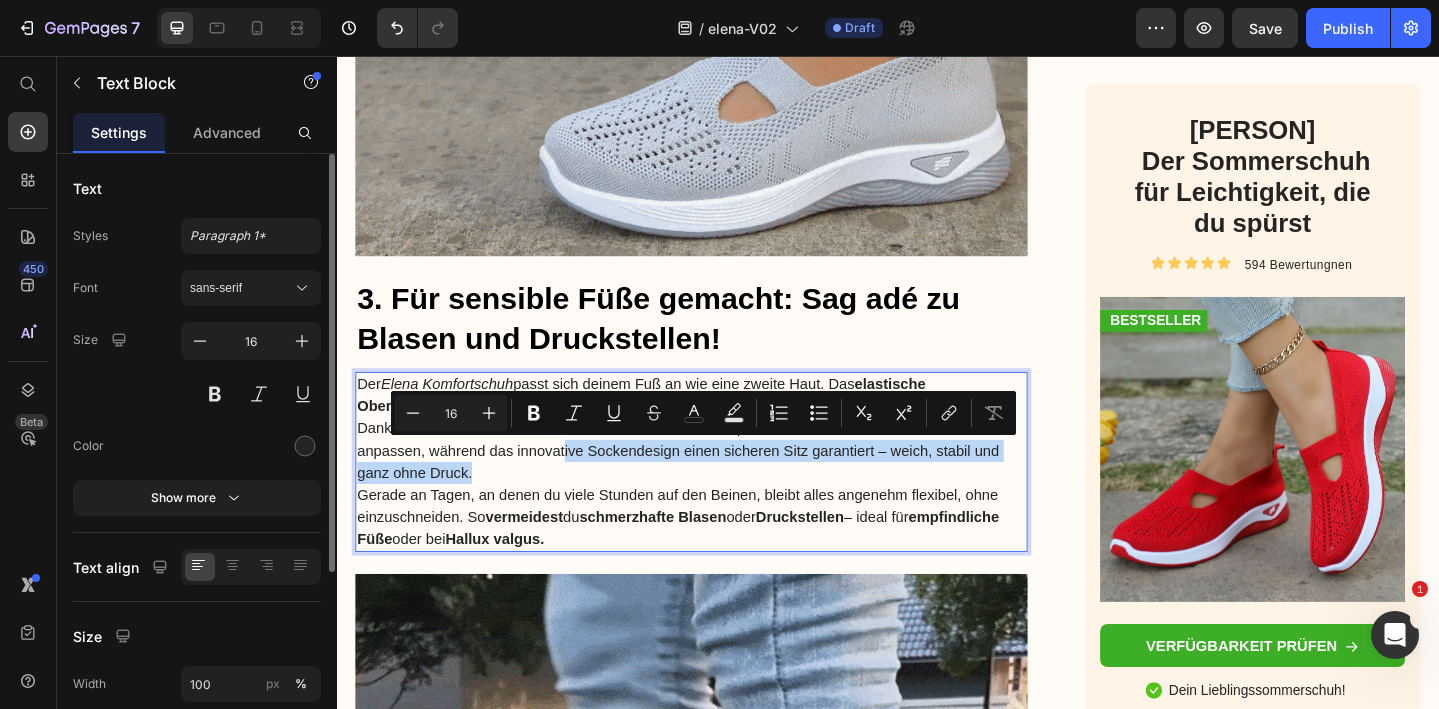 click on "Dank des einstellbaren Verschlusses lässt sich der Schuh perfekt an deine individuelle Fußform anpassen, während das innovative Sockendesign einen sicheren Sitz garantiert – weich, stabil und ganz ohne Druck." at bounding box center [723, 486] 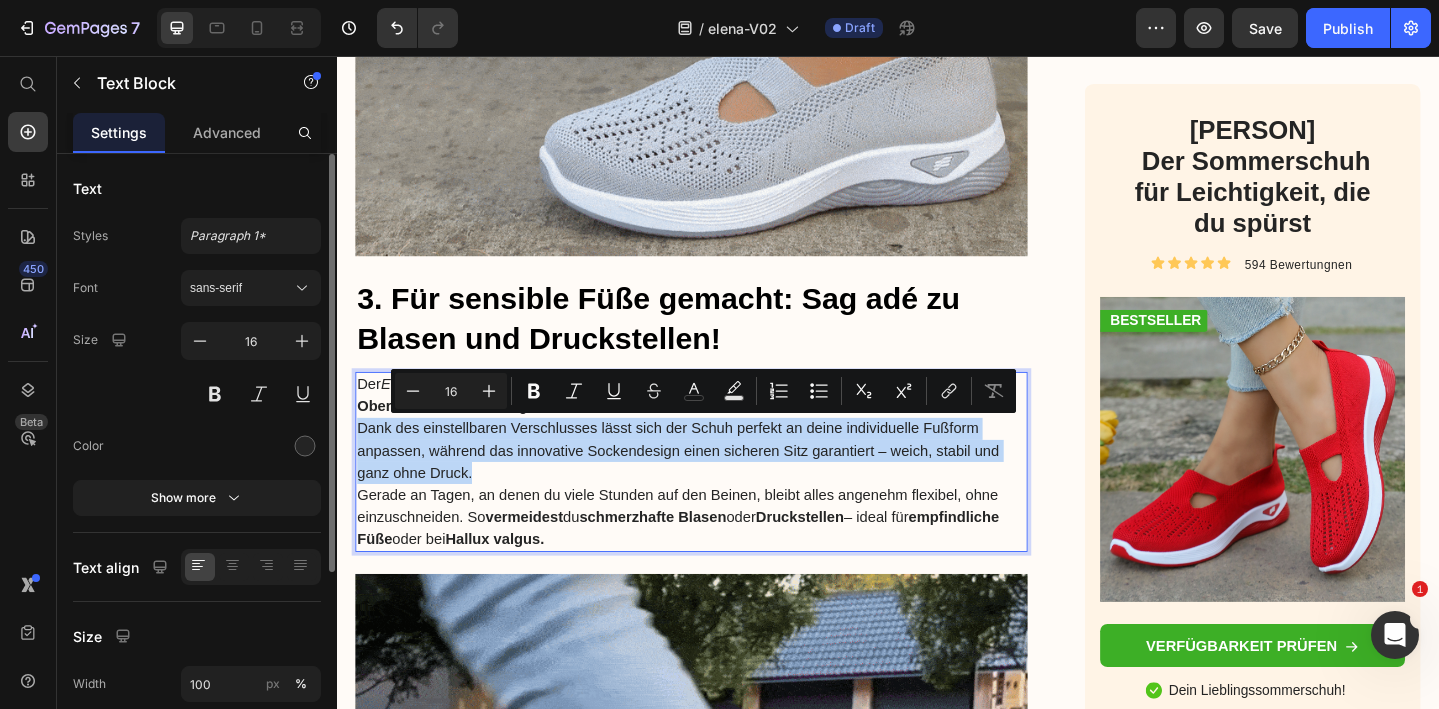 drag, startPoint x: 545, startPoint y: 516, endPoint x: 361, endPoint y: 467, distance: 190.4127 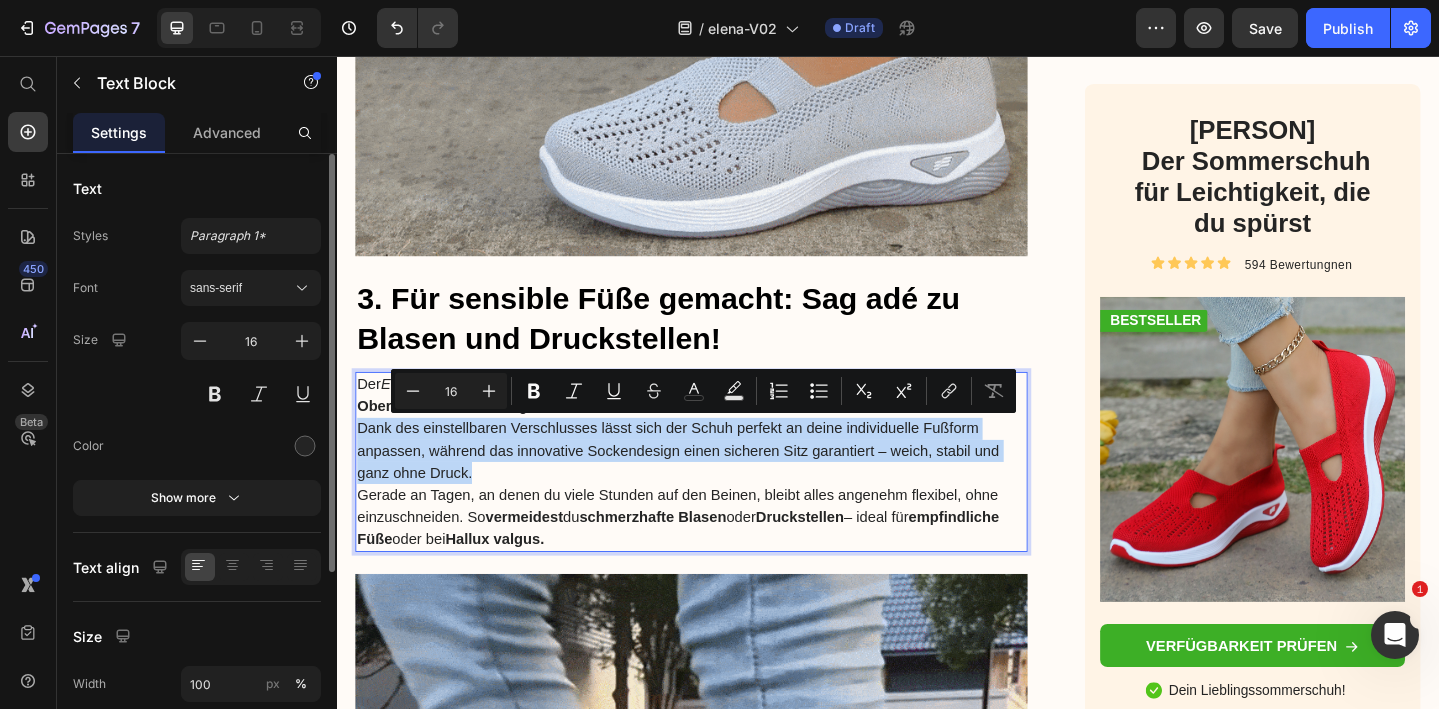 click on "Dank des einstellbaren Verschlusses lässt sich der Schuh perfekt an deine individuelle Fußform anpassen, während das innovative Sockendesign einen sicheren Sitz garantiert – weich, stabil und ganz ohne Druck." at bounding box center (723, 486) 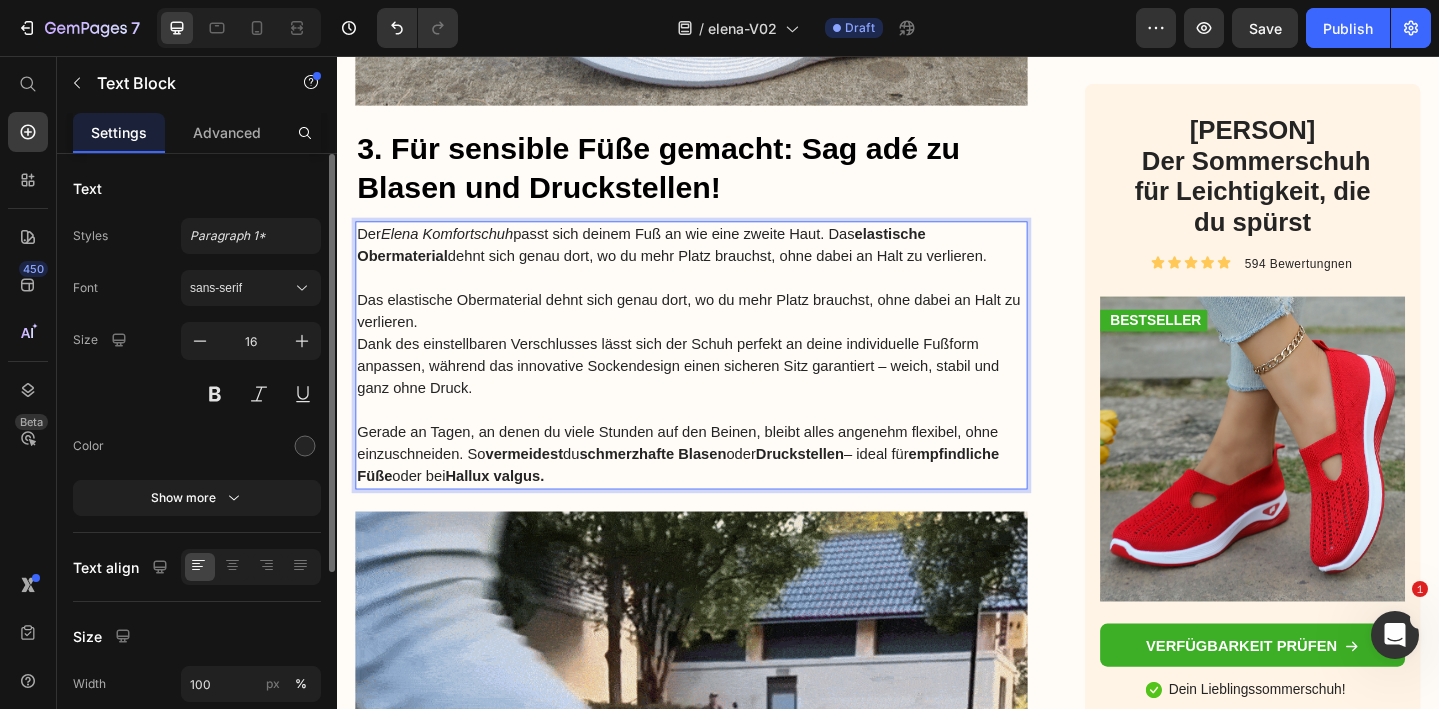 scroll, scrollTop: 3974, scrollLeft: 0, axis: vertical 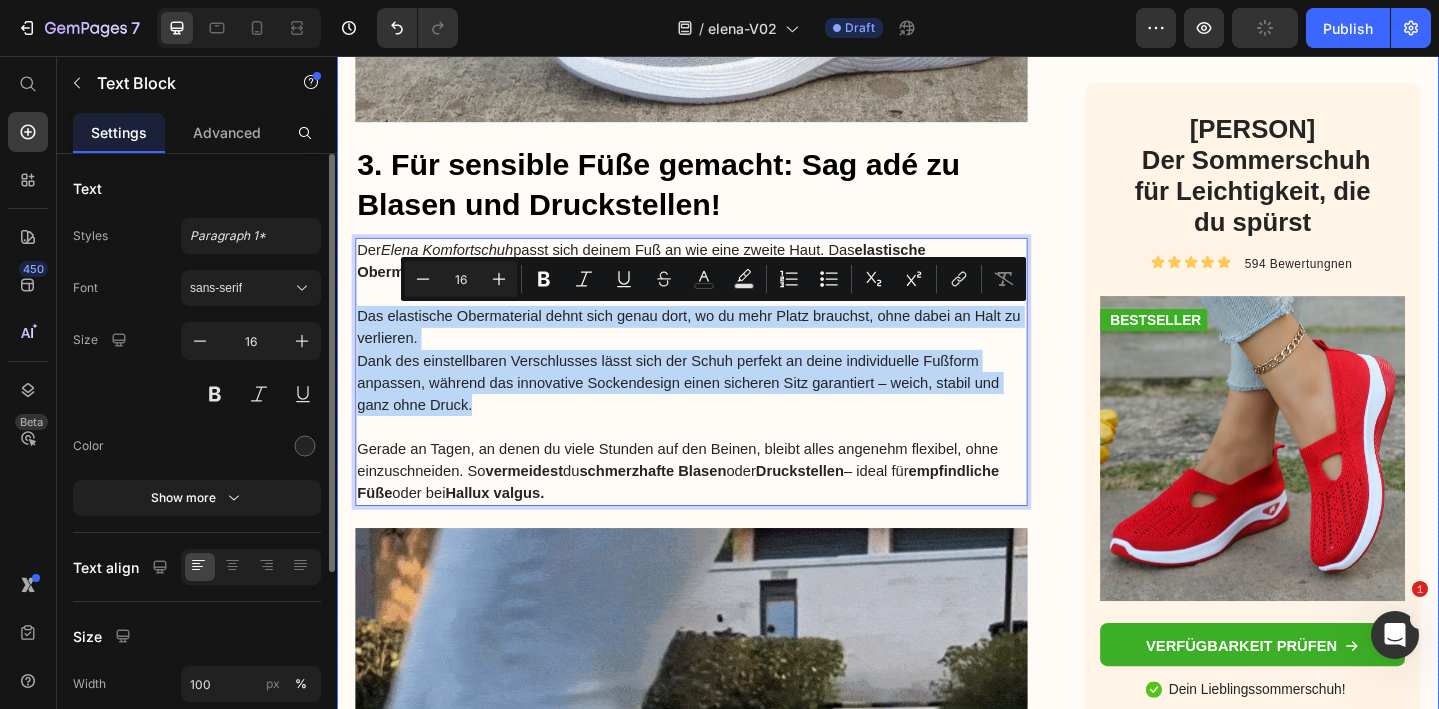 drag, startPoint x: 501, startPoint y: 435, endPoint x: 349, endPoint y: 337, distance: 180.85353 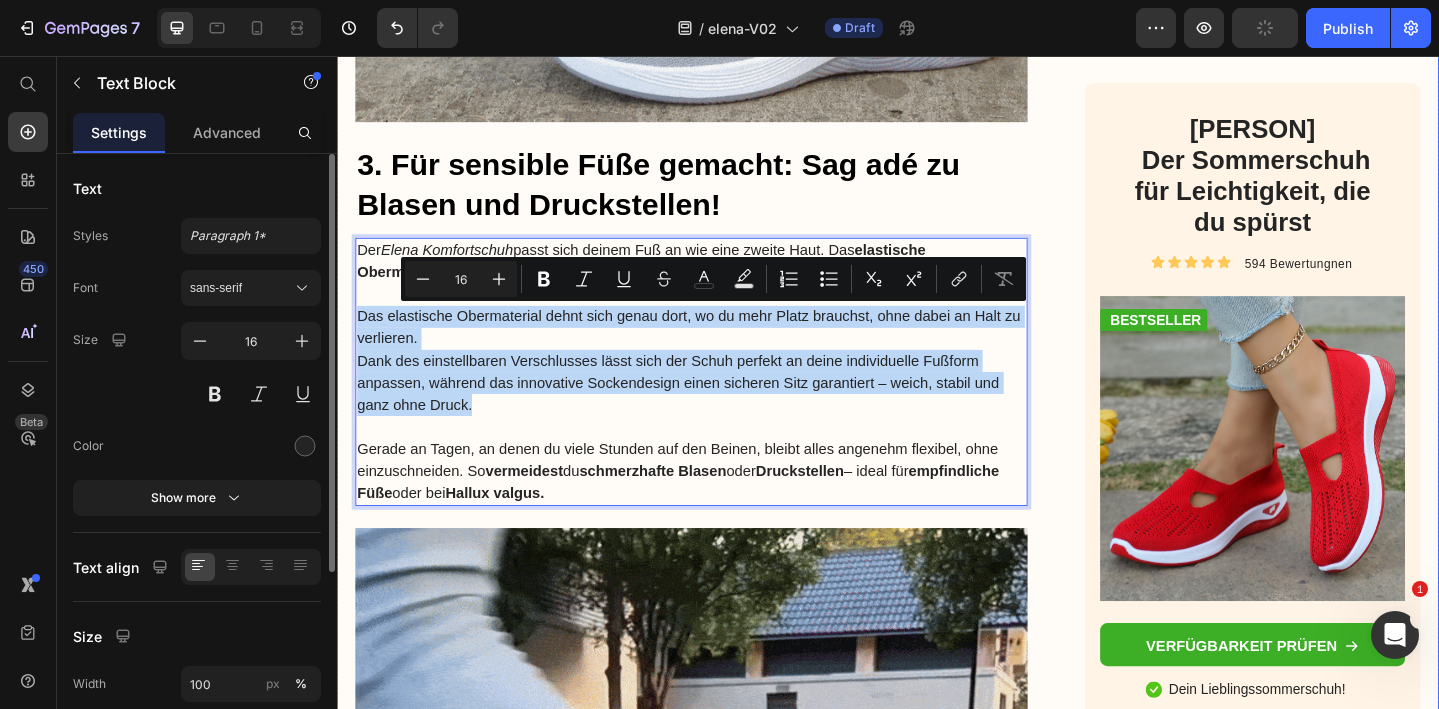 click on "Advertorial  Text Block ⁠⁠⁠⁠⁠⁠⁠ „ Ich will doch einfach nur einen bequemen Alltagsschuh - der gut aussieht und nicht drückt. “ Heading Image Von  [NAME] , Veröffentlicht am [DATE] – [TIME] Text Block Row Image Kommt dir das bekannt vor? Der Tag kann lang werden – du willst zur Arbeit, einkaufen, ein paar Besorgungen machen oder dich nach Feierabend mit Freunden treffen. Doch beim Griff in den Schuhschrank beginnt das alte Spiel: 👟  Die alten Sneaker?  Bequem, aber nach ein paar Stunden fehlt jede Unterstützung und deine Füße brennen. 🥿  Die leichten Slipper?  Schnell reingeschlüpft – aber so dünn, dass jeder Schritt auf hartem Boden zur Belastung wird. 👠  Die schickeren Schuhe?  Sehen toll aus – nur leider völlig ungeeignet, wenn du den ganzen Tag auf den Beinen bist. Doch ein neues Modell macht jetzt Schlagzeilen:  Der Elena Komfortschuh. Leicht, flexibel, stoßdämpfend und so bequem, dass viele Frauen berichten:  Text Block Image Heading ," at bounding box center (937, 489) 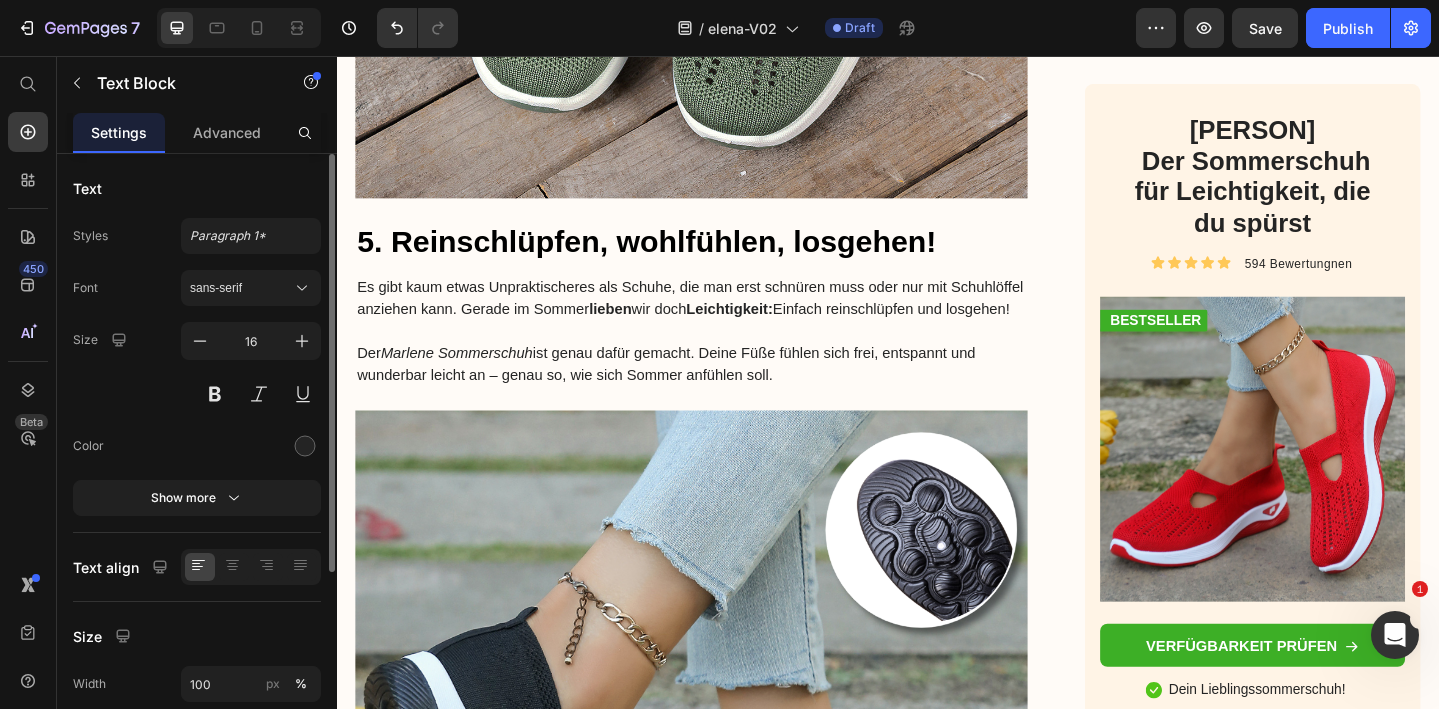 scroll, scrollTop: 6220, scrollLeft: 0, axis: vertical 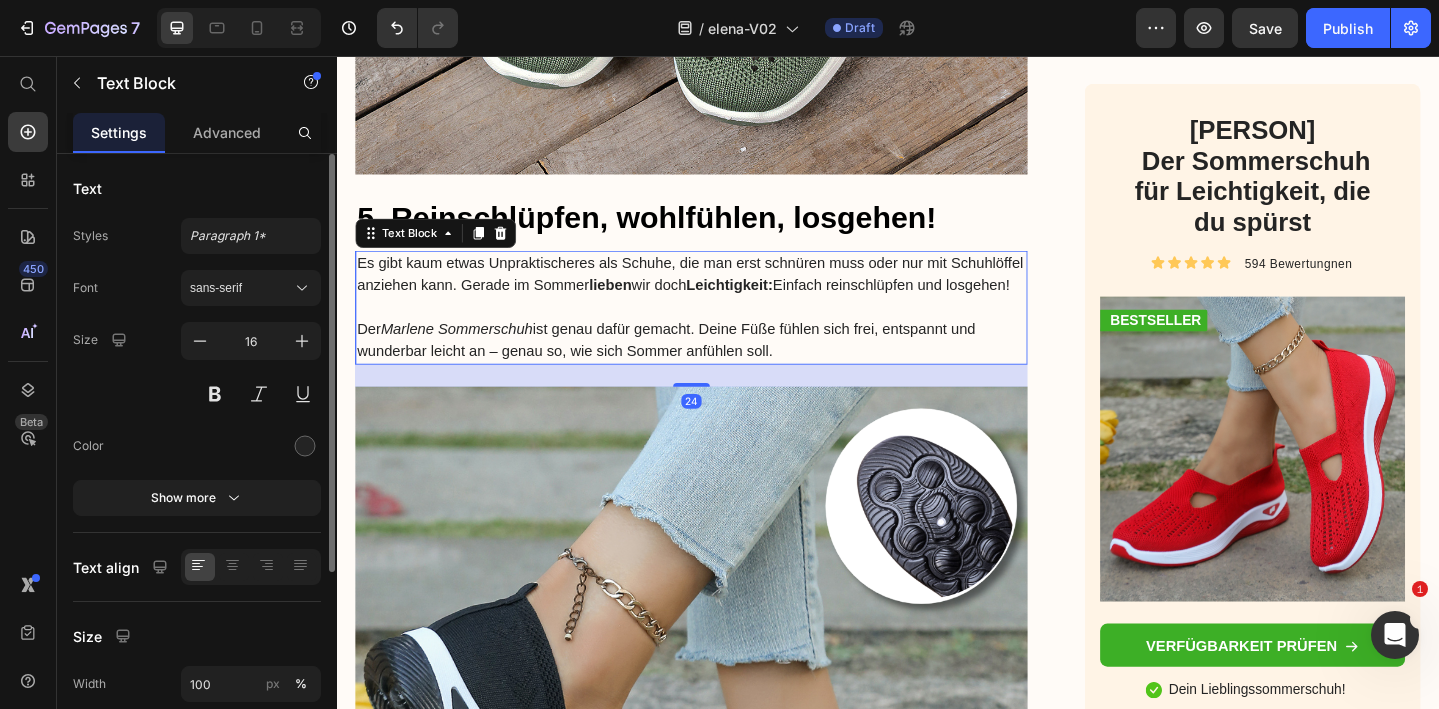 click on "Es gibt kaum etwas Unpraktischeres als Schuhe, die man erst schnüren muss oder nur mit Schuhlöffel anziehen kann. Gerade im Sommer  lieben  wir doch  Leichtigkeit:  Einfach reinschlüpfen und losgehen!" at bounding box center (723, 294) 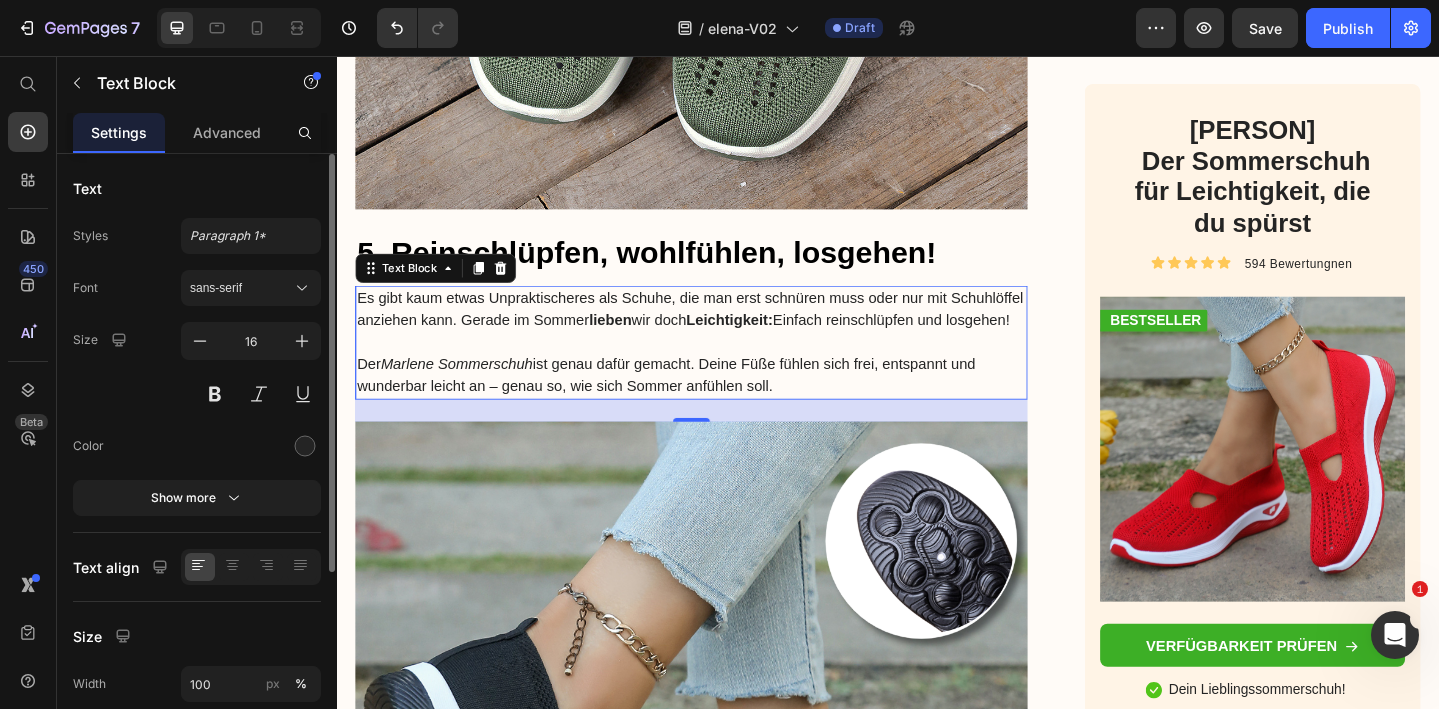 scroll, scrollTop: 6197, scrollLeft: 0, axis: vertical 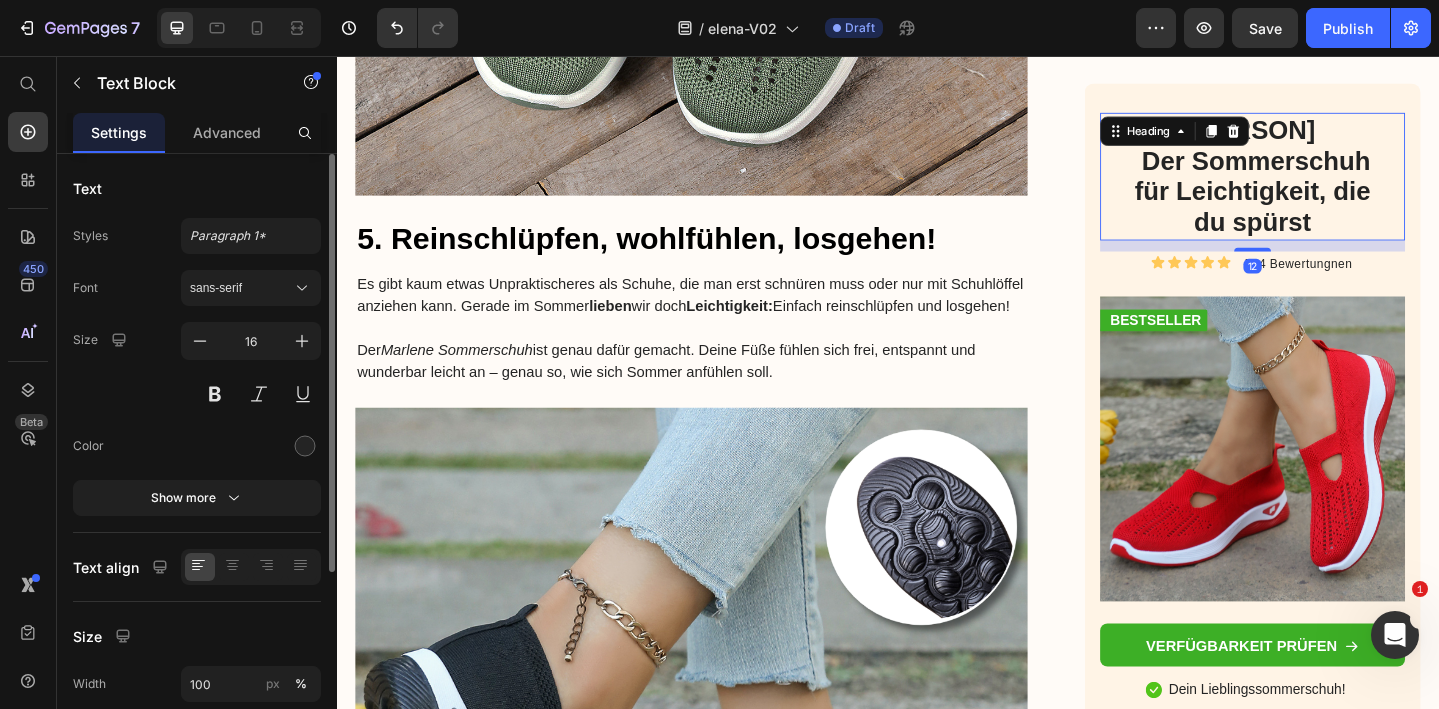 click on "MARLENE   Der Sommerschuh für Leichtigkeit, die du spürst" at bounding box center [1334, 187] 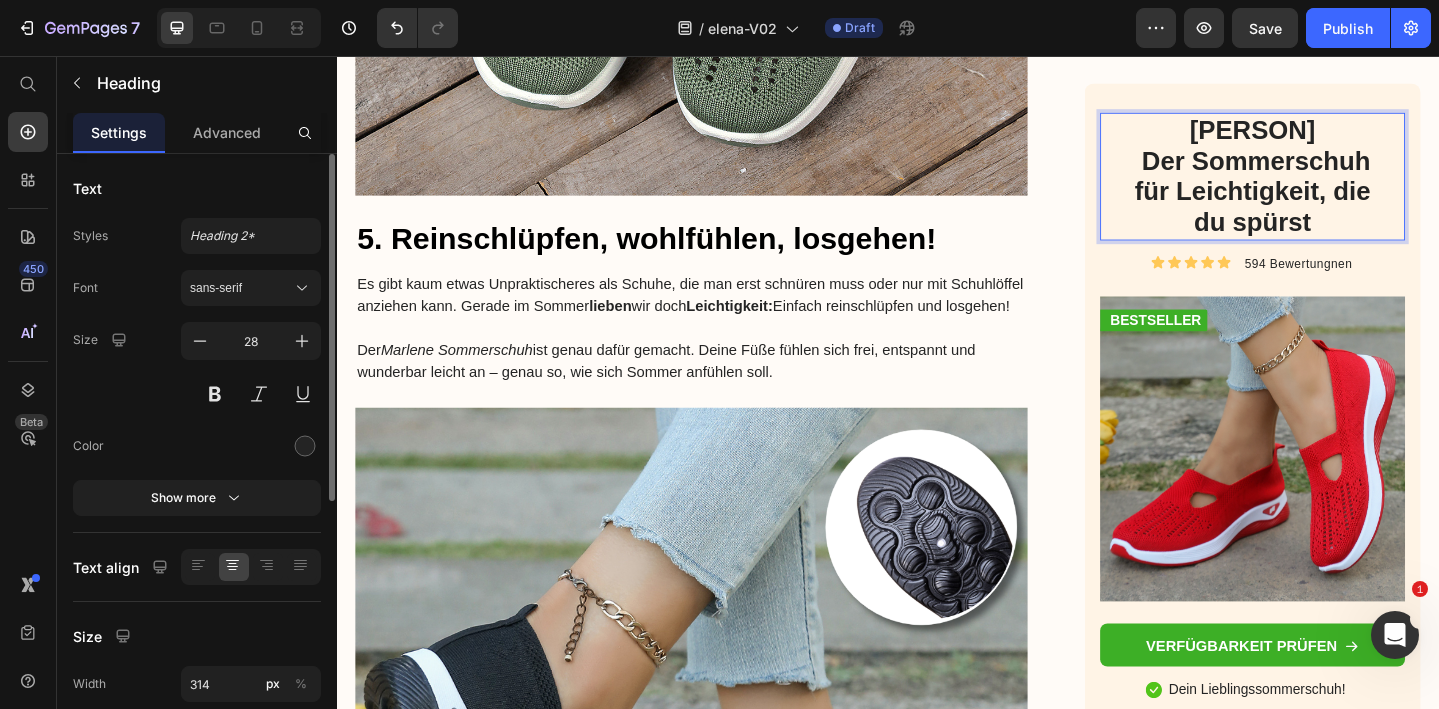 click on "MARLENE   Der Sommerschuh für Leichtigkeit, die du spürst" at bounding box center (1334, 187) 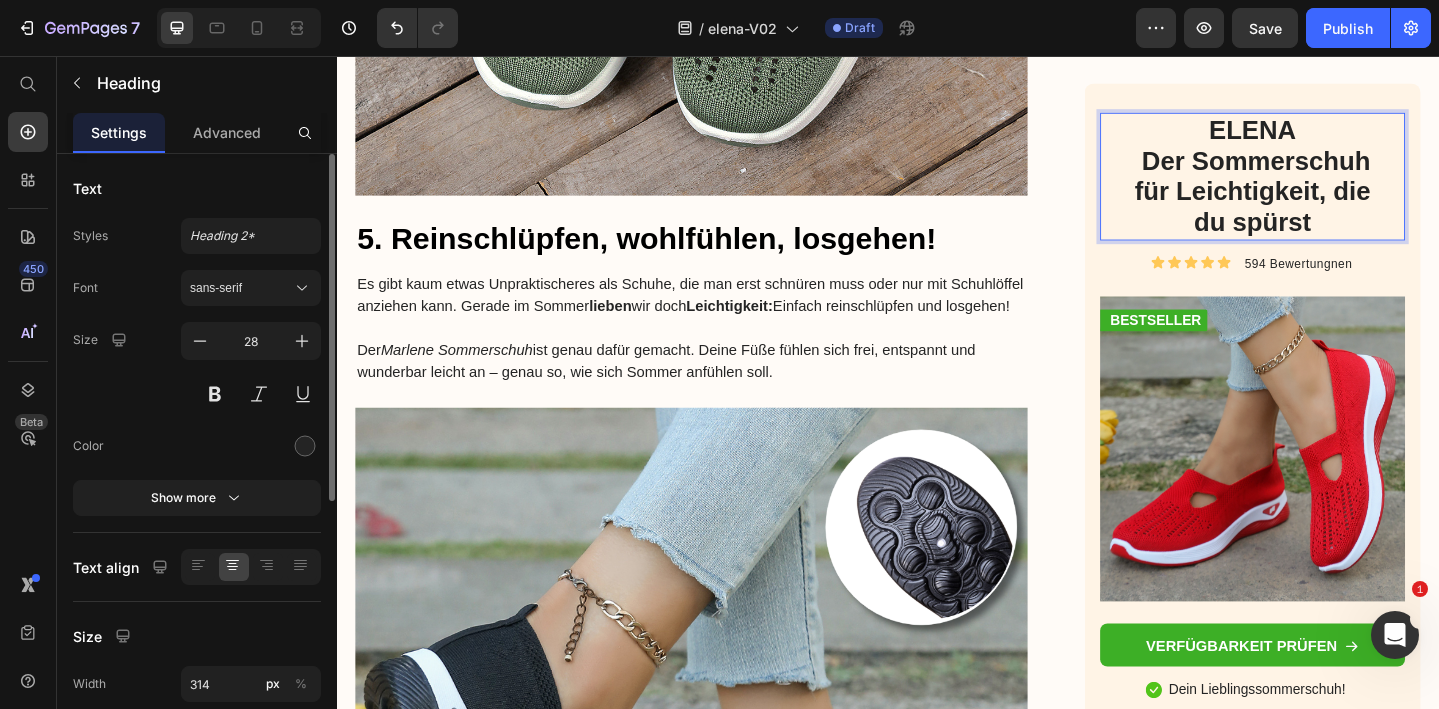 click on "ELENA Der Sommerschuh für Leichtigkeit, die du spürst" at bounding box center [1334, 187] 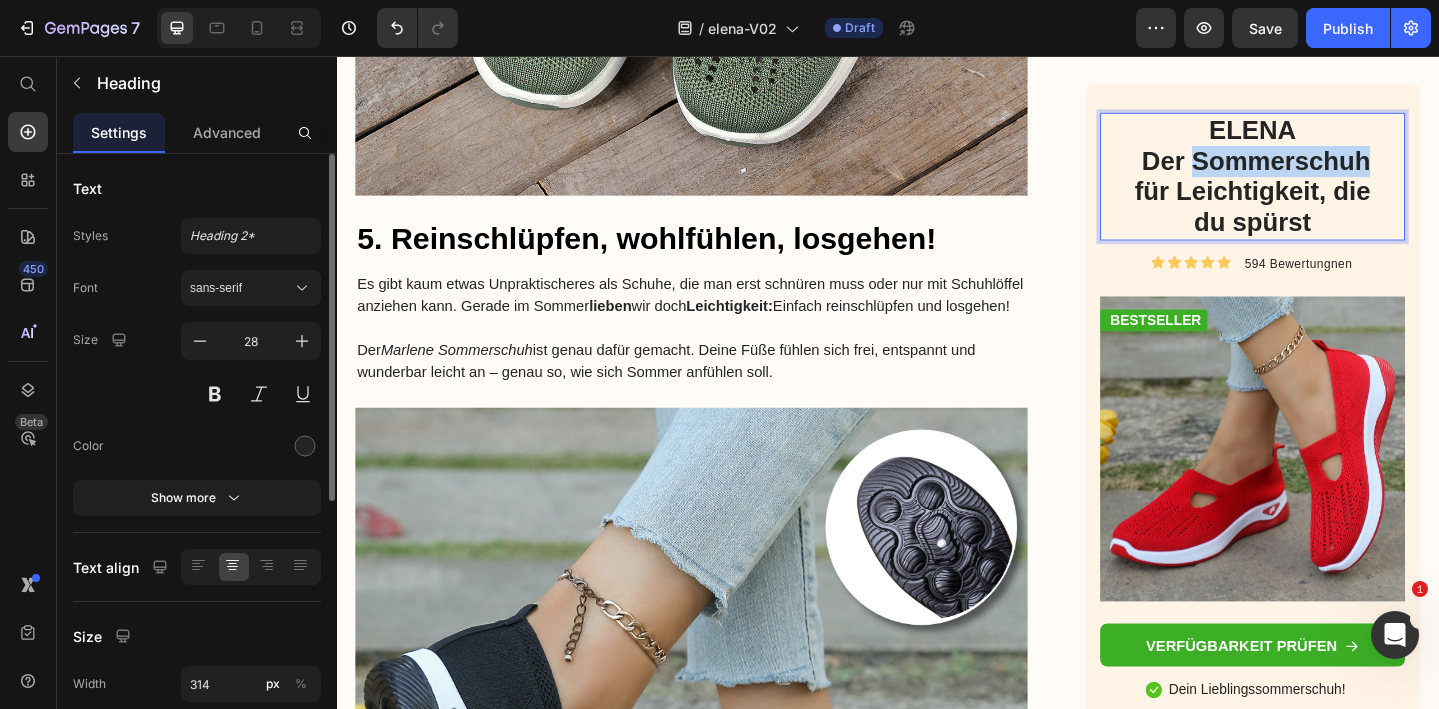 click on "ELENA Der Sommerschuh für Leichtigkeit, die du spürst" at bounding box center (1334, 187) 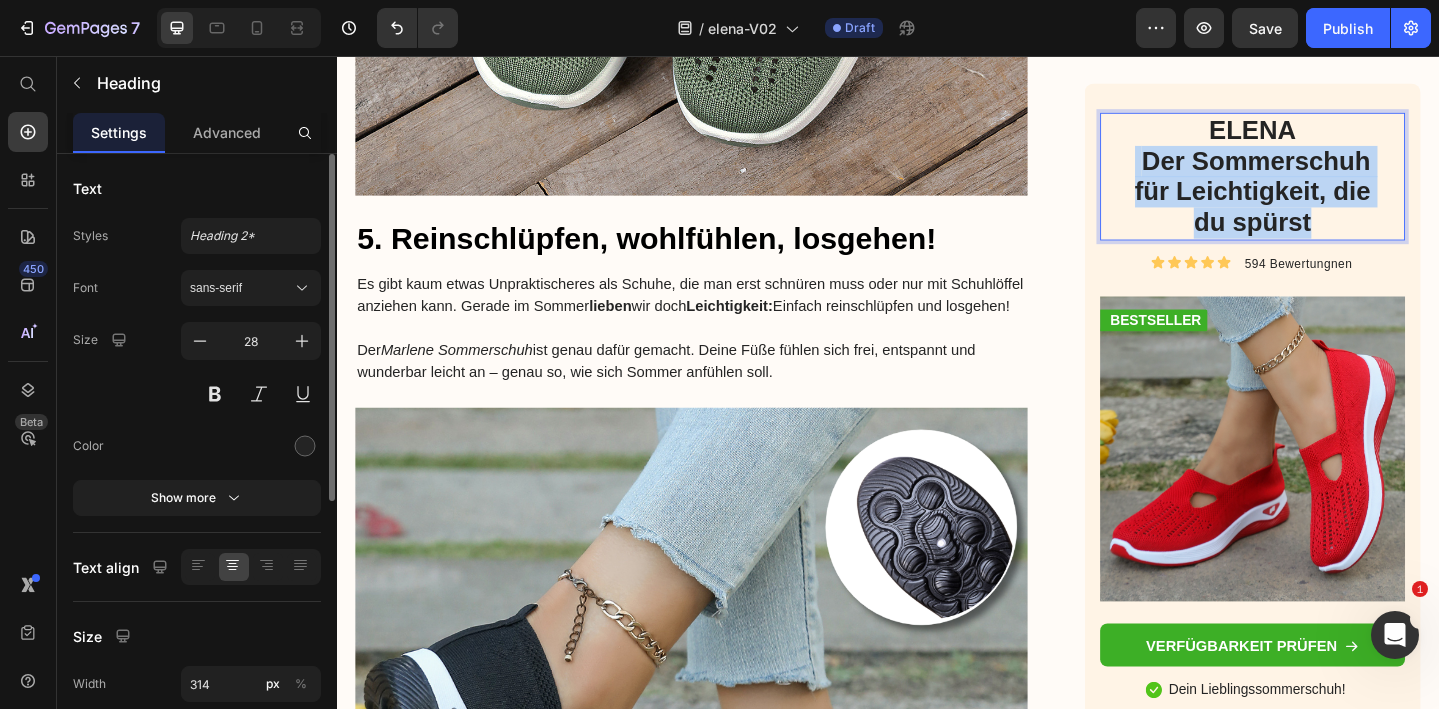 click on "ELENA Der Sommerschuh für Leichtigkeit, die du spürst" at bounding box center (1334, 187) 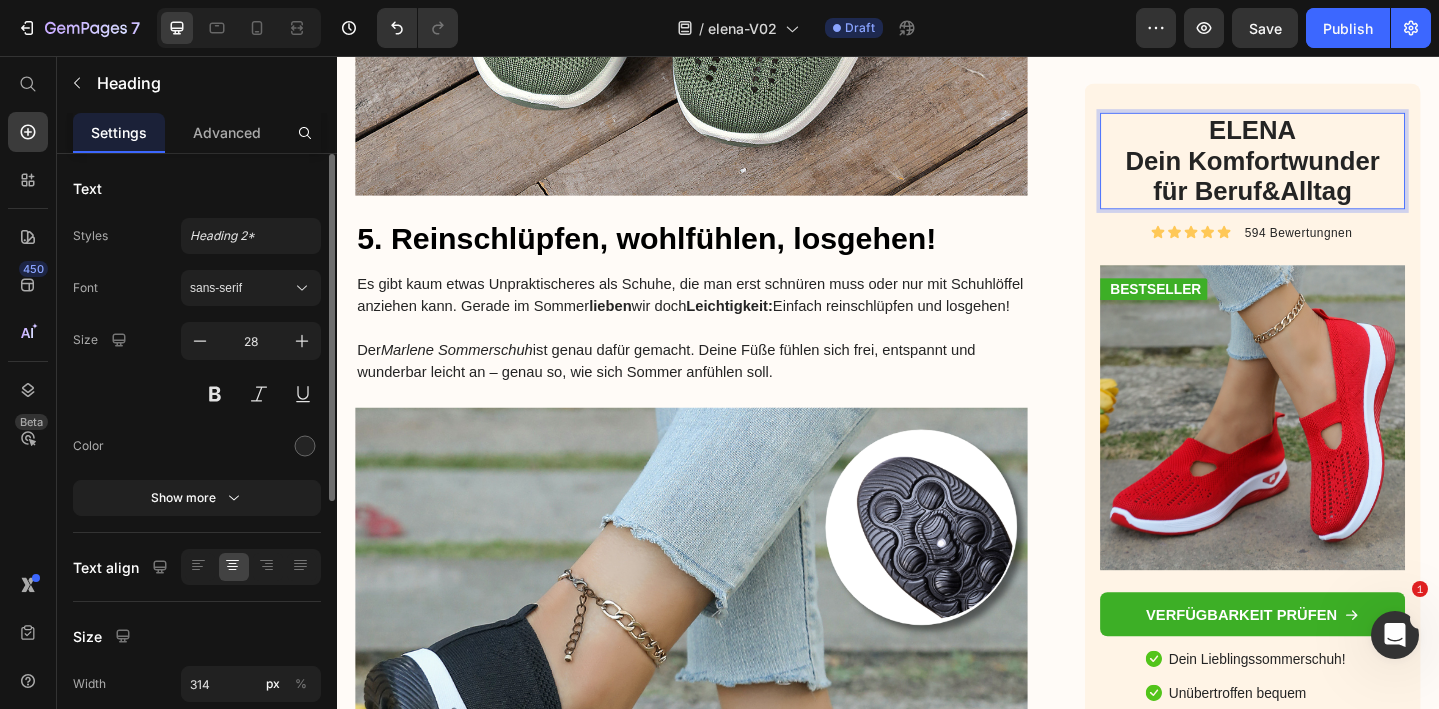 click on "ELENA Dein Komfortwunder für Beruf&Alltag" at bounding box center [1334, 170] 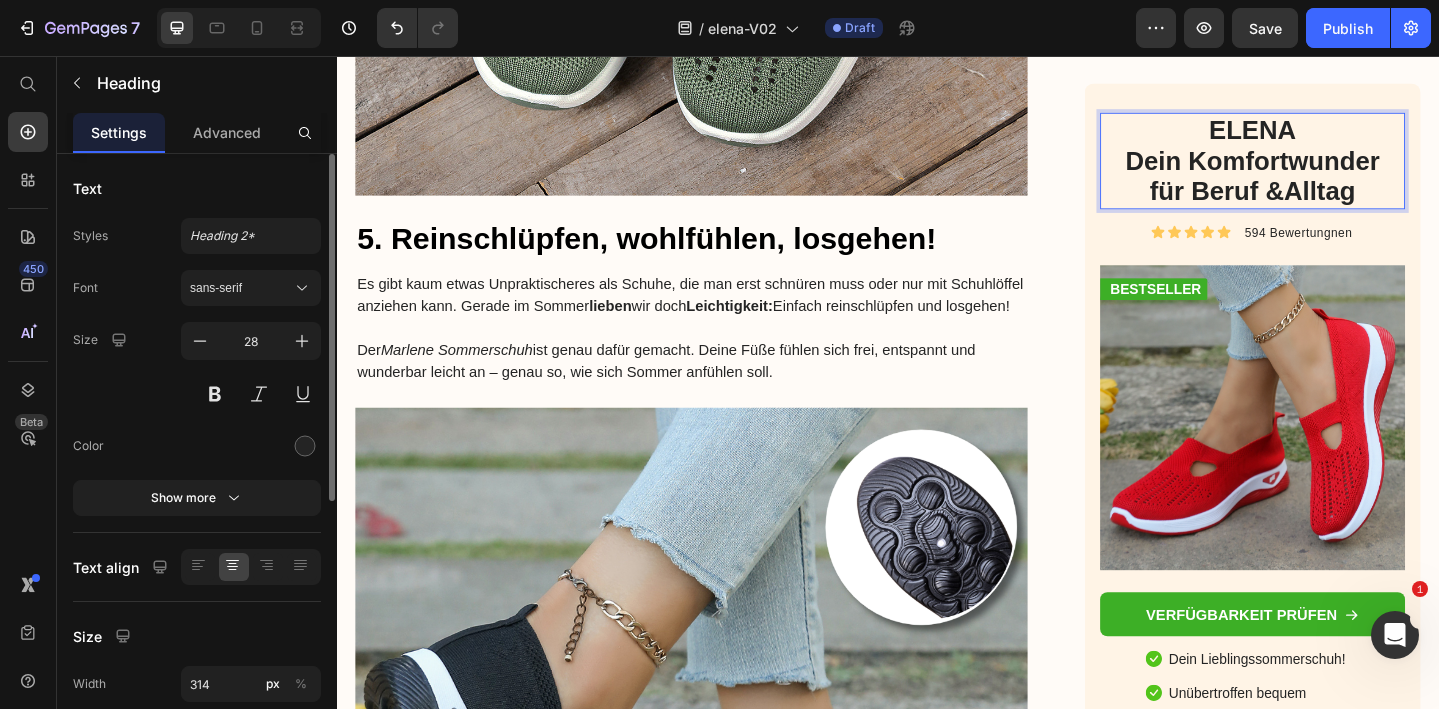 click on "ELENA Dein Komfortwunder für Beruf &Alltag" at bounding box center [1334, 170] 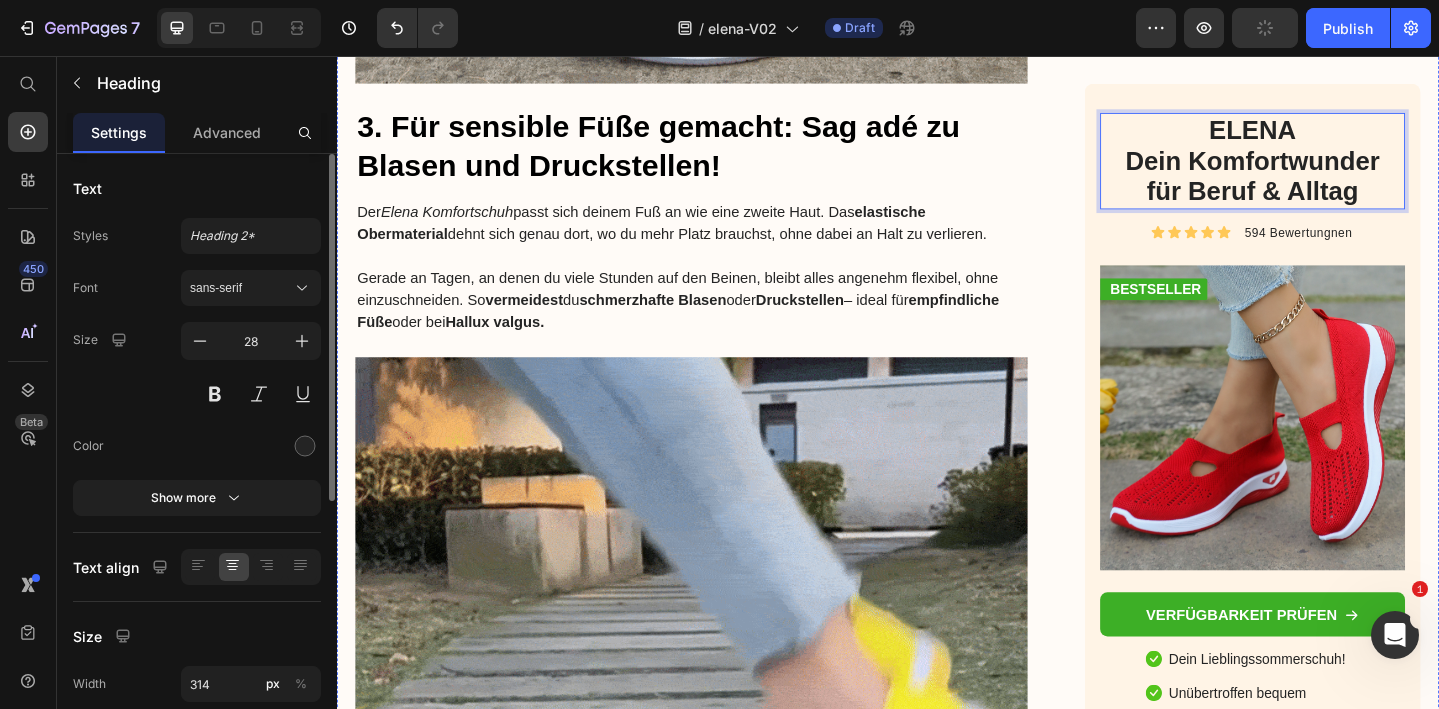 scroll, scrollTop: 3788, scrollLeft: 0, axis: vertical 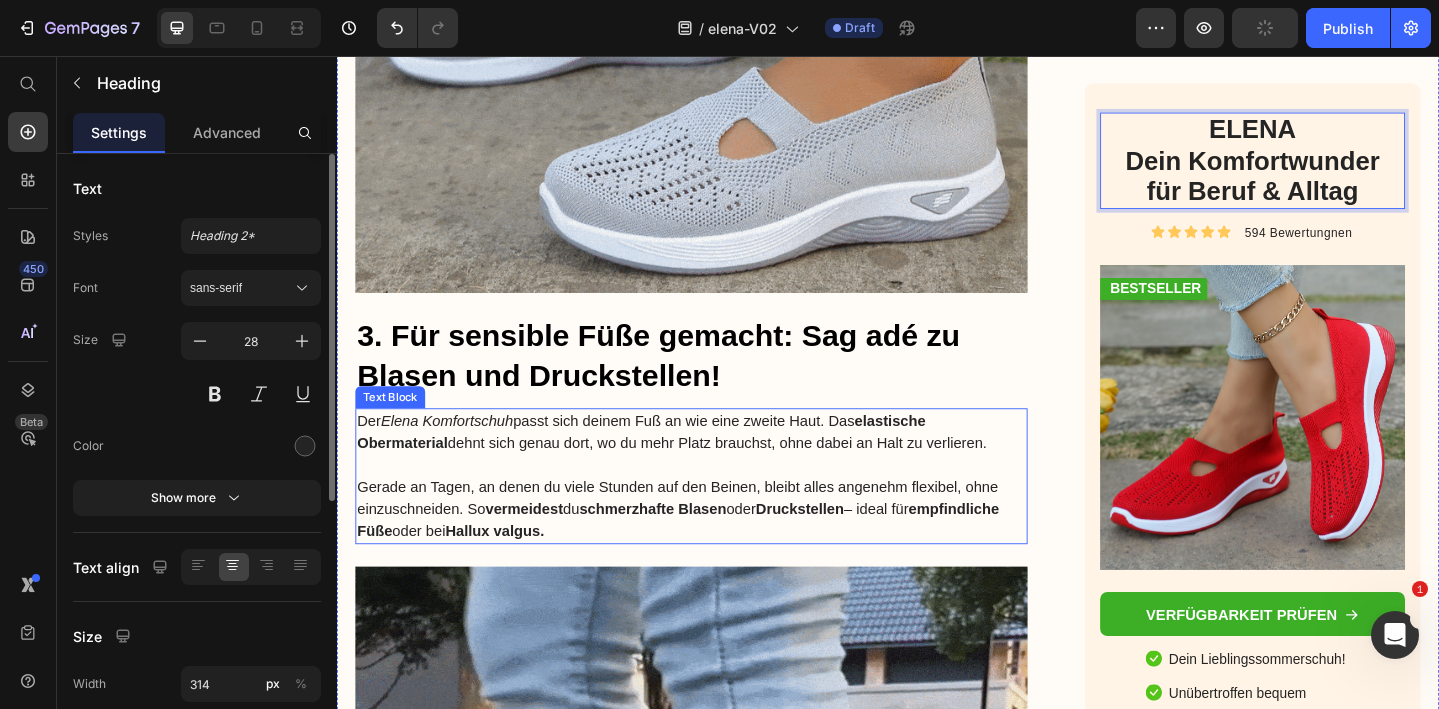 click on "vermeidest" at bounding box center (541, 549) 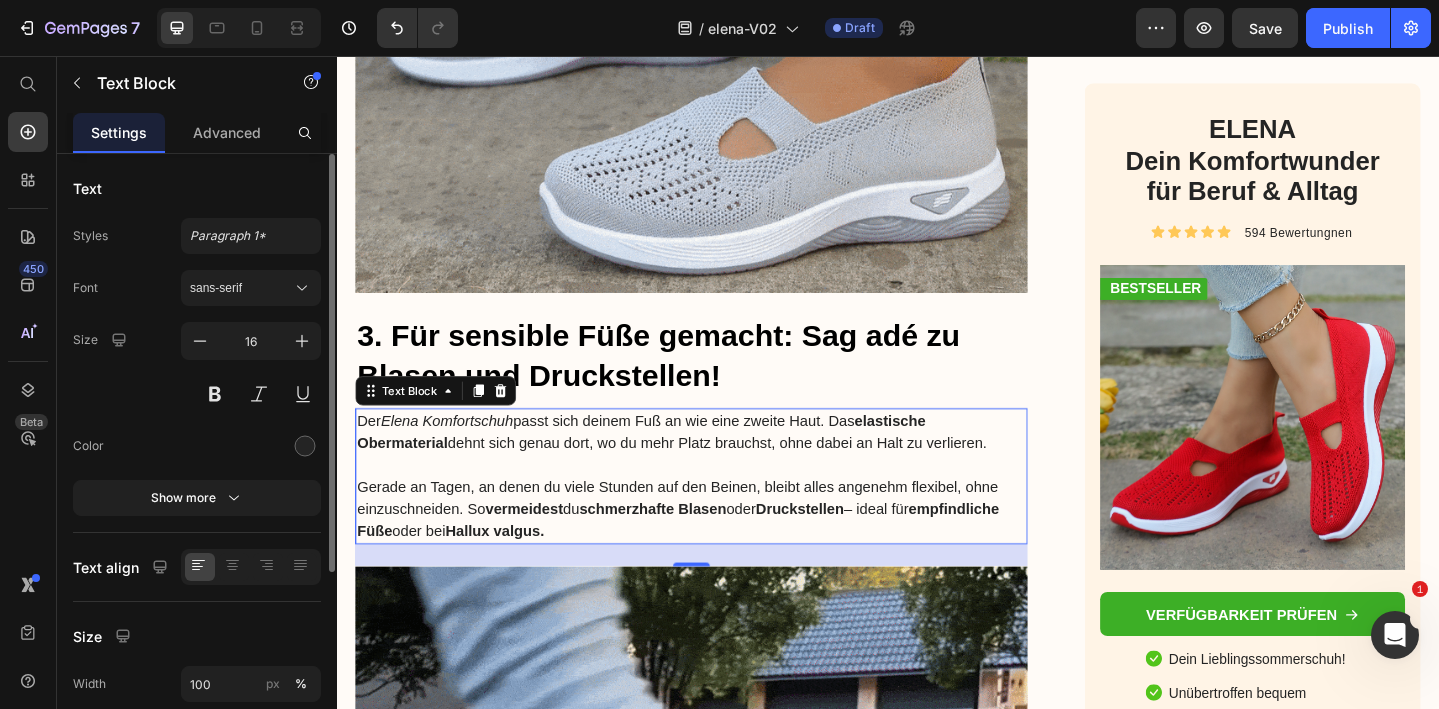 scroll, scrollTop: 3801, scrollLeft: 0, axis: vertical 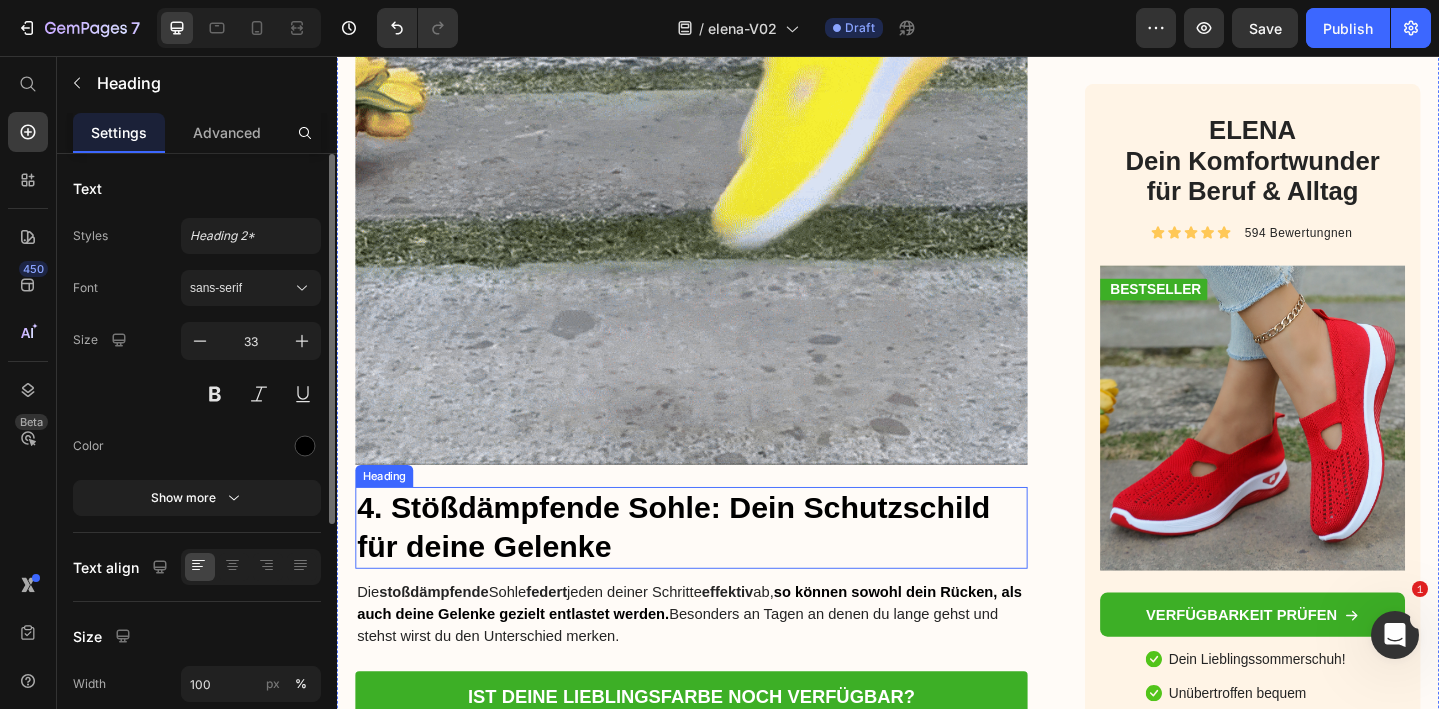 click on "4. Stößdämpfende Sohle: Dein Schutzschild für deine Gelenke" at bounding box center (723, 570) 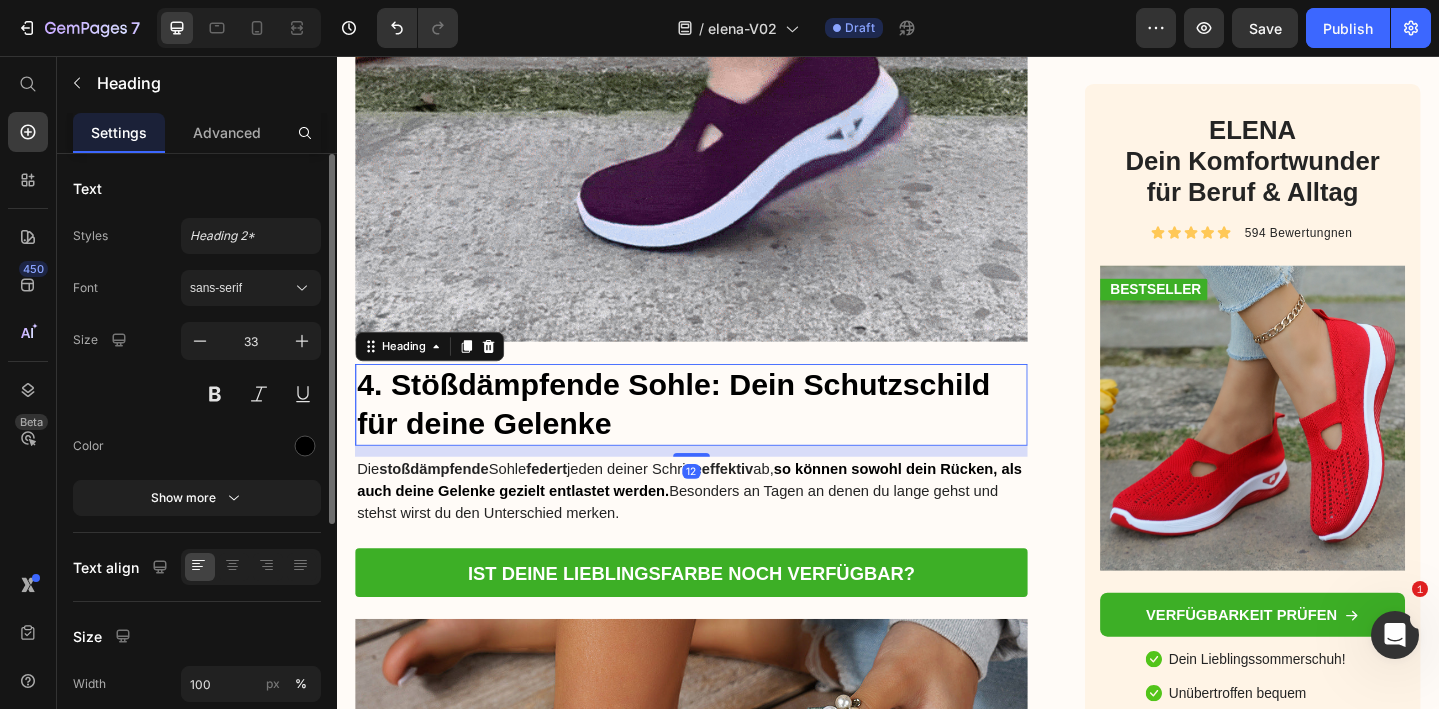 scroll, scrollTop: 5013, scrollLeft: 0, axis: vertical 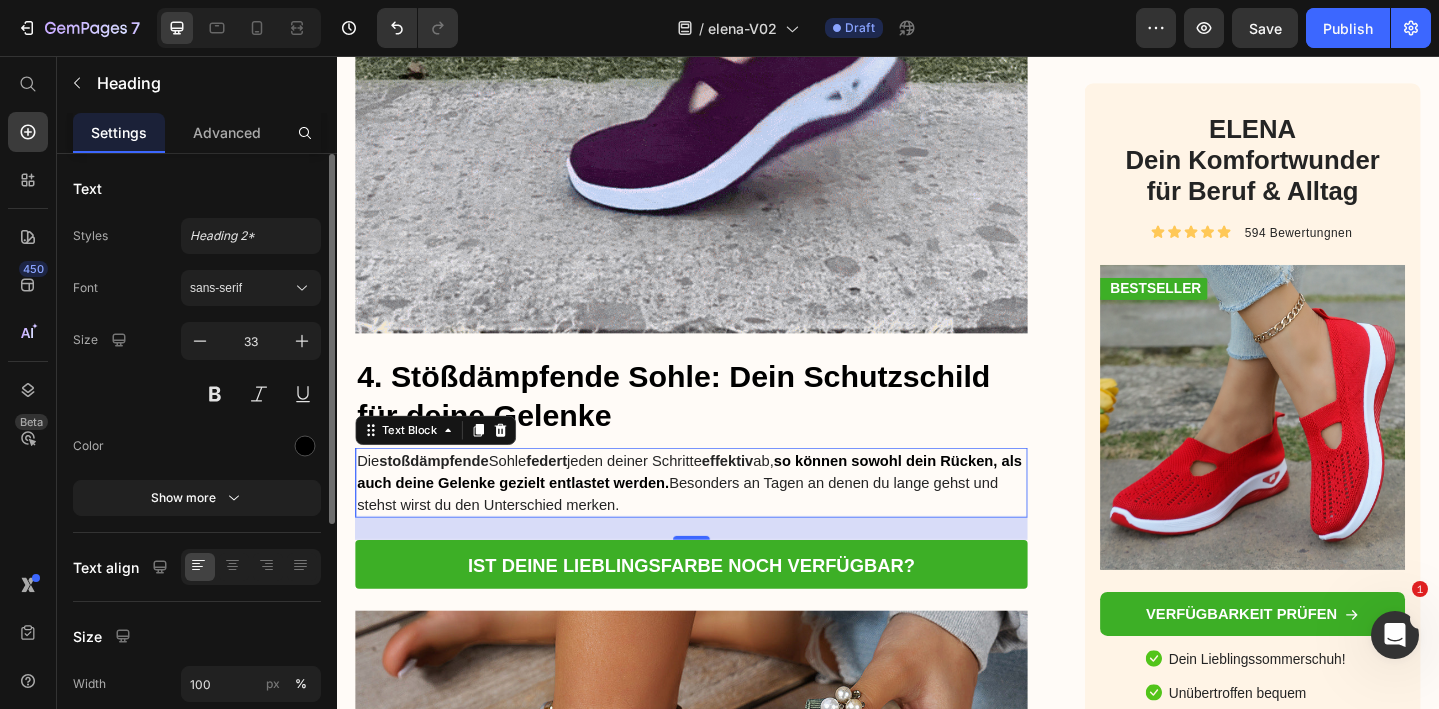 click on "so können sowohl dein Rücken, als auch deine Gelenke gezielt entlastet werden." at bounding box center (721, 508) 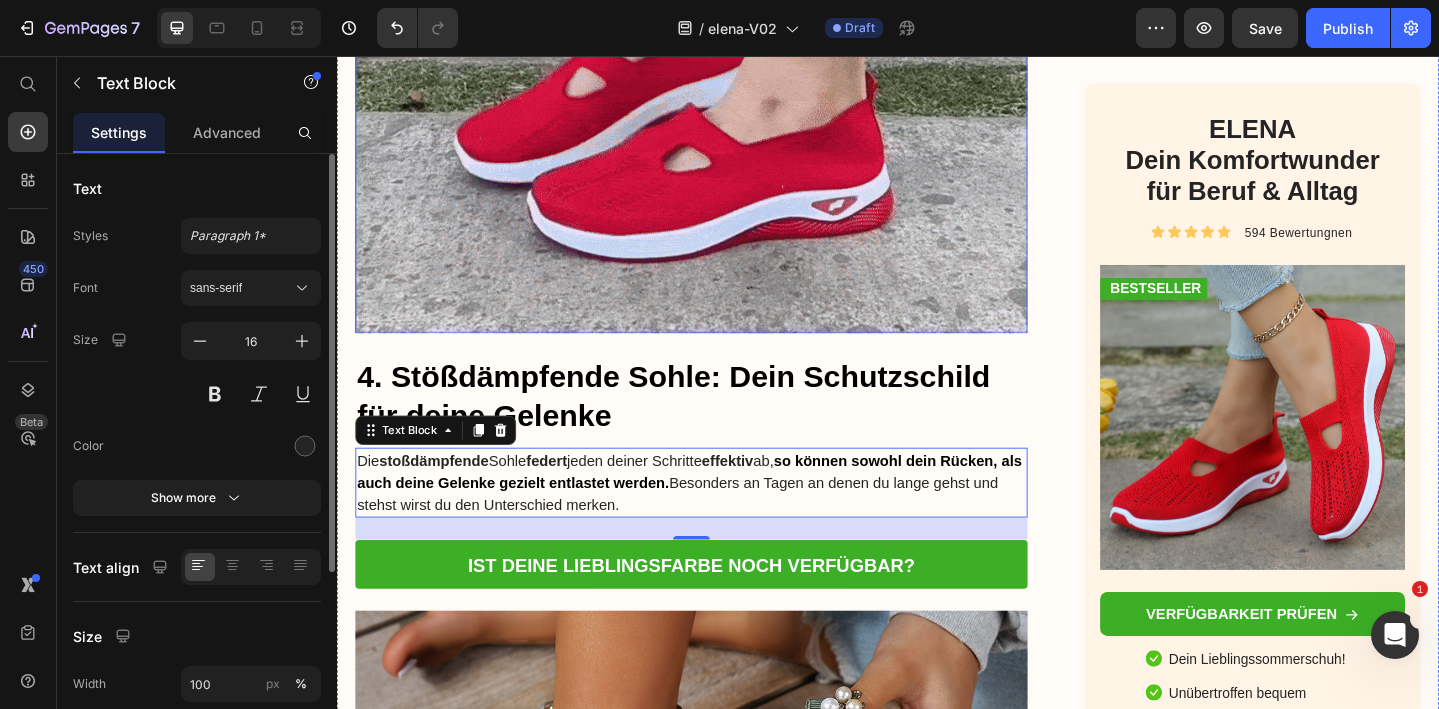 click at bounding box center [723, -128] 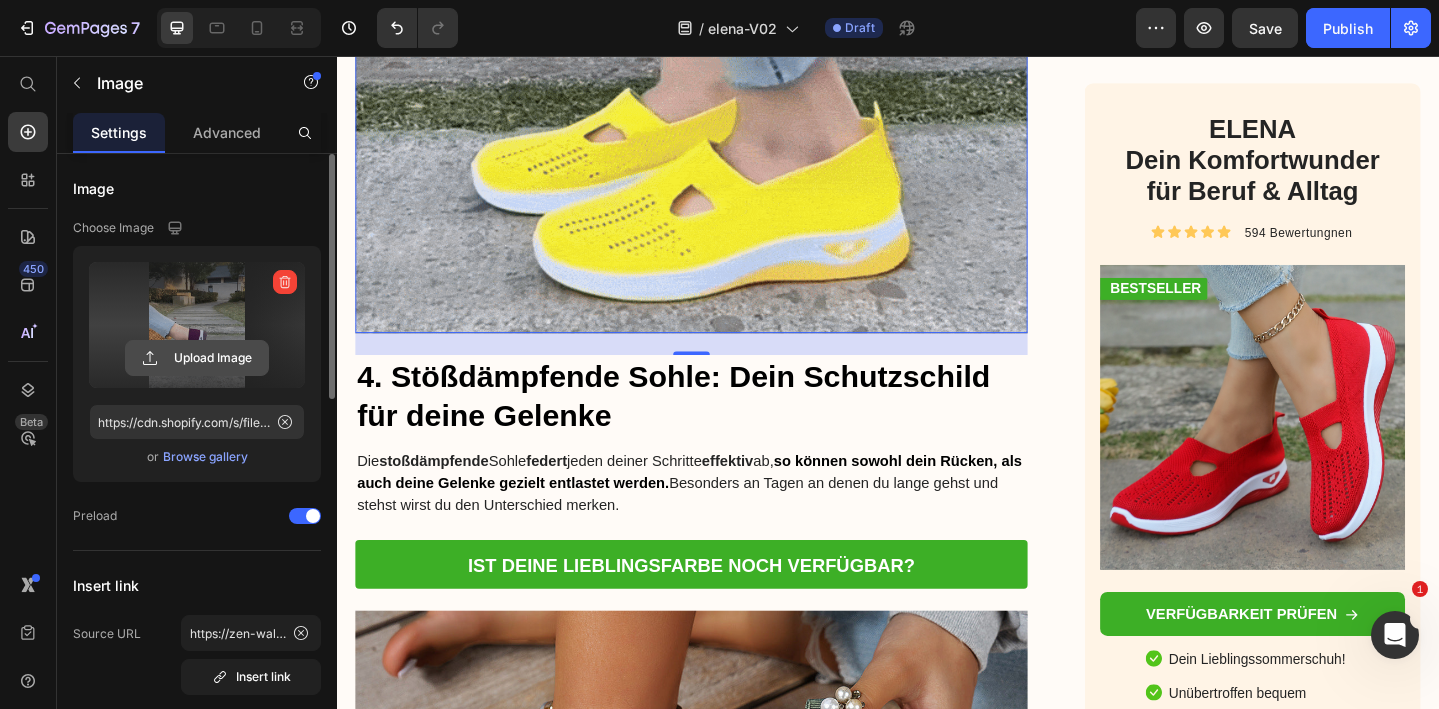 click 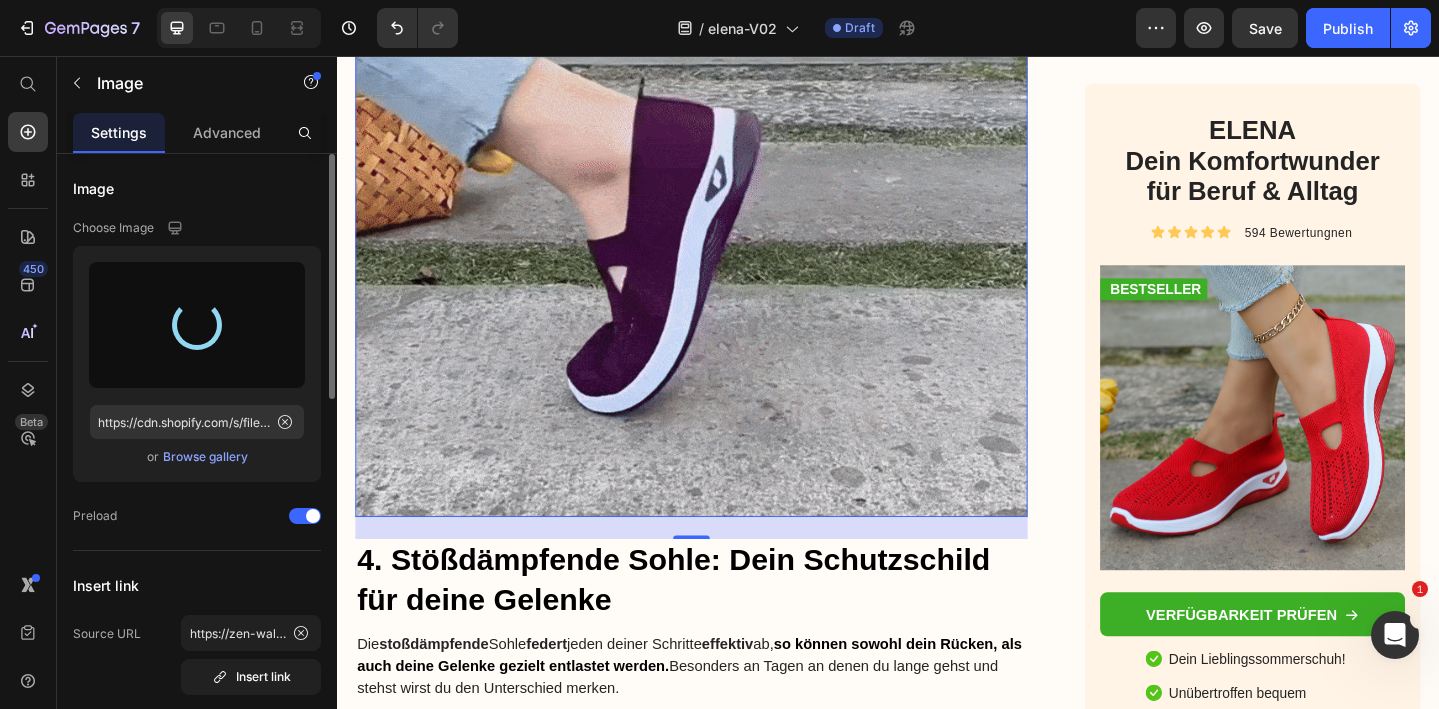 scroll, scrollTop: 4811, scrollLeft: 0, axis: vertical 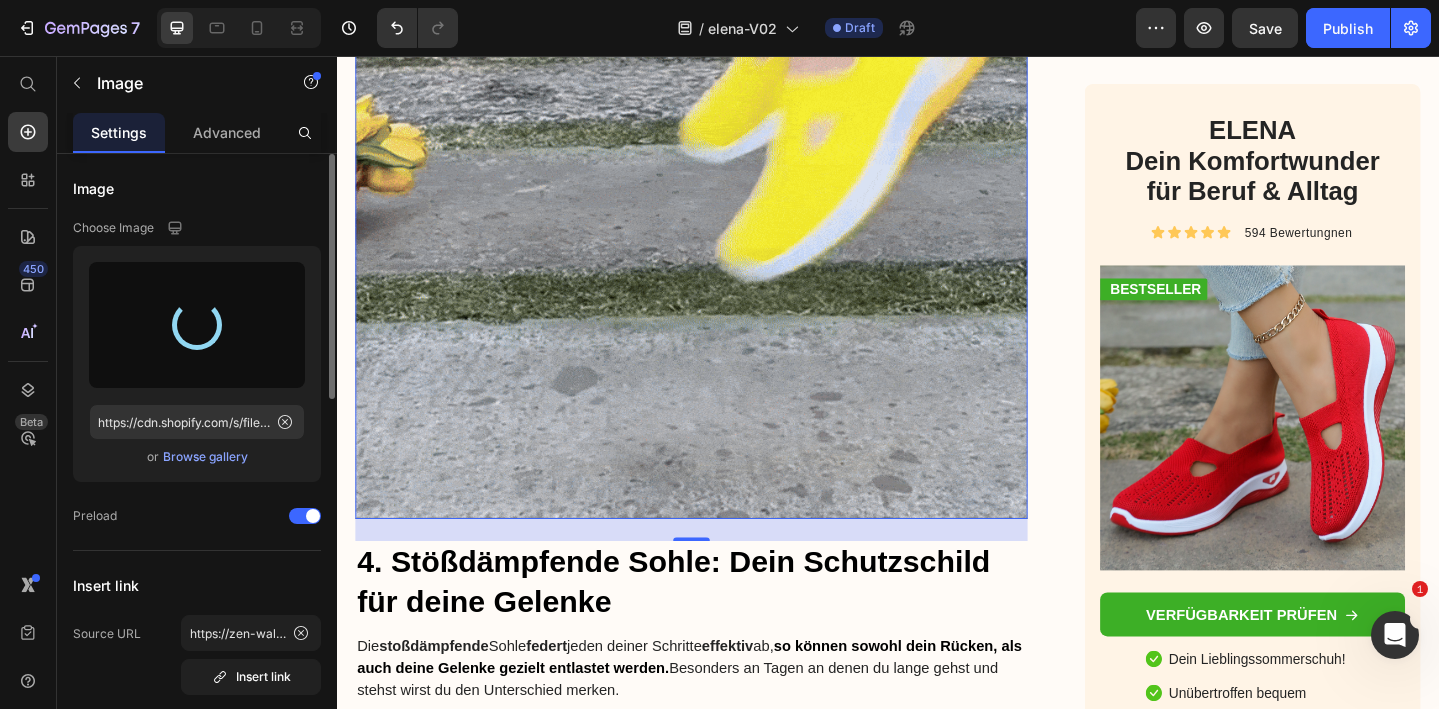 type on "https://cdn.shopify.com/s/files/1/0740/2012/6939/files/gempages_553629490677285781-fb26dec6-99cc-428e-b03d-255f9504b2af.gif" 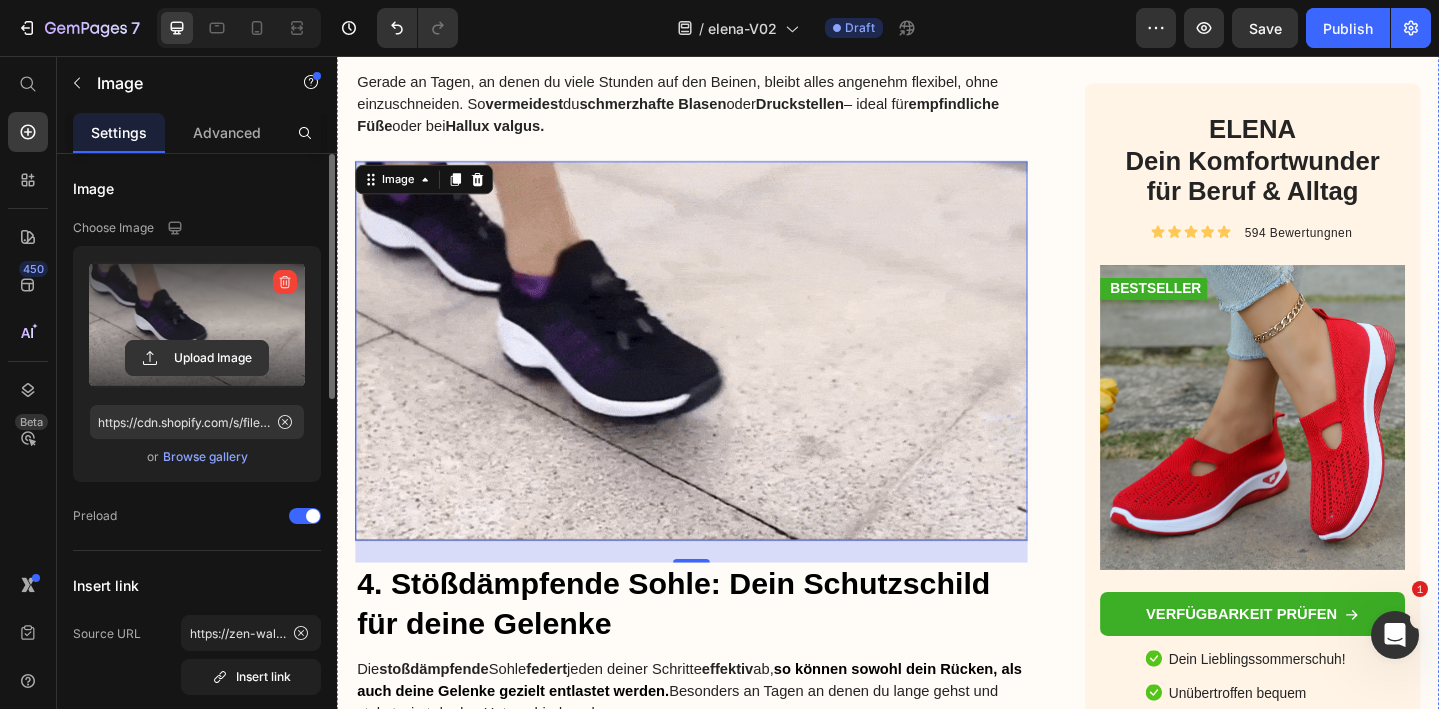 scroll, scrollTop: 4226, scrollLeft: 0, axis: vertical 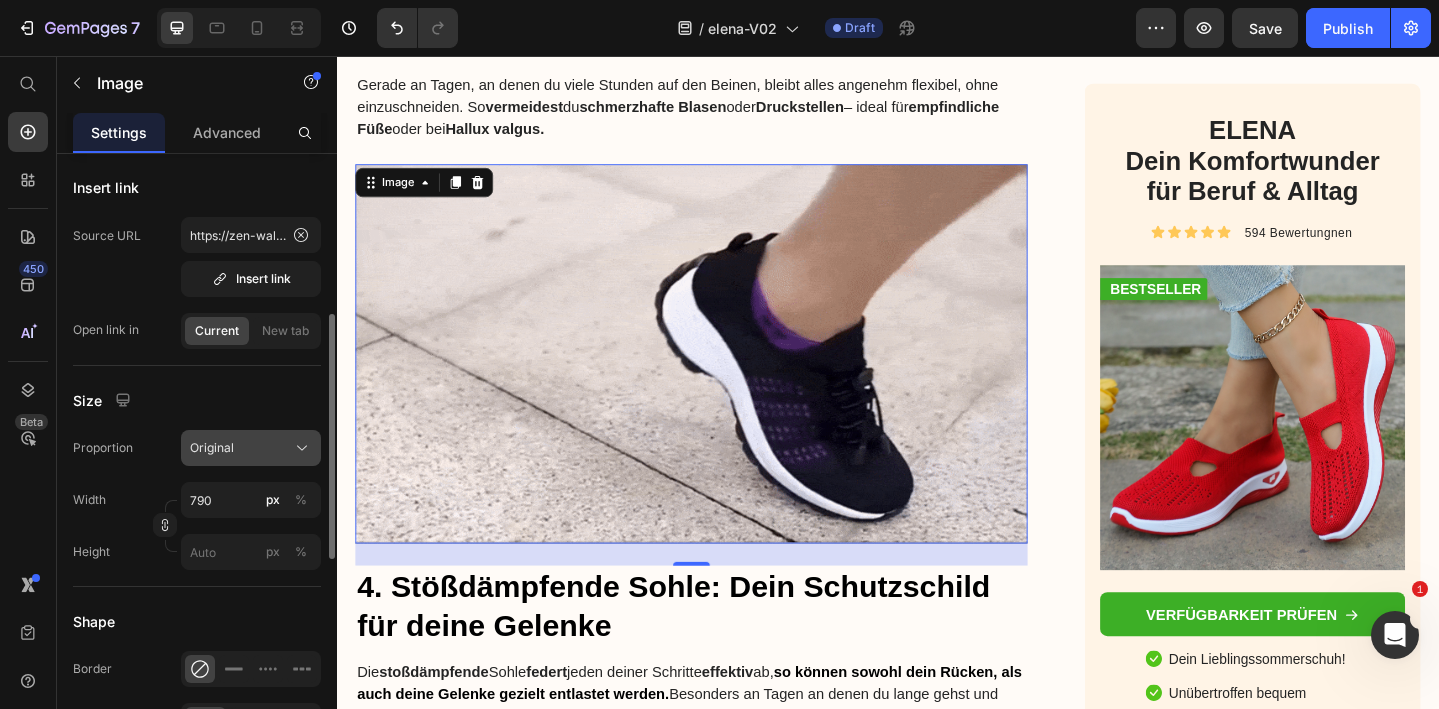 click on "Original" 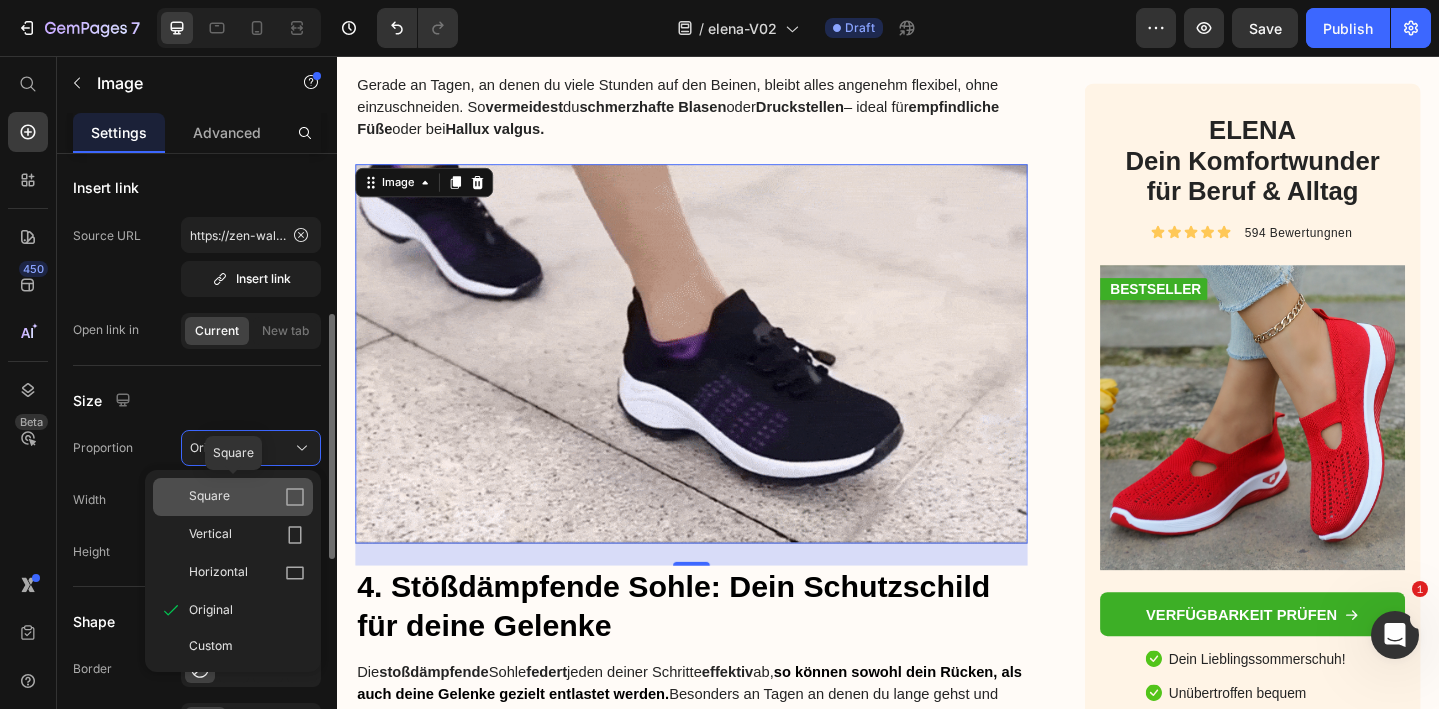 click on "Square" at bounding box center (247, 497) 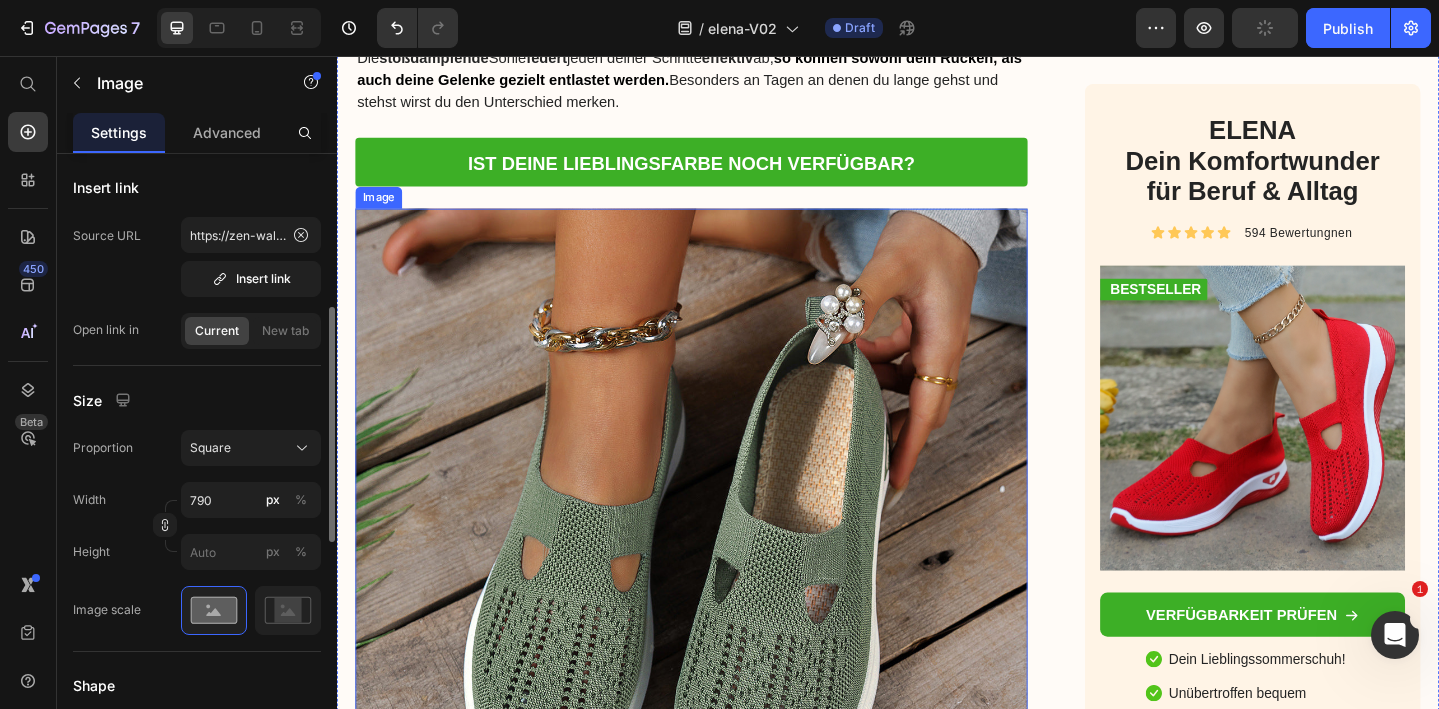 scroll, scrollTop: 5215, scrollLeft: 0, axis: vertical 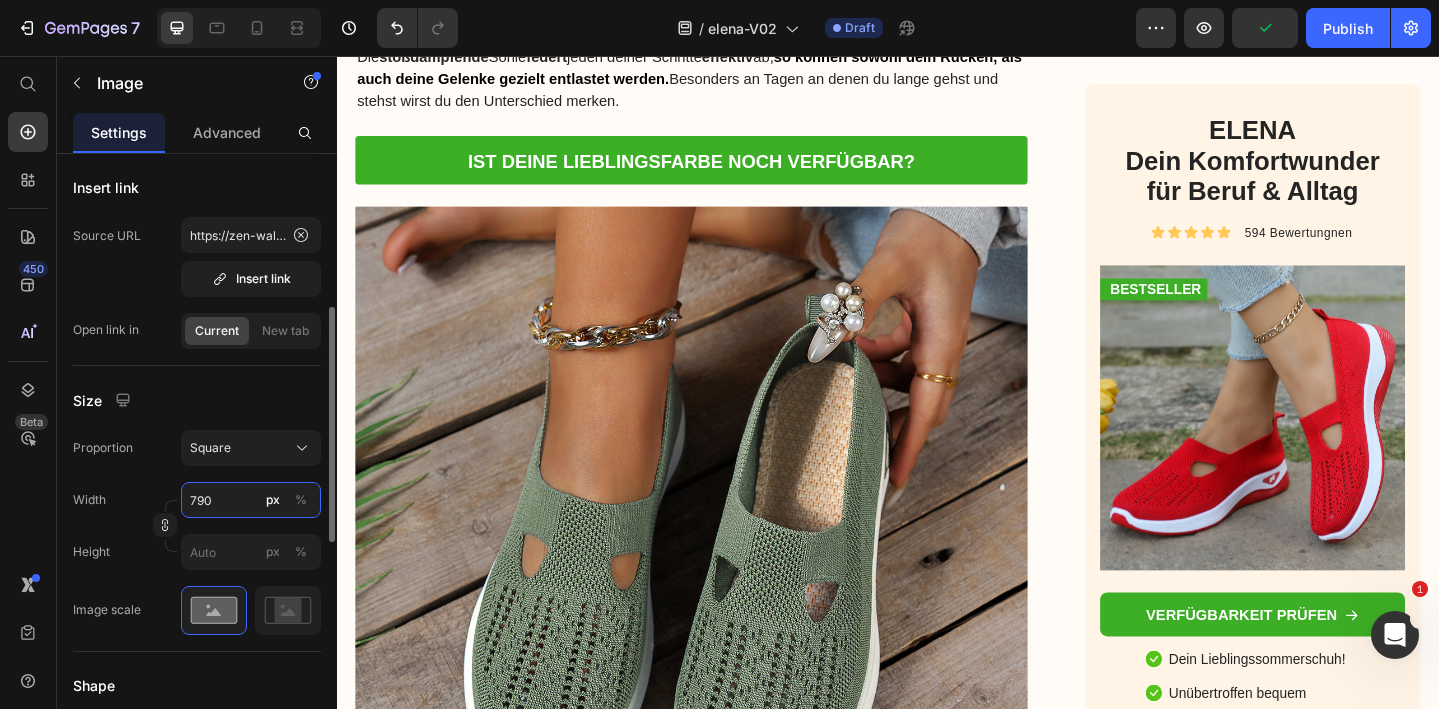 click on "790" at bounding box center [251, 500] 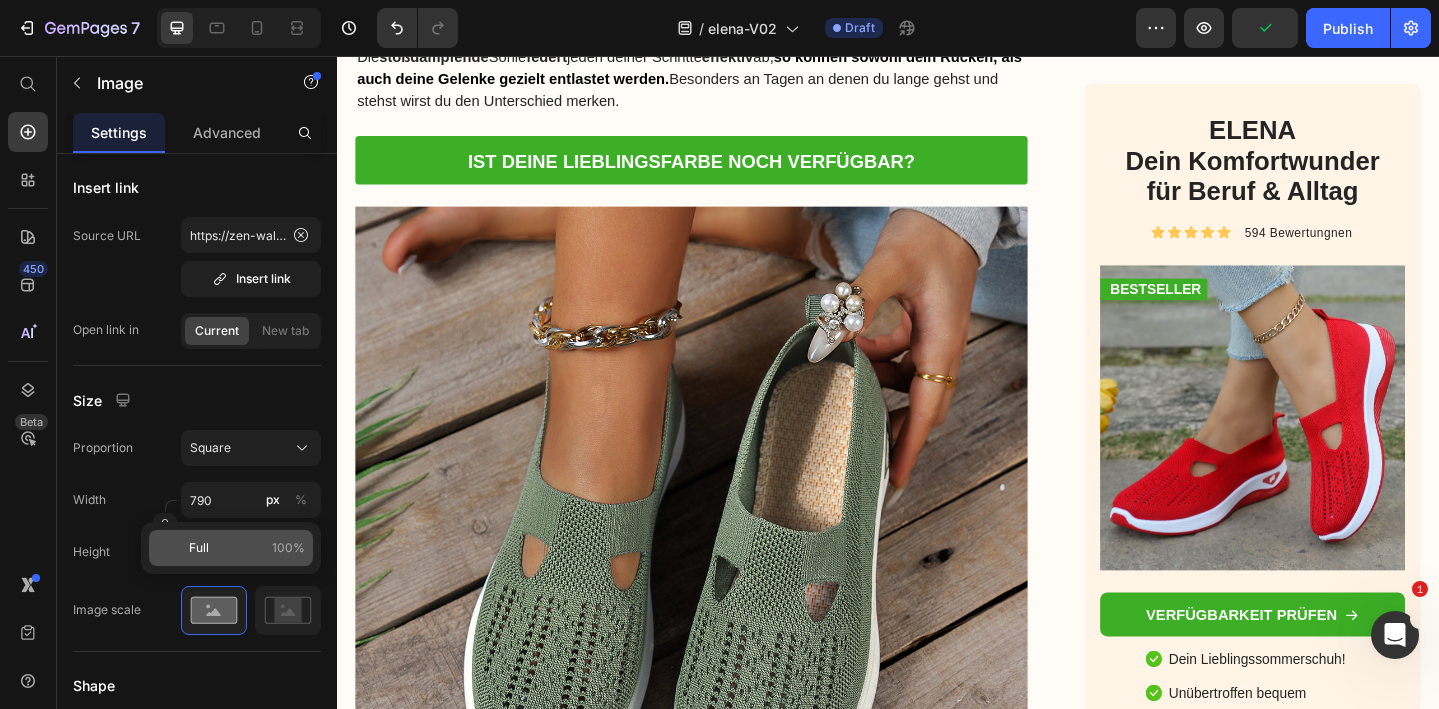 type on "790" 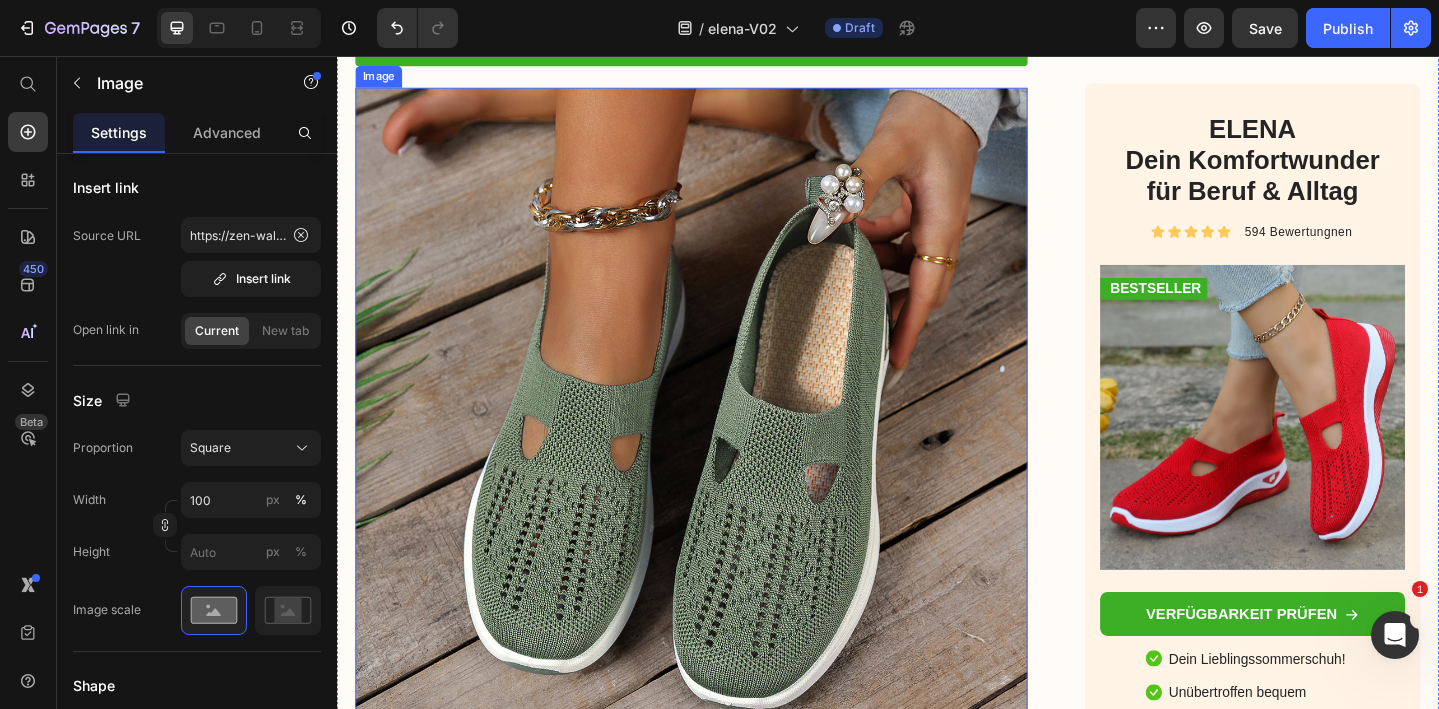 scroll, scrollTop: 5458, scrollLeft: 0, axis: vertical 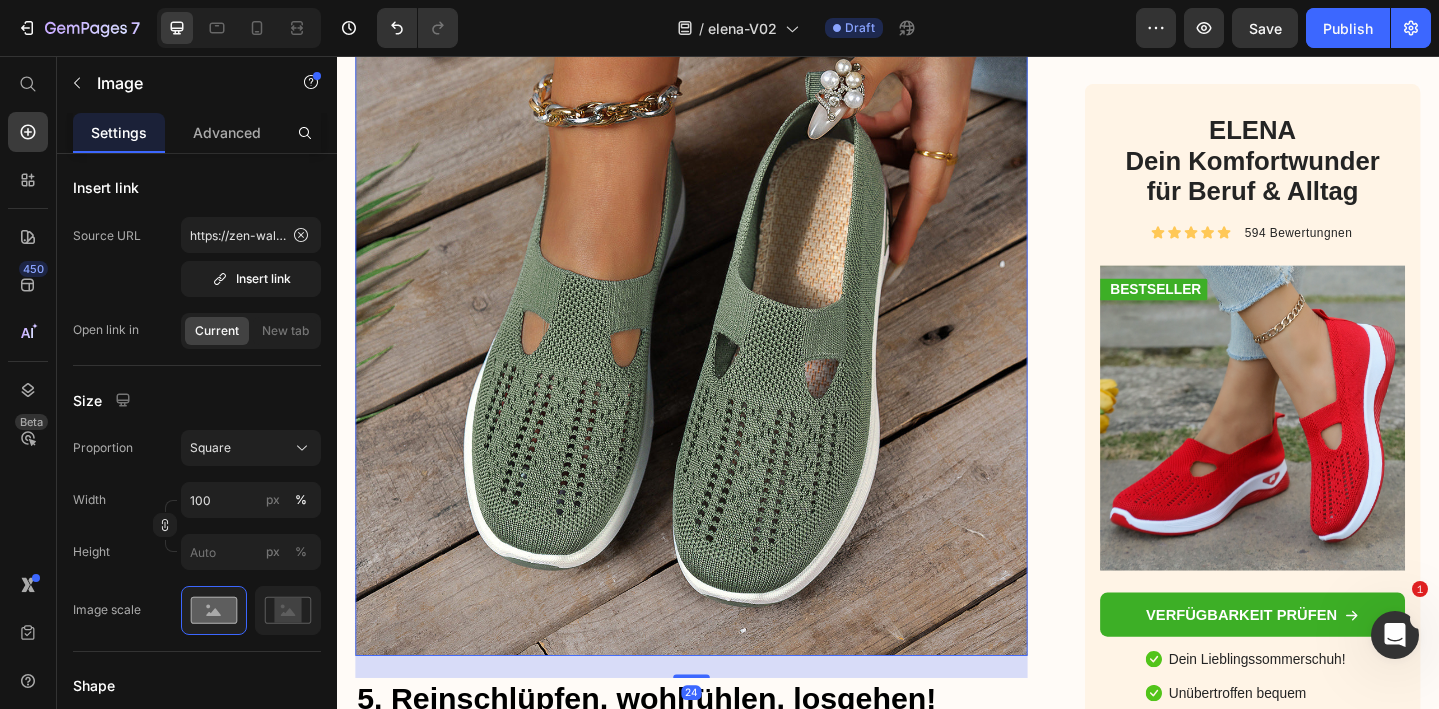 click at bounding box center [723, 343] 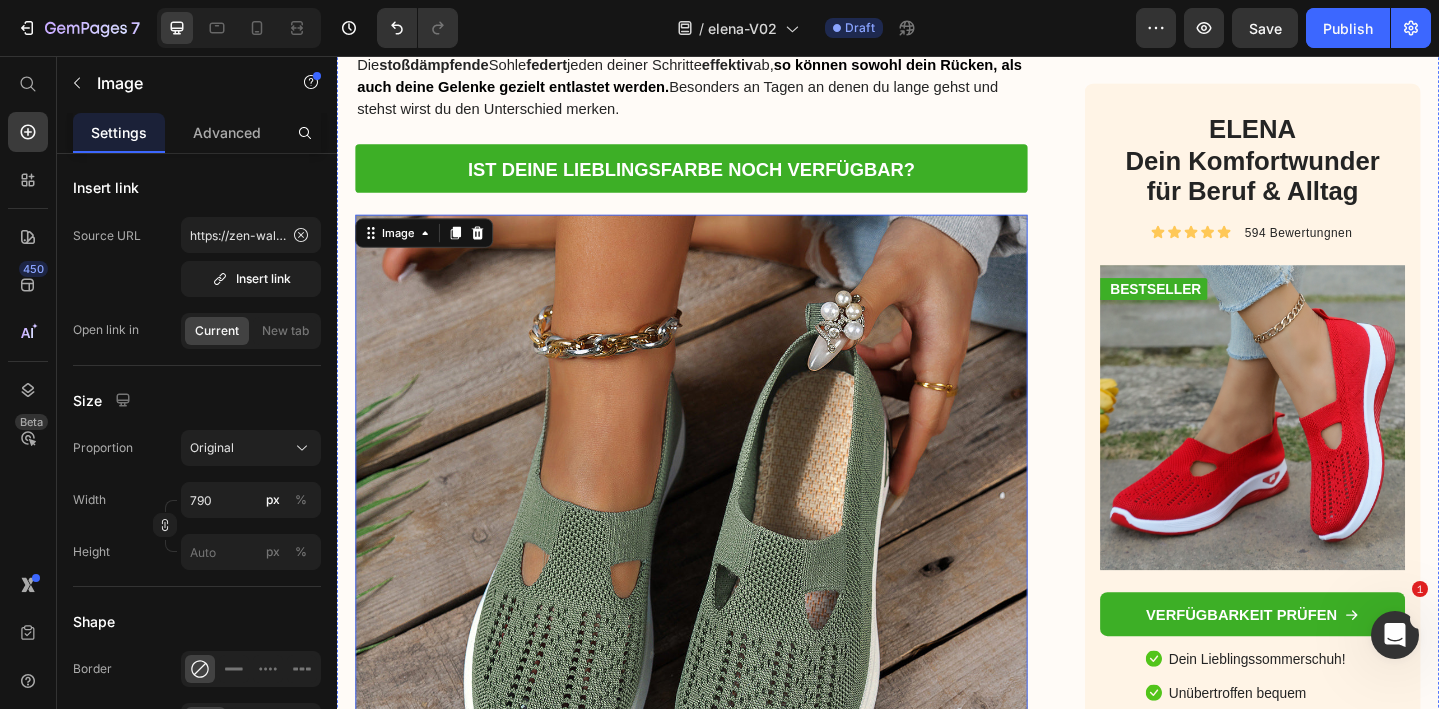scroll, scrollTop: 5432, scrollLeft: 0, axis: vertical 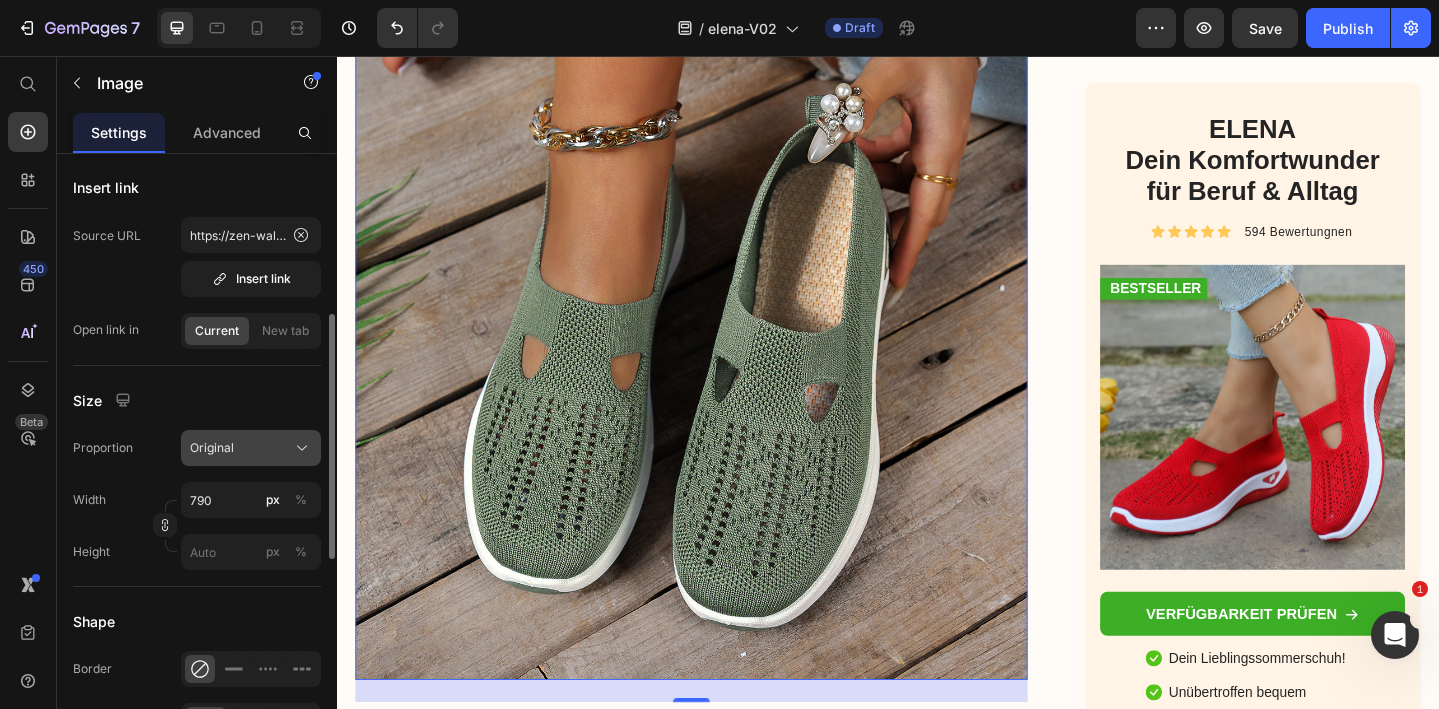 click on "Original" at bounding box center (251, 448) 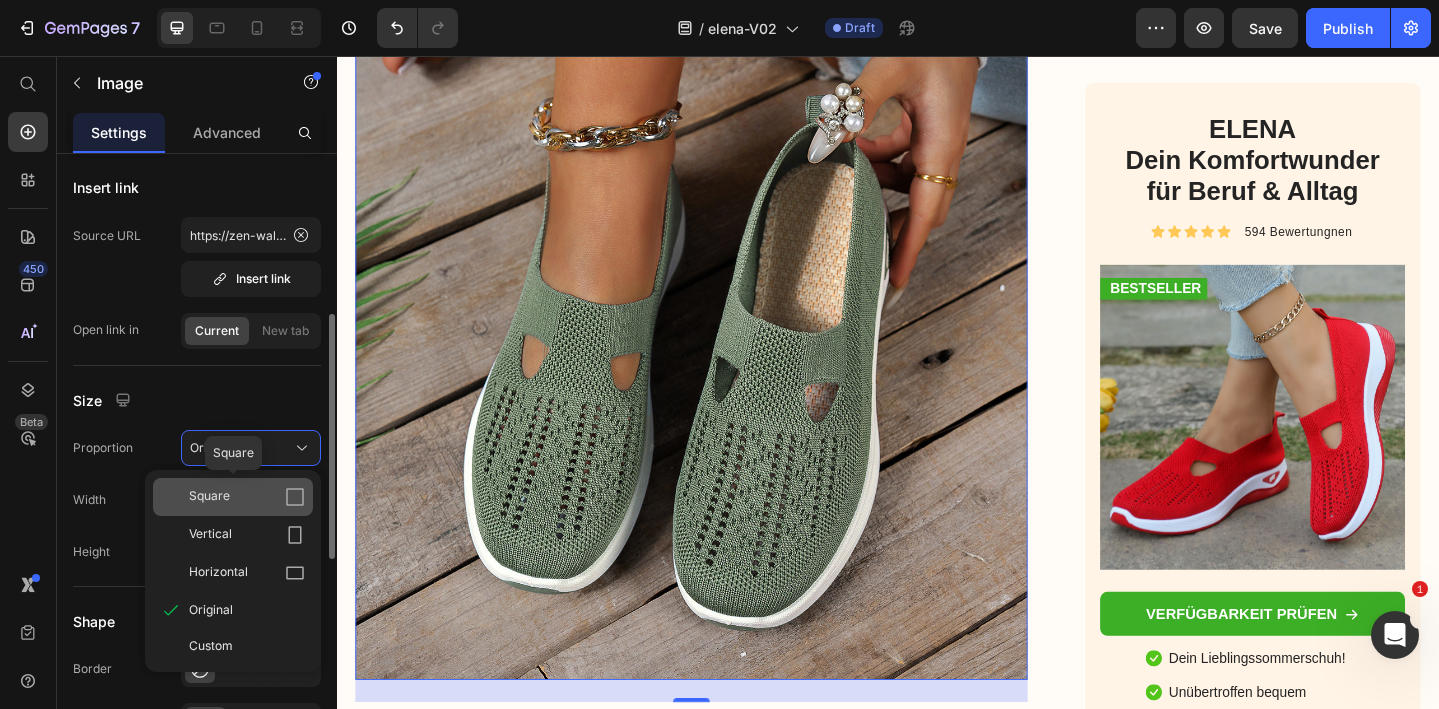 click on "Square" at bounding box center (247, 497) 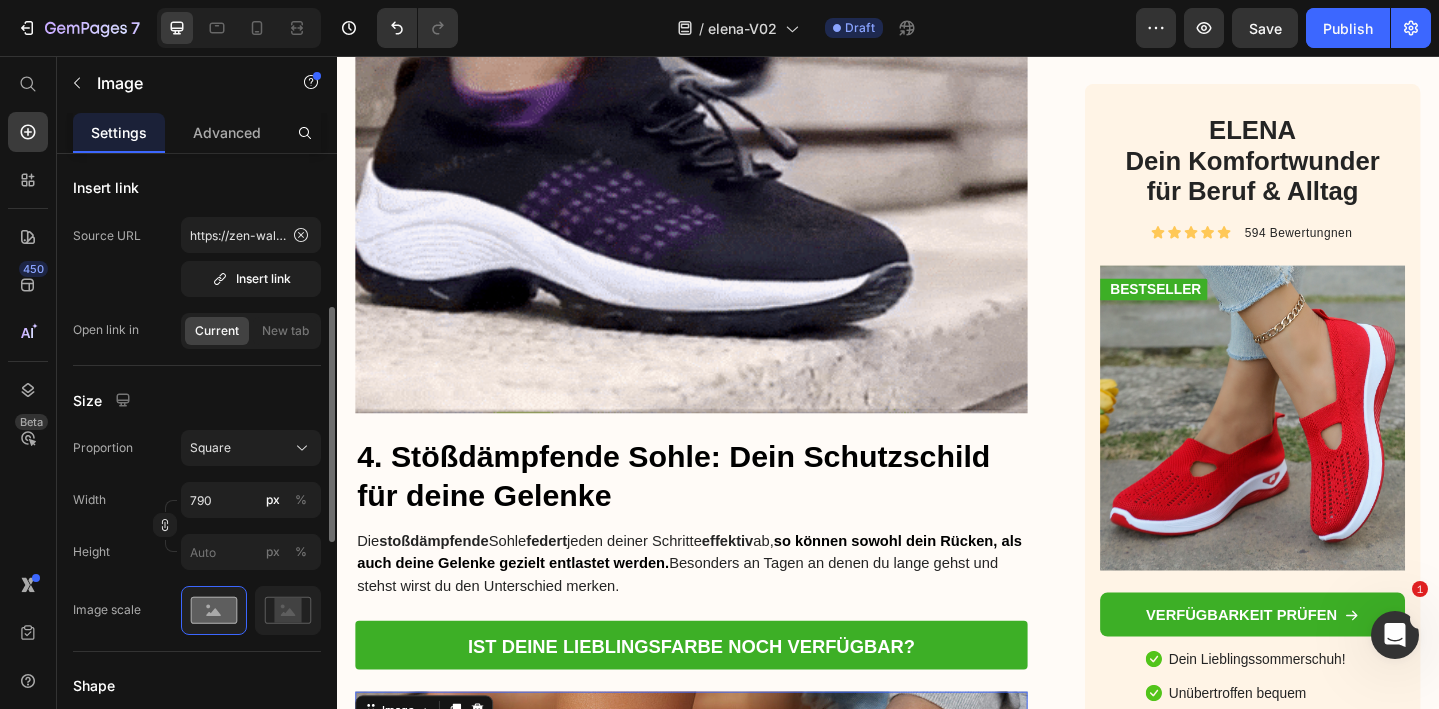 scroll, scrollTop: 4499, scrollLeft: 0, axis: vertical 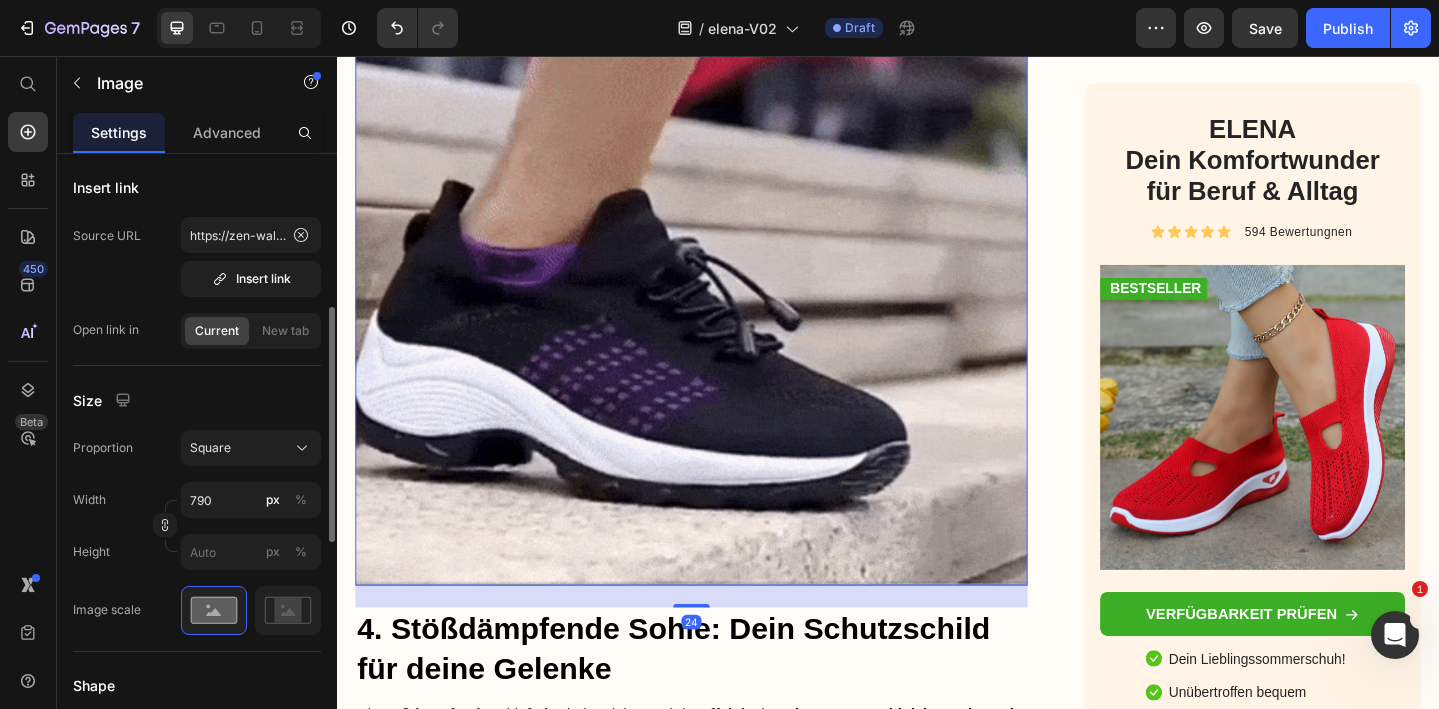 click at bounding box center (723, 267) 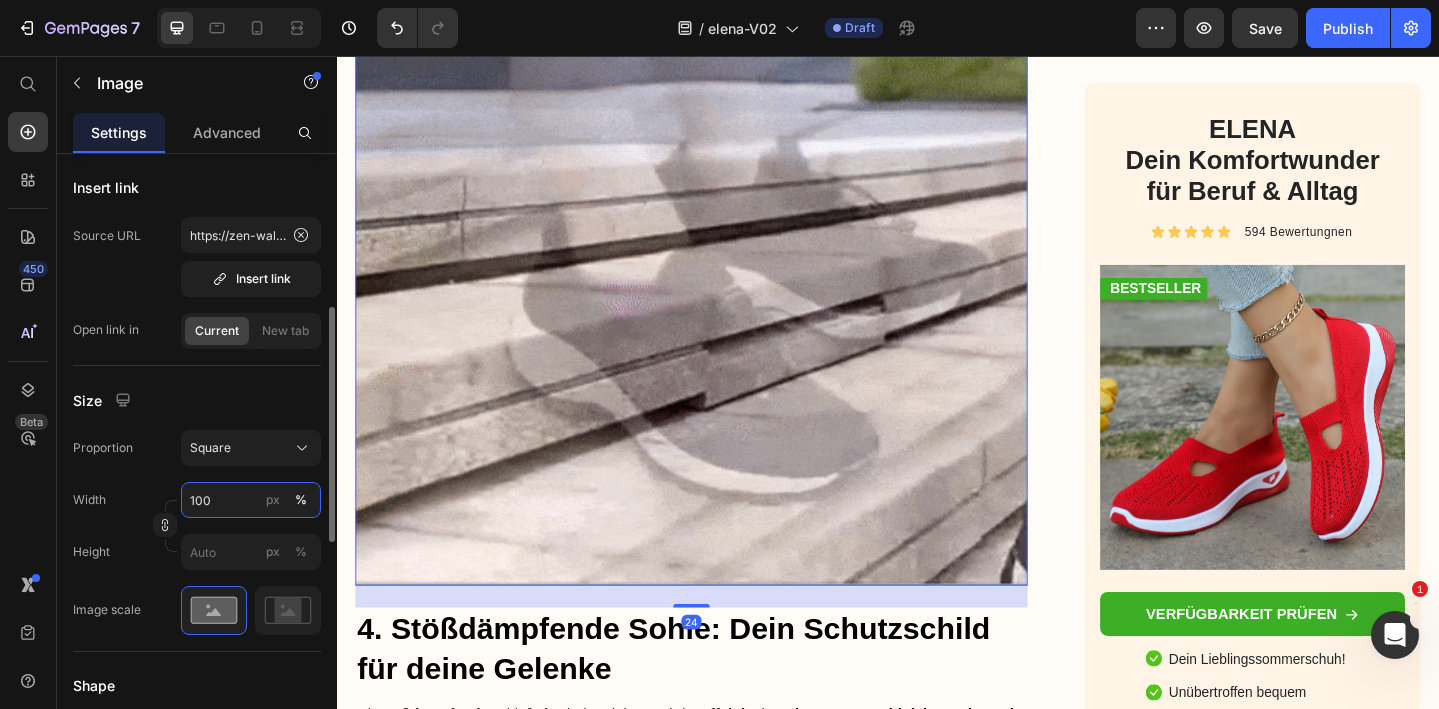 click on "100" at bounding box center [251, 500] 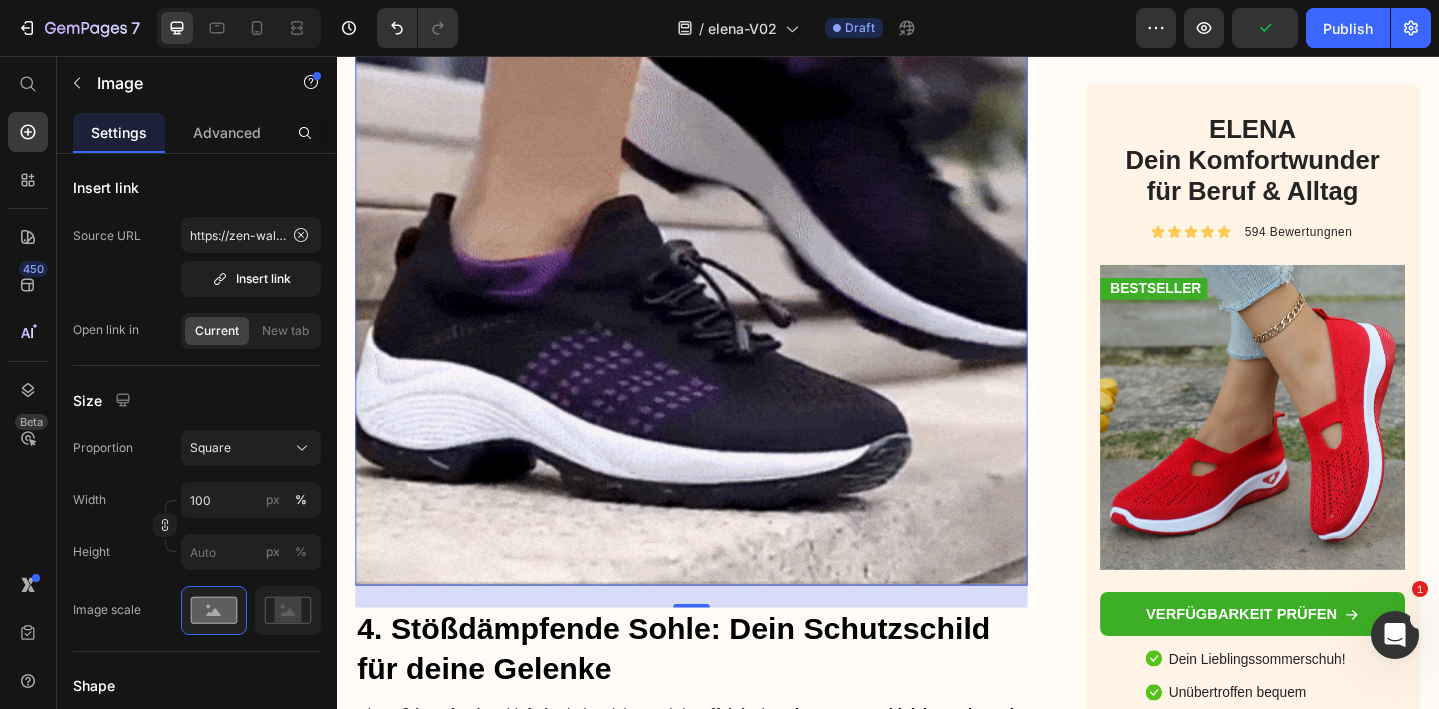 type on "790" 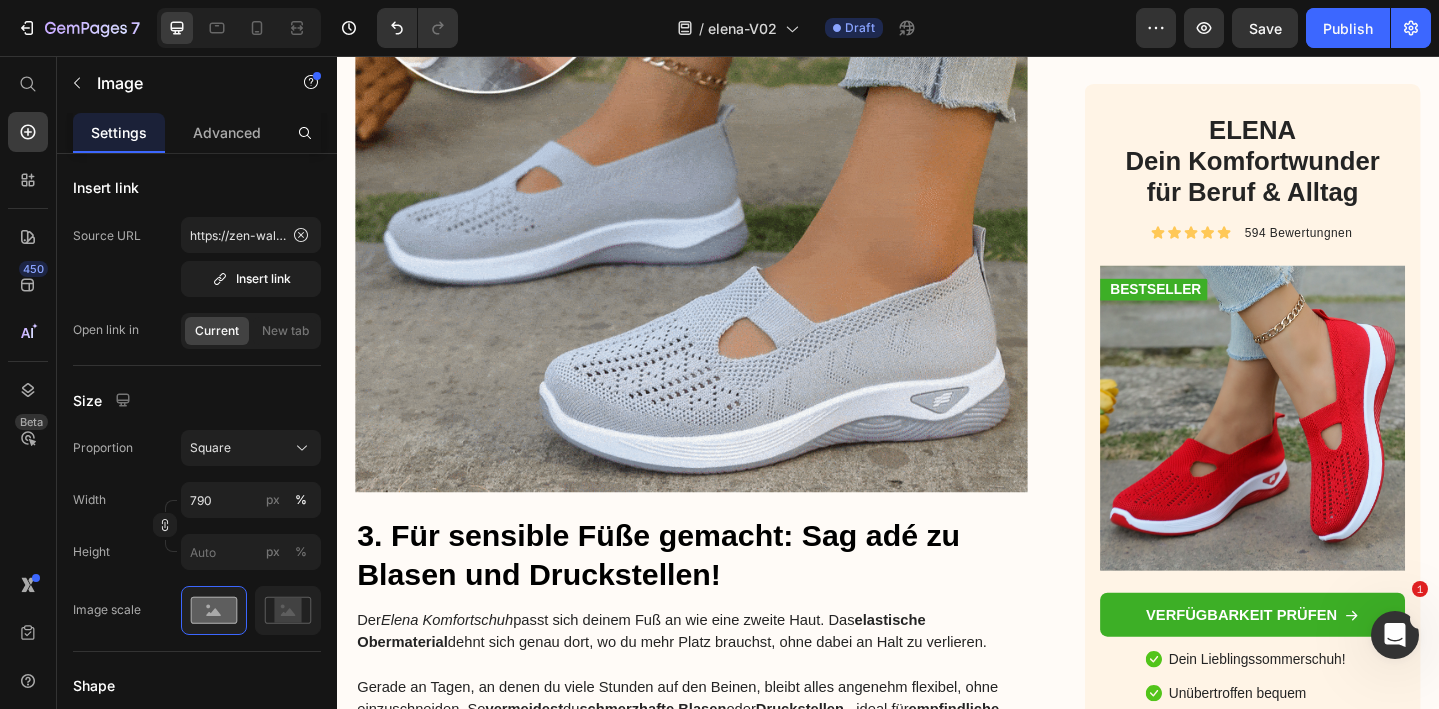 scroll, scrollTop: 3327, scrollLeft: 0, axis: vertical 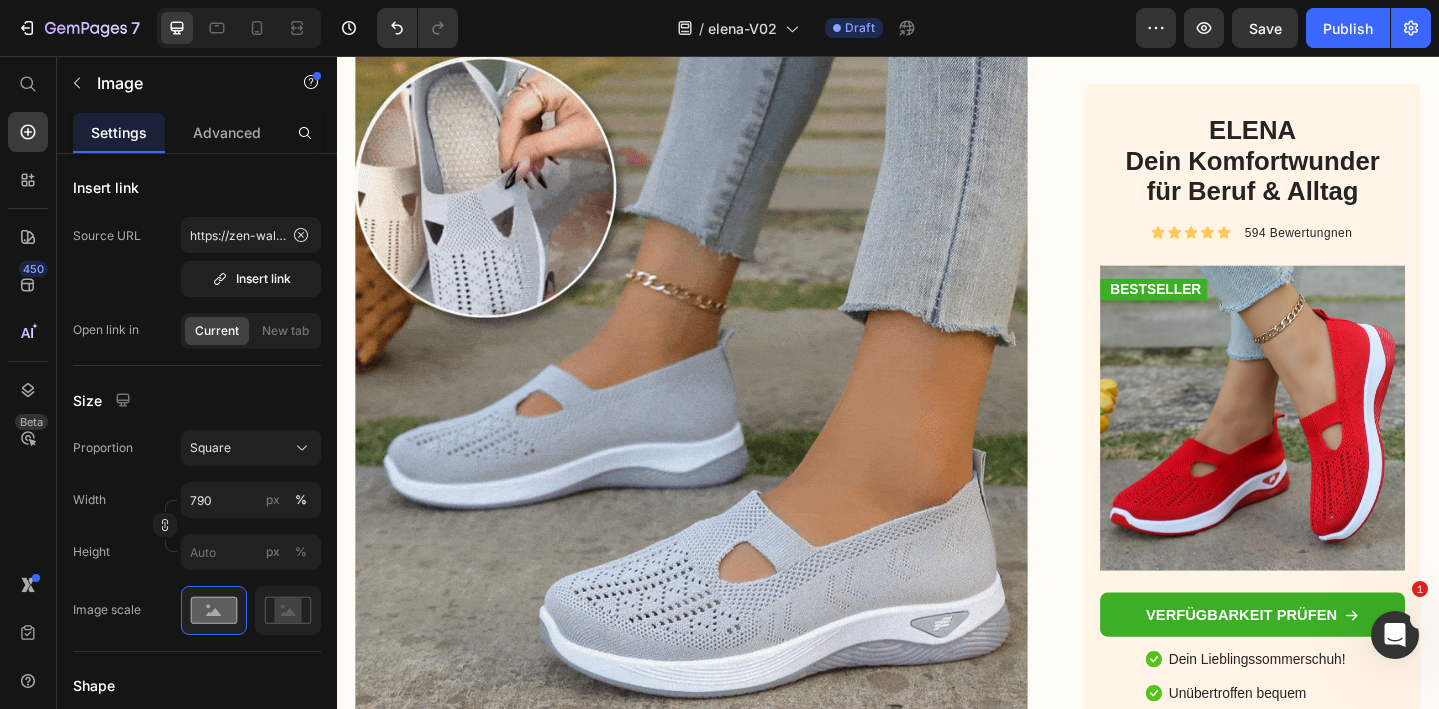 click at bounding box center [723, 409] 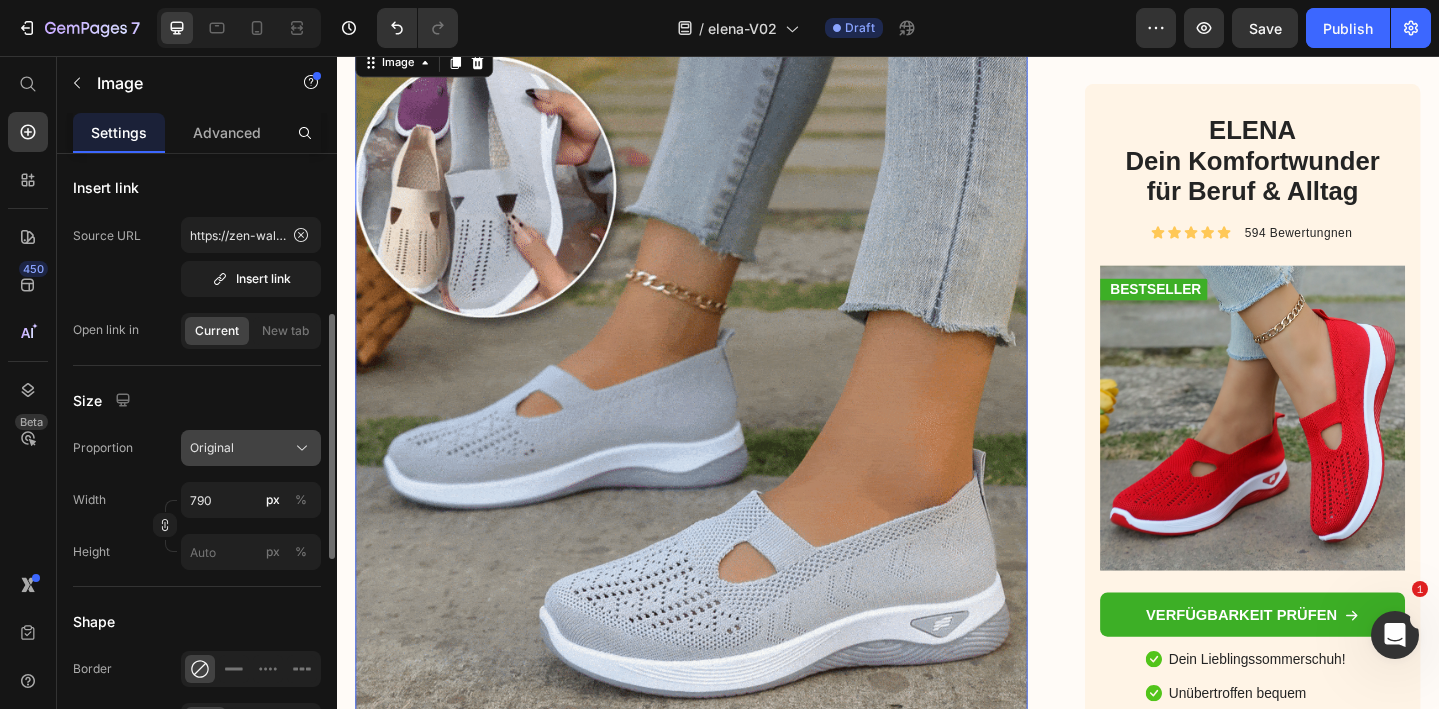 click on "Original" at bounding box center [251, 448] 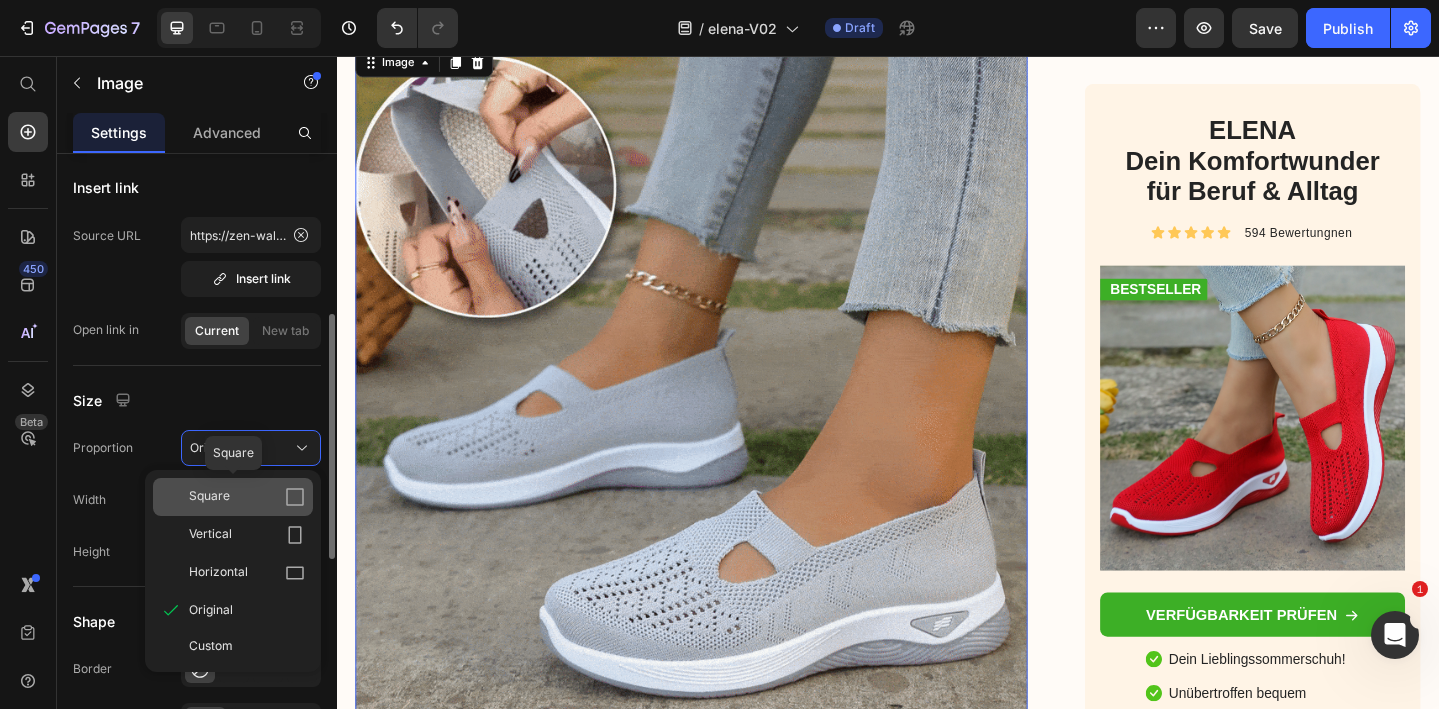 click on "Square" at bounding box center (247, 497) 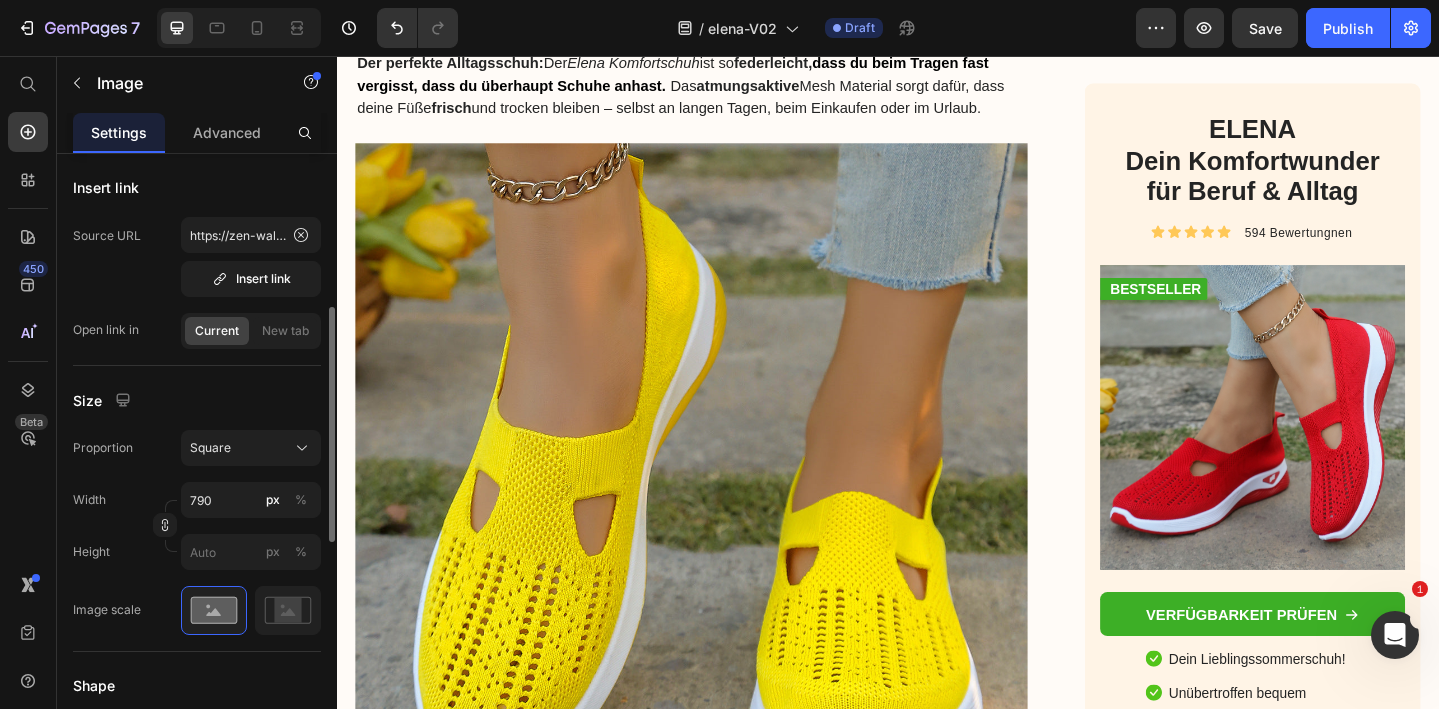 scroll, scrollTop: 2189, scrollLeft: 0, axis: vertical 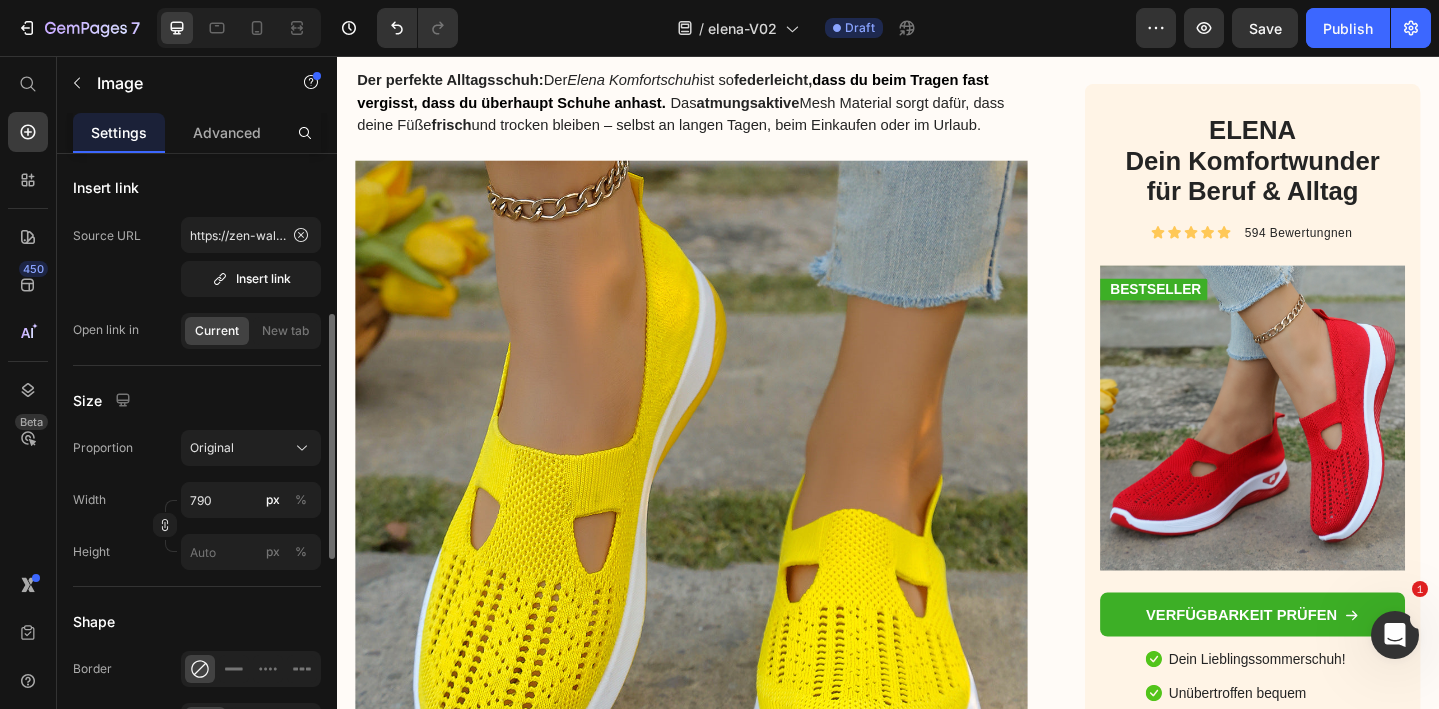 click at bounding box center [723, 536] 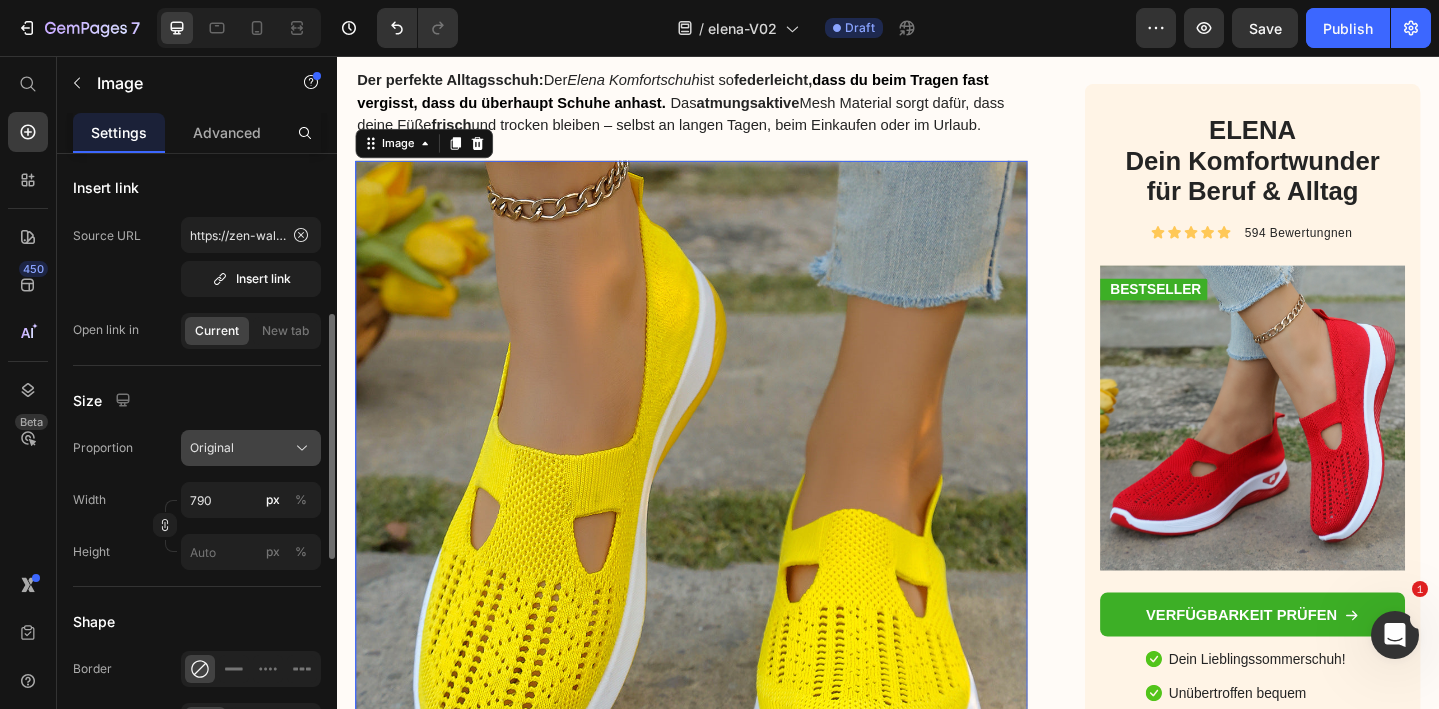 click on "Original" at bounding box center [212, 448] 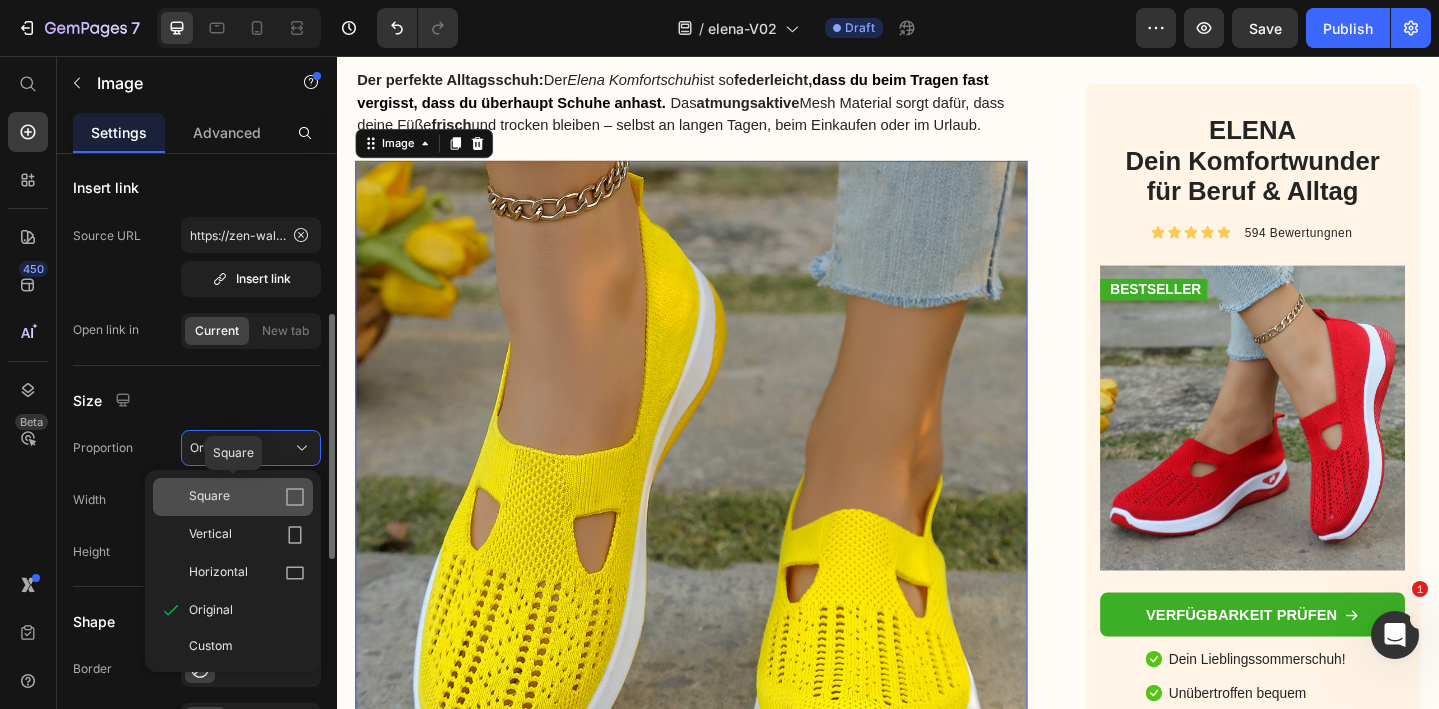 click on "Square" at bounding box center (247, 497) 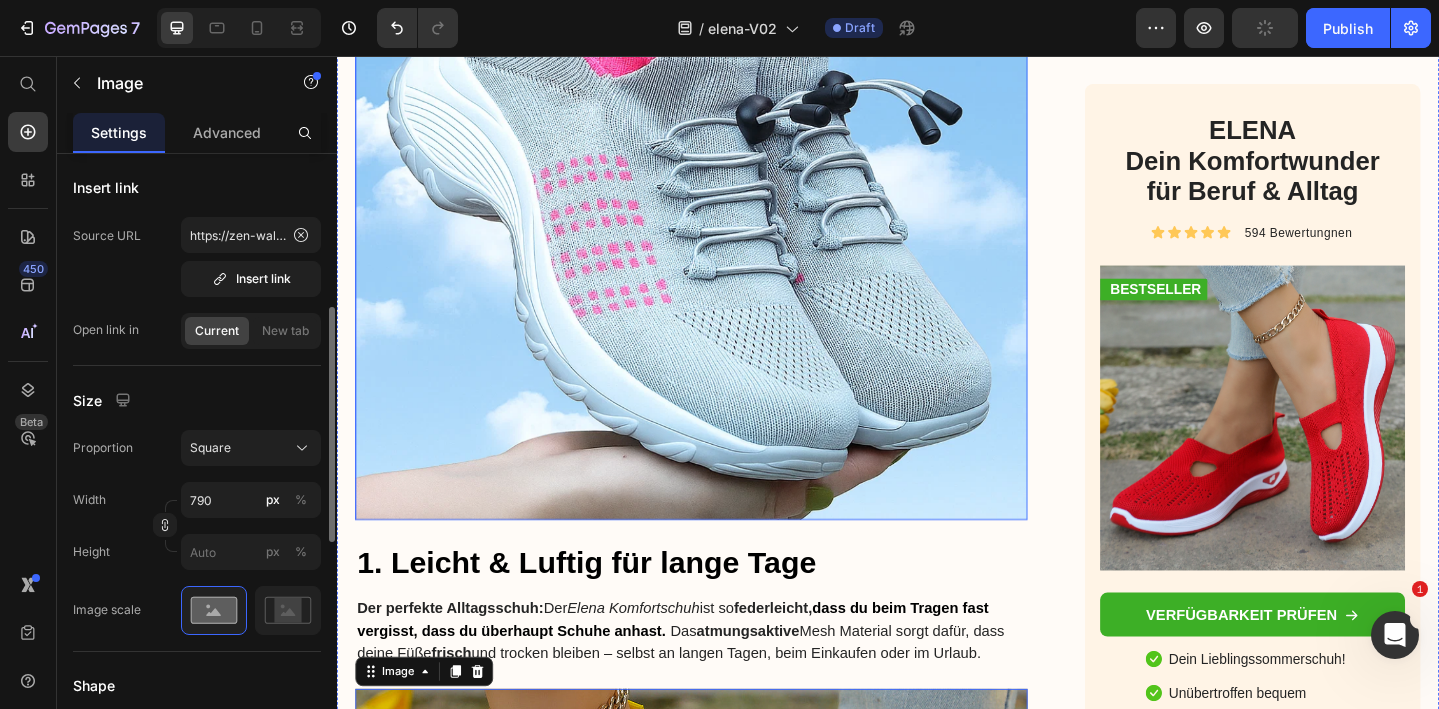 scroll, scrollTop: 1599, scrollLeft: 0, axis: vertical 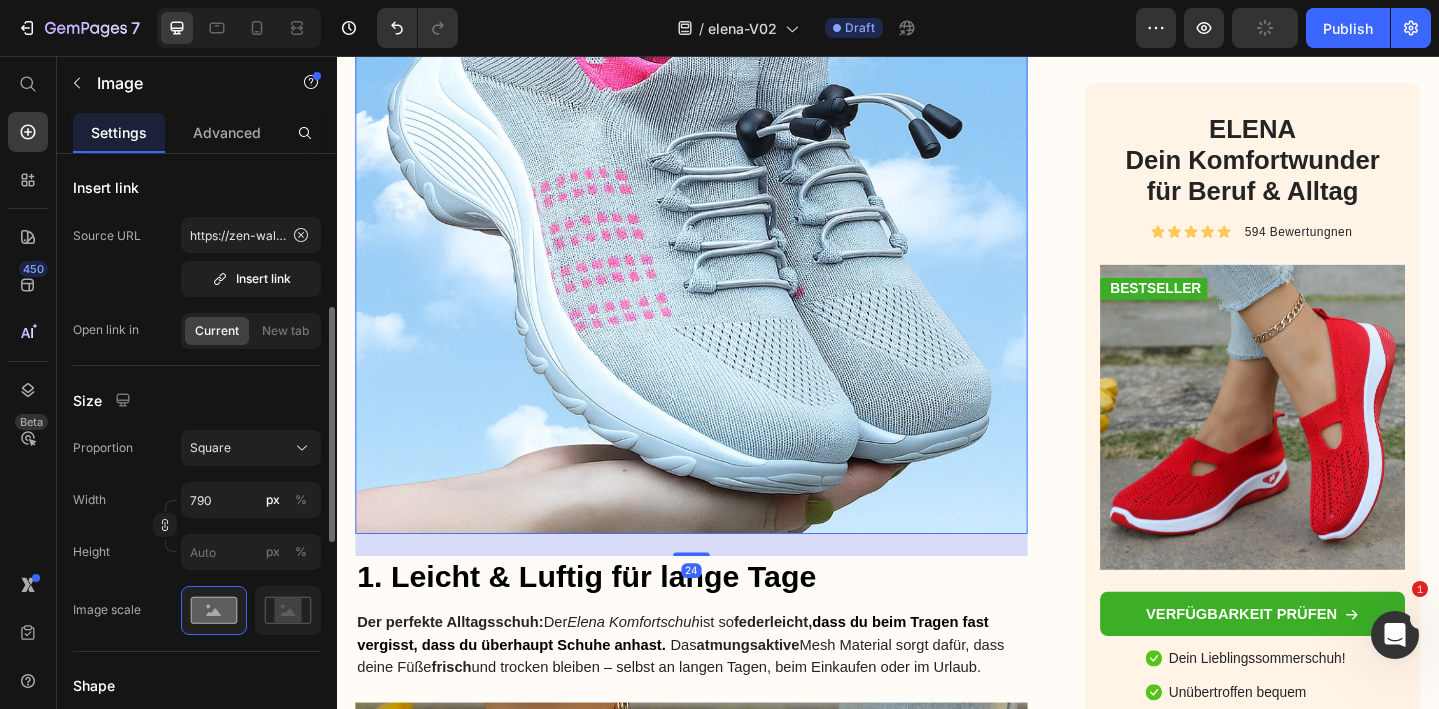 click at bounding box center [723, 213] 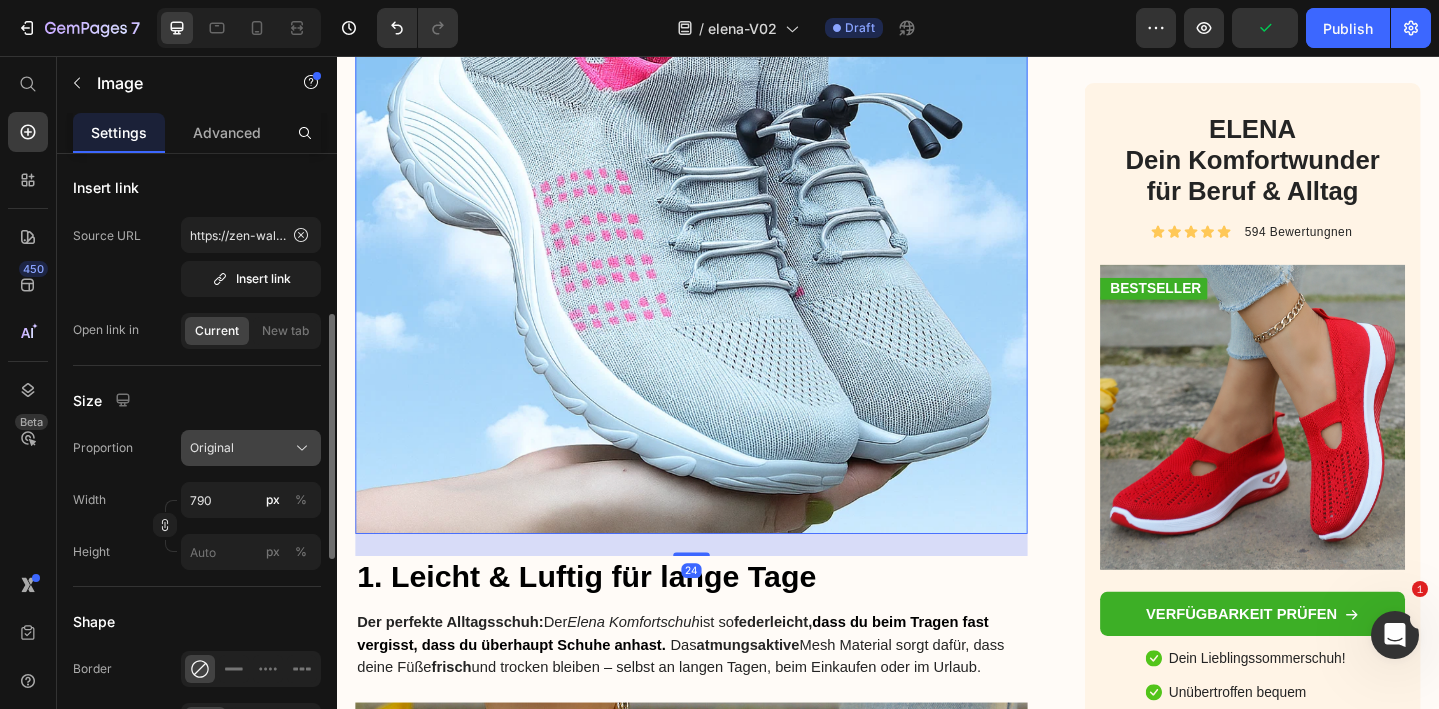click on "Original" 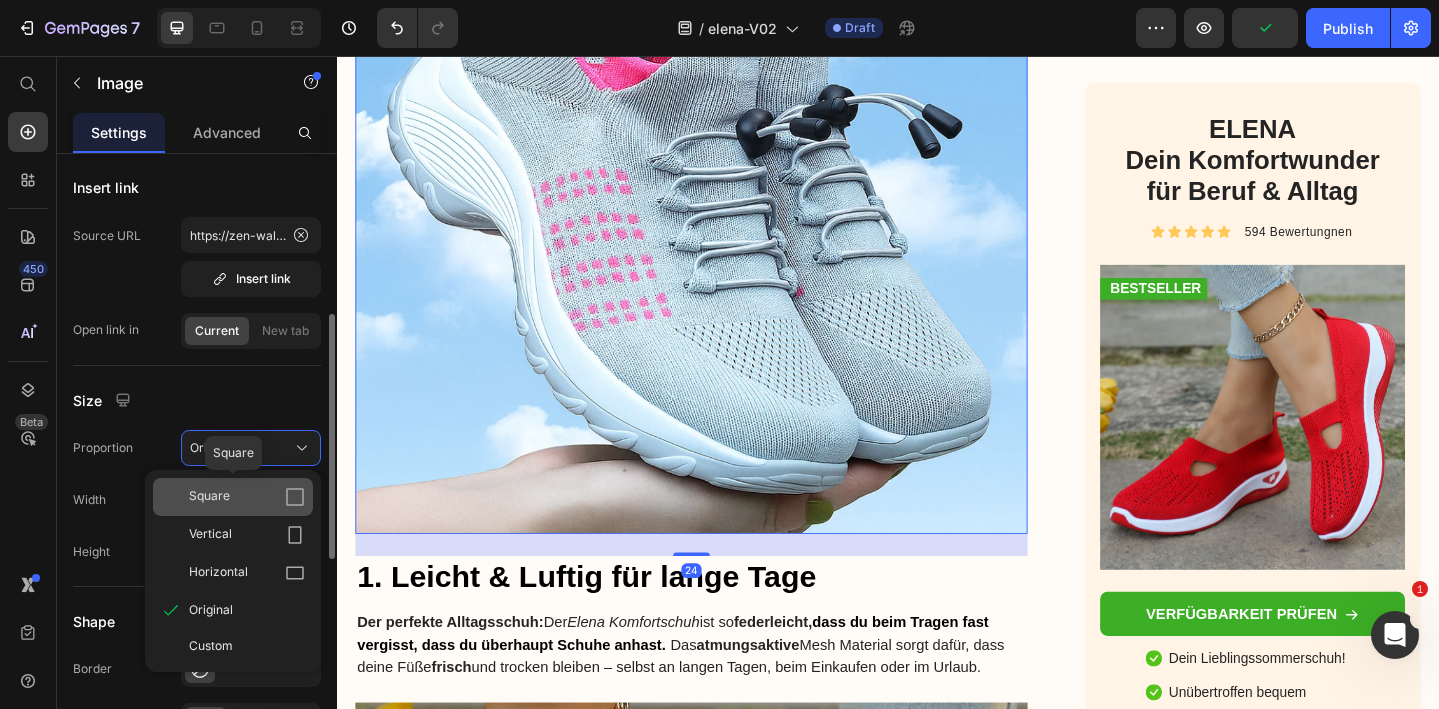 click on "Square" at bounding box center [247, 497] 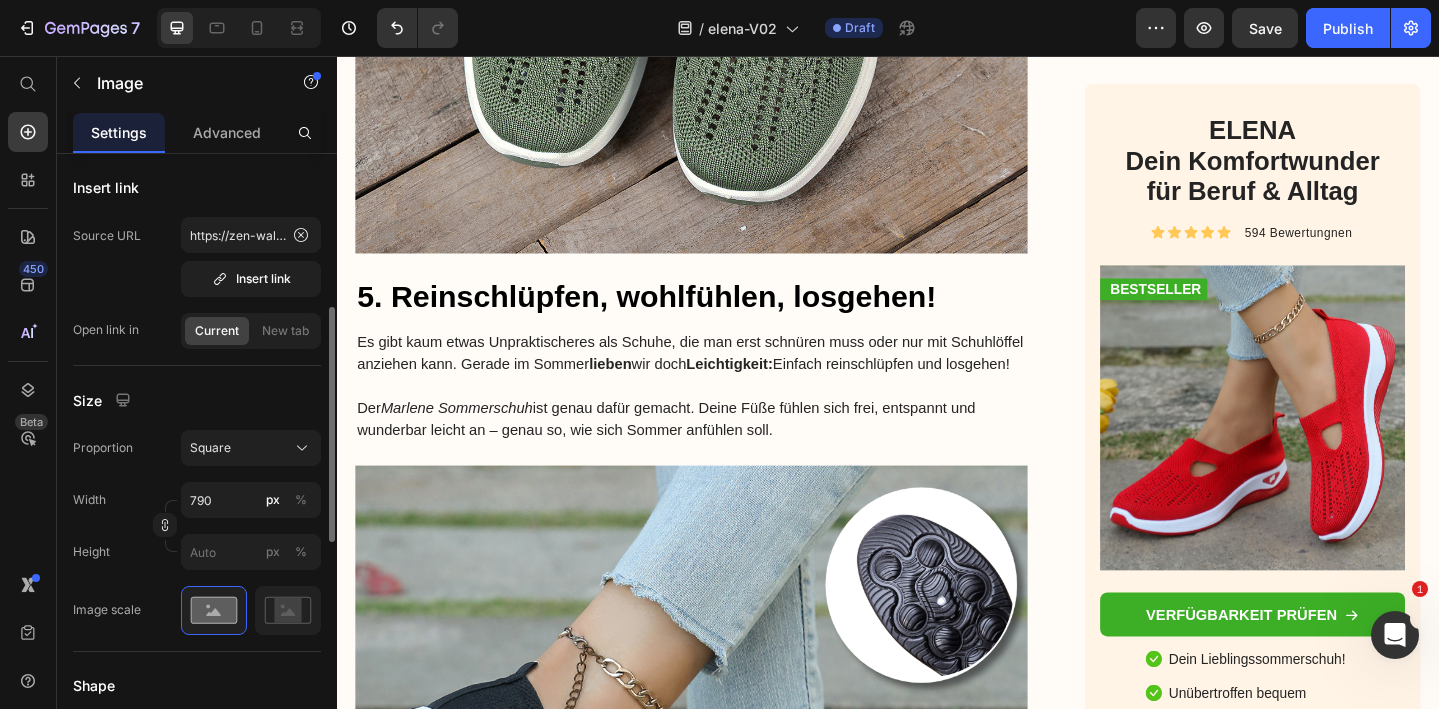 scroll, scrollTop: 6244, scrollLeft: 0, axis: vertical 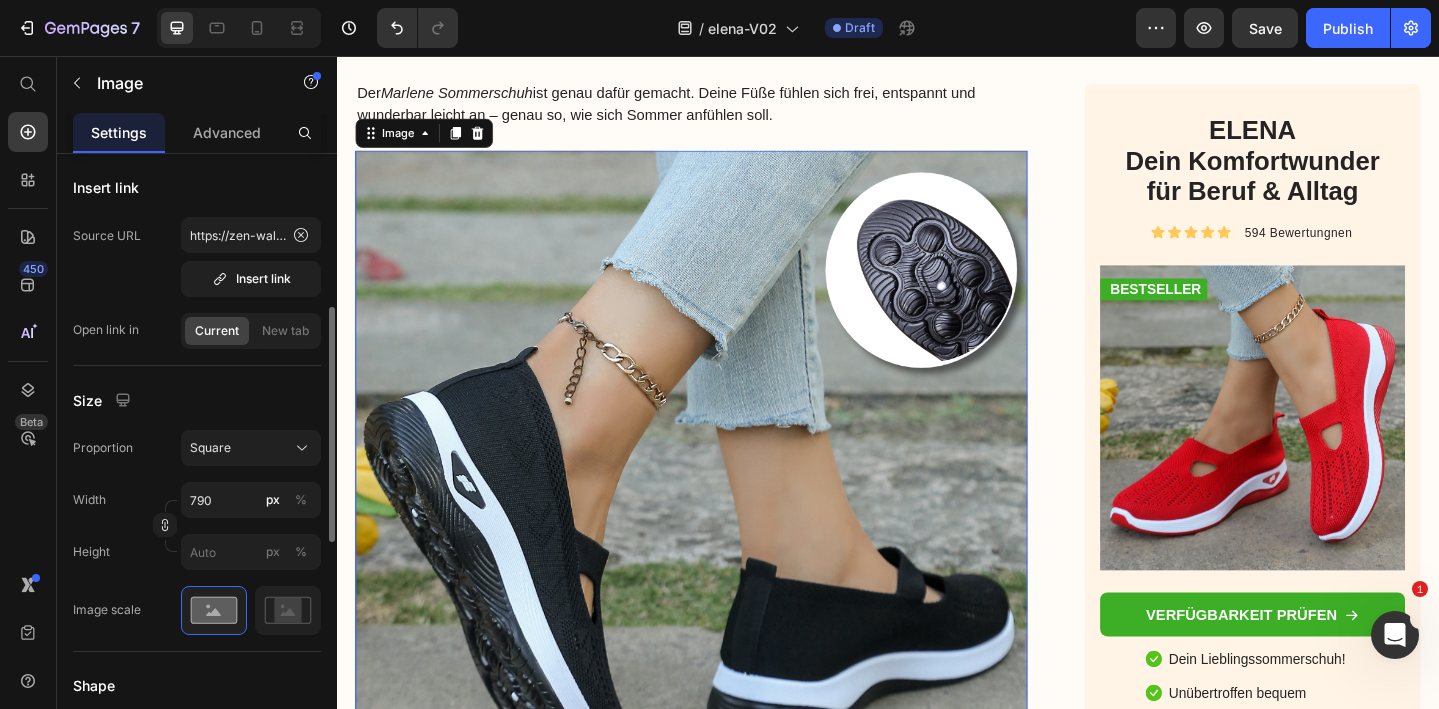 click at bounding box center (723, 525) 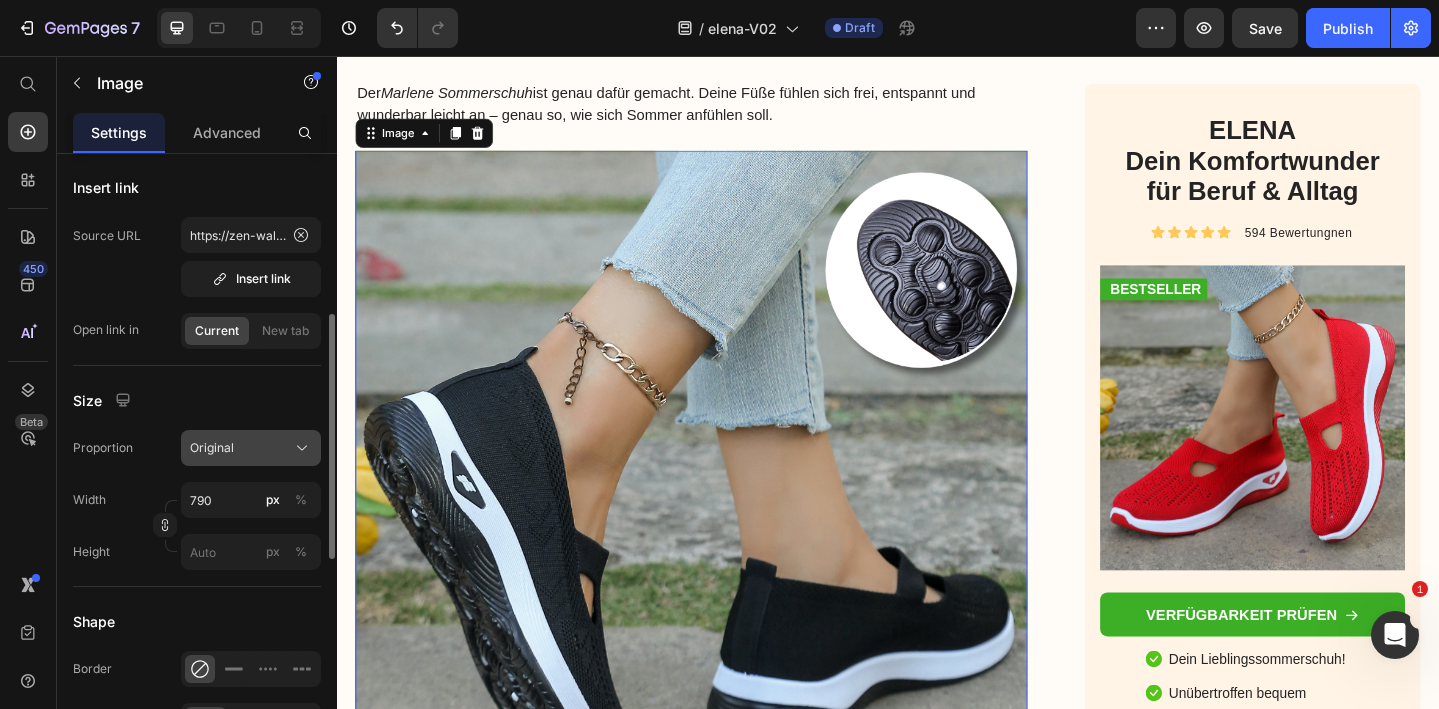 click on "Original" at bounding box center [212, 448] 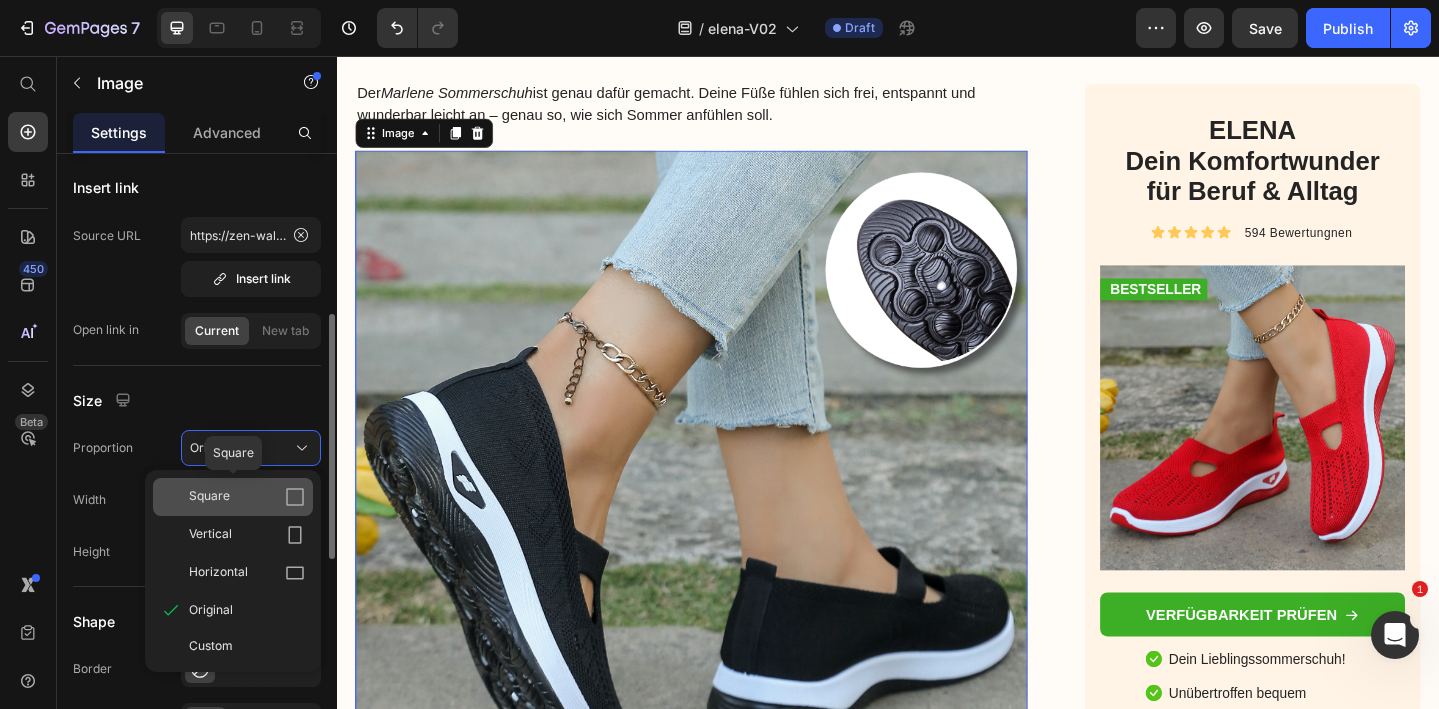 click on "Square" at bounding box center (247, 497) 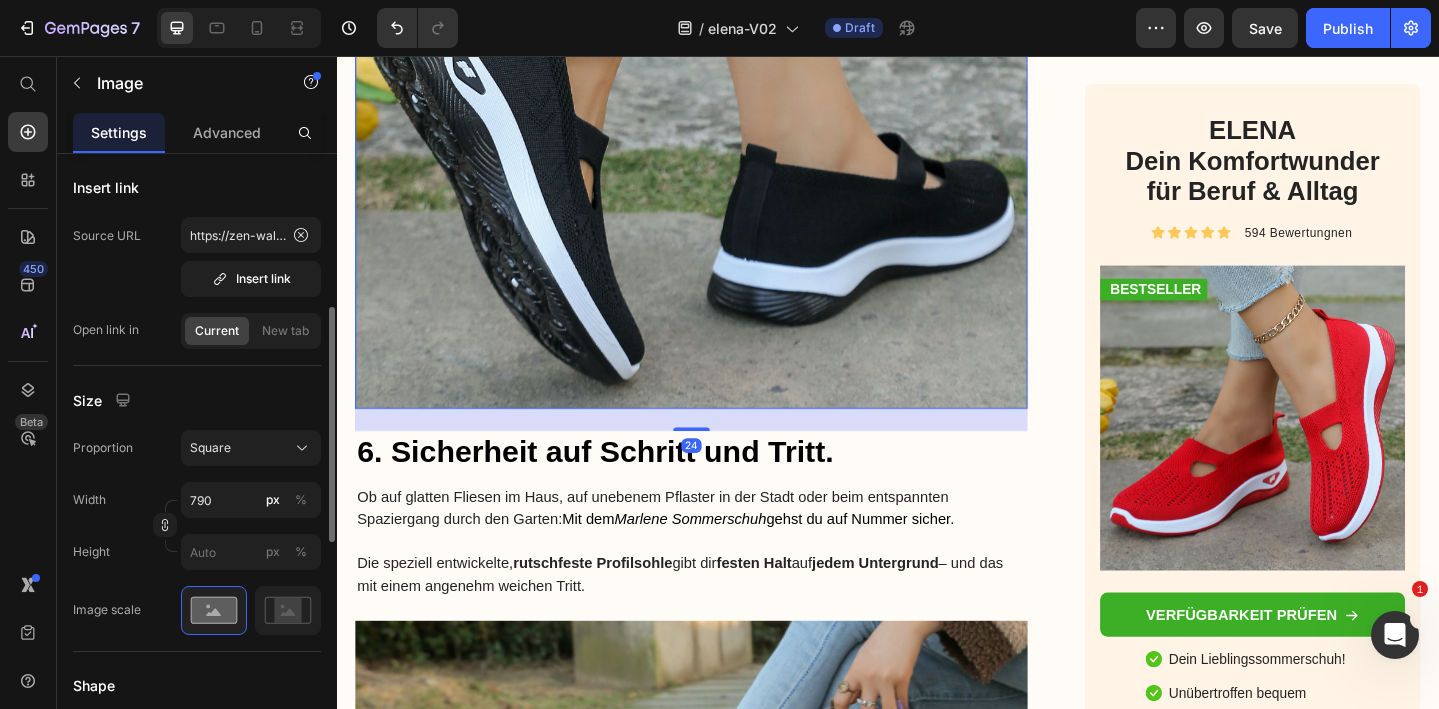 scroll, scrollTop: 6985, scrollLeft: 0, axis: vertical 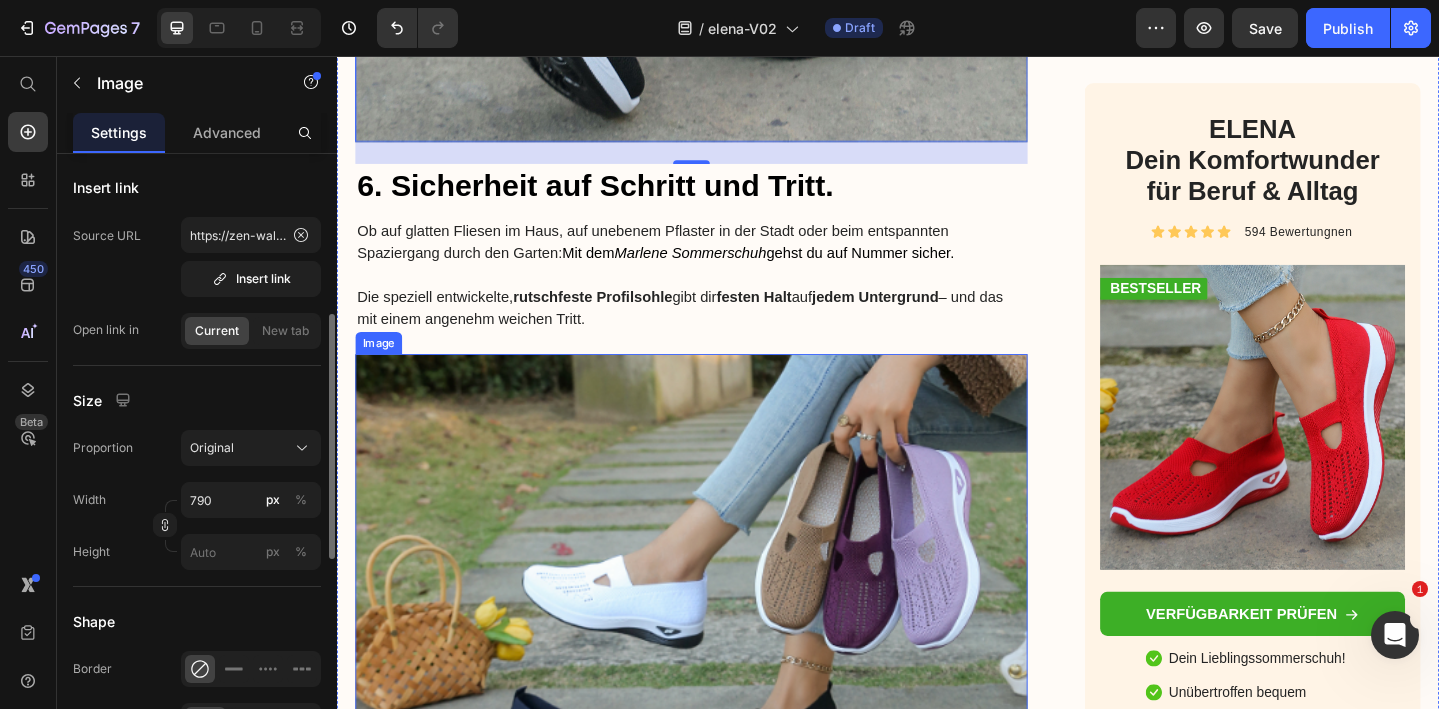 click at bounding box center [723, 747] 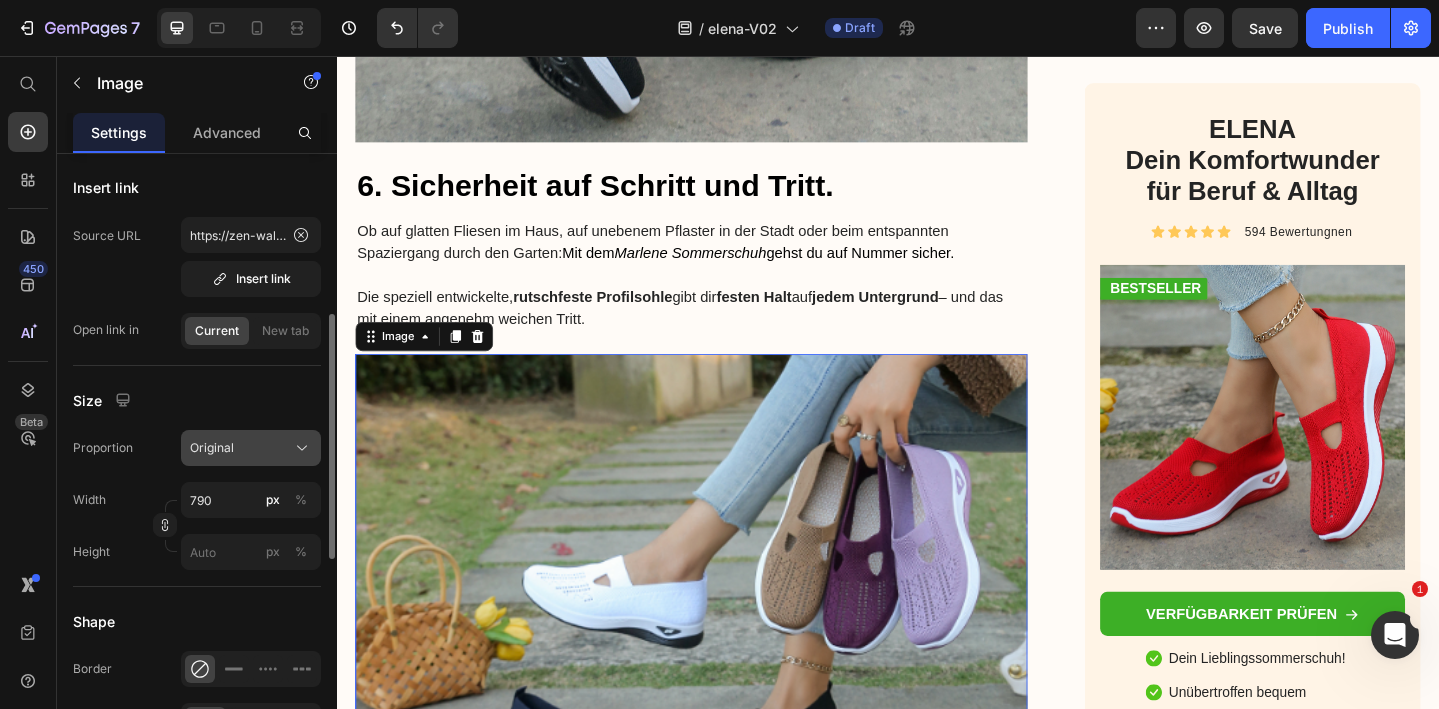 click on "Original" 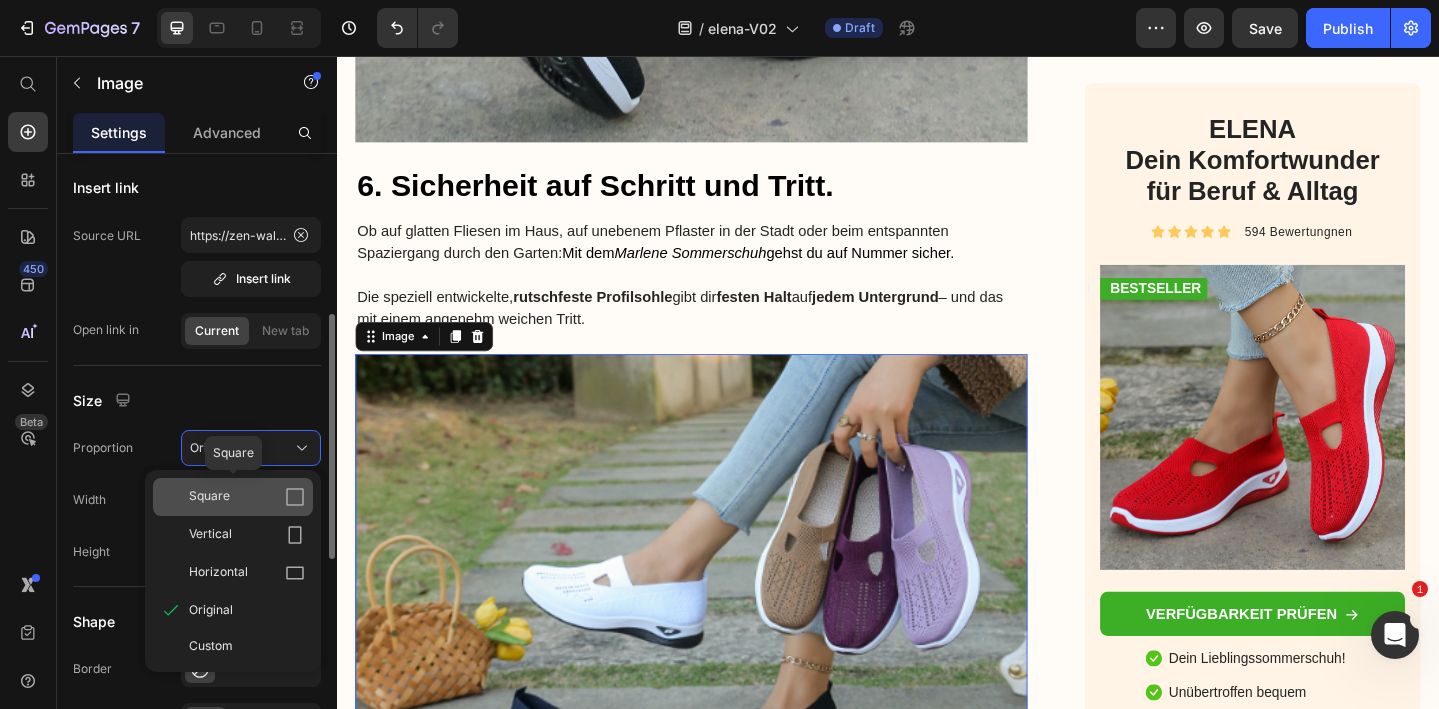 click on "Square" at bounding box center [247, 497] 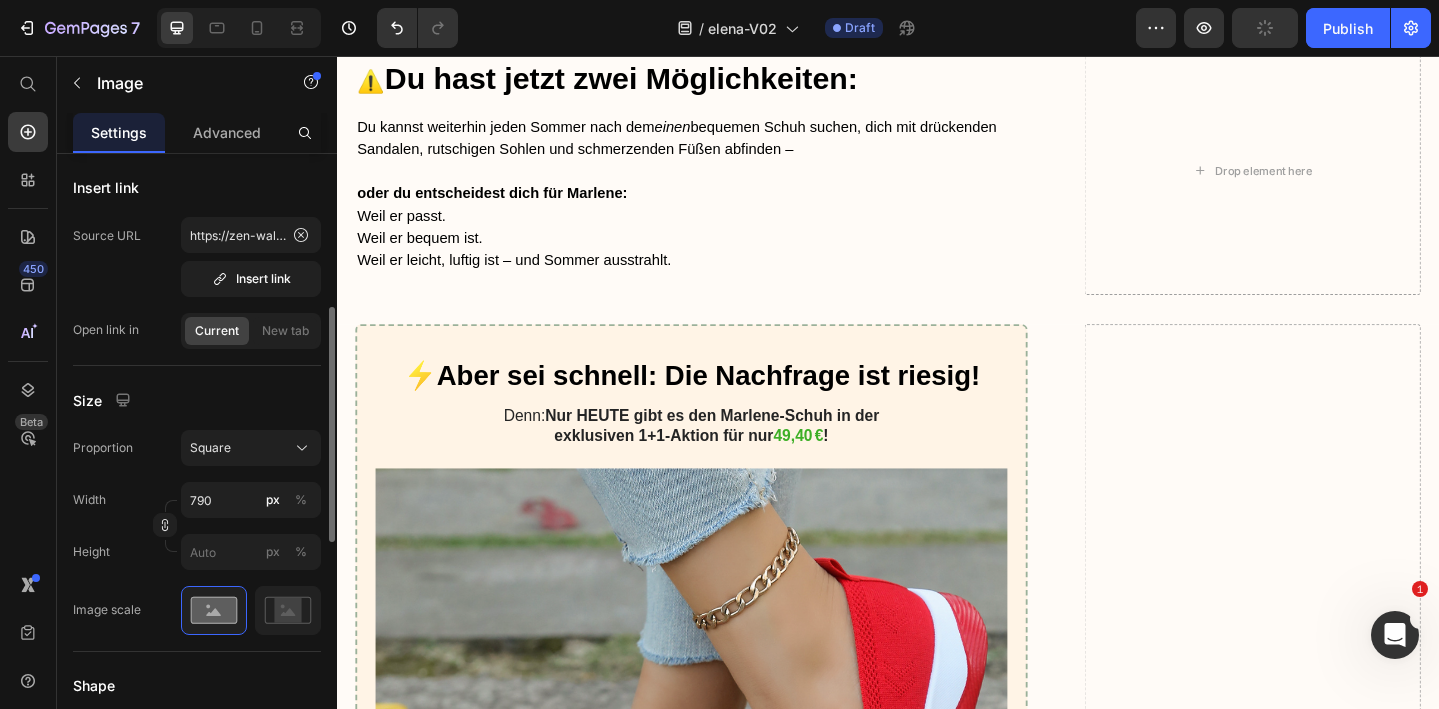 scroll, scrollTop: 8376, scrollLeft: 0, axis: vertical 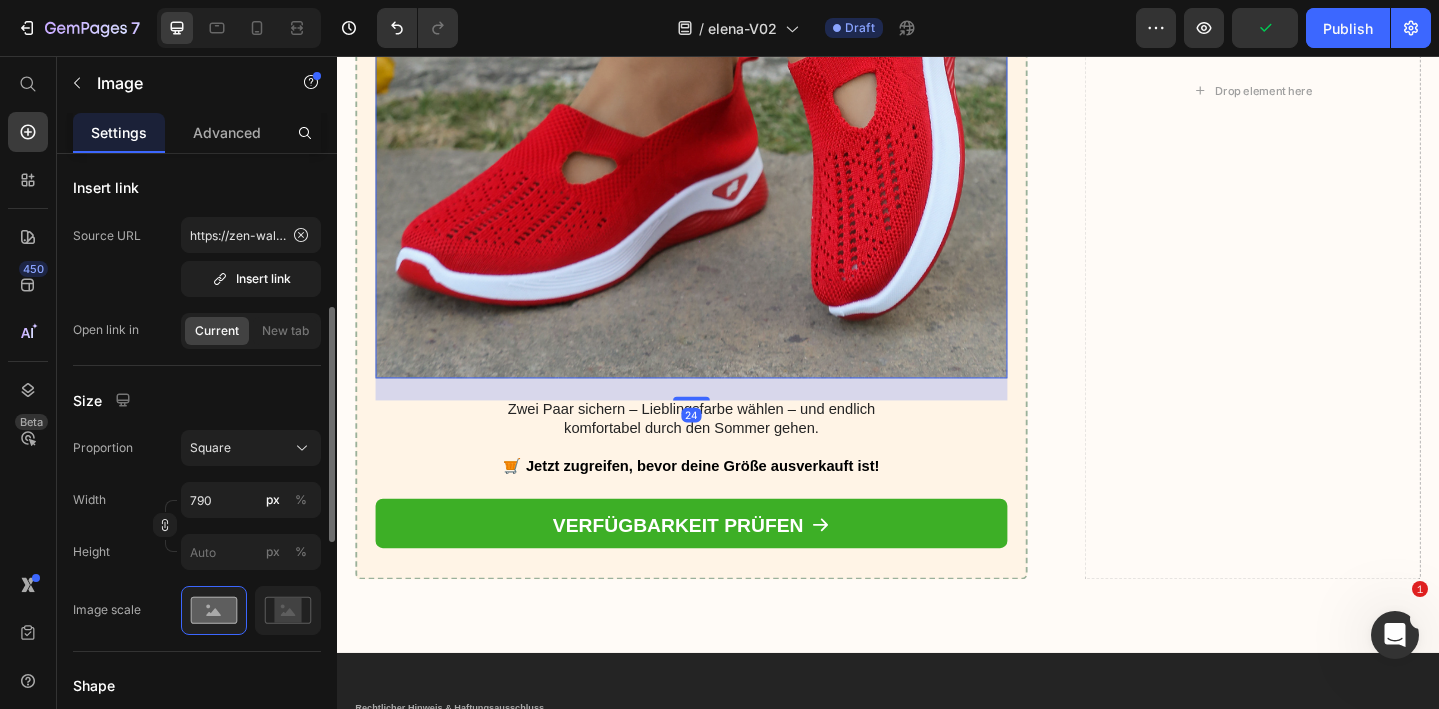 click at bounding box center [723, 63] 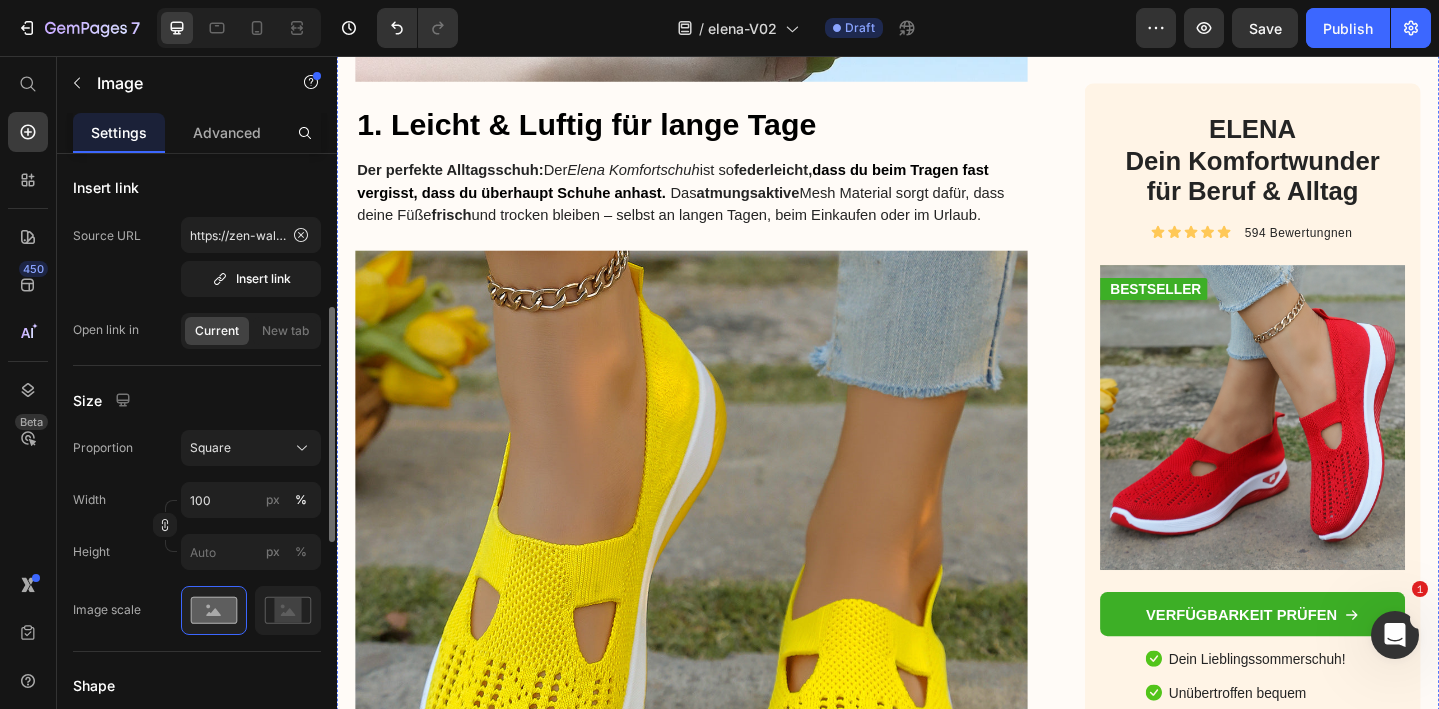 scroll, scrollTop: 2284, scrollLeft: 0, axis: vertical 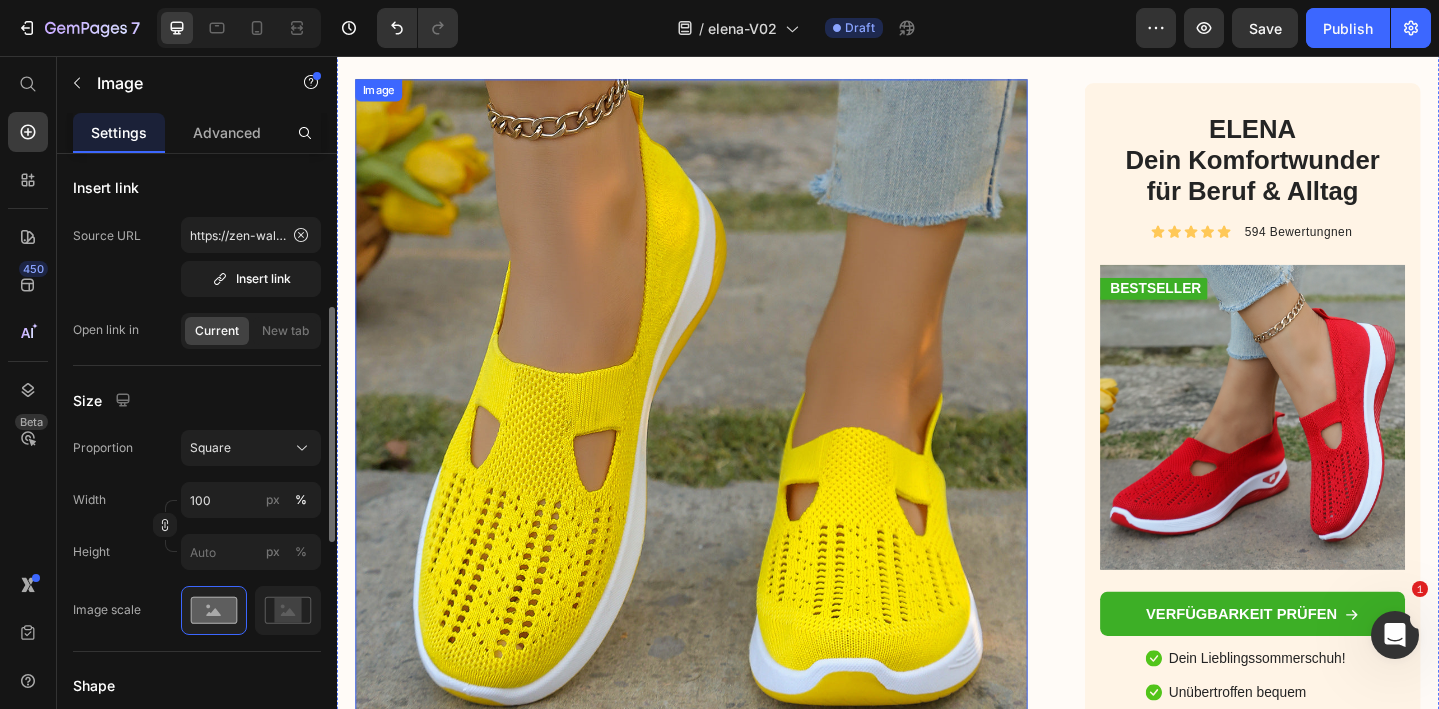 click at bounding box center (723, 447) 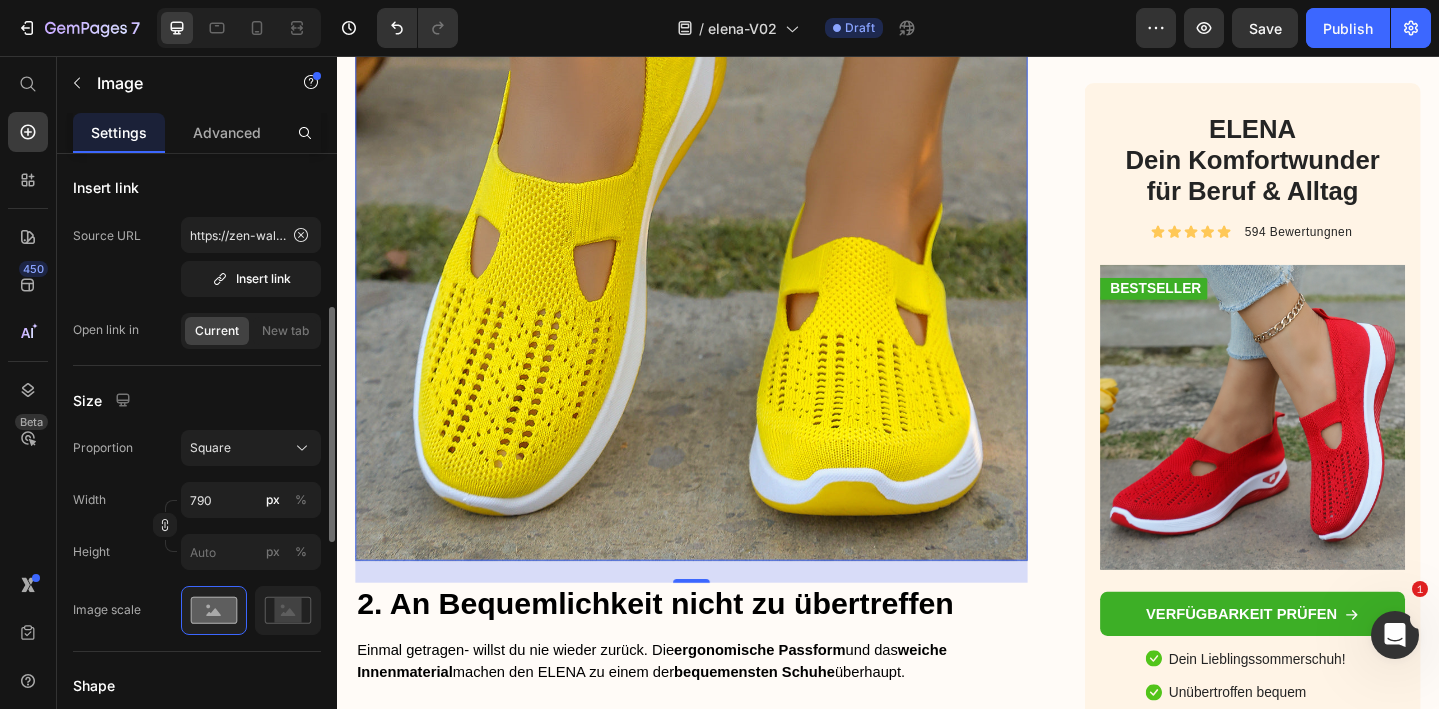 scroll, scrollTop: 2458, scrollLeft: 0, axis: vertical 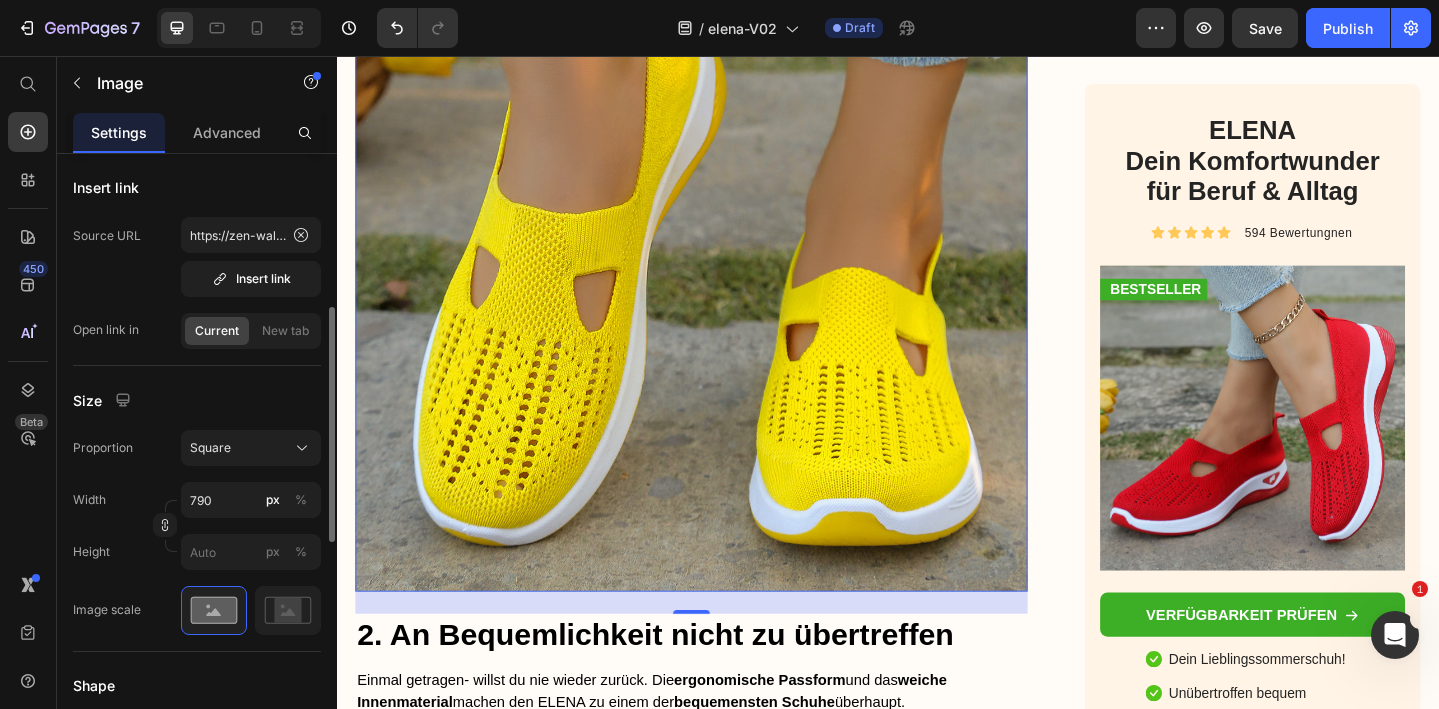click at bounding box center (723, 273) 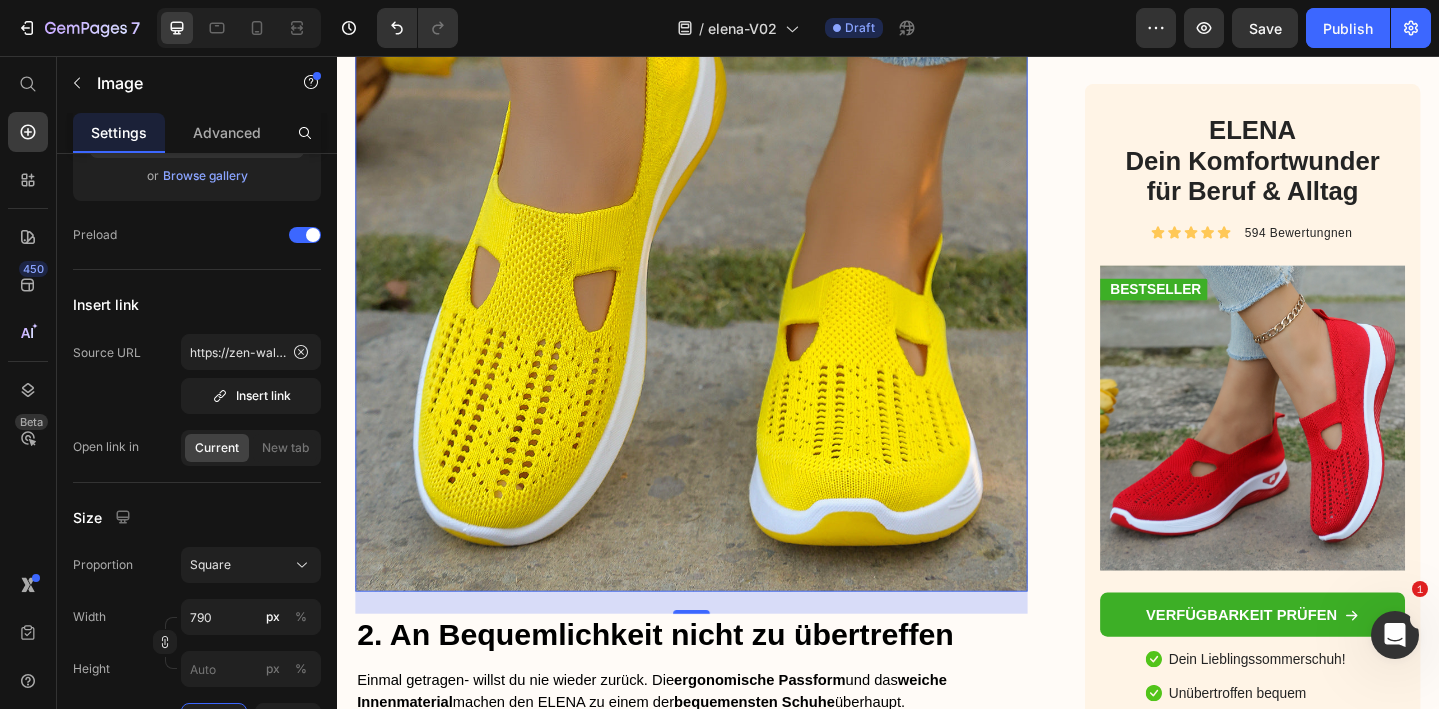 scroll, scrollTop: 0, scrollLeft: 0, axis: both 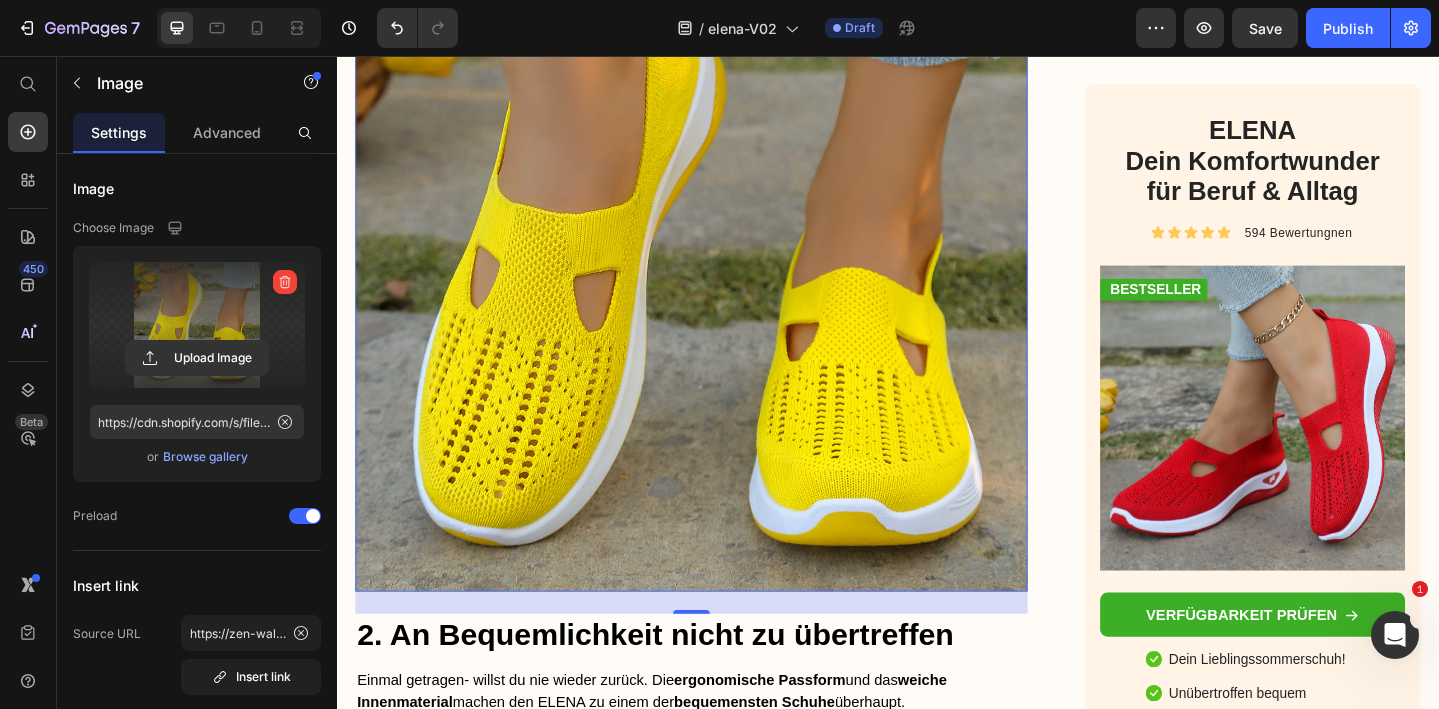click at bounding box center (197, 325) 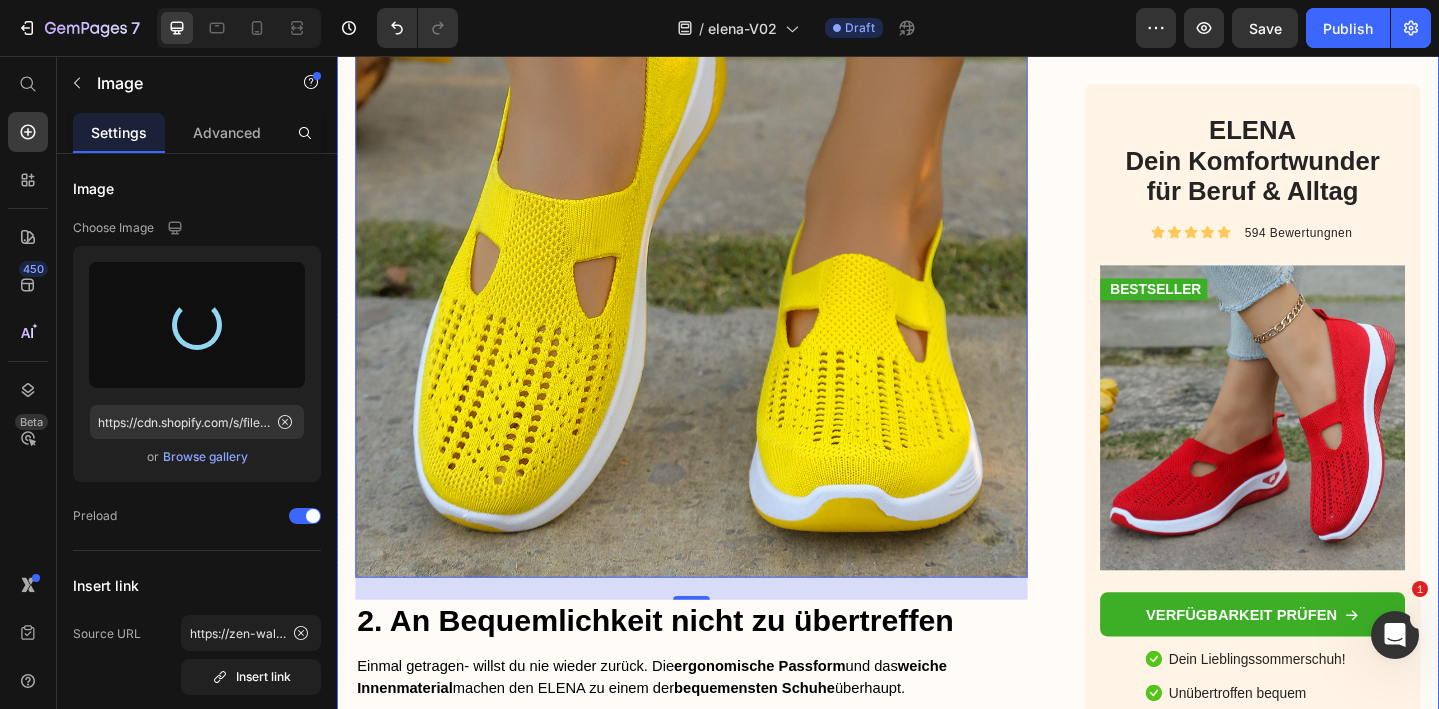 scroll, scrollTop: 2475, scrollLeft: 0, axis: vertical 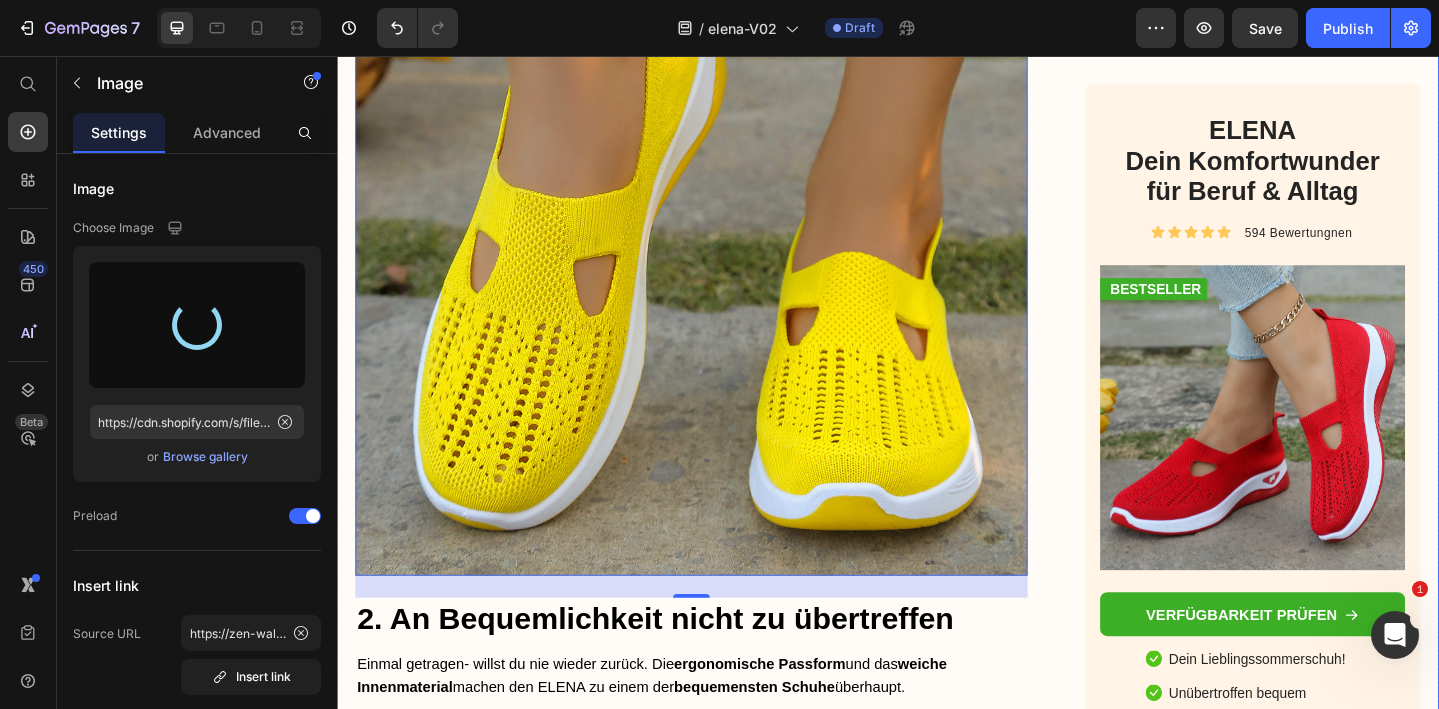 type on "https://cdn.shopify.com/s/files/1/0740/2012/6939/files/gempages_553629490677285781-cbce9491-2185-487a-bdcb-6dc3ad1630d7.png" 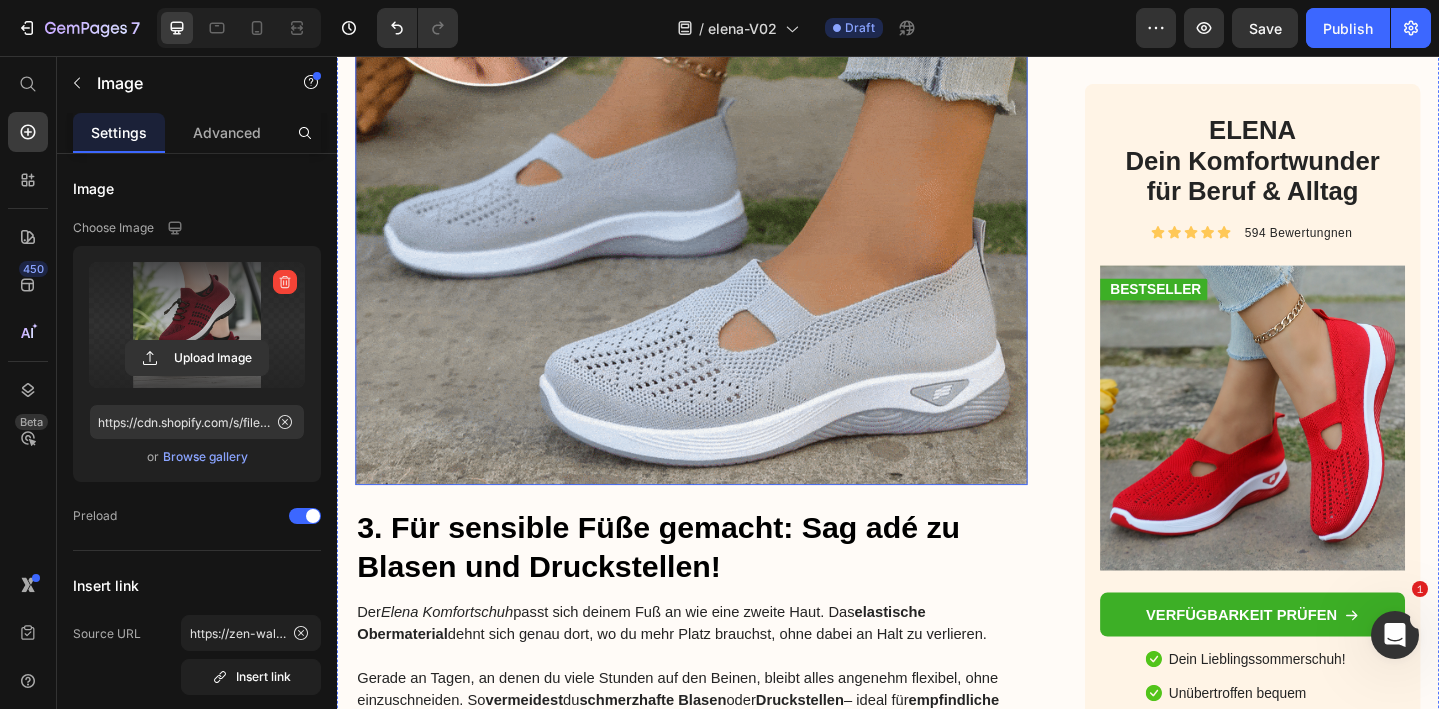 scroll, scrollTop: 3579, scrollLeft: 0, axis: vertical 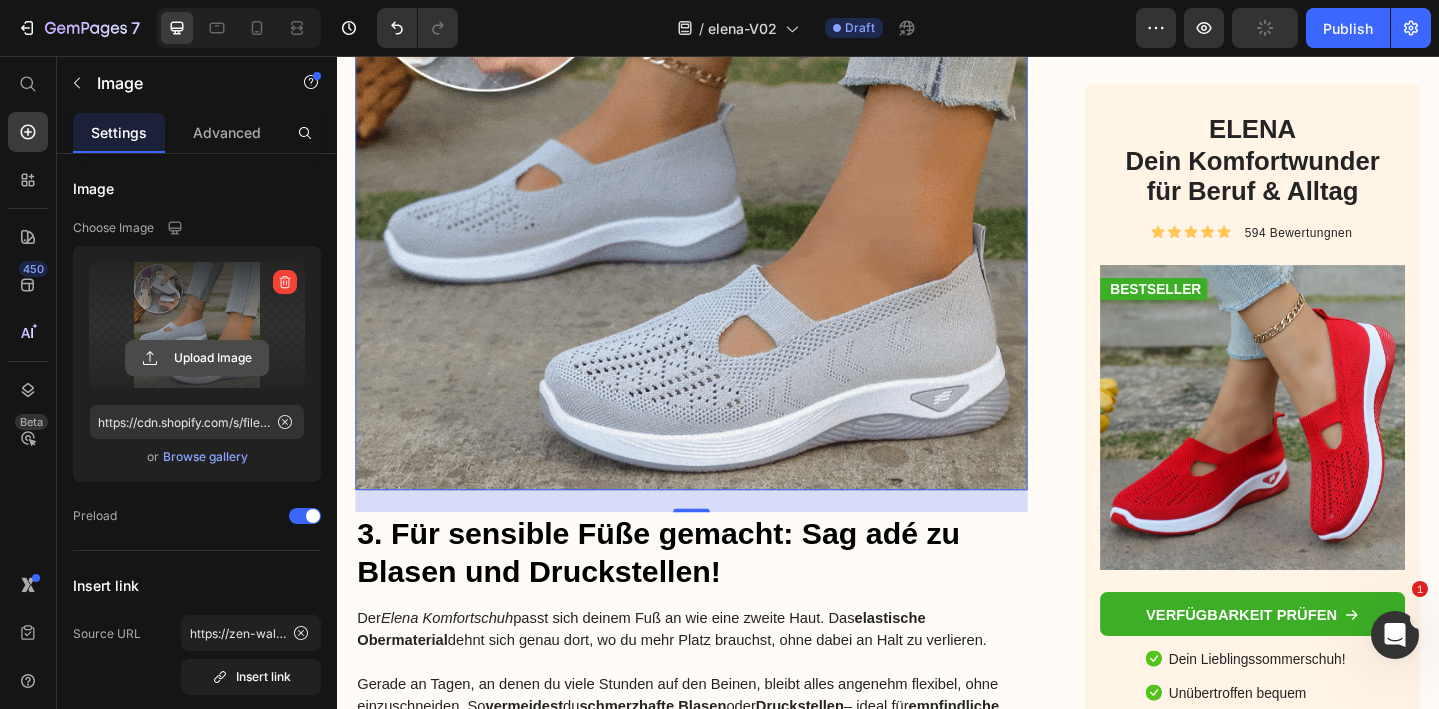 click 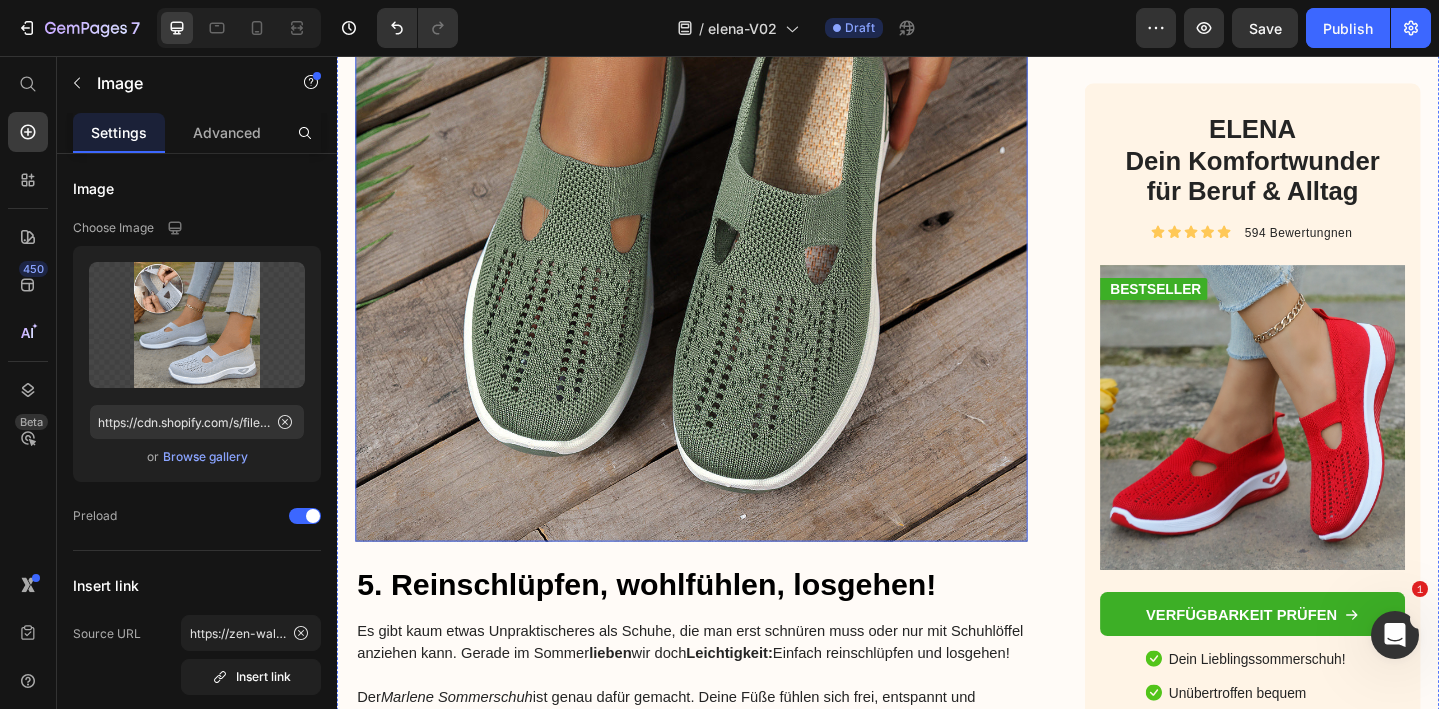 scroll, scrollTop: 5626, scrollLeft: 0, axis: vertical 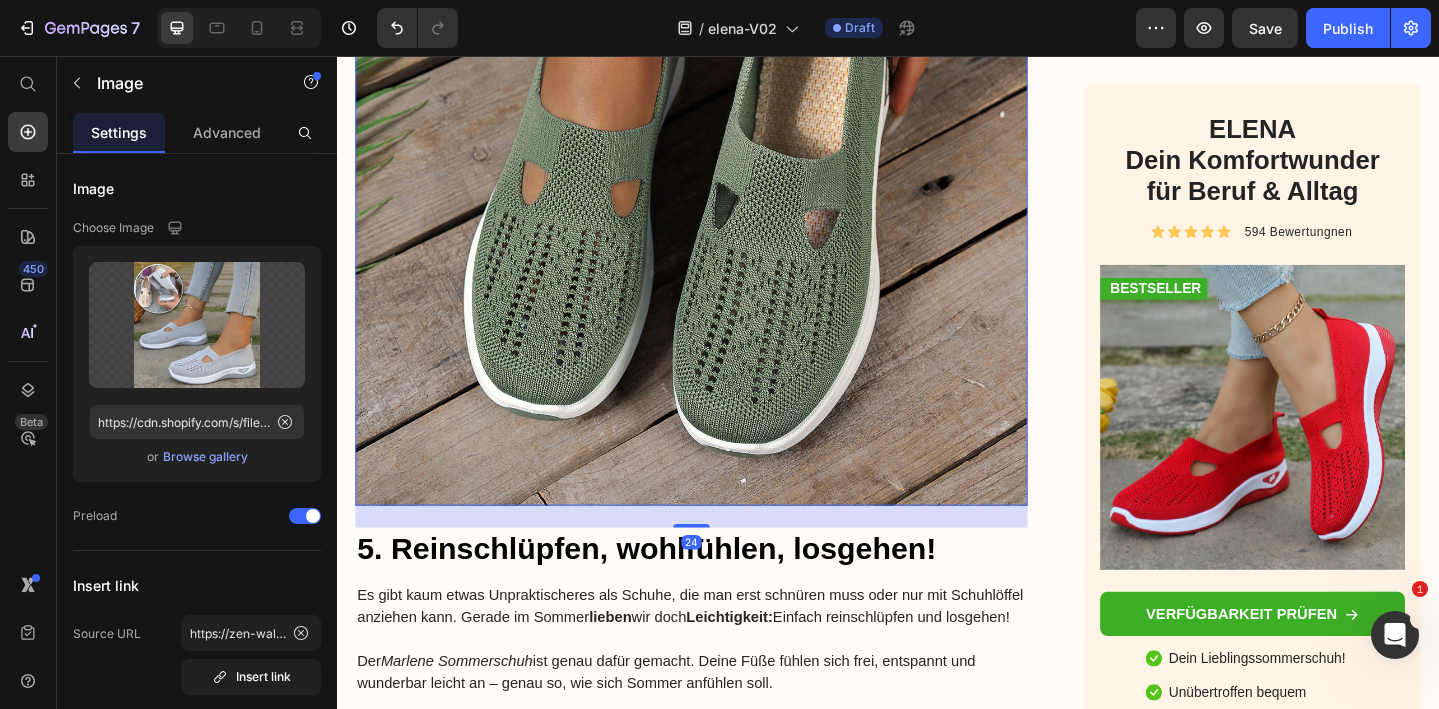 click at bounding box center [723, 180] 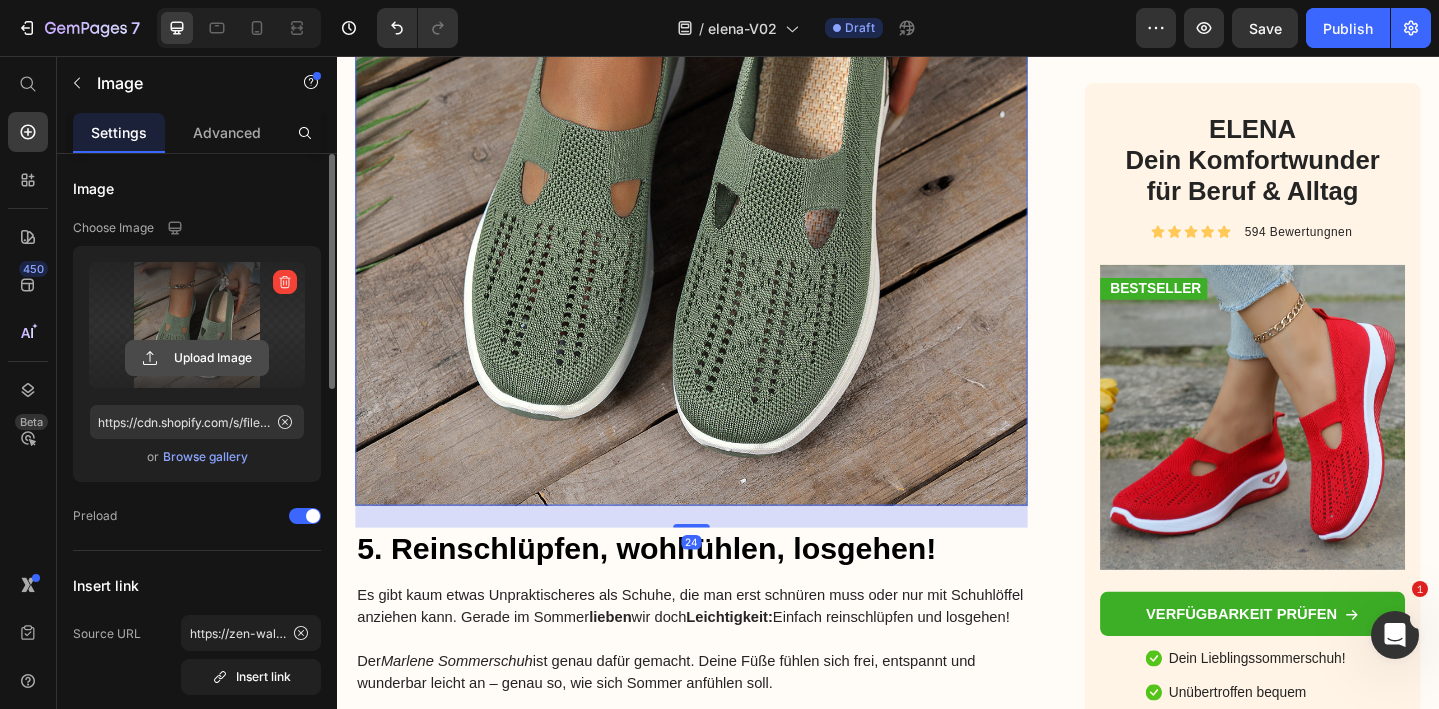 click 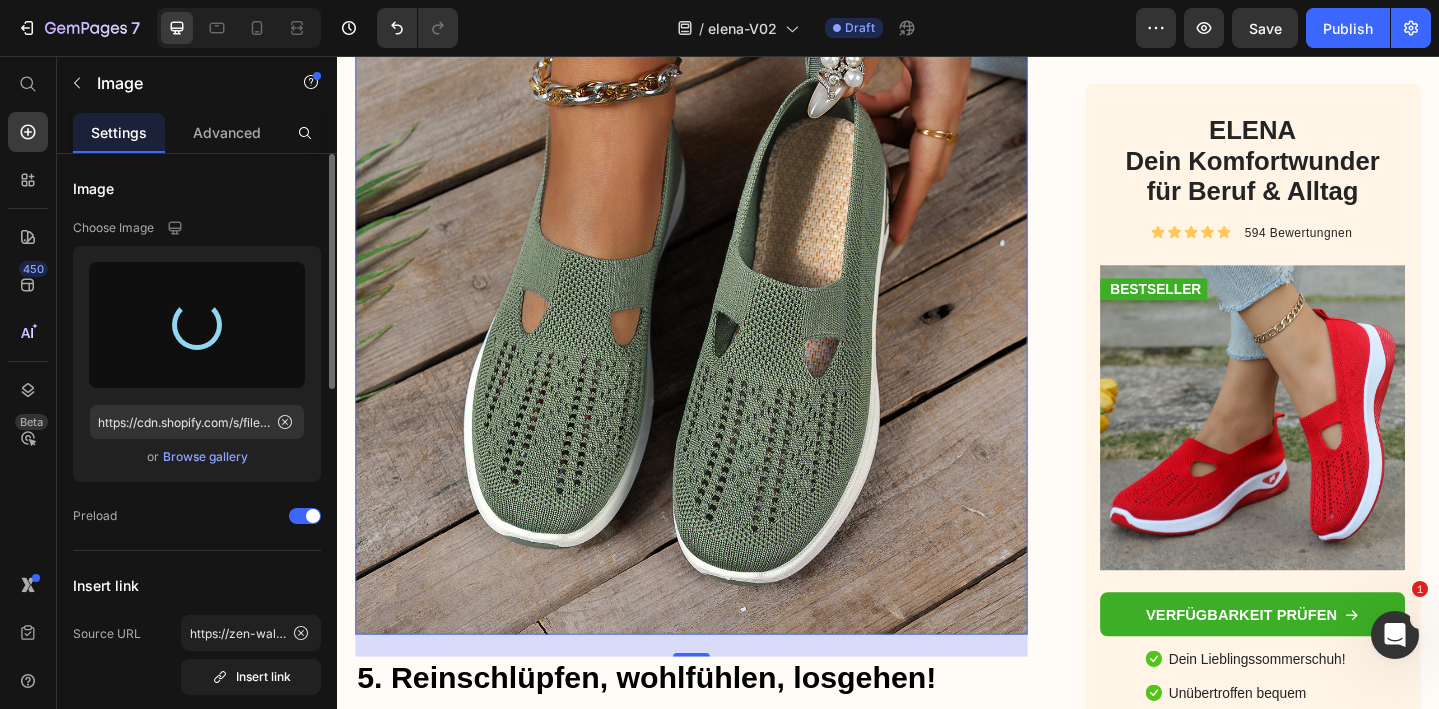 scroll, scrollTop: 5393, scrollLeft: 0, axis: vertical 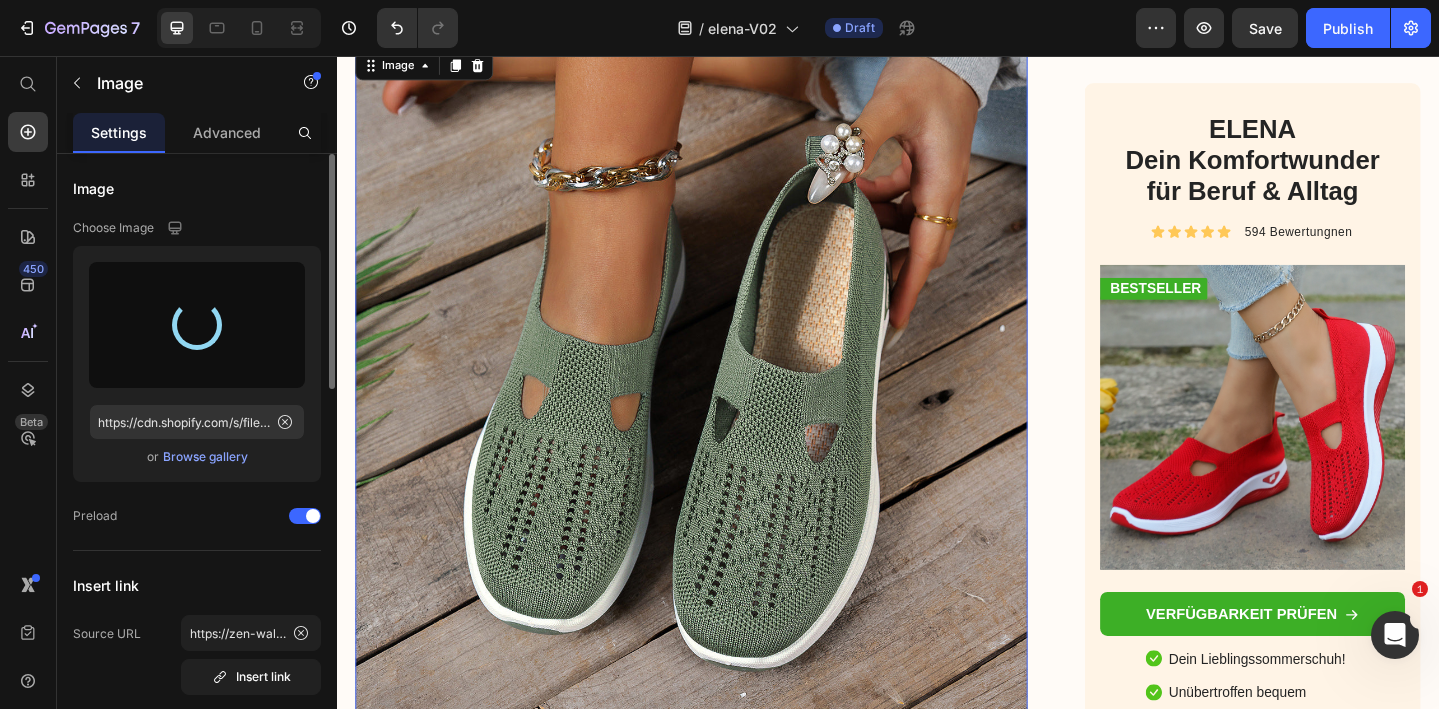 type on "https://cdn.shopify.com/s/files/1/0740/2012/6939/files/gempages_553629490677285781-9488be3e-c487-4125-a096-0e45e05e0baa.gif" 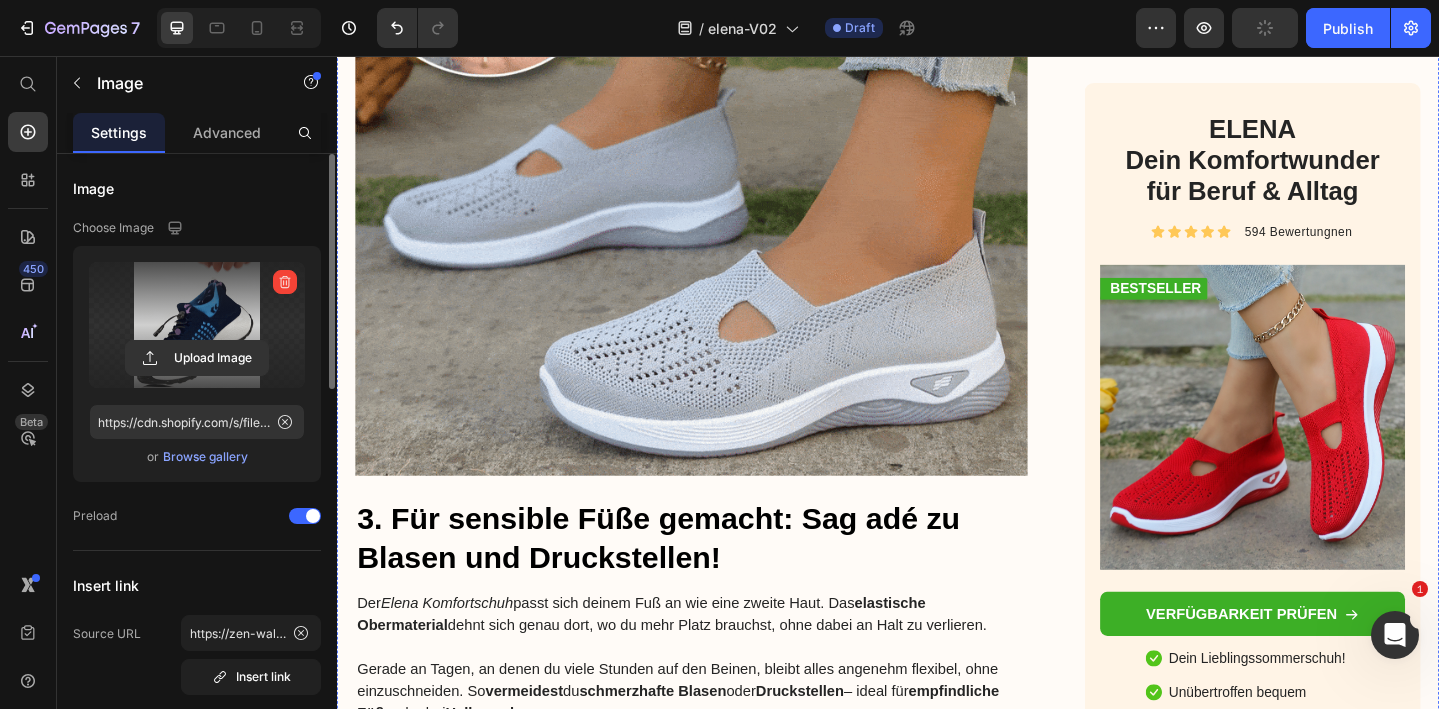 scroll, scrollTop: 3596, scrollLeft: 0, axis: vertical 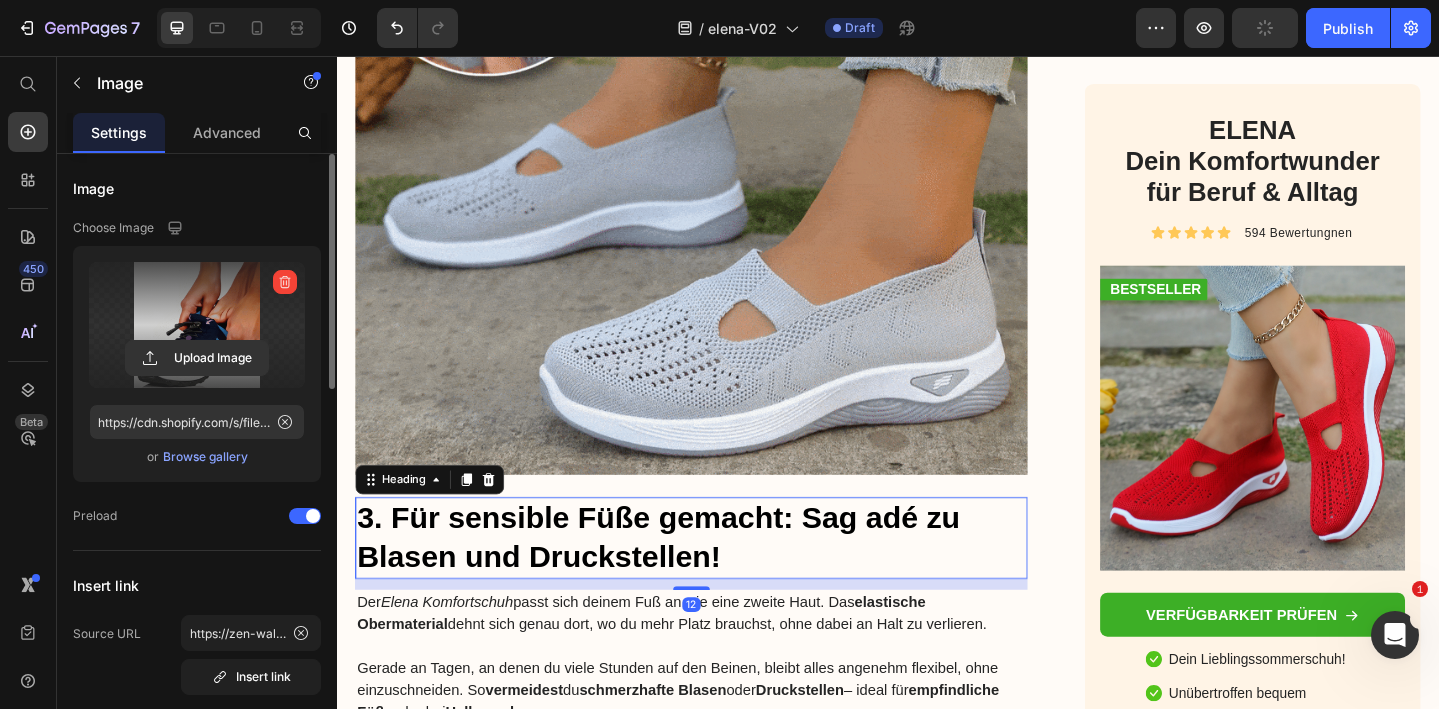 click on "3. Für sensible Füße gemacht: Sag adé zu Blasen und Druckstellen!" at bounding box center [723, 581] 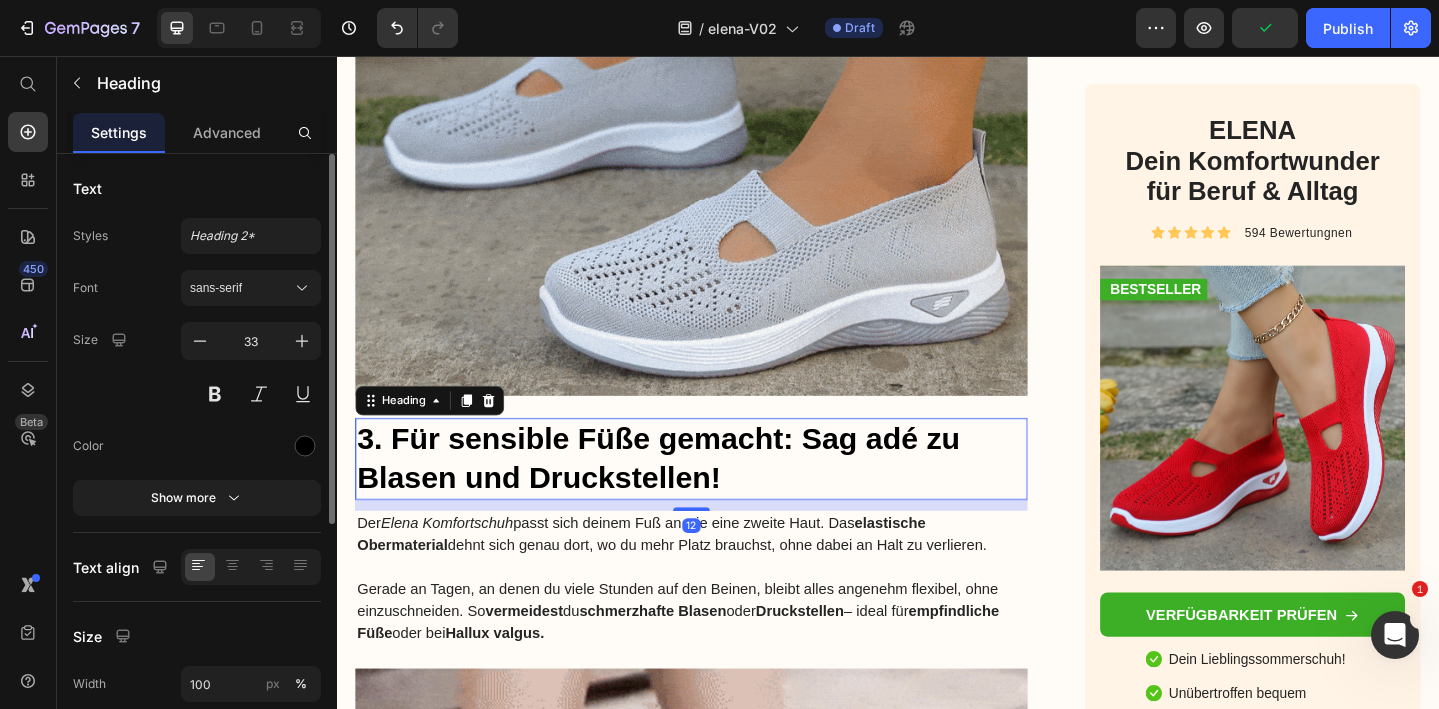 scroll, scrollTop: 3731, scrollLeft: 0, axis: vertical 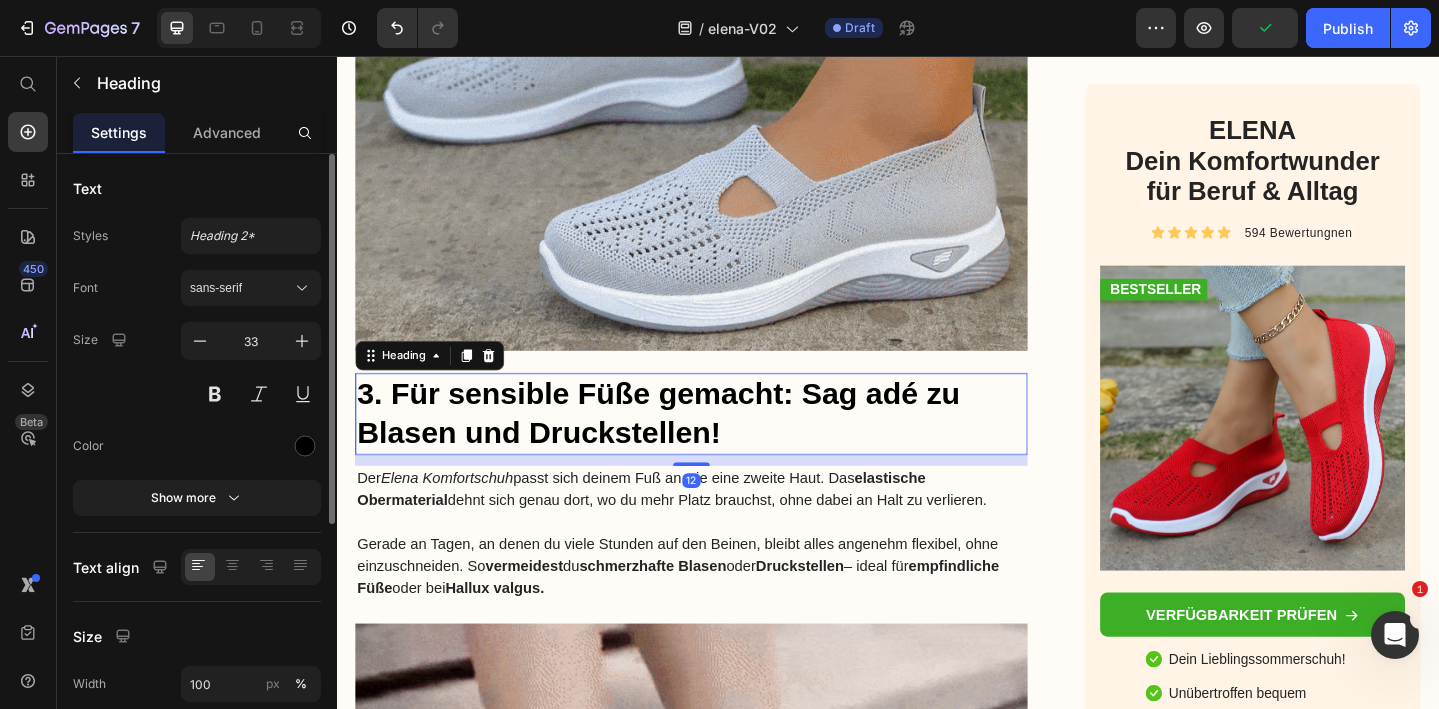 click at bounding box center [723, 564] 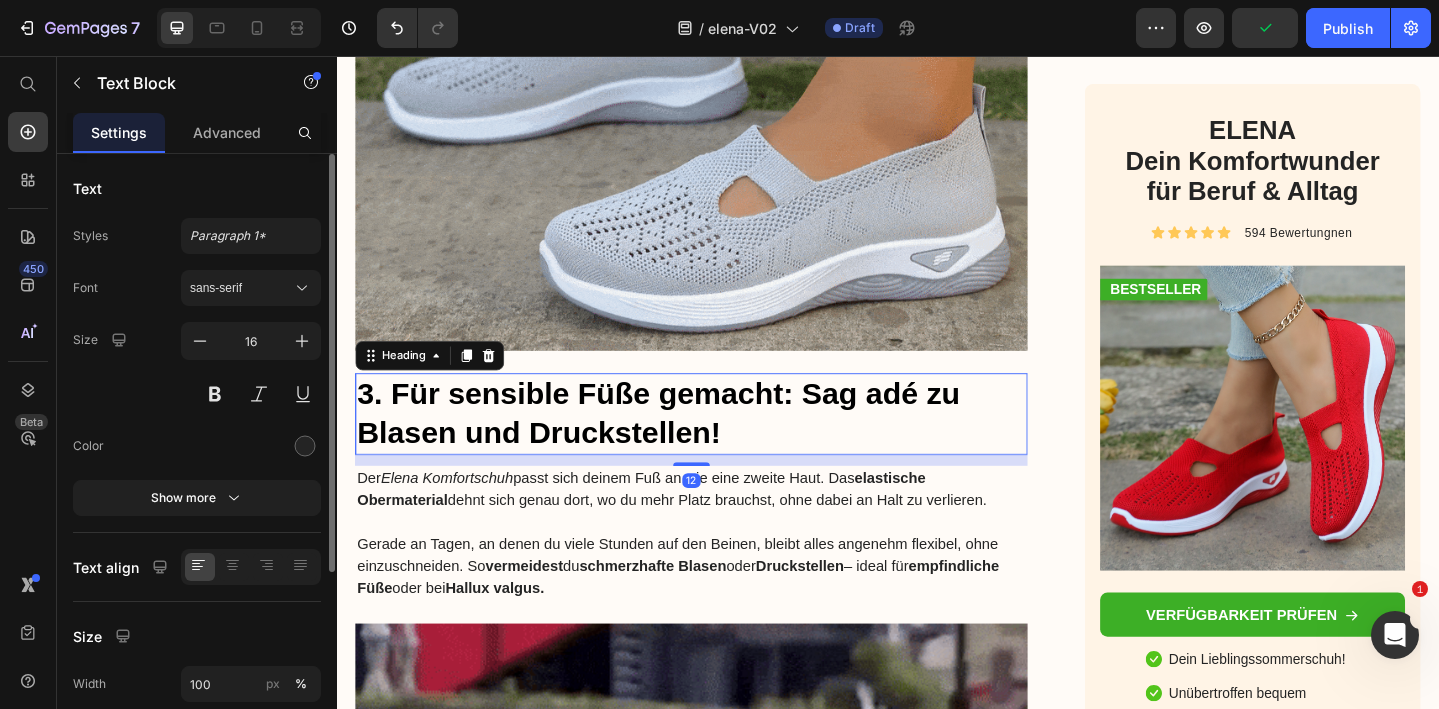 click on "3. Für sensible Füße gemacht: Sag adé zu Blasen und Druckstellen!" at bounding box center [723, 446] 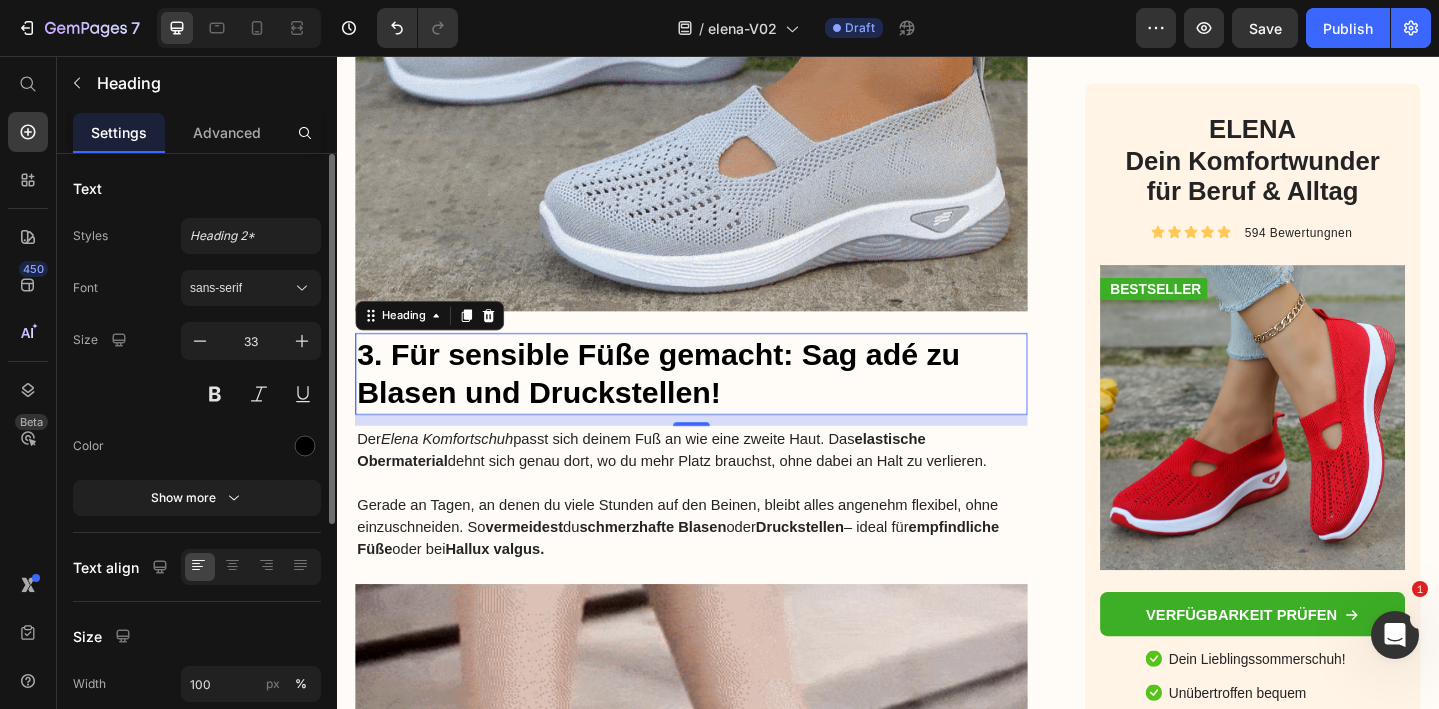 scroll, scrollTop: 3741, scrollLeft: 0, axis: vertical 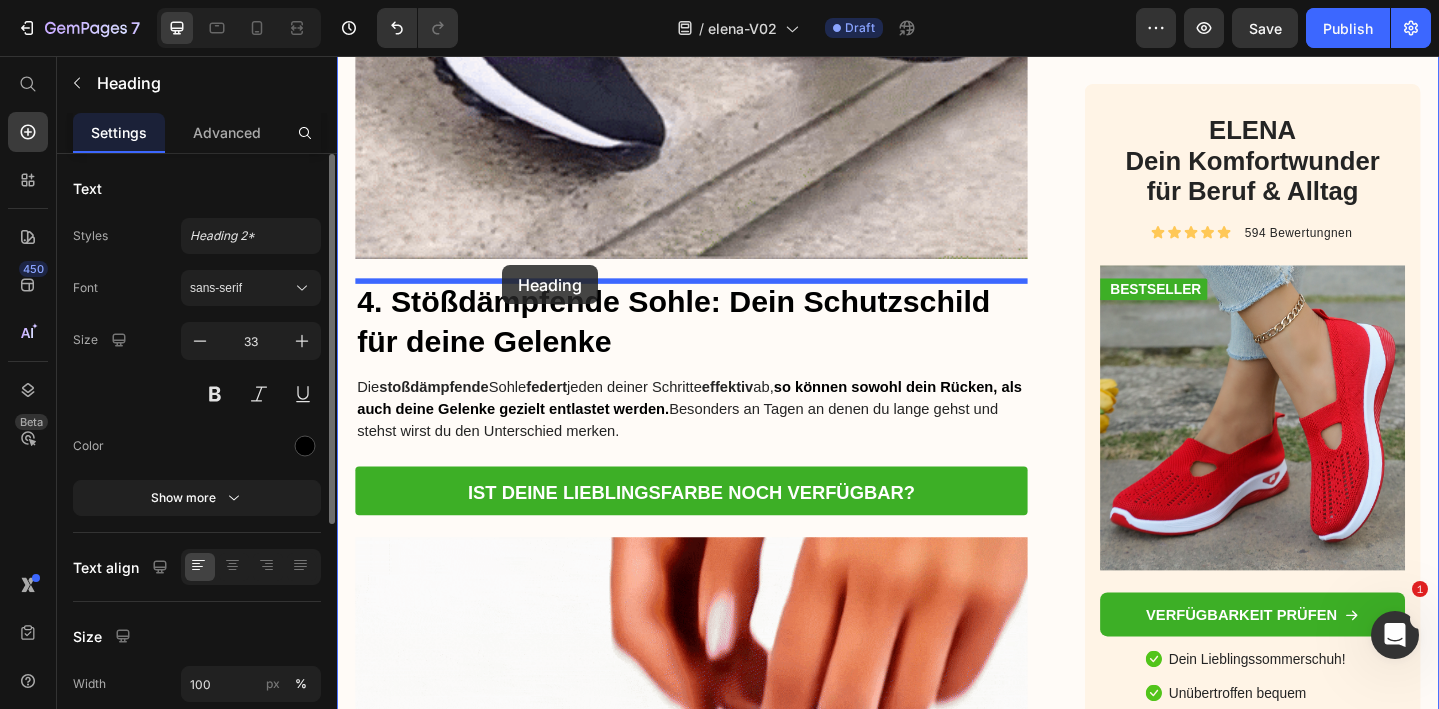 drag, startPoint x: 375, startPoint y: 372, endPoint x: 517, endPoint y: 284, distance: 167.05687 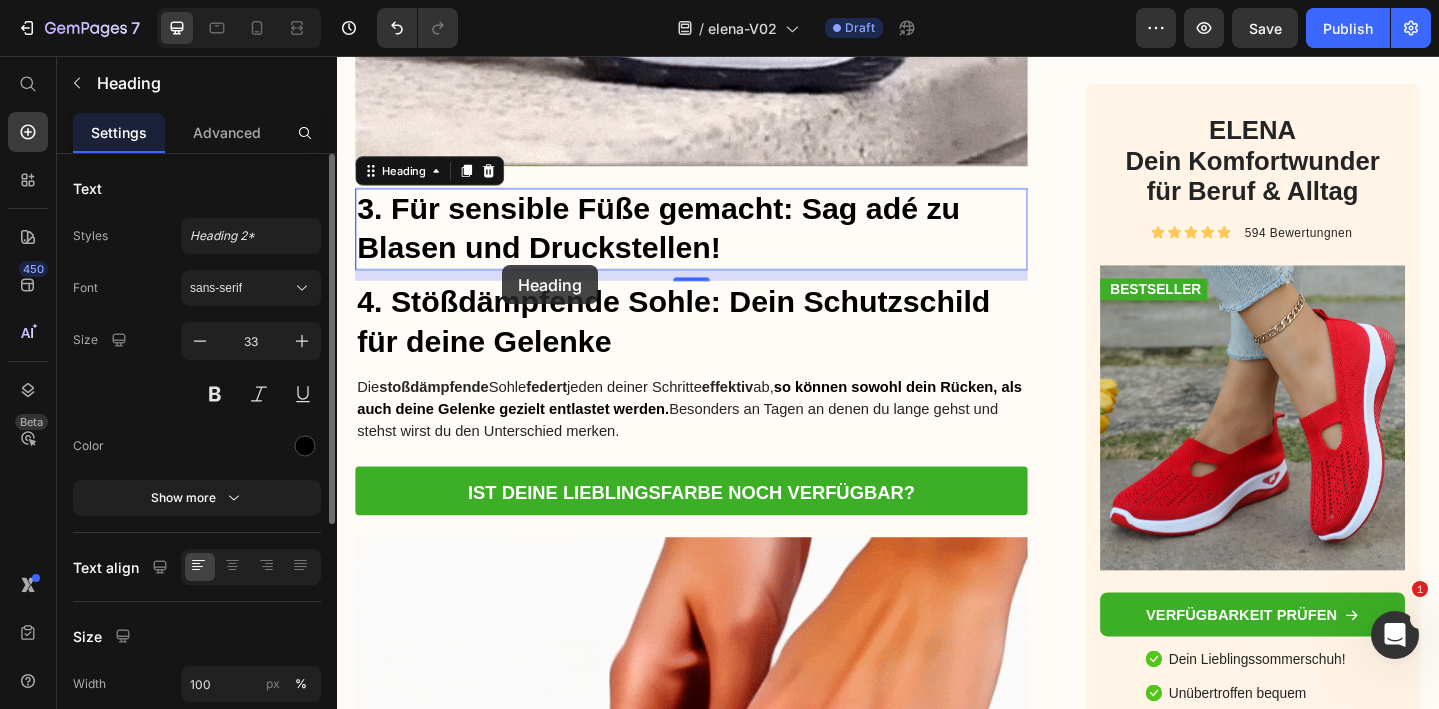 scroll, scrollTop: 4758, scrollLeft: 0, axis: vertical 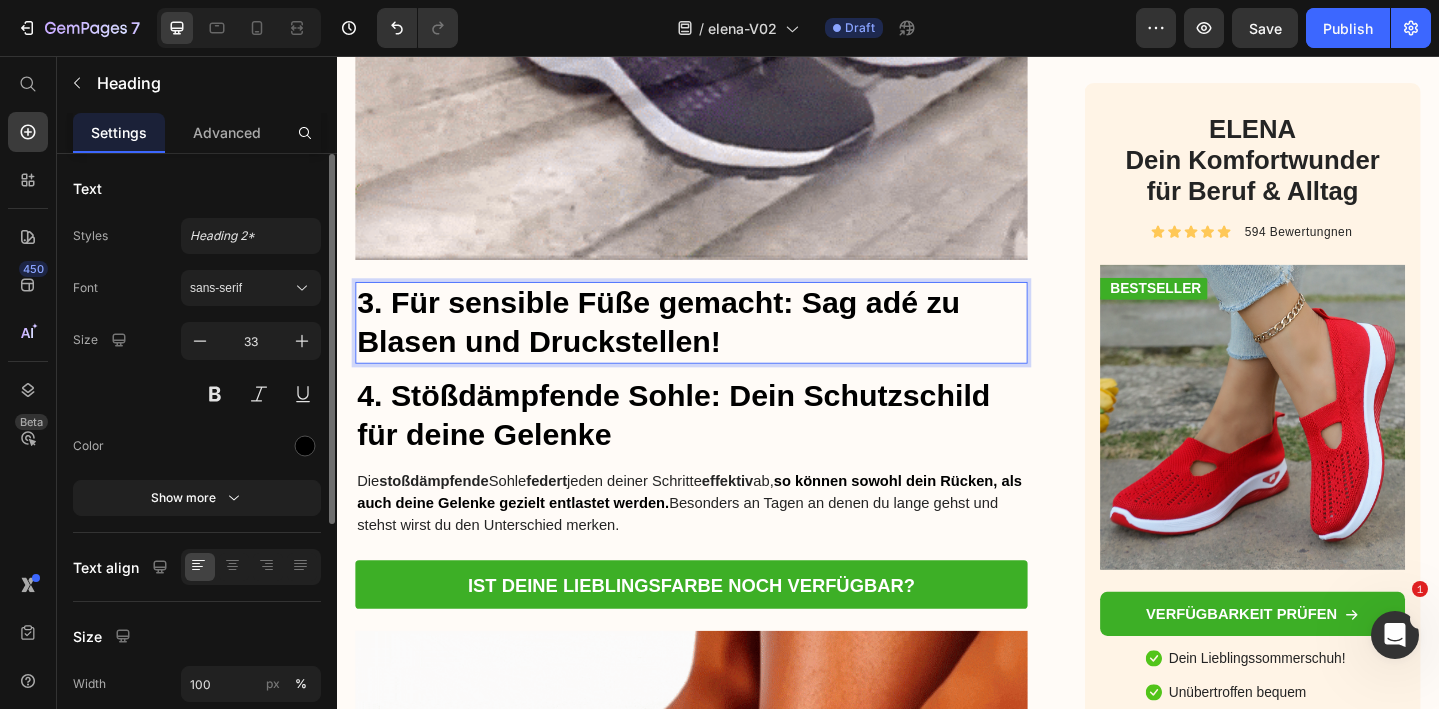 click on "3. Für sensible Füße gemacht: Sag adé zu Blasen und Druckstellen!" at bounding box center (723, 347) 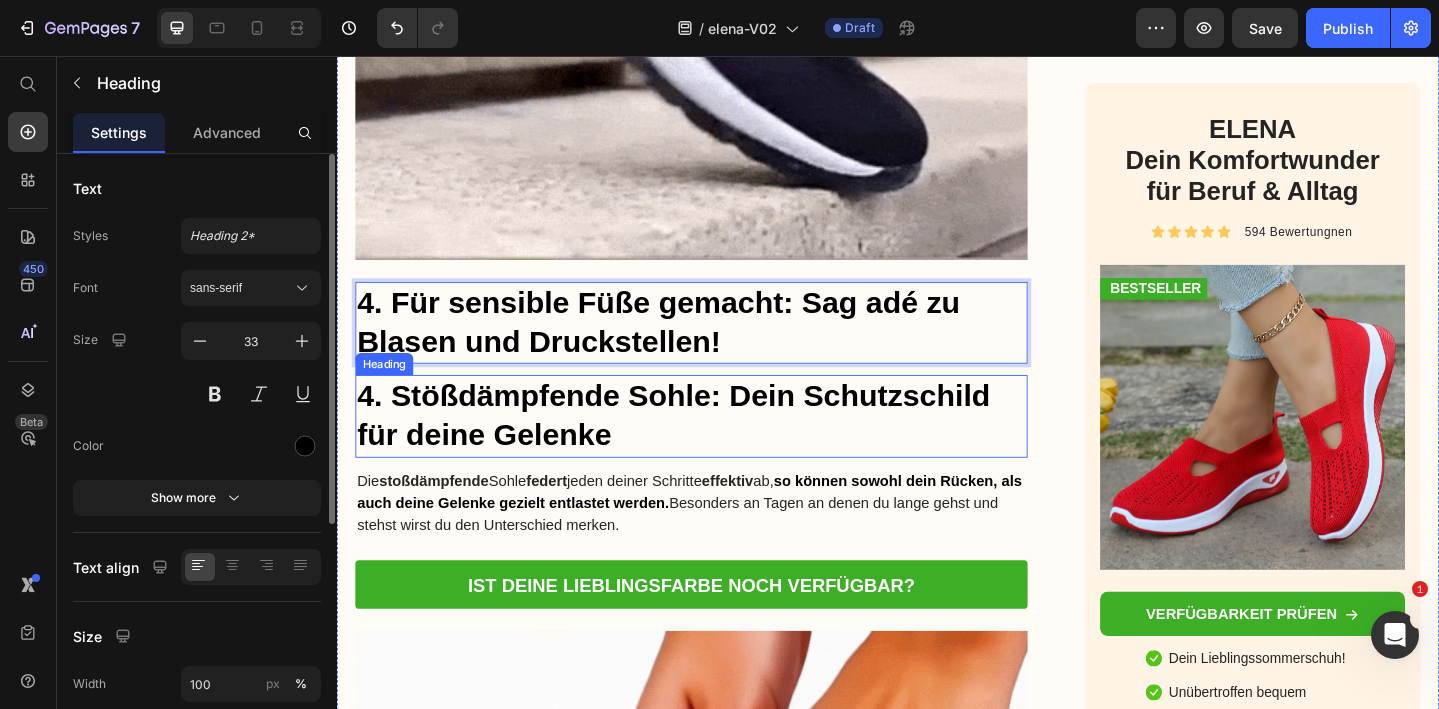 click on "4. Stößdämpfende Sohle: Dein Schutzschild für deine Gelenke" at bounding box center [723, 448] 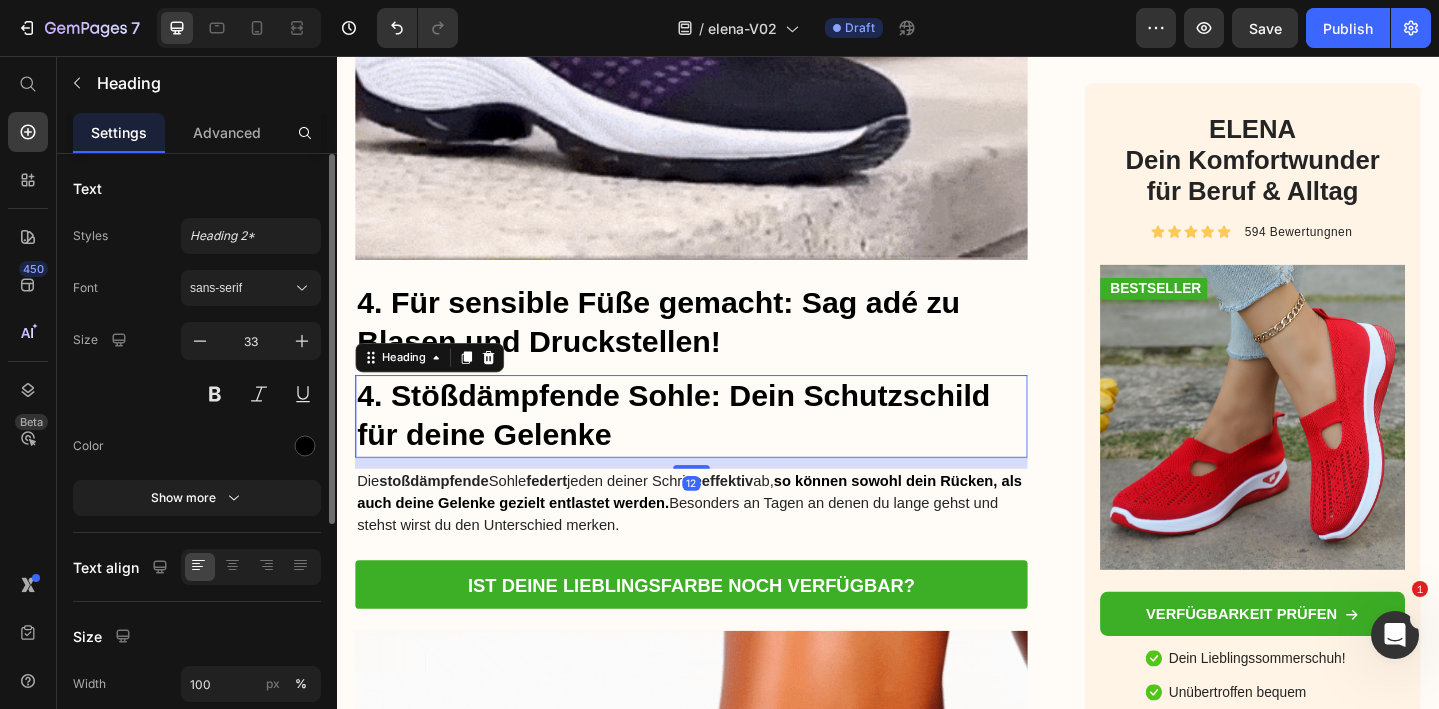 click on "4. Stößdämpfende Sohle: Dein Schutzschild für deine Gelenke" at bounding box center (723, 448) 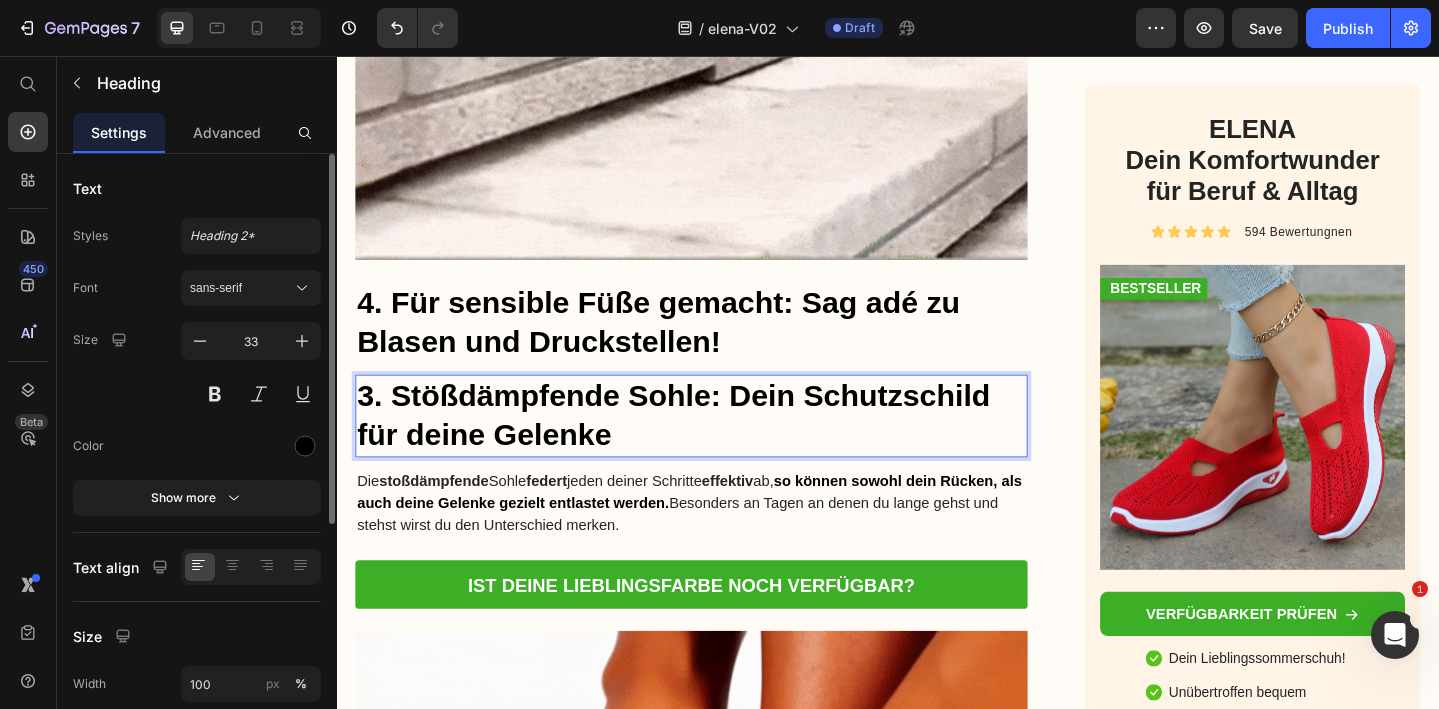 click on "3. Stößdämpfende Sohle: Dein Schutzschild für deine Gelenke" at bounding box center [723, 448] 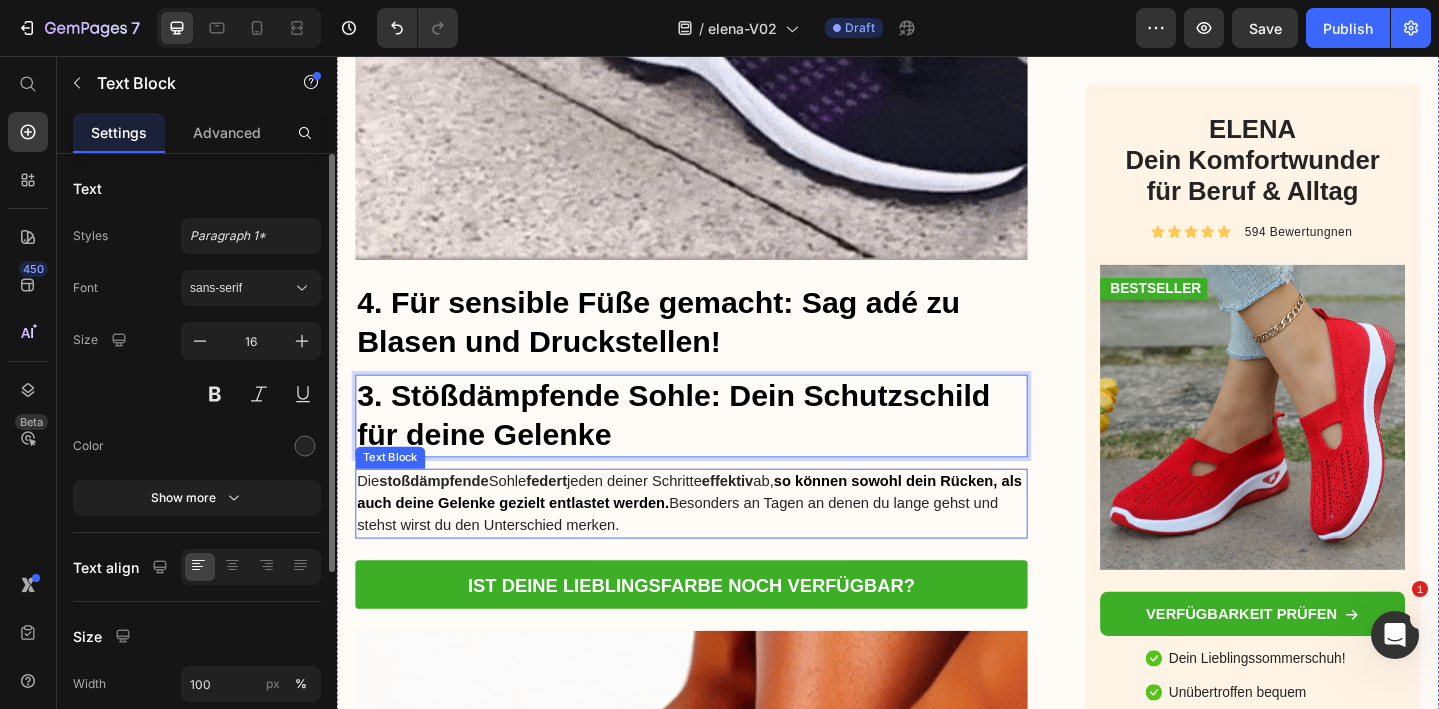 click on "so können sowohl dein Rücken, als auch deine Gelenke gezielt entlastet werden." at bounding box center [721, 530] 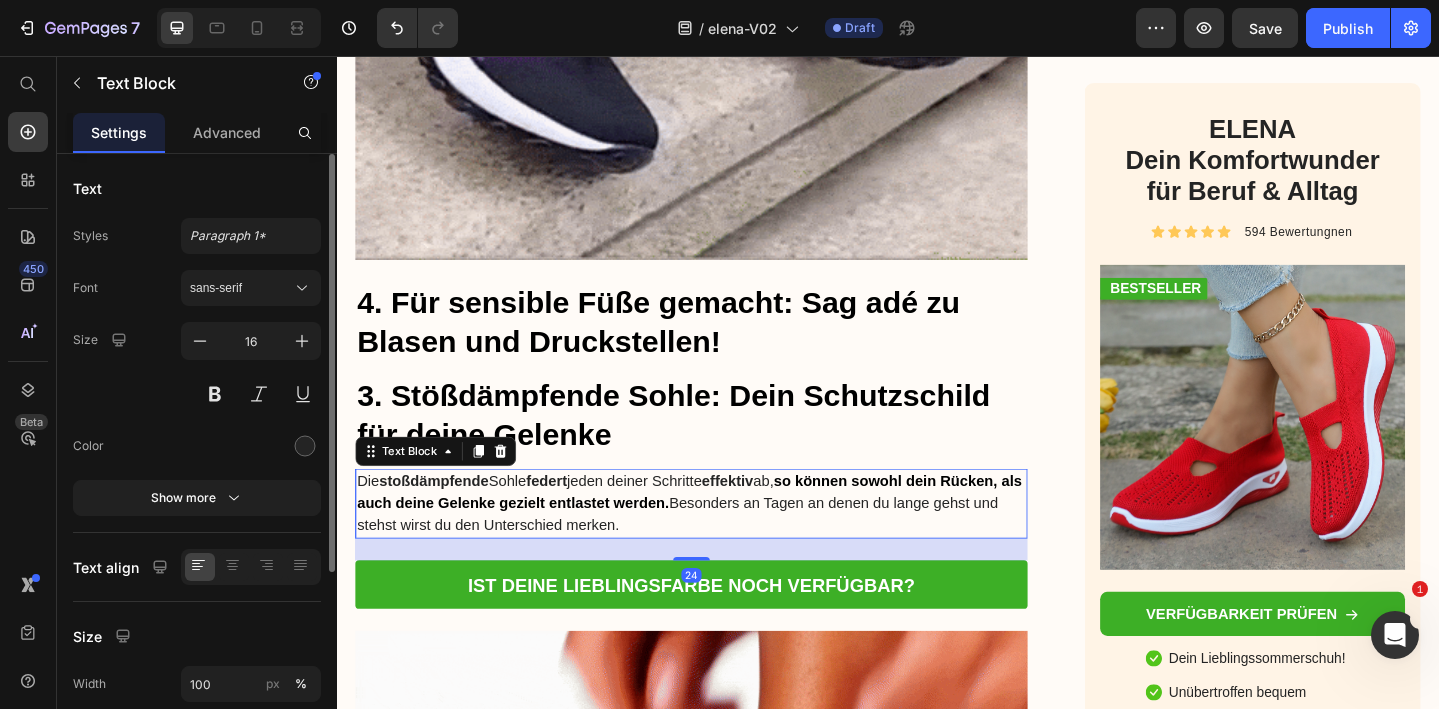 click on "3. Stößdämpfende Sohle: Dein Schutzschild für deine Gelenke" at bounding box center (723, 448) 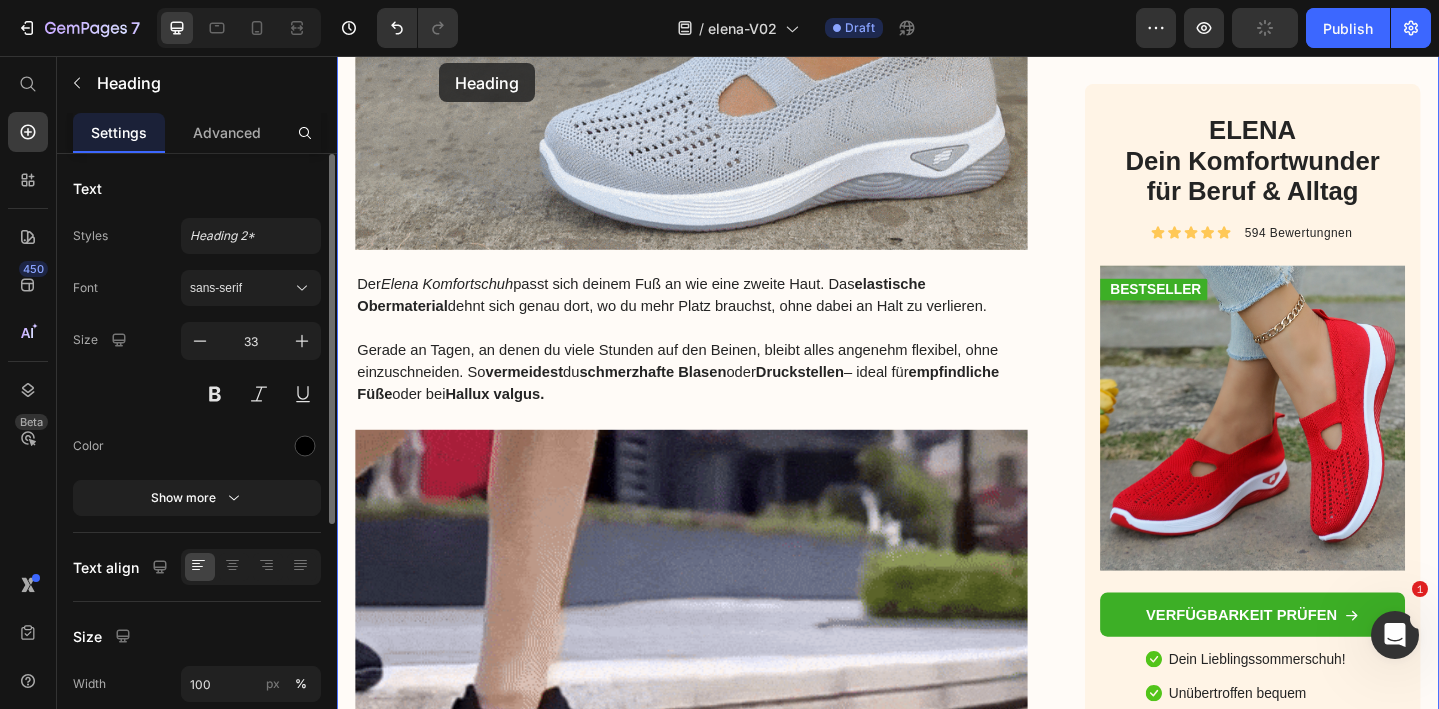 scroll, scrollTop: 3817, scrollLeft: 0, axis: vertical 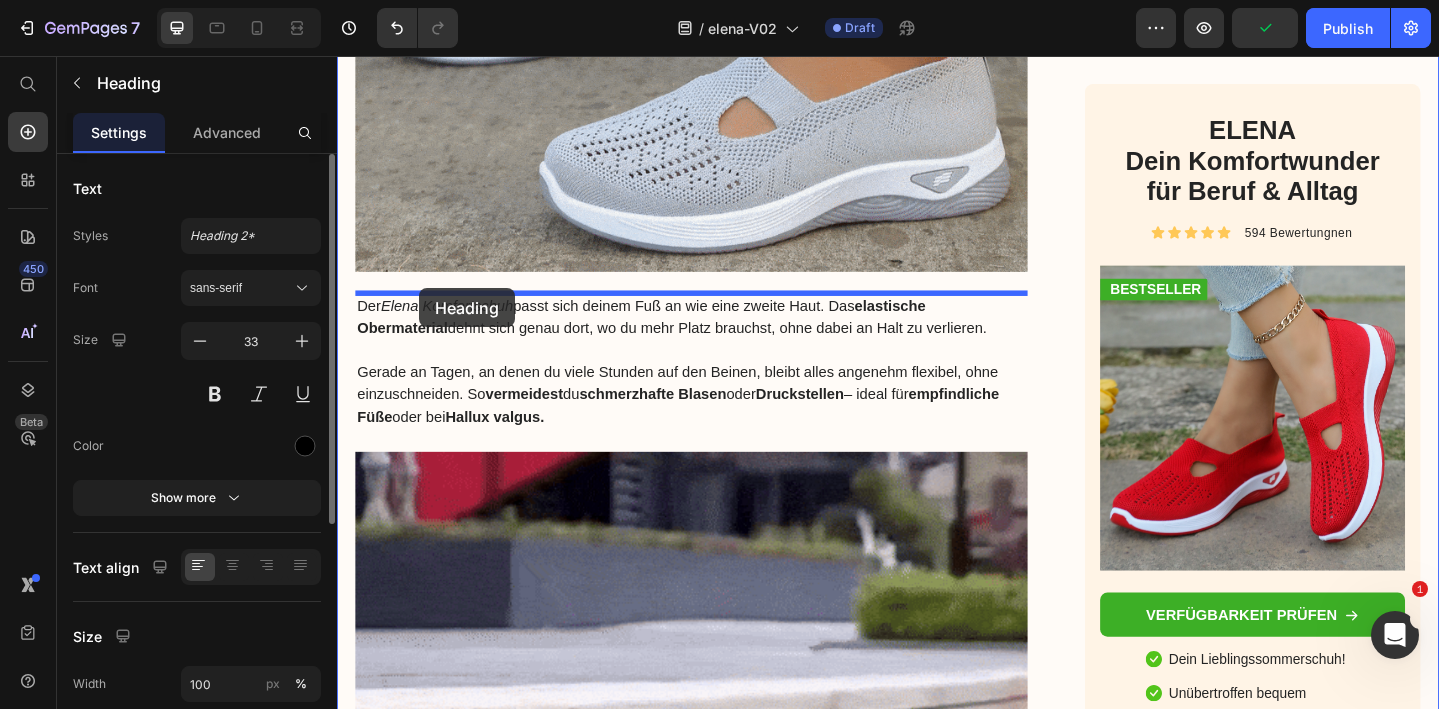 drag, startPoint x: 372, startPoint y: 389, endPoint x: 426, endPoint y: 310, distance: 95.692215 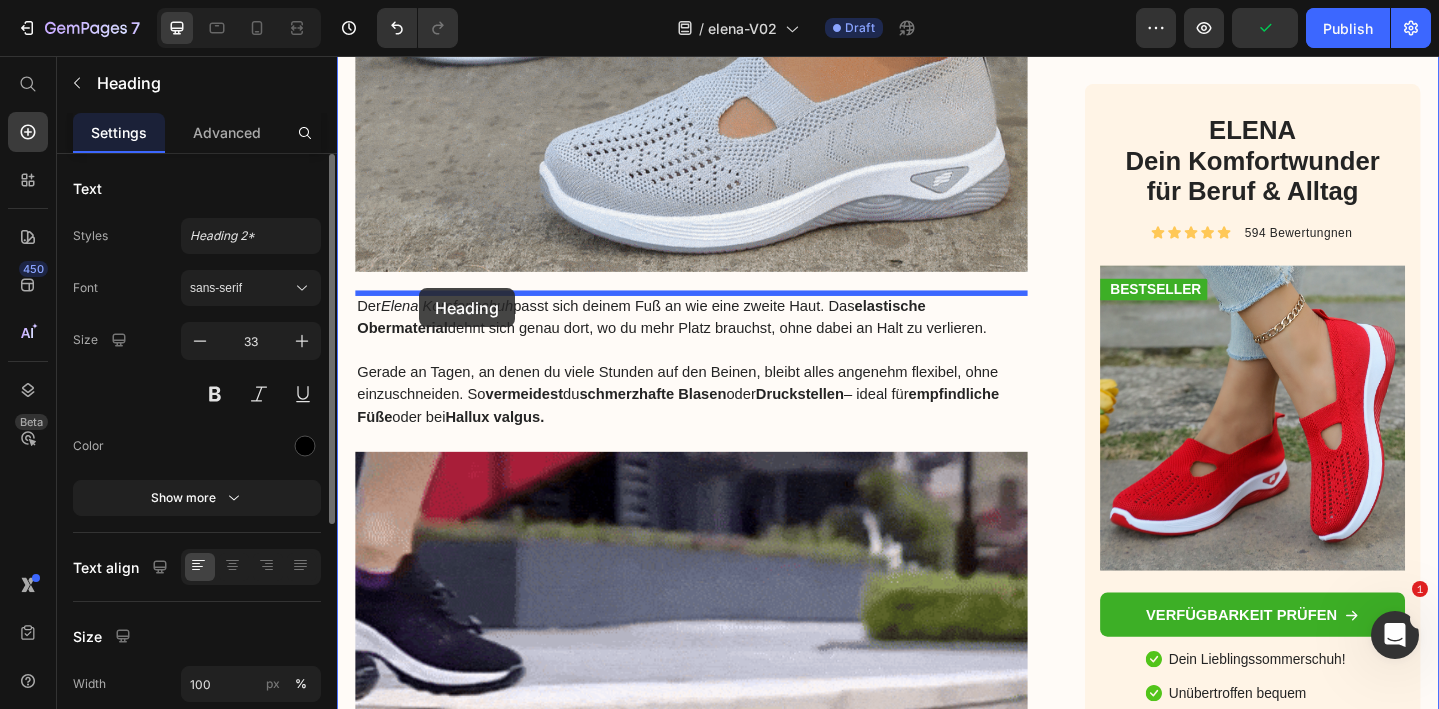 click on "Header Product Images MARLENE - Der Sommerschuh für Leichtigkeit, die du spürst Product Title €49,40 Product Price Row Weiß / 35 - €49,40 Weiß / 36 - €49,40 Weiß / 37 - €49,40 Weiß / 38 - €49,40 Weiß / 39 - €49,40 Weiß / 40 - €49,40 Weiß / 41 - €49,40 Weiß / 42 - €49,40 Weiß / 43 - €49,40 Gelb / 35 - €49,40 Gelb / 36 - €49,40 Gelb / 37 - €49,40 Gelb / 38 - €49,40 Gelb / 39 - €49,40 Gelb / 40 - €49,40 Gelb / 41 - €49,40 Gelb / 42 - €49,40 Gelb / 43 - €49,40 Lavendel / 35 - €49,40 Lavendel / 36 - €49,40 Lavendel / 37 - €49,40 Lavendel / 38 - €49,40 Lavendel / 39 - €49,40 Lavendel / 40 - €49,40 Lavendel / 41 - €49,40 Lavendel / 42 - €49,40 Lavendel / 43 - €49,40 Hellgrau / 35 - €49,40 Hellgrau / 36 - €49,40 Hellgrau / 37 - €49,40 Hellgrau / 38 - €49,40 Hellgrau / 39 - €49,40 Hellgrau / 40 - €49,40 Hellgrau / 41 - €49,40 Hellgrau / 42 - €49,40 Hellgrau / 43 - €49,40 Schwarz / 35 - €49,40 1" at bounding box center (937, 1597) 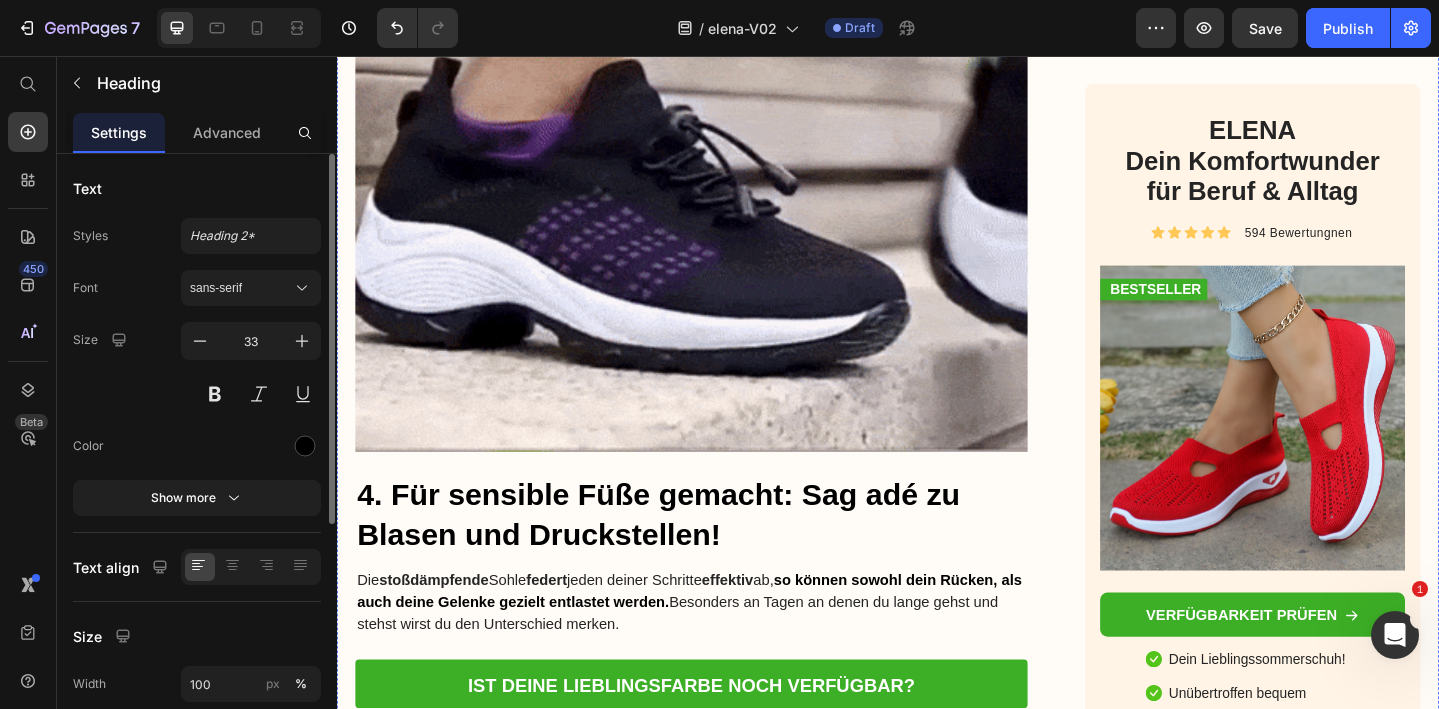 scroll, scrollTop: 4652, scrollLeft: 0, axis: vertical 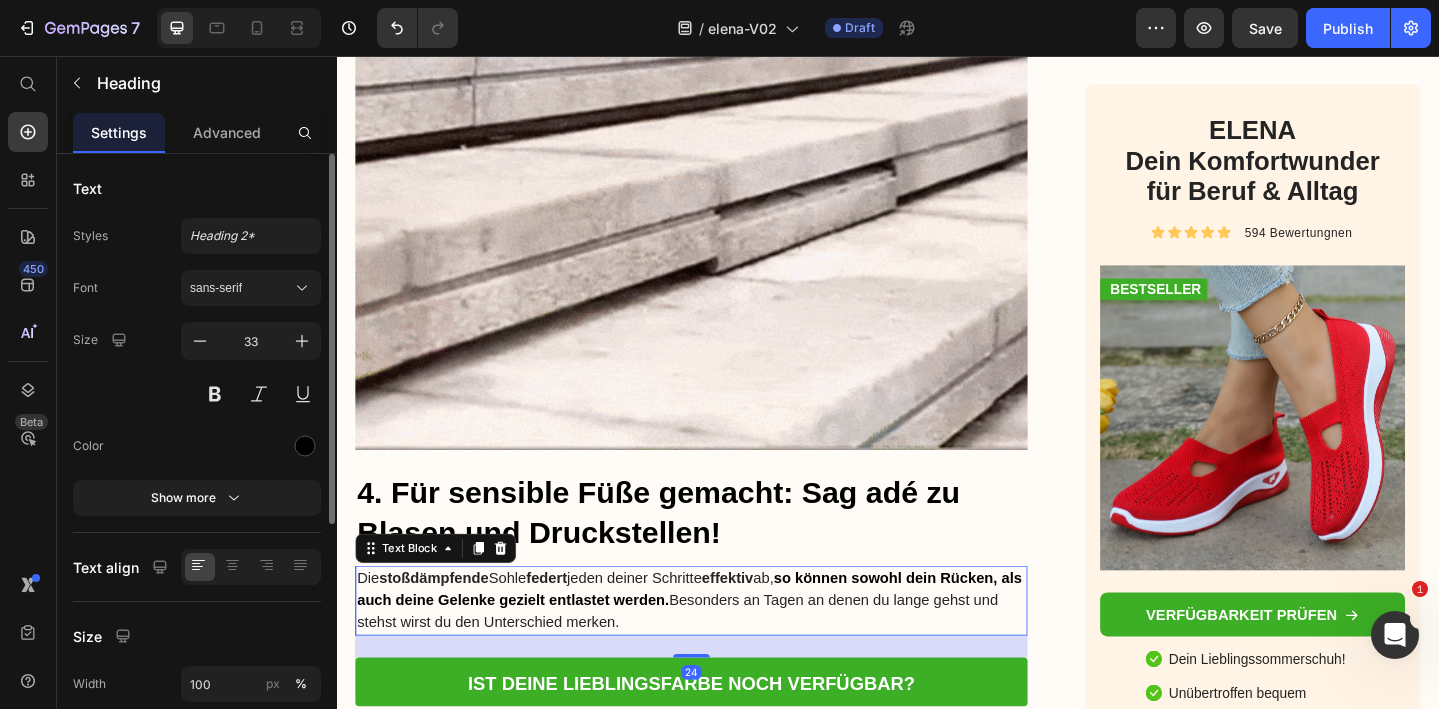 click on "so können sowohl dein Rücken, als auch deine Gelenke gezielt entlastet werden." at bounding box center (721, 636) 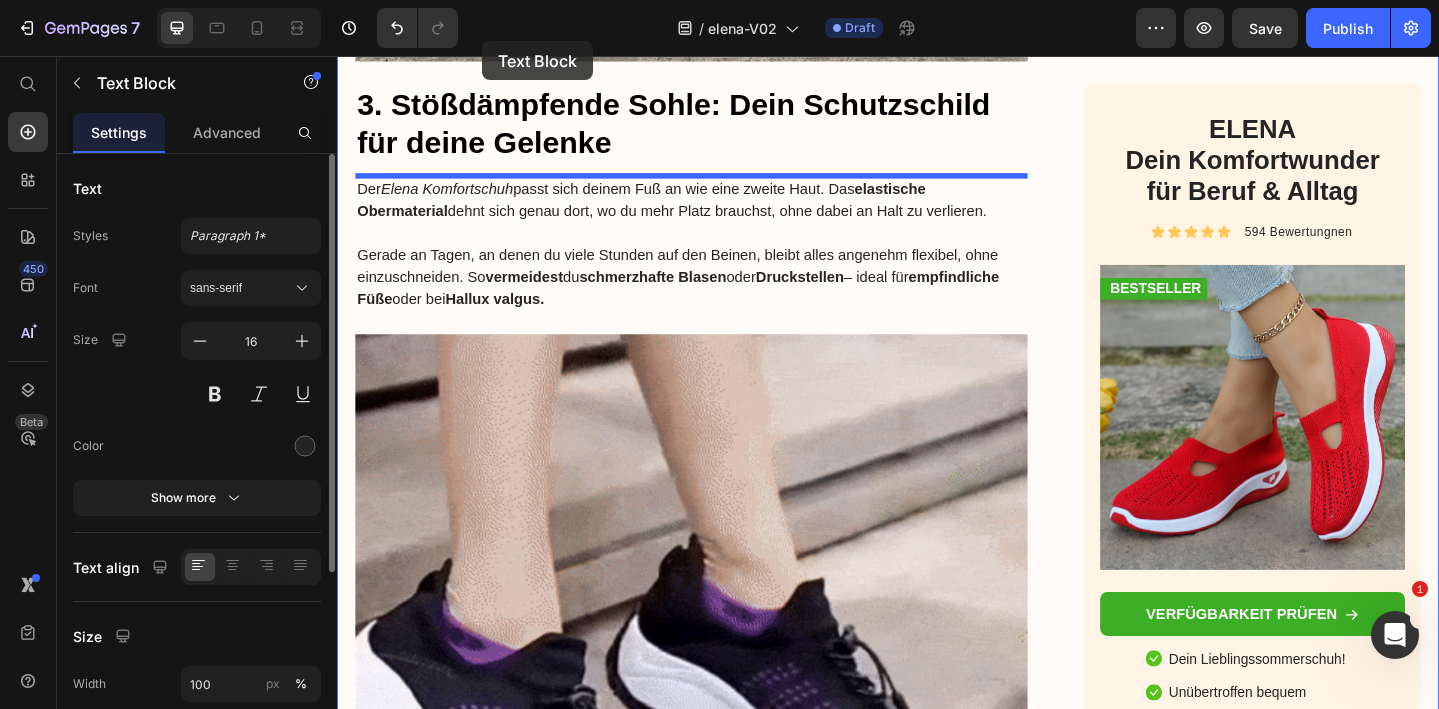 scroll, scrollTop: 3924, scrollLeft: 0, axis: vertical 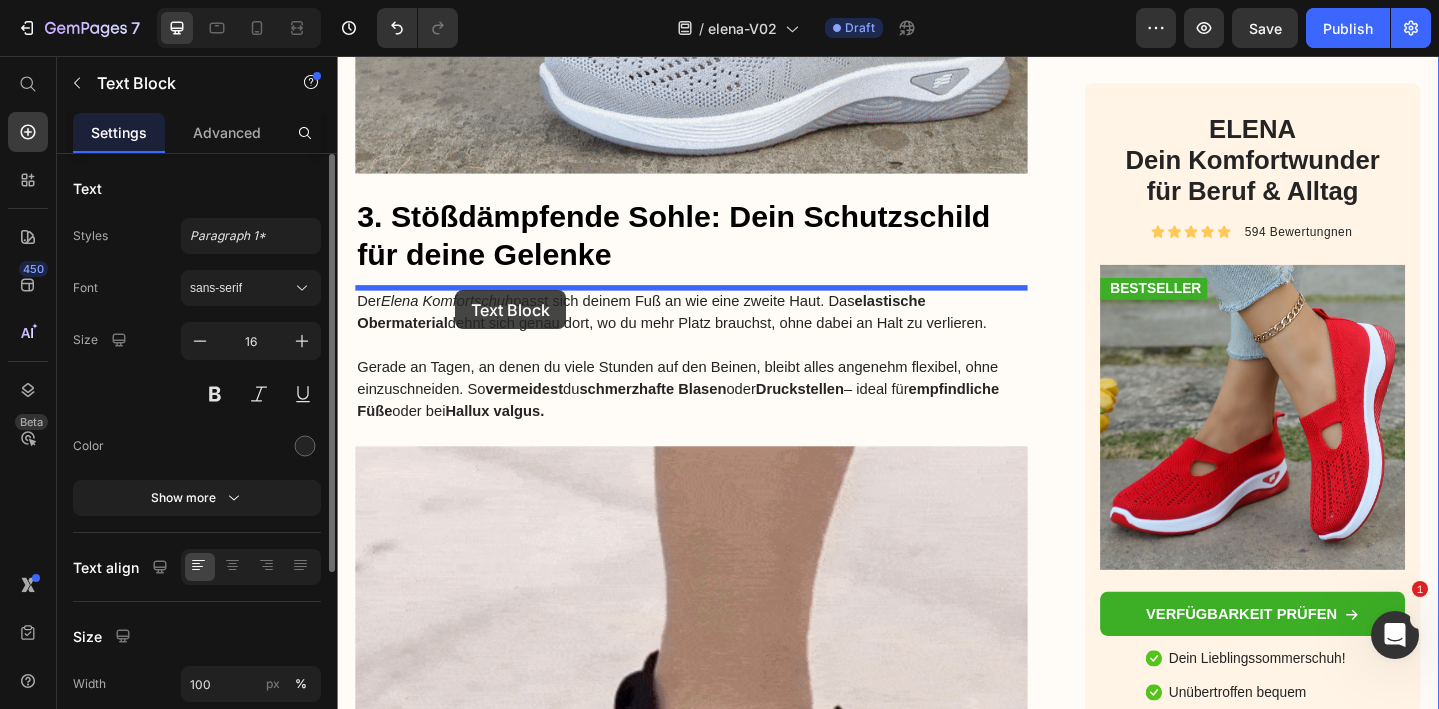 drag, startPoint x: 370, startPoint y: 592, endPoint x: 464, endPoint y: 312, distance: 295.35742 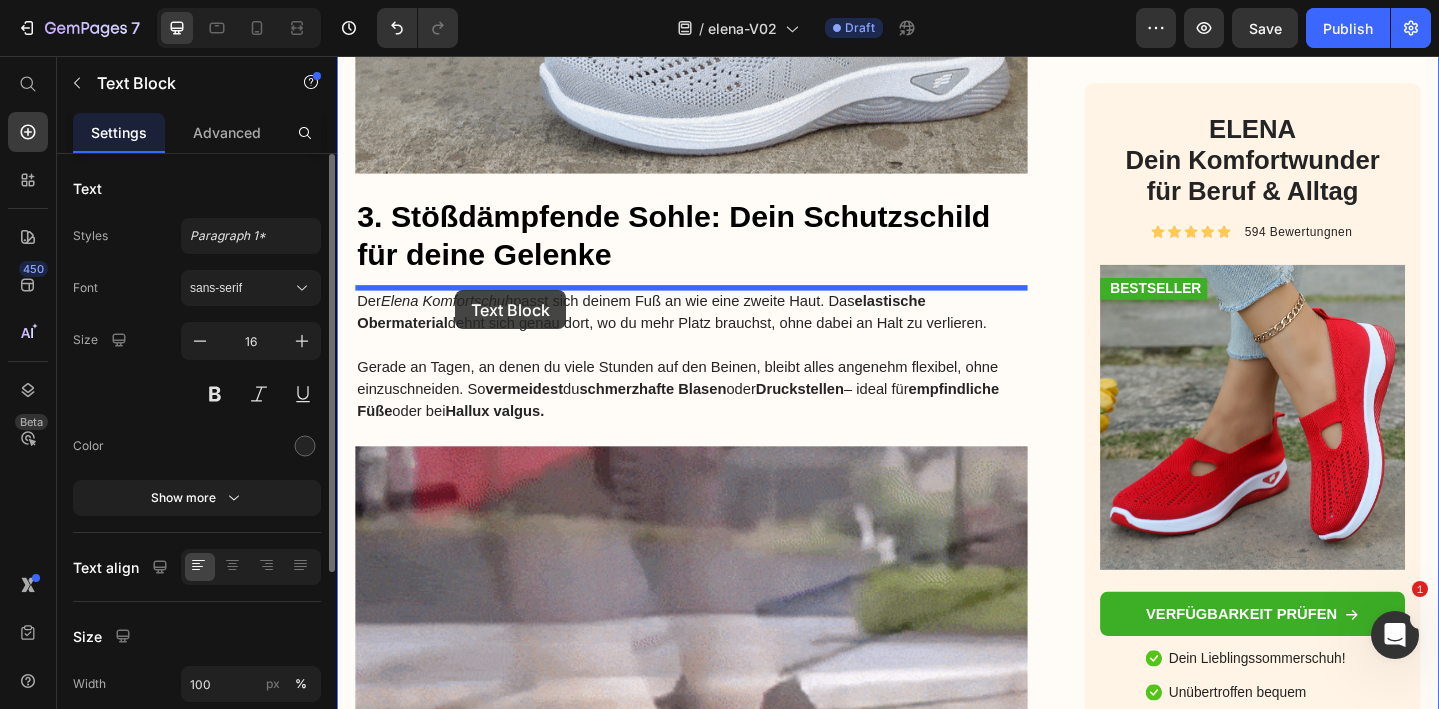 click on "Header Product Images MARLENE - Der Sommerschuh für Leichtigkeit, die du spürst Product Title €49,40 Product Price Row Weiß / 35 - €49,40 Weiß / 36 - €49,40 Weiß / 37 - €49,40 Weiß / 38 - €49,40 Weiß / 39 - €49,40 Weiß / 40 - €49,40 Weiß / 41 - €49,40 Weiß / 42 - €49,40 Weiß / 43 - €49,40 Gelb / 35 - €49,40 Gelb / 36 - €49,40 Gelb / 37 - €49,40 Gelb / 38 - €49,40 Gelb / 39 - €49,40 Gelb / 40 - €49,40 Gelb / 41 - €49,40 Gelb / 42 - €49,40 Gelb / 43 - €49,40 Lavendel / 35 - €49,40 Lavendel / 36 - €49,40 Lavendel / 37 - €49,40 Lavendel / 38 - €49,40 Lavendel / 39 - €49,40 Lavendel / 40 - €49,40 Lavendel / 41 - €49,40 Lavendel / 42 - €49,40 Lavendel / 43 - €49,40 Hellgrau / 35 - €49,40 Hellgrau / 36 - €49,40 Hellgrau / 37 - €49,40 Hellgrau / 38 - €49,40 Hellgrau / 39 - €49,40 Hellgrau / 40 - €49,40 Hellgrau / 41 - €49,40 Hellgrau / 42 - €49,40 Hellgrau / 43 - €49,40 Schwarz / 35 - €49,40 1" at bounding box center [937, 1490] 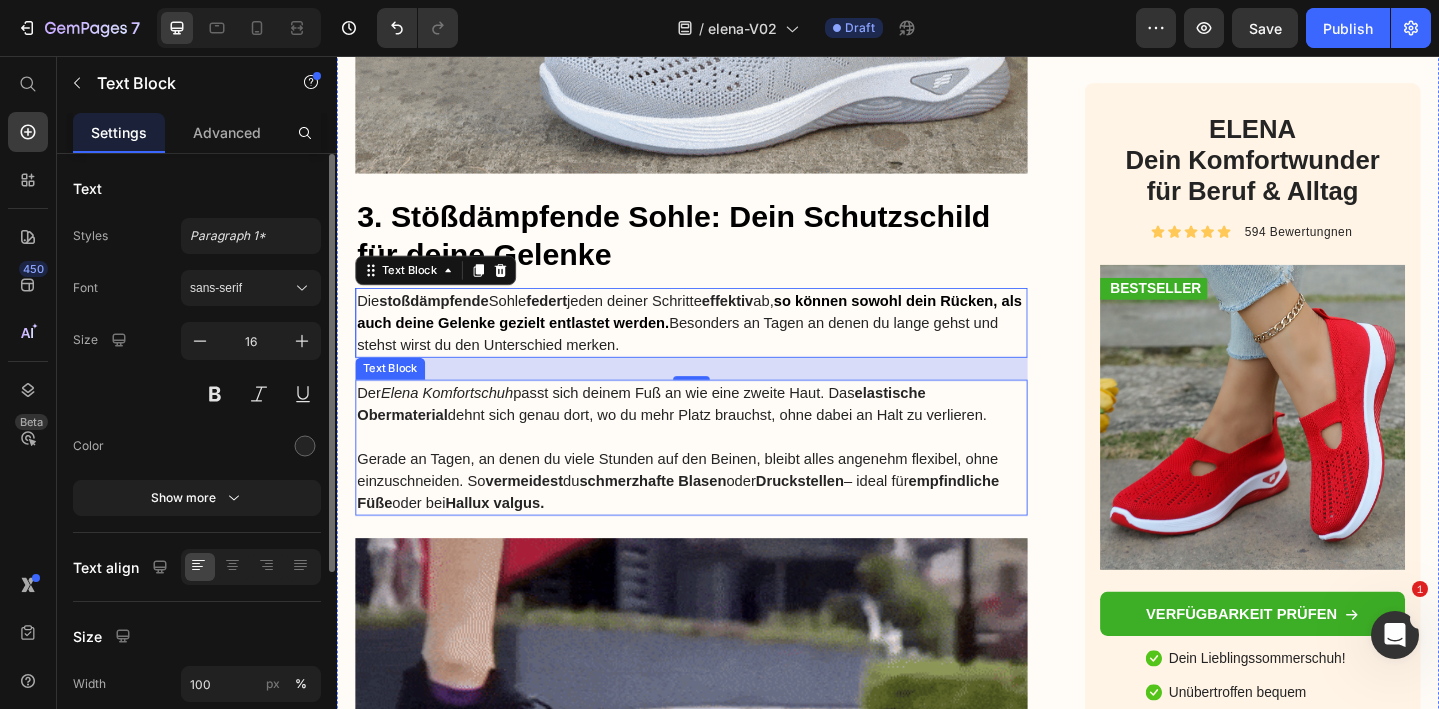 click on "Gerade an Tagen, an denen du viele Stunden auf den Beinen, bleibt alles angenehm flexibel, ohne einzuschneiden. So vermeidest du schmerzhafte Blasen oder Druckstellen – ideal für empfindliche Füße oder bei Hallux valgus." at bounding box center [723, 519] 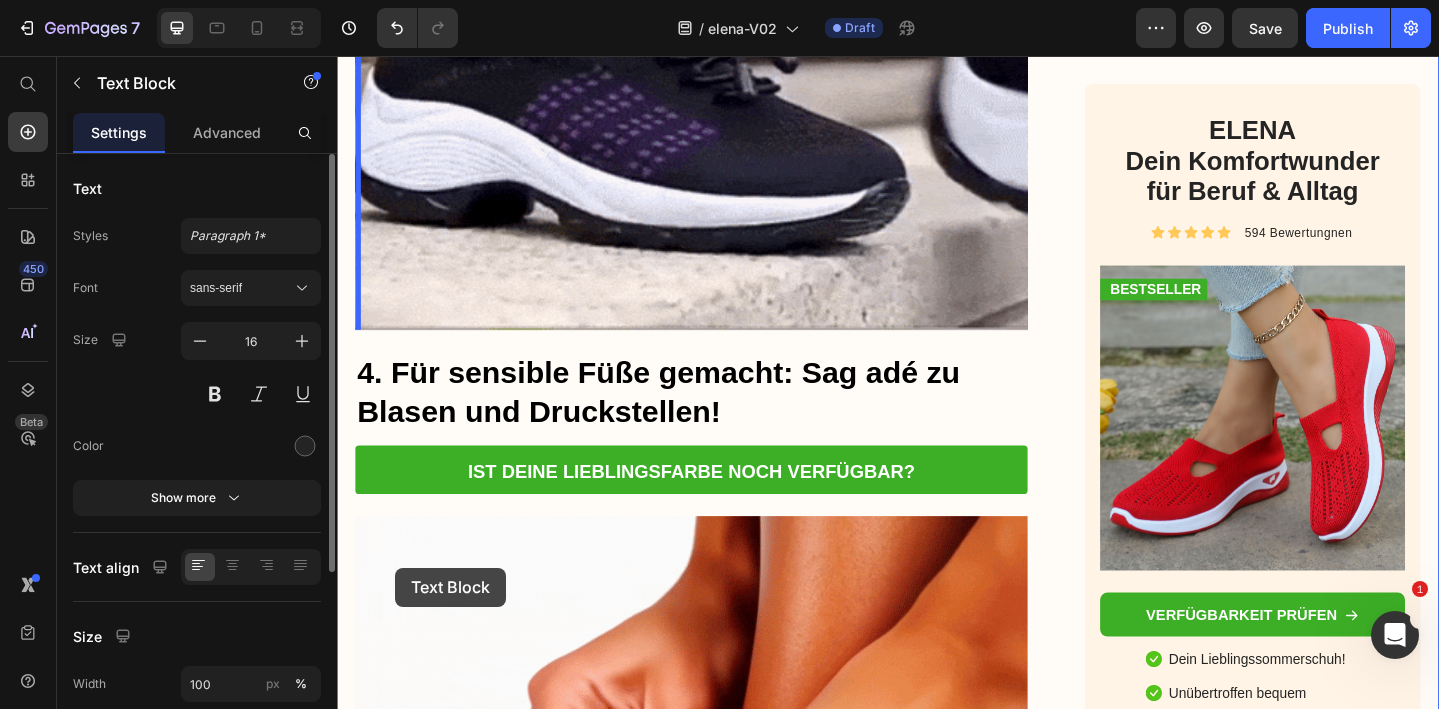 scroll, scrollTop: 4938, scrollLeft: 0, axis: vertical 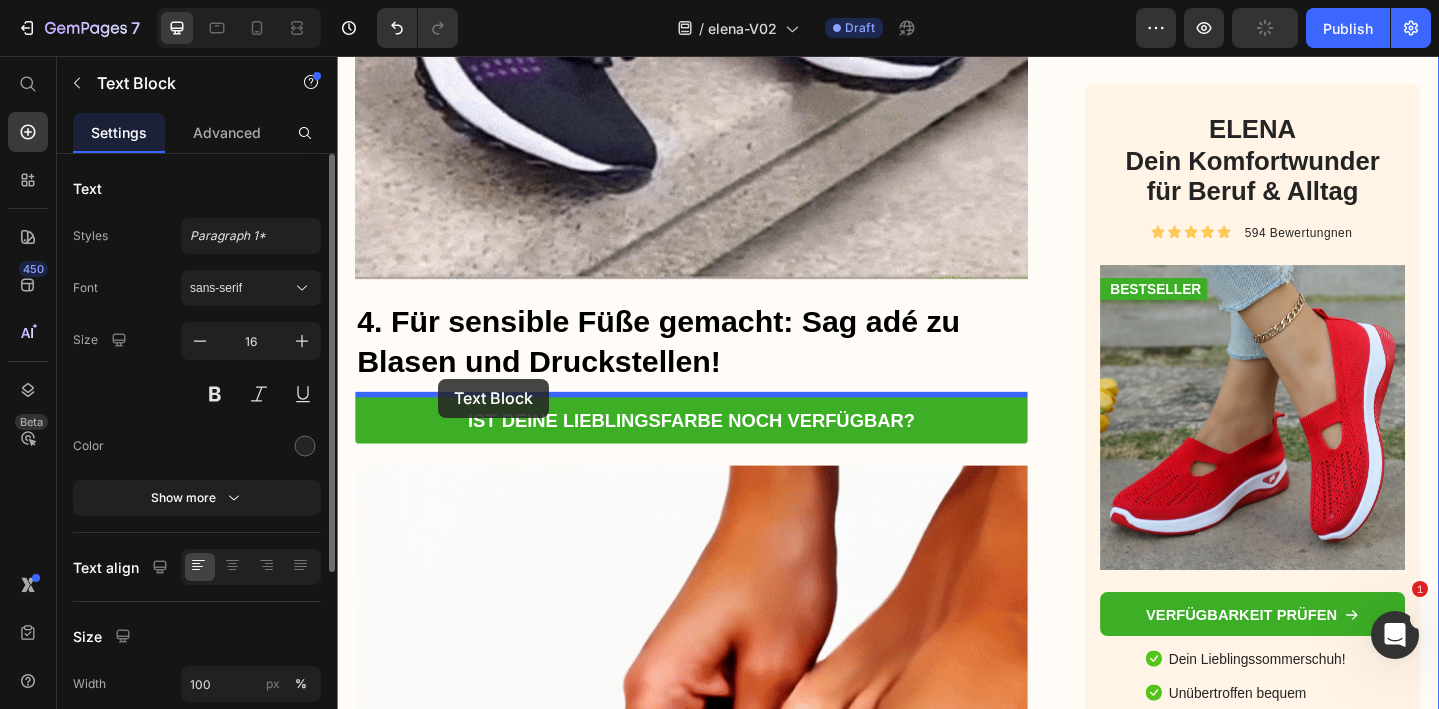 drag, startPoint x: 370, startPoint y: 387, endPoint x: 444, endPoint y: 410, distance: 77.491936 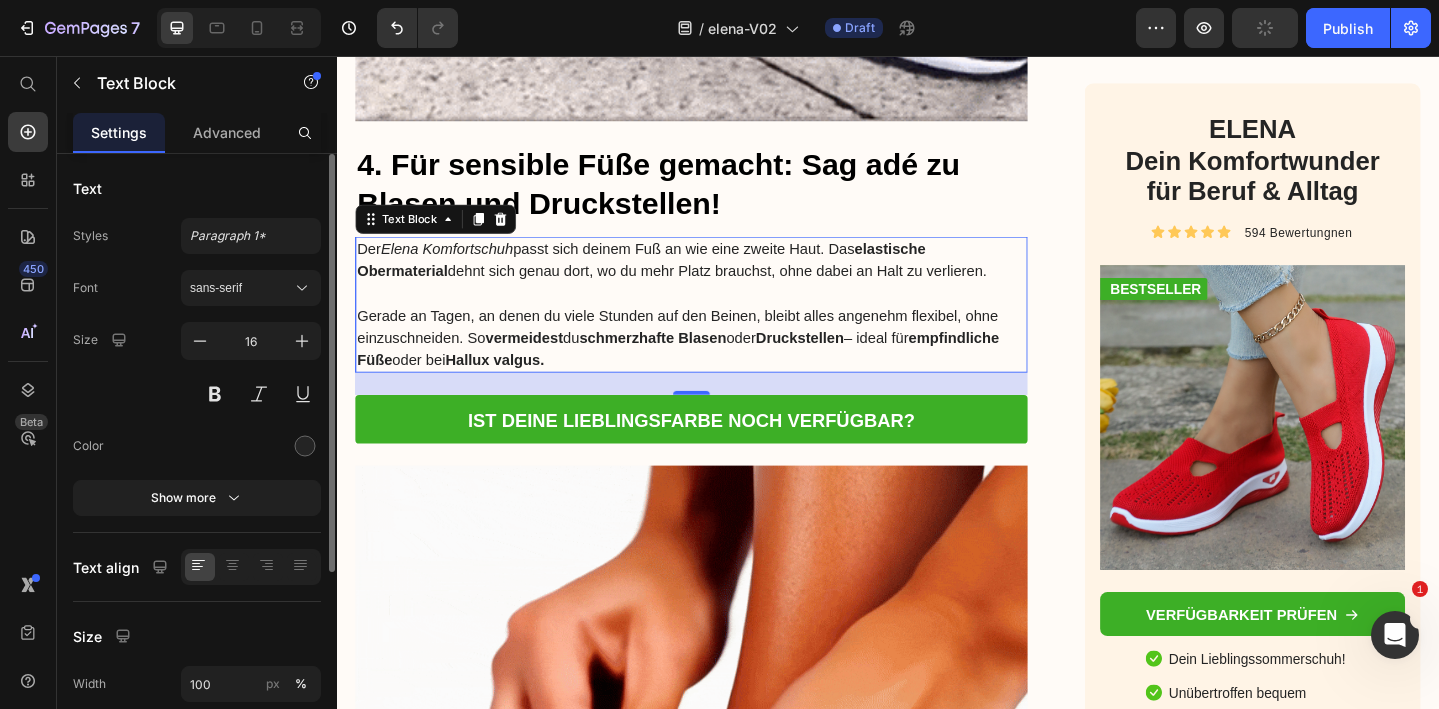scroll, scrollTop: 4766, scrollLeft: 0, axis: vertical 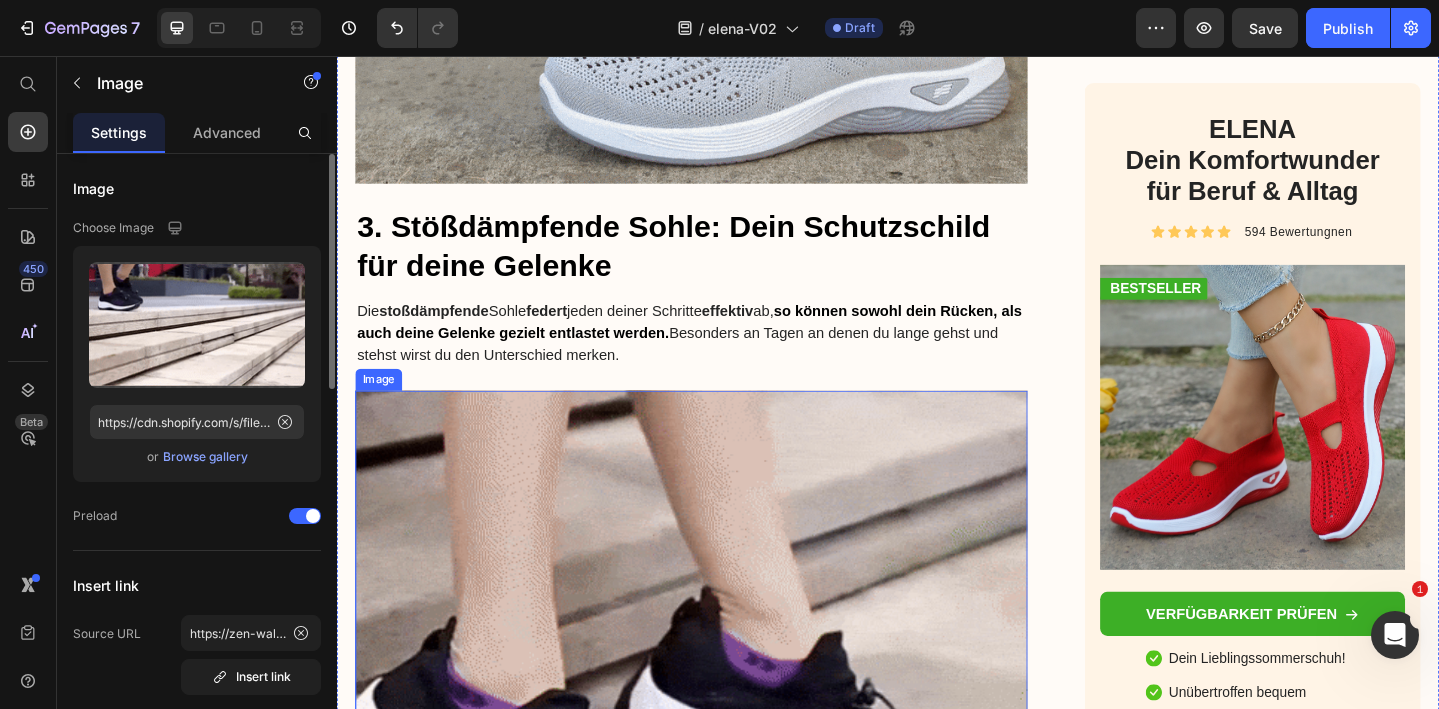click at bounding box center [723, 786] 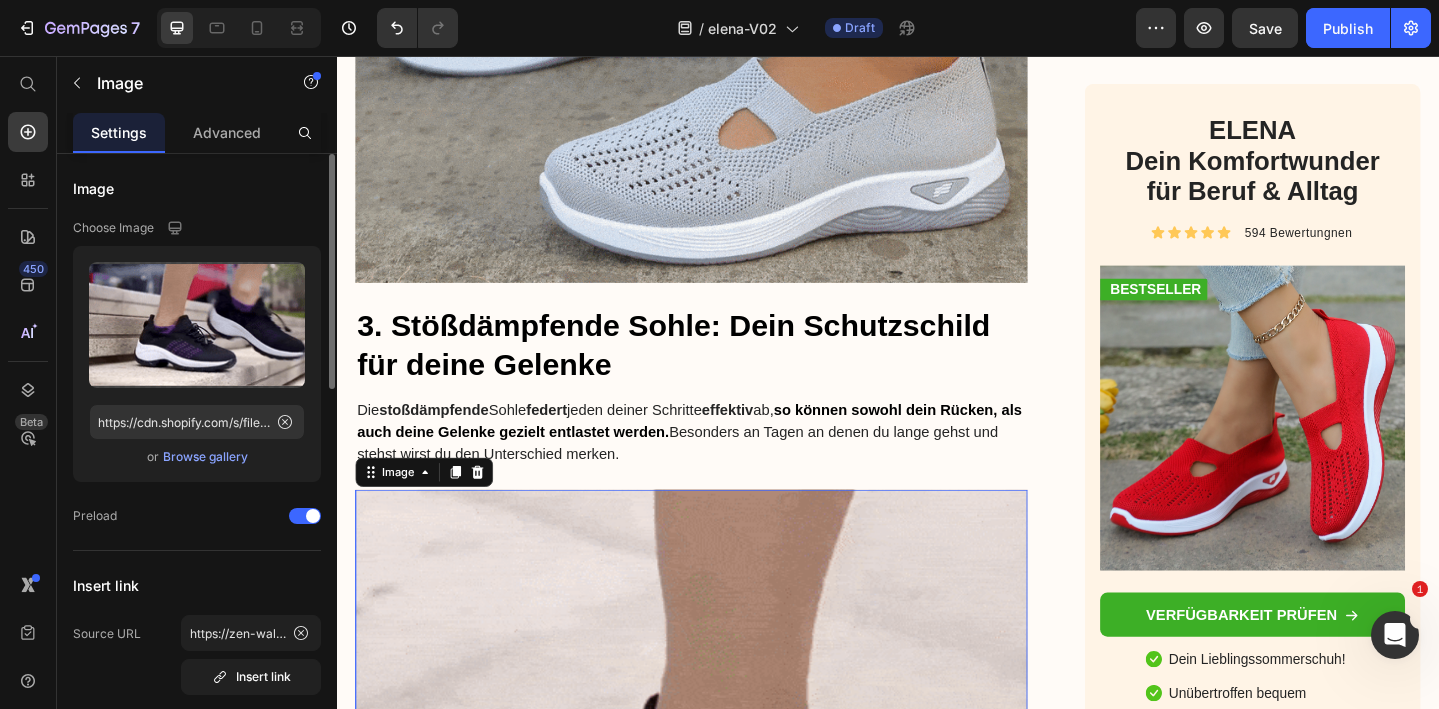 scroll, scrollTop: 3712, scrollLeft: 0, axis: vertical 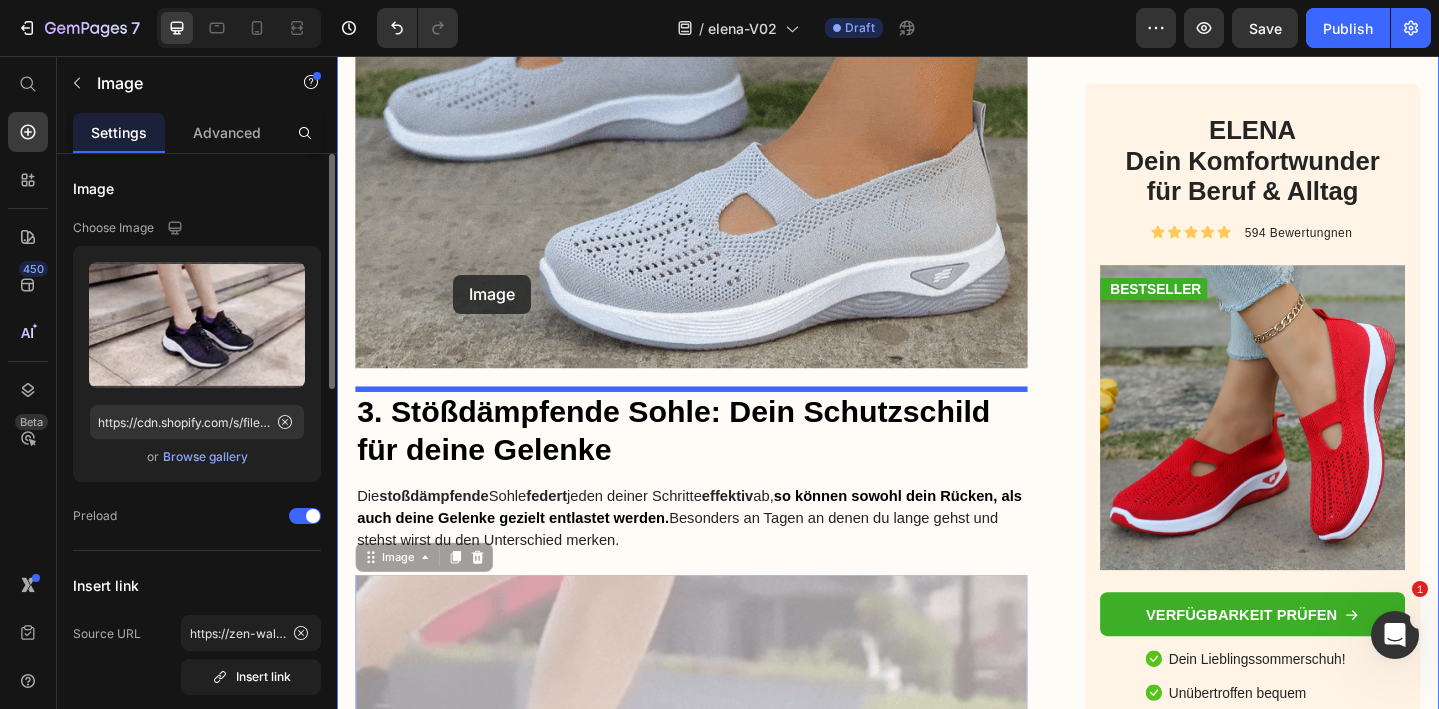 drag, startPoint x: 373, startPoint y: 611, endPoint x: 463, endPoint y: 294, distance: 329.52844 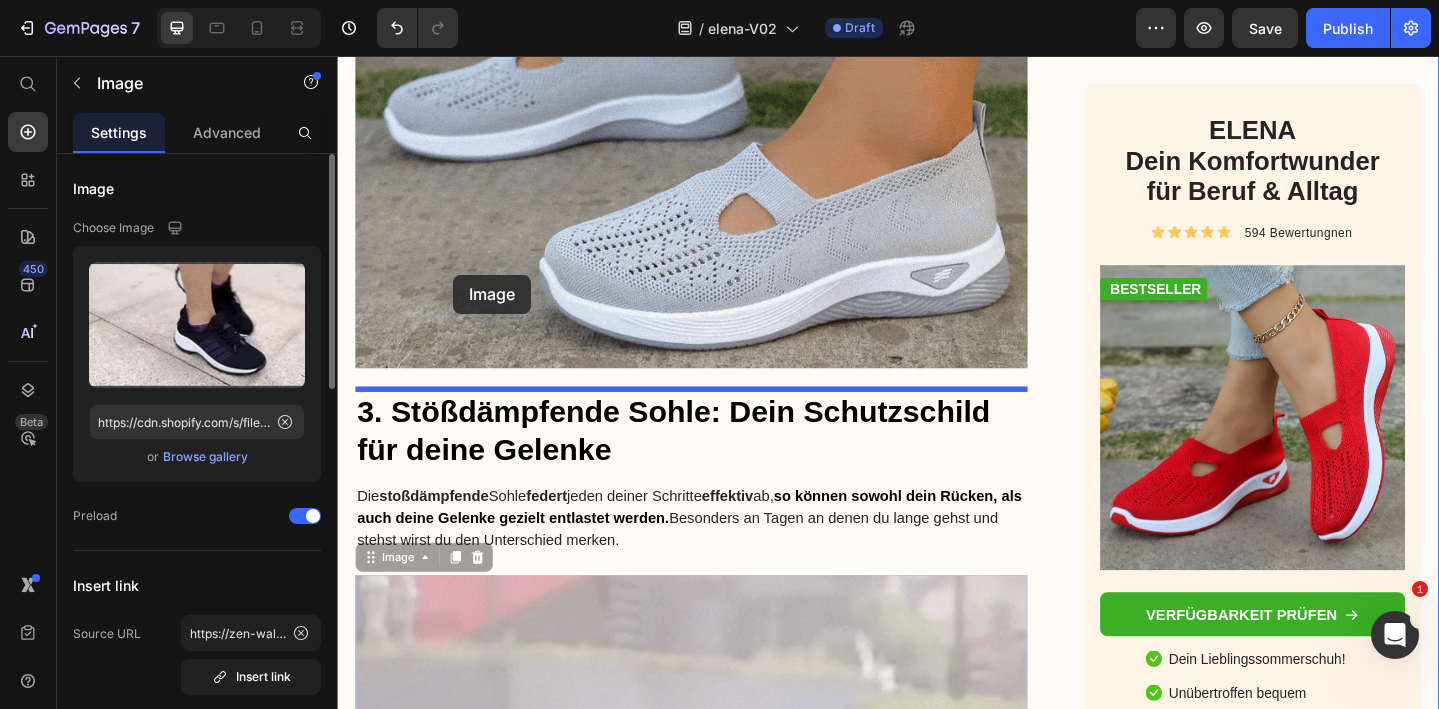 click on "Header Product Images MARLENE - Der Sommerschuh für Leichtigkeit, die du spürst Product Title €49,40 Product Price Row Weiß / 35 - €49,40 Weiß / 36 - €49,40 Weiß / 37 - €49,40 Weiß / 38 - €49,40 Weiß / 39 - €49,40 Weiß / 40 - €49,40 Weiß / 41 - €49,40 Weiß / 42 - €49,40 Weiß / 43 - €49,40 Gelb / 35 - €49,40 Gelb / 36 - €49,40 Gelb / 37 - €49,40 Gelb / 38 - €49,40 Gelb / 39 - €49,40 Gelb / 40 - €49,40 Gelb / 41 - €49,40 Gelb / 42 - €49,40 Gelb / 43 - €49,40 Lavendel / 35 - €49,40 Lavendel / 36 - €49,40 Lavendel / 37 - €49,40 Lavendel / 38 - €49,40 Lavendel / 39 - €49,40 Lavendel / 40 - €49,40 Lavendel / 41 - €49,40 Lavendel / 42 - €49,40 Lavendel / 43 - €49,40 Hellgrau / 35 - €49,40 Hellgrau / 36 - €49,40 Hellgrau / 37 - €49,40 Hellgrau / 38 - €49,40 Hellgrau / 39 - €49,40 Hellgrau / 40 - €49,40 Hellgrau / 41 - €49,40 Hellgrau / 42 - €49,40 Hellgrau / 43 - €49,40 Schwarz / 35 - €49,40 1" at bounding box center (937, 1702) 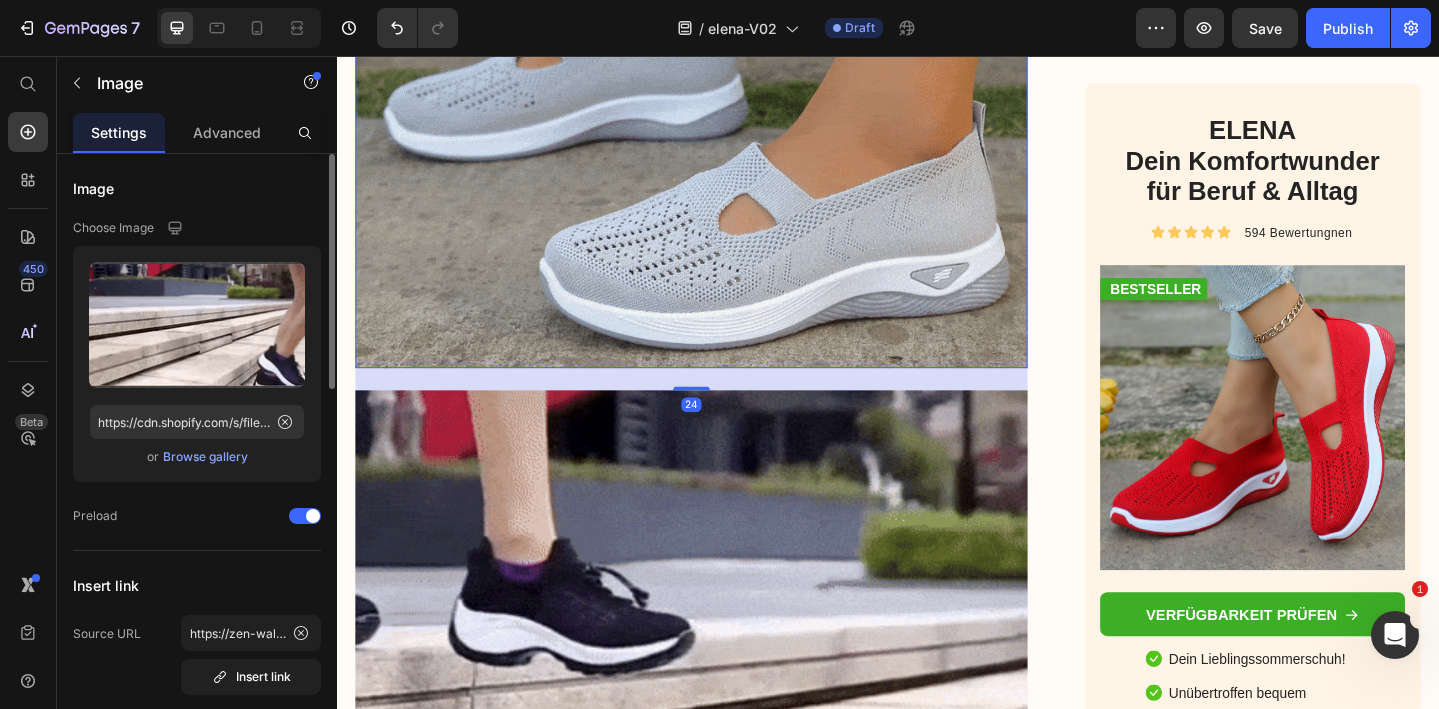 click at bounding box center (723, 30) 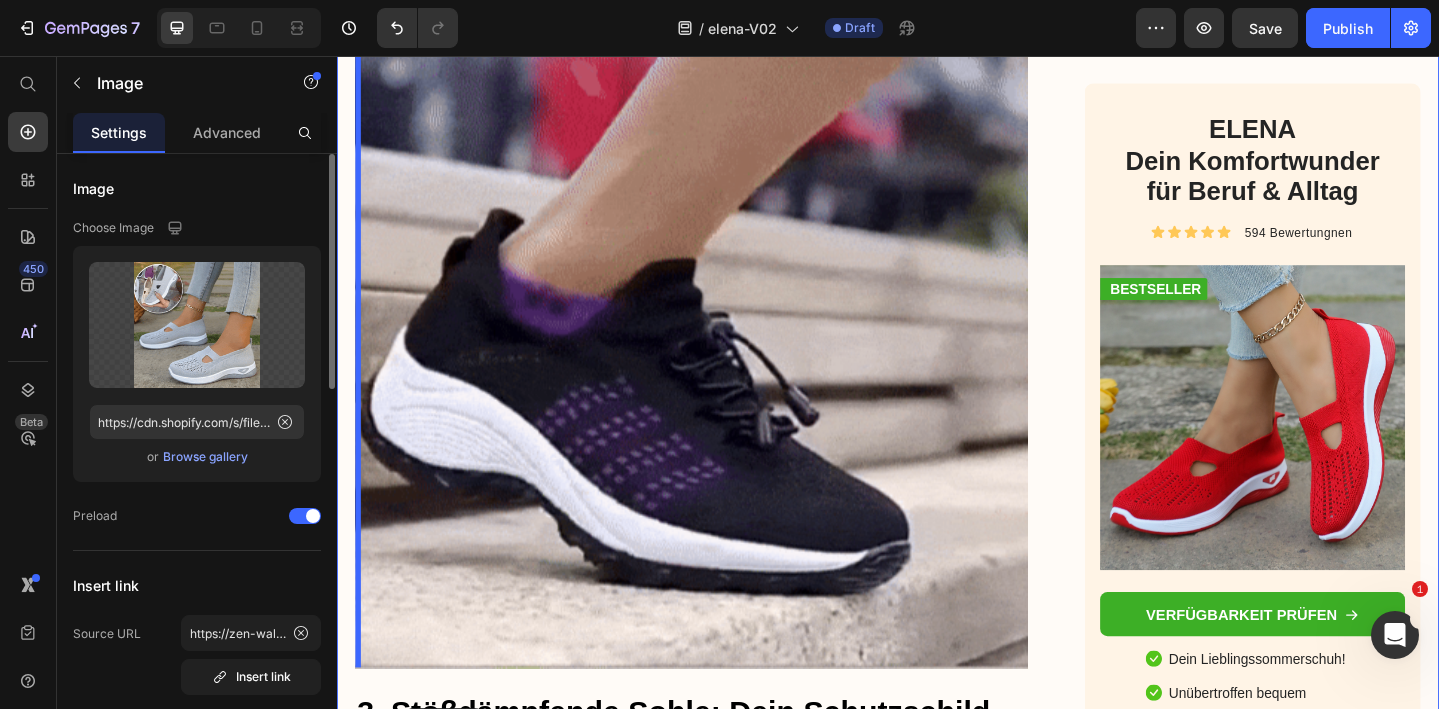 scroll, scrollTop: 4372, scrollLeft: 0, axis: vertical 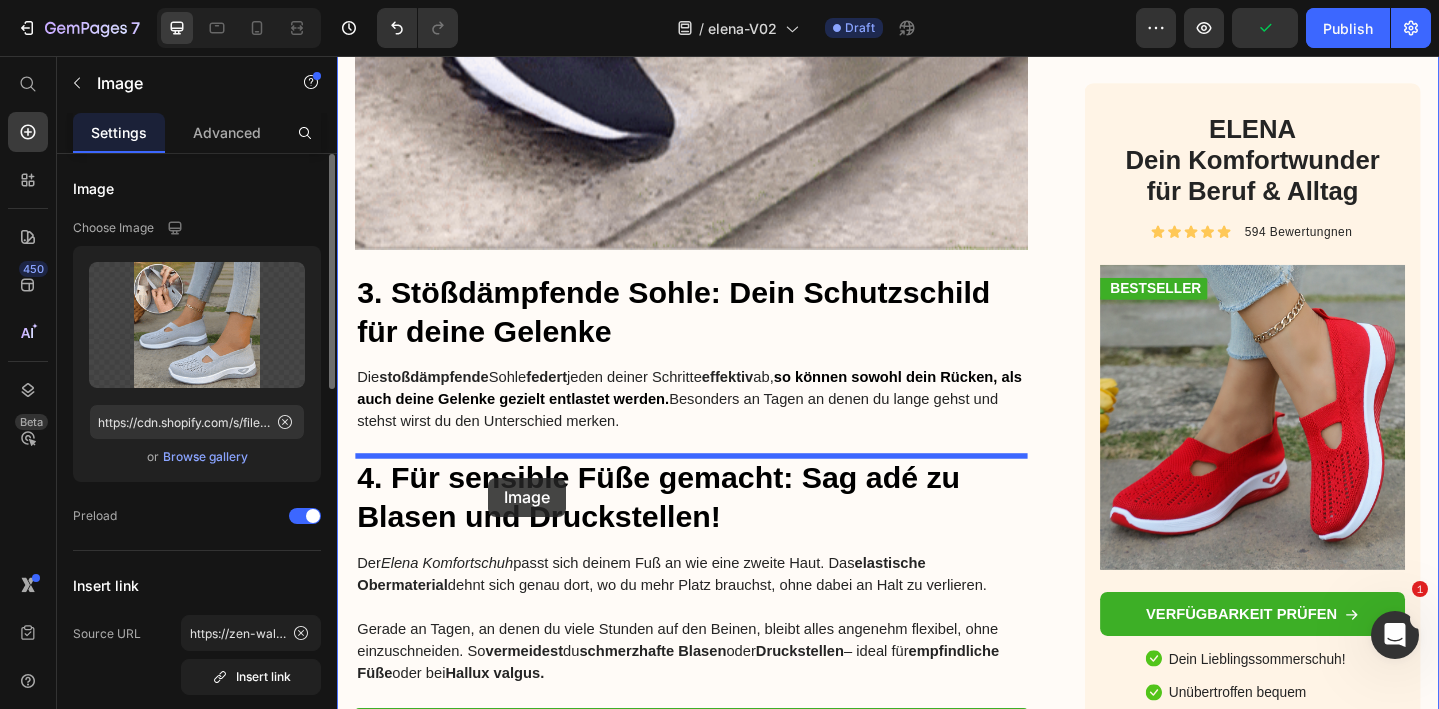 drag, startPoint x: 375, startPoint y: 175, endPoint x: 499, endPoint y: 515, distance: 361.90607 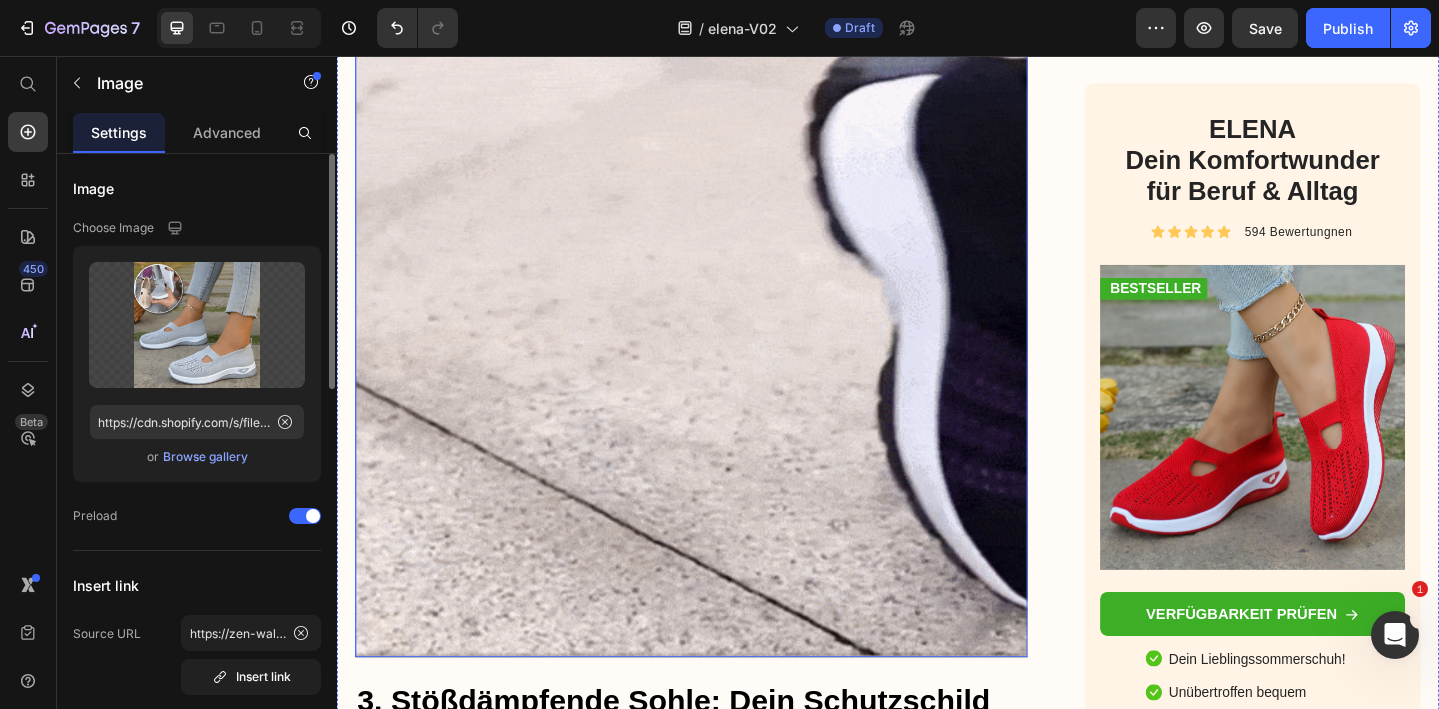 scroll, scrollTop: 3398, scrollLeft: 0, axis: vertical 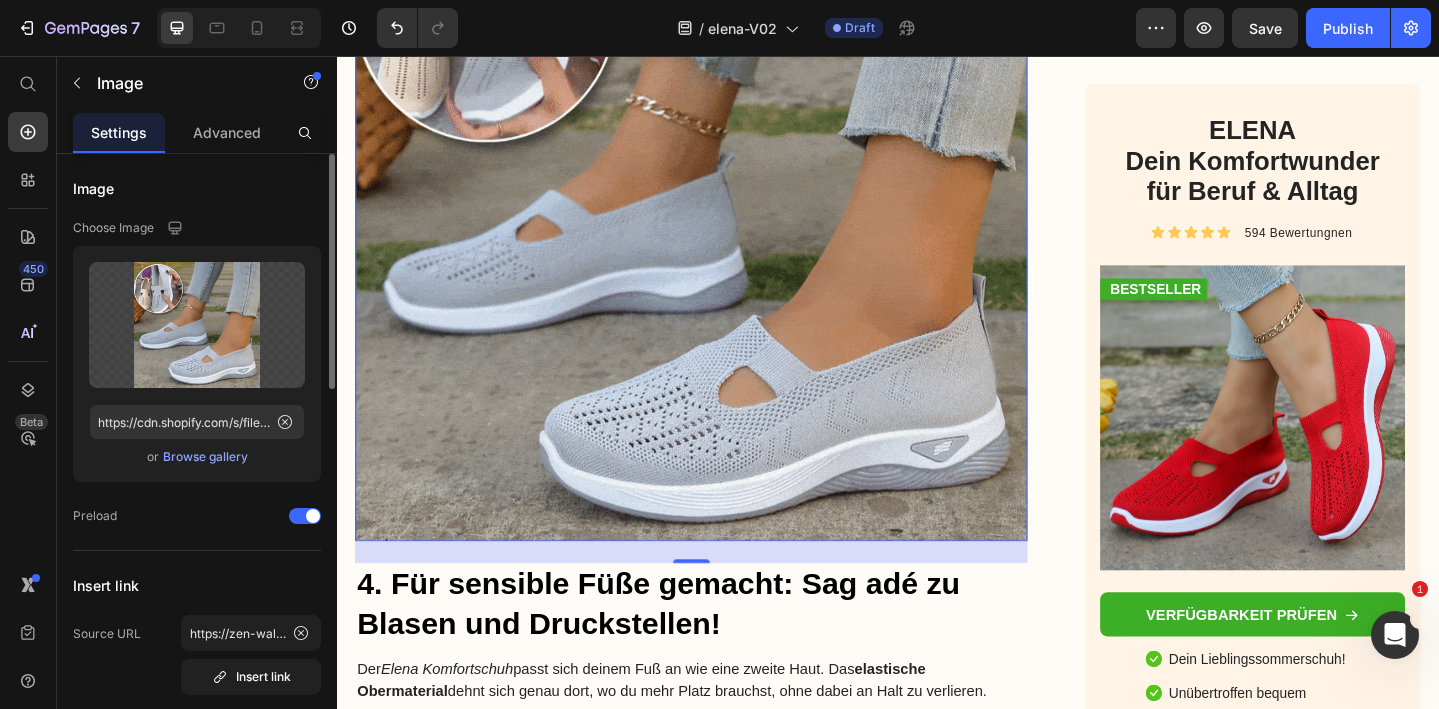 click at bounding box center [723, 218] 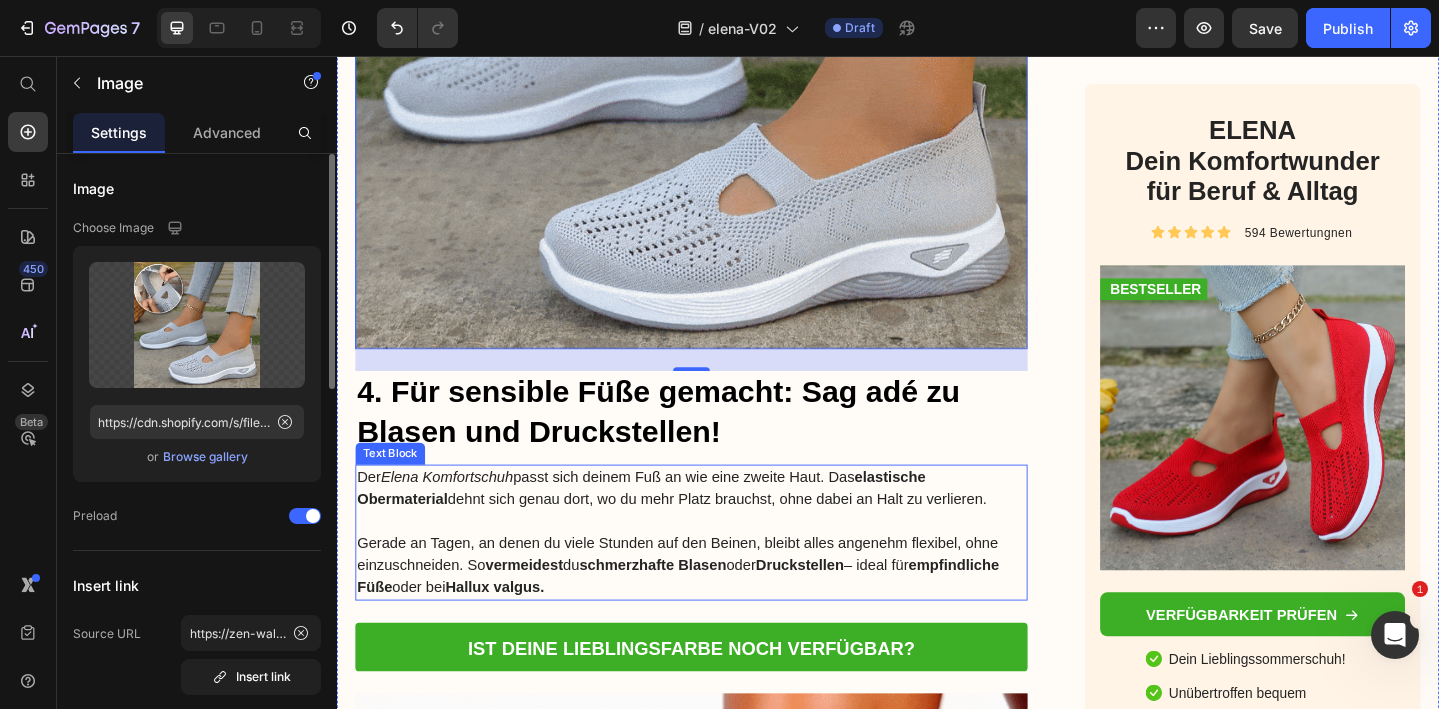 scroll, scrollTop: 4683, scrollLeft: 0, axis: vertical 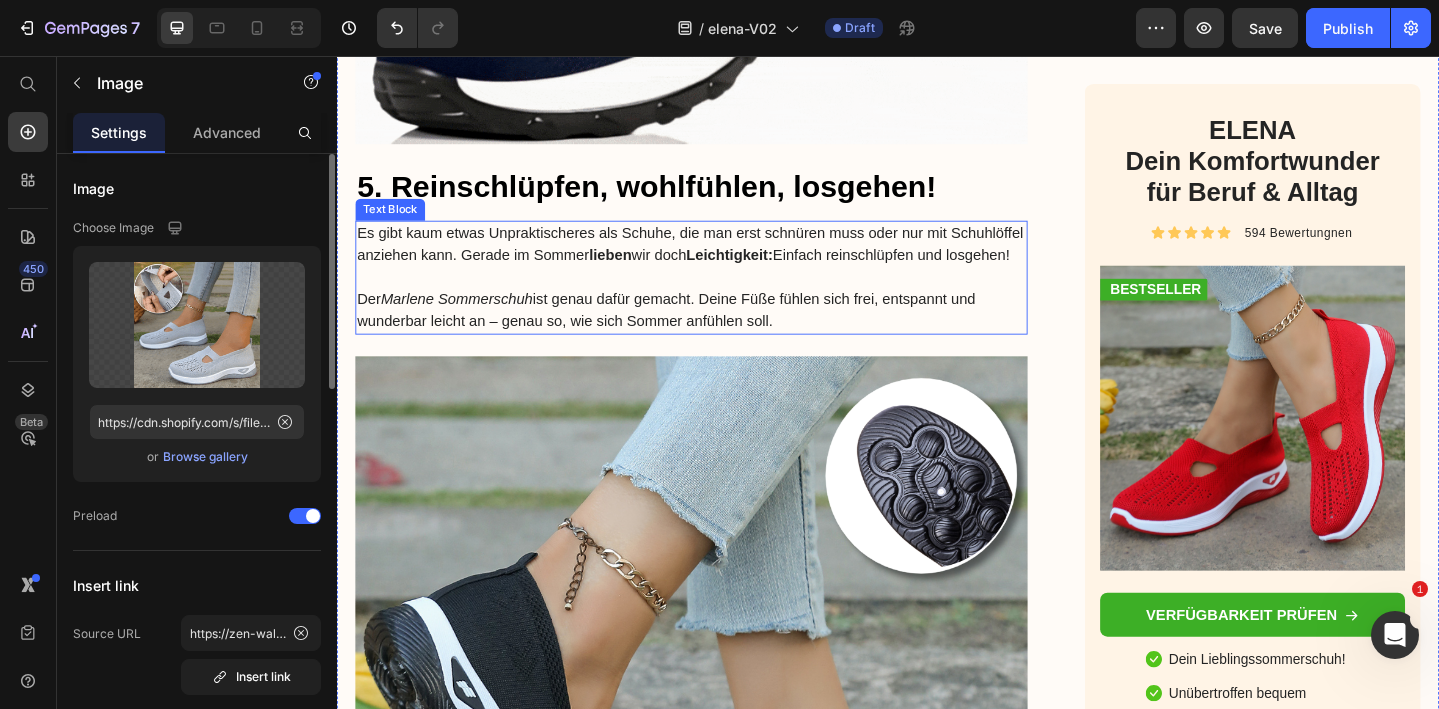 click on "Es gibt kaum etwas Unpraktischeres als Schuhe, die man erst schnüren muss oder nur mit Schuhlöffel anziehen kann. Gerade im Sommer  lieben  wir doch  Leichtigkeit:  Einfach reinschlüpfen und losgehen!" at bounding box center (723, 261) 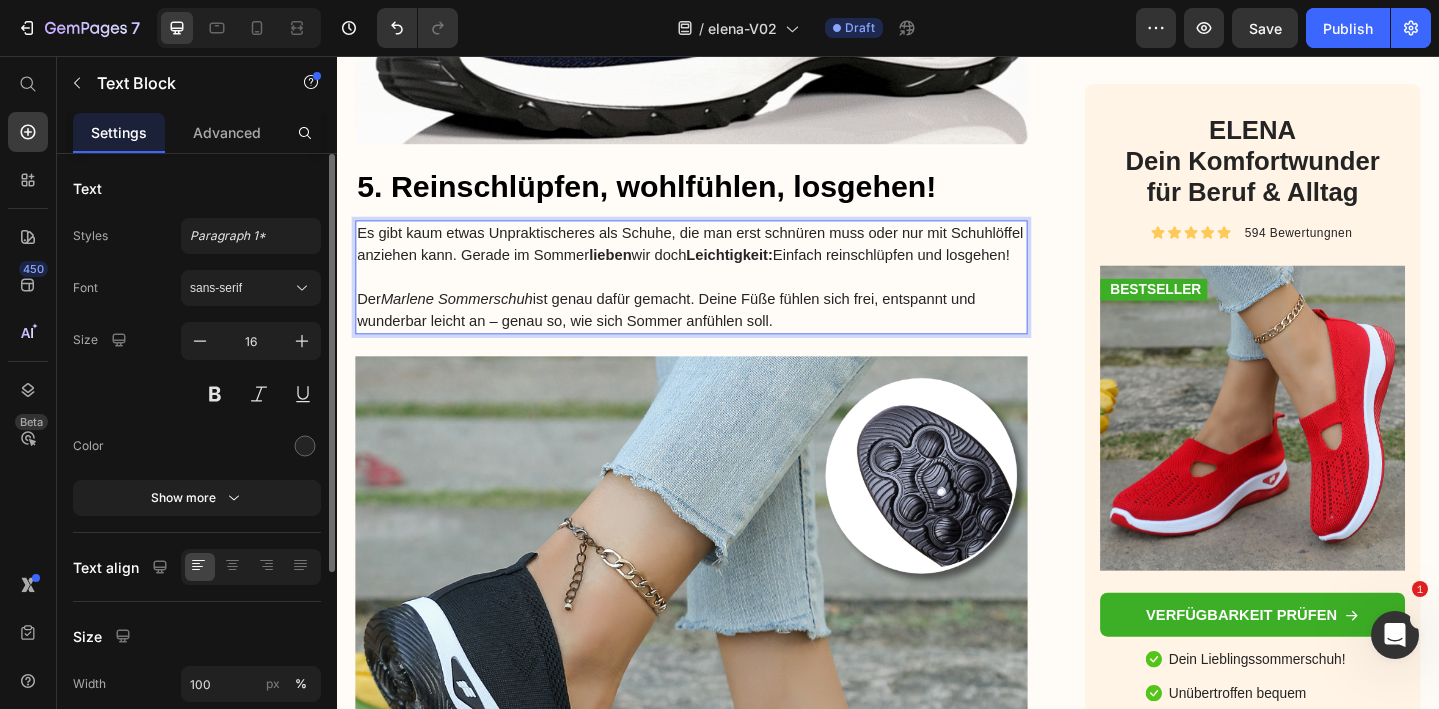 click on "Es gibt kaum etwas Unpraktischeres als Schuhe, die man erst schnüren muss oder nur mit Schuhlöffel anziehen kann. Gerade im Sommer  lieben  wir doch  Leichtigkeit:  Einfach reinschlüpfen und losgehen!" at bounding box center (723, 261) 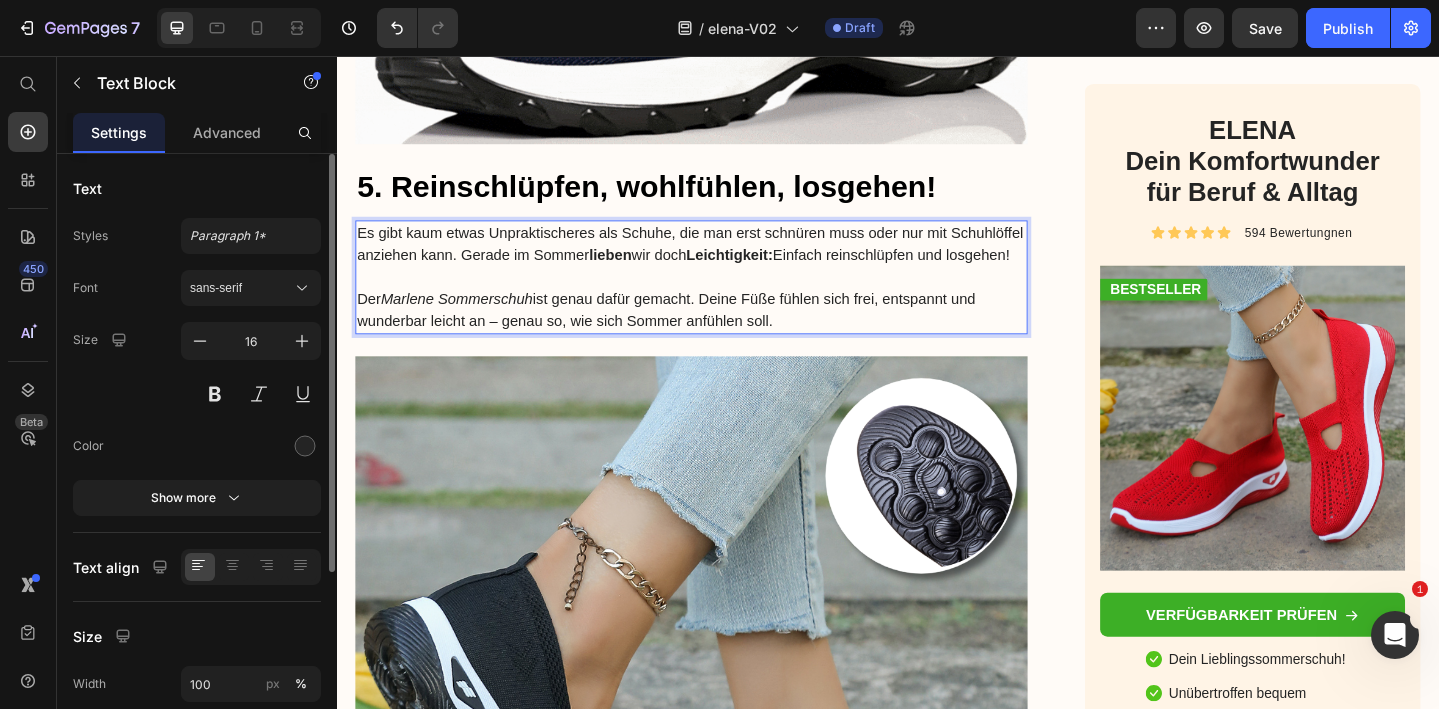 click on "Es gibt kaum etwas Unpraktischeres als Schuhe, die man erst schnüren muss oder nur mit Schuhlöffel anziehen kann. Gerade im Sommer  lieben  wir doch  Leichtigkeit:  Einfach reinschlüpfen und losgehen!" at bounding box center (723, 261) 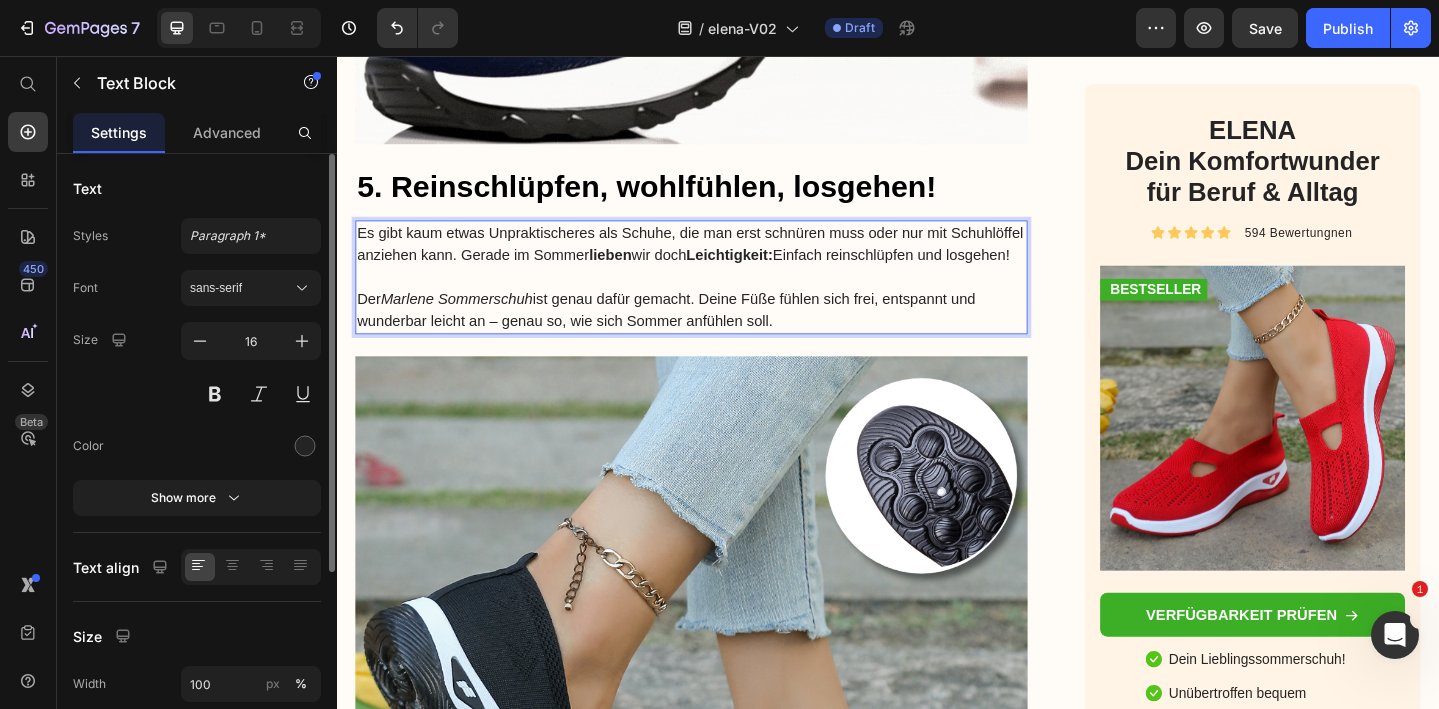 click on "Es gibt kaum etwas Unpraktischeres als Schuhe, die man erst schnüren muss oder nur mit Schuhlöffel anziehen kann. Gerade im Sommer  lieben  wir doch  Leichtigkeit:  Einfach reinschlüpfen und losgehen!" at bounding box center [723, 261] 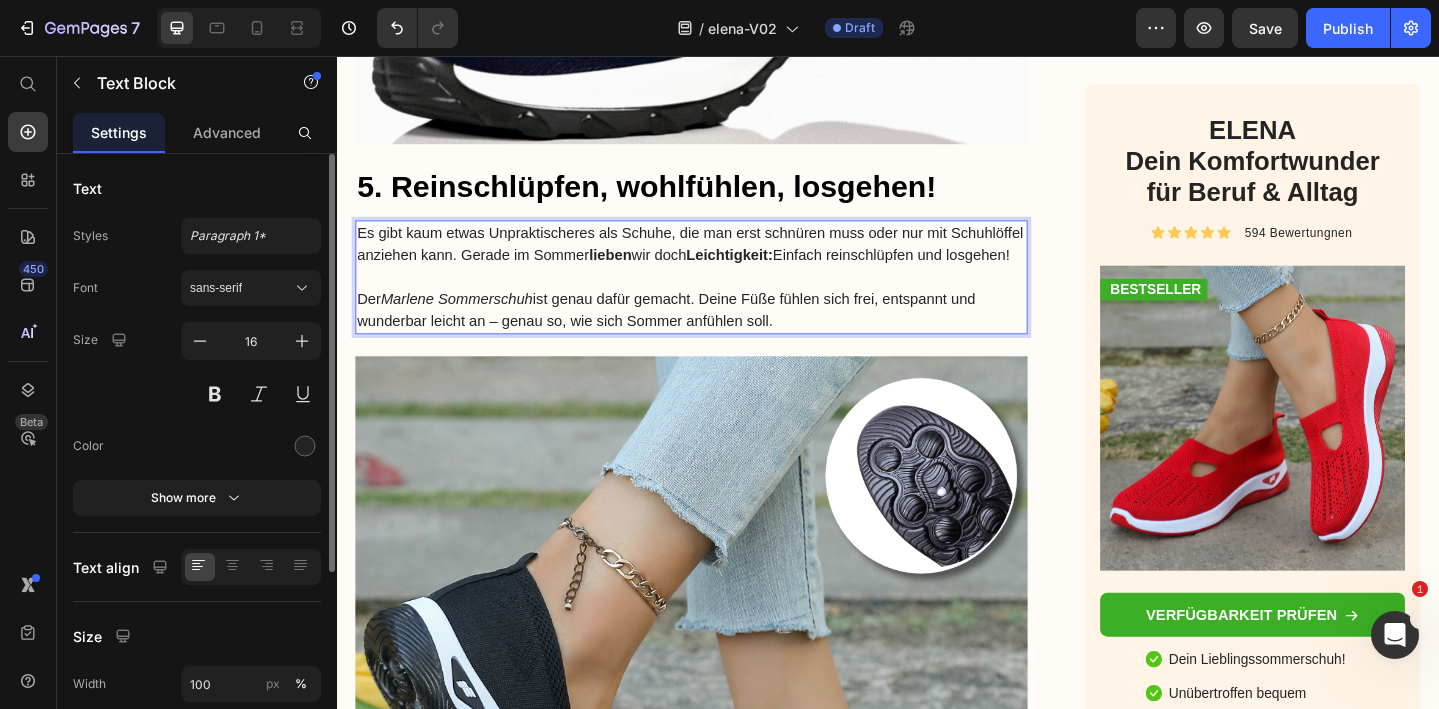 click on "Der  Marlene Sommerschuh  ist genau dafür gemacht. Deine Füße fühlen sich frei, entspannt und wunderbar leicht an – genau so, wie sich Sommer anfühlen soll." at bounding box center [723, 333] 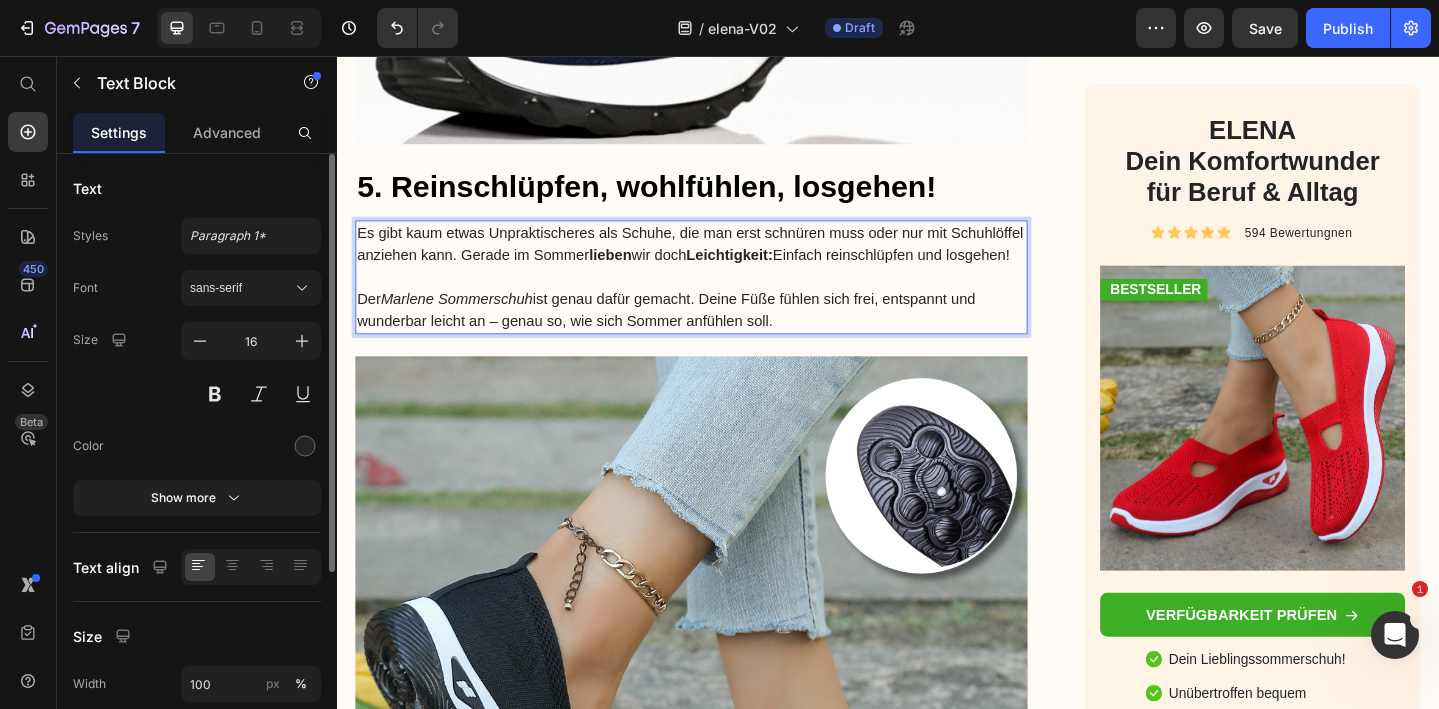 drag, startPoint x: 825, startPoint y: 368, endPoint x: 363, endPoint y: 246, distance: 477.8368 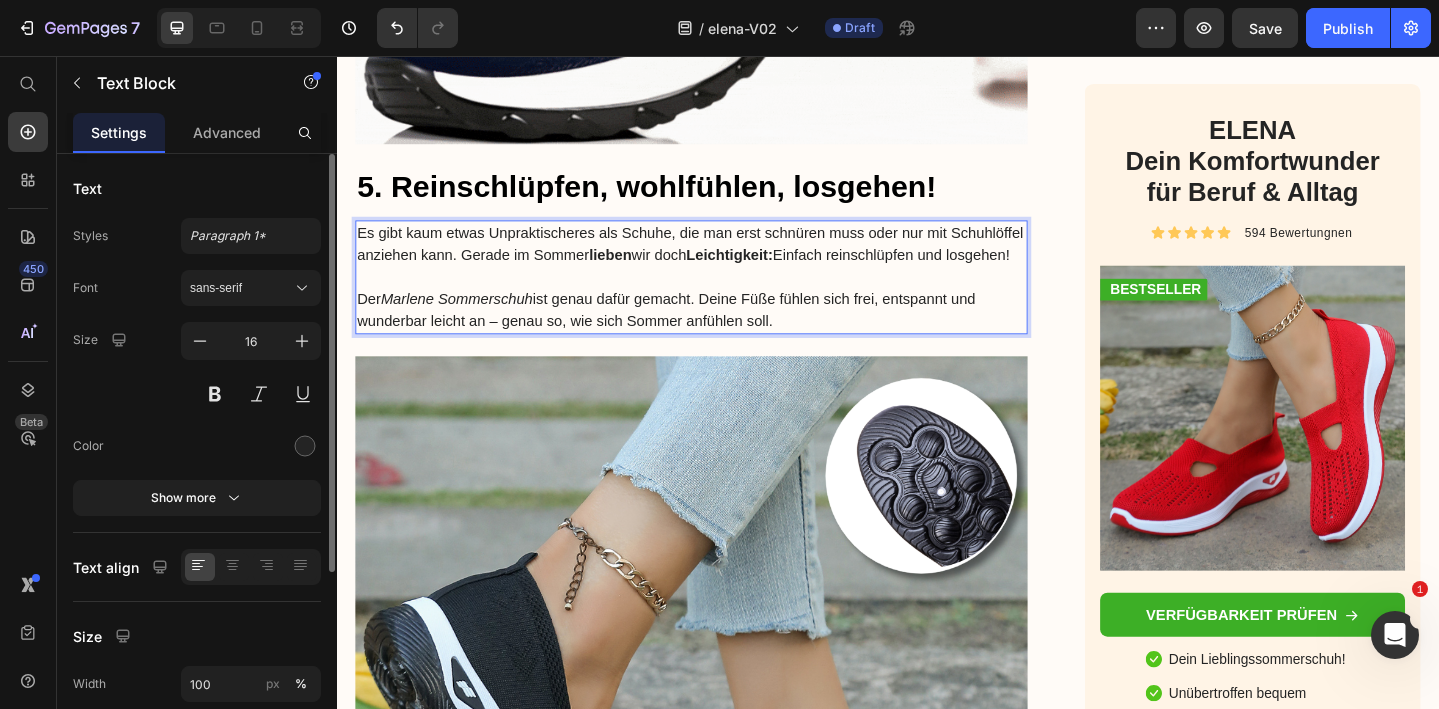 click on "Es gibt kaum etwas Unpraktischeres als Schuhe, die man erst schnüren muss oder nur mit Schuhlöffel anziehen kann. Gerade im Sommer  lieben  wir doch  Leichtigkeit:  Einfach reinschlüpfen und losgehen!  Der  [PERSON] Sommerschuh  ist genau dafür gemacht. Deine Füße fühlen sich frei, entspannt und wunderbar leicht an – genau so, wie sich Sommer anfühlen soll." at bounding box center (723, 297) 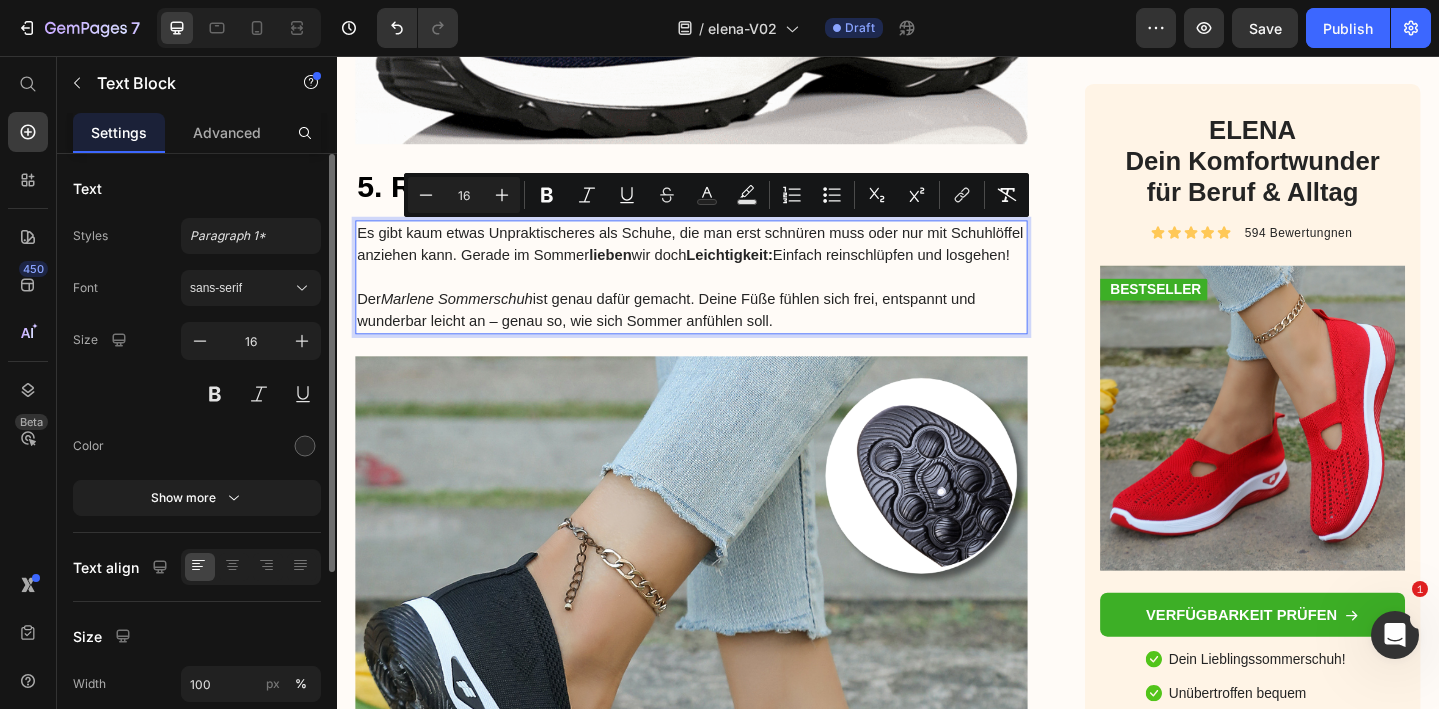 copy on "Es gibt kaum etwas Unpraktischeres als Schuhe, die man erst schnüren muss oder nur mit Schuhlöffel anziehen kann. Gerade im Sommer  lieben  wir doch  Leichtigkeit:  Einfach reinschlüpfen und losgehen!  Der  [PERSON] Sommerschuh  ist genau dafür gemacht. Deine Füße fühlen sich frei, entspannt und wunderbar leicht an – genau so, wie sich Sommer anfühlen soll." 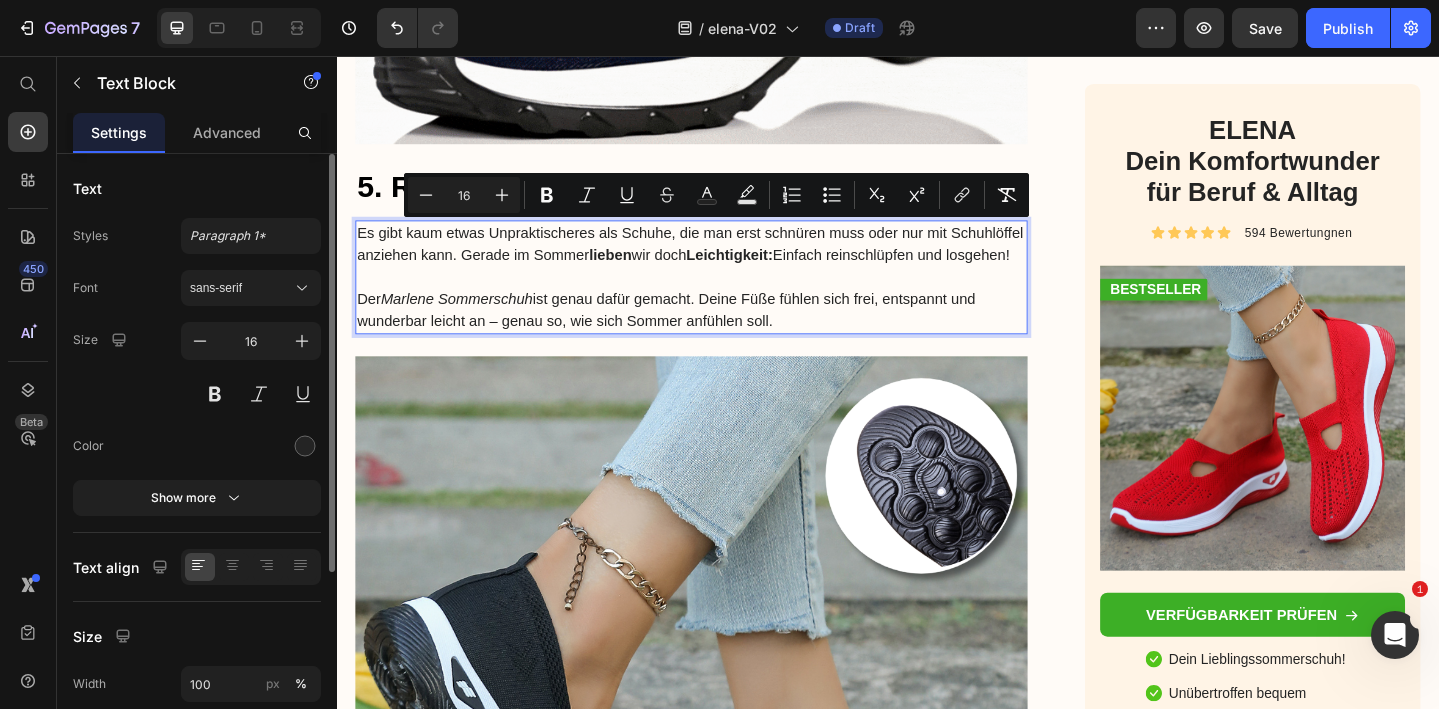 click on "Der  Marlene Sommerschuh  ist genau dafür gemacht. Deine Füße fühlen sich frei, entspannt und wunderbar leicht an – genau so, wie sich Sommer anfühlen soll." at bounding box center (723, 333) 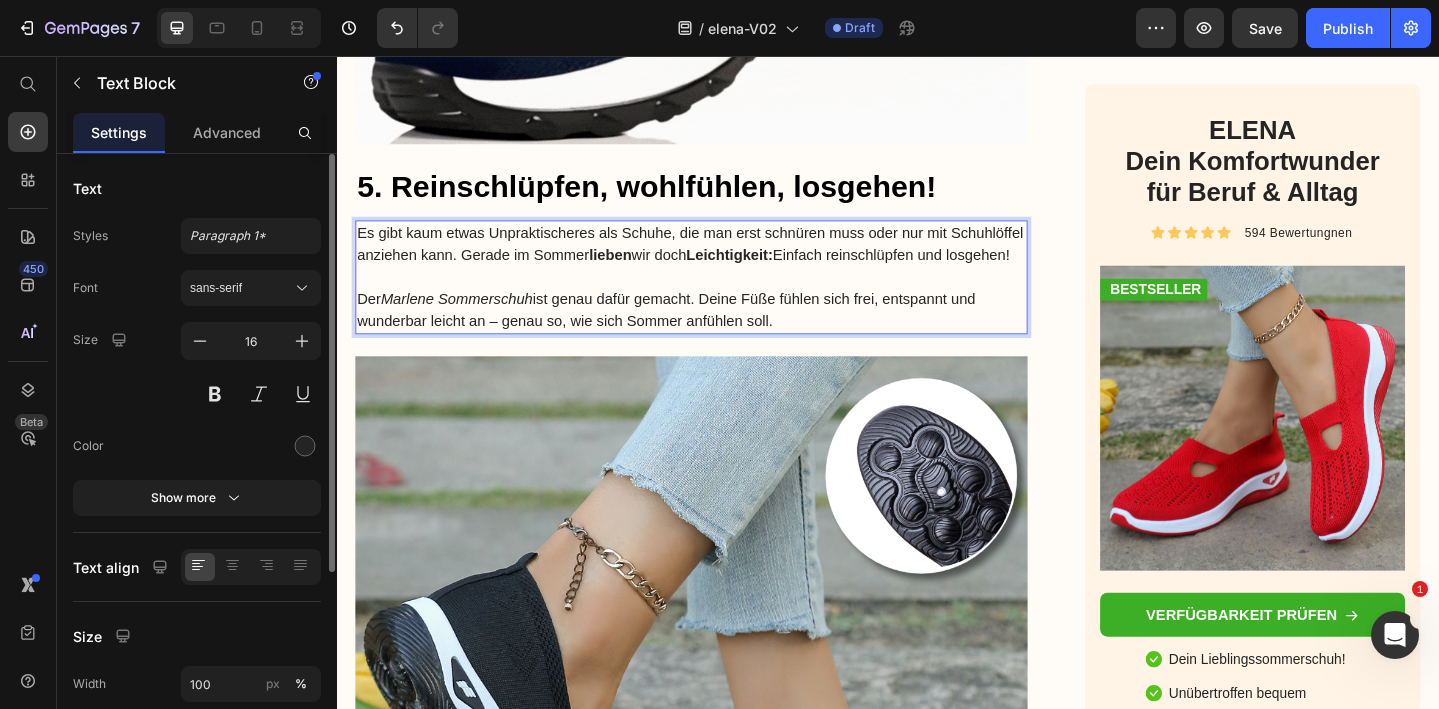 click on "Es gibt kaum etwas Unpraktischeres als Schuhe, die man erst schnüren muss oder nur mit Schuhlöffel anziehen kann. Gerade im Sommer  lieben  wir doch  Leichtigkeit:  Einfach reinschlüpfen und losgehen!" at bounding box center [723, 261] 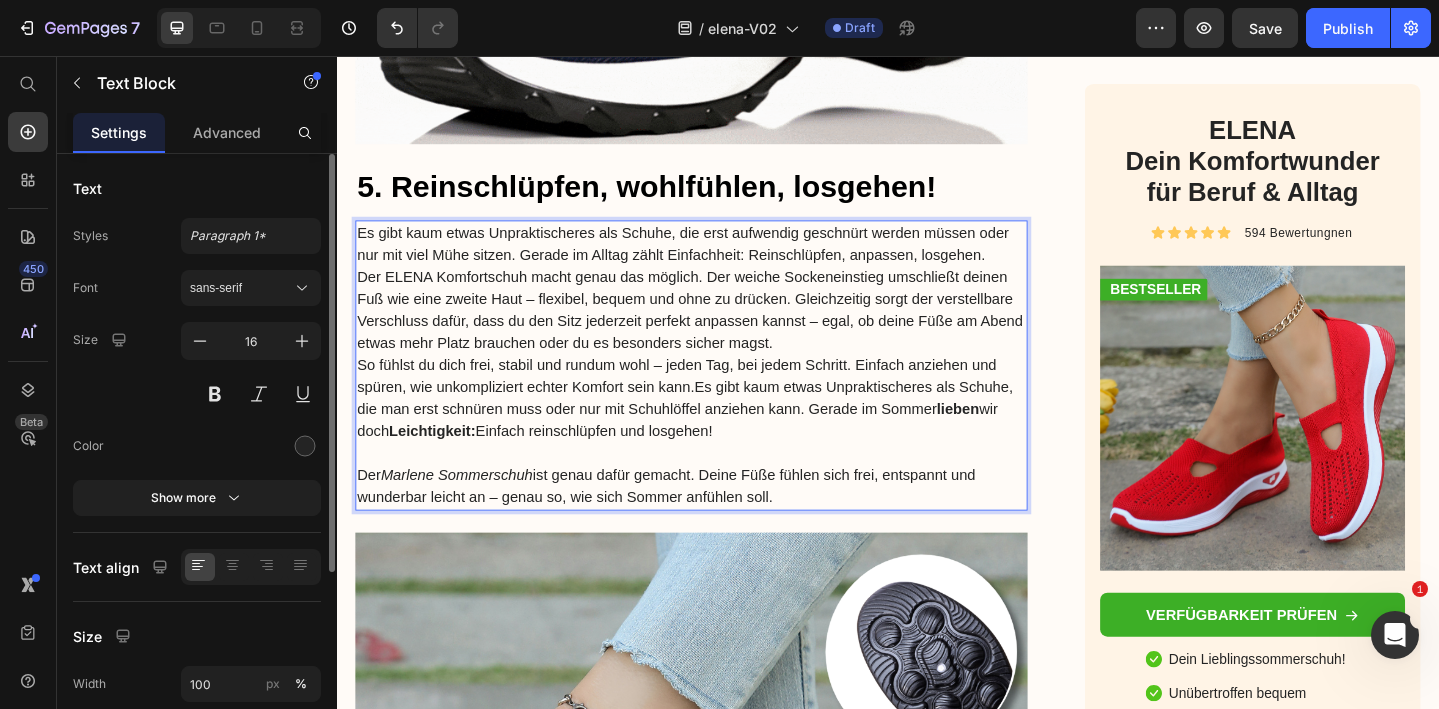 click on "Es gibt kaum etwas Unpraktischeres als Schuhe, die erst aufwendig geschnürt werden müssen oder nur mit viel Mühe sitzen. Gerade im Alltag zählt Einfachheit: Reinschlüpfen, anpassen, losgehen." at bounding box center (723, 261) 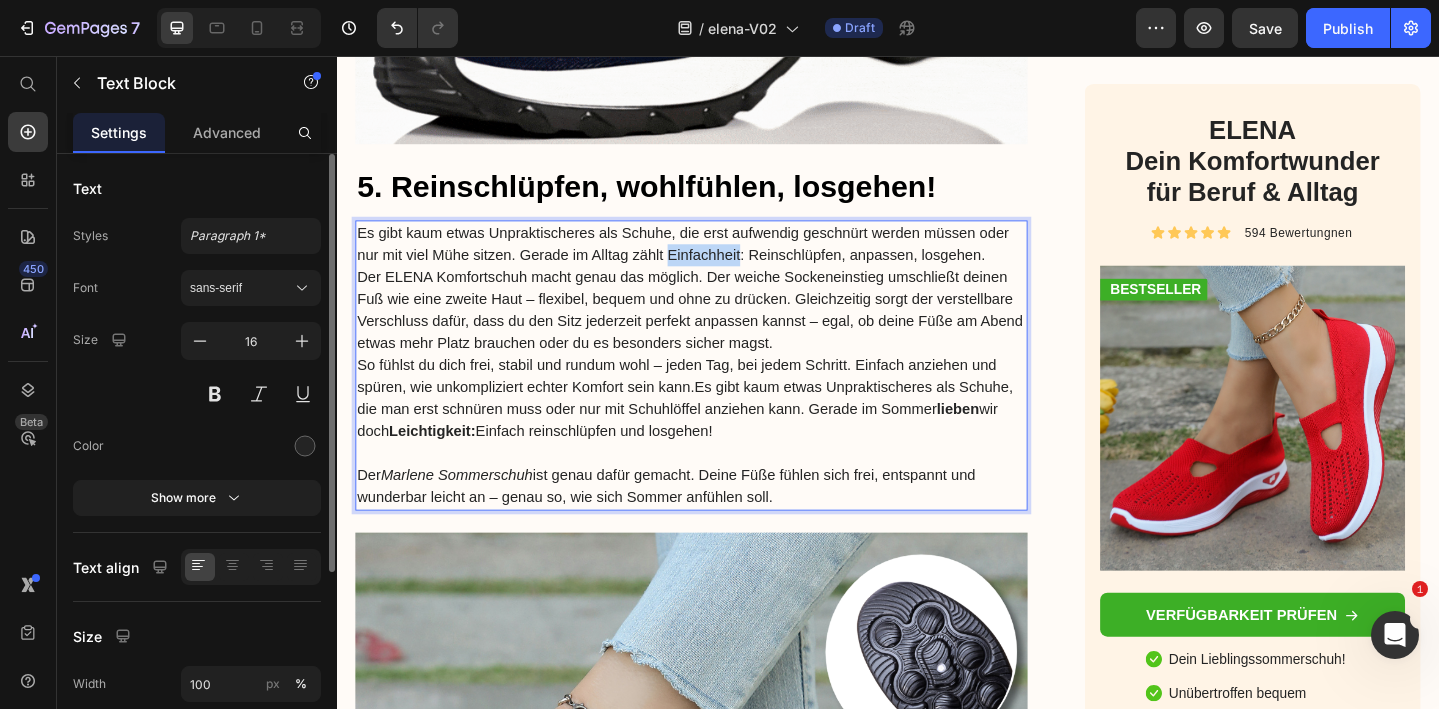 click on "Es gibt kaum etwas Unpraktischeres als Schuhe, die erst aufwendig geschnürt werden müssen oder nur mit viel Mühe sitzen. Gerade im Alltag zählt Einfachheit: Reinschlüpfen, anpassen, losgehen." at bounding box center [723, 261] 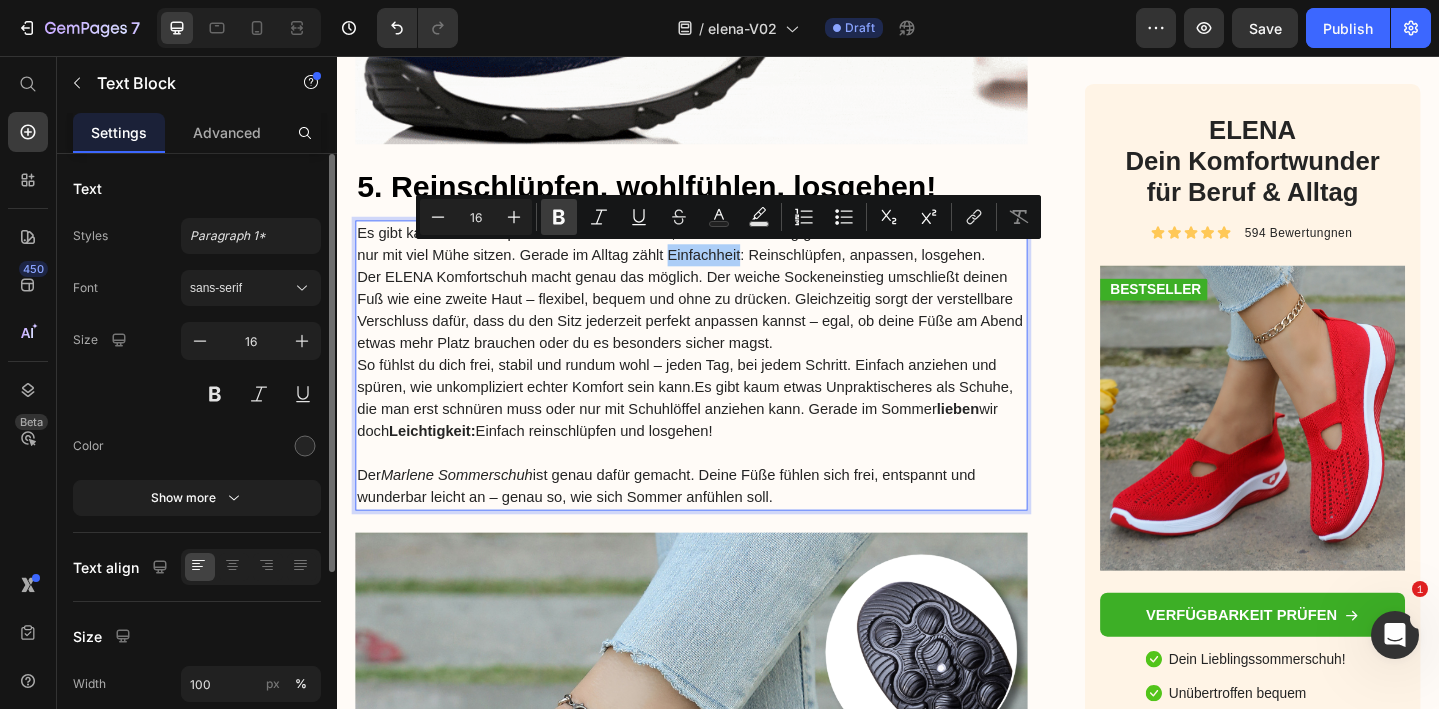 click 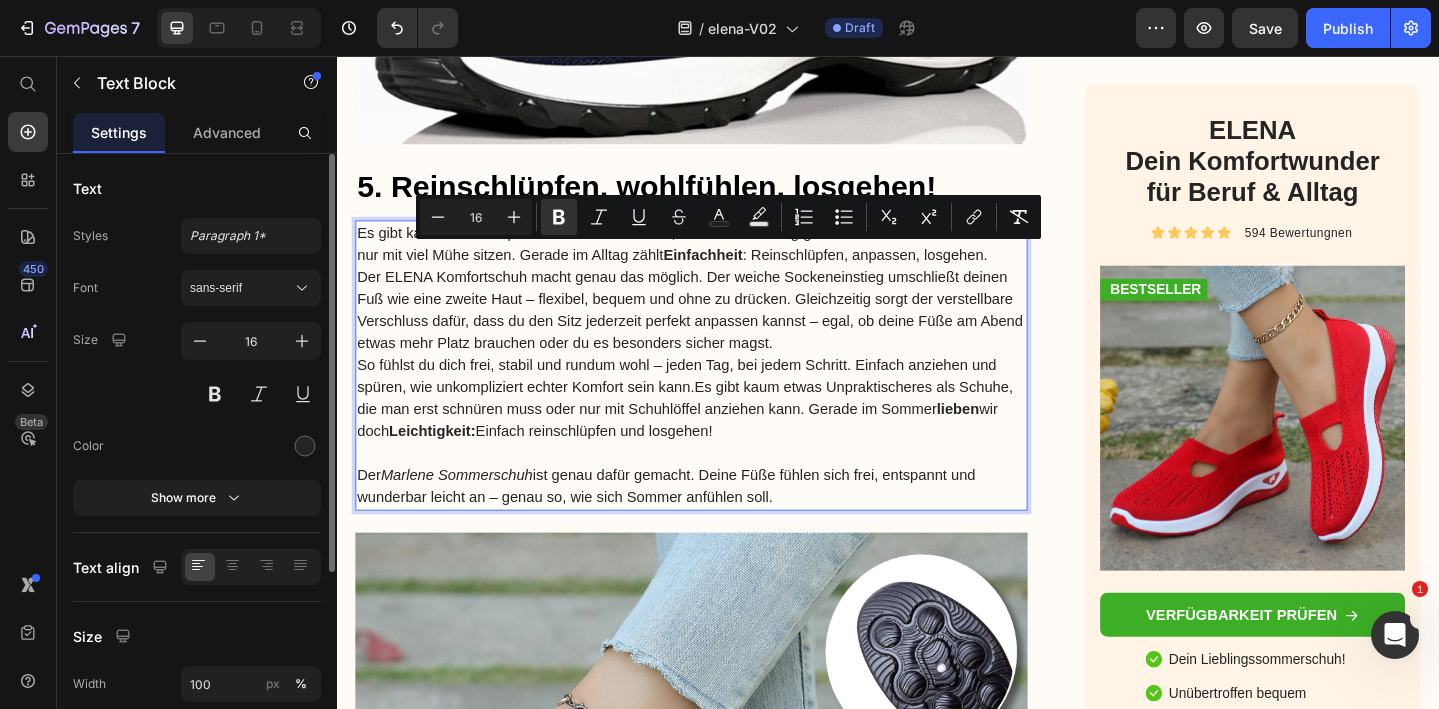 click on "Es gibt kaum etwas Unpraktischeres als Schuhe, die erst aufwendig geschnürt werden müssen oder nur mit viel Mühe sitzen. Gerade im Alltag zählt  Einfachheit : Reinschlüpfen, anpassen, losgehen." at bounding box center [723, 261] 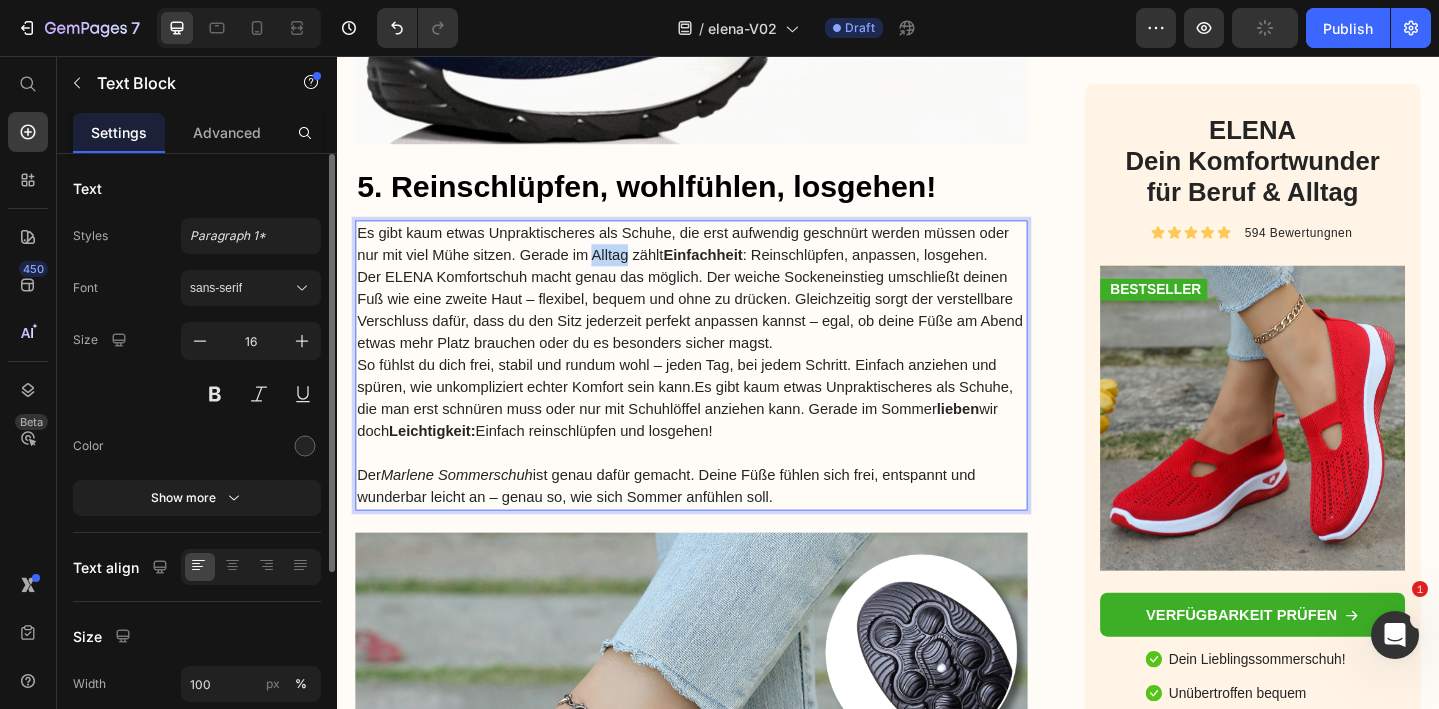 click on "Es gibt kaum etwas Unpraktischeres als Schuhe, die erst aufwendig geschnürt werden müssen oder nur mit viel Mühe sitzen. Gerade im Alltag zählt  Einfachheit : Reinschlüpfen, anpassen, losgehen." at bounding box center (723, 261) 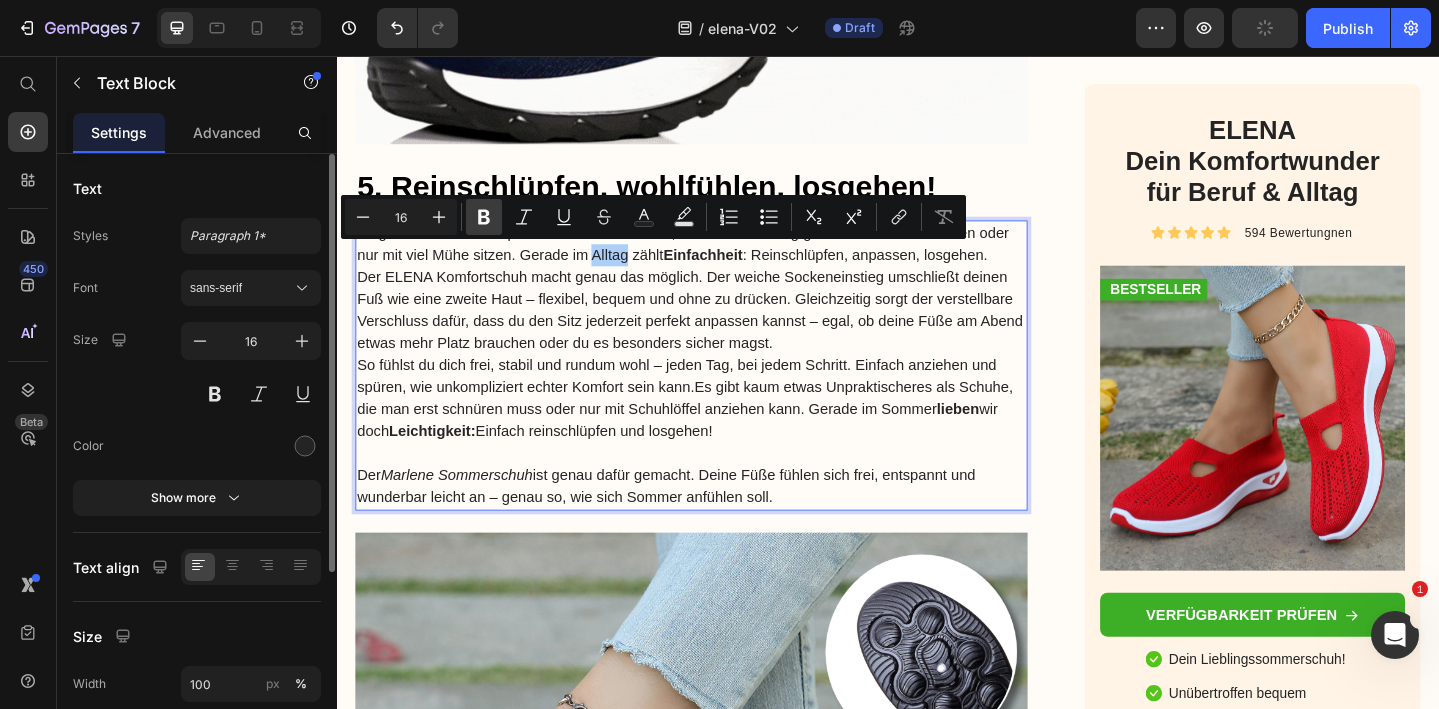 click 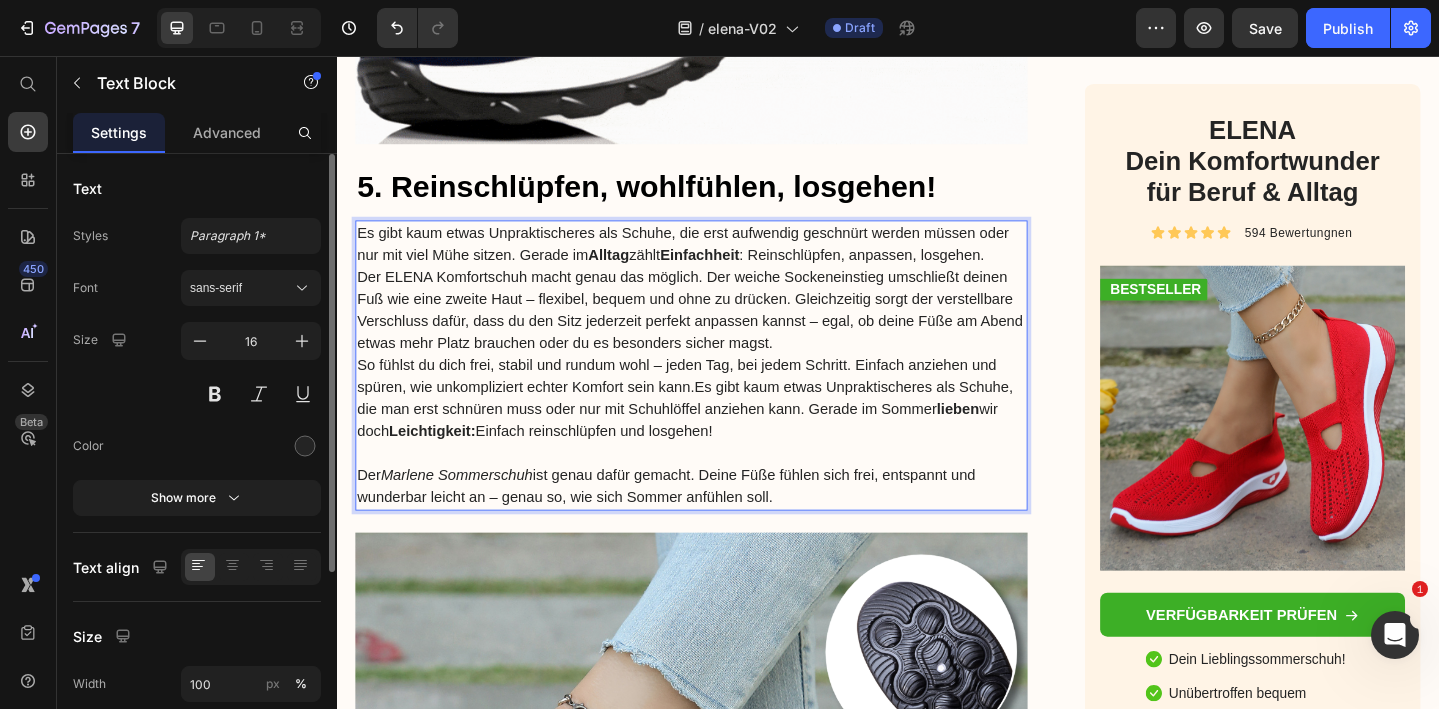 click on "So fühlst du dich frei, stabil und rundum wohl – jeden Tag, bei jedem Schritt. Einfach anziehen und spüren, wie unkompliziert echter Komfort sein kann.Es gibt kaum etwas Unpraktischeres als Schuhe, die man erst schnüren muss oder nur mit Schuhlöffel anziehen kann. Gerade im Sommer  lieben  wir doch  Leichtigkeit:  Einfach reinschlüpfen und losgehen!" at bounding box center [723, 429] 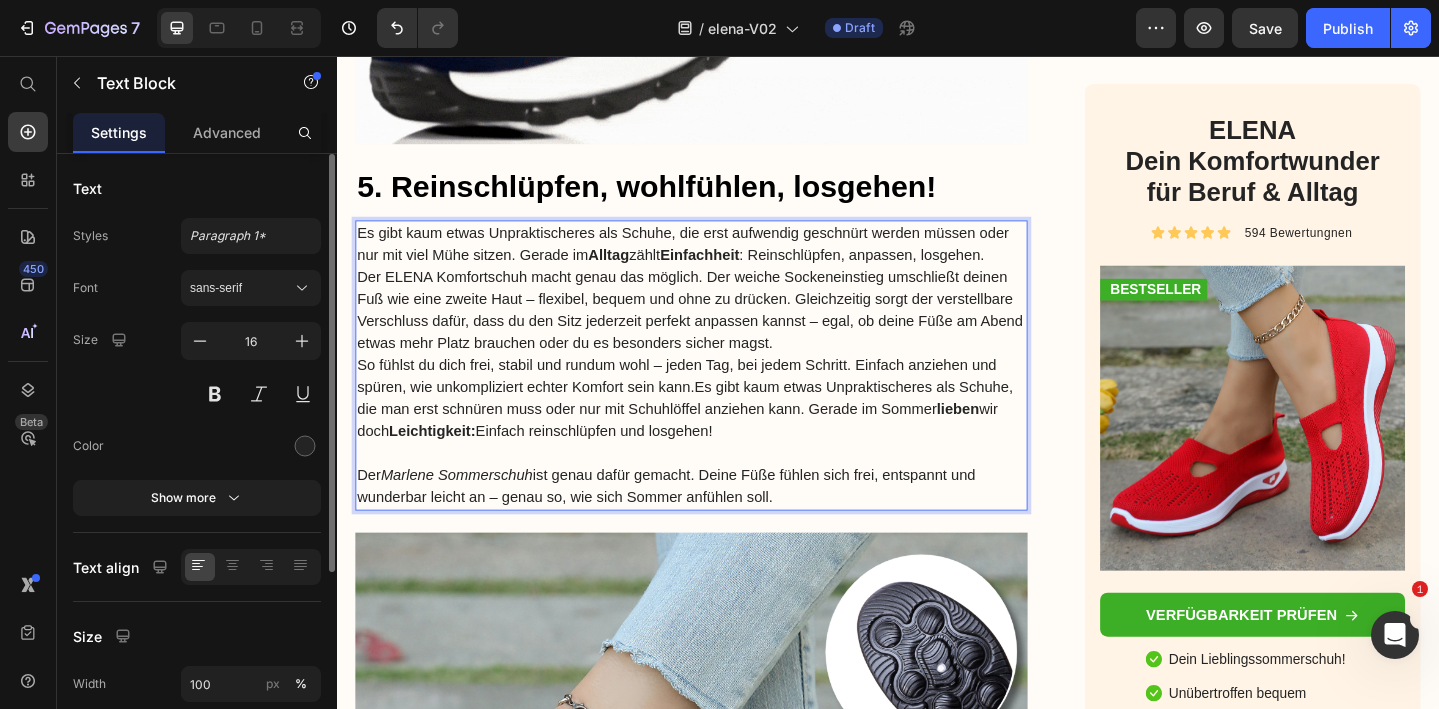 drag, startPoint x: 823, startPoint y: 467, endPoint x: 724, endPoint y: 417, distance: 110.909874 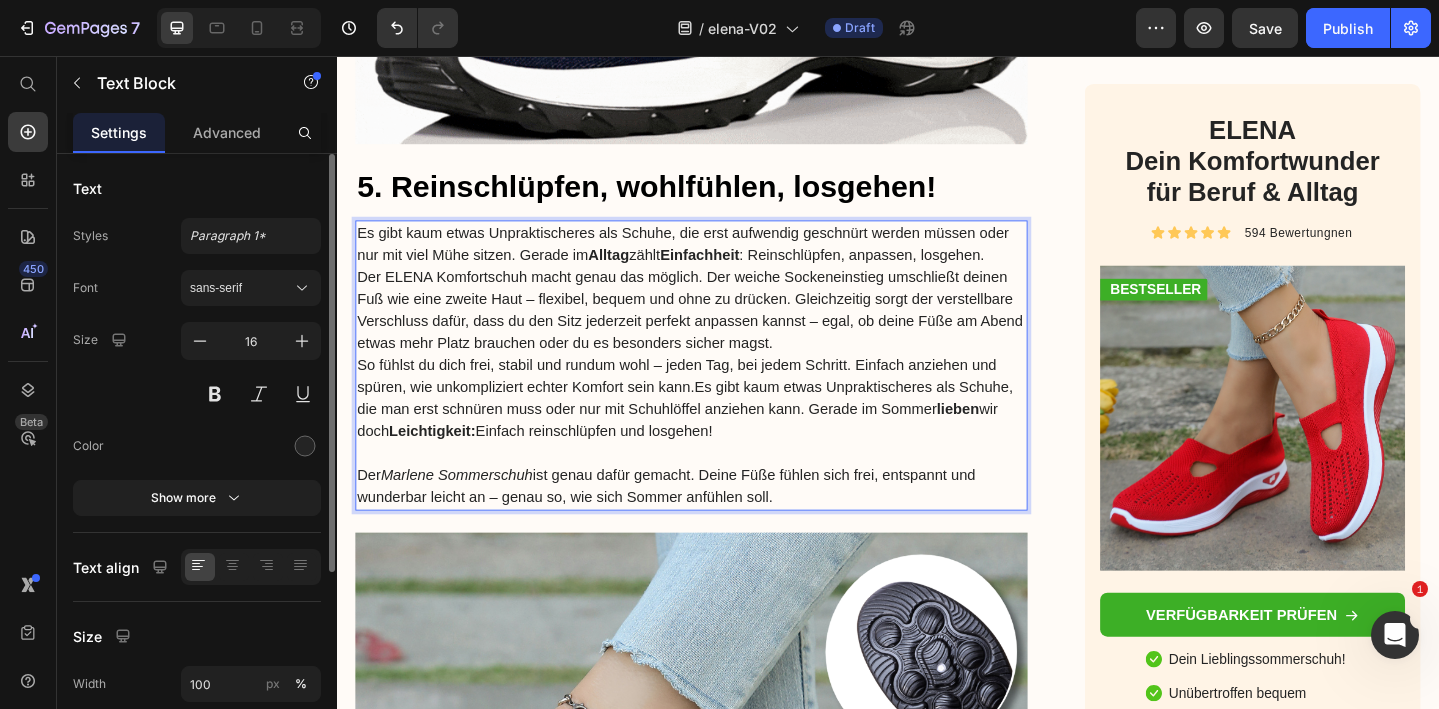 click on "So fühlst du dich frei, stabil und rundum wohl – jeden Tag, bei jedem Schritt. Einfach anziehen und spüren, wie unkompliziert echter Komfort sein kann.Es gibt kaum etwas Unpraktischeres als Schuhe, die man erst schnüren muss oder nur mit Schuhlöffel anziehen kann. Gerade im Sommer  lieben  wir doch  Leichtigkeit:  Einfach reinschlüpfen und losgehen!" at bounding box center [723, 429] 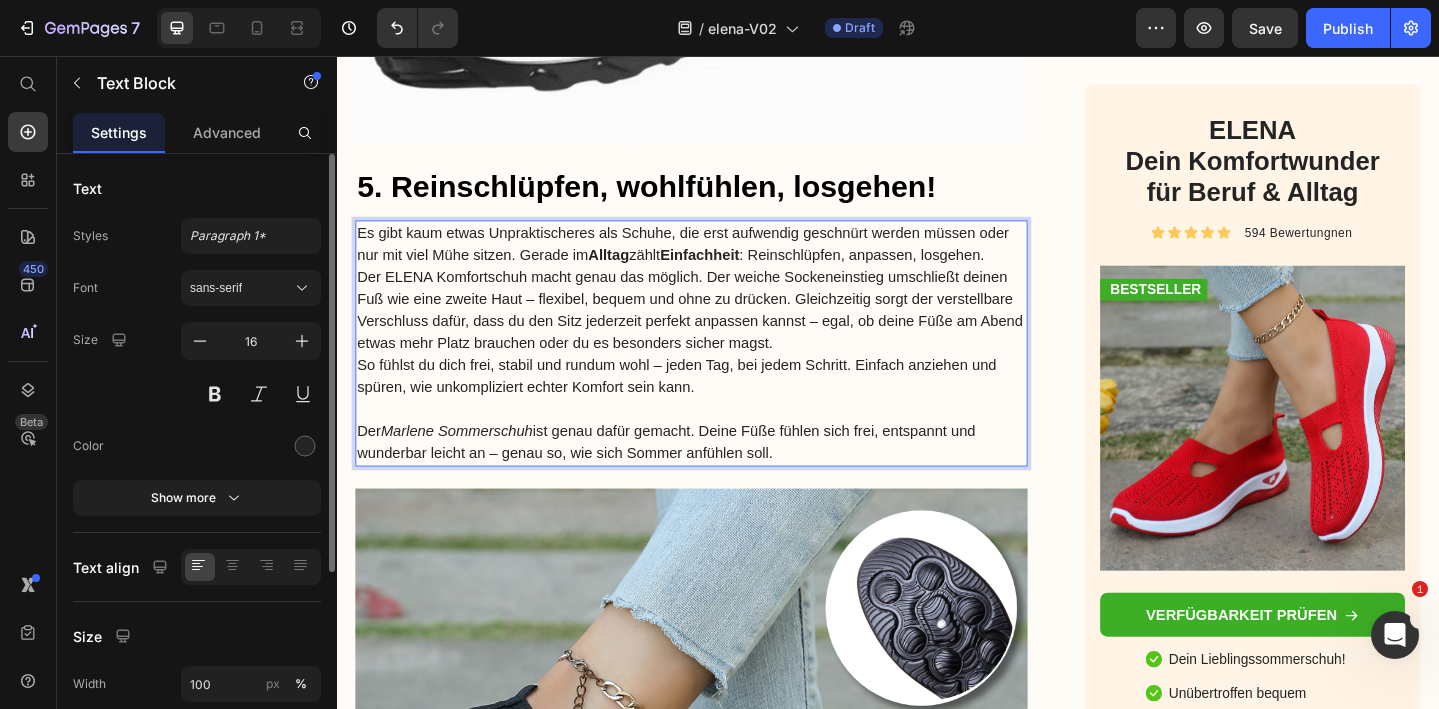 click on "Es gibt kaum etwas Unpraktischeres als Schuhe, die erst aufwendig geschnürt werden müssen oder nur mit viel Mühe sitzen. Gerade im  Alltag  zählt  Einfachheit : Reinschlüpfen, anpassen, losgehen." at bounding box center [723, 261] 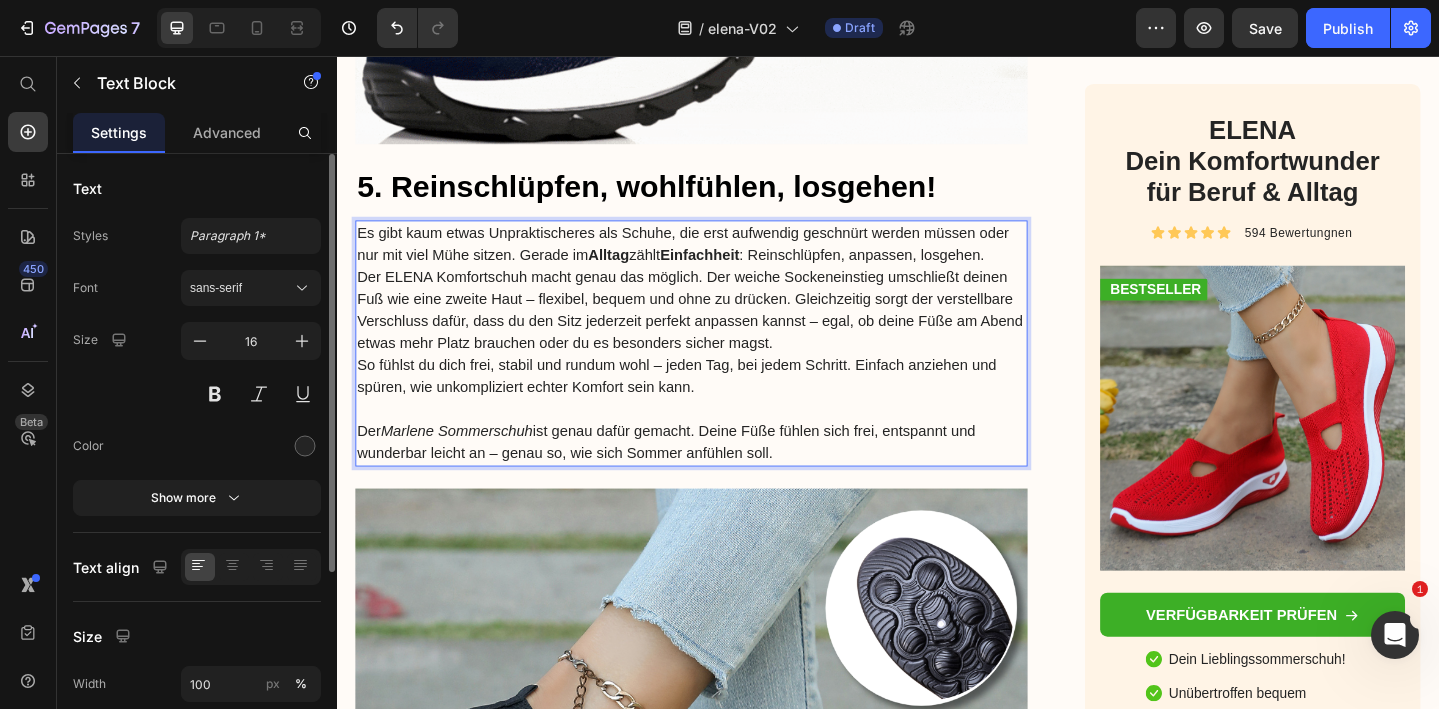 click on "Es gibt kaum etwas Unpraktischeres als Schuhe, die erst aufwendig geschnürt werden müssen oder nur mit viel Mühe sitzen. Gerade im  Alltag  zählt  Einfachheit : Reinschlüpfen, anpassen, losgehen." at bounding box center [723, 261] 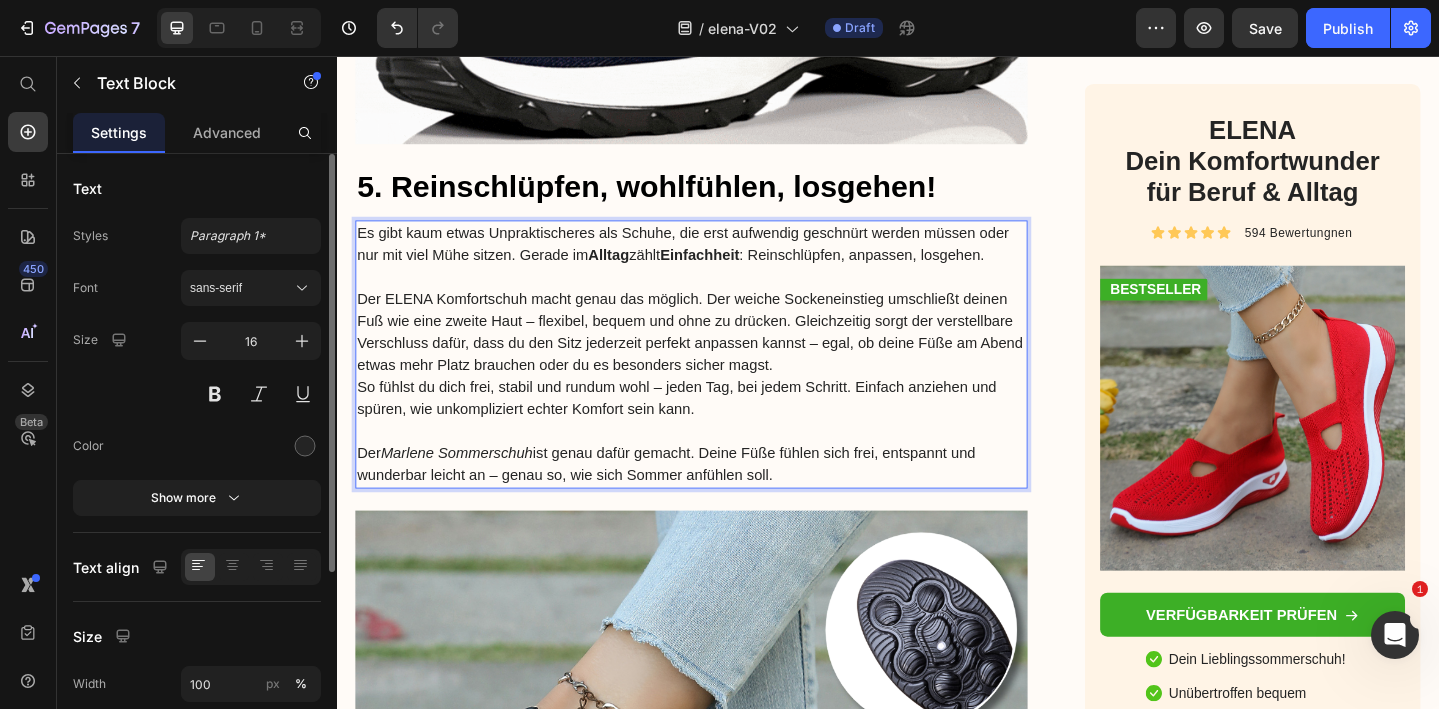 click on "Der ELENA Komfortschuh macht genau das möglich. Der weiche Sockeneinstieg umschließt deinen Fuß wie eine zweite Haut – flexibel, bequem und ohne zu drücken. Gleichzeitig sorgt der verstellbare Verschluss dafür, dass du den Sitz jederzeit perfekt anpassen kannst – egal, ob deine Füße am Abend etwas mehr Platz brauchen oder du es besonders sicher magst." at bounding box center [723, 357] 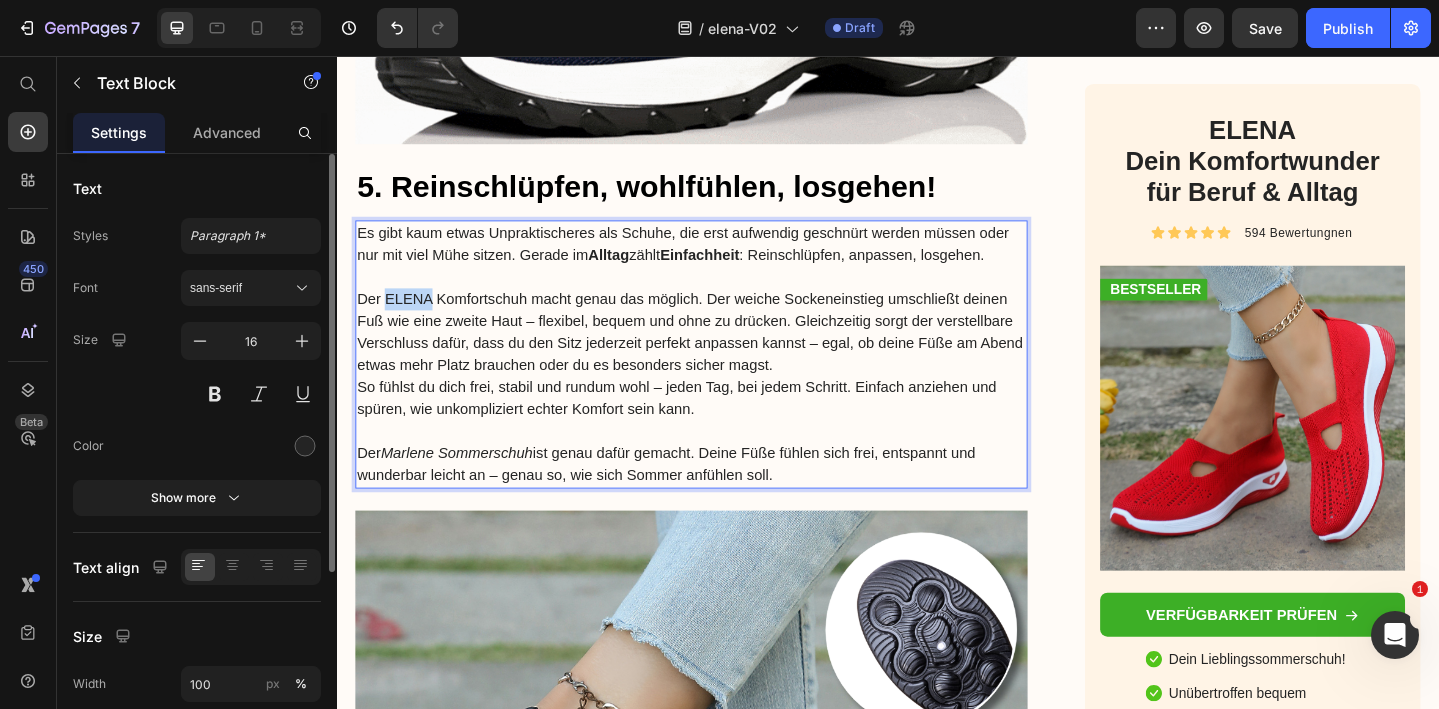click on "Der ELENA Komfortschuh macht genau das möglich. Der weiche Sockeneinstieg umschließt deinen Fuß wie eine zweite Haut – flexibel, bequem und ohne zu drücken. Gleichzeitig sorgt der verstellbare Verschluss dafür, dass du den Sitz jederzeit perfekt anpassen kannst – egal, ob deine Füße am Abend etwas mehr Platz brauchen oder du es besonders sicher magst." at bounding box center [723, 357] 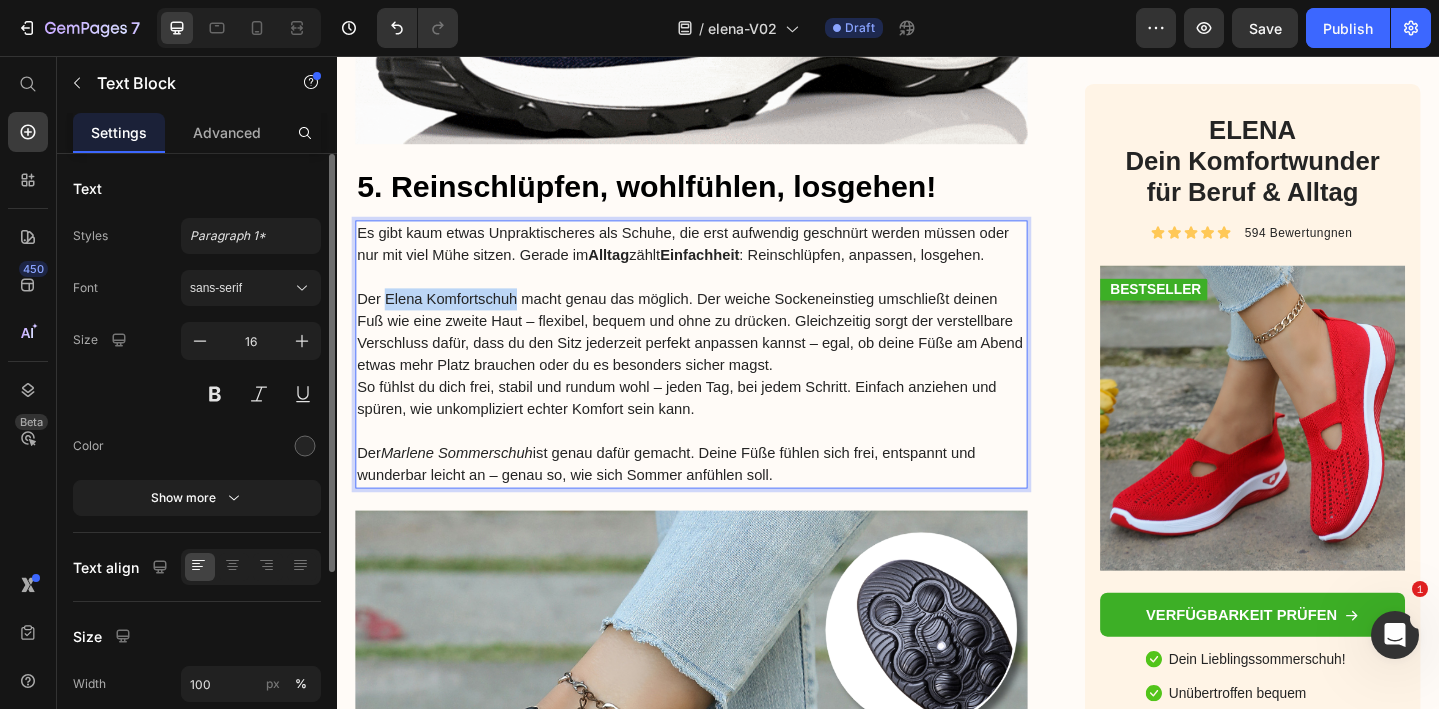 drag, startPoint x: 393, startPoint y: 316, endPoint x: 535, endPoint y: 322, distance: 142.12671 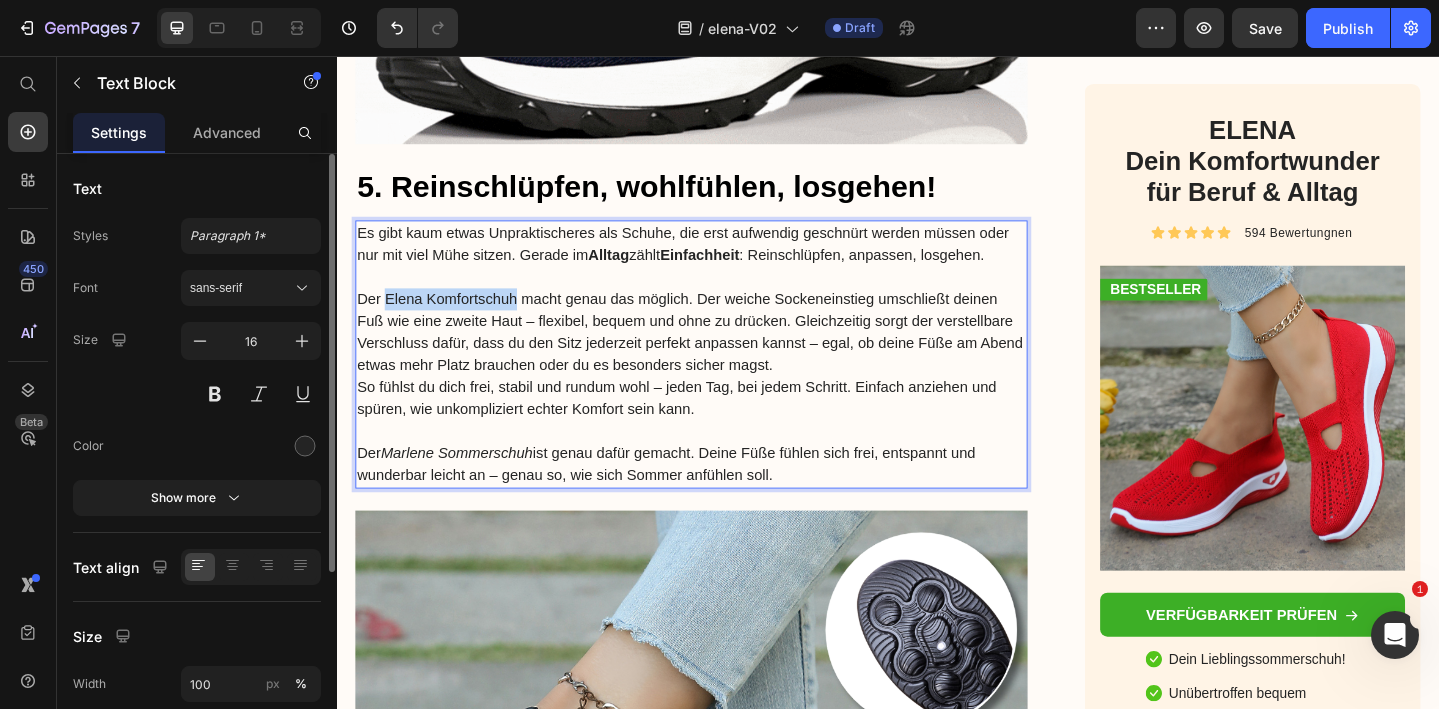 click on "Der Elena Komfortschuh macht genau das möglich. Der weiche Sockeneinstieg umschließt deinen Fuß wie eine zweite Haut – flexibel, bequem und ohne zu drücken. Gleichzeitig sorgt der verstellbare Verschluss dafür, dass du den Sitz jederzeit perfekt anpassen kannst – egal, ob deine Füße am Abend etwas mehr Platz brauchen oder du es besonders sicher magst." at bounding box center [723, 357] 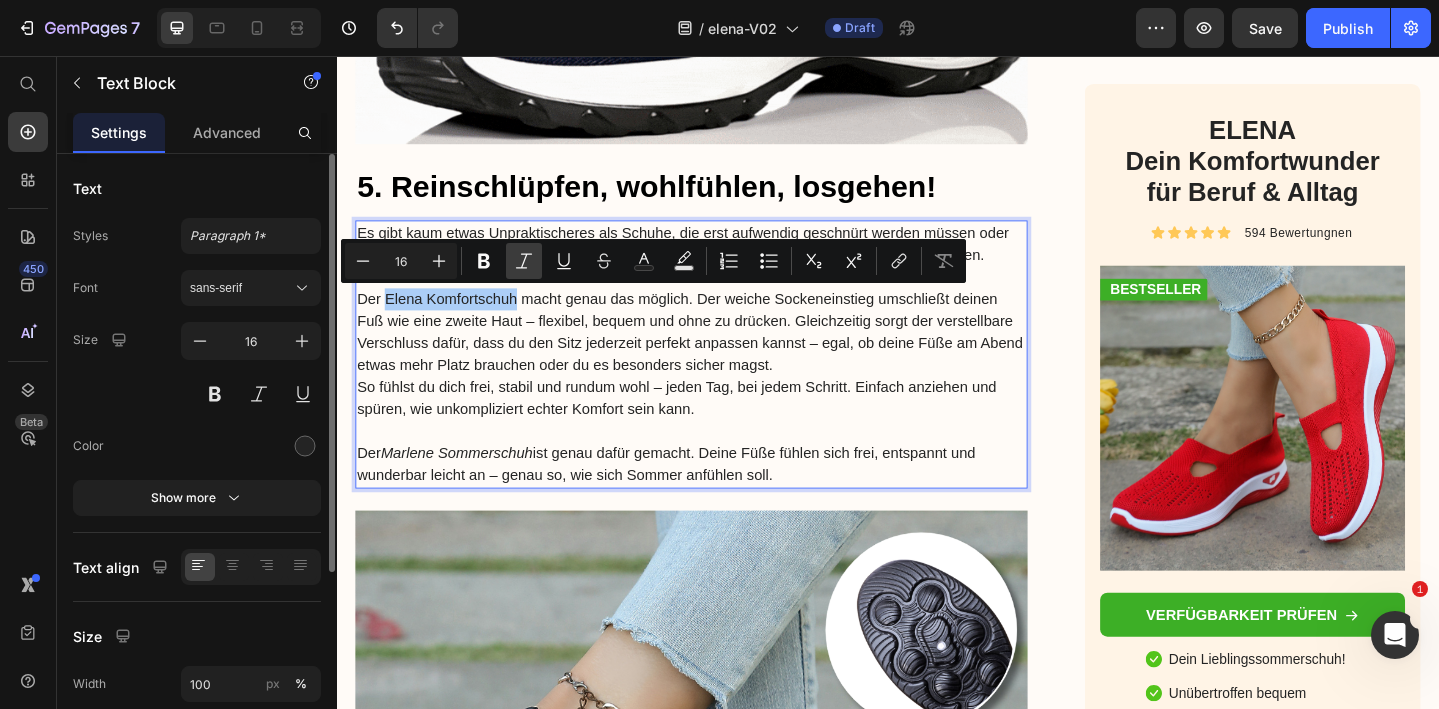 click on "Italic" at bounding box center (524, 261) 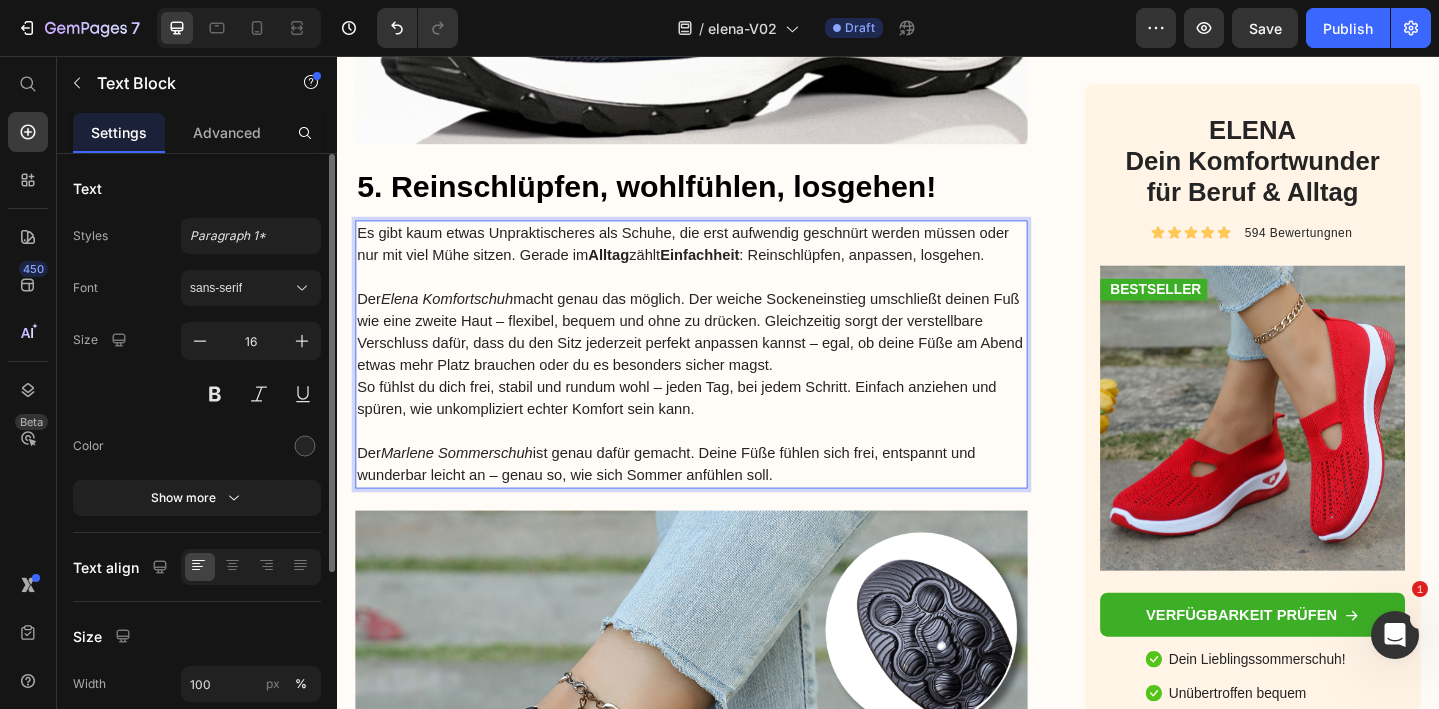 click on "Der Elena Komfortschuh macht genau das möglich. Der weiche Sockeneinstieg umschließt deinen Fuß wie eine zweite Haut – flexibel, bequem und ohne zu drücken. Gleichzeitig sorgt der verstellbare Verschluss dafür, dass du den Sitz jederzeit perfekt anpassen kannst – egal, ob deine Füße am Abend etwas mehr Platz brauchen oder du es besonders sicher magst." at bounding box center (723, 357) 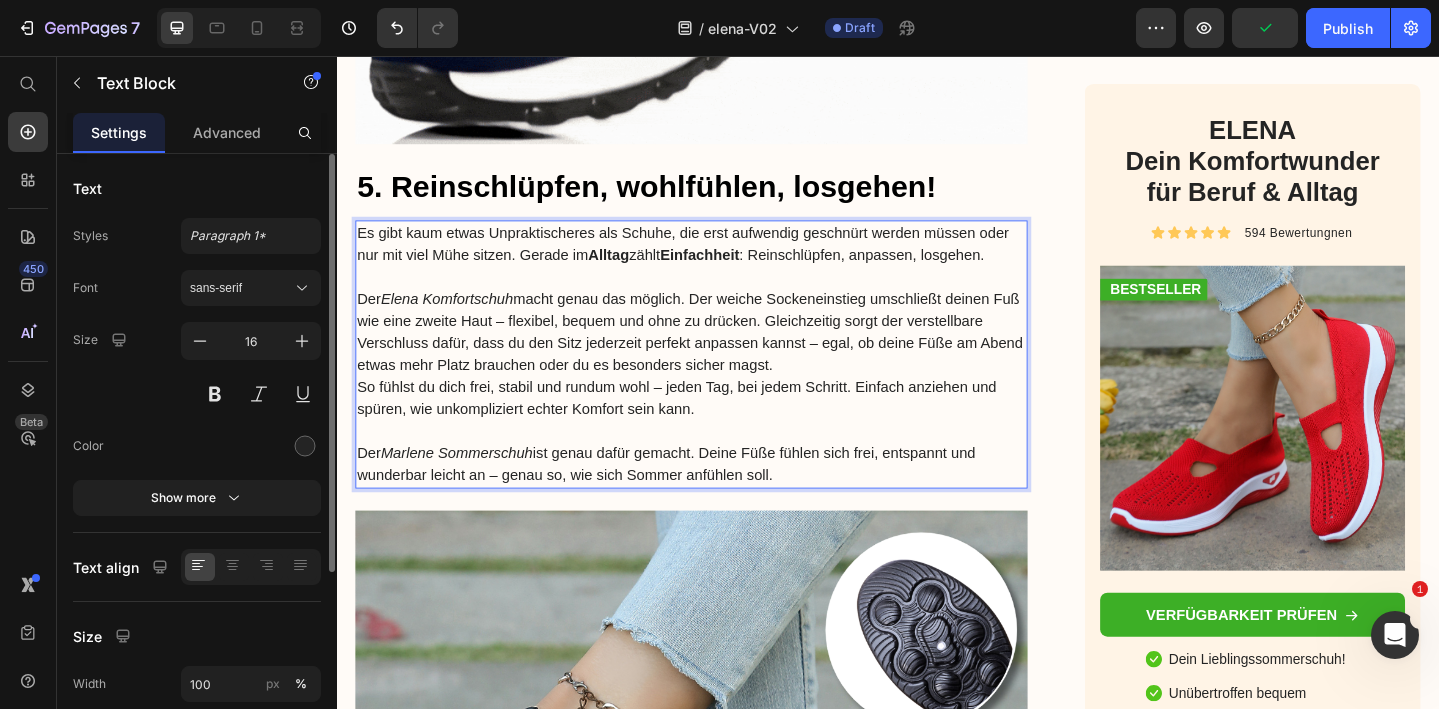click on "Der Elena Komfortschuh macht genau das möglich. Der weiche Sockeneinstieg umschließt deinen Fuß wie eine zweite Haut – flexibel, bequem und ohne zu drücken. Gleichzeitig sorgt der verstellbare Verschluss dafür, dass du den Sitz jederzeit perfekt anpassen kannst – egal, ob deine Füße am Abend etwas mehr Platz brauchen oder du es besonders sicher magst." at bounding box center [723, 357] 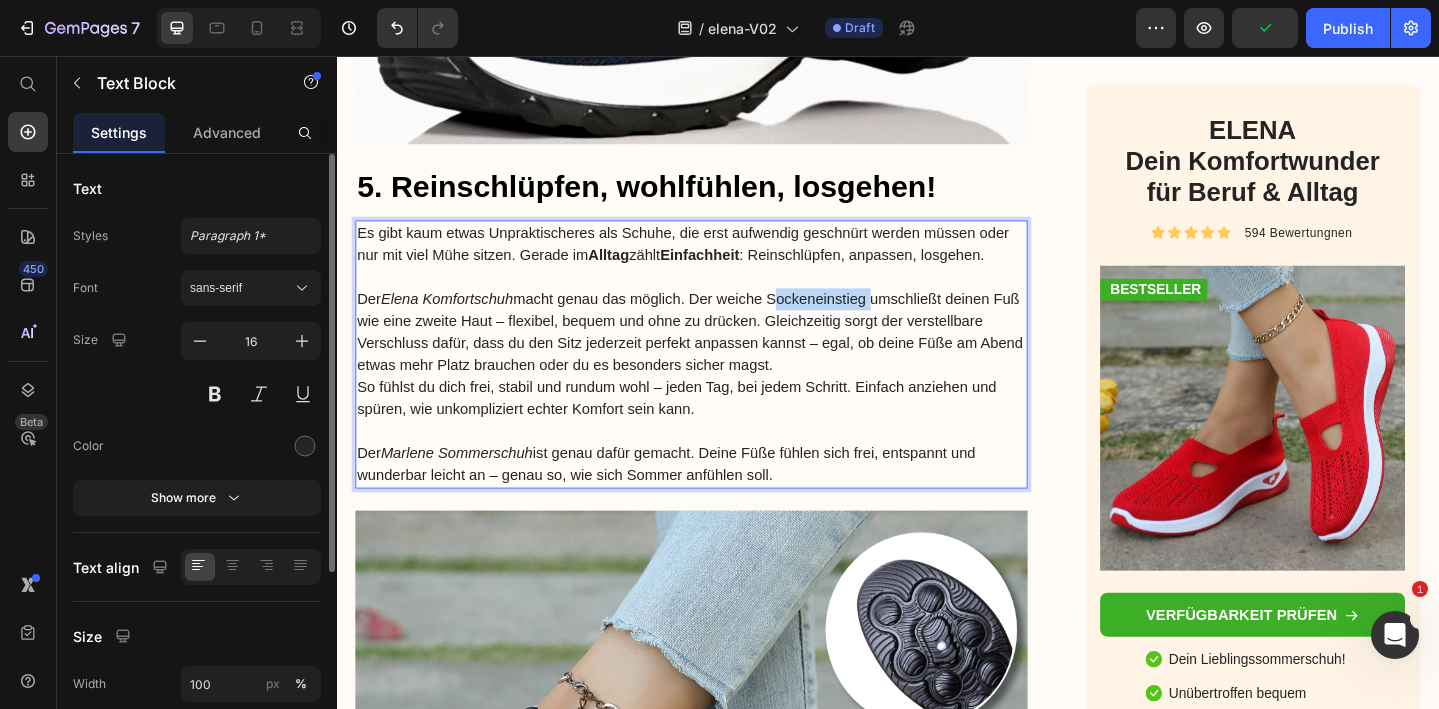 click on "Der Elena Komfortschuh macht genau das möglich. Der weiche Sockeneinstieg umschließt deinen Fuß wie eine zweite Haut – flexibel, bequem und ohne zu drücken. Gleichzeitig sorgt der verstellbare Verschluss dafür, dass du den Sitz jederzeit perfekt anpassen kannst – egal, ob deine Füße am Abend etwas mehr Platz brauchen oder du es besonders sicher magst." at bounding box center (723, 357) 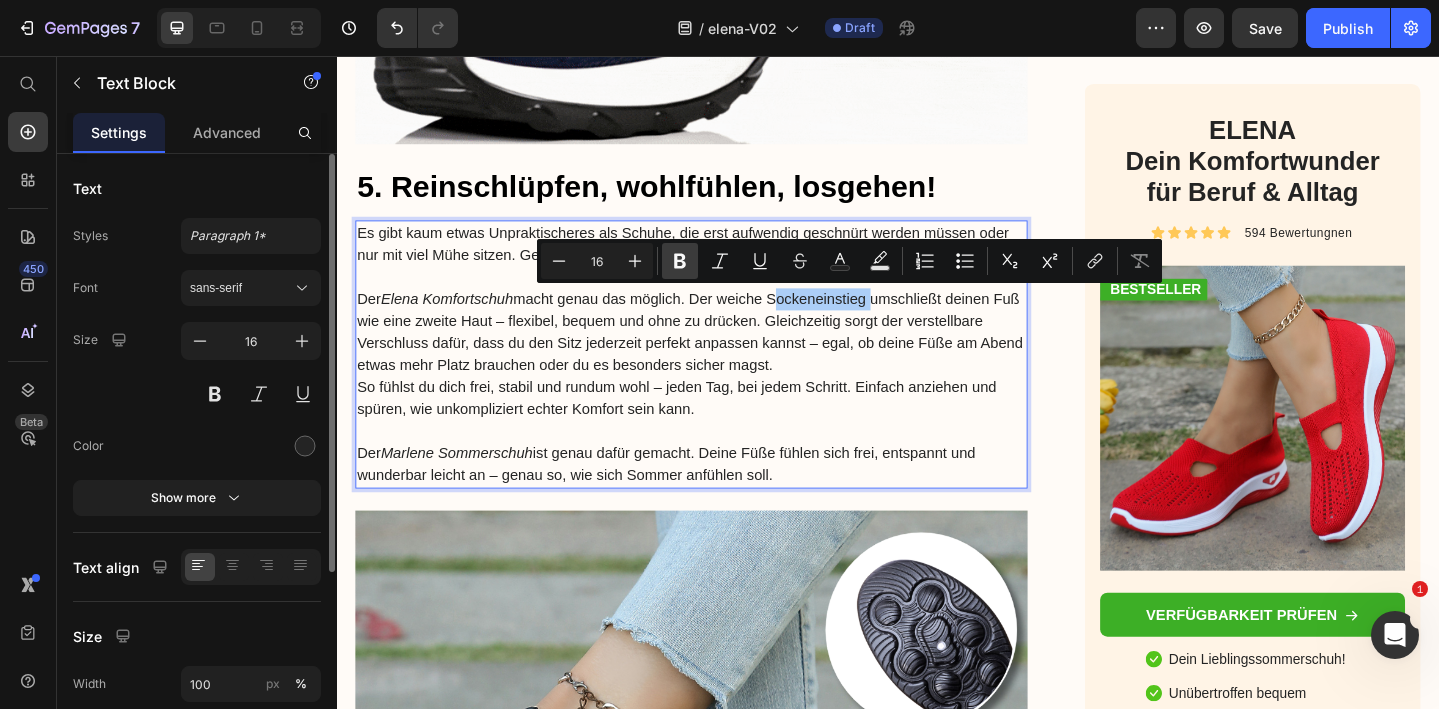 click 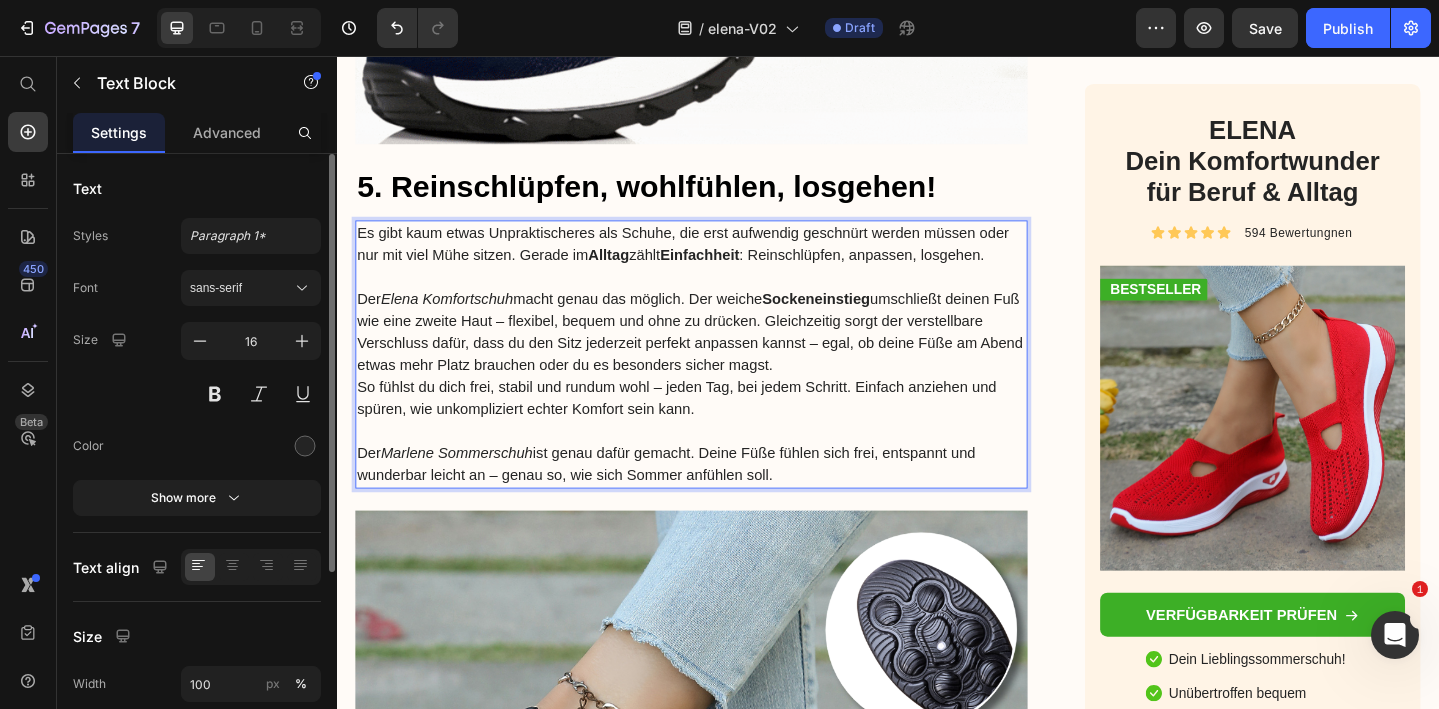 click on "Der  Elena Komfortschuh  macht genau das möglich. Der weiche  Sockeneinstieg  umschließt deinen Fuß wie eine zweite Haut – flexibel, bequem und ohne zu drücken. Gleichzeitig sorgt der verstellbare Verschluss dafür, dass du den Sitz jederzeit perfekt anpassen kannst – egal, ob deine Füße am Abend etwas mehr Platz brauchen oder du es besonders sicher magst." at bounding box center [723, 357] 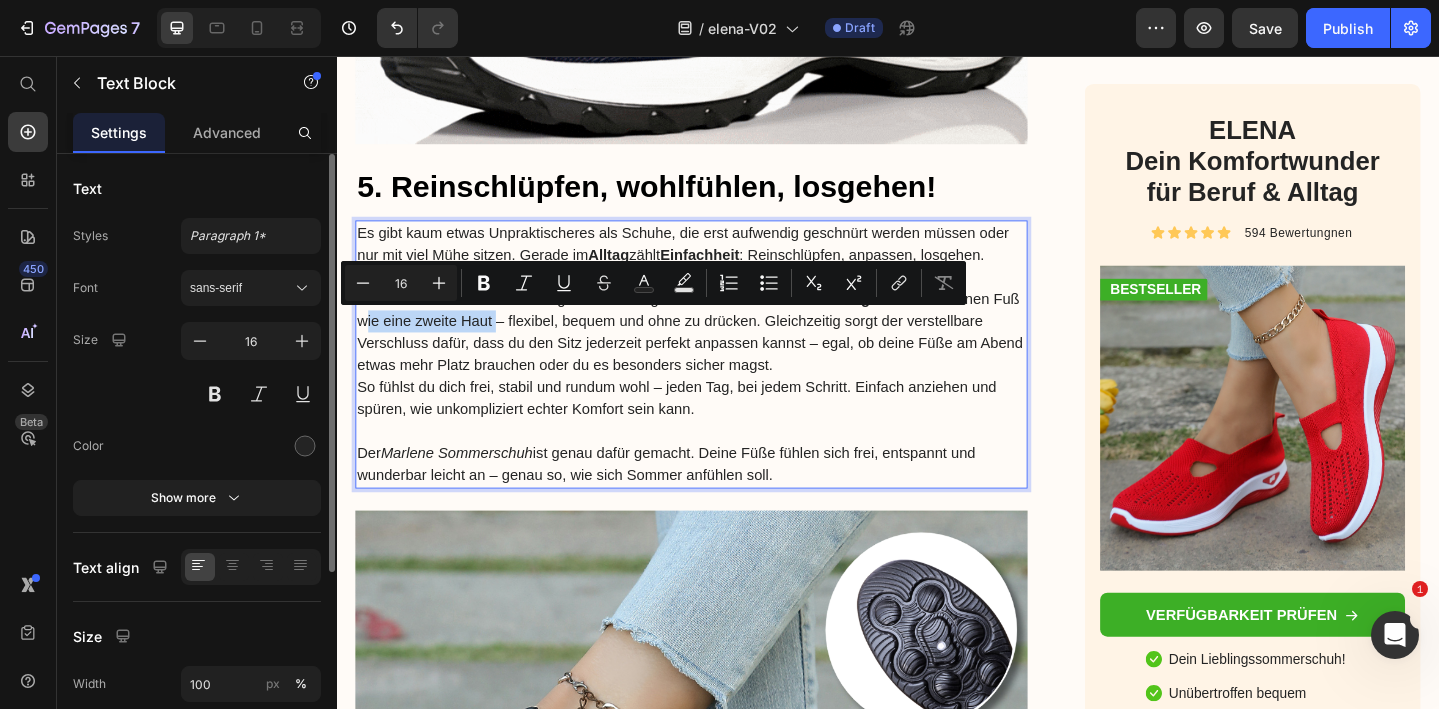 drag, startPoint x: 390, startPoint y: 344, endPoint x: 538, endPoint y: 346, distance: 148.01352 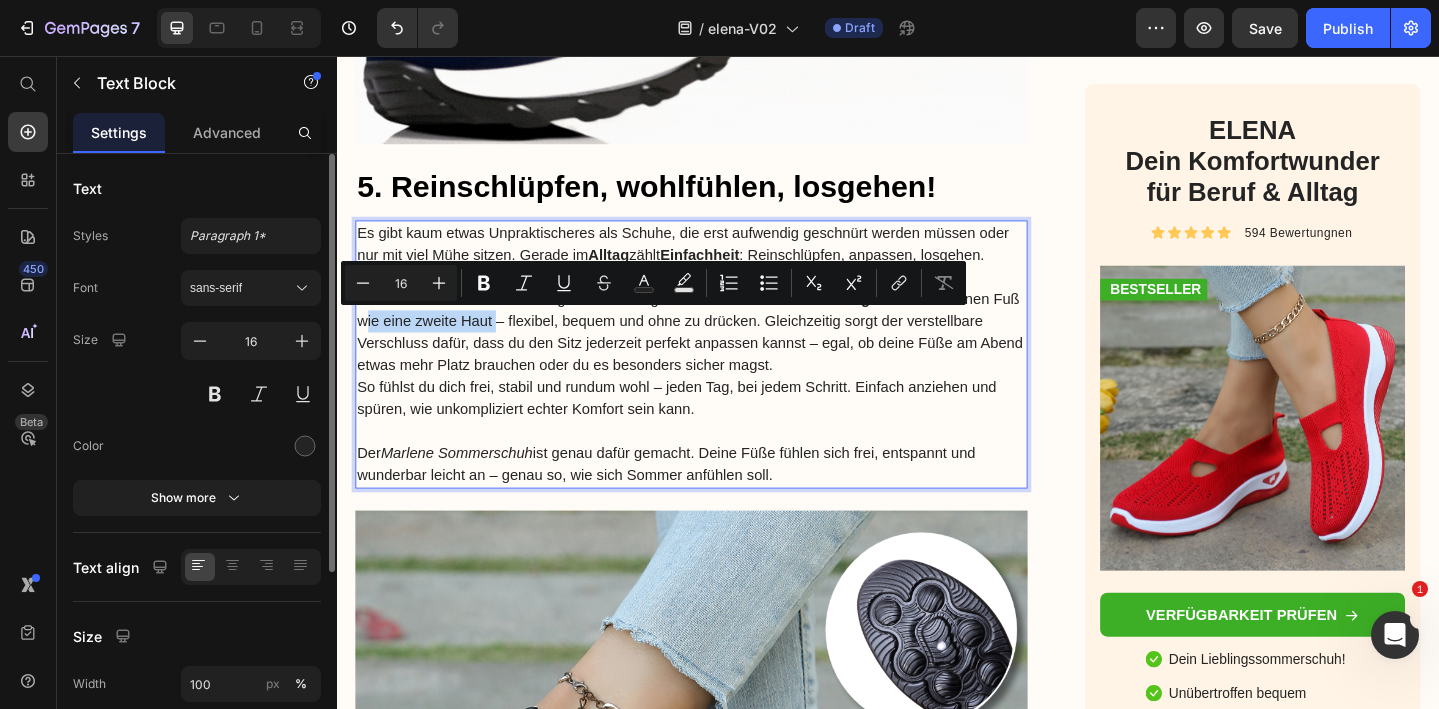 click on "Der  Elena Komfortschuh  macht genau das möglich. Der weiche  Sockeneinstieg  umschließt deinen Fuß wie eine zweite Haut – flexibel, bequem und ohne zu drücken. Gleichzeitig sorgt der verstellbare Verschluss dafür, dass du den Sitz jederzeit perfekt anpassen kannst – egal, ob deine Füße am Abend etwas mehr Platz brauchen oder du es besonders sicher magst." at bounding box center [723, 357] 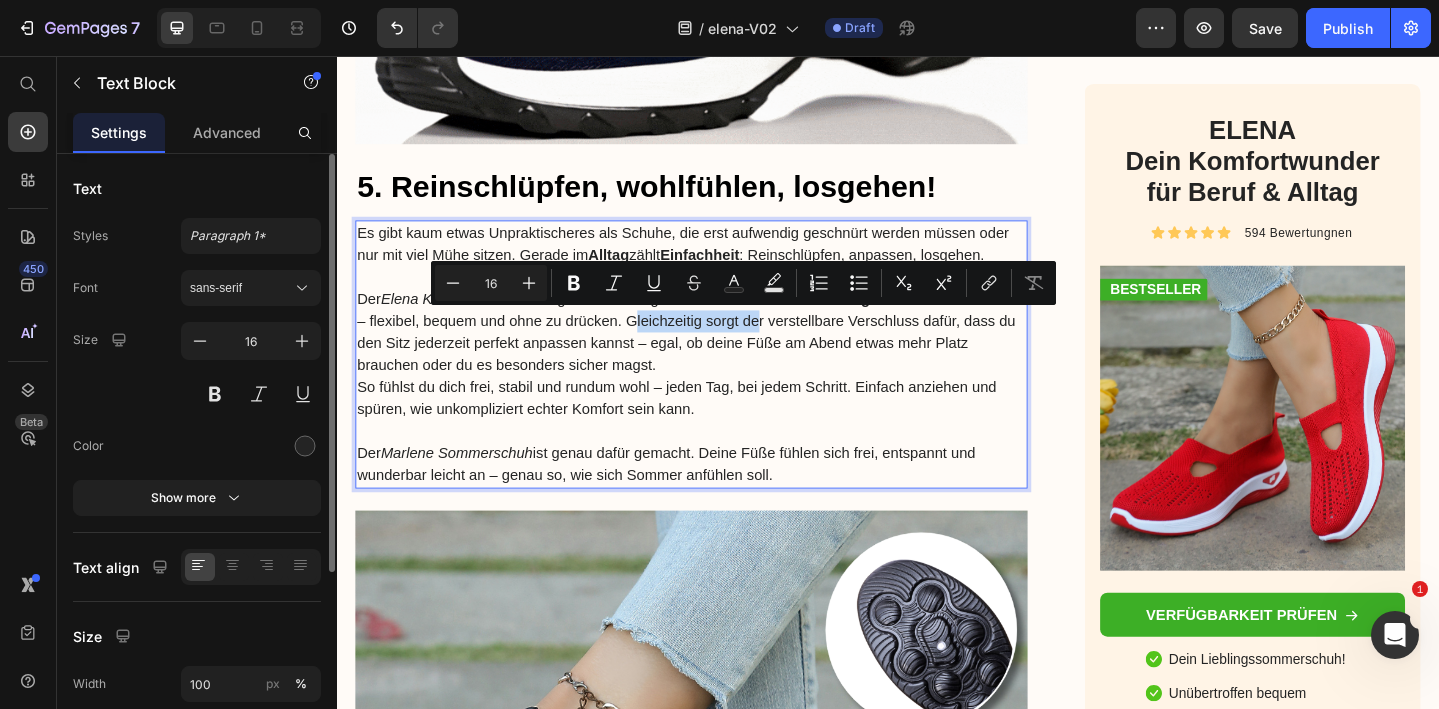 drag, startPoint x: 820, startPoint y: 345, endPoint x: 687, endPoint y: 342, distance: 133.03383 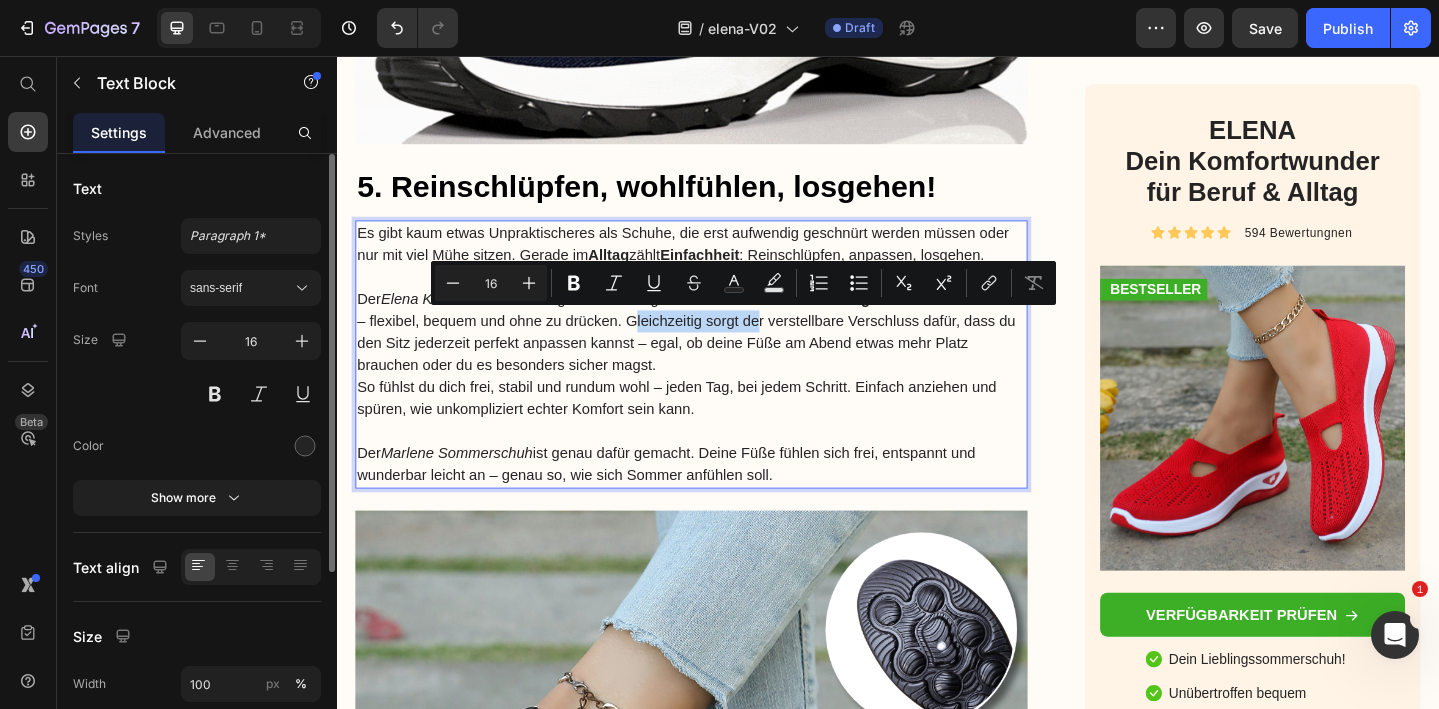 click on "Der Elena Komfortschuh macht genau das möglich. Der weiche Sockeneinstieg umschließt deinen Fuß – flexibel, bequem und ohne zu drücken. Gleichzeitig sorgt der verstellbare Verschluss dafür, dass du den Sitz jederzeit perfekt anpassen kannst – egal, ob deine Füße am Abend etwas mehr Platz brauchen oder du es besonders sicher magst." at bounding box center [723, 357] 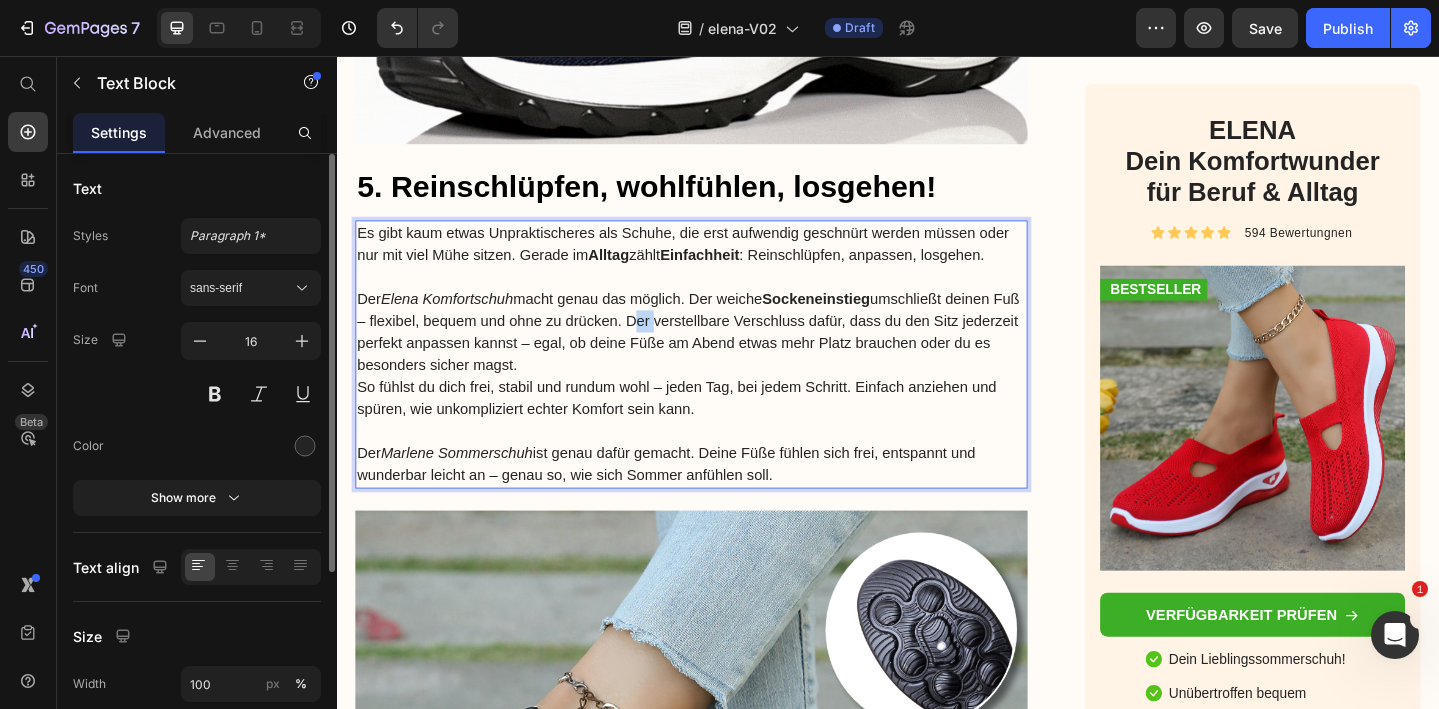 drag, startPoint x: 683, startPoint y: 338, endPoint x: 707, endPoint y: 339, distance: 24.020824 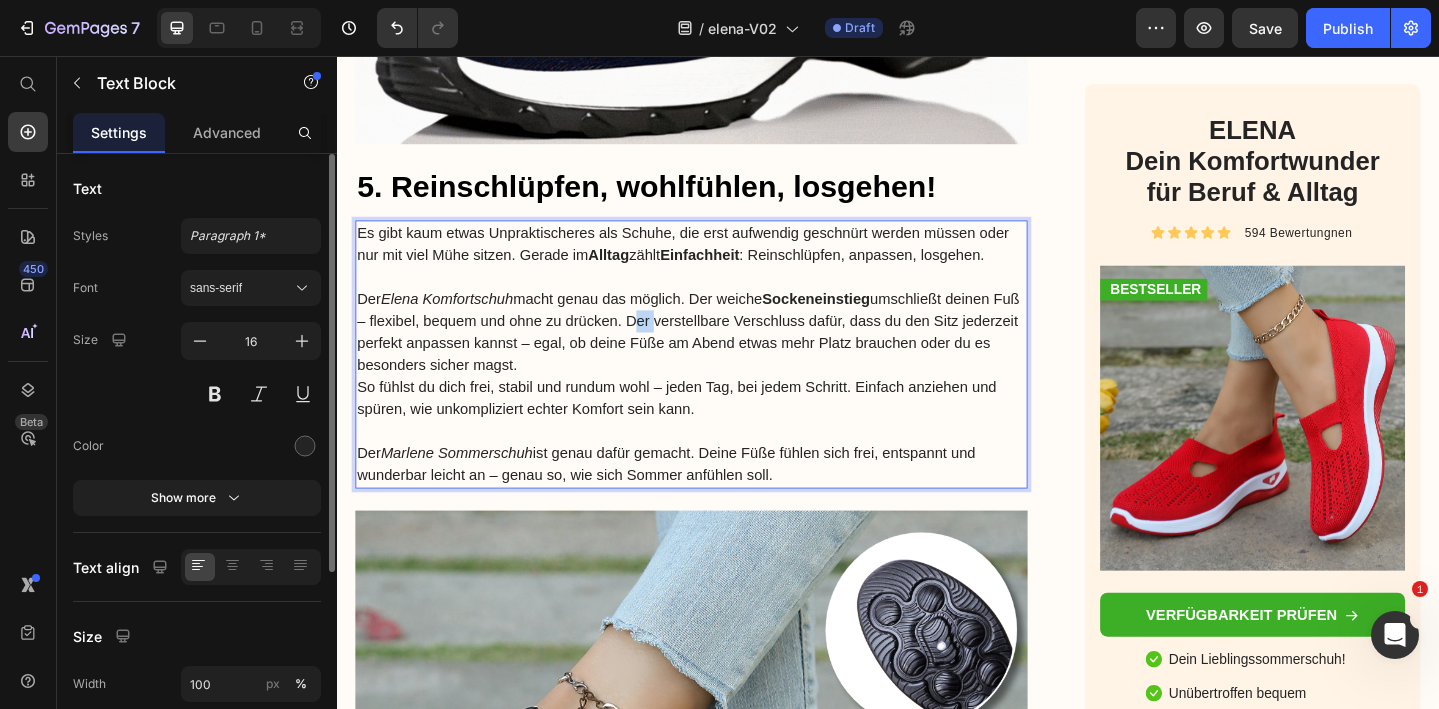 click on "Der  Elena Komfortschuh  macht genau das möglich. Der weiche  Sockeneinstieg  umschließt deinen Fuß – flexibel, bequem und ohne zu drücken. Der verstellbare Verschluss dafür, dass du den Sitz jederzeit perfekt anpassen kannst – egal, ob deine Füße am Abend etwas mehr Platz brauchen oder du es besonders sicher magst." at bounding box center [723, 357] 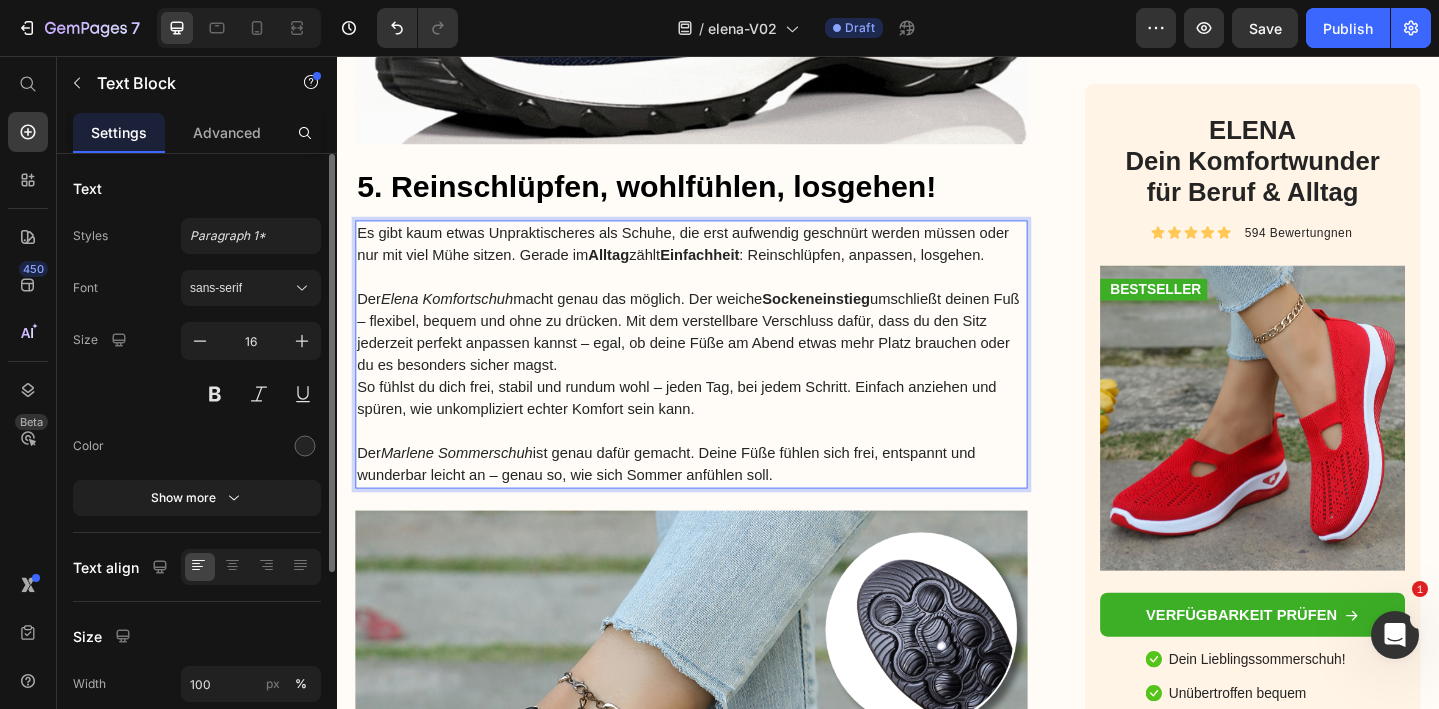 click on "Der Elena Komfortschuh macht genau das möglich. Der weiche Sockeneinstieg umschließt deinen Fuß – flexibel, bequem und ohne zu drücken. Mit dem verstellbare Verschluss dafür, dass du den Sitz jederzeit perfekt anpassen kannst – egal, ob deine Füße am Abend etwas mehr Platz brauchen oder du es besonders sicher magst." at bounding box center (723, 357) 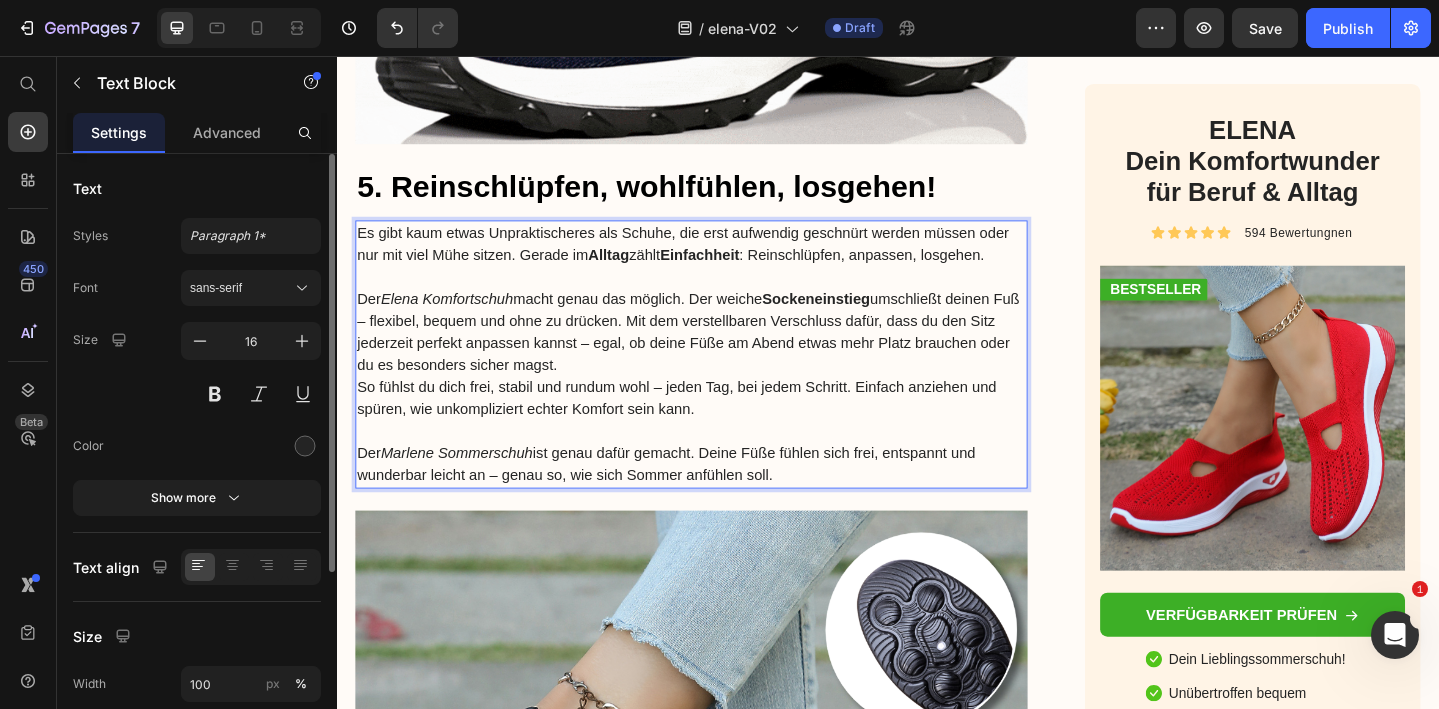 click on "Der [BRAND] Komfortschuh macht genau das möglich. Der weiche Sockeneinstieg umschließt deinen Fuß – flexibel, bequem und ohne zu drücken. Mit dem verstellbaren Verschluss dafür, dass du den Sitz jederzeit perfekt anpassen kannst – egal, ob deine Füße am Abend etwas mehr Platz brauchen oder du es besonders sicher magst." at bounding box center (723, 357) 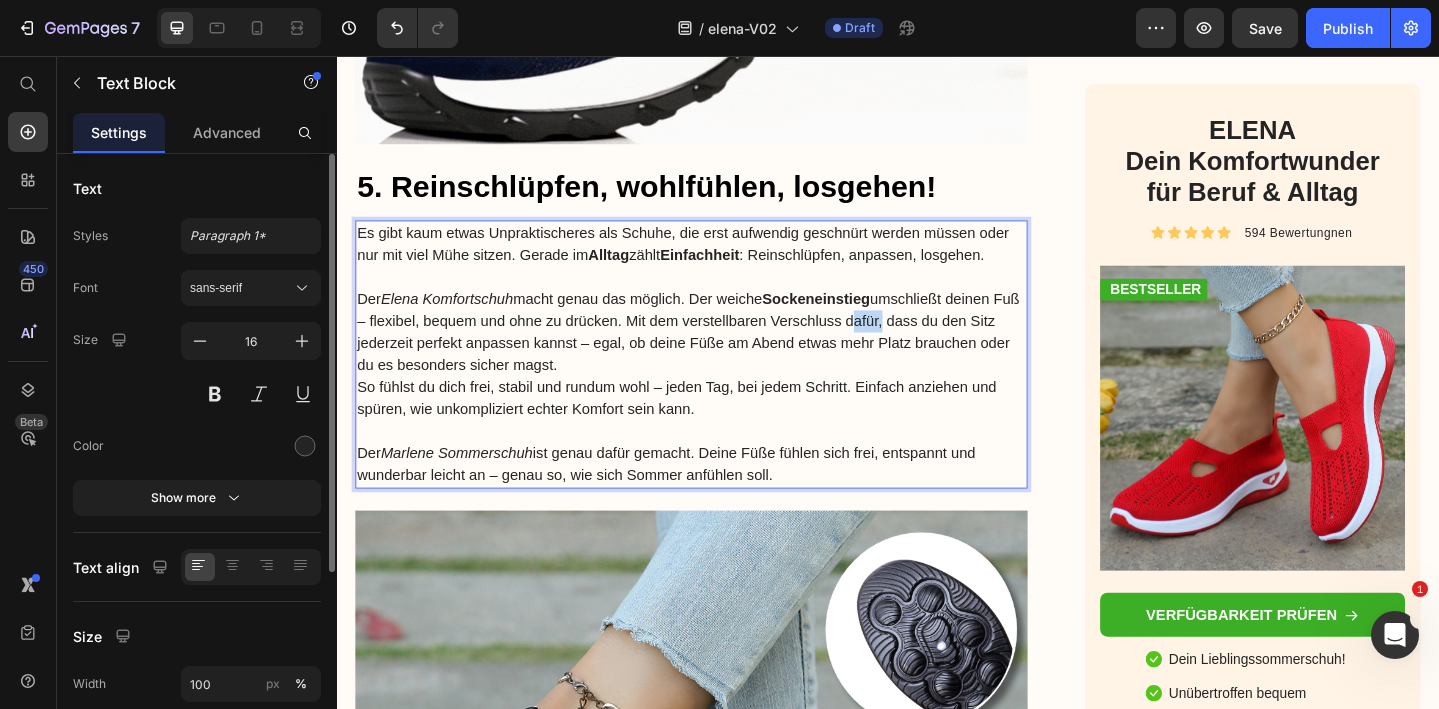 click on "Der [BRAND] Komfortschuh macht genau das möglich. Der weiche Sockeneinstieg umschließt deinen Fuß – flexibel, bequem und ohne zu drücken. Mit dem verstellbaren Verschluss dafür, dass du den Sitz jederzeit perfekt anpassen kannst – egal, ob deine Füße am Abend etwas mehr Platz brauchen oder du es besonders sicher magst." at bounding box center (723, 357) 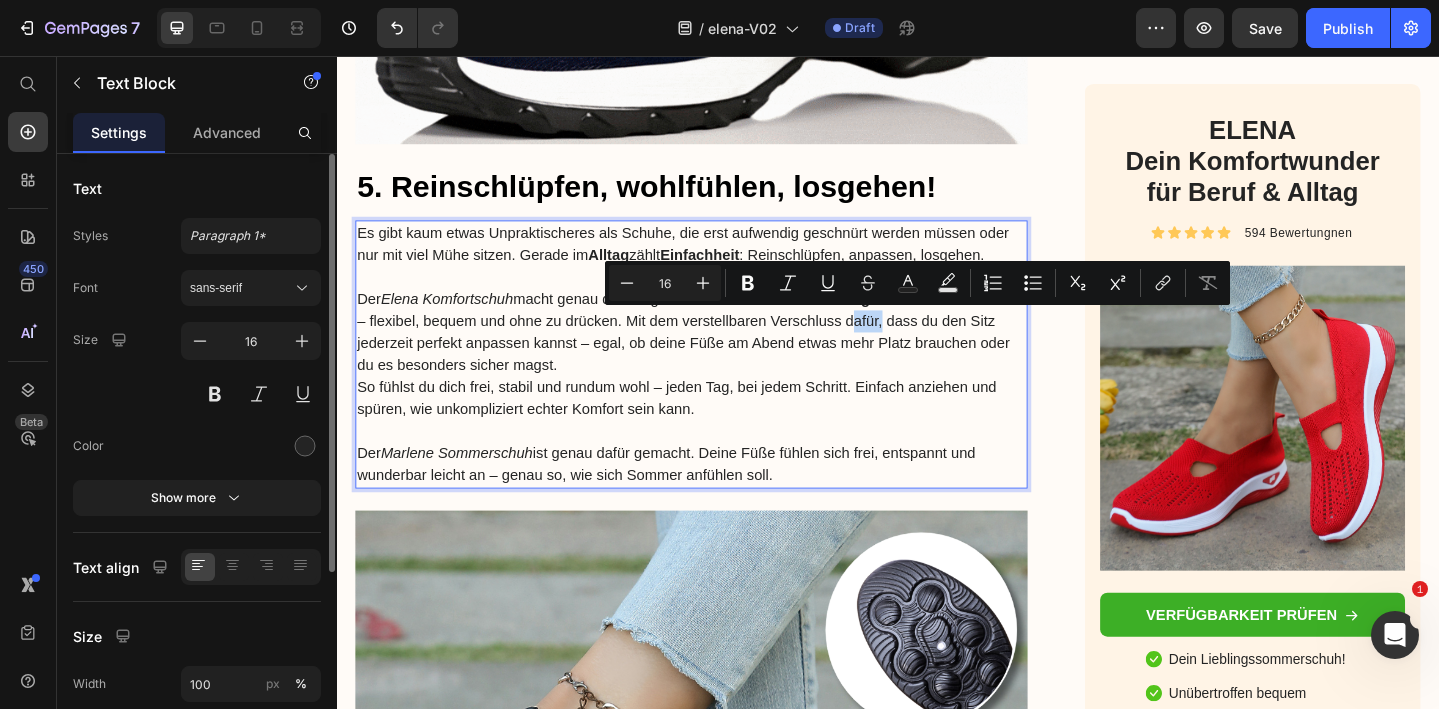 click on "Der [BRAND] Komfortschuh macht genau das möglich. Der weiche Sockeneinstieg umschließt deinen Fuß – flexibel, bequem und ohne zu drücken. Mit dem verstellbaren Verschluss dafür, dass du den Sitz jederzeit perfekt anpassen kannst – egal, ob deine Füße am Abend etwas mehr Platz brauchen oder du es besonders sicher magst." at bounding box center [723, 357] 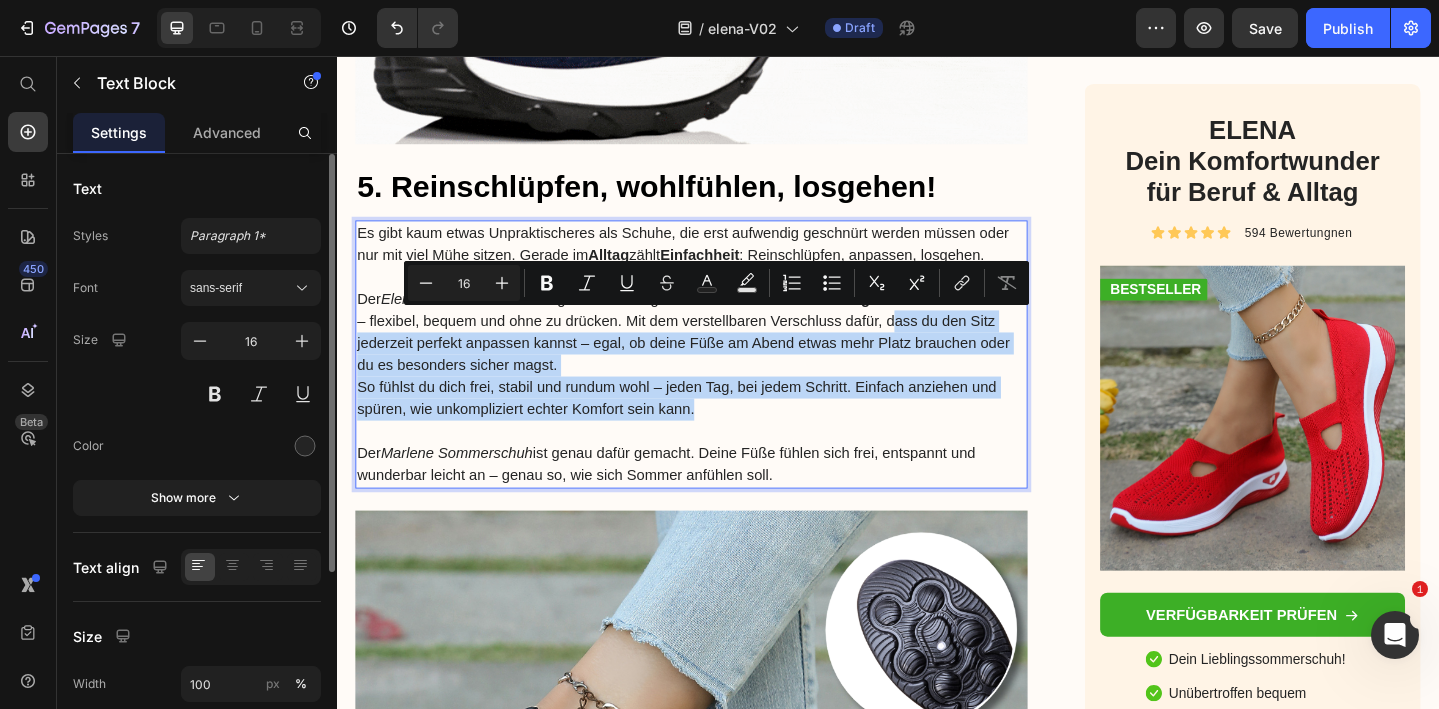 drag, startPoint x: 861, startPoint y: 438, endPoint x: 968, endPoint y: 341, distance: 144.42299 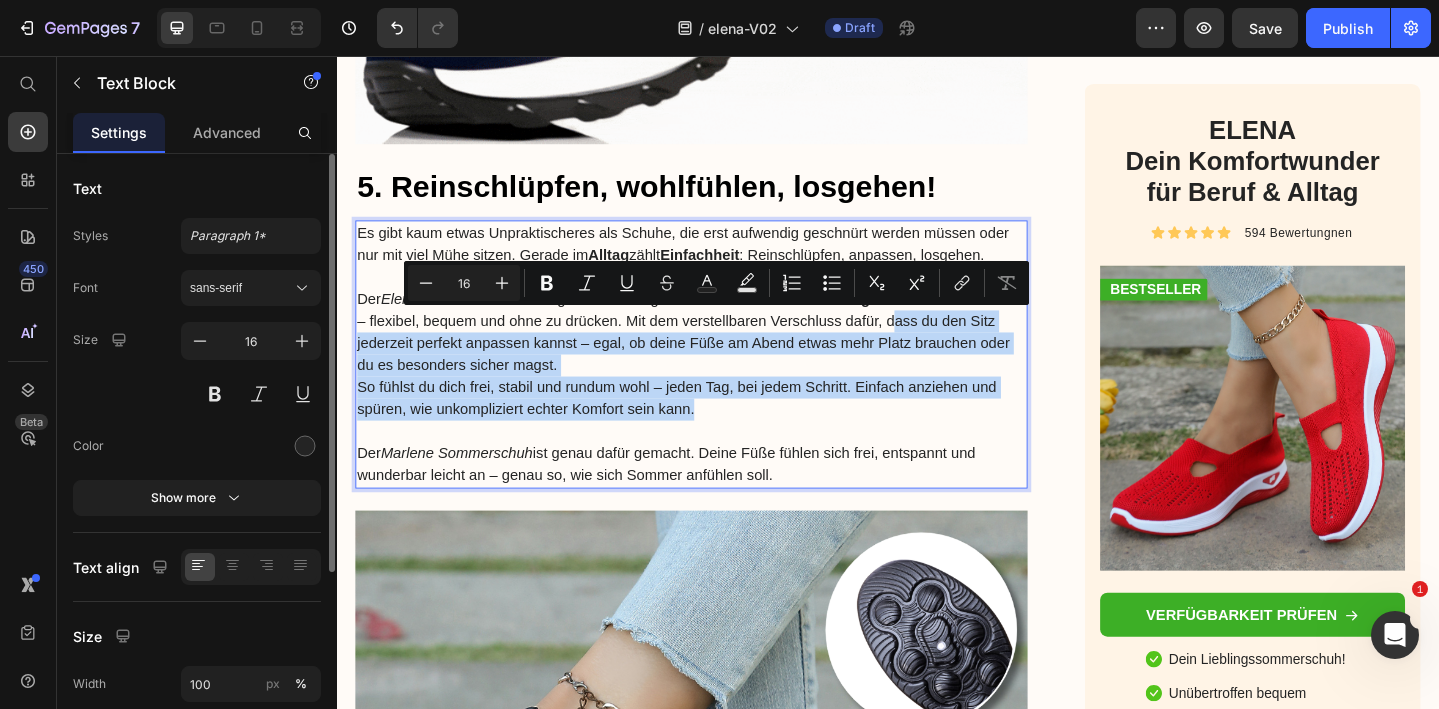 click on "Es gibt kaum etwas Unpraktischeres als Schuhe, die erst aufwendig geschnürt werden müssen oder nur mit viel Mühe sitzen. Gerade im Alltag zählt Einfachheit : Reinschlüpfen, anpassen, losgehen. Der Elena Komfortschuh macht genau das möglich. Der weiche Sockeneinstieg umschließt deinen Fuß – flexibel, bequem und ohne zu drücken. Mit dem verstellbaren Verschluss dafür, dass du den Sitz jederzeit perfekt anpassen kannst – egal, ob deine Füße am Abend etwas mehr Platz brauchen oder du es besonders sicher magst. So fühlst du dich frei, stabil und rundum wohl – jeden Tag, bei jedem Schritt. Einfach anziehen und spüren, wie unkompliziert echter Komfort sein kann. Der Marlene Sommerschuh ist genau dafür gemacht. Deine Füße fühlen sich frei, entspannt und wunderbar leicht an – genau so, wie sich Sommer anfühlen soll." at bounding box center (723, 381) 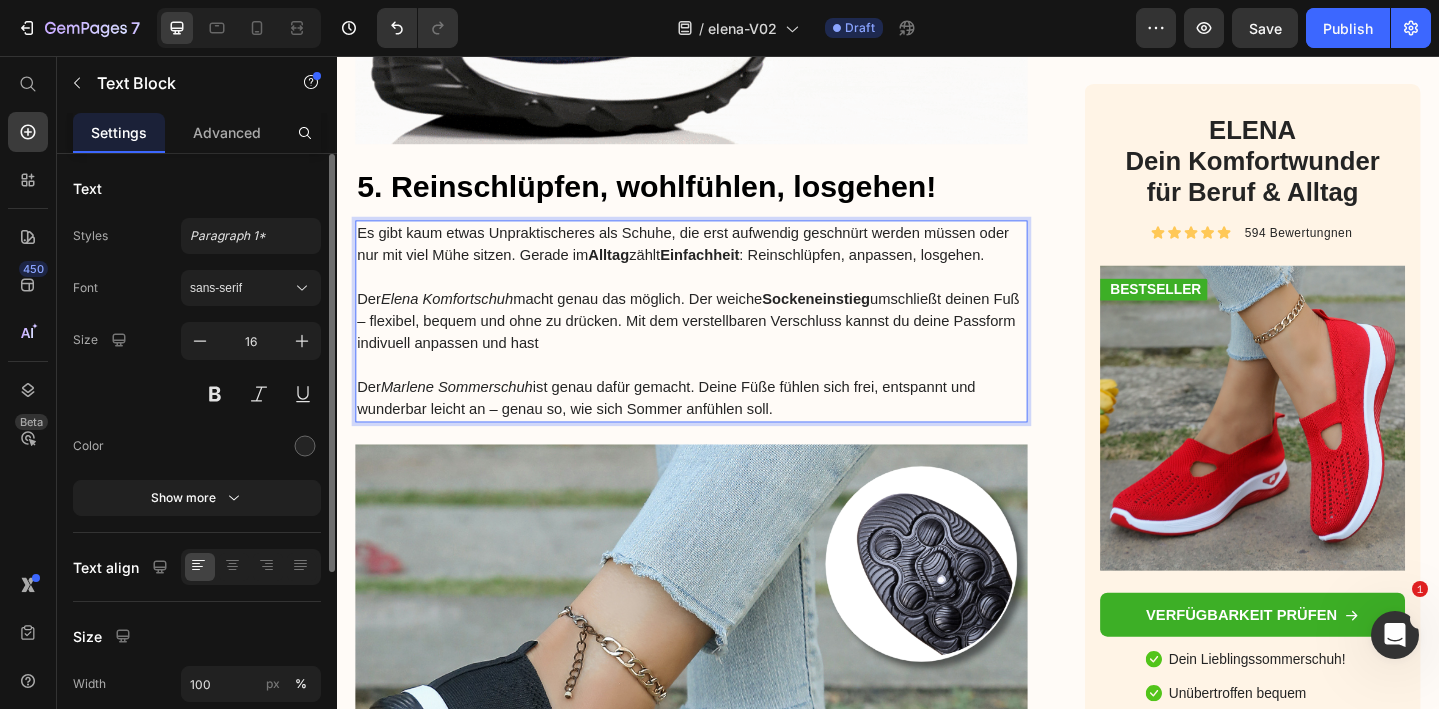click on "Der  [PERSON] Komfortschuh  macht genau das möglich. Der weiche  Sockeneinstieg  umschließt deinen Fuß – flexibel, bequem und ohne zu drücken. Mit dem verstellbaren Verschluss kannst du deine Passform indivuell anpassen und hast" at bounding box center [723, 345] 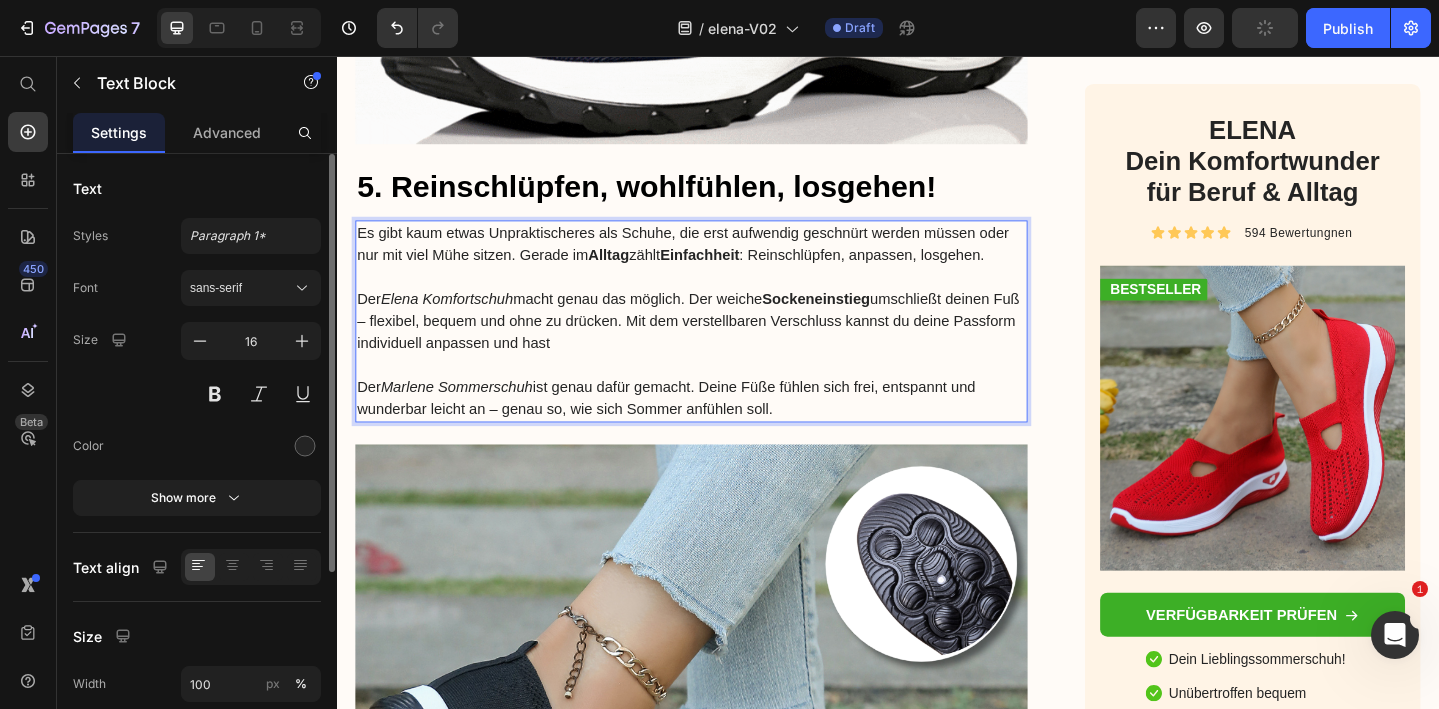 click on "Der  [PERSON] Komfortschuh  macht genau das möglich. Der weiche  Sockeneinstieg  umschließt deinen Fuß – flexibel, bequem und ohne zu drücken. Mit dem verstellbaren Verschluss kannst du deine Passform individuell anpassen und hast" at bounding box center (723, 345) 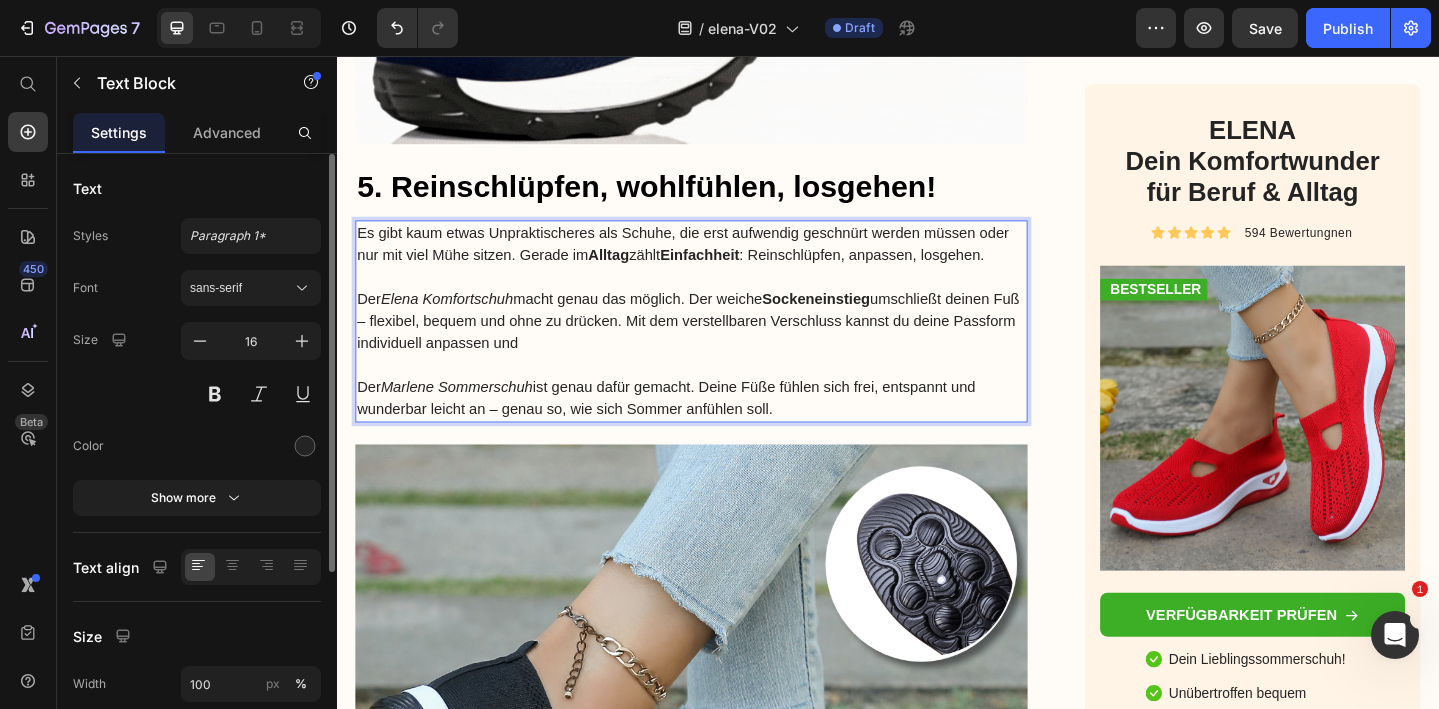 click on "Der  Marlene Sommerschuh  ist genau dafür gemacht. Deine Füße fühlen sich frei, entspannt und wunderbar leicht an – genau so, wie sich Sommer anfühlen soll." at bounding box center [723, 429] 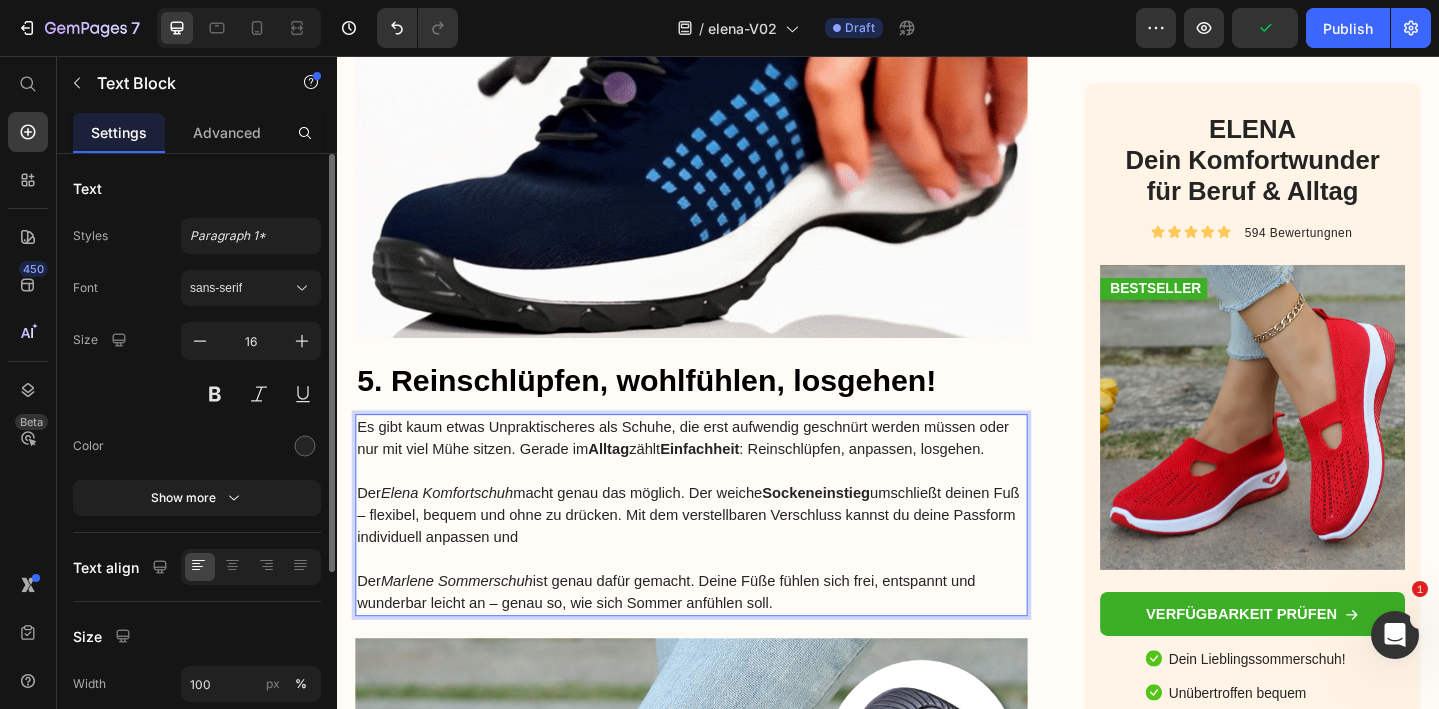 scroll, scrollTop: 5812, scrollLeft: 0, axis: vertical 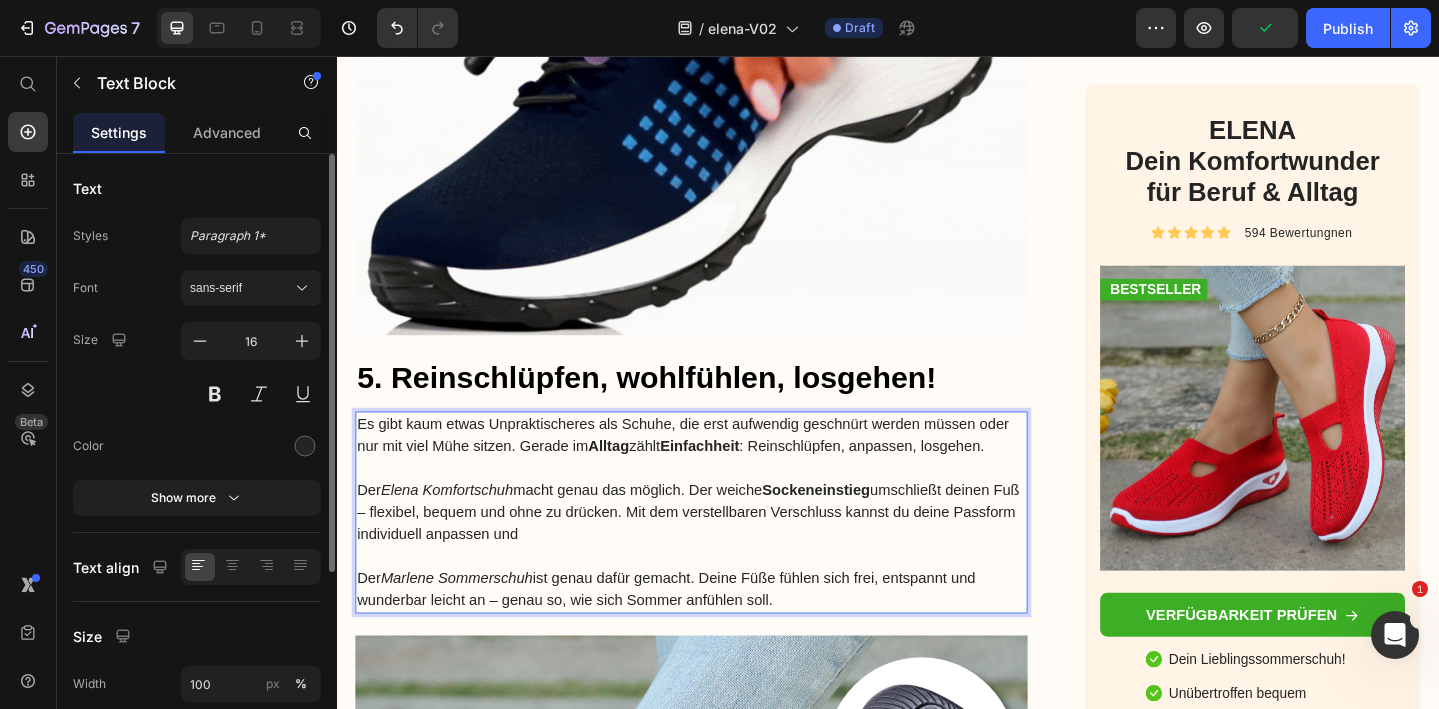 click on "Der Elena Komfortschuh macht genau das möglich. Der weiche Sockeneinstieg umschließt deinen Fuß – flexibel, bequem und ohne zu drücken. Mit dem verstellbaren Verschluss kannst du deine Passform individuell anpassen und" at bounding box center (723, 553) 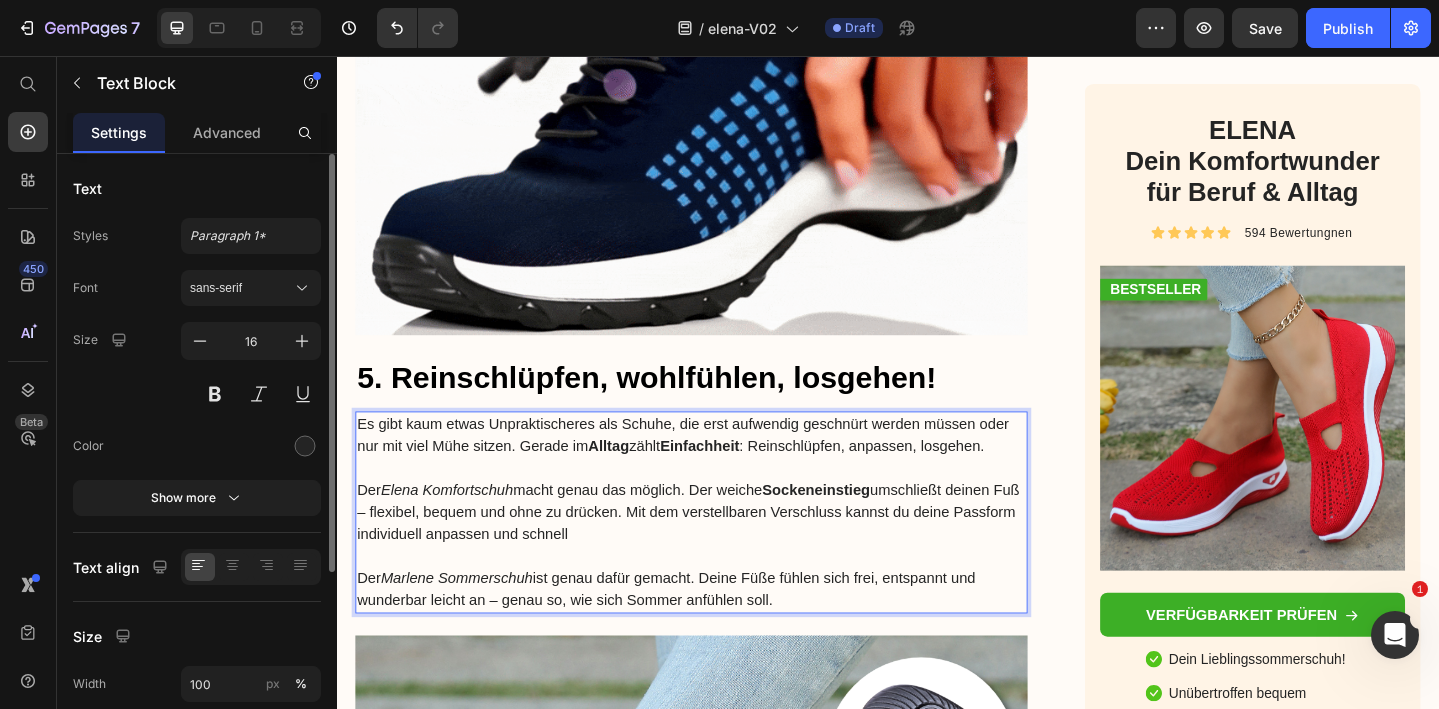 click on "Der  Elena Komfortschuh  macht genau das möglich. Der weiche  Sockeneinstieg  umschließt deinen Fuß – flexibel, bequem und ohne zu drücken. Mit dem verstellbaren Verschluss kannst du deine Passform individuell anpassen und schnell" at bounding box center [723, 553] 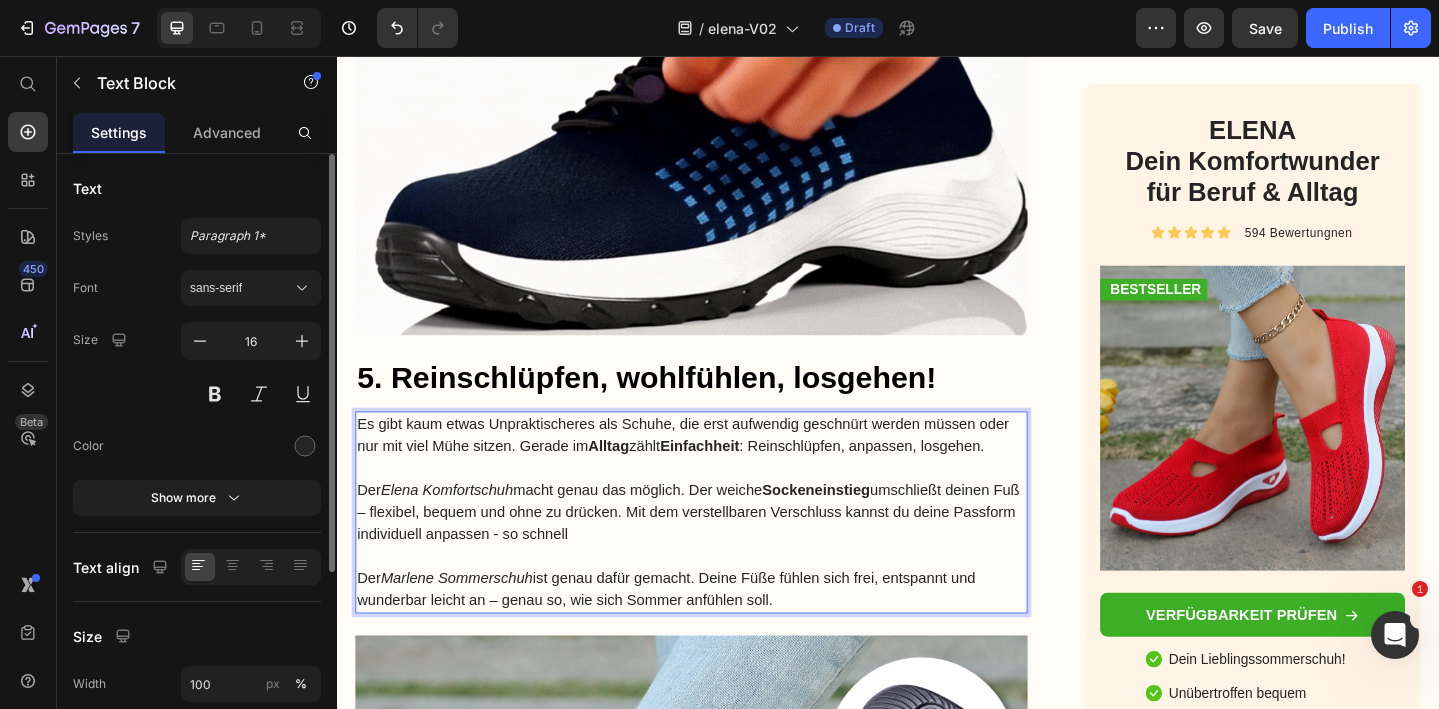 click on "Der  Elena Komfortschuh  macht genau das möglich. Der weiche  Sockeneinstieg  umschließt deinen Fuß – flexibel, bequem und ohne zu drücken. Mit dem verstellbaren Verschluss kannst du deine Passform individuell anpassen - so schnell" at bounding box center [723, 553] 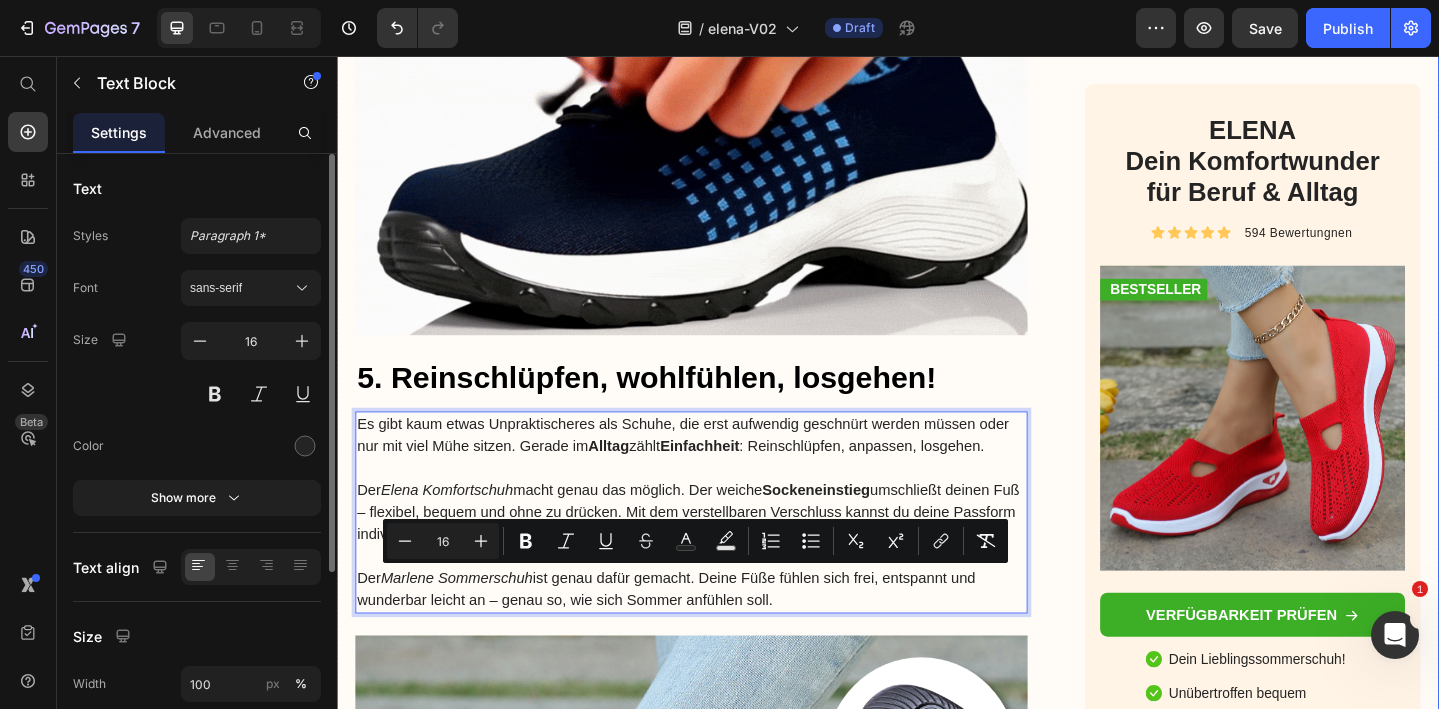 drag, startPoint x: 850, startPoint y: 653, endPoint x: 358, endPoint y: 626, distance: 492.7403 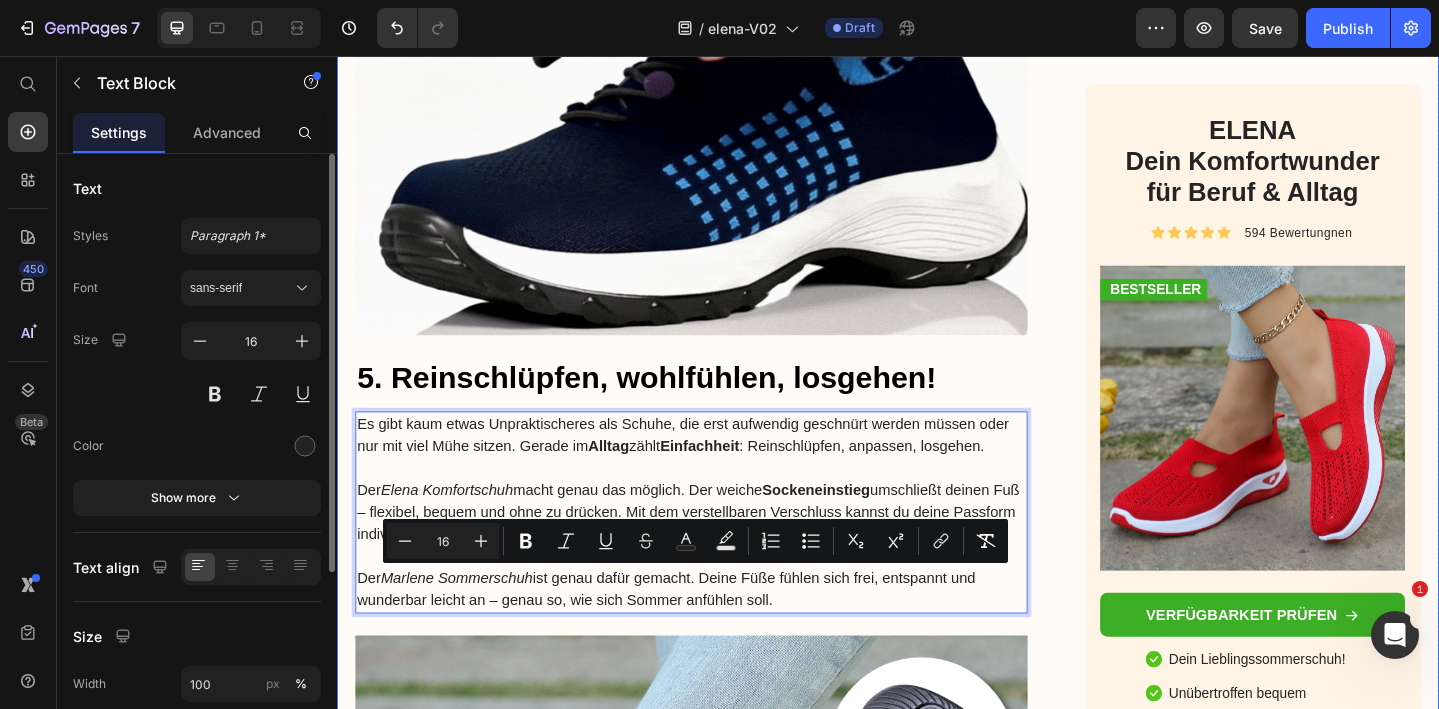 click on "Es gibt kaum etwas Unpraktischeres als Schuhe, die erst aufwendig geschnürt werden müssen oder nur mit viel Mühe sitzen. Gerade im Alltag zählt Einfachheit : Reinschlüpfen, anpassen, losgehen. Der Elena Komfortschuh macht genau das möglich. Der weiche Sockeneinstieg umschließt deinen Fuß – flexibel, bequem und ohne zu drücken. Mit dem verstellbaren Verschluss kannst du deine Passform individuell anpassen - so schnell und unkompliziert ging das noch nie! Der Marlene Sommerschuh ist genau dafür gemacht. Deine Füße fühlen sich frei, entspannt und wunderbar leicht an – genau so, wie sich Sommer anfühlen soll." at bounding box center (723, 553) 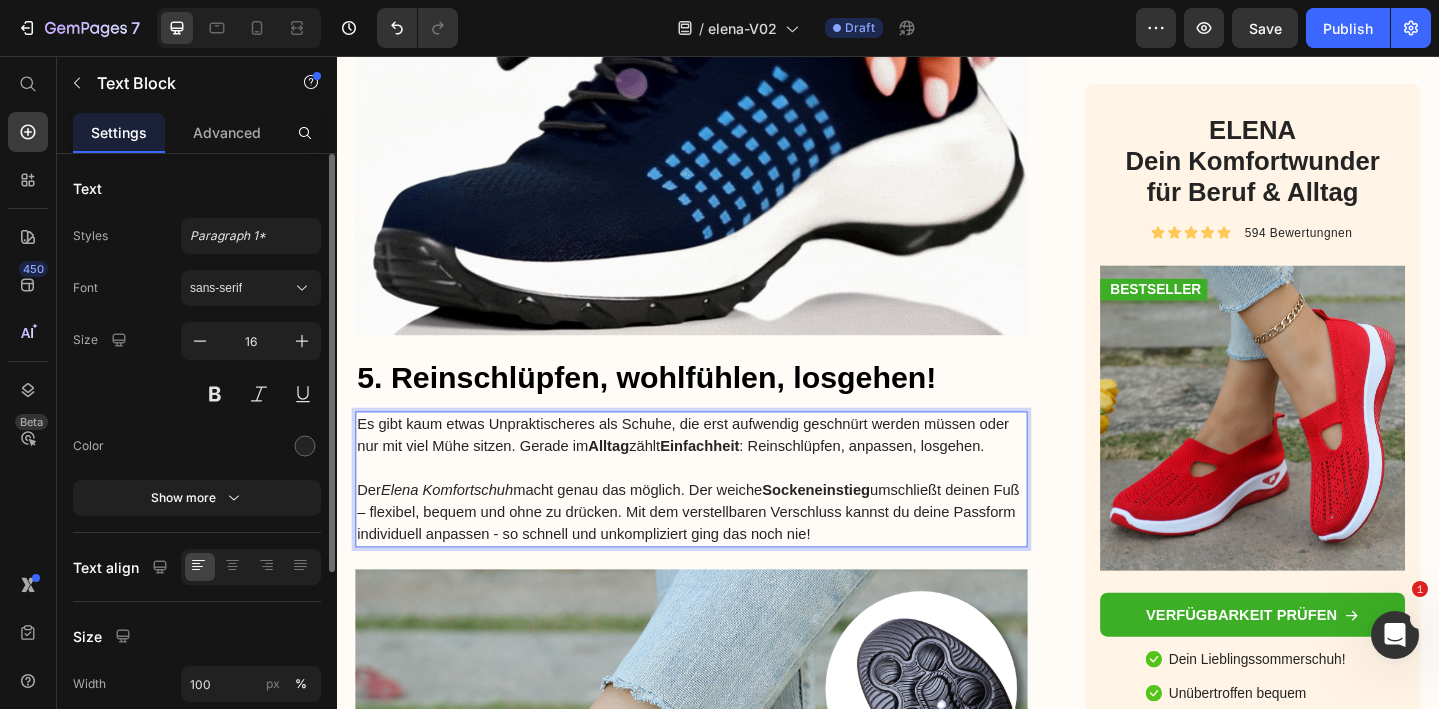 drag, startPoint x: 948, startPoint y: 570, endPoint x: 978, endPoint y: 588, distance: 34.98571 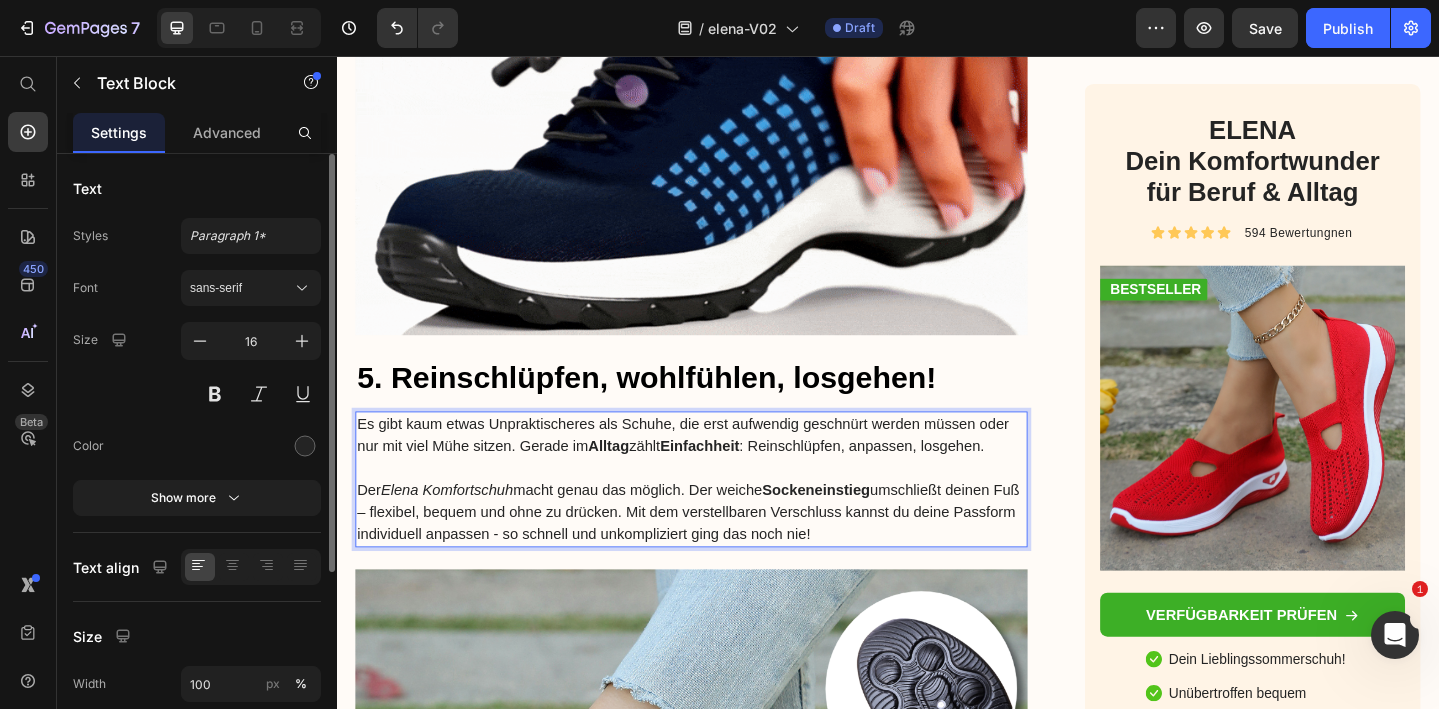 click on "Es gibt kaum etwas Unpraktischeres als Schuhe, die erst aufwendig geschnürt werden müssen oder nur mit viel Mühe sitzen. Gerade im Alltag zählt Einfachheit : Reinschlüpfen, anpassen, losgehen. Der Elena Komfortschuh macht genau das möglich. Der weiche Sockeneinstieg umschließt deinen Fuß – flexibel, bequem und ohne zu drücken. Mit dem verstellbaren Verschluss kannst du deine Passform individuell anpassen - so schnell und unkompliziert ging das nie!" at bounding box center (723, 517) 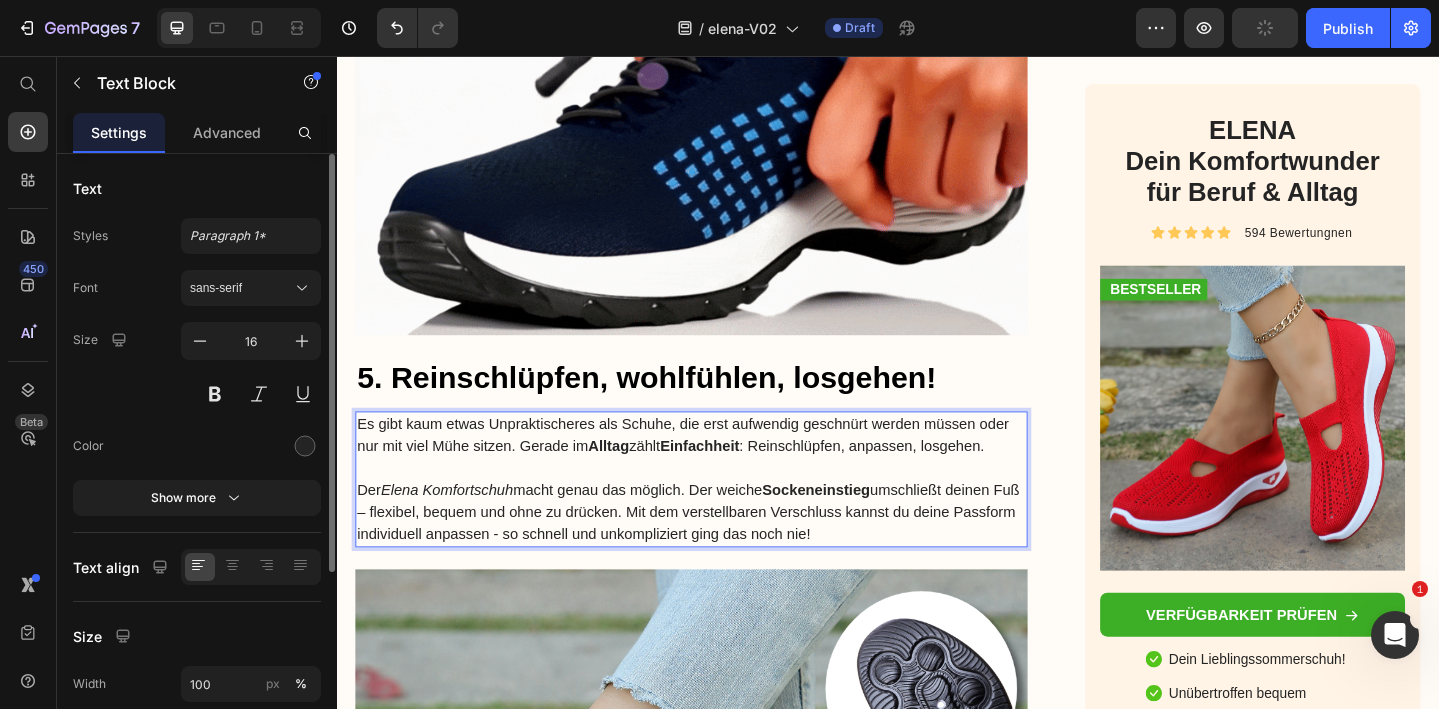 drag, startPoint x: 936, startPoint y: 571, endPoint x: 797, endPoint y: 579, distance: 139.23003 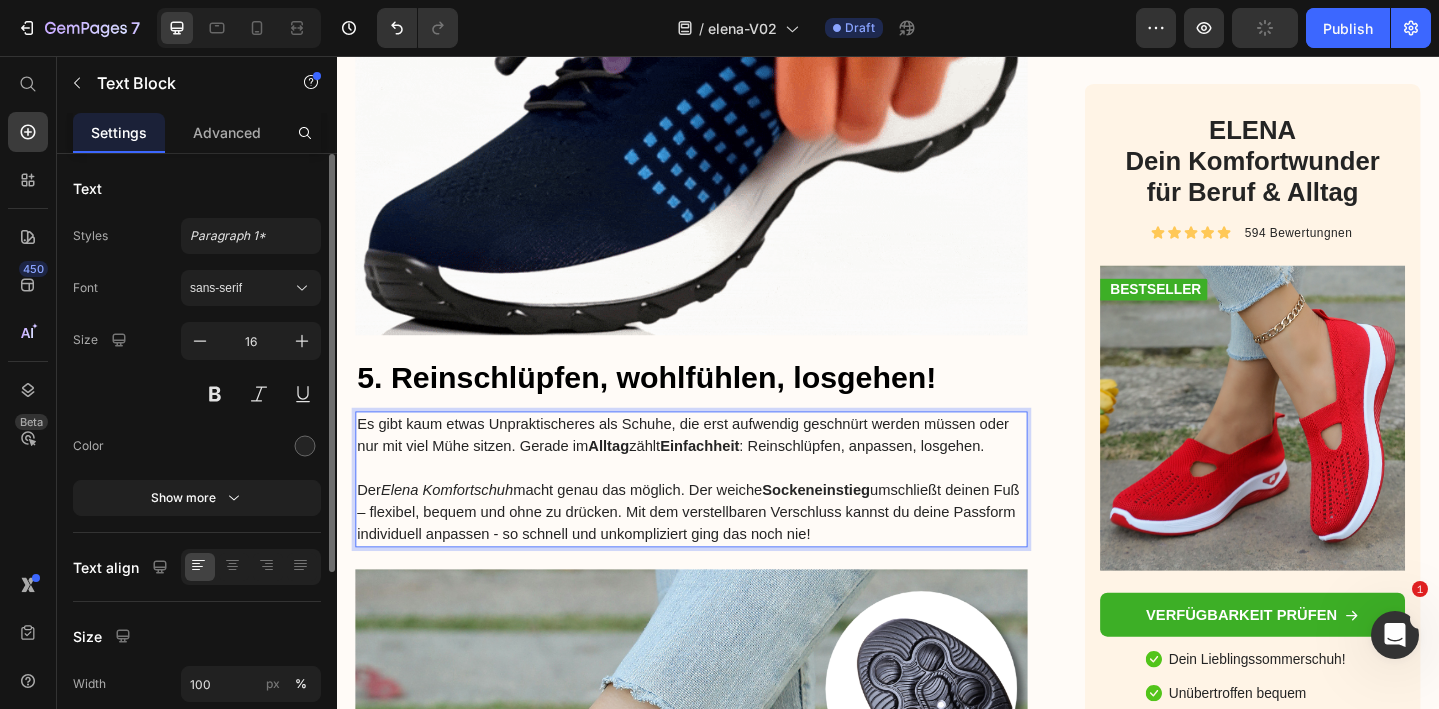 click on "Der  Elena Komfortschuh  macht genau das möglich. Der weiche  Sockeneinstieg  umschließt deinen Fuß – flexibel, bequem und ohne zu drücken. Mit dem verstellbaren Verschluss kannst du deine Passform individuell anpassen - so schnell und unkompliziert ging das noch nie!" at bounding box center [723, 553] 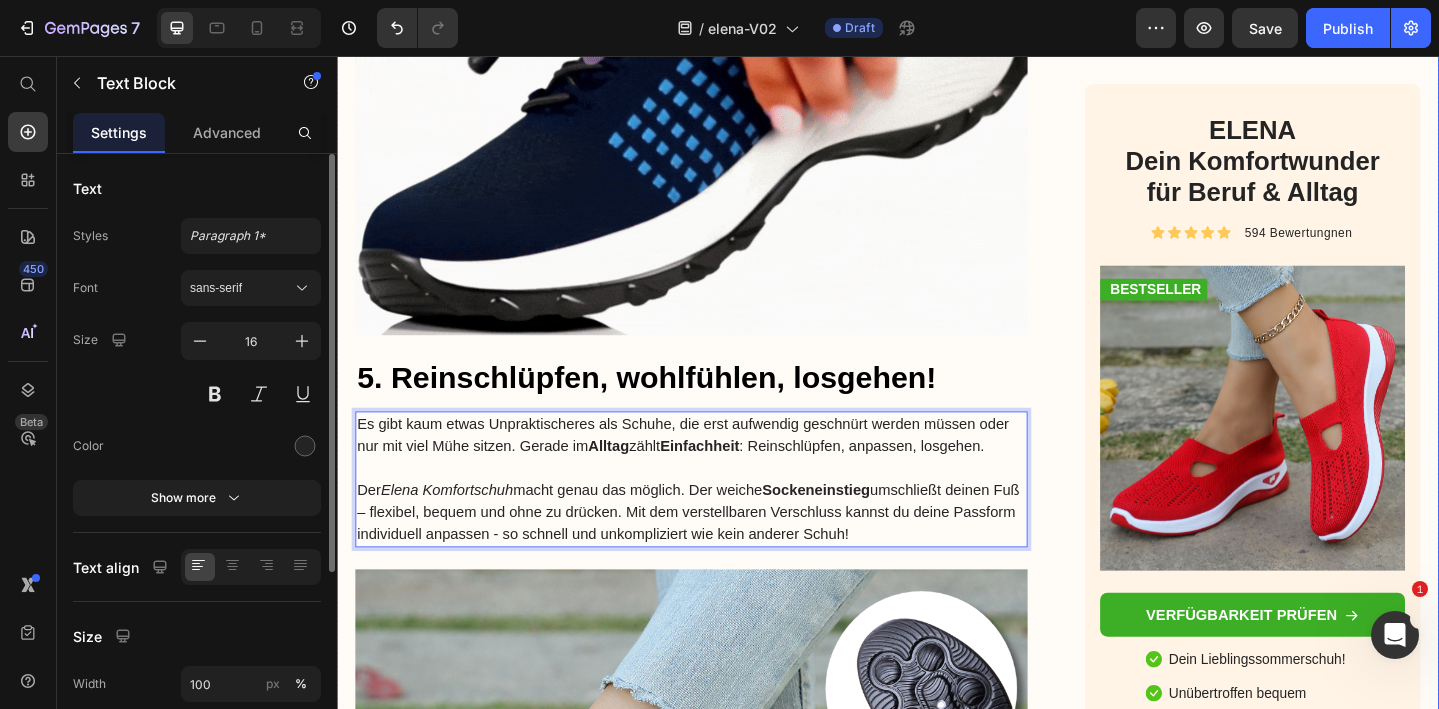 drag, startPoint x: 985, startPoint y: 575, endPoint x: 353, endPoint y: 454, distance: 643.4788 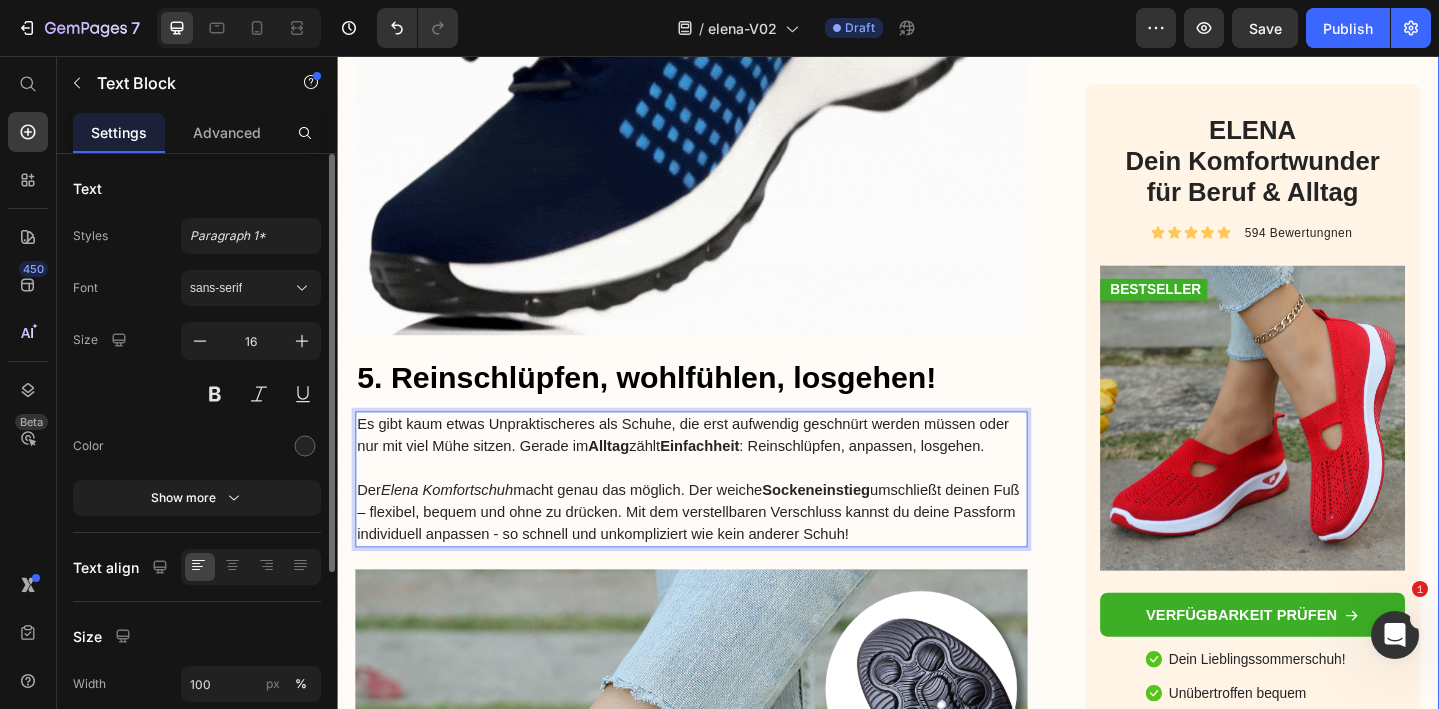 click on "Advertorial  Text Block „ Ich will doch einfach nur einen bequemen Alltagsschuh - der gut aussieht und nicht drückt. “ Heading Image Von  [FIRST] [LAST] , Veröffentlicht am 2. Juni 2025 – 10:42 Uhr Text Block Row Image Kommt dir das bekannt vor? Der Tag kann lang werden – du willst zur Arbeit, einkaufen, ein paar Besorgungen machen oder dich nach Feierabend mit Freunden treffen. Doch beim Griff in den Schuhschrank beginnt das alte Spiel:  🍯️  Die alten Sneaker?  Bequem, aber nach ein paar Stunden fehlt jede Unterstützung und deine Füße brennen.  👟  Die leichten Slipper?  Schnell reingeschlüpft – aber so dünn, dass jeder Schritt auf hartem Boden zur Belastung wird.  👠️  Die schickeren Schuhe?  Sehen toll aus – nur leider völlig ungeeignet, wenn du den ganzen Tag auf den Beinen bist.
Doch ein neues Modell macht jetzt Schlagzeilen:  Der Elena Komfortschuh. Leicht, flexibel, stoßdämpfend und so bequem, dass viele Frauen berichten:
Text Block Image Heading
Der   ist so" at bounding box center (937, -1526) 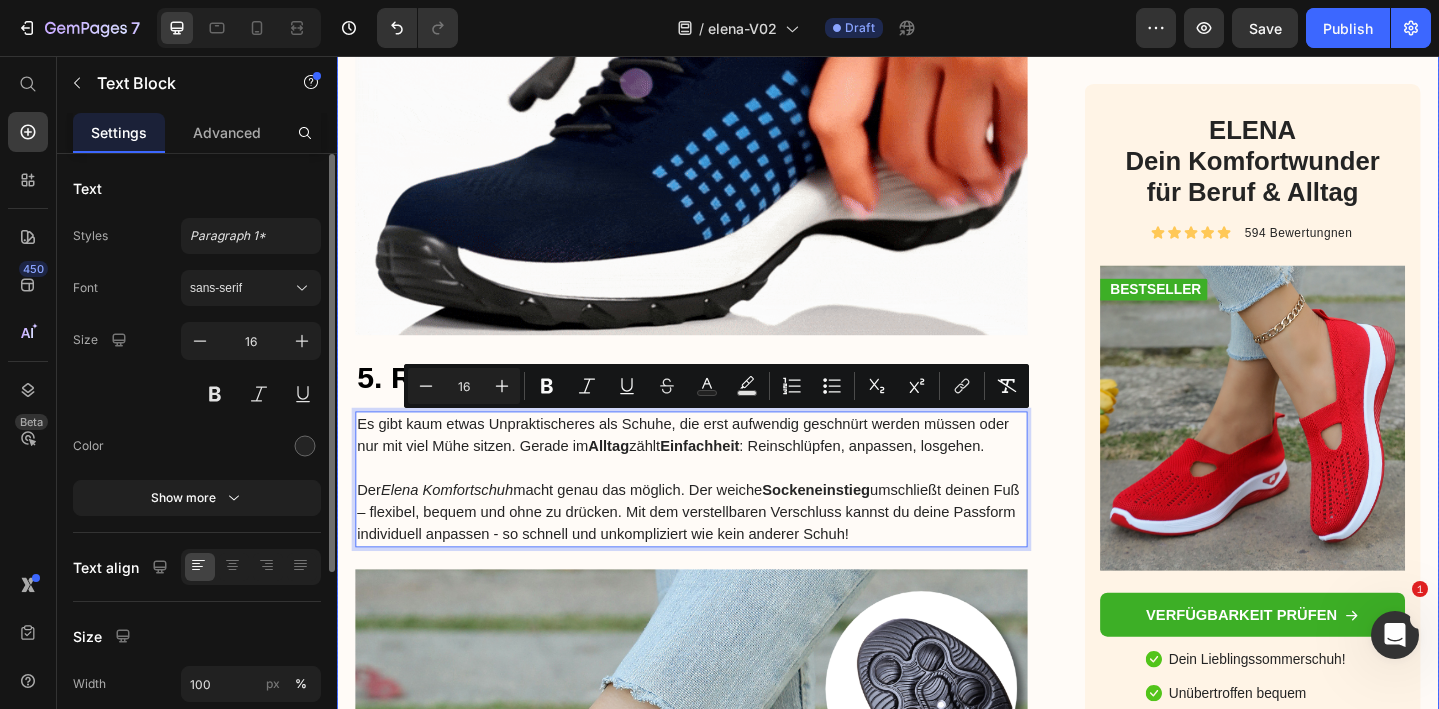 copy on "Es gibt kaum etwas Unpraktischeres als Schuhe, die erst aufwendig geschnürt werden müssen oder nur mit viel Mühe sitzen. Gerade im Alltag zählt Einfachheit : Reinschlüpfen, anpassen, losgehen. Der [BRAND] Komfortschuh macht genau das möglich. Der weiche Sockeneinstieg umschließt deinen Fuß – flexibel, bequem und ohne zu drücken. Mit dem verstellbaren Verschluss kannst du deine Passform individuell anpassen - so schnell und unkompliziert wie kein anderer Schuh!" 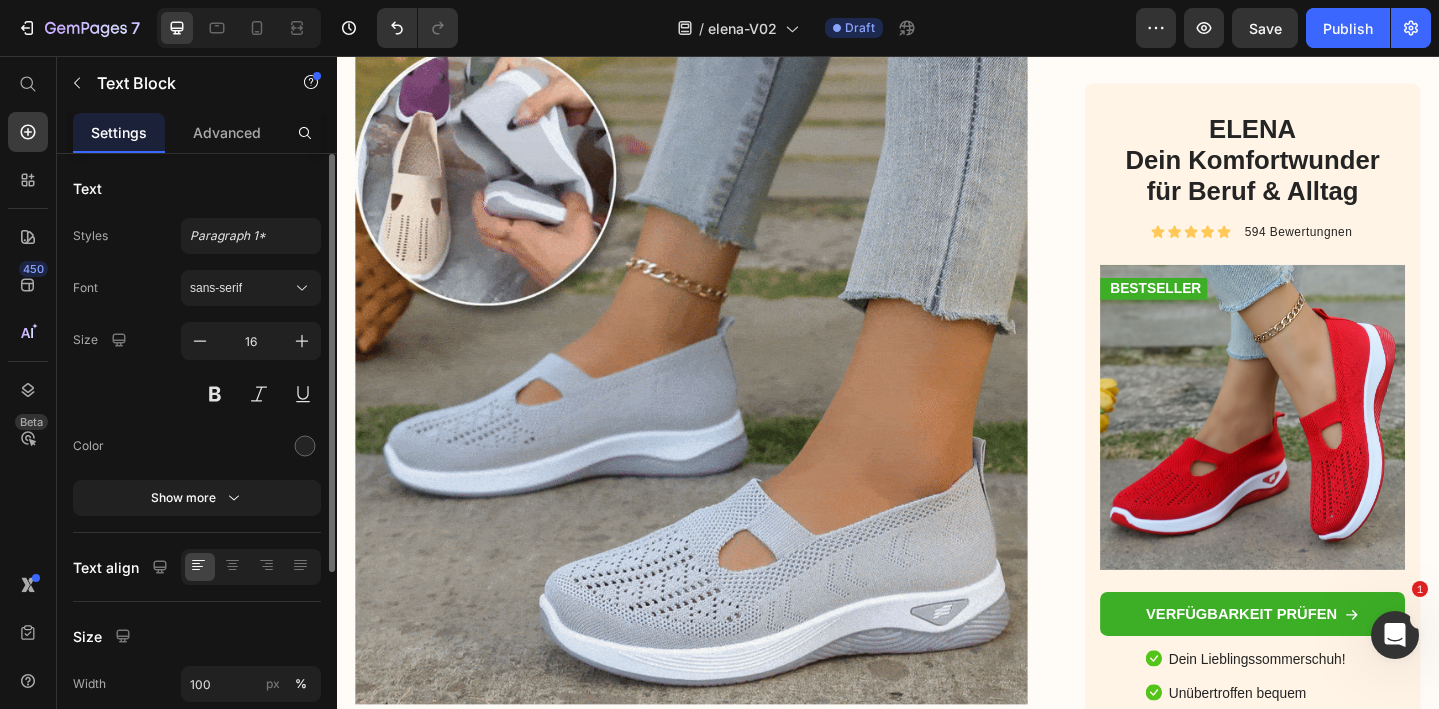 scroll, scrollTop: 4306, scrollLeft: 0, axis: vertical 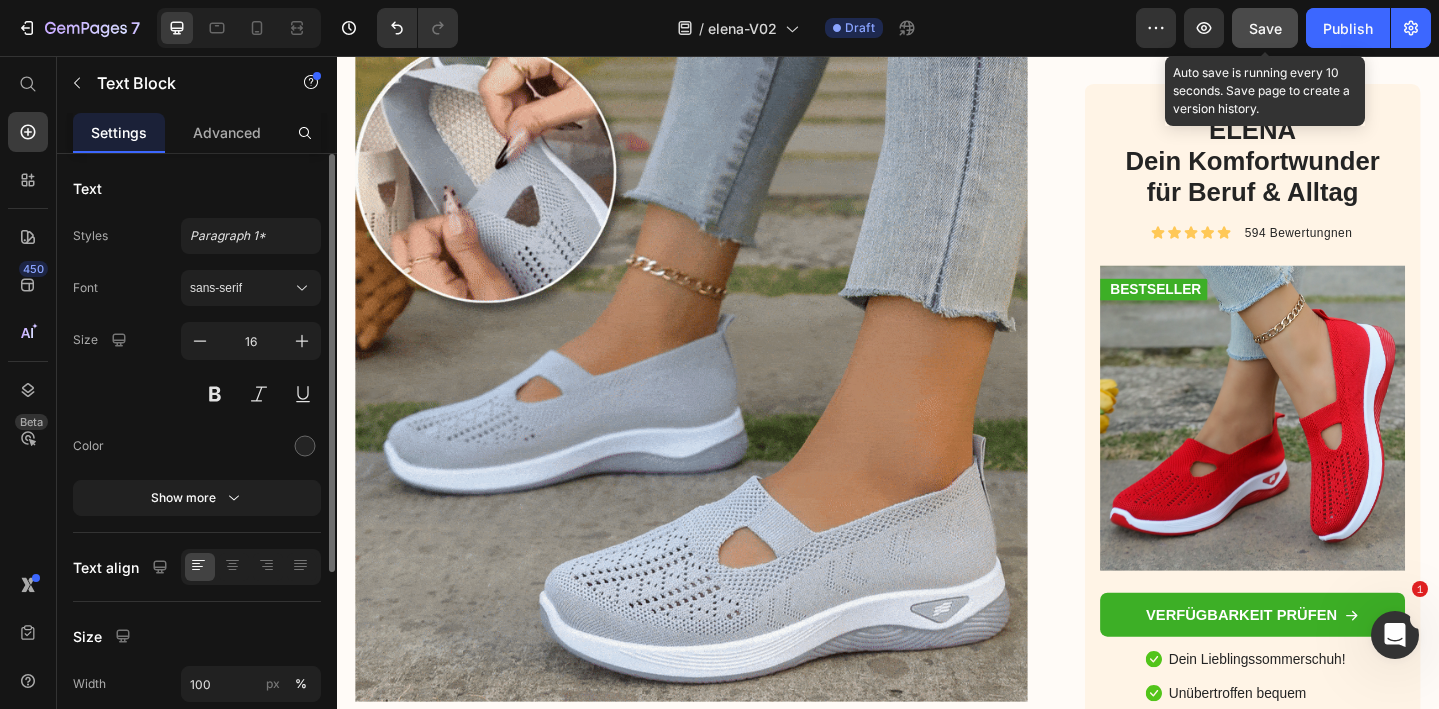 click on "Save" 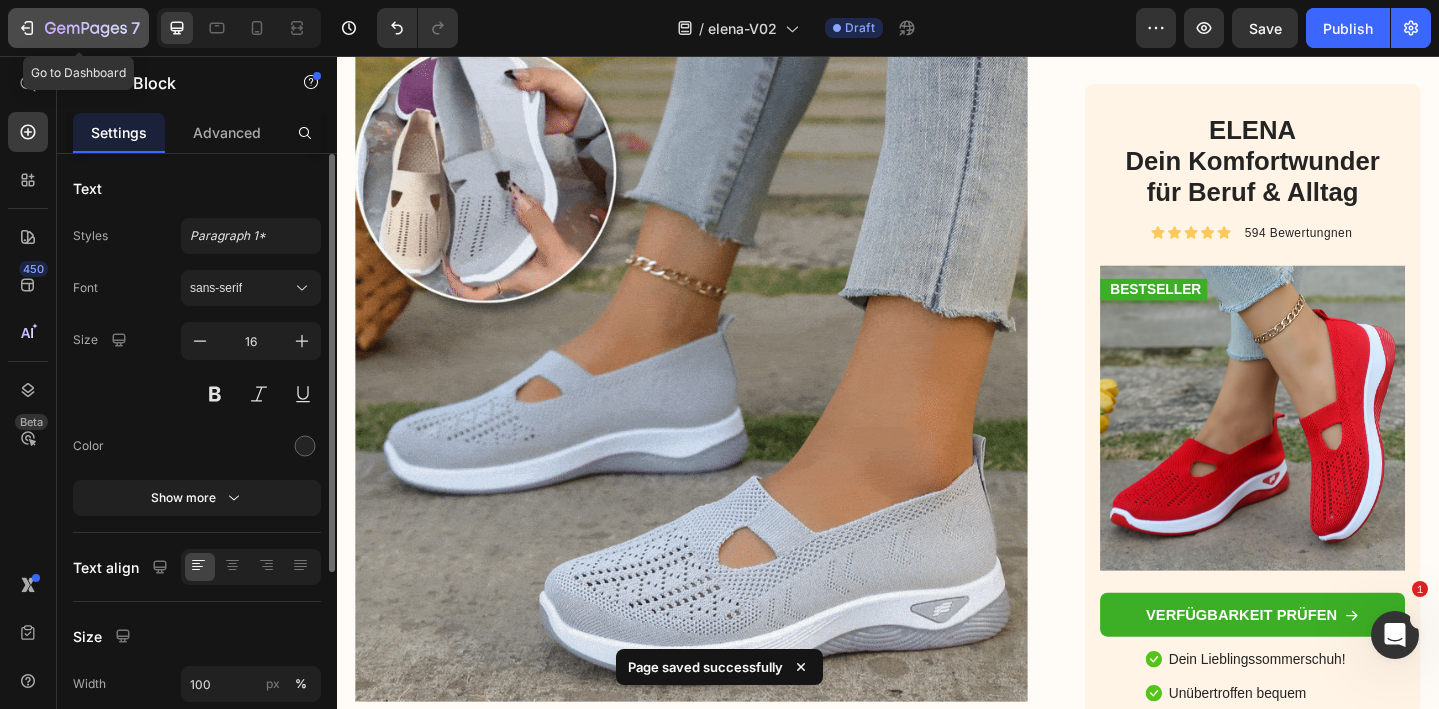 click 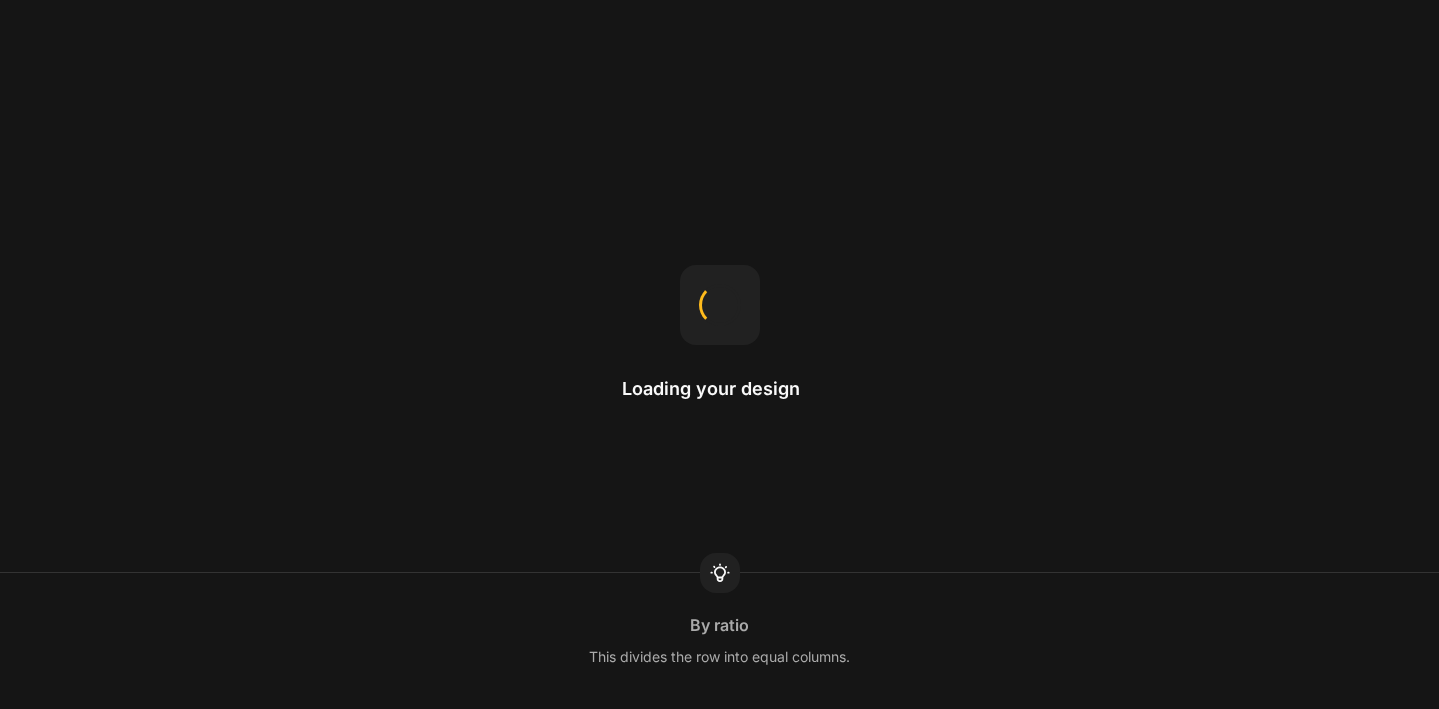 scroll, scrollTop: 0, scrollLeft: 0, axis: both 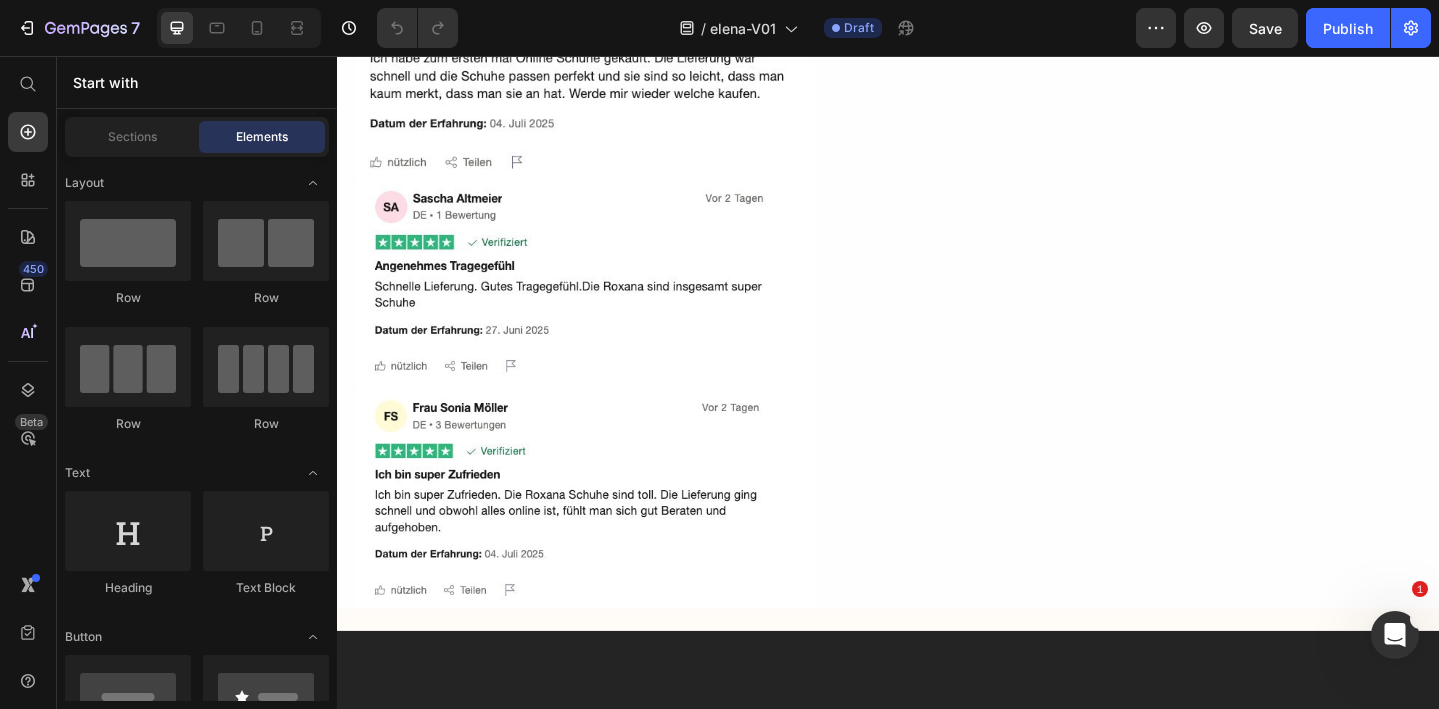 click at bounding box center [937, -670] 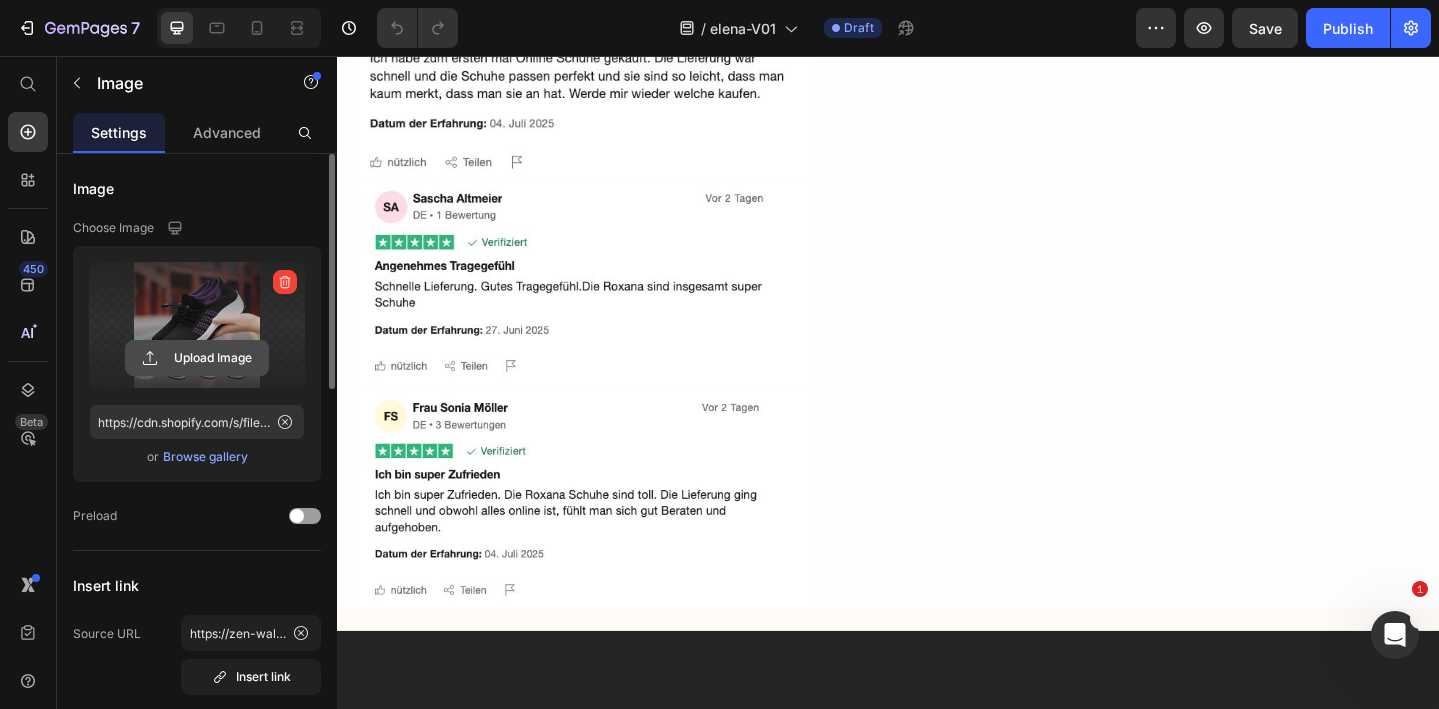 click 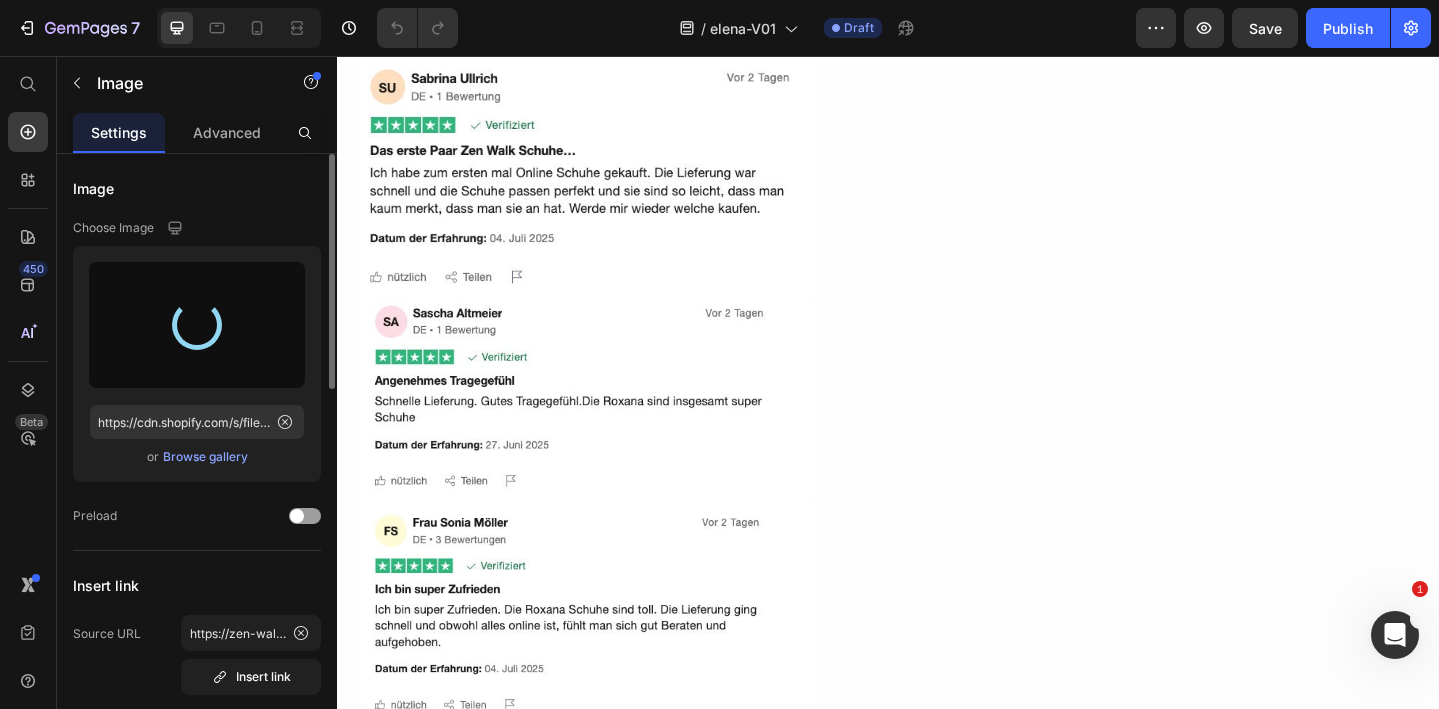 scroll, scrollTop: 5892, scrollLeft: 0, axis: vertical 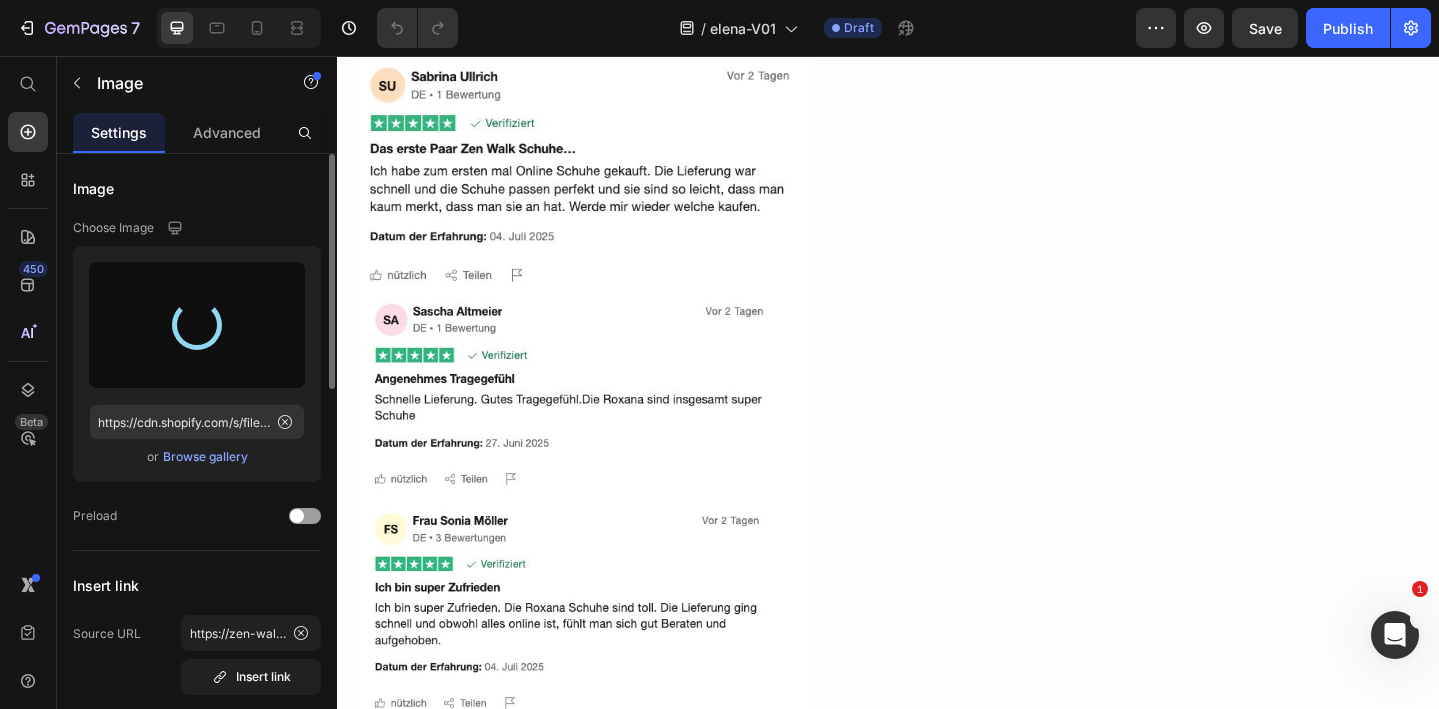 type on "https://cdn.shopify.com/s/files/1/0740/2012/6939/files/gempages_553629490677285781-8f14f022-244c-4fc6-88bd-c605f213d0d0.png" 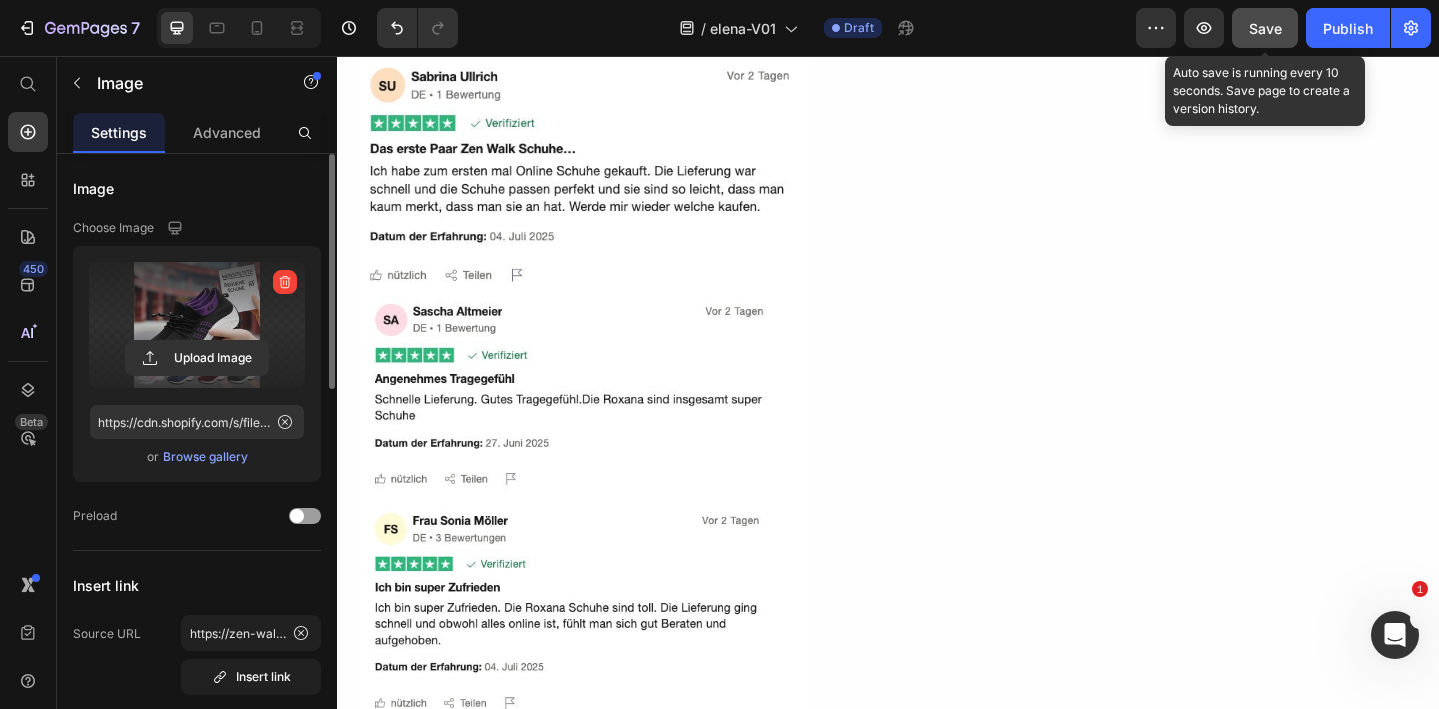 click on "Save" at bounding box center [1265, 28] 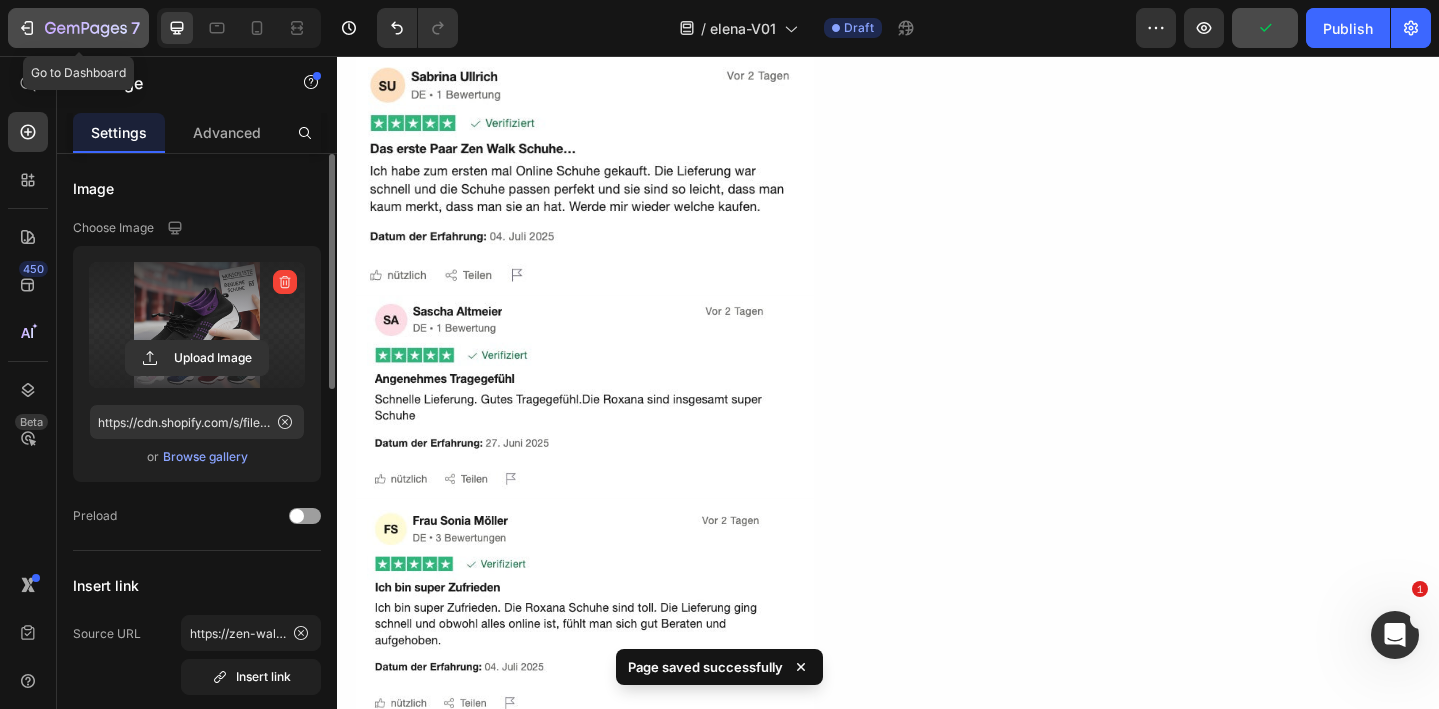 click 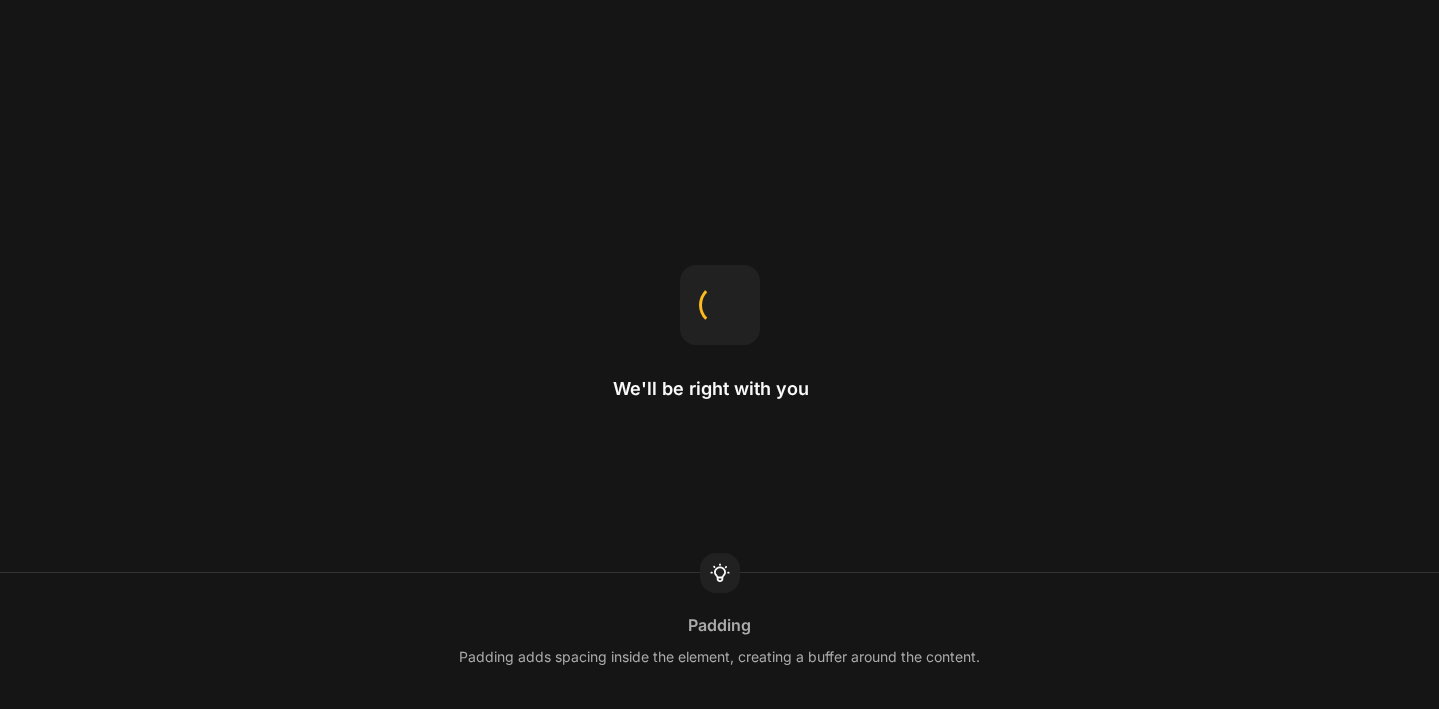 scroll, scrollTop: 0, scrollLeft: 0, axis: both 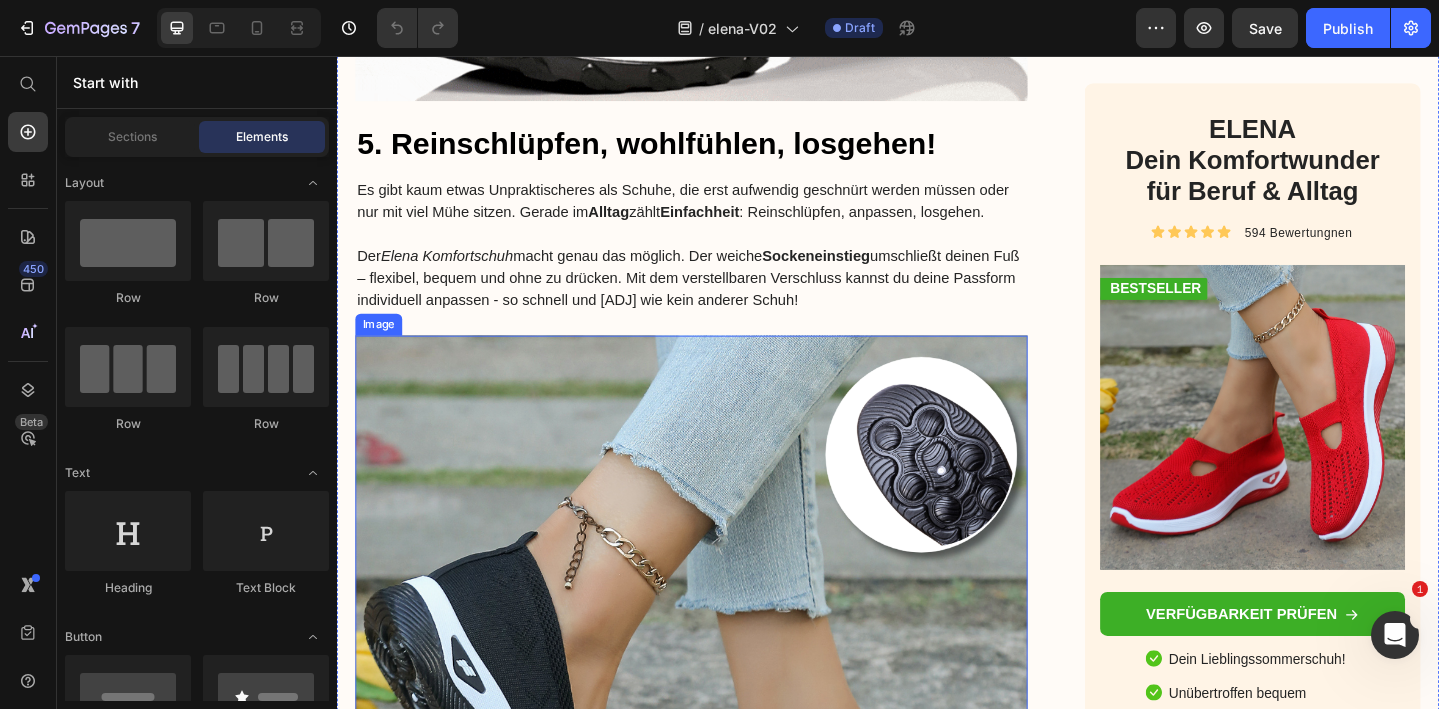 click at bounding box center [723, 726] 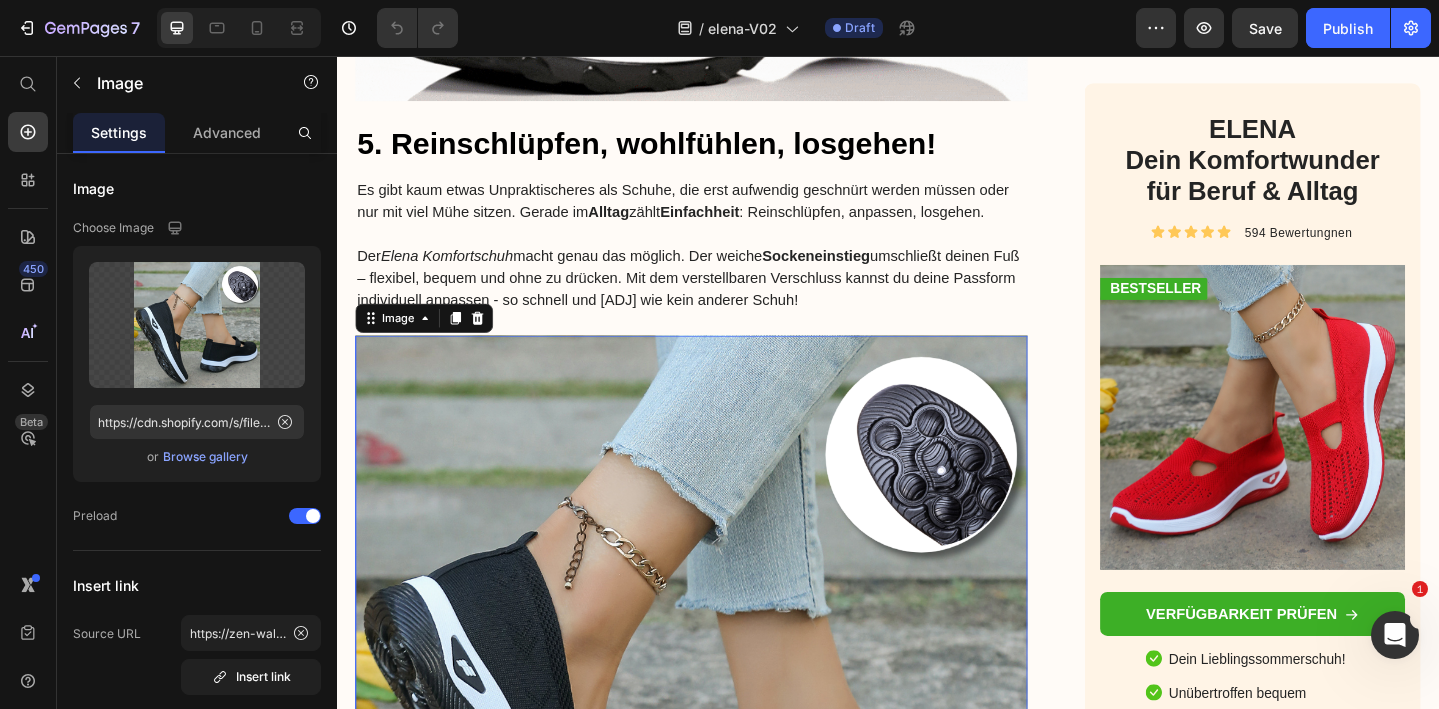 scroll, scrollTop: 6092, scrollLeft: 0, axis: vertical 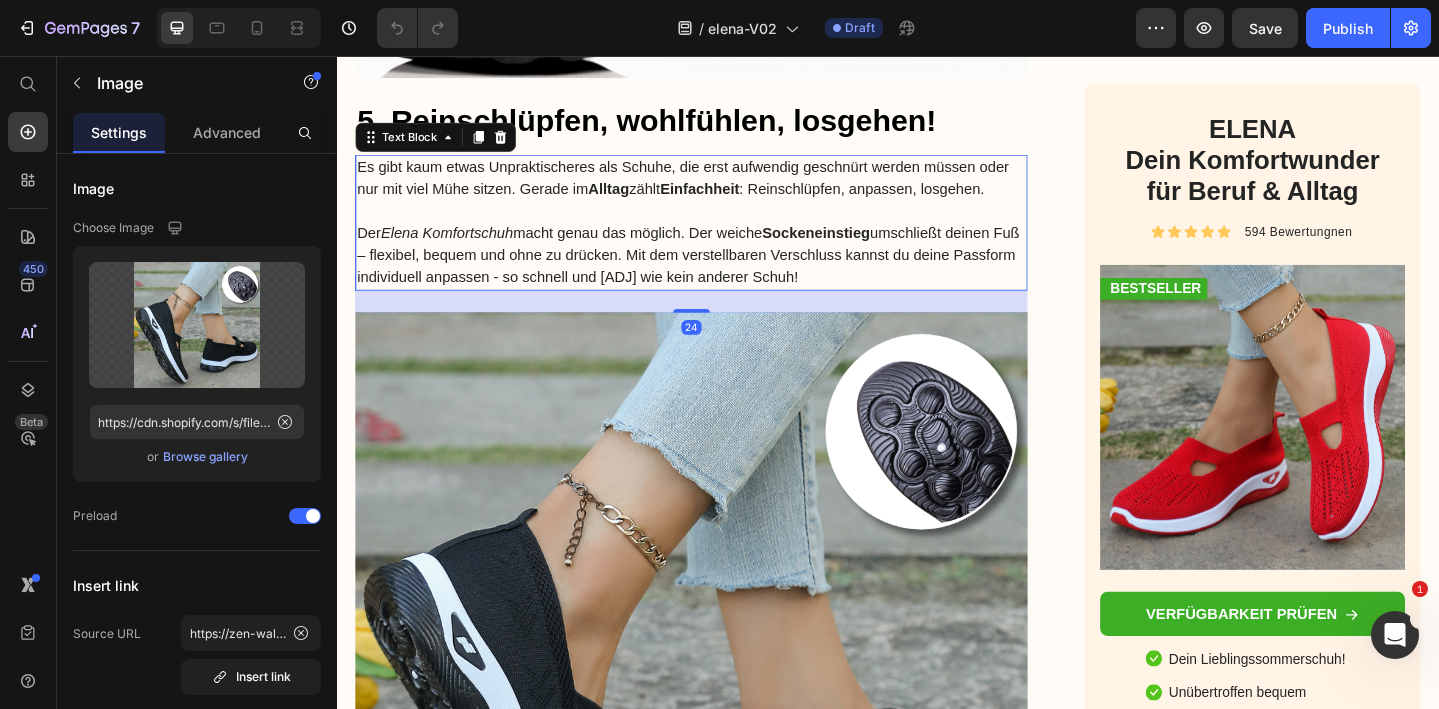 click on "Der  Elena Komfortschuh  macht genau das möglich. Der weiche  Sockeneinstieg  umschließt deinen Fuß – flexibel, bequem und ohne zu drücken. Mit dem verstellbaren Verschluss kannst du deine Passform individuell anpassen - so schnell und unkompliziert wie kein anderer Schuh!" at bounding box center (723, 273) 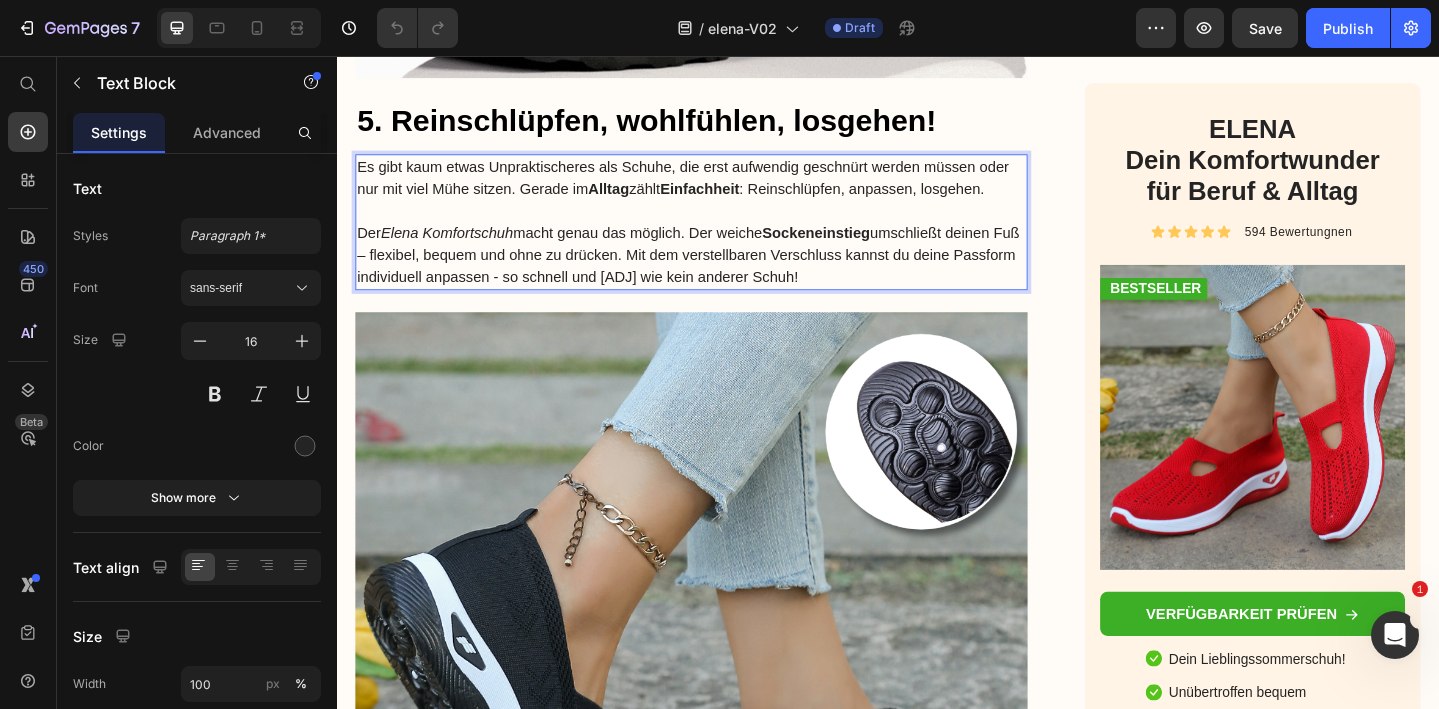 click on "Der  Elena Komfortschuh  macht genau das möglich. Der weiche  Sockeneinstieg  umschließt deinen Fuß – flexibel, bequem und ohne zu drücken. Mit dem verstellbaren Verschluss kannst du deine Passform individuell anpassen - so schnell und unkompliziert wie kein anderer Schuh!" at bounding box center (723, 273) 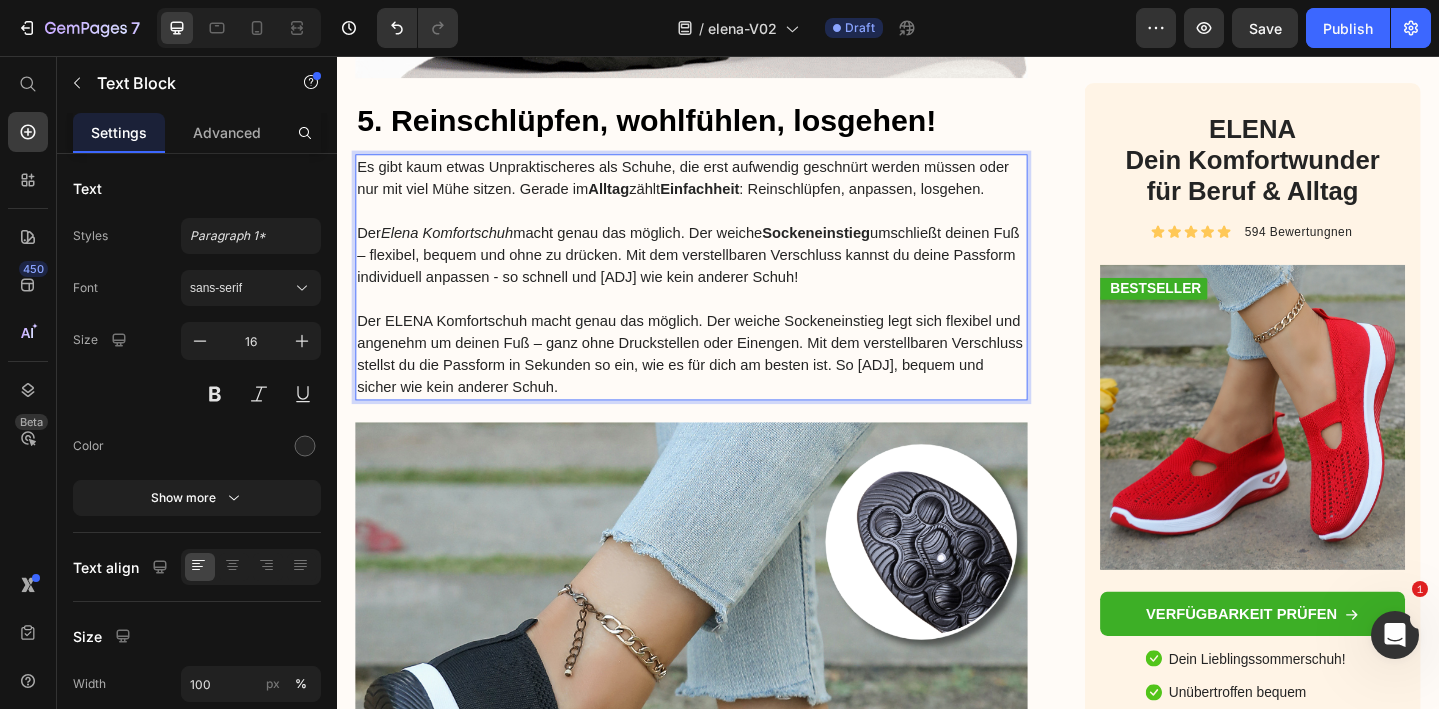 click on "Der  Elena Komfortschuh  macht genau das möglich. Der weiche  Sockeneinstieg  umschließt deinen Fuß – flexibel, bequem und ohne zu drücken. Mit dem verstellbaren Verschluss kannst du deine Passform individuell anpassen - so schnell und unkompliziert wie kein anderer Schuh!" at bounding box center (723, 273) 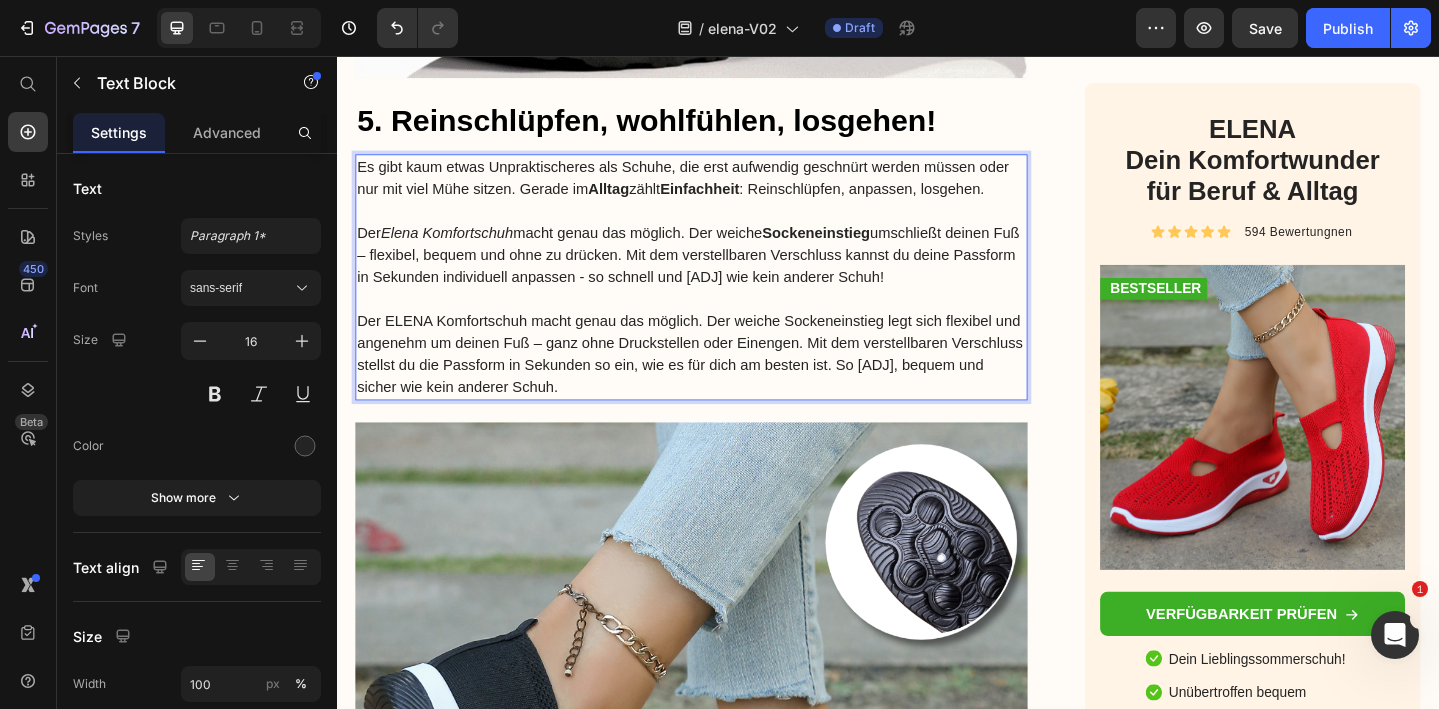 click on "Der  Elena Komfortschuh  macht genau das möglich. Der weiche  Sockeneinstieg  umschließt deinen Fuß – flexibel, bequem und ohne zu drücken. Mit dem verstellbaren Verschluss kannst du deine Passform in Sekunden individuell anpassen - so schnell und unkompliziert wie kein anderer Schuh!" at bounding box center (723, 273) 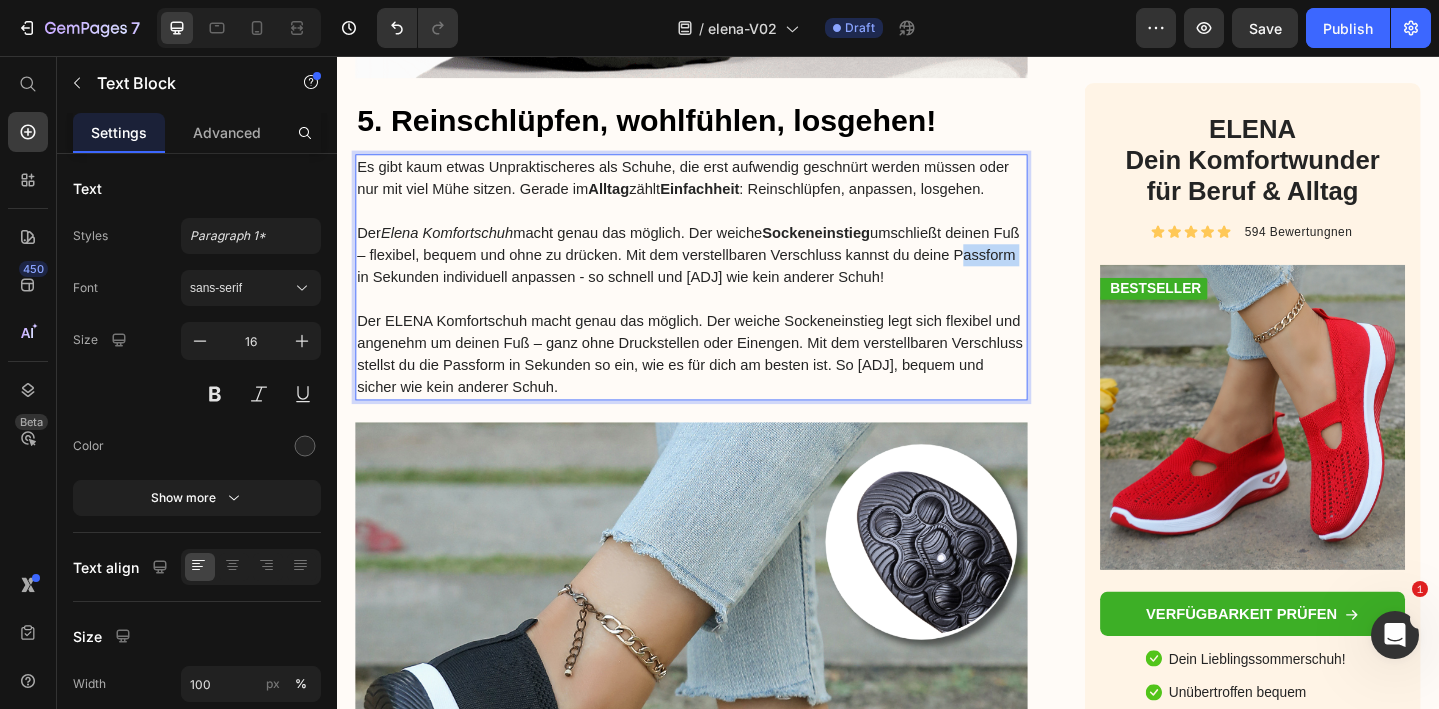 click on "Der  Elena Komfortschuh  macht genau das möglich. Der weiche  Sockeneinstieg  umschließt deinen Fuß – flexibel, bequem und ohne zu drücken. Mit dem verstellbaren Verschluss kannst du deine Passform in Sekunden individuell anpassen - so schnell und unkompliziert wie kein anderer Schuh!" at bounding box center (723, 273) 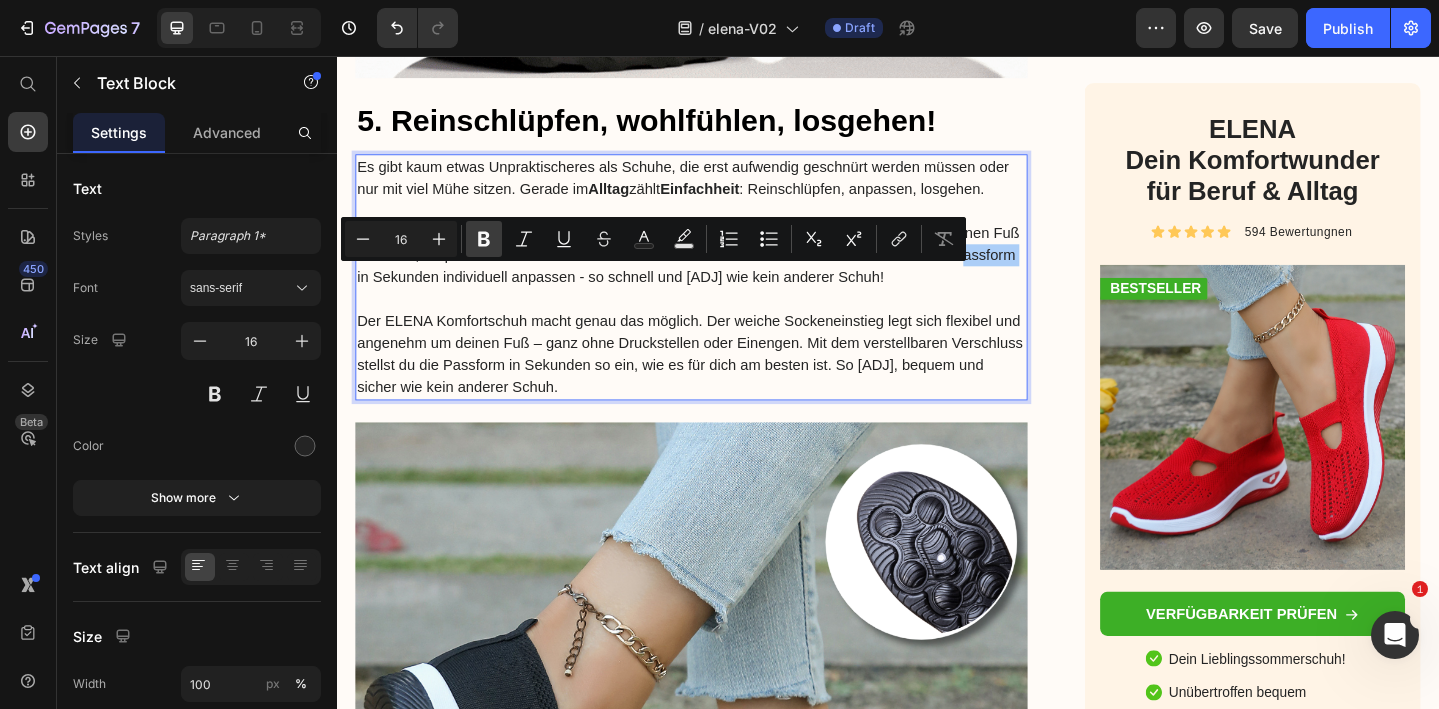 click 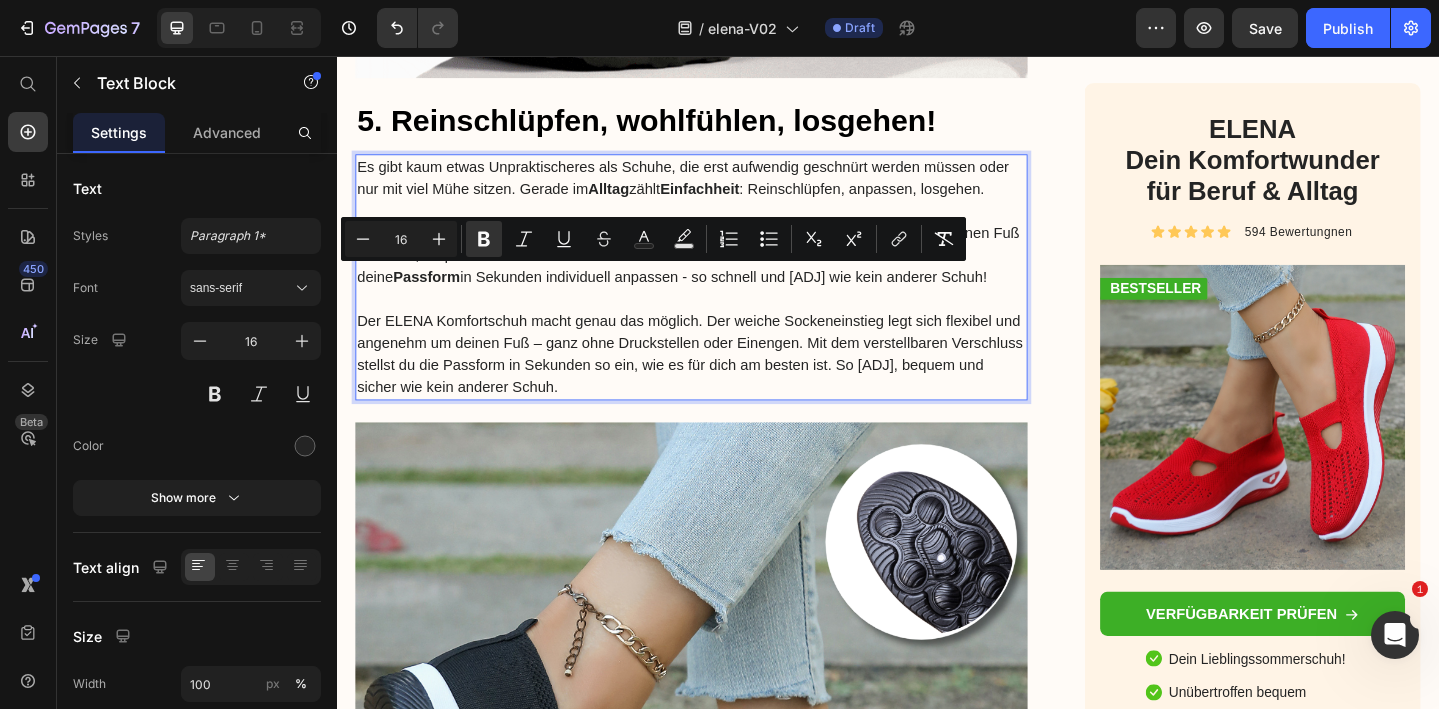 click at bounding box center (723, 321) 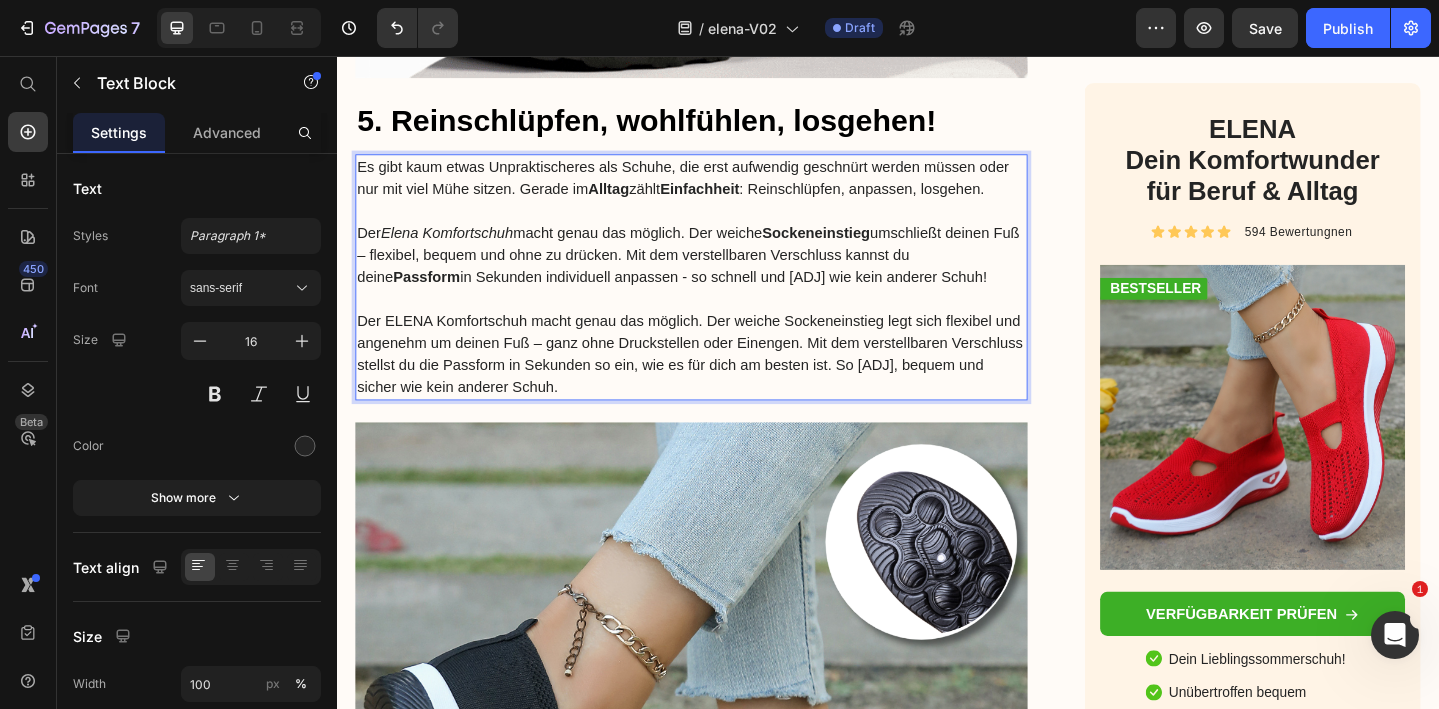 click on "Der  Elena Komfortschuh  macht genau das möglich. Der weiche  Sockeneinstieg  umschließt deinen Fuß – flexibel, bequem und ohne zu drücken. Mit dem verstellbaren Verschluss kannst du deine  Passform  in Sekunden individuell anpassen - so schnell und unkompliziert wie kein anderer Schuh!" at bounding box center [723, 273] 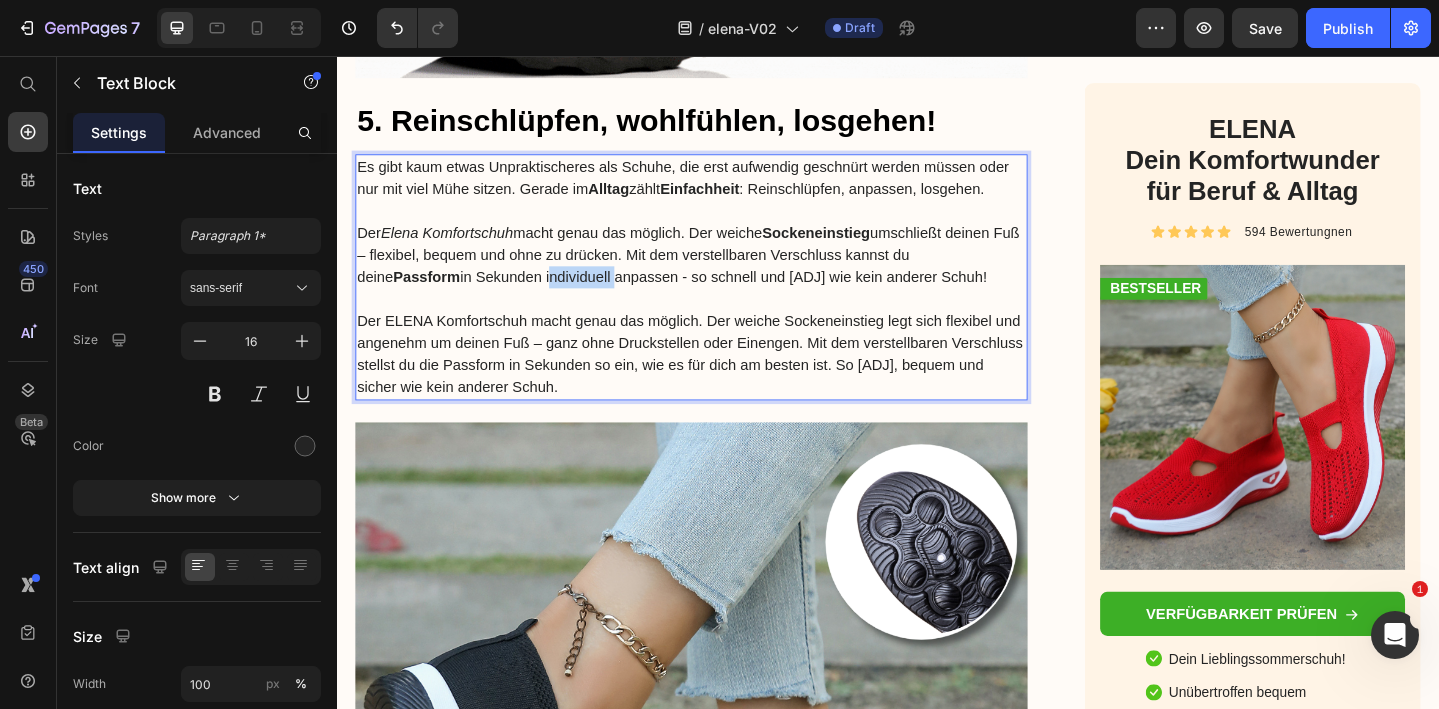 click on "Der  Elena Komfortschuh  macht genau das möglich. Der weiche  Sockeneinstieg  umschließt deinen Fuß – flexibel, bequem und ohne zu drücken. Mit dem verstellbaren Verschluss kannst du deine  Passform  in Sekunden individuell anpassen - so schnell und unkompliziert wie kein anderer Schuh!" at bounding box center (723, 273) 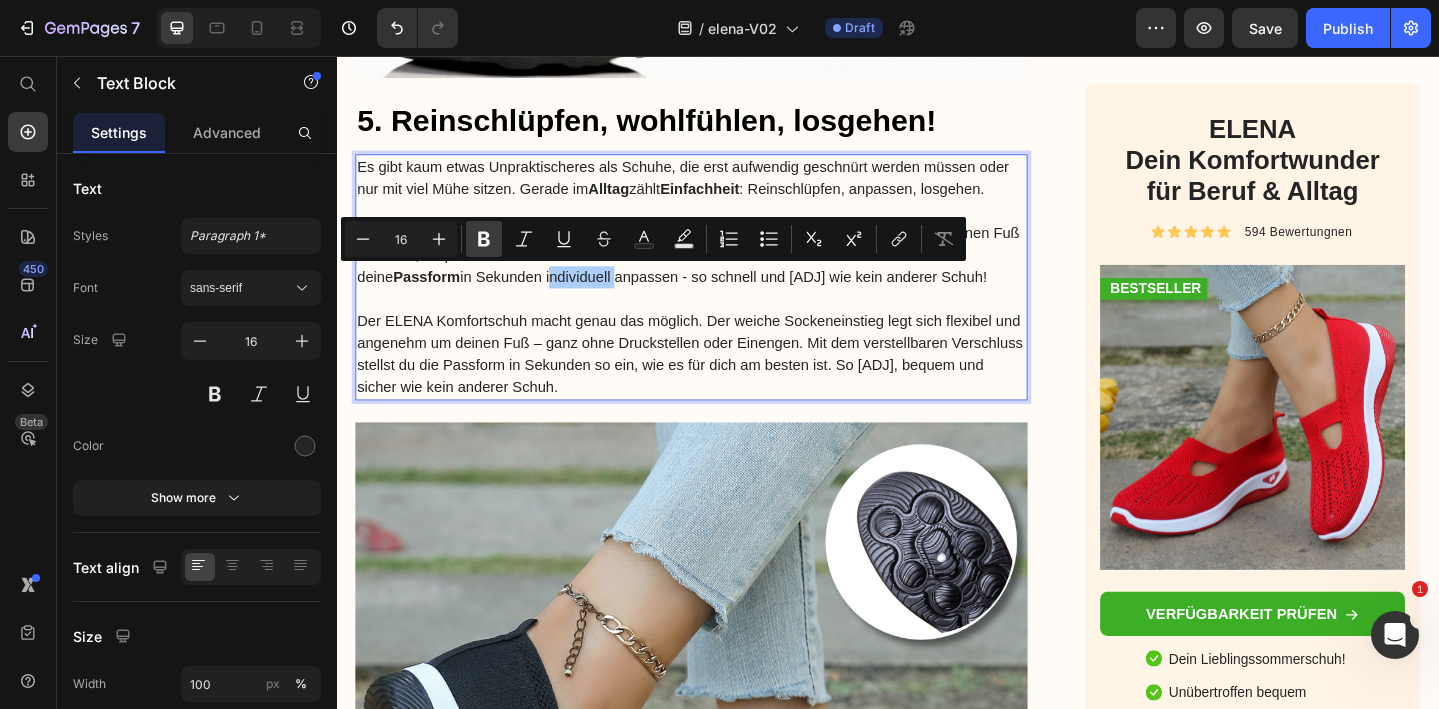 click 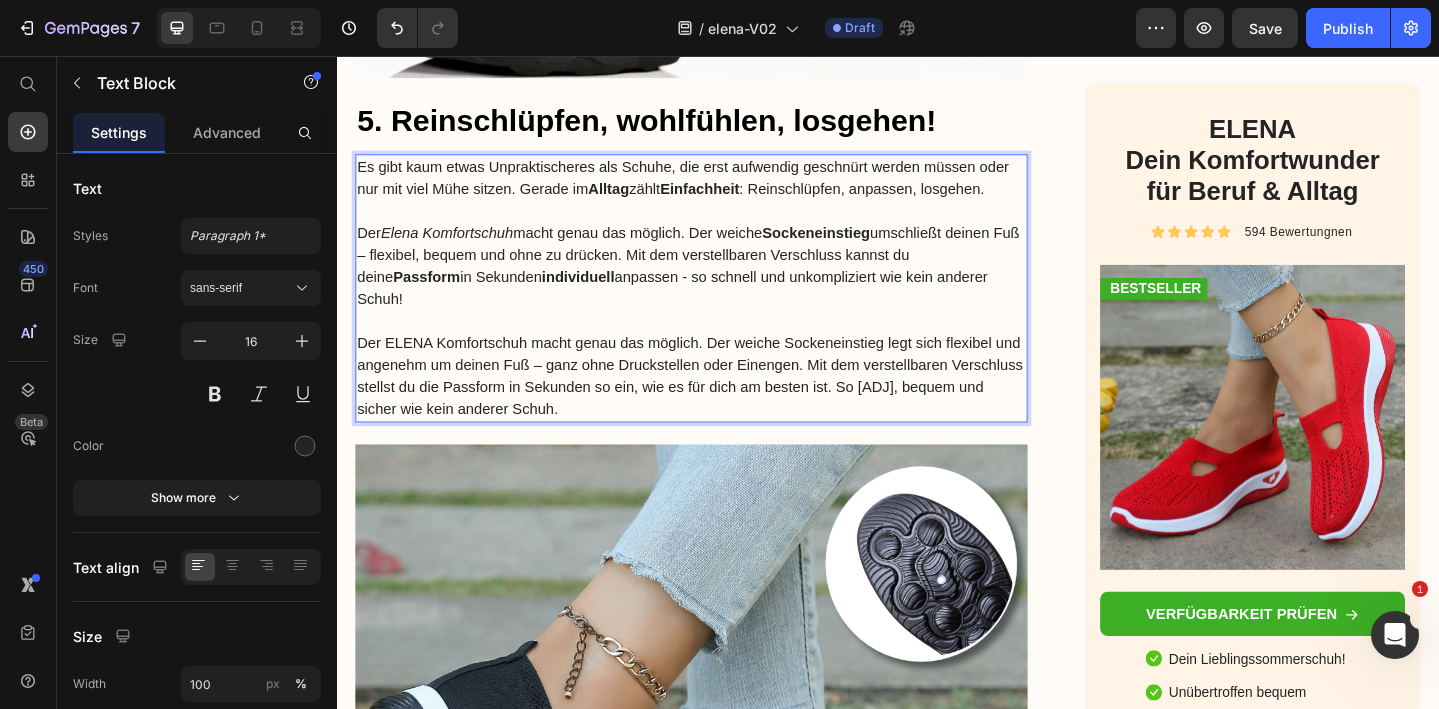 click on "Der  Elena Komfortschuh  macht genau das möglich. Der weiche  Sockeneinstieg  umschließt deinen Fuß – flexibel, bequem und ohne zu drücken. Mit dem verstellbaren Verschluss kannst du deine  Passform  in Sekunden  individuell  anpassen - so schnell und unkompliziert wie kein anderer Schuh!" at bounding box center [723, 285] 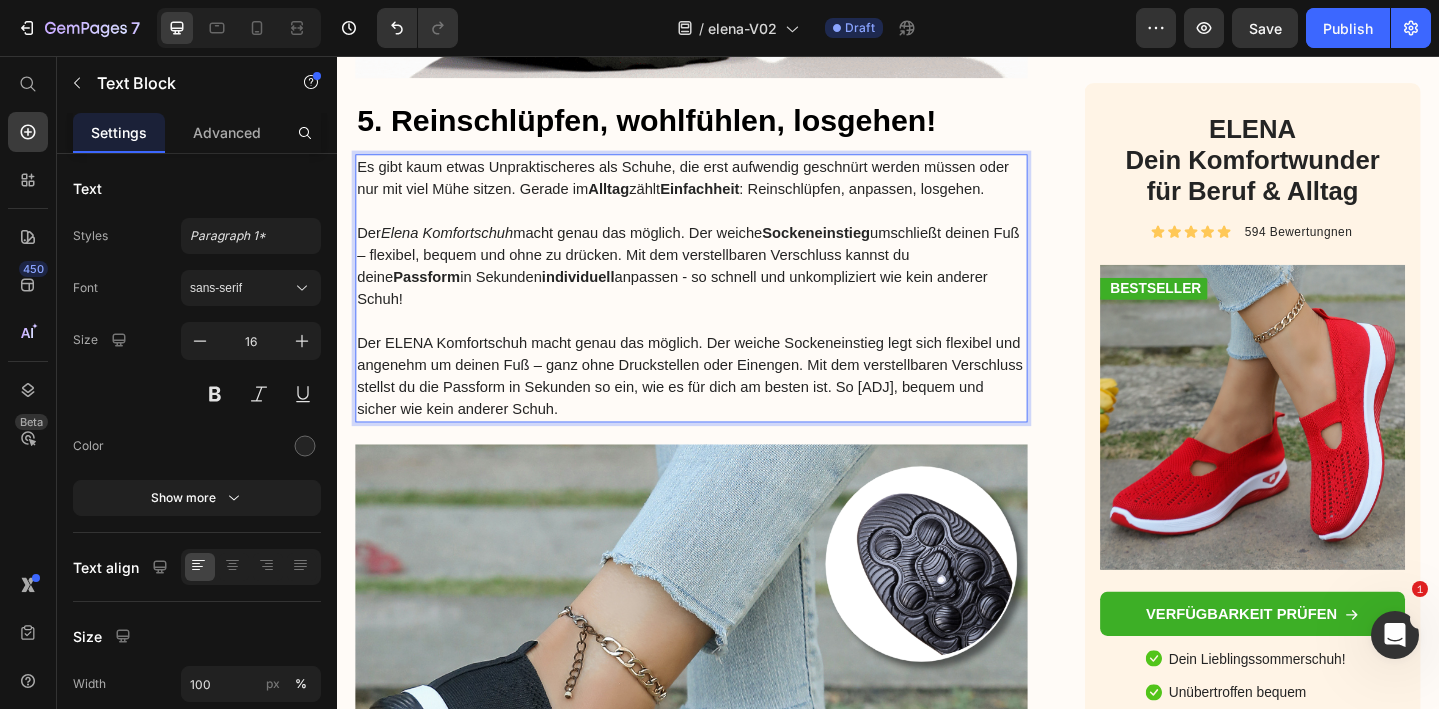 click on "Der  Elena Komfortschuh  macht genau das möglich. Der weiche  Sockeneinstieg  umschließt deinen Fuß – flexibel, bequem und ohne zu drücken. Mit dem verstellbaren Verschluss kannst du deine  Passform  in Sekunden  individuell  anpassen - so schnell und unkompliziert wie kein anderer Schuh!" at bounding box center [723, 285] 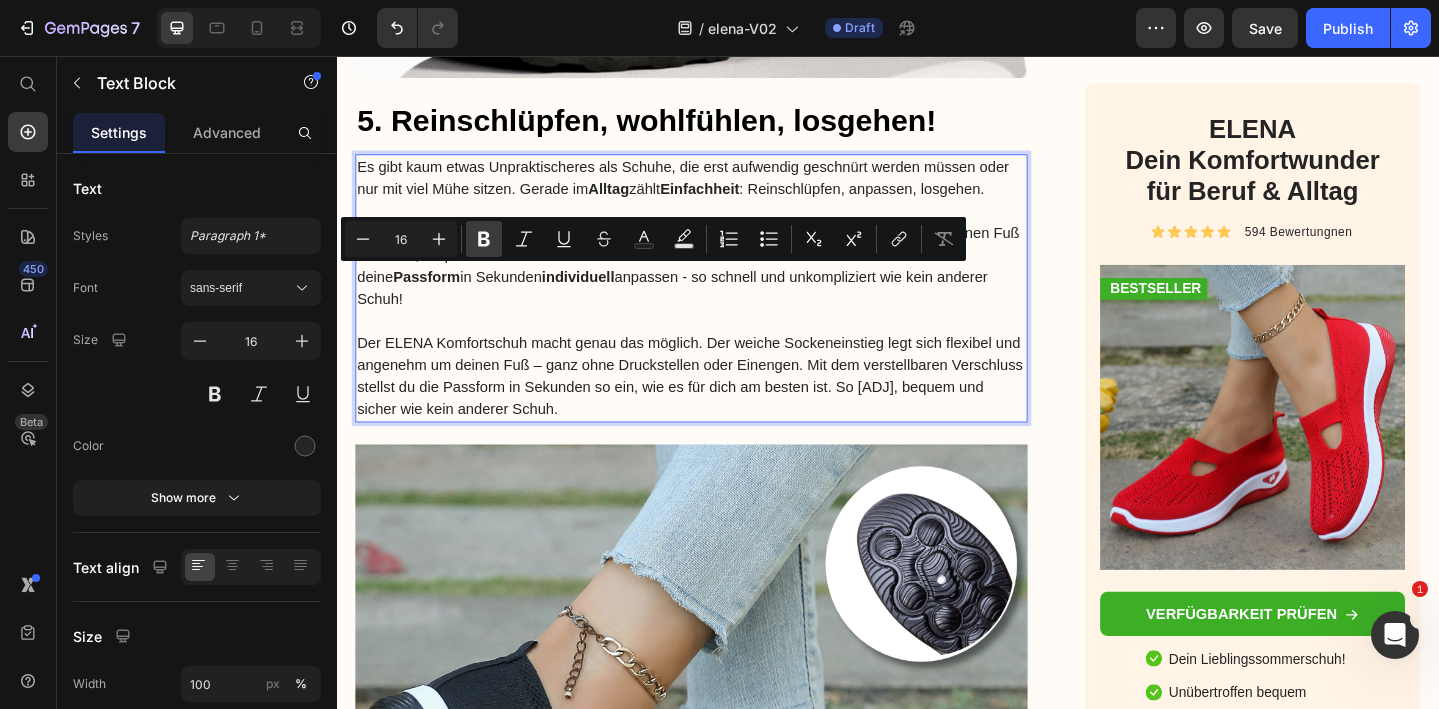 click 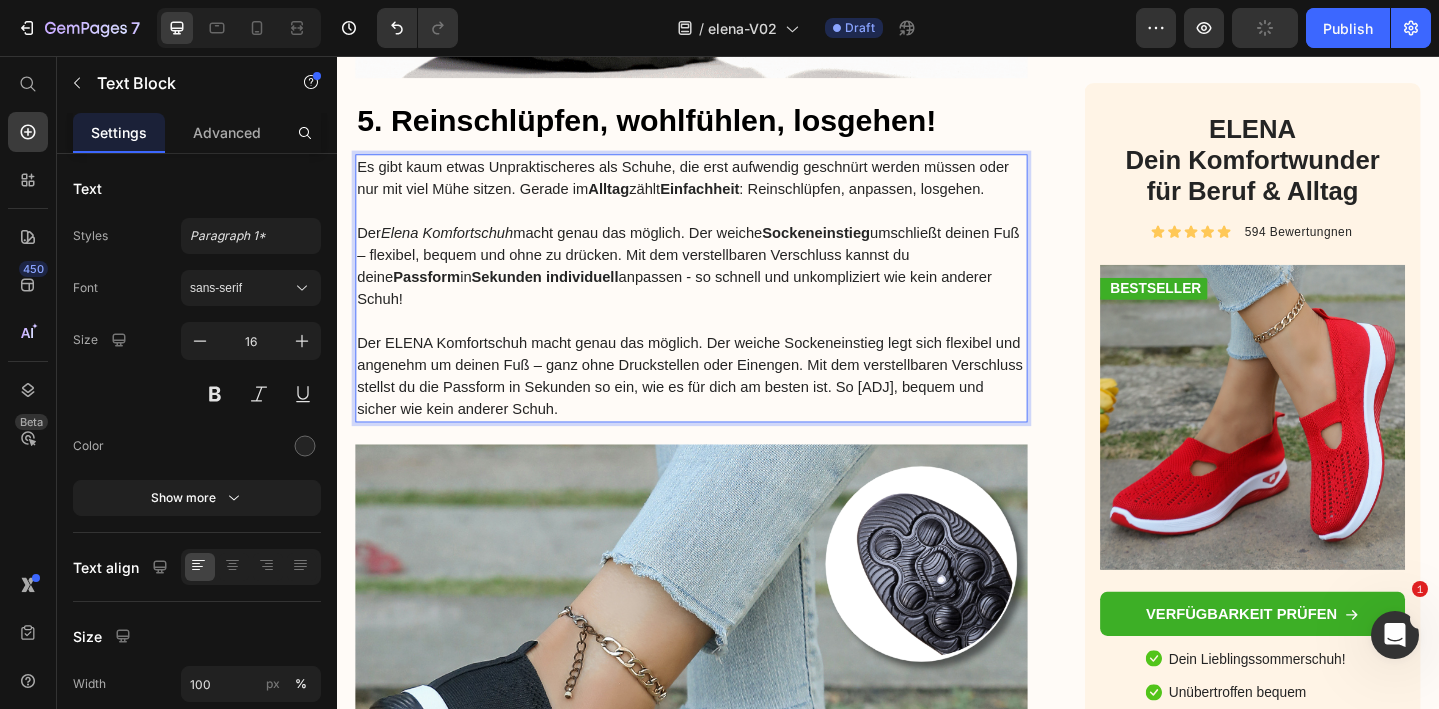 click on "Der  Elena Komfortschuh  macht genau das möglich. Der weiche  Sockeneinstieg  umschließt deinen Fuß – flexibel, bequem und ohne zu drücken. Mit dem verstellbaren Verschluss kannst du deine  Passform  in  Sekunden   individuell  anpassen - so schnell und unkompliziert wie kein anderer Schuh!" at bounding box center (723, 285) 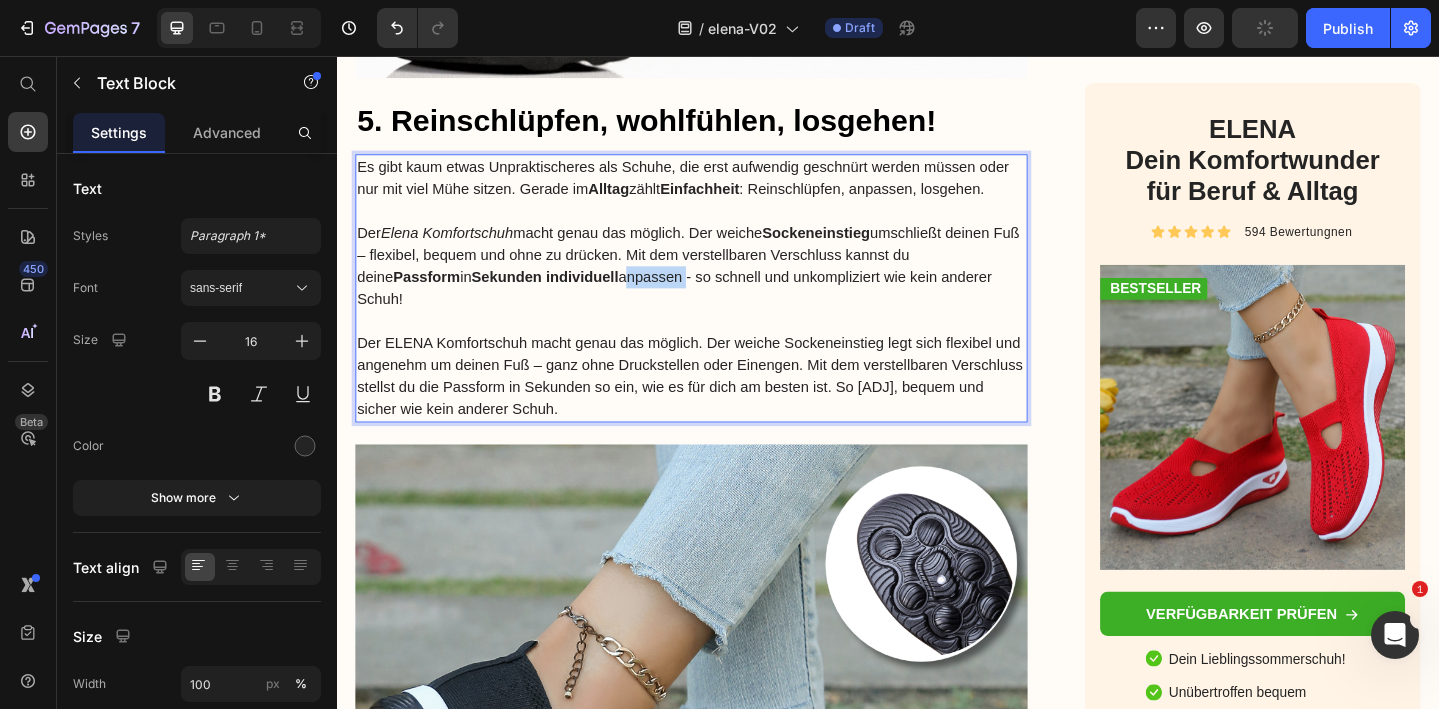 click on "Der  Elena Komfortschuh  macht genau das möglich. Der weiche  Sockeneinstieg  umschließt deinen Fuß – flexibel, bequem und ohne zu drücken. Mit dem verstellbaren Verschluss kannst du deine  Passform  in  Sekunden   individuell  anpassen - so schnell und unkompliziert wie kein anderer Schuh!" at bounding box center [723, 285] 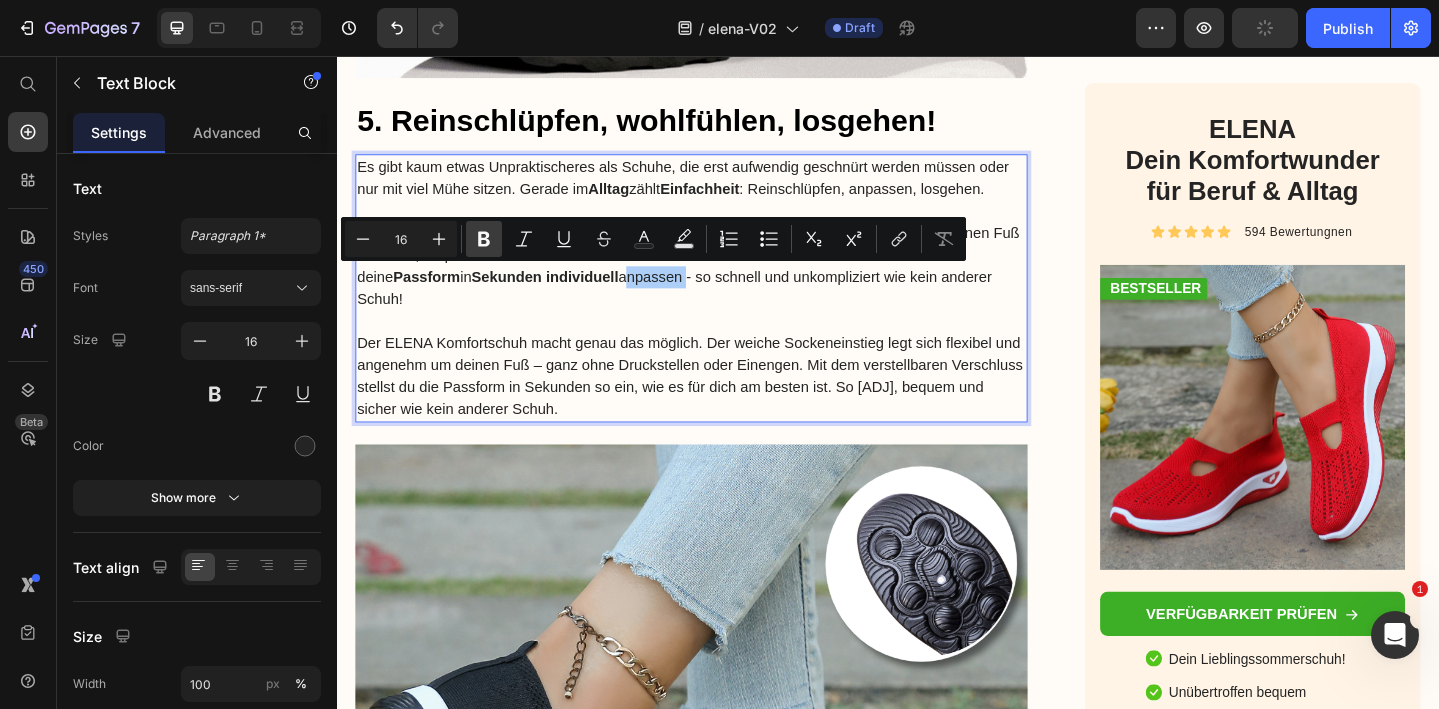 click 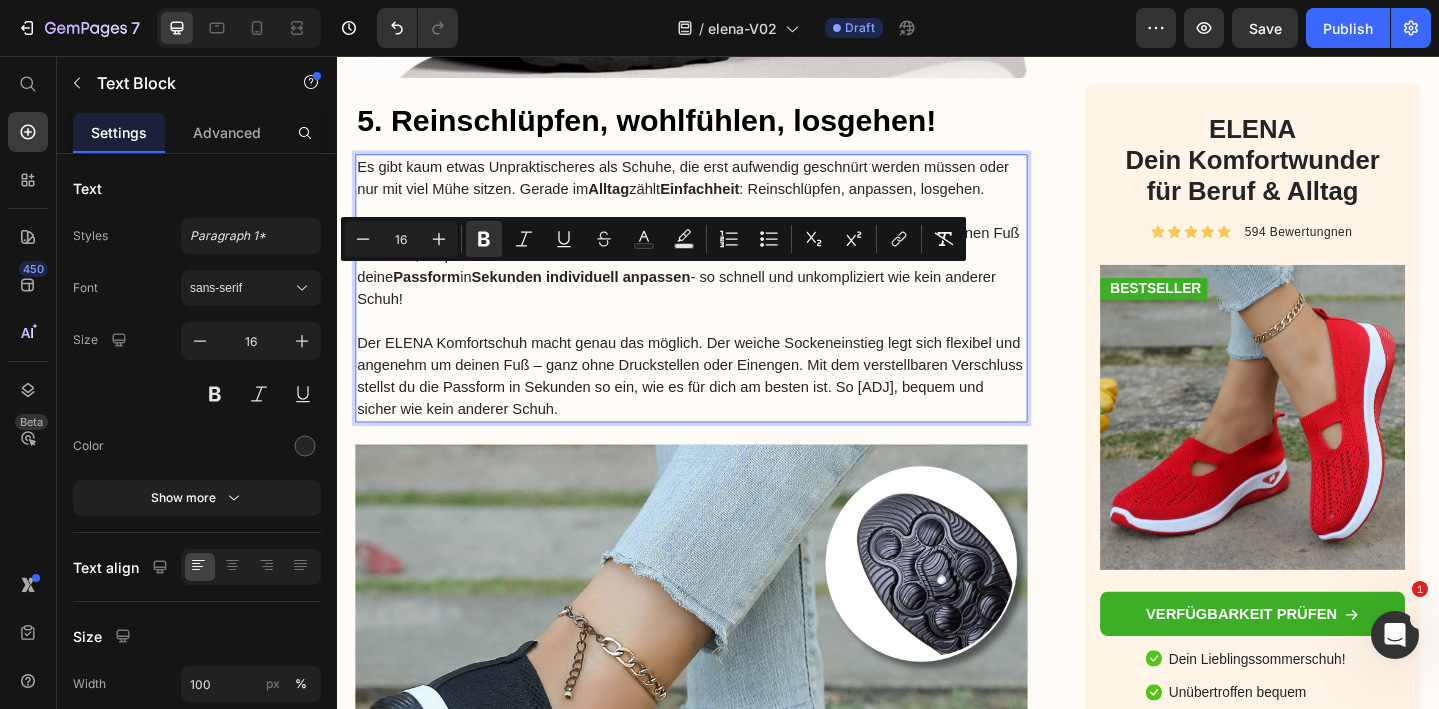 click on "Der  Elena Komfortschuh  macht genau das möglich. Der weiche  Sockeneinstieg  umschließt deinen Fuß – flexibel, bequem und ohne zu drücken. Mit dem verstellbaren Verschluss kannst du deine  Passform  in  Sekunden   individuell   anpassen  - so schnell und unkompliziert wie kein anderer Schuh!" at bounding box center (723, 285) 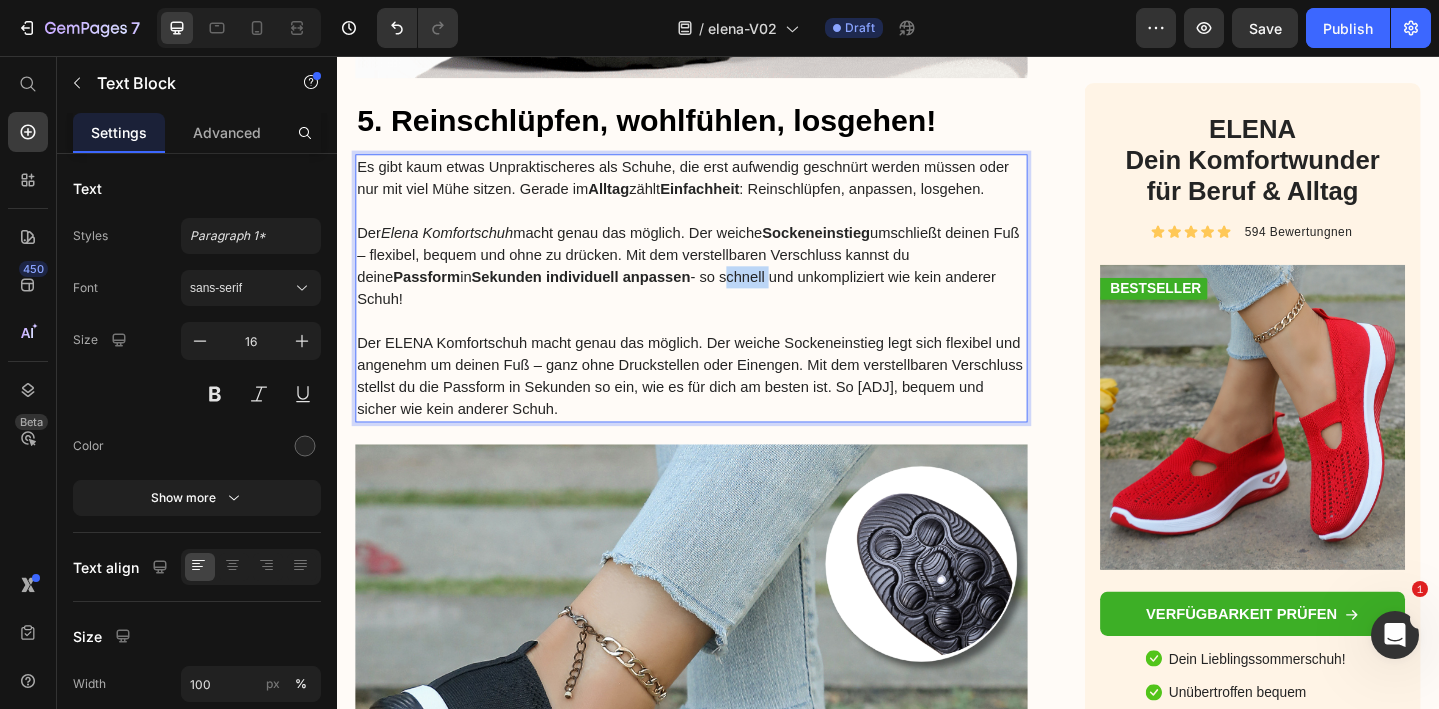 click on "Der  Elena Komfortschuh  macht genau das möglich. Der weiche  Sockeneinstieg  umschließt deinen Fuß – flexibel, bequem und ohne zu drücken. Mit dem verstellbaren Verschluss kannst du deine  Passform  in  Sekunden   individuell   anpassen  - so schnell und unkompliziert wie kein anderer Schuh!" at bounding box center [723, 285] 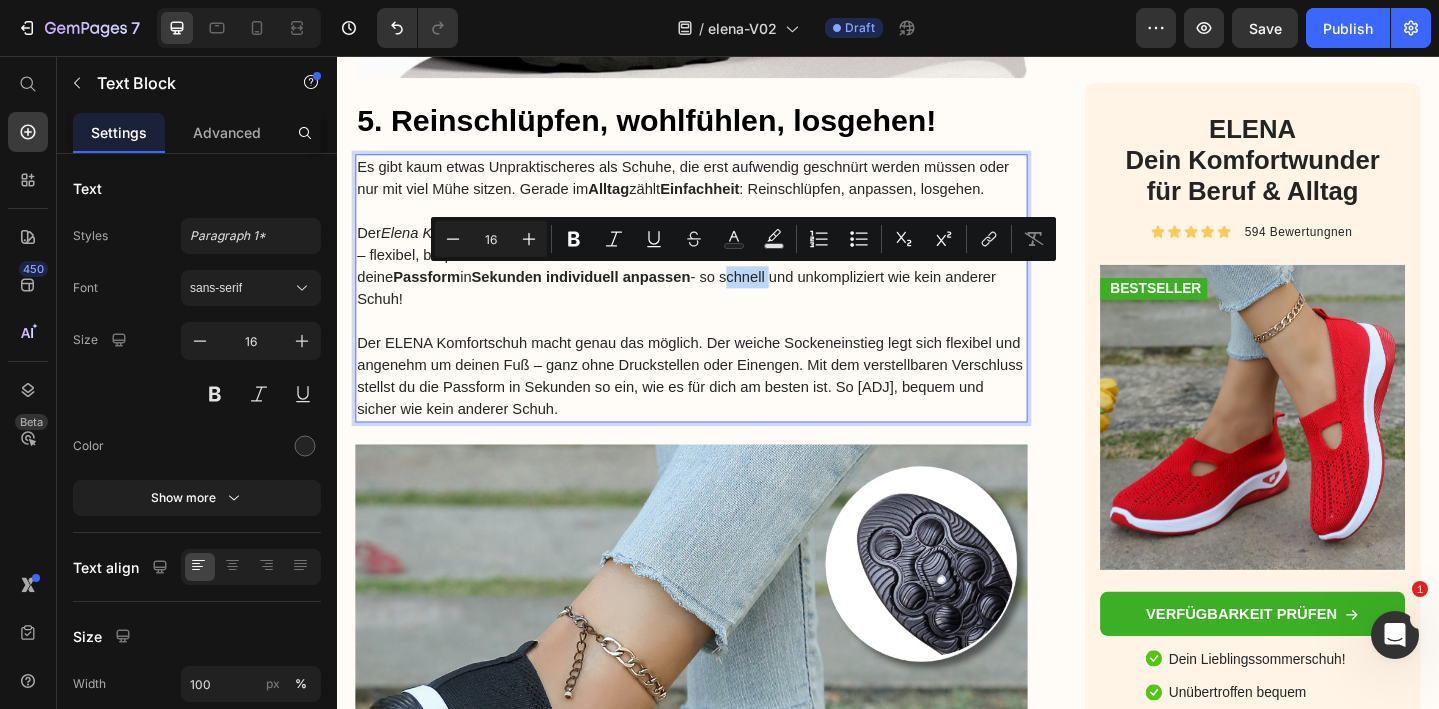 click on "Der  Elena Komfortschuh  macht genau das möglich. Der weiche  Sockeneinstieg  umschließt deinen Fuß – flexibel, bequem und ohne zu drücken. Mit dem verstellbaren Verschluss kannst du deine  Passform  in  Sekunden   individuell   anpassen  - so schnell und unkompliziert wie kein anderer Schuh!" at bounding box center (723, 285) 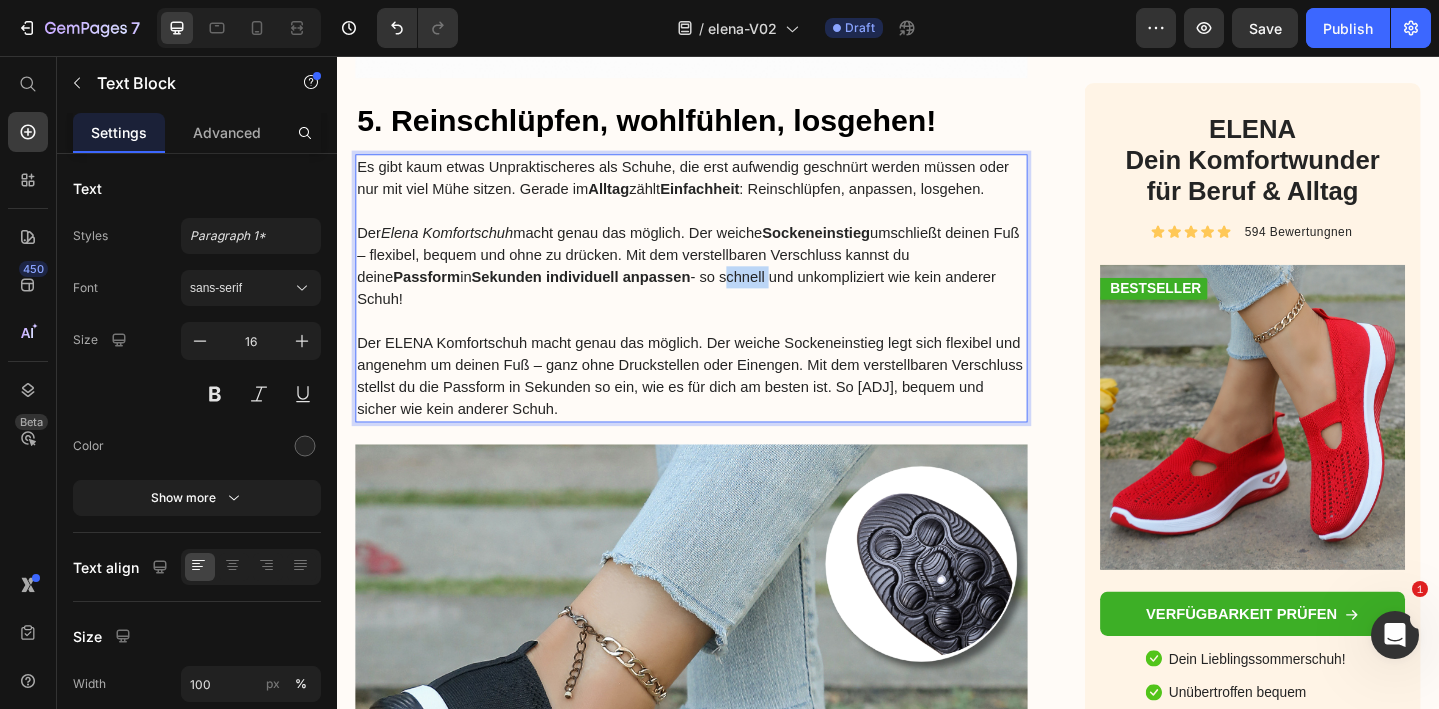 click on "Der  Elena Komfortschuh  macht genau das möglich. Der weiche  Sockeneinstieg  umschließt deinen Fuß – flexibel, bequem und ohne zu drücken. Mit dem verstellbaren Verschluss kannst du deine  Passform  in  Sekunden   individuell   anpassen  - so schnell und unkompliziert wie kein anderer Schuh!" at bounding box center (723, 285) 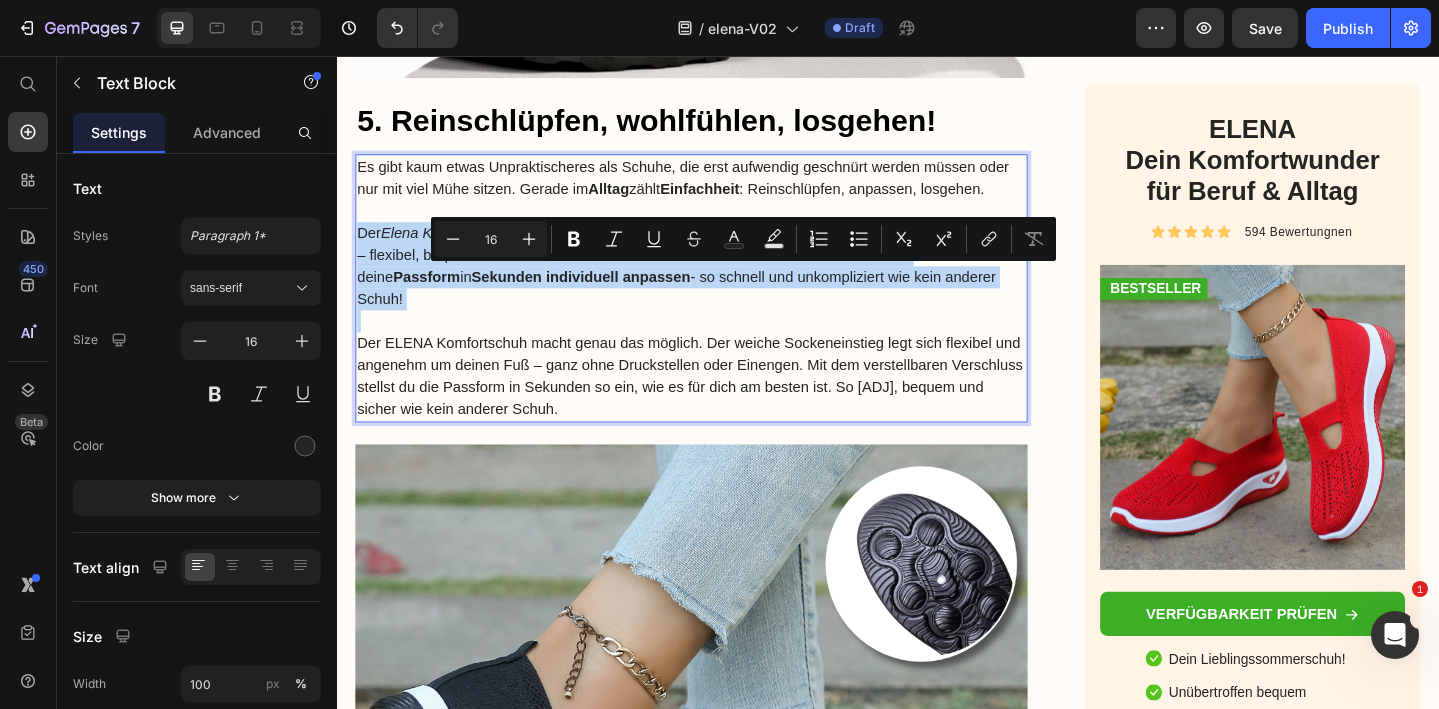 click on "Der  Elena Komfortschuh  macht genau das möglich. Der weiche  Sockeneinstieg  umschließt deinen Fuß – flexibel, bequem und ohne zu drücken. Mit dem verstellbaren Verschluss kannst du deine  Passform  in  Sekunden   individuell   anpassen  - so schnell und unkompliziert wie kein anderer Schuh!" at bounding box center (723, 285) 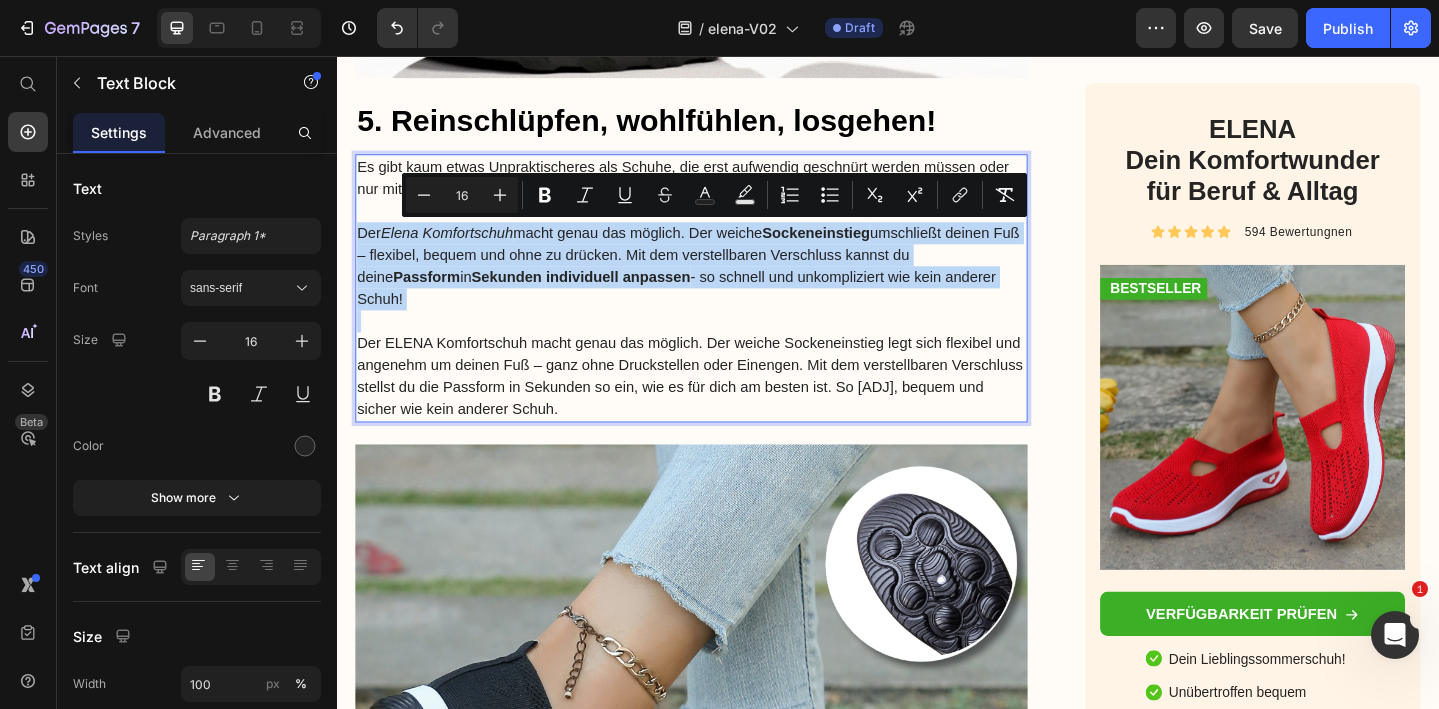 click on "Der  Elena Komfortschuh  macht genau das möglich. Der weiche  Sockeneinstieg  umschließt deinen Fuß – flexibel, bequem und ohne zu drücken. Mit dem verstellbaren Verschluss kannst du deine  Passform  in  Sekunden   individuell   anpassen  - so schnell und unkompliziert wie kein anderer Schuh!" at bounding box center (723, 285) 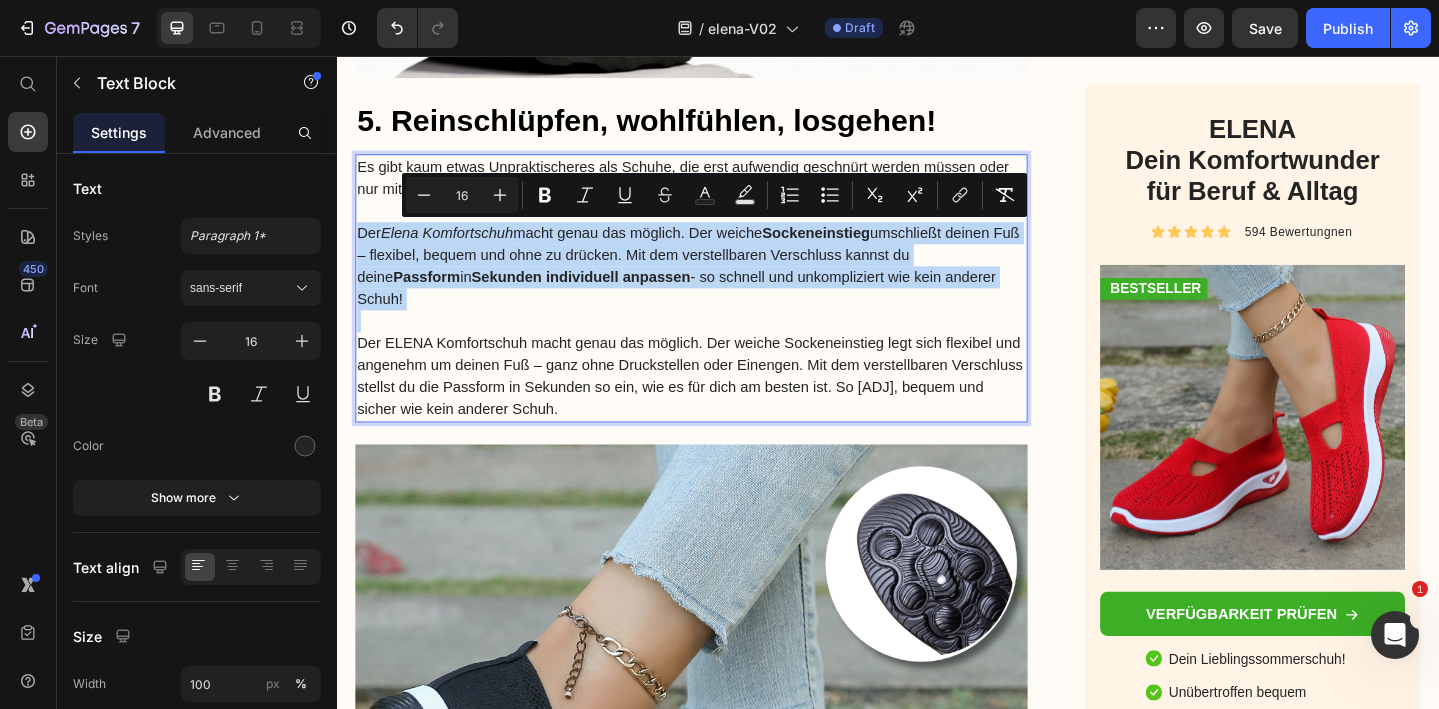 click on "anpassen" at bounding box center (685, 296) 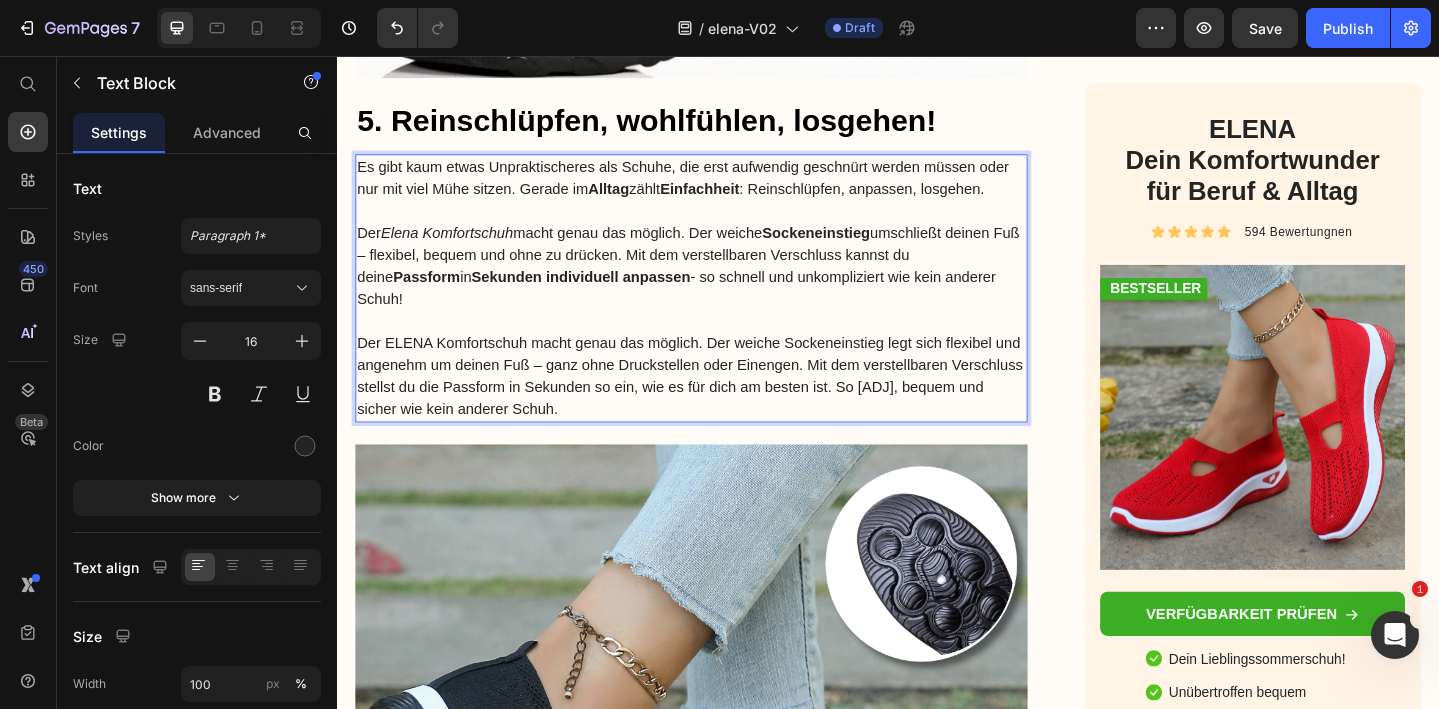 click on "Der  Elena Komfortschuh  macht genau das möglich. Der weiche  Sockeneinstieg  umschließt deinen Fuß – flexibel, bequem und ohne zu drücken. Mit dem verstellbaren Verschluss kannst du deine  Passform  in  Sekunden   individuell   anpassen  - so schnell und unkompliziert wie kein anderer Schuh!" at bounding box center (723, 285) 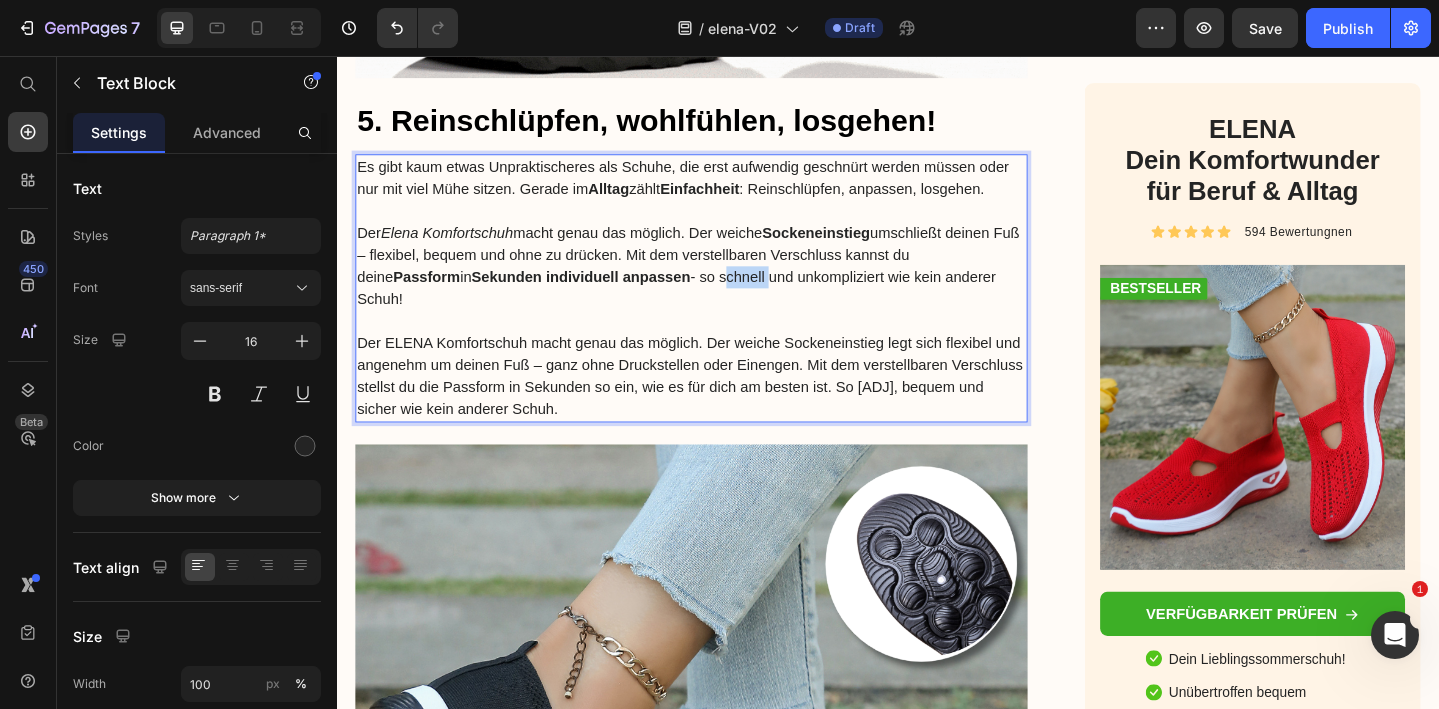 click on "Der  Elena Komfortschuh  macht genau das möglich. Der weiche  Sockeneinstieg  umschließt deinen Fuß – flexibel, bequem und ohne zu drücken. Mit dem verstellbaren Verschluss kannst du deine  Passform  in  Sekunden   individuell   anpassen  - so schnell und unkompliziert wie kein anderer Schuh!" at bounding box center (723, 285) 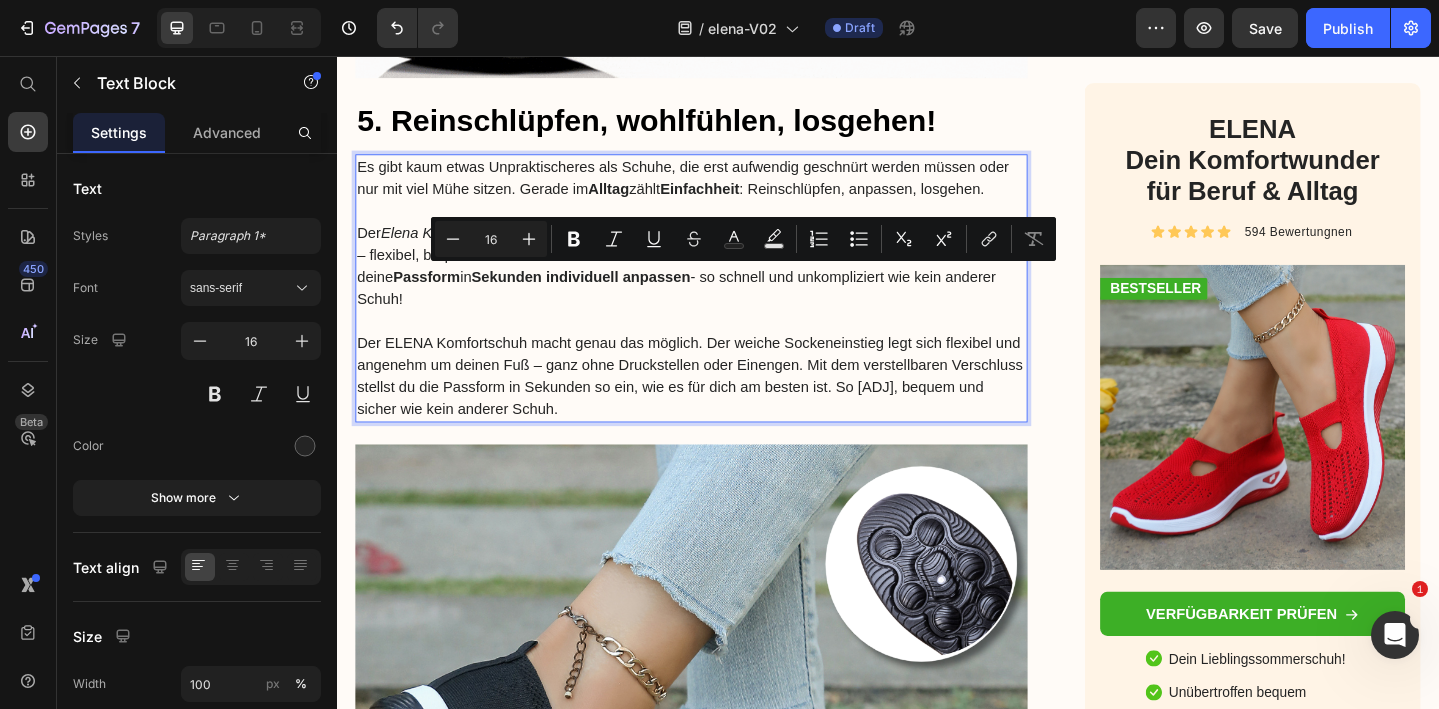 click on "Der  Elena Komfortschuh  macht genau das möglich. Der weiche  Sockeneinstieg  umschließt deinen Fuß – flexibel, bequem und ohne zu drücken. Mit dem verstellbaren Verschluss kannst du deine  Passform  in  Sekunden   individuell   anpassen  - so schnell und unkompliziert wie kein anderer Schuh!" at bounding box center (723, 285) 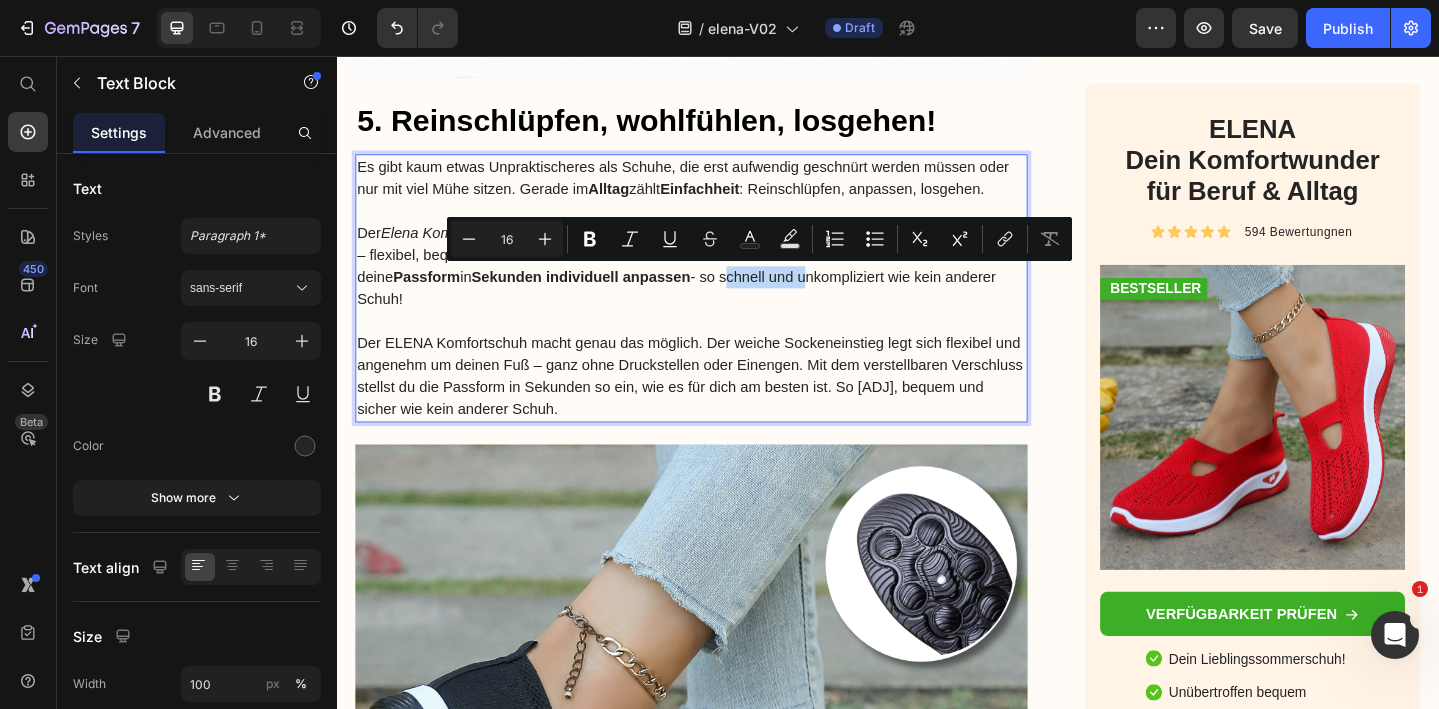 drag, startPoint x: 815, startPoint y: 300, endPoint x: 730, endPoint y: 299, distance: 85.00588 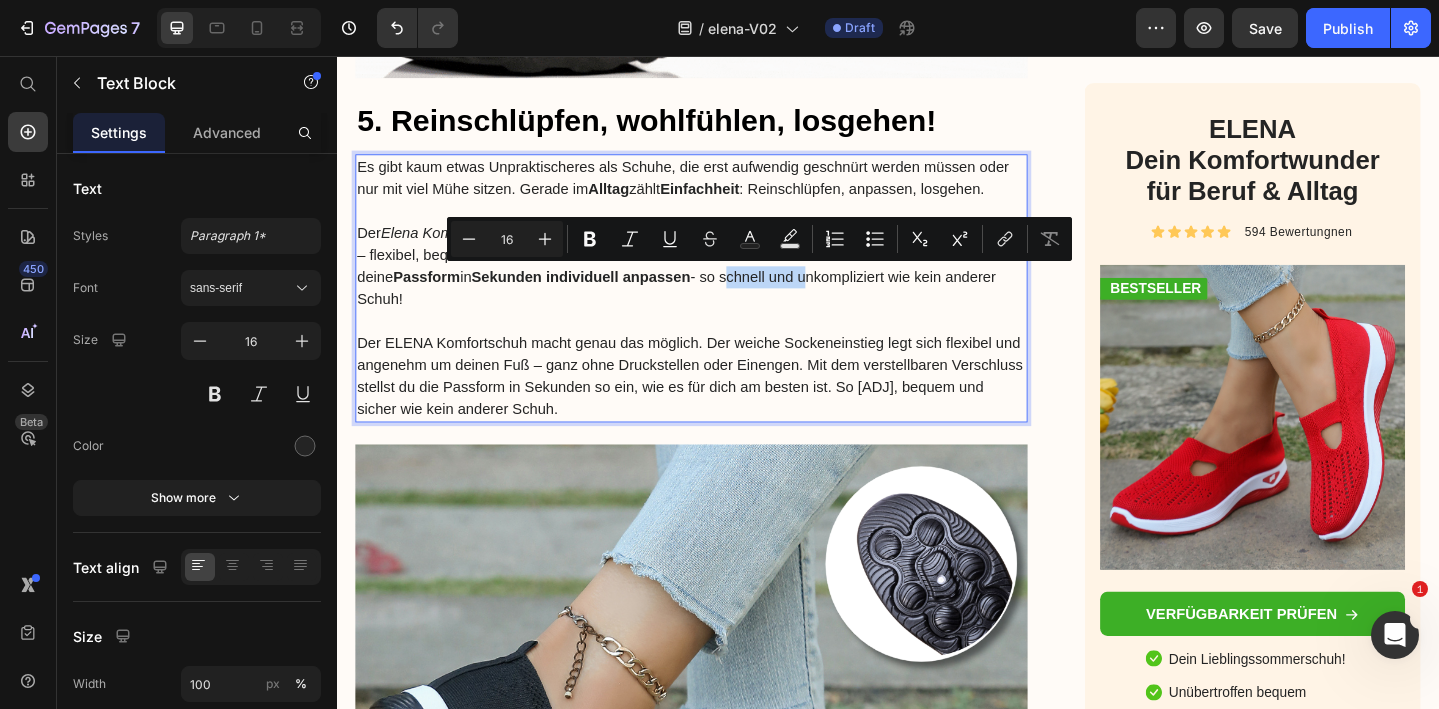 click on "Der  Elena Komfortschuh  macht genau das möglich. Der weiche  Sockeneinstieg  umschließt deinen Fuß – flexibel, bequem und ohne zu drücken. Mit dem verstellbaren Verschluss kannst du deine  Passform  in  Sekunden   individuell   anpassen  - so schnell und unkompliziert wie kein anderer Schuh!" at bounding box center (723, 285) 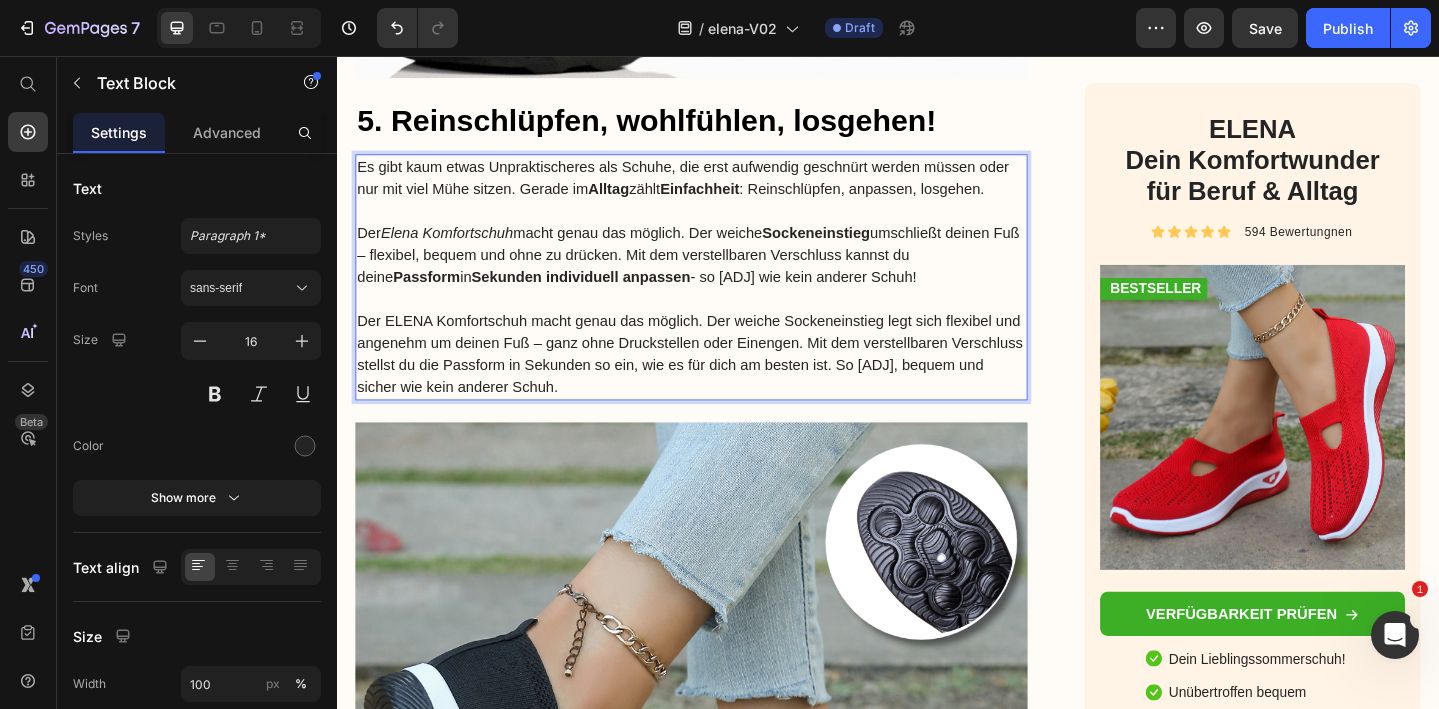 click on "Der  Elena Komfortschuh  macht genau das möglich. Der weiche  Sockeneinstieg  umschließt deinen Fuß – flexibel, bequem und ohne zu drücken. Mit dem verstellbaren Verschluss kannst du deine  Passform  in  Sekunden   individuell   anpassen  - so unkompliziert wie kein anderer Schuh!" at bounding box center (723, 273) 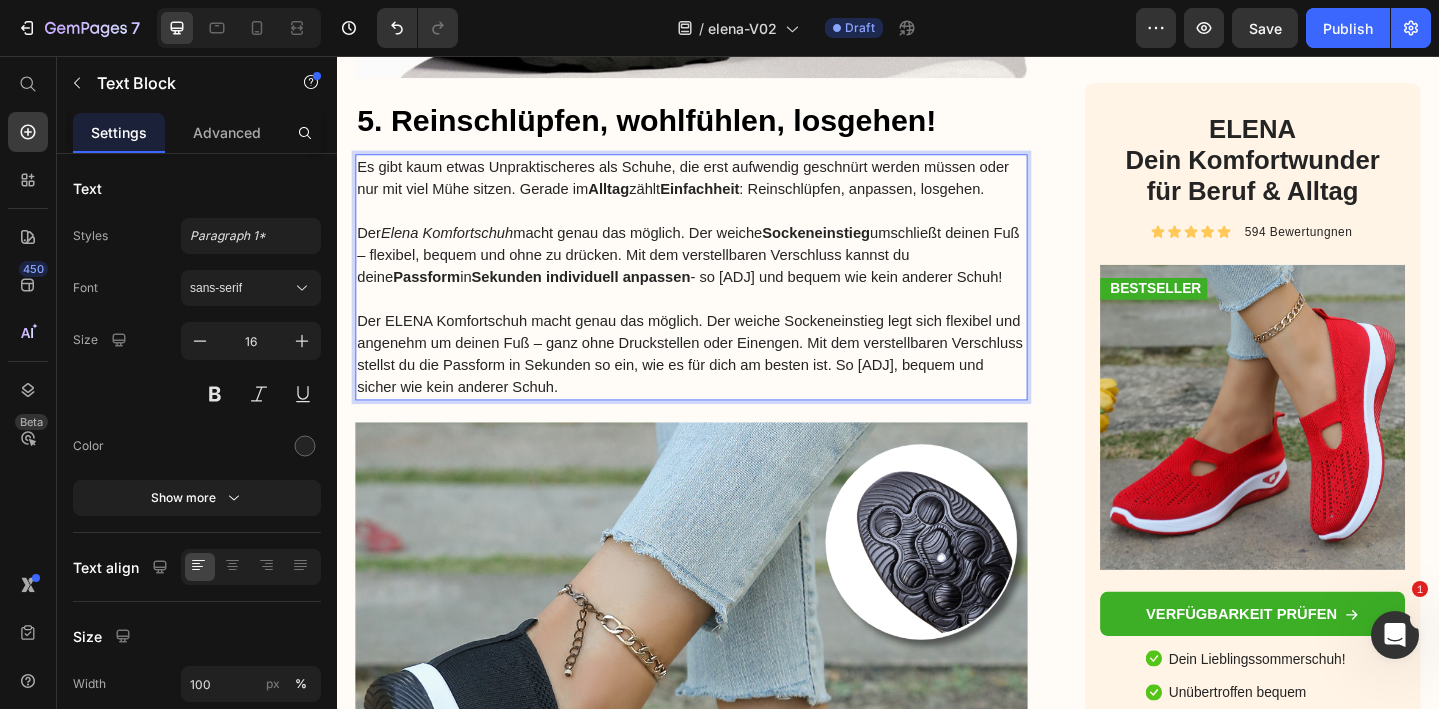 drag, startPoint x: 658, startPoint y: 436, endPoint x: 333, endPoint y: 372, distance: 331.2416 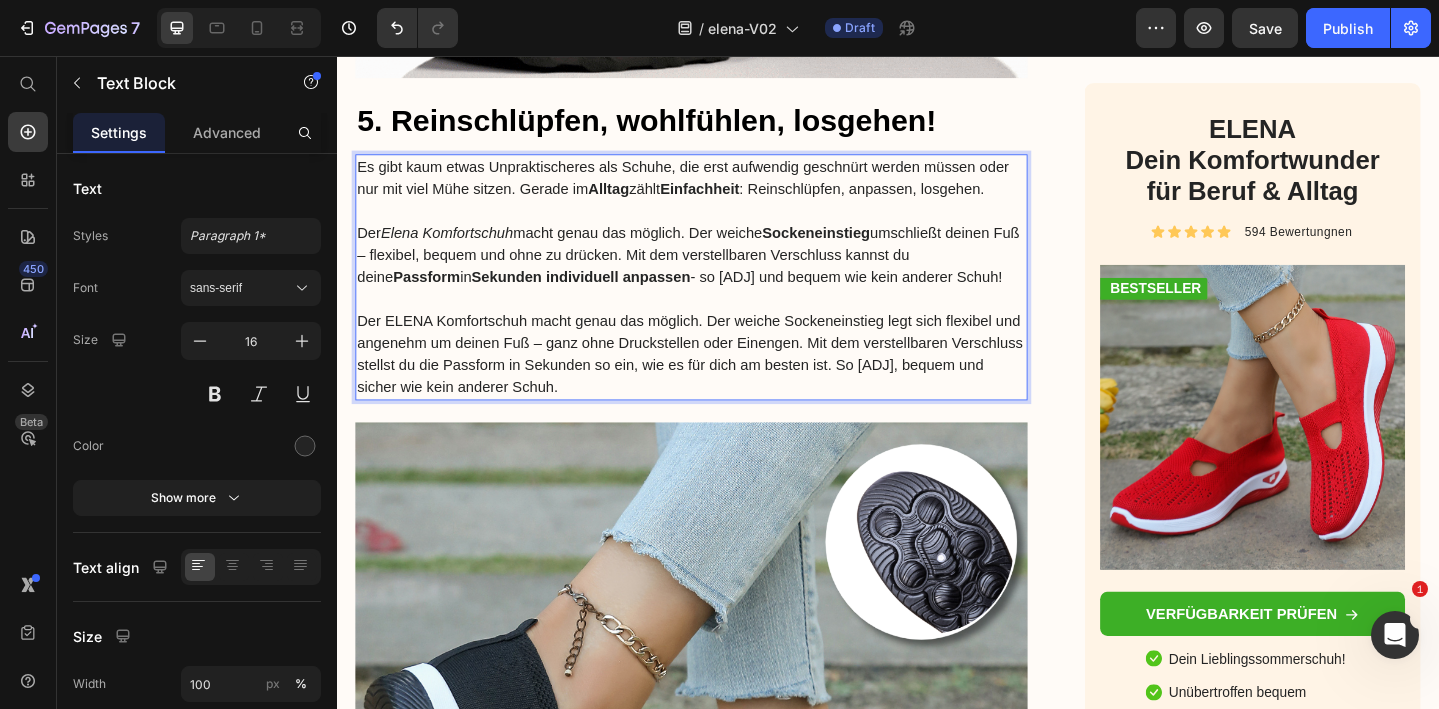 click on "Header Product Images MARLENE - Der Sommerschuh für Leichtigkeit, die du spürst Product Title €49,40 Product Price Row Weiß / 35 - €49,40 Weiß / 36 - €49,40 Weiß / 37 - €49,40 Weiß / 38 - €49,40 Weiß / 39 - €49,40 Weiß / 40 - €49,40 Weiß / 41 - €49,40 Weiß / 42 - €49,40 Weiß / 43 - €49,40 Gelb / 35 - €49,40 Gelb / 36 - €49,40 Gelb / 37 - €49,40 Gelb / 38 - €49,40 Gelb / 39 - €49,40 Gelb / 40 - €49,40 Gelb / 41 - €49,40 Gelb / 42 - €49,40 Gelb / 43 - €49,40 Lavendel / 35 - €49,40 Lavendel / 36 - €49,40 Lavendel / 37 - €49,40 Lavendel / 38 - €49,40 Lavendel / 39 - €49,40 Lavendel / 40 - €49,40 Lavendel / 41 - €49,40 Lavendel / 42 - €49,40 Lavendel / 43 - €49,40 Hellgrau / 35 - €49,40 Hellgrau / 36 - €49,40 Hellgrau / 37 - €49,40 Hellgrau / 38 - €49,40 Hellgrau / 39 - €49,40 Hellgrau / 40 - €49,40 Hellgrau / 41 - €49,40 Hellgrau / 42 - €49,40 Hellgrau / 43 - €49,40 Schwarz / 35 - €49,40 1" at bounding box center [937, -742] 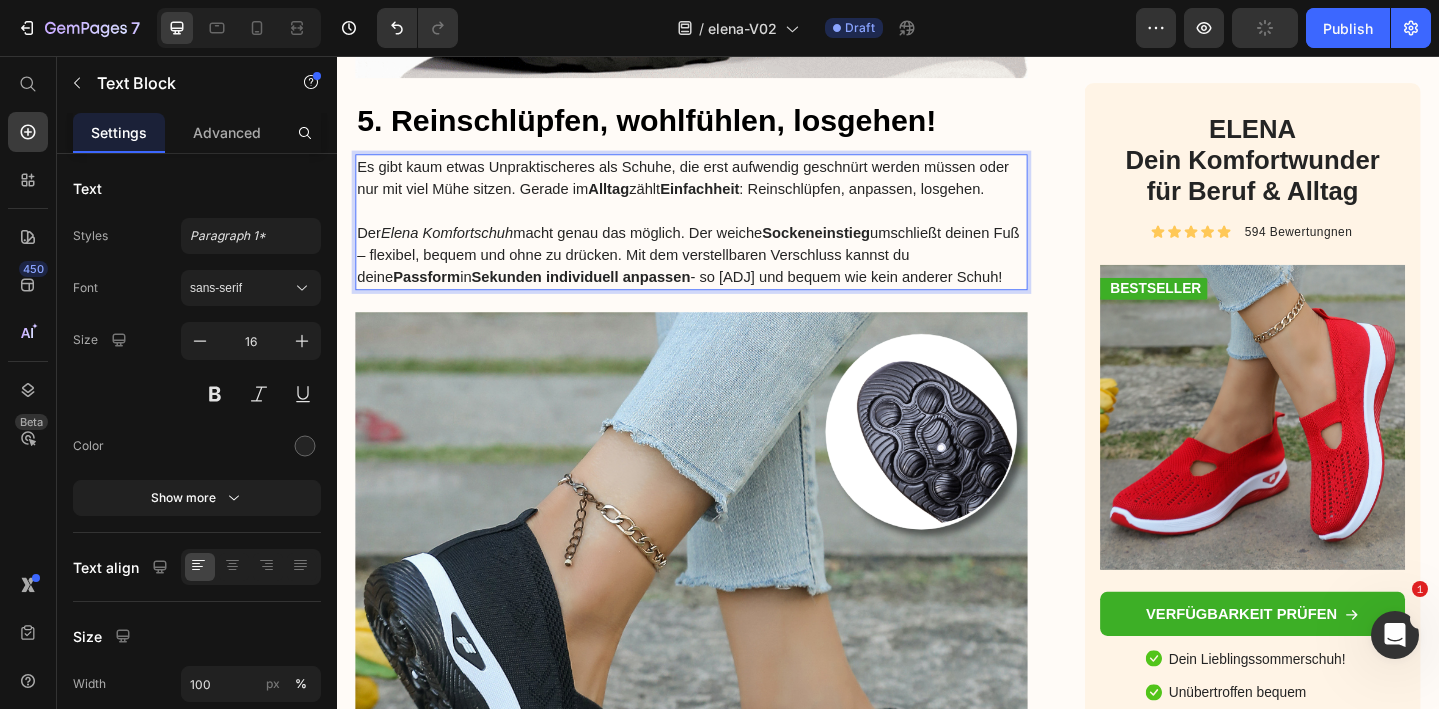 click on "Der  Elena Komfortschuh  macht genau das möglich. Der weiche  Sockeneinstieg  umschließt deinen Fuß – flexibel, bequem und ohne zu drücken. Mit dem verstellbaren Verschluss kannst du deine  Passform  in  Sekunden   individuell   anpassen  - so unkompliziert und bequem wie kein anderer Schuh!" at bounding box center (723, 273) 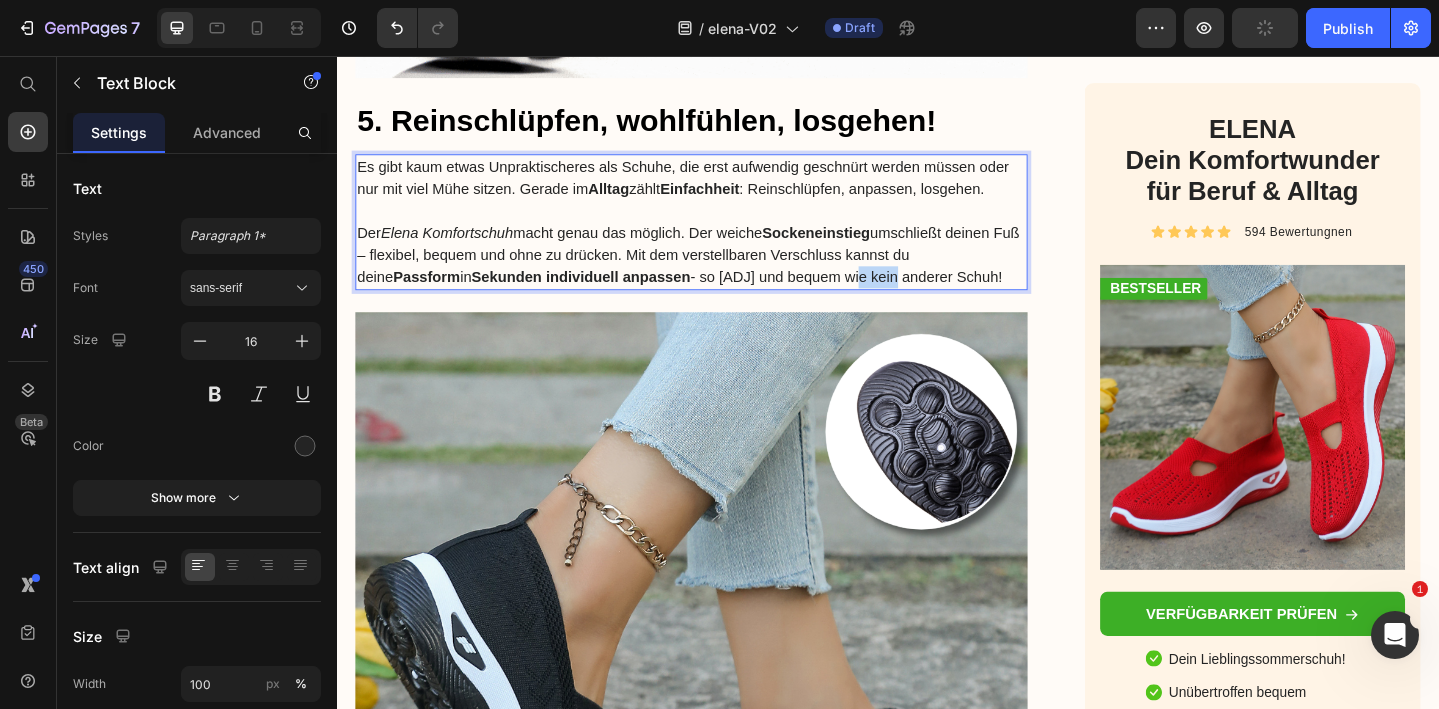click on "Der  Elena Komfortschuh  macht genau das möglich. Der weiche  Sockeneinstieg  umschließt deinen Fuß – flexibel, bequem und ohne zu drücken. Mit dem verstellbaren Verschluss kannst du deine  Passform  in  Sekunden   individuell   anpassen  - so unkompliziert und bequem wie kein anderer Schuh!" at bounding box center (723, 273) 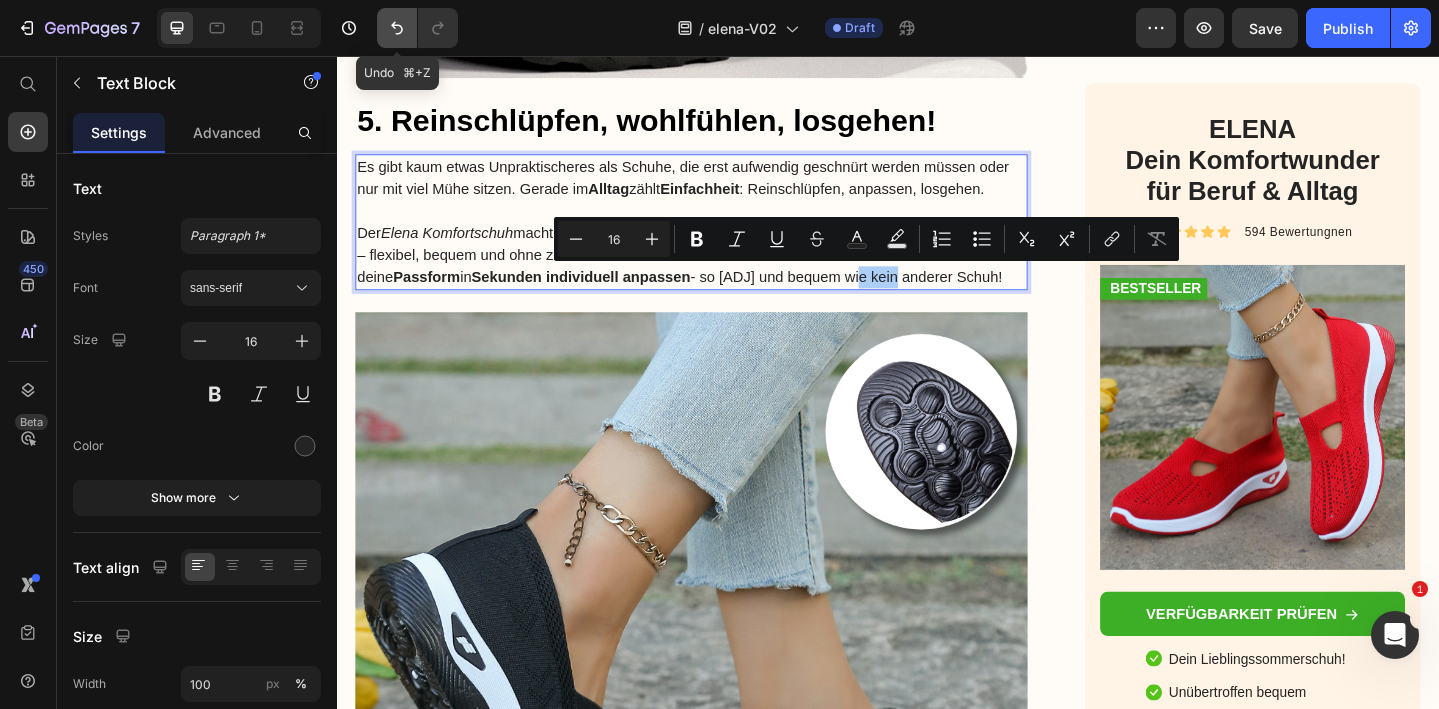 click 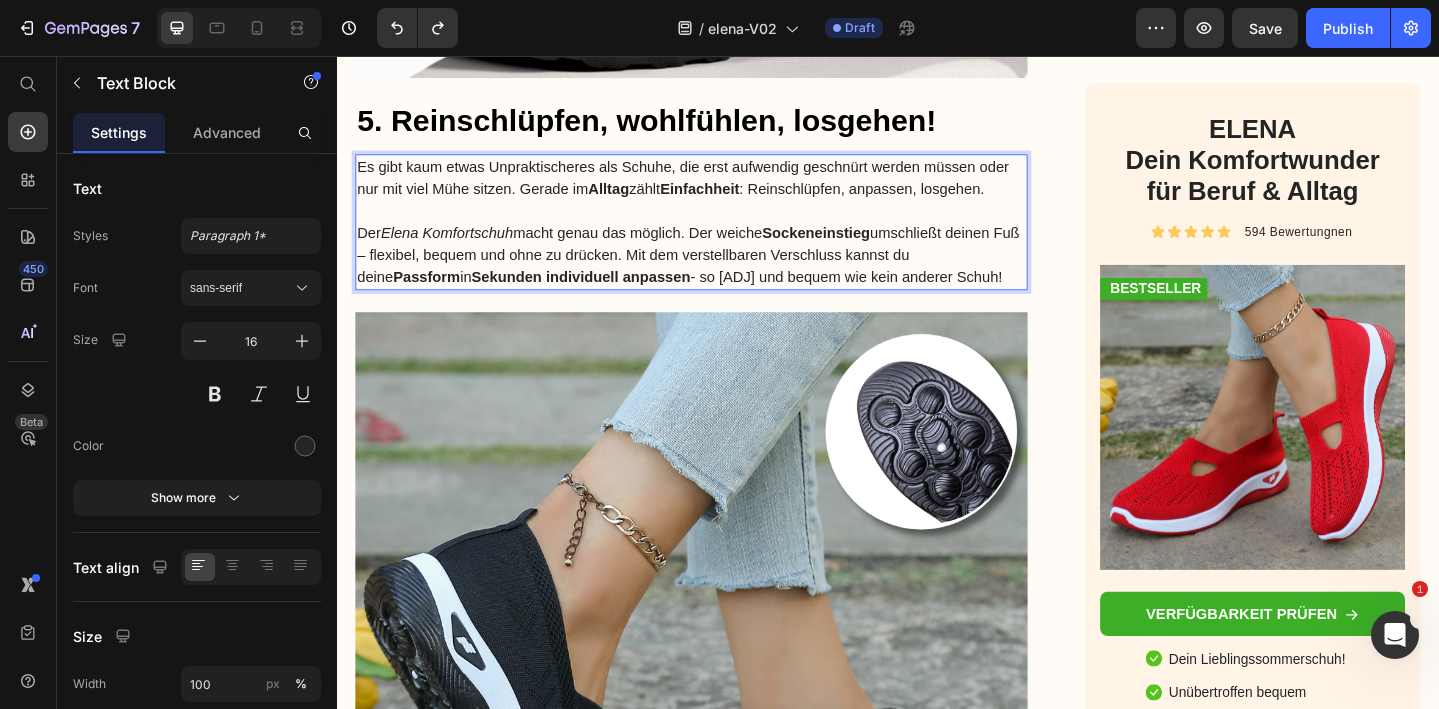 click on "Der  Elena Komfortschuh  macht genau das möglich. Der weiche  Sockeneinstieg  umschließt deinen Fuß – flexibel, bequem und ohne zu drücken. Mit dem verstellbaren Verschluss kannst du deine  Passform  in  Sekunden   individuell   anpassen  - so unkompliziert und bequem wie kein anderer Schuh!" at bounding box center [723, 273] 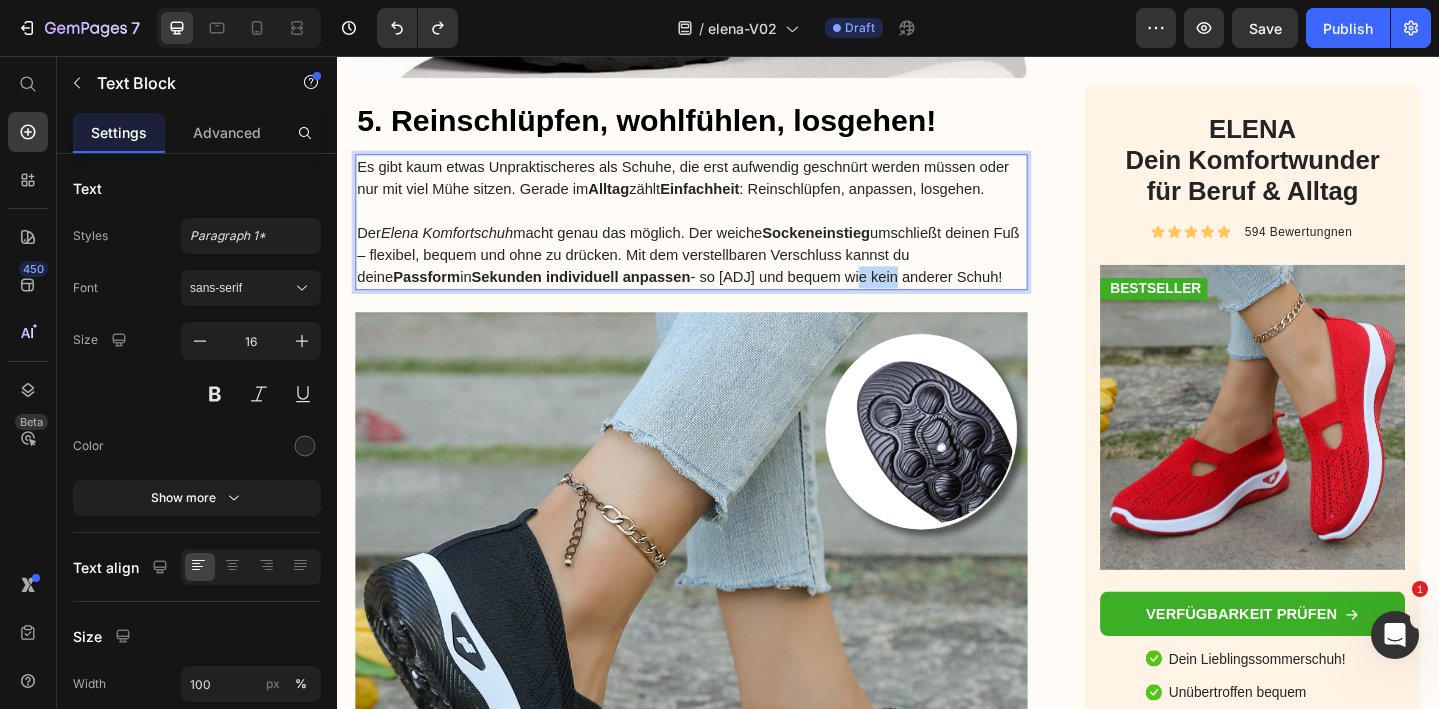click on "Der  Elena Komfortschuh  macht genau das möglich. Der weiche  Sockeneinstieg  umschließt deinen Fuß – flexibel, bequem und ohne zu drücken. Mit dem verstellbaren Verschluss kannst du deine  Passform  in  Sekunden   individuell   anpassen  - so unkompliziert und bequem wie kein anderer Schuh!" at bounding box center [723, 273] 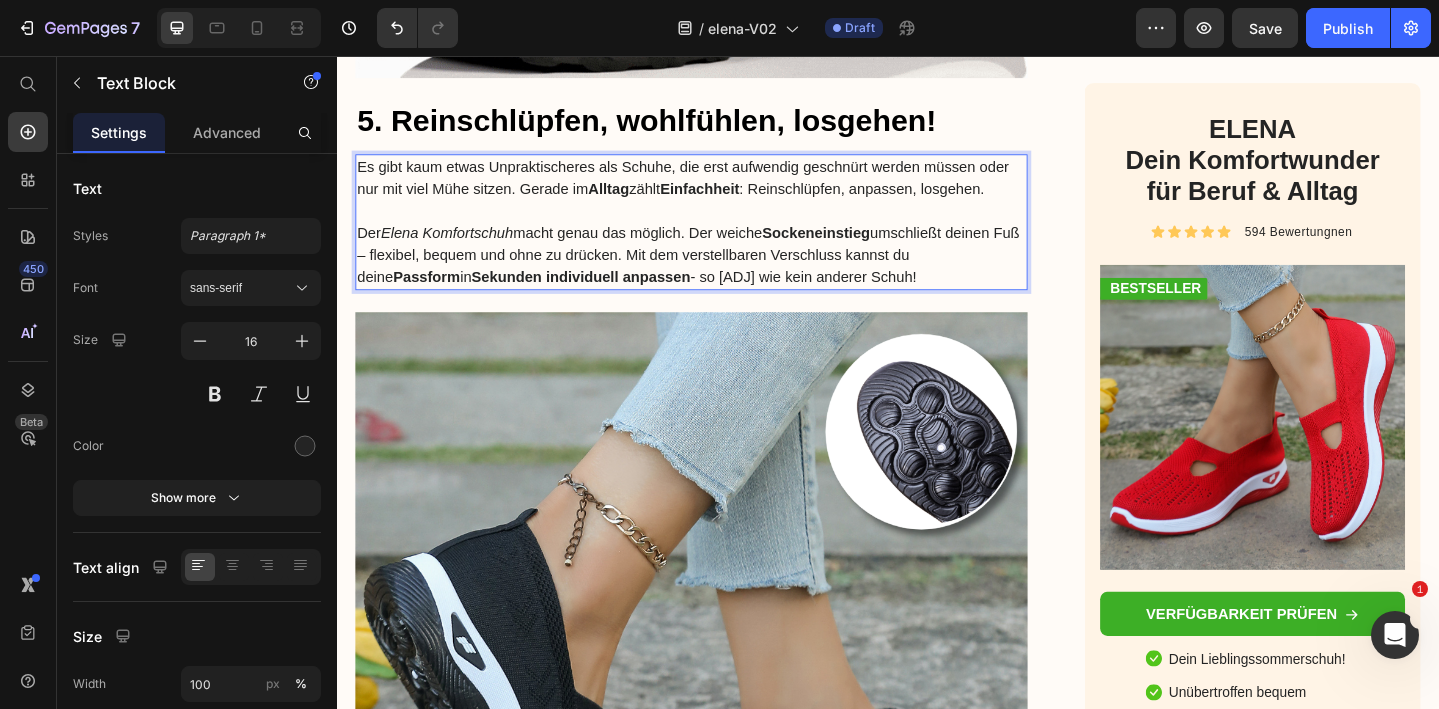 click on "Der  Elena Komfortschuh  macht genau das möglich. Der weiche  Sockeneinstieg  umschließt deinen Fuß – flexibel, bequem und ohne zu drücken. Mit dem verstellbaren Verschluss kannst du deine  Passform  in  Sekunden   individuell   anpassen  - so unkompliziert wie kein anderer Schuh!" at bounding box center (723, 273) 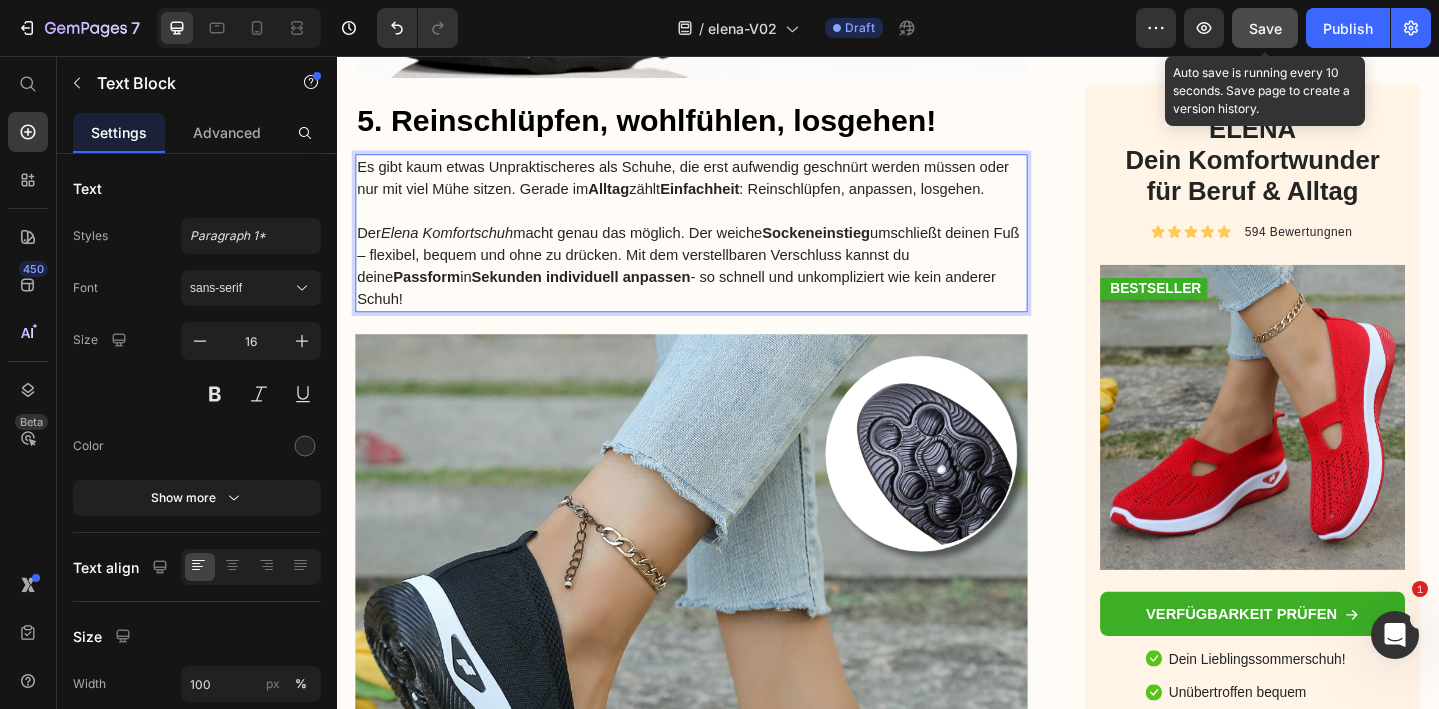 drag, startPoint x: 1273, startPoint y: 42, endPoint x: 981, endPoint y: 16, distance: 293.15524 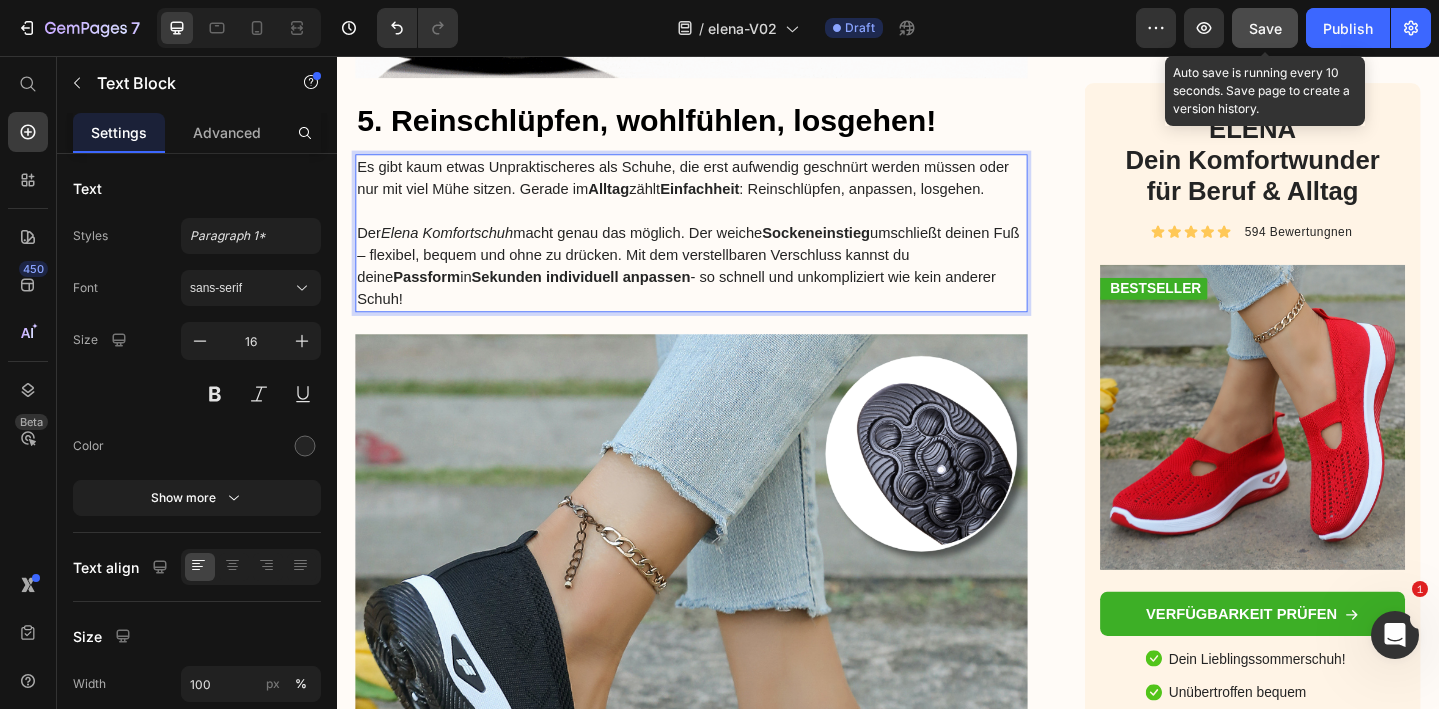 click on "Save" 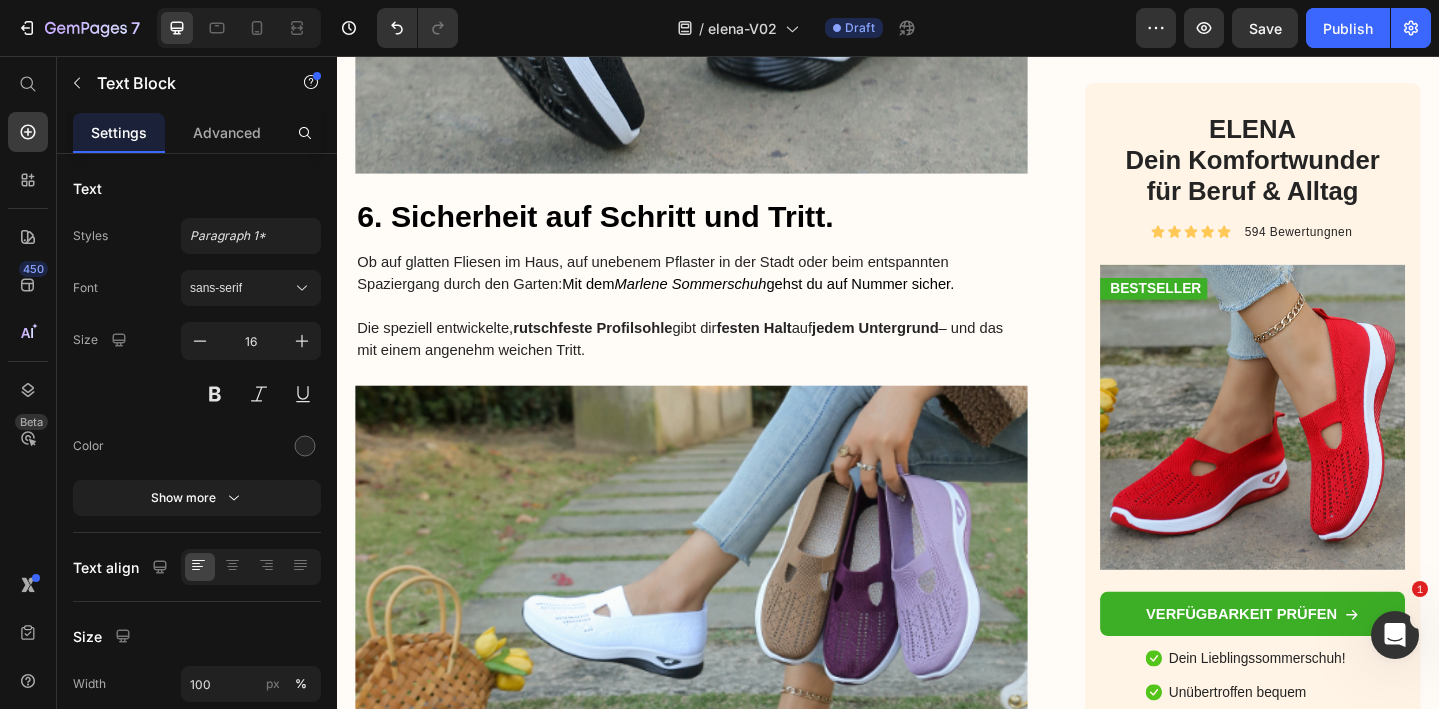 scroll, scrollTop: 7060, scrollLeft: 0, axis: vertical 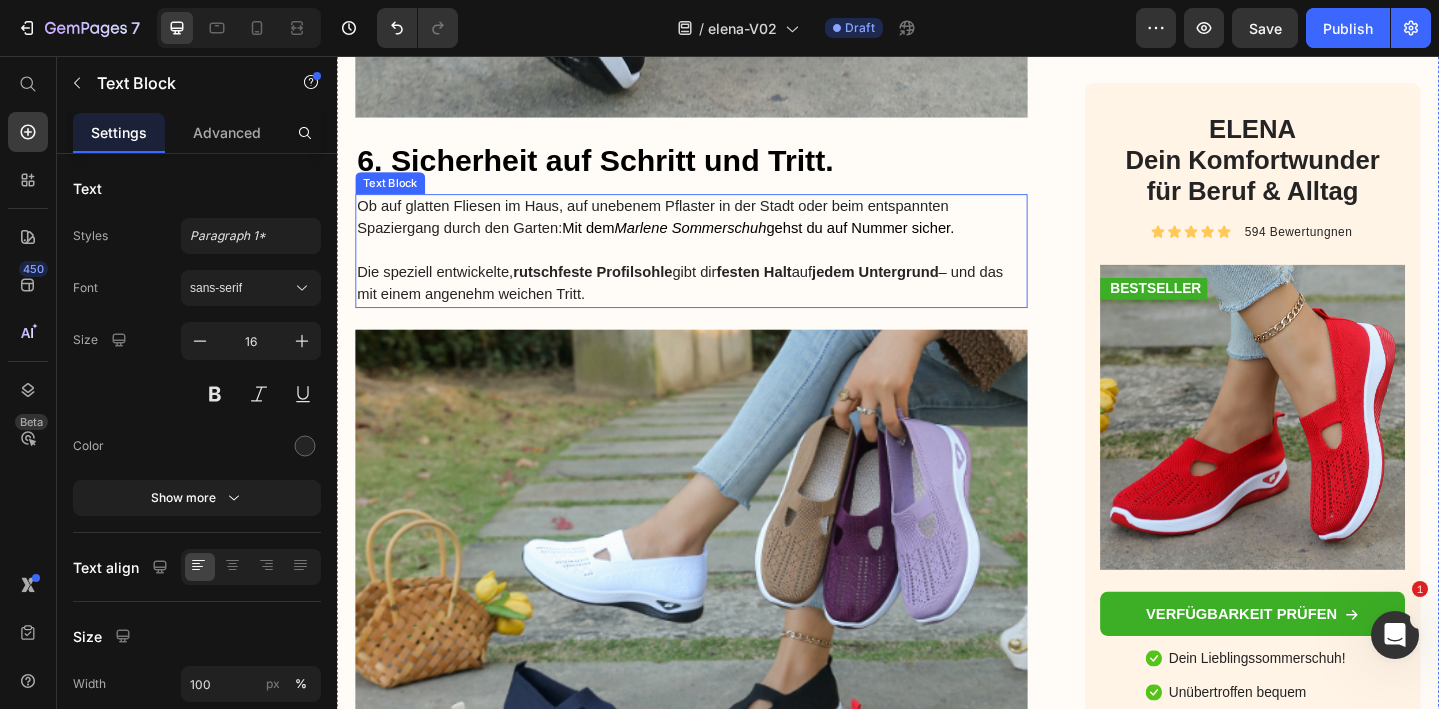 click on "Ob auf glatten Fliesen im Haus, auf unebenem Pflaster in der Stadt oder beim entspannten Spaziergang durch den Garten:  Mit dem  Marlene Sommerschuh  gehst du auf Nummer sicher." at bounding box center (723, 232) 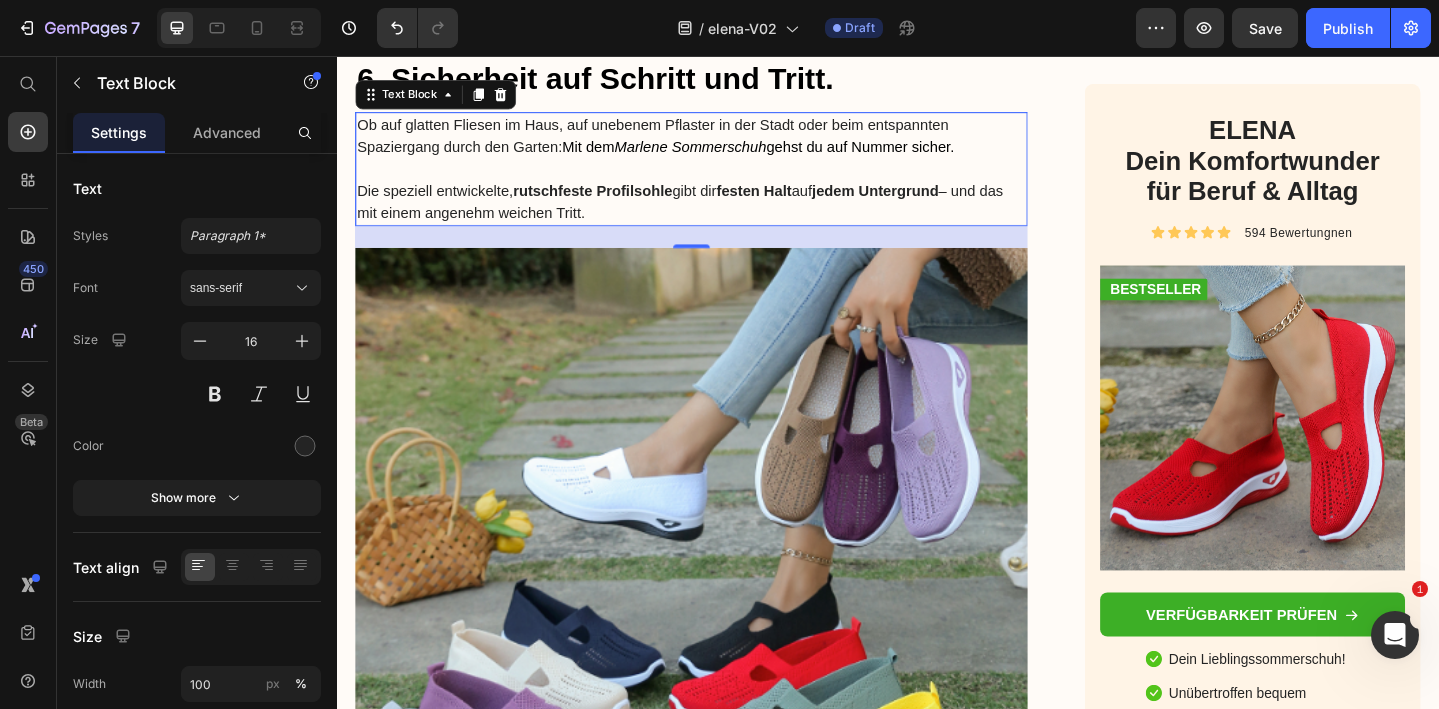 scroll, scrollTop: 7014, scrollLeft: 0, axis: vertical 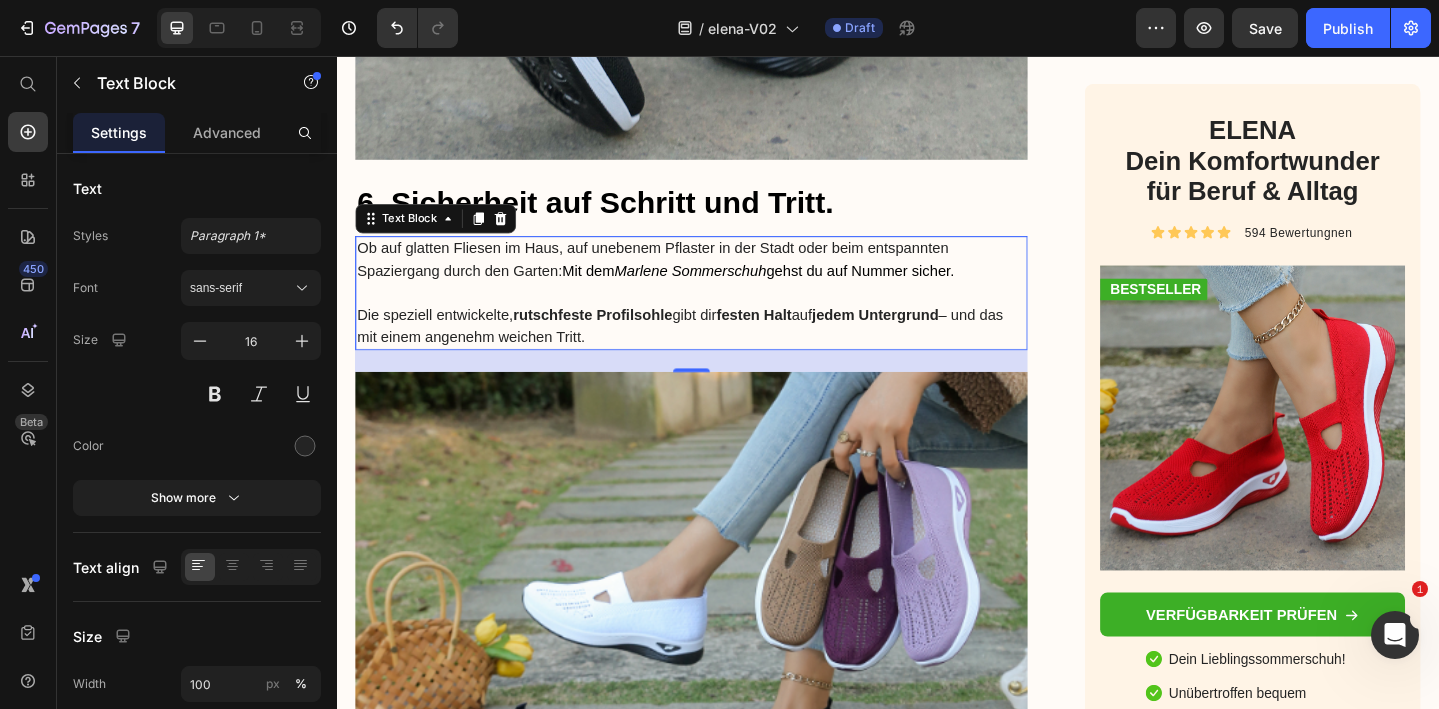 click on "Ob auf glatten Fliesen im Haus, auf unebenem Pflaster in der Stadt oder beim entspannten Spaziergang durch den Garten:  Mit dem  Marlene Sommerschuh  gehst du auf Nummer sicher." at bounding box center [723, 278] 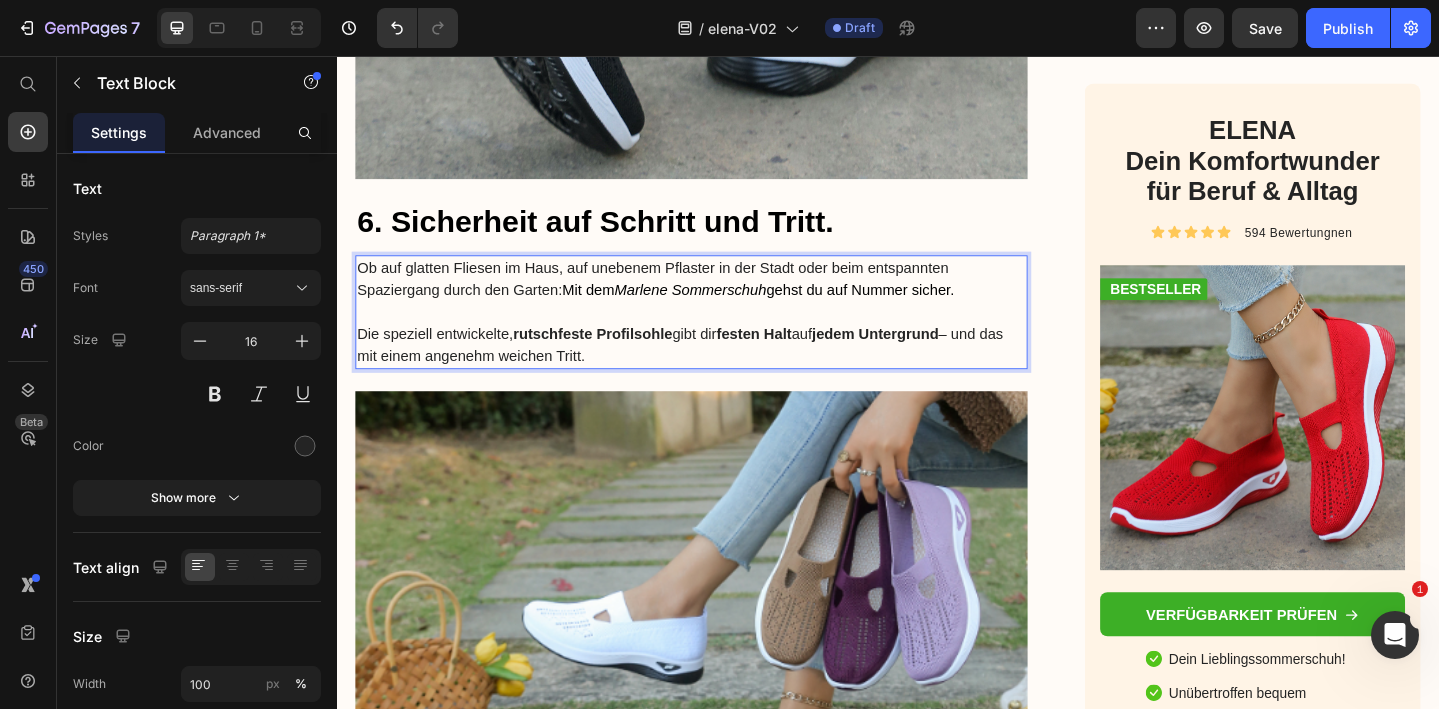 scroll, scrollTop: 6986, scrollLeft: 0, axis: vertical 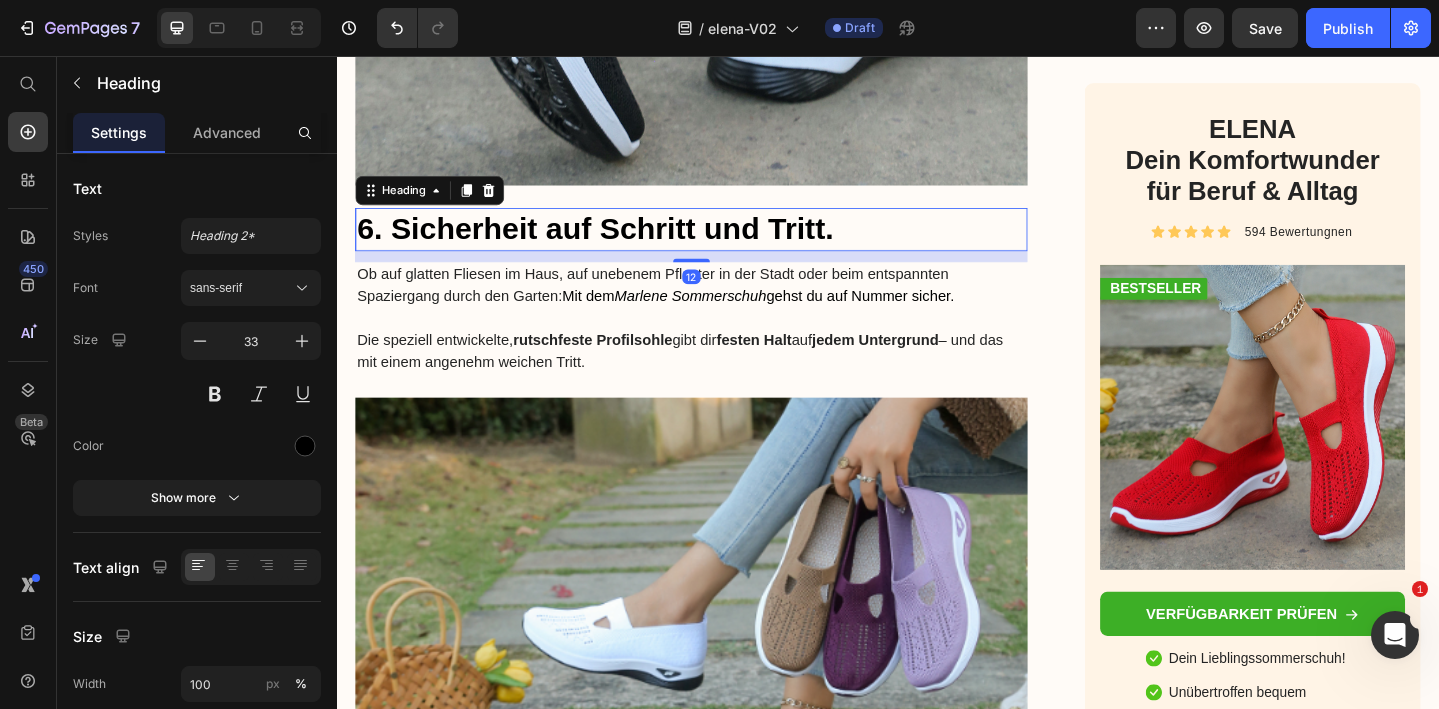 click on "6. Sicherheit auf Schritt und Tritt." at bounding box center (723, 244) 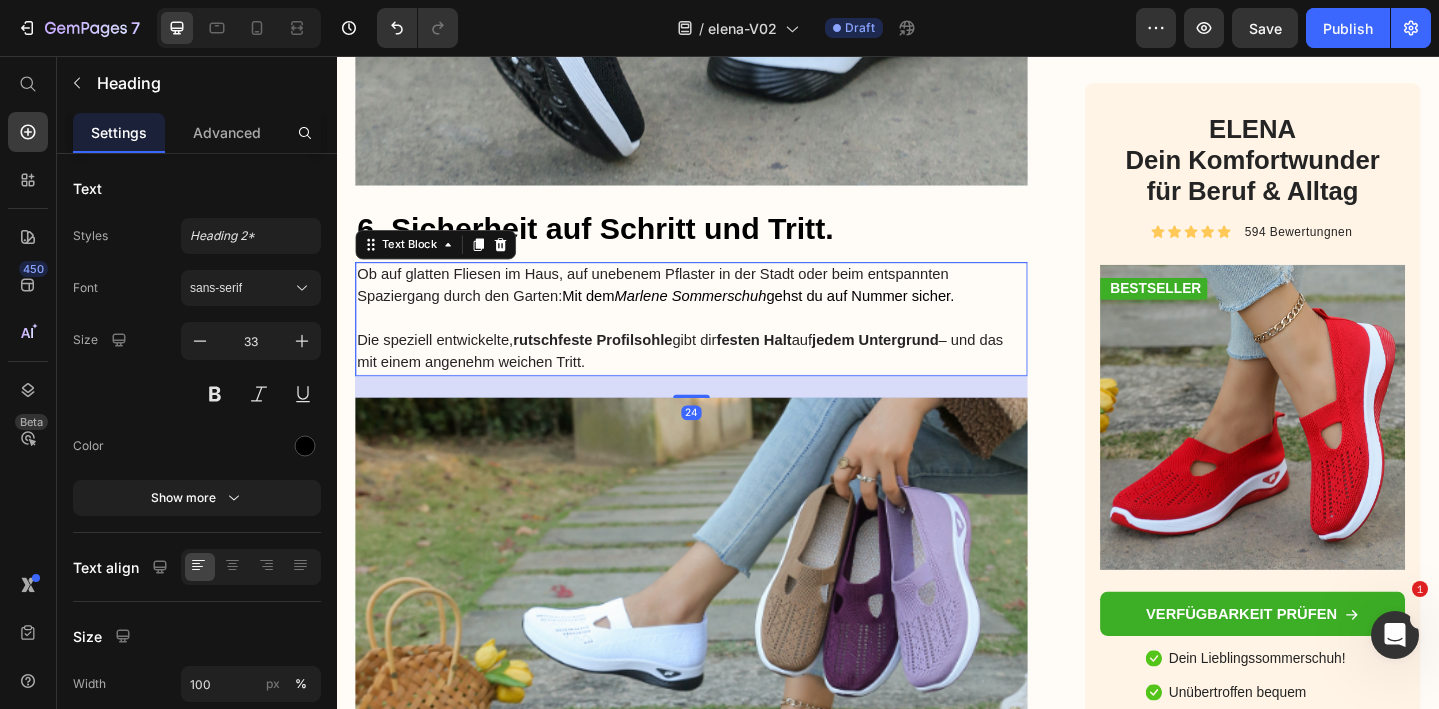 click at bounding box center (723, 342) 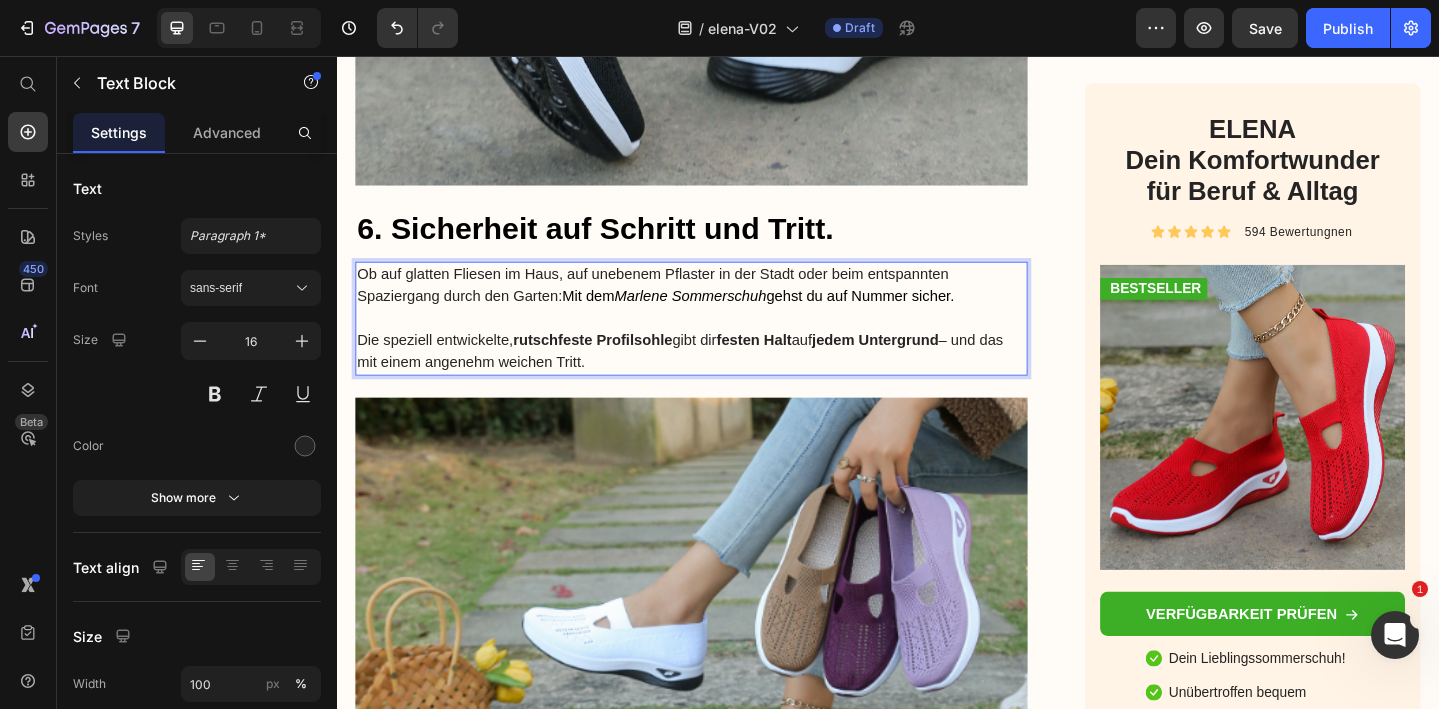 drag, startPoint x: 652, startPoint y: 367, endPoint x: 359, endPoint y: 267, distance: 309.5949 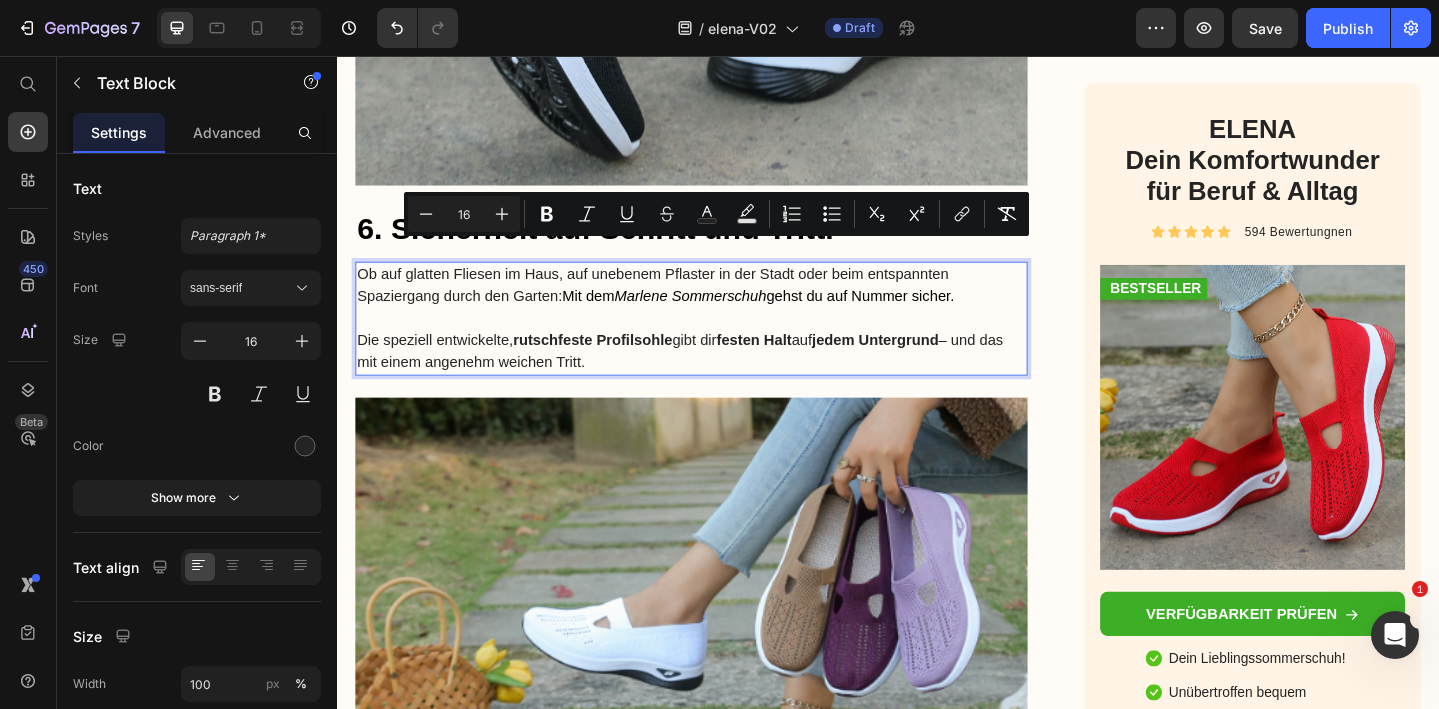 copy on "Ob auf glatten Fliesen im Haus, auf unebenem Pflaster in der Stadt oder beim entspannten Spaziergang durch den Garten:  Mit dem  Marlene Sommerschuh  gehst du auf Nummer sicher.   Die speziell entwickelte,  rutschfeste Profilsohle  gibt dir  festen Halt  auf  jedem Untergrund  – und das mit einem angenehm weichen Tritt." 